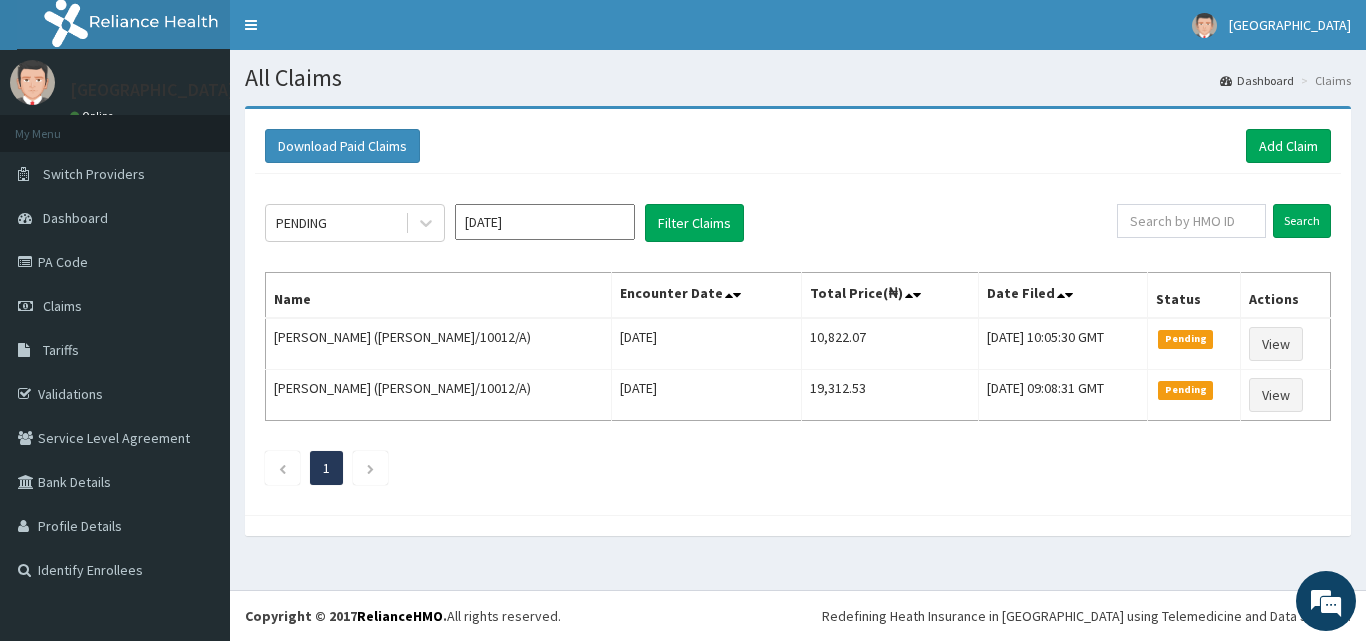 scroll, scrollTop: 0, scrollLeft: 0, axis: both 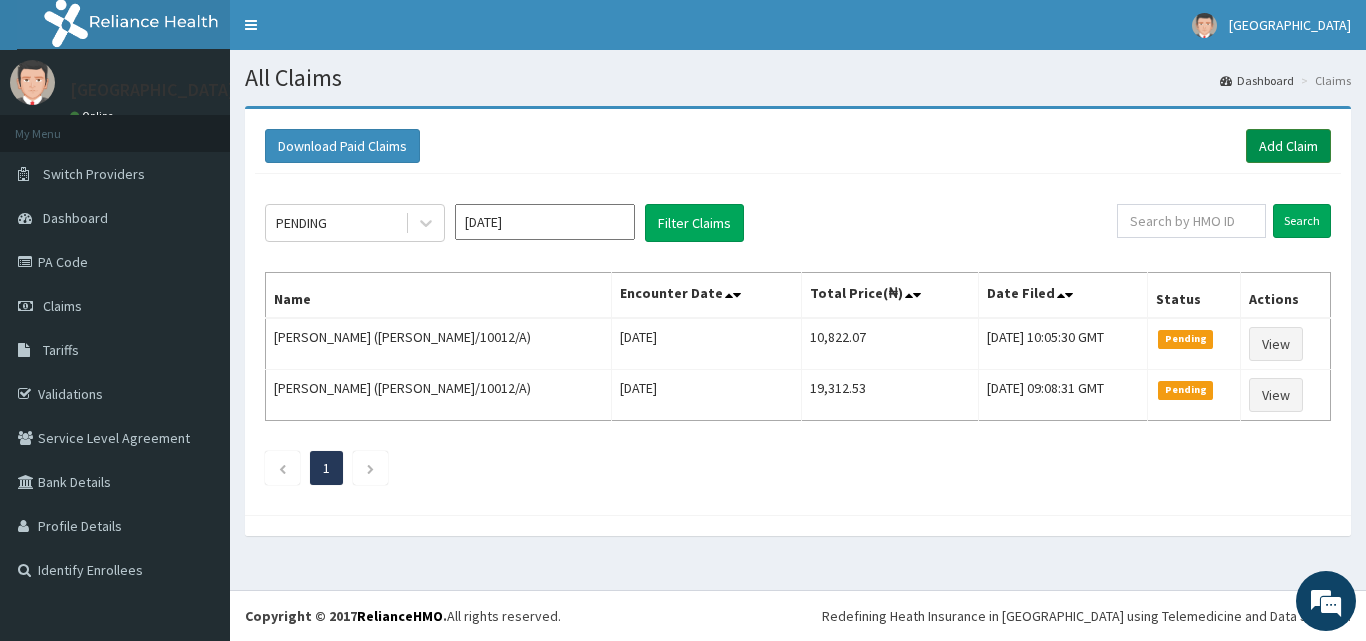 click on "Add Claim" at bounding box center [1288, 146] 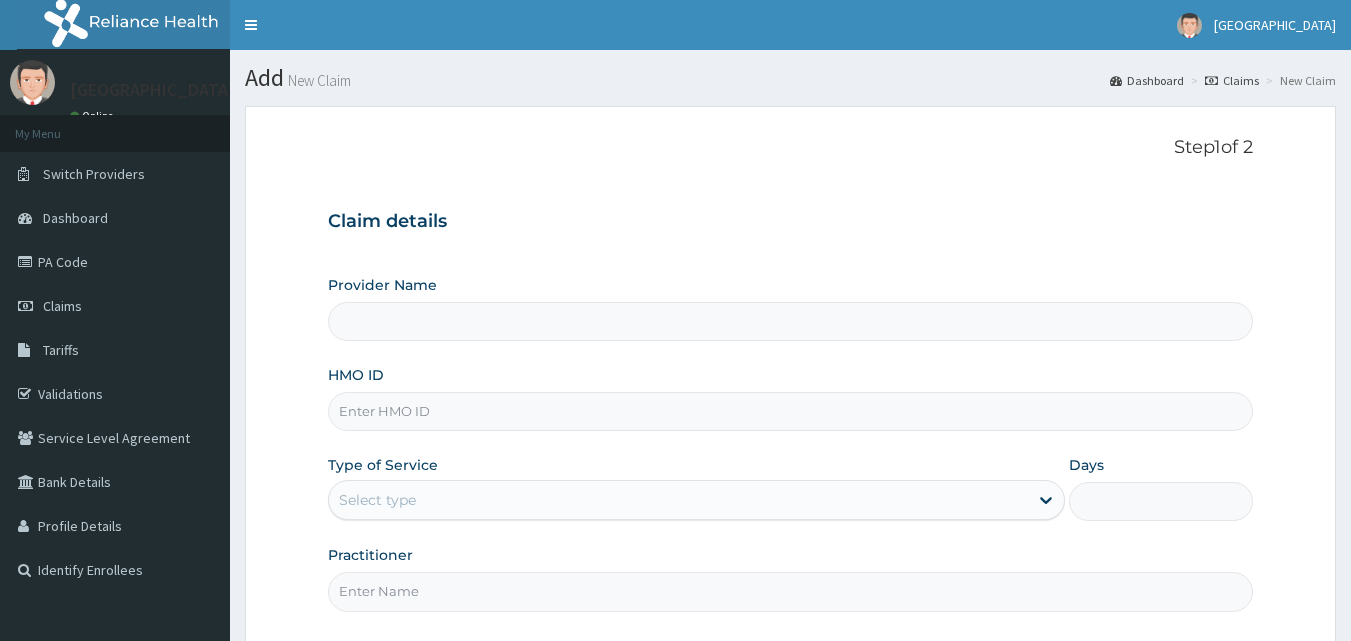 scroll, scrollTop: 0, scrollLeft: 0, axis: both 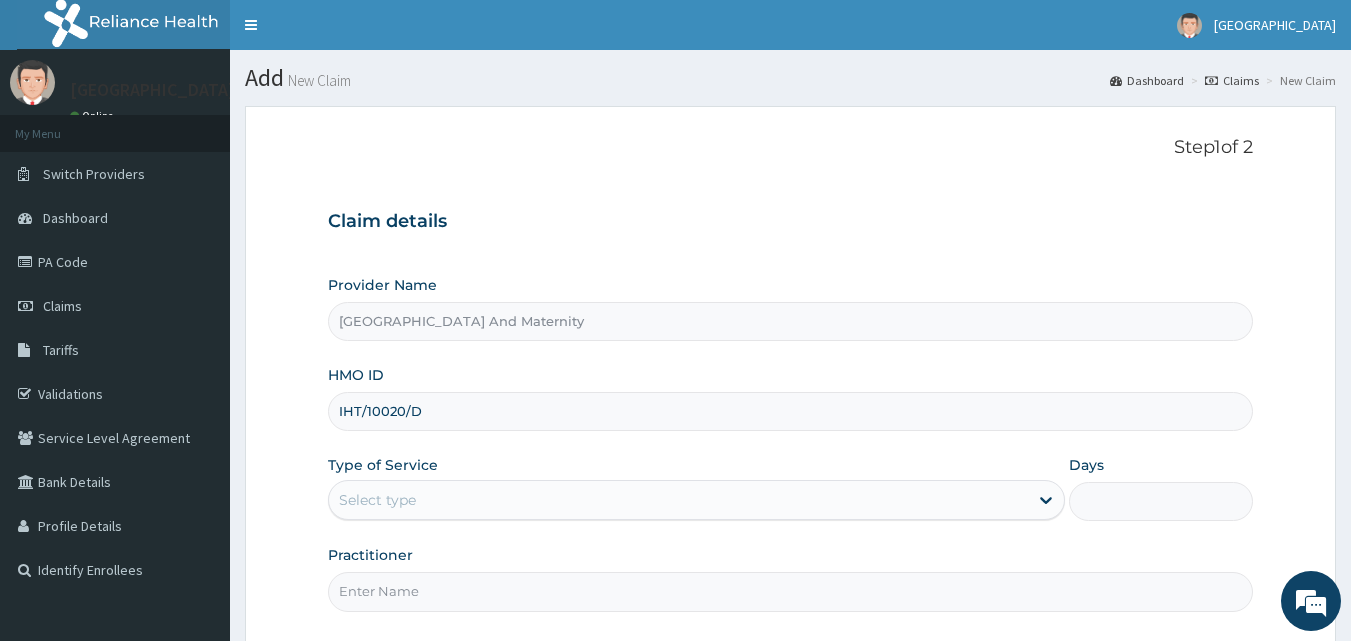 type on "IHT/10020/D" 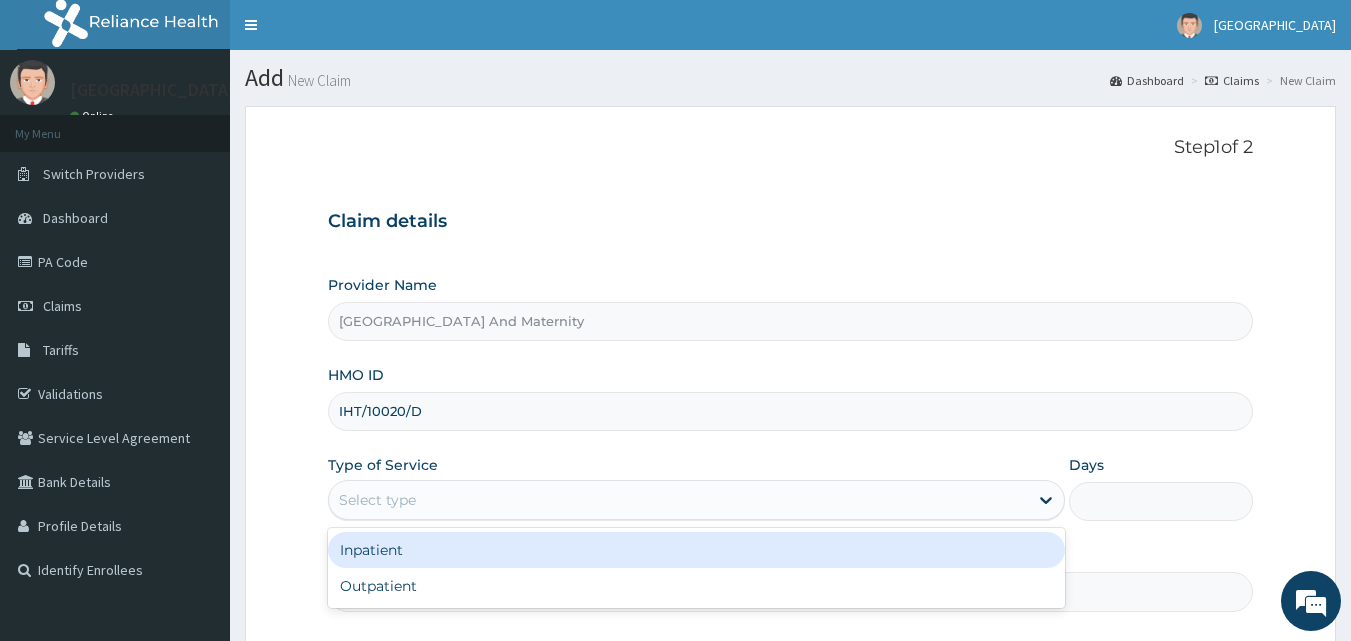scroll, scrollTop: 0, scrollLeft: 0, axis: both 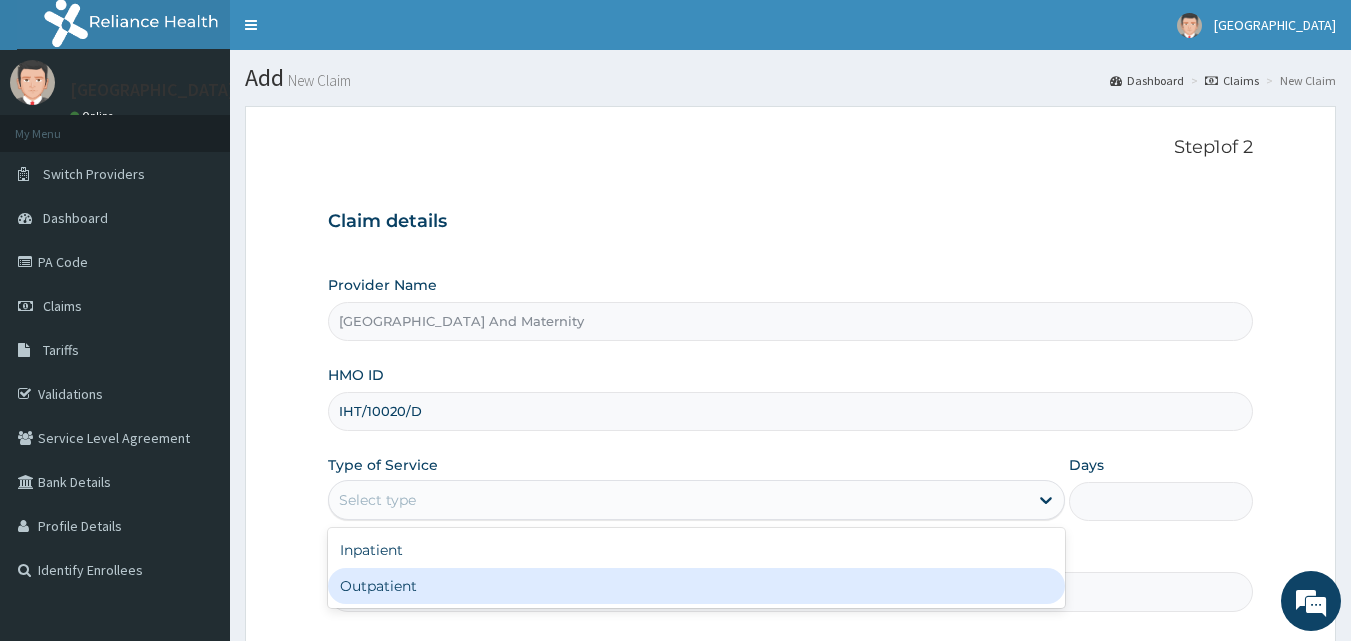 click on "Outpatient" at bounding box center [696, 586] 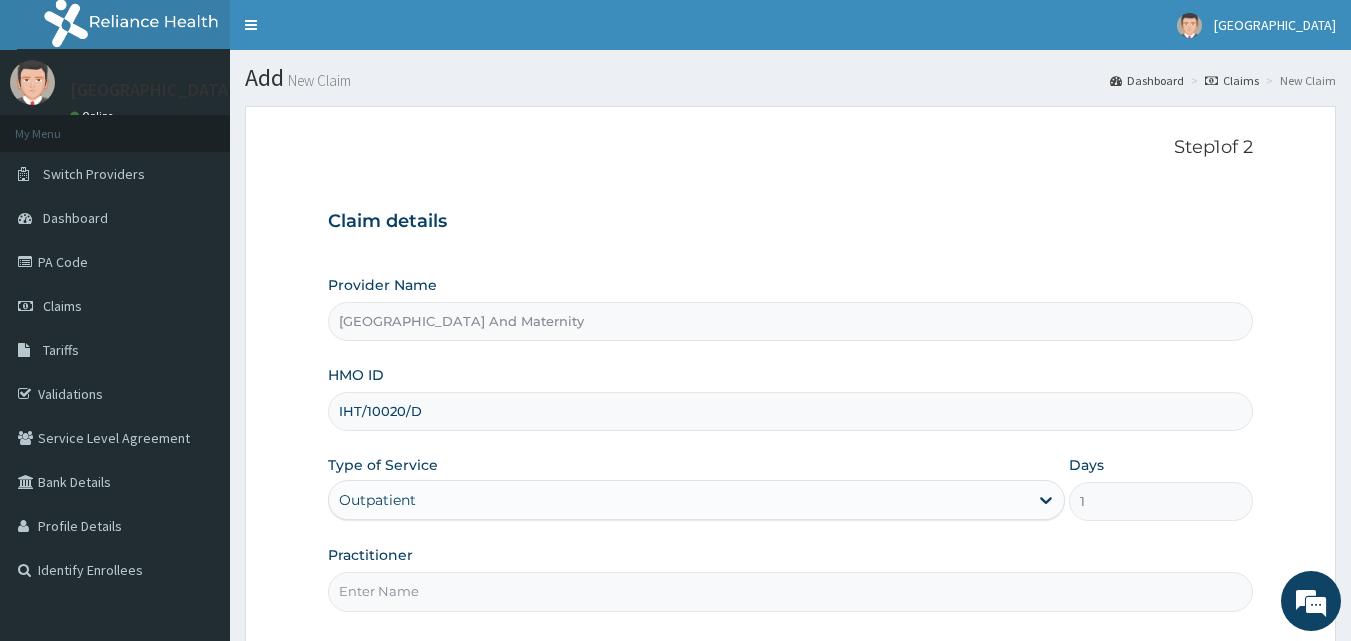click on "Practitioner" at bounding box center (791, 591) 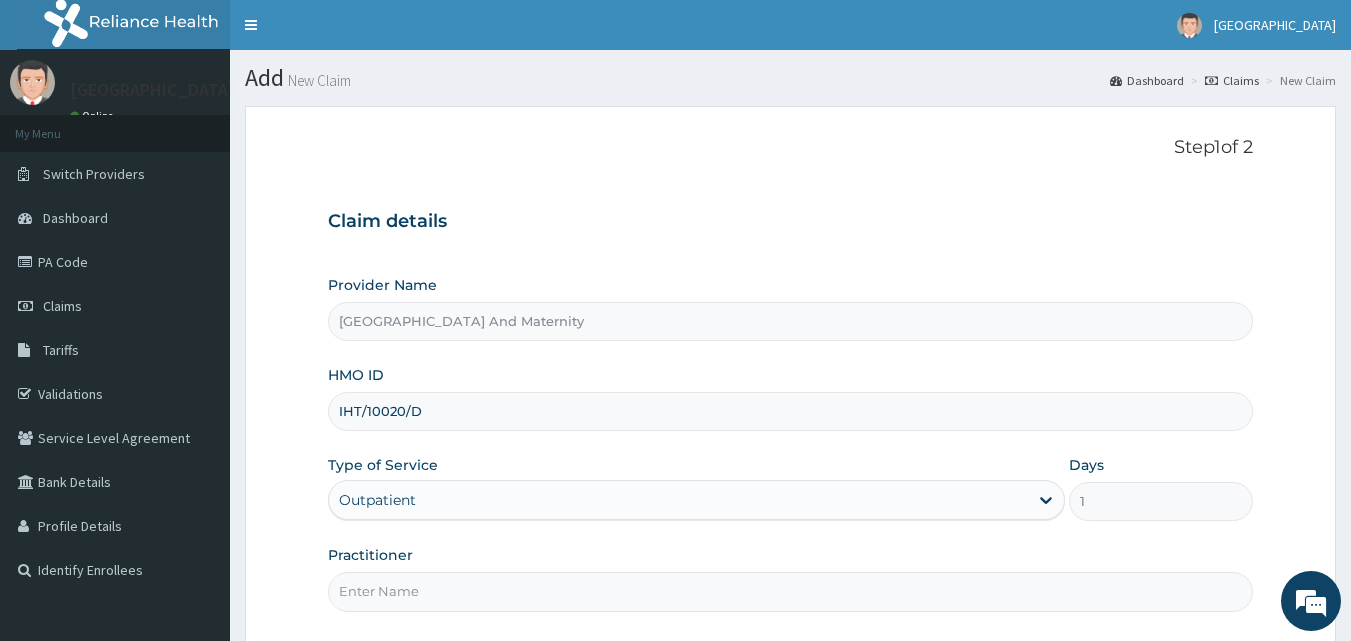 type on "DR NWODO" 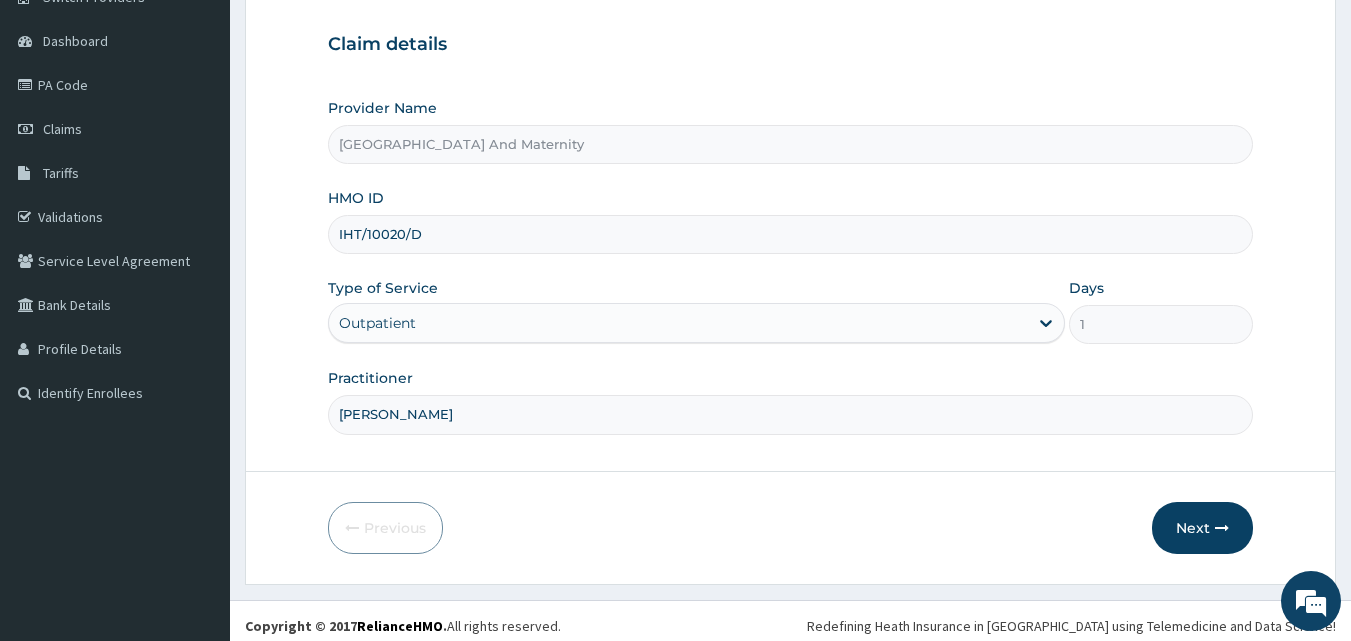 scroll, scrollTop: 187, scrollLeft: 0, axis: vertical 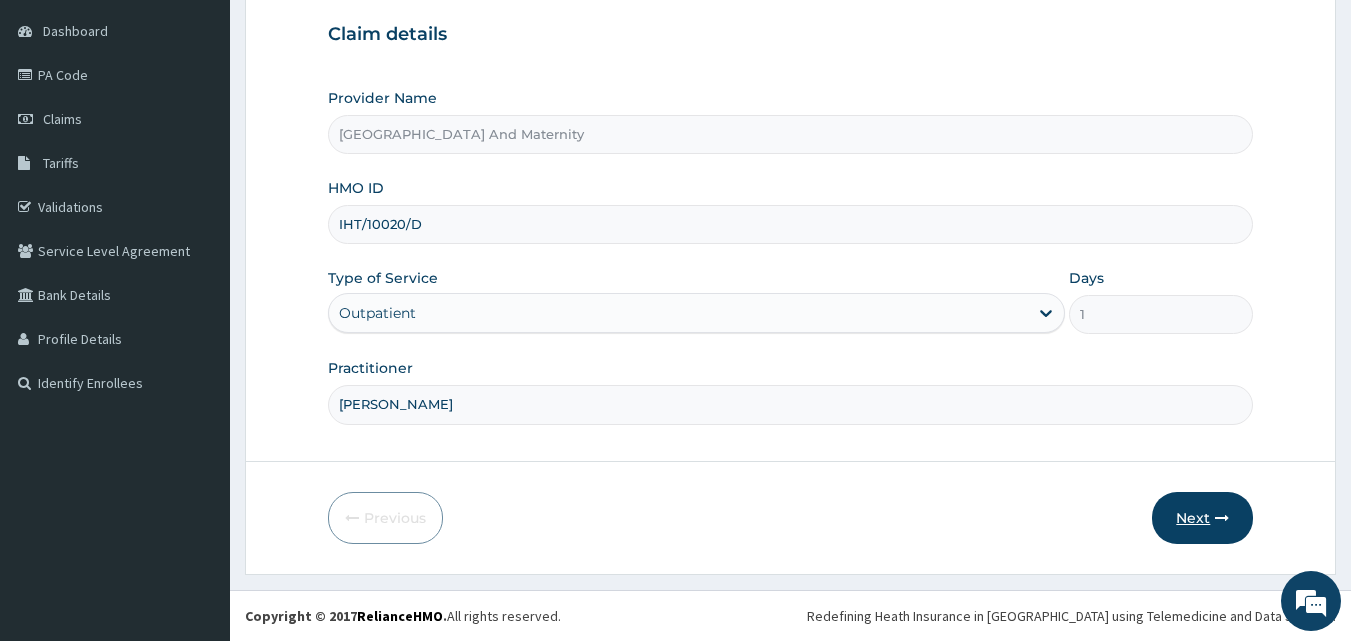 click on "Next" at bounding box center (1202, 518) 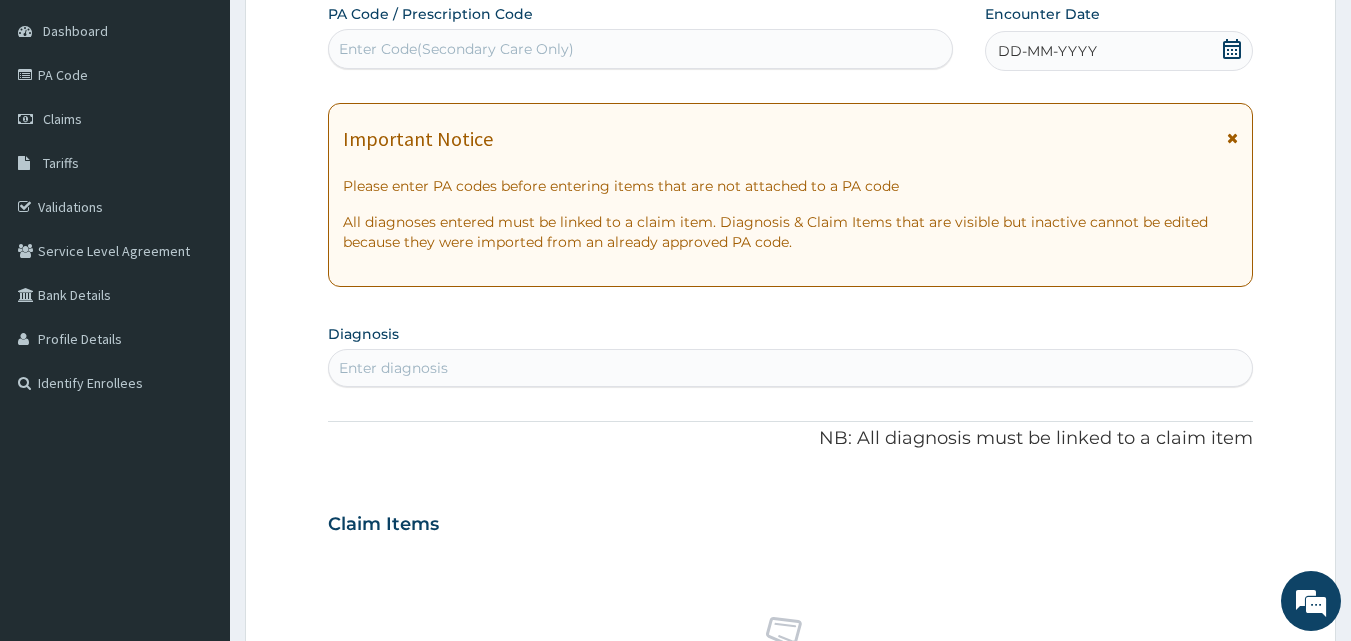 click on "Enter diagnosis" at bounding box center [791, 368] 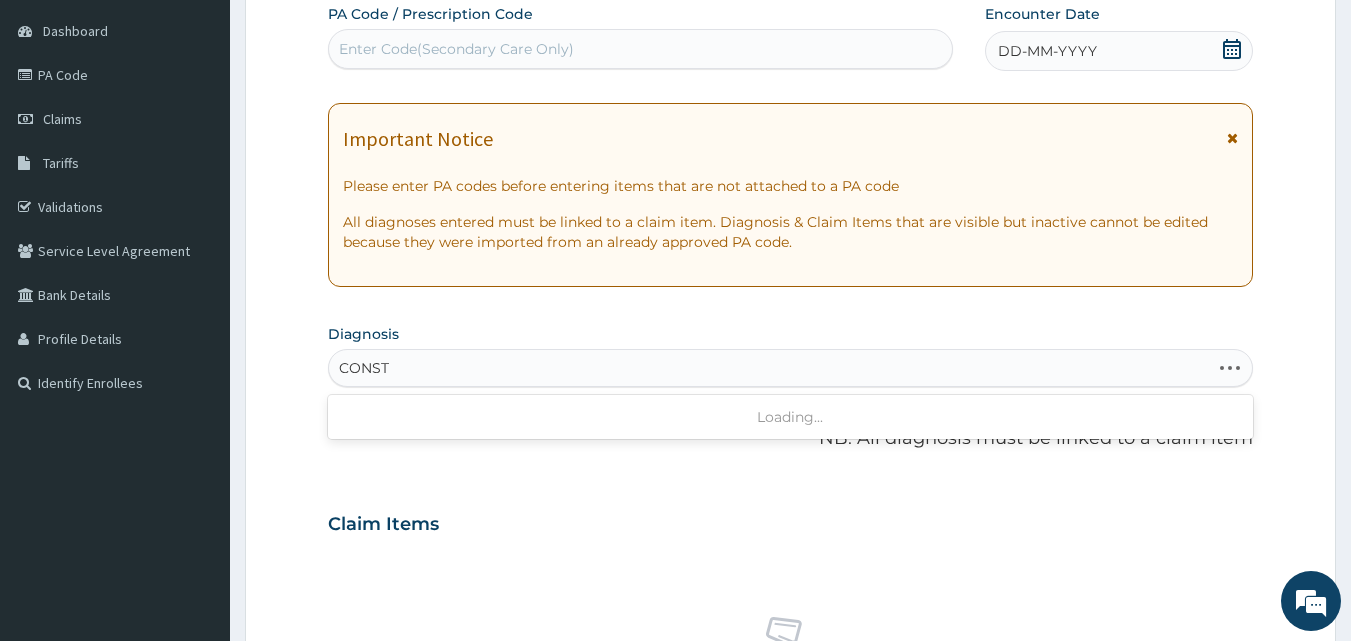 type on "CONSTI" 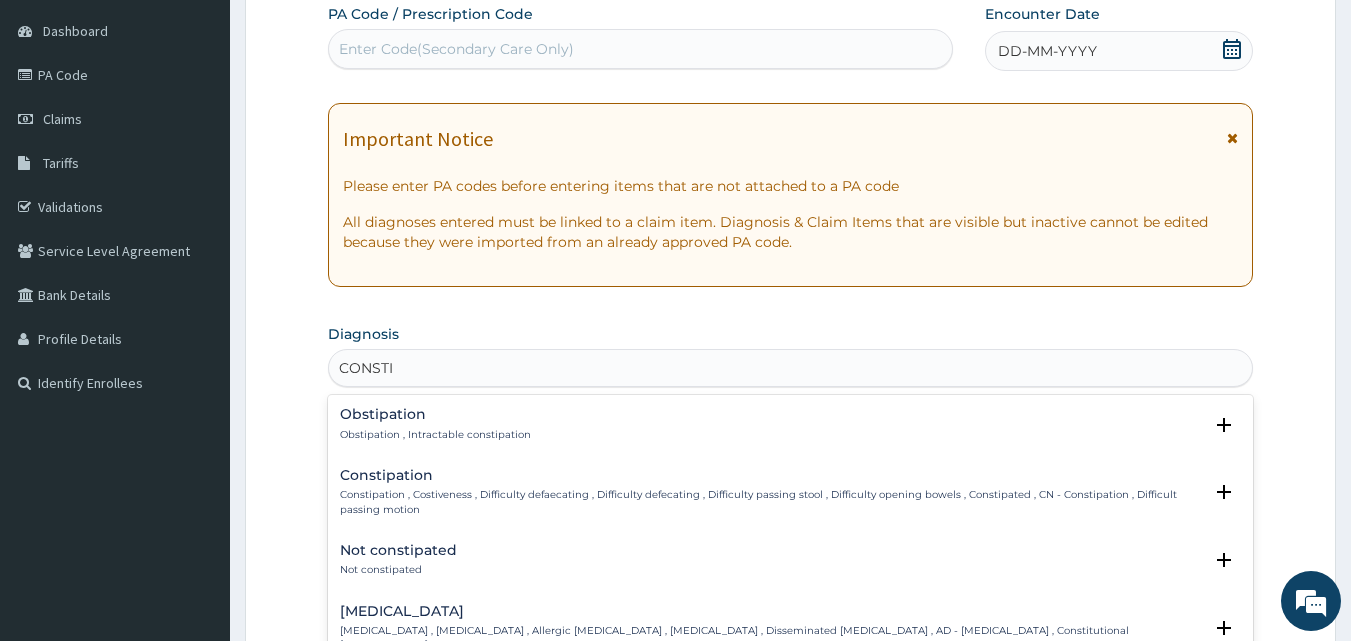 click on "Constipation , Costiveness , Difficulty defaecating , Difficulty defecating , Difficulty passing stool , Difficulty opening bowels , Constipated , CN - Constipation , Difficult passing motion" at bounding box center [771, 502] 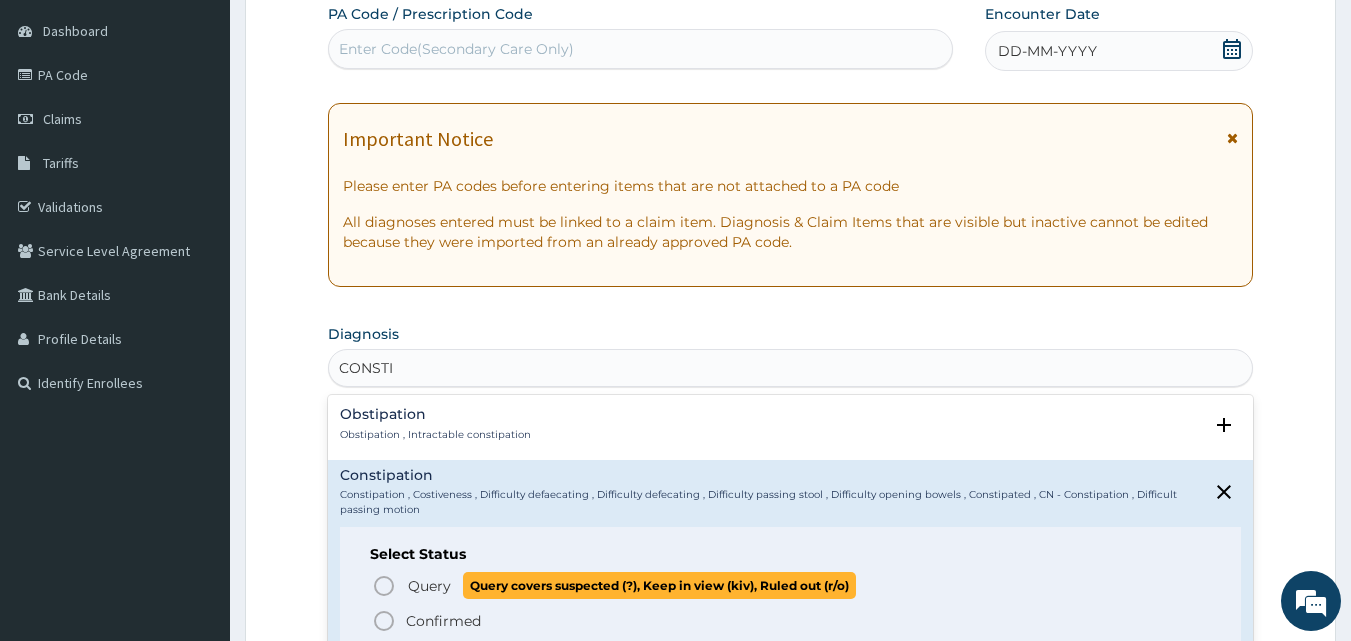 click on "Query Query covers suspected (?), Keep in view (kiv), Ruled out (r/o)" at bounding box center [792, 585] 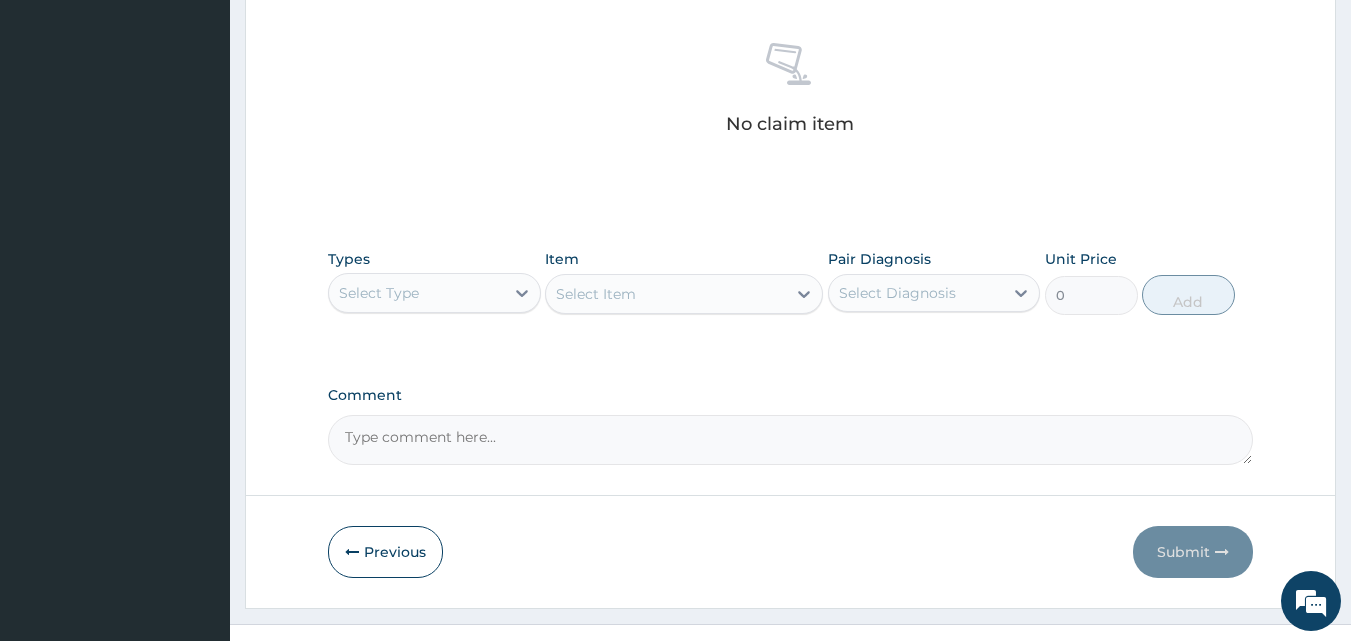 scroll, scrollTop: 801, scrollLeft: 0, axis: vertical 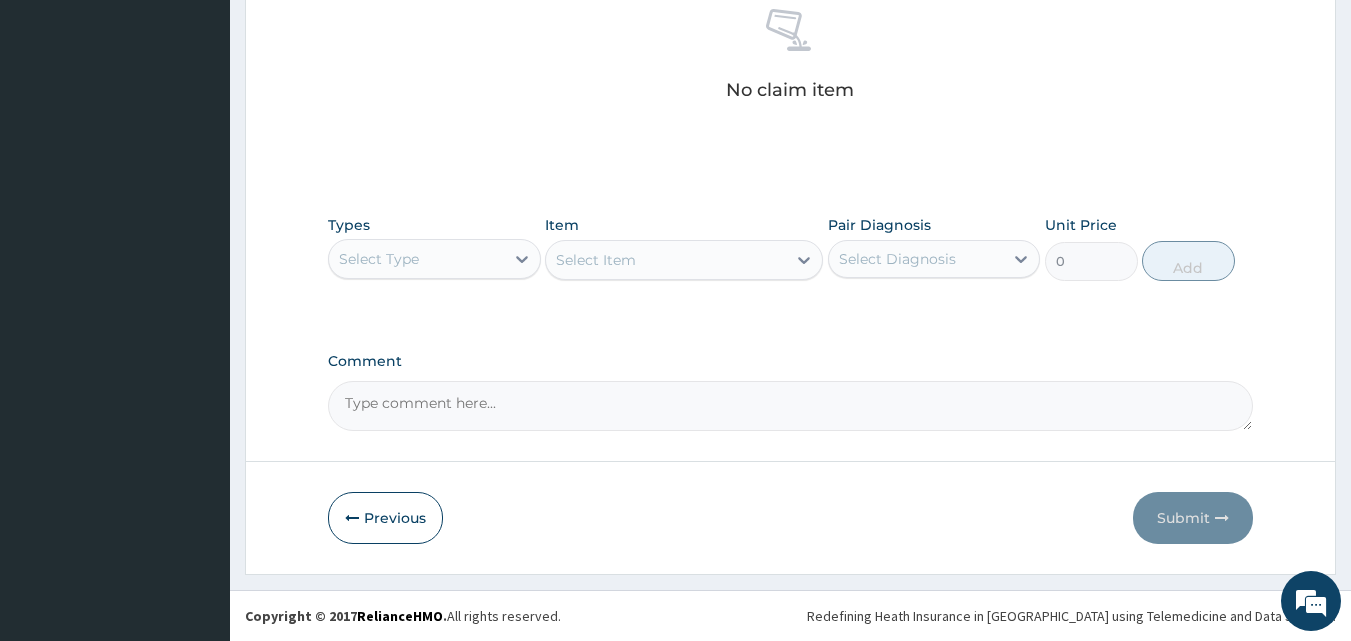 click on "Select Type" at bounding box center (416, 259) 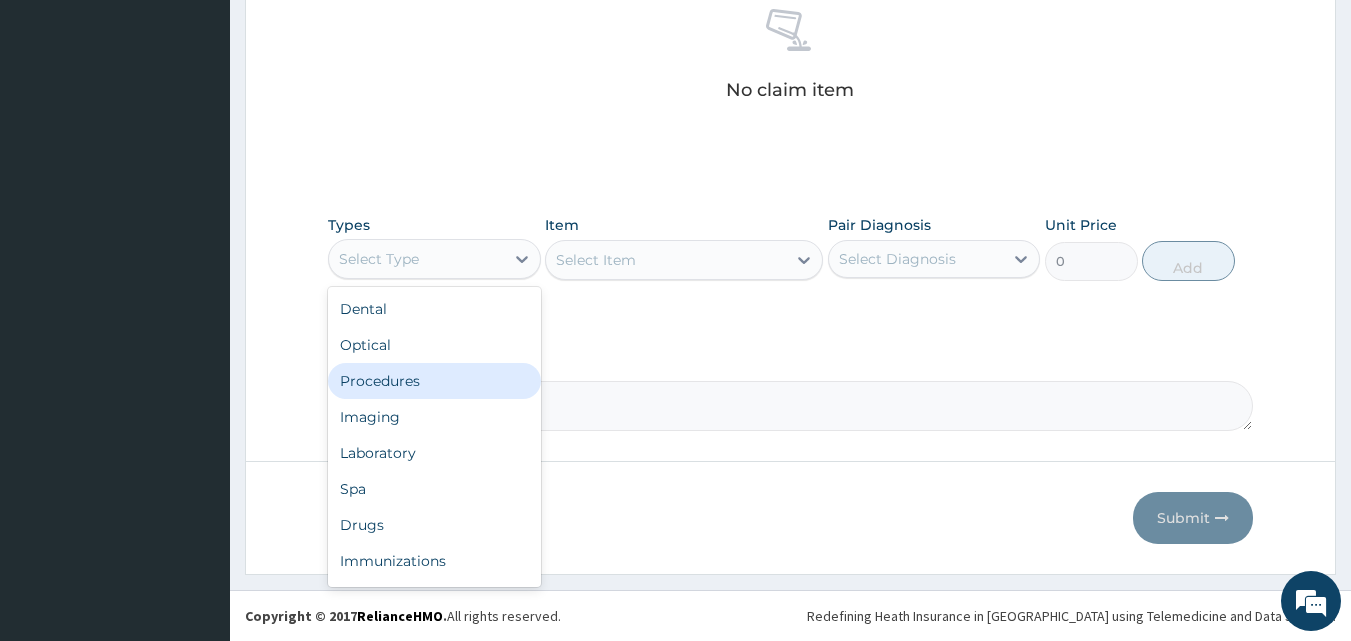 click on "Procedures" at bounding box center [434, 381] 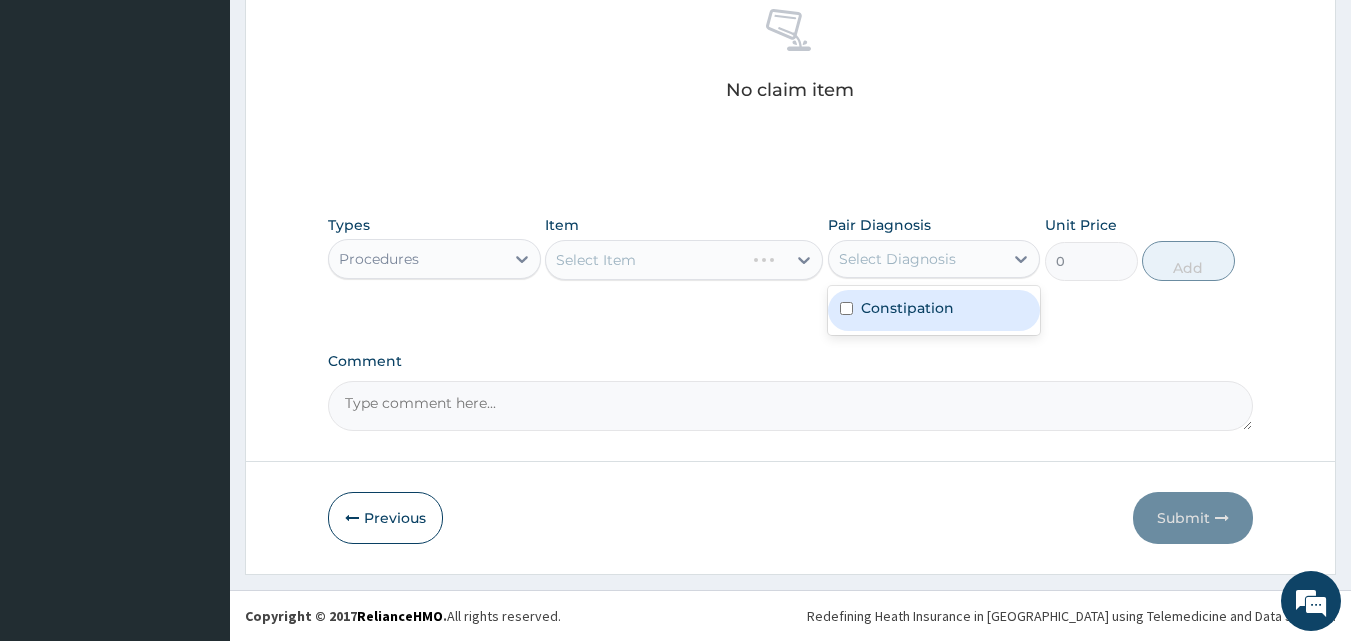 click on "Select Diagnosis" at bounding box center (897, 259) 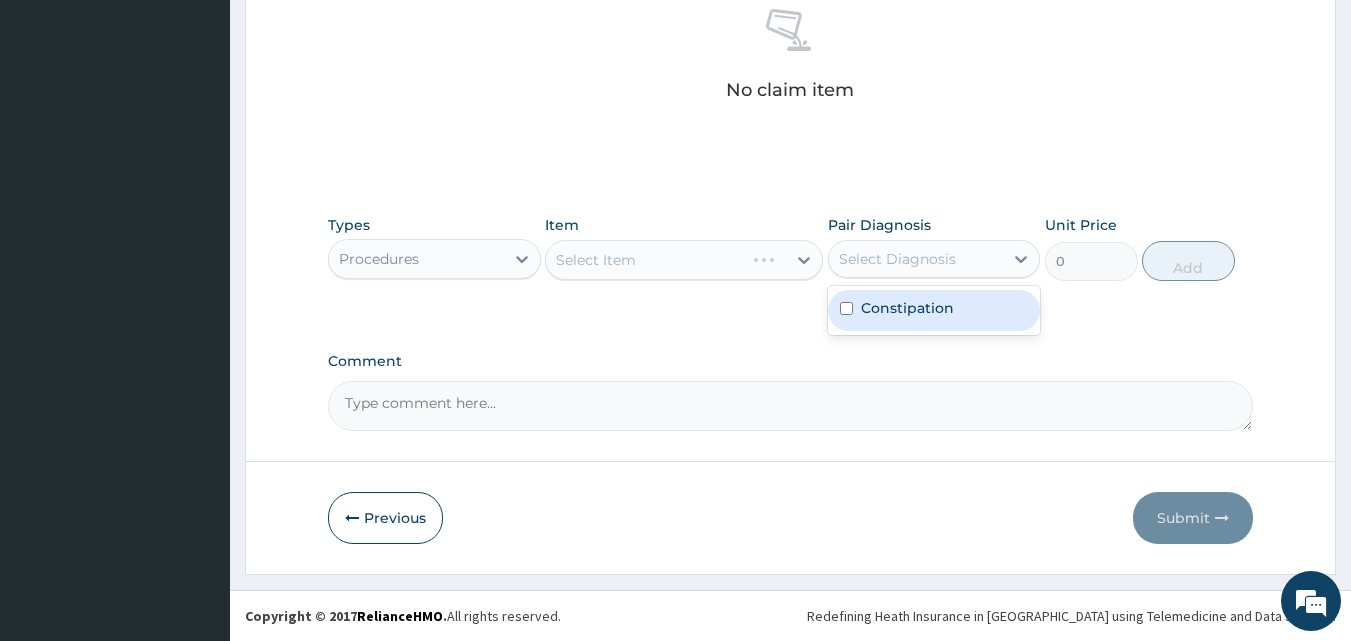 click on "Constipation" at bounding box center [907, 308] 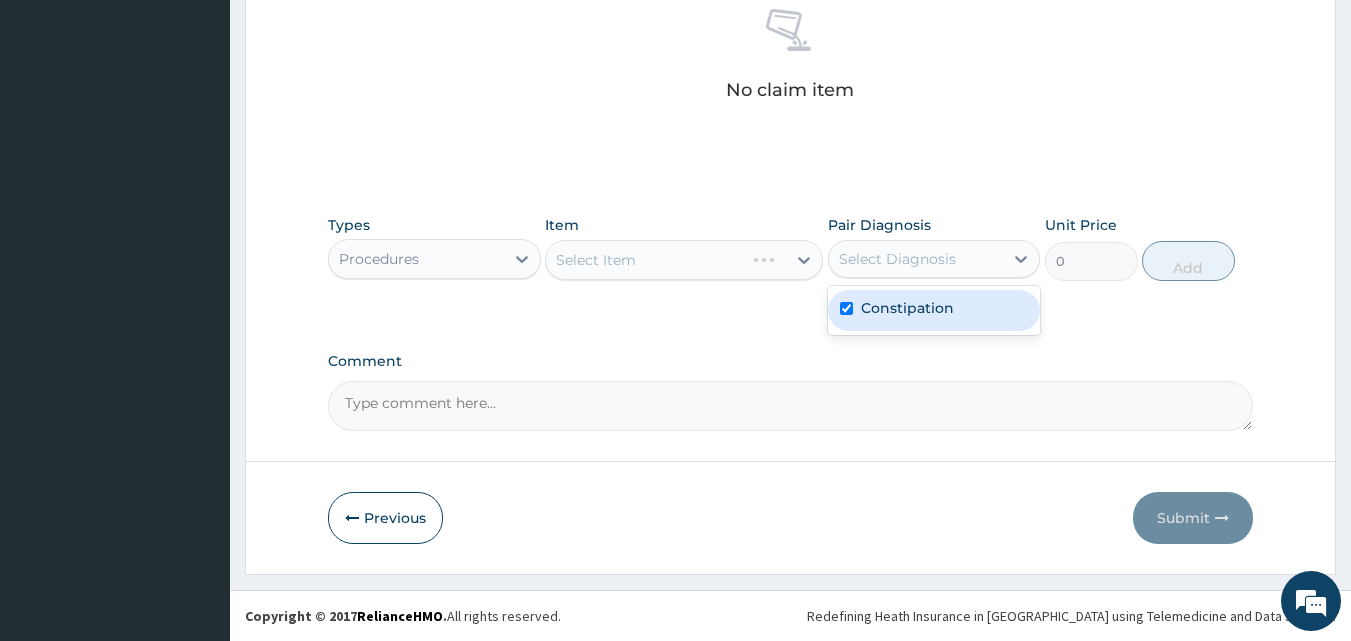 checkbox on "true" 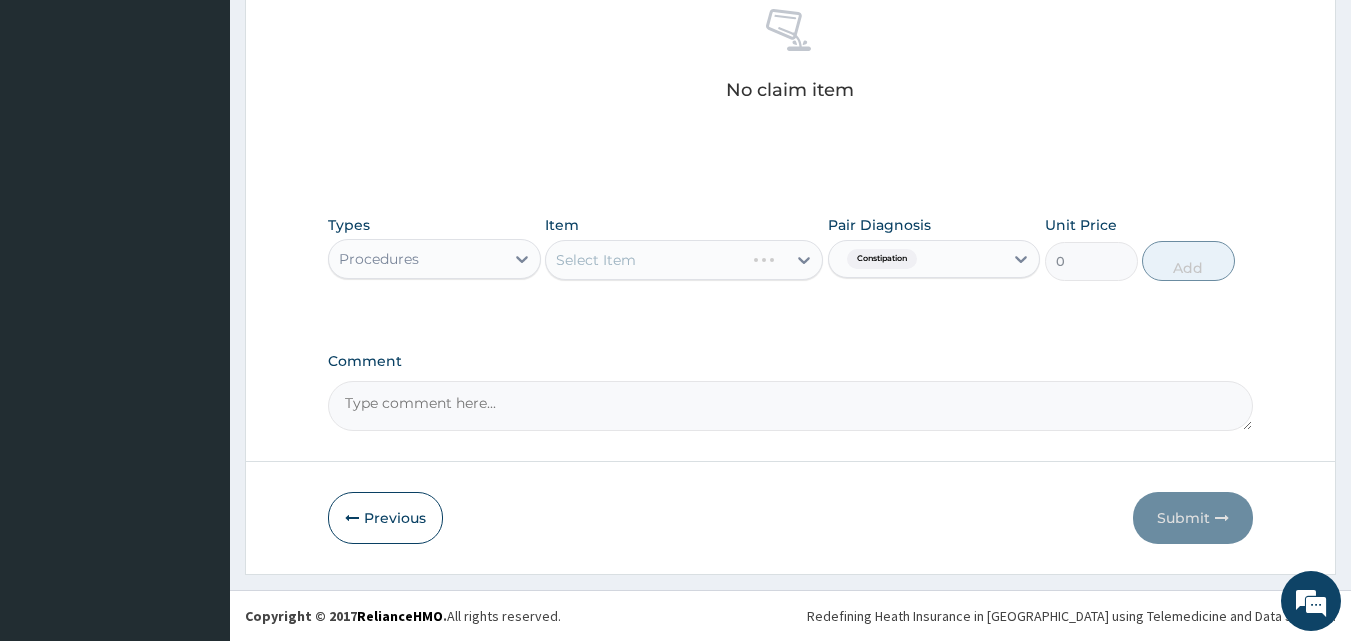 click on "Select Item" at bounding box center [684, 260] 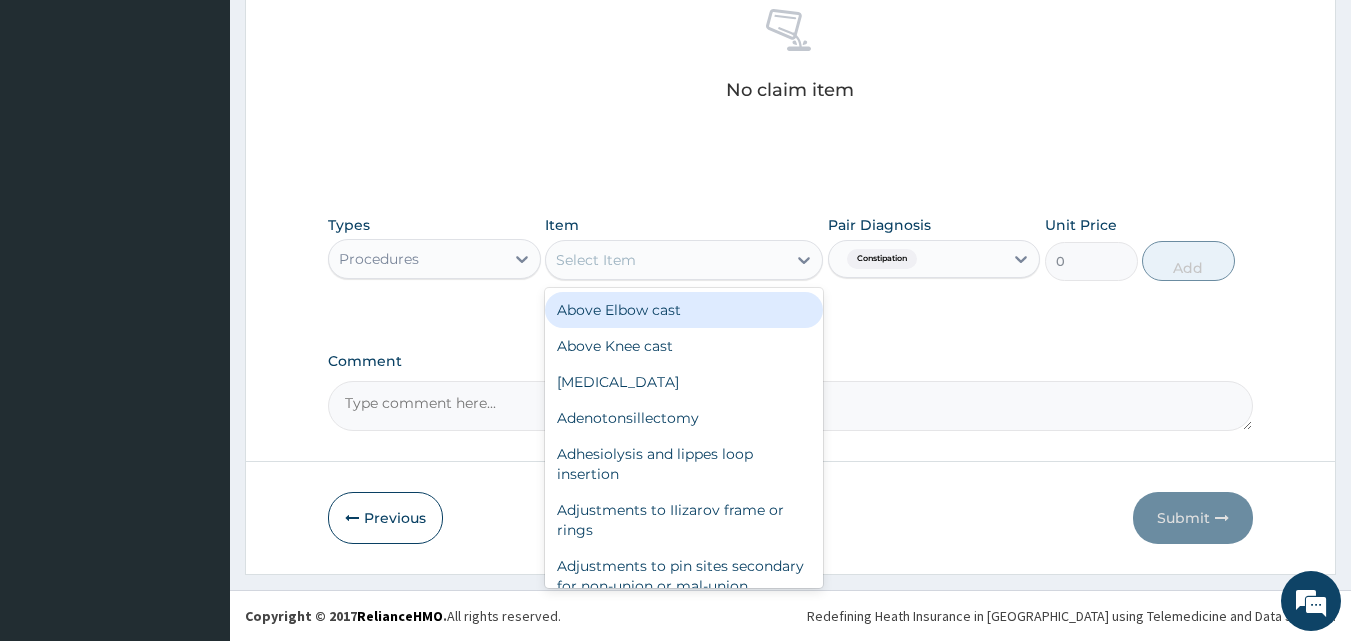 click on "Select Item" at bounding box center [666, 260] 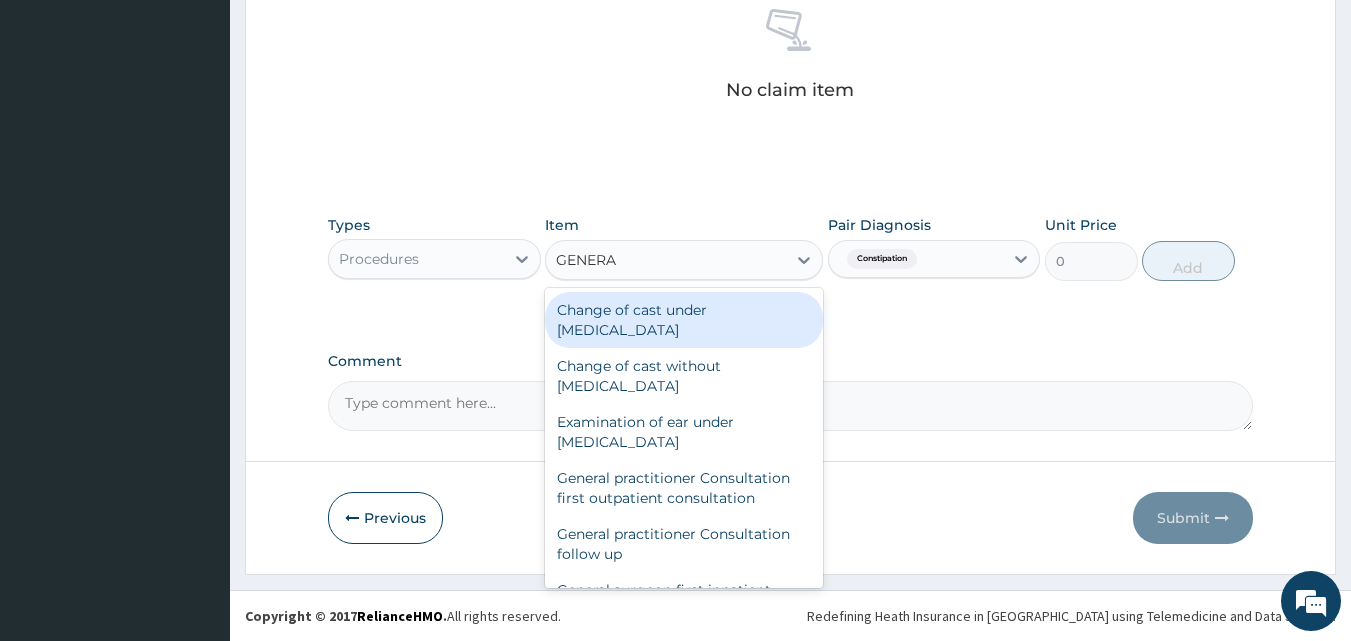 type on "GENERAL" 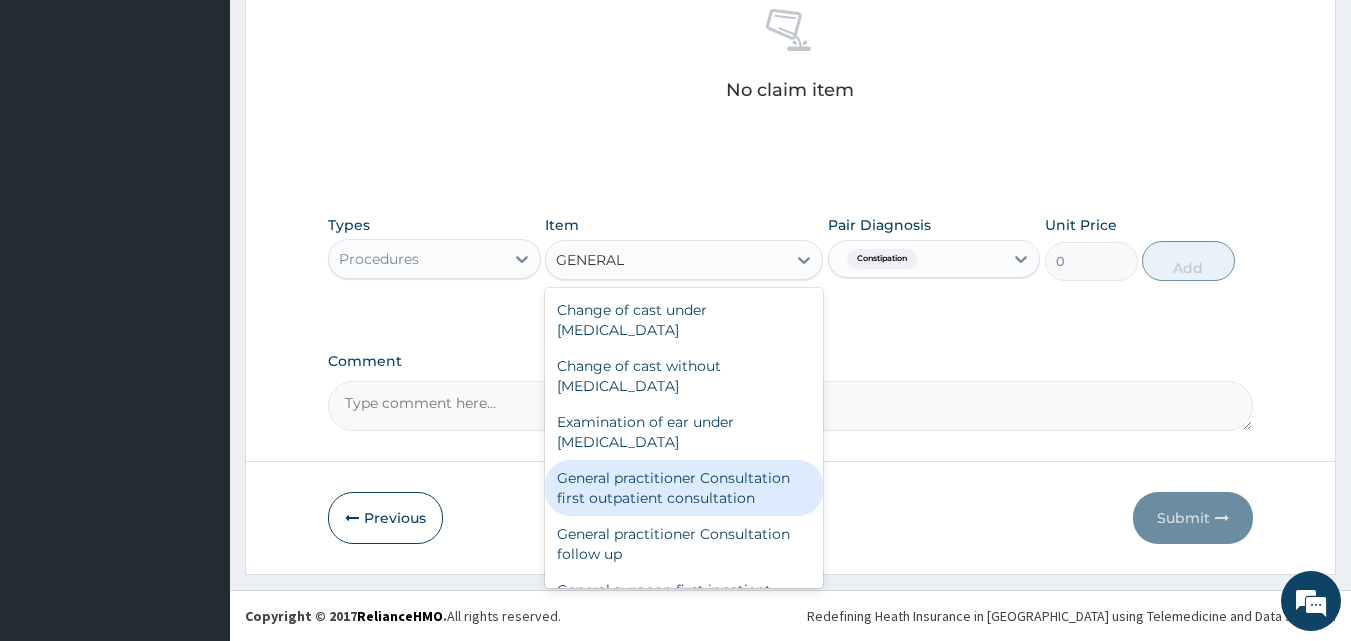 click on "General practitioner Consultation first outpatient consultation" at bounding box center (684, 488) 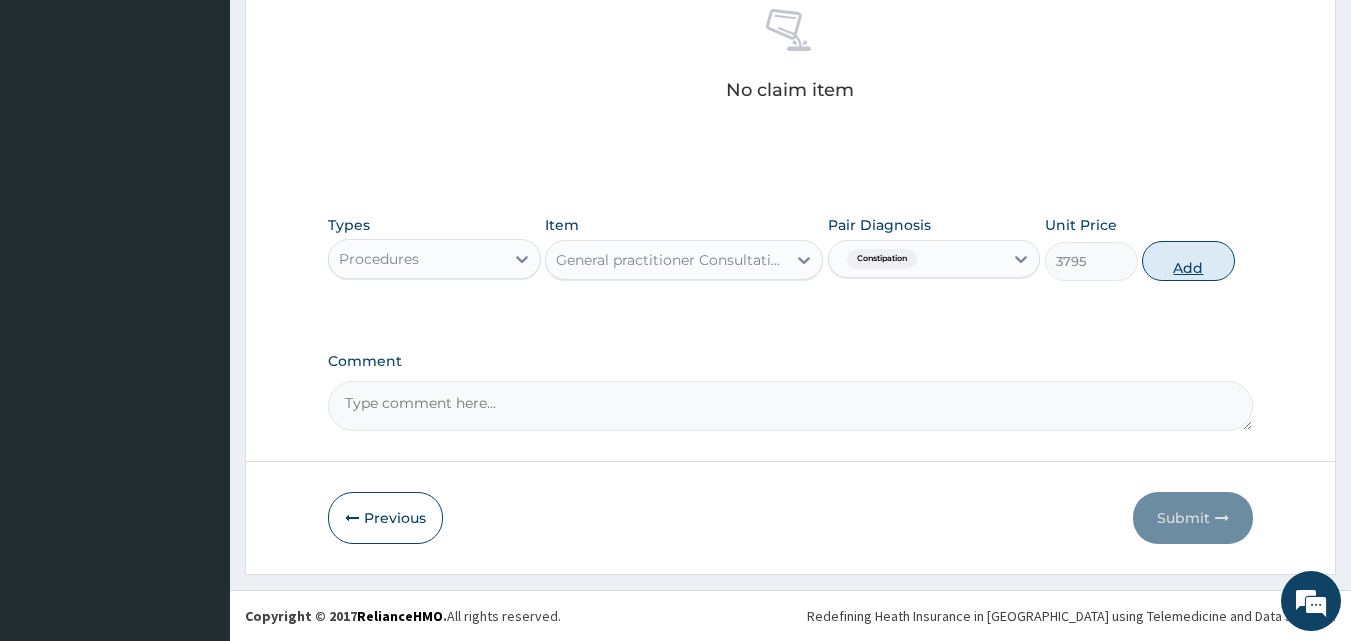 click on "Add" at bounding box center (1188, 261) 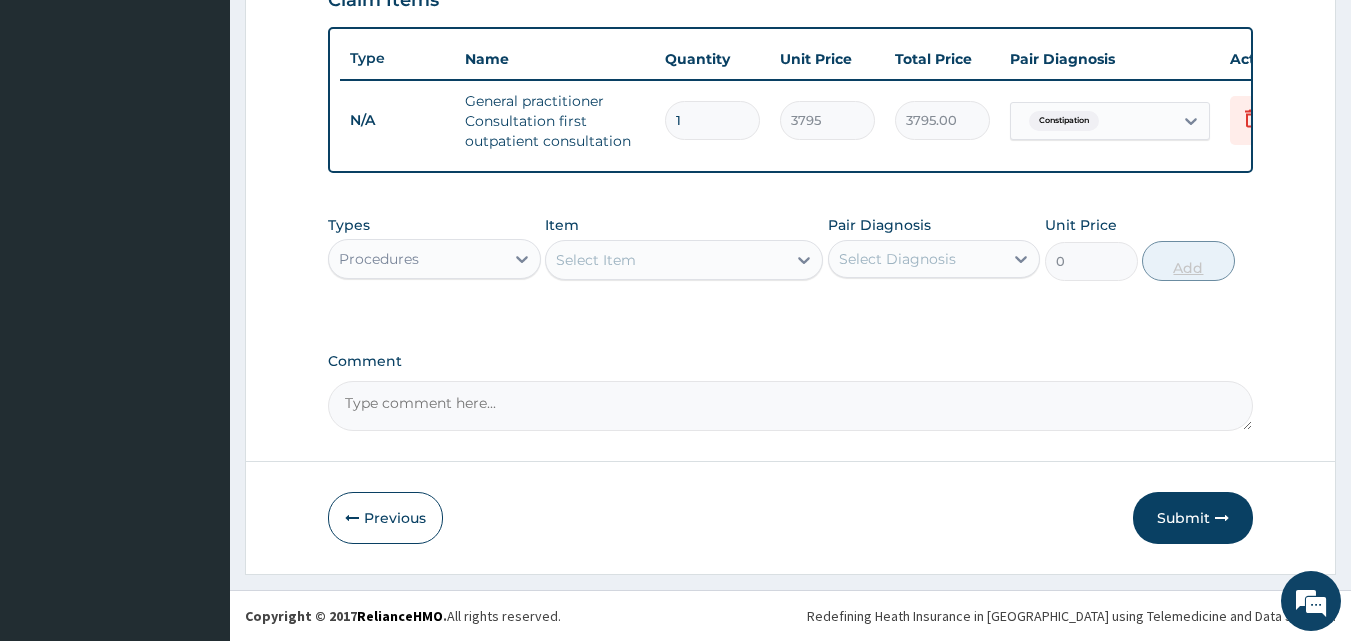 scroll, scrollTop: 732, scrollLeft: 0, axis: vertical 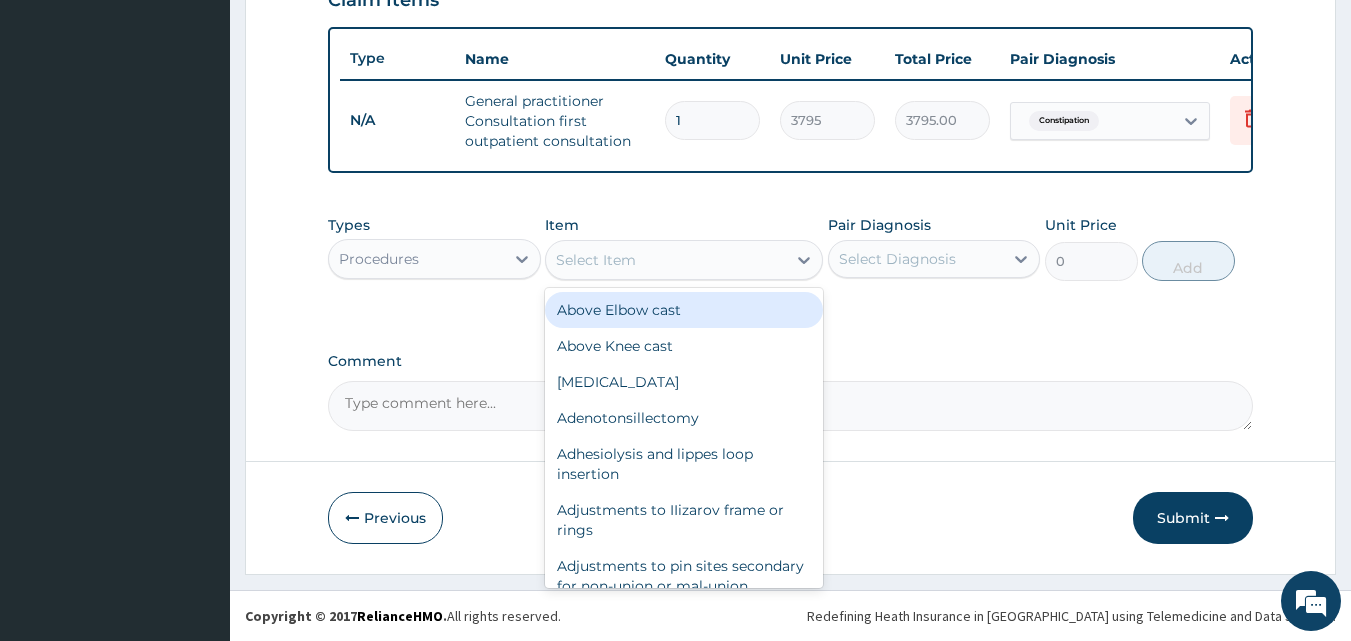 click on "Select Item" at bounding box center (596, 260) 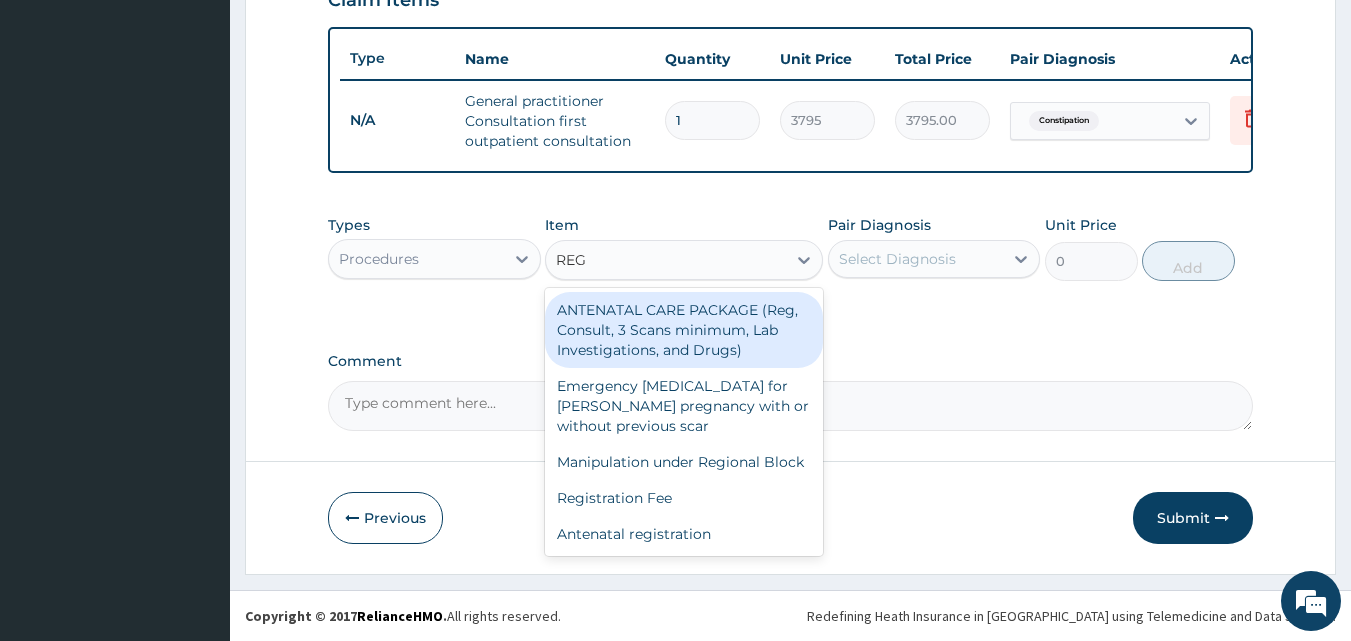 type on "REGI" 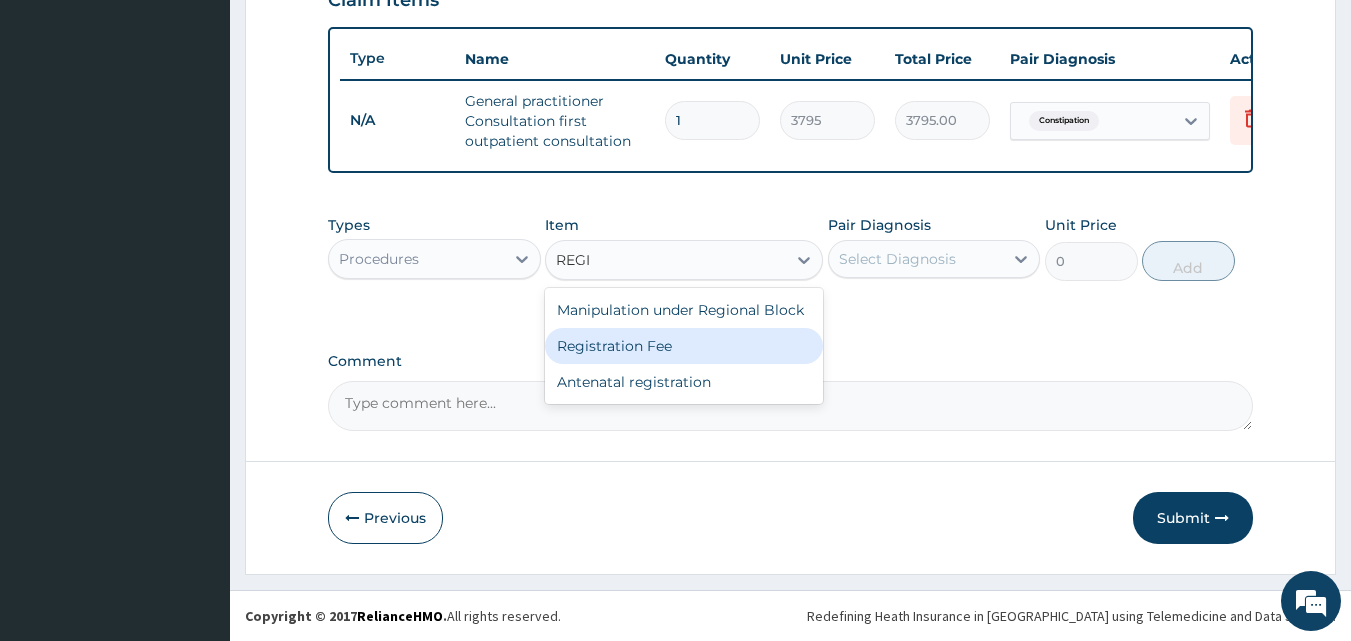 click on "Registration Fee" at bounding box center [684, 346] 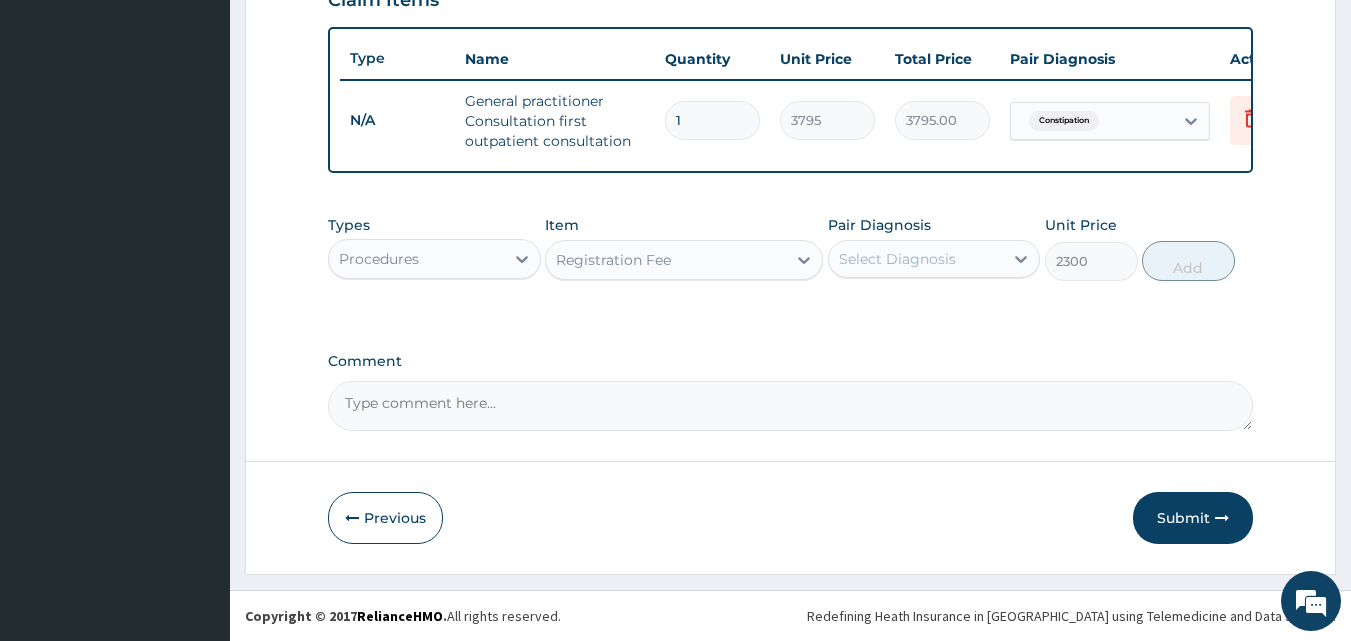 click on "Select Diagnosis" at bounding box center [897, 259] 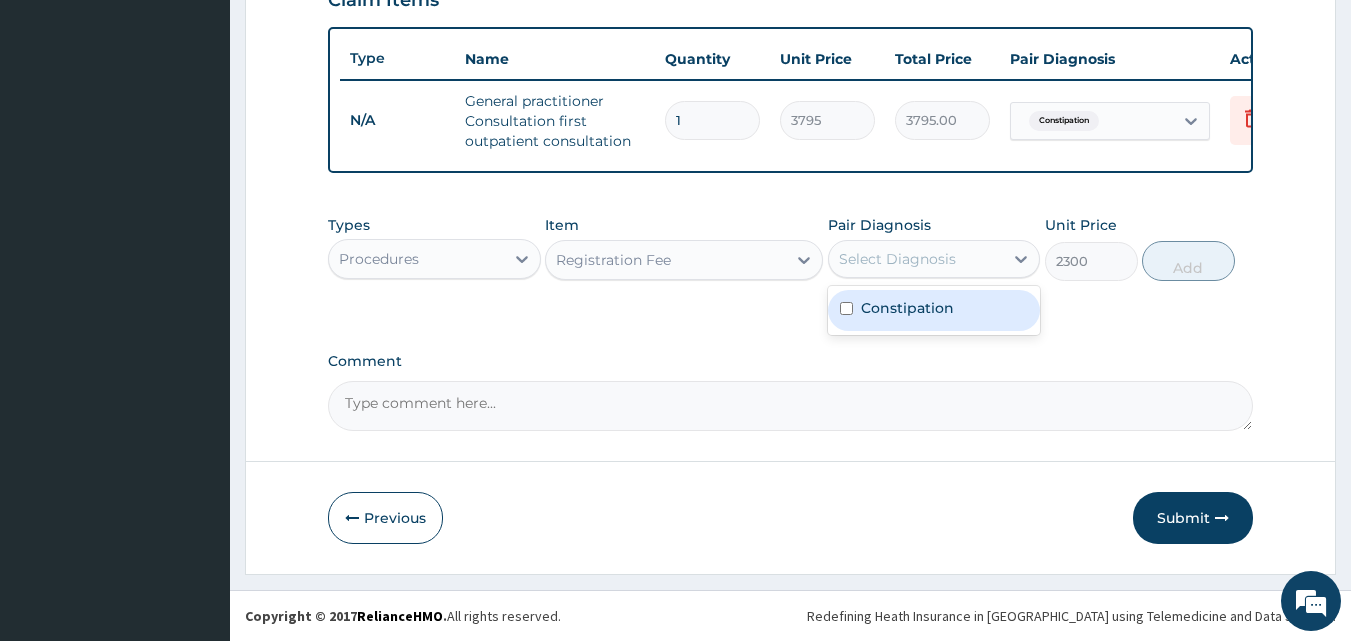 click on "Constipation" at bounding box center [907, 308] 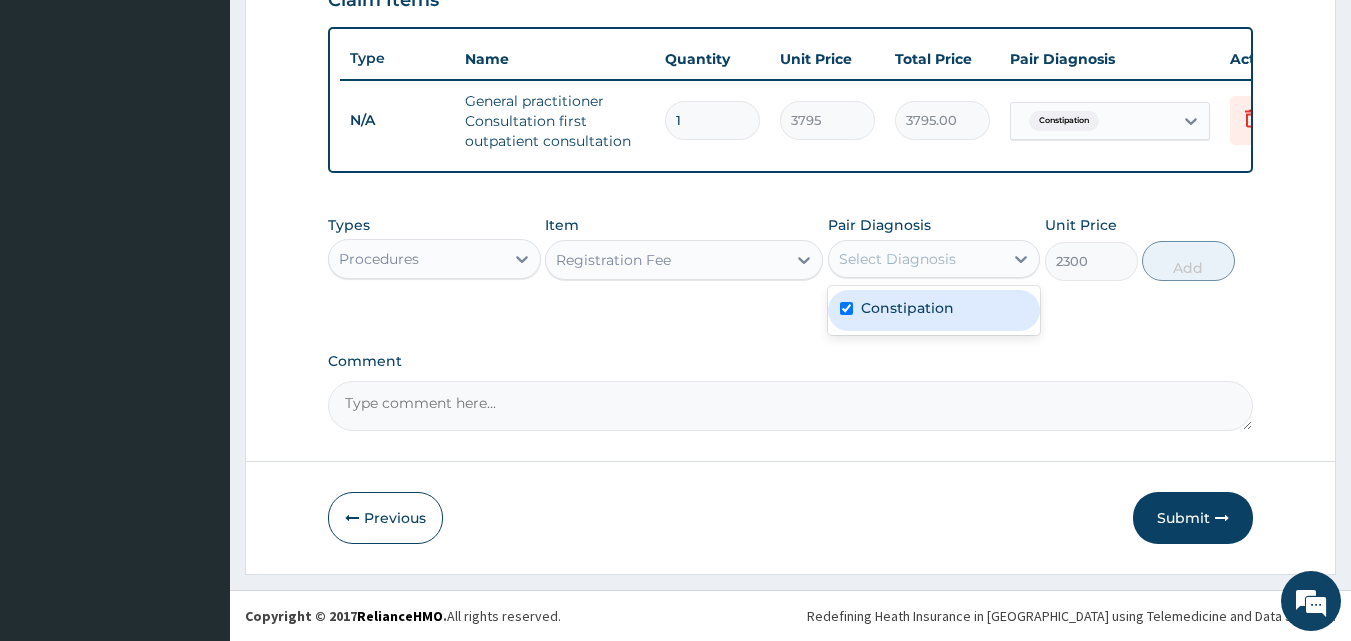 checkbox on "true" 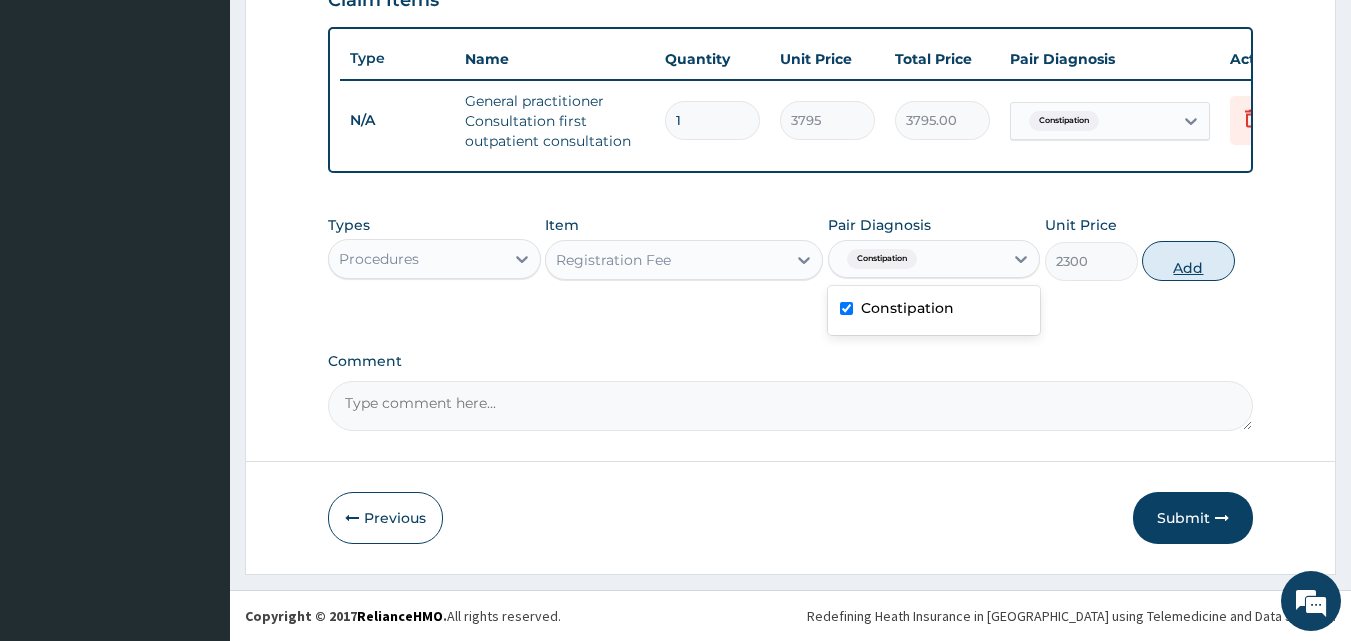 click on "Add" at bounding box center [1188, 261] 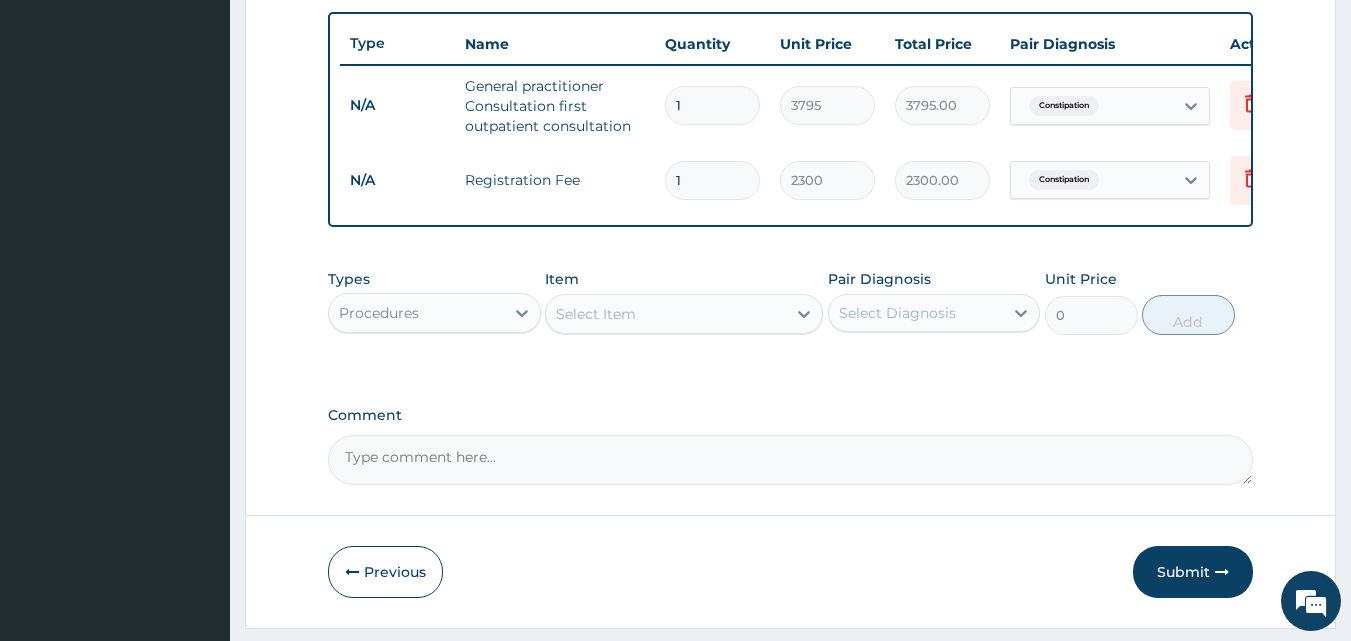 click on "Procedures" at bounding box center (416, 313) 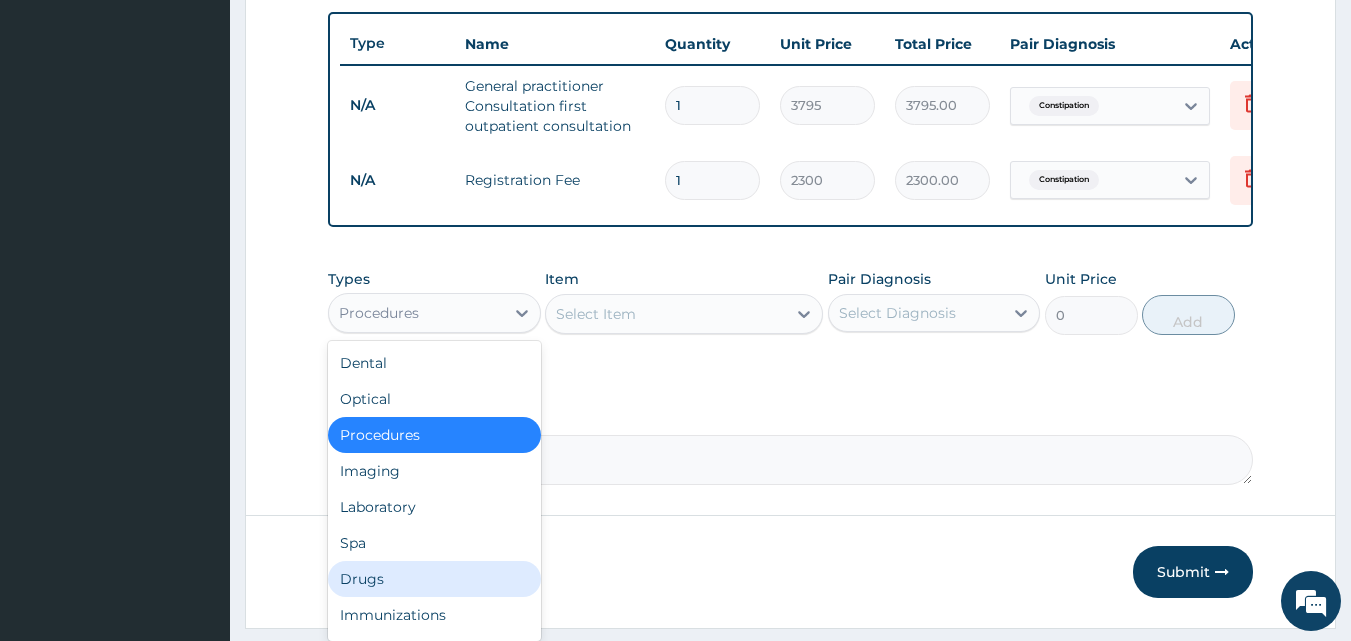 click on "Drugs" at bounding box center [434, 579] 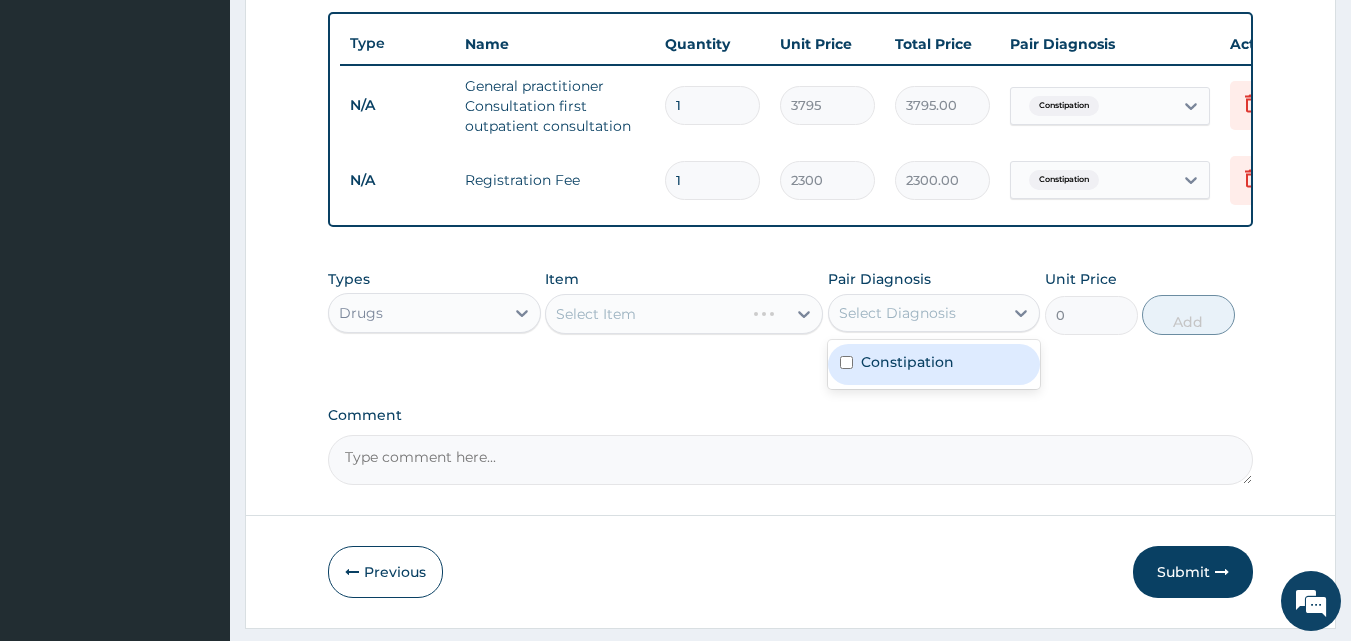 click on "Select Diagnosis" at bounding box center [916, 313] 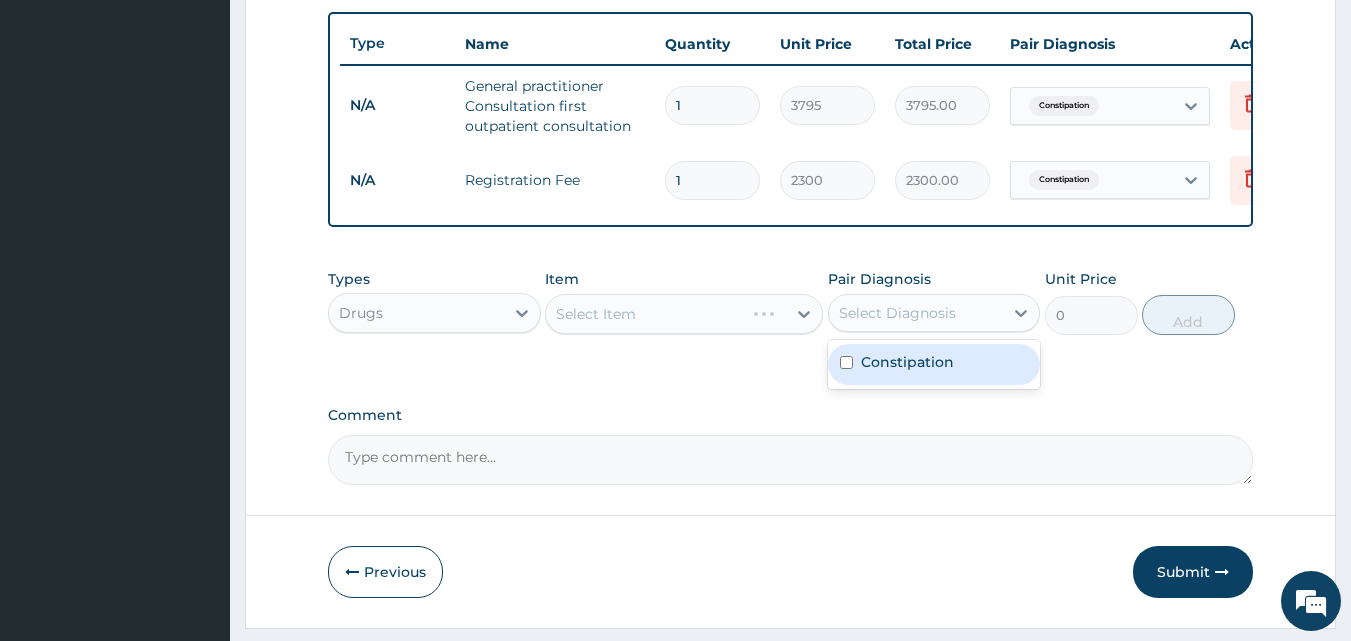 click at bounding box center (846, 362) 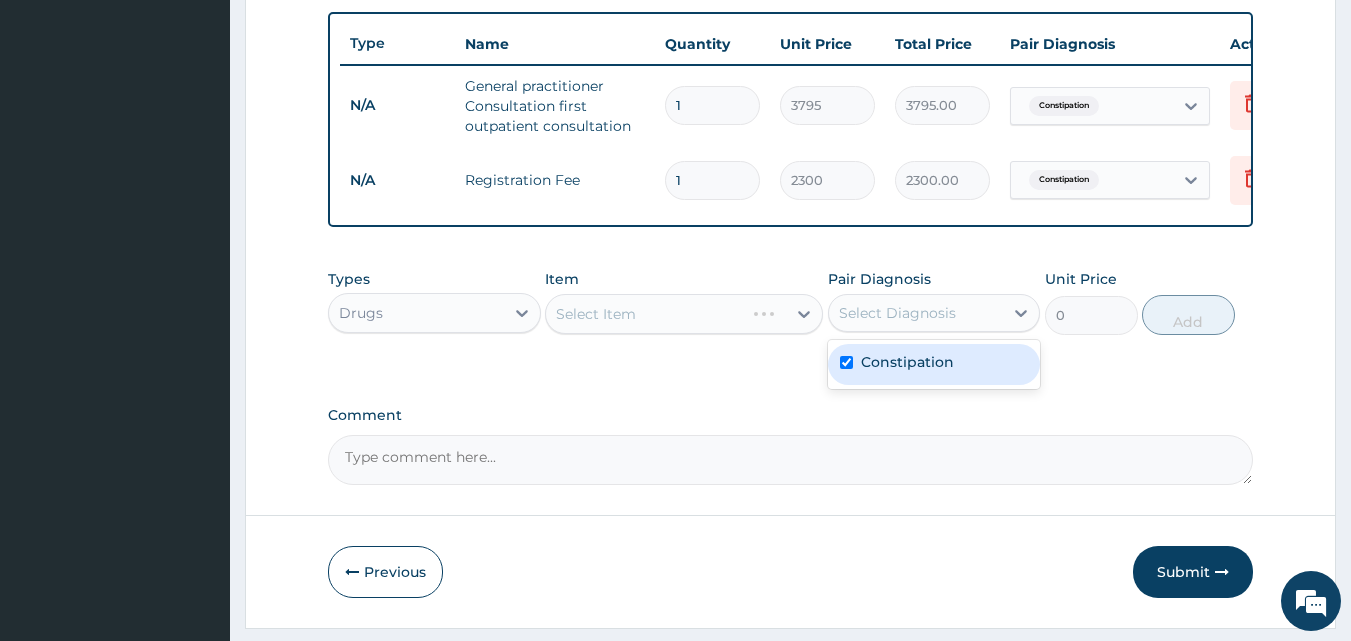 checkbox on "true" 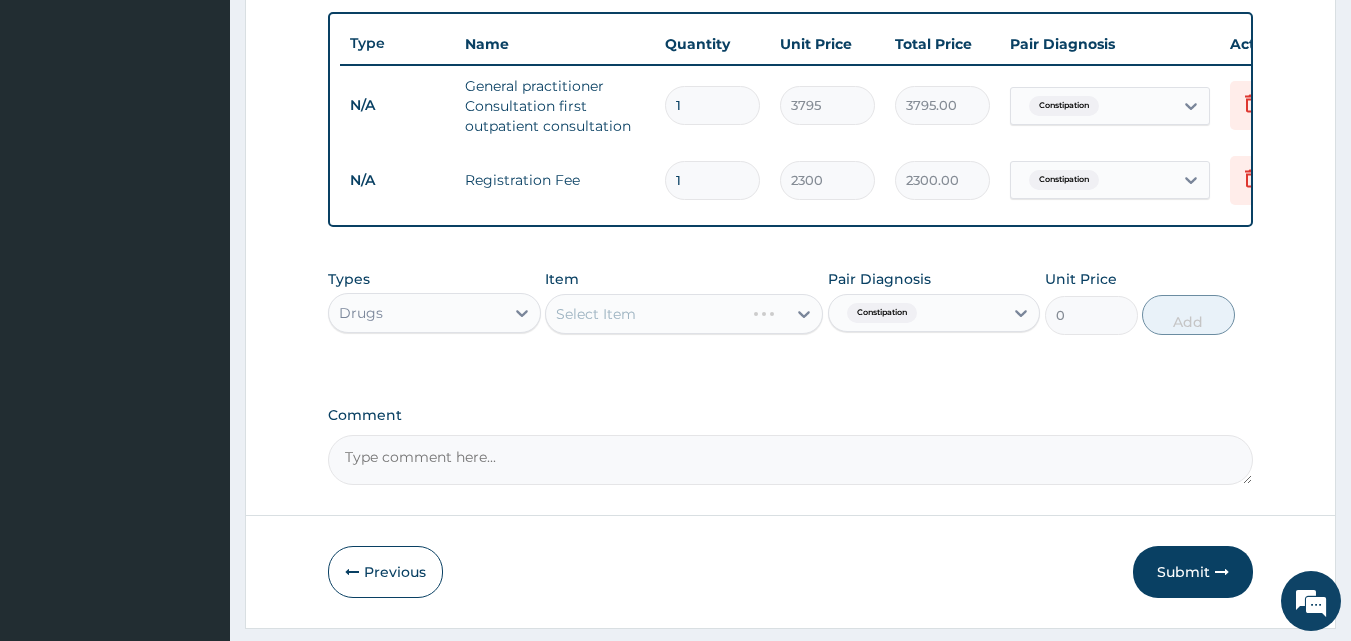 click on "Select Item" at bounding box center (684, 314) 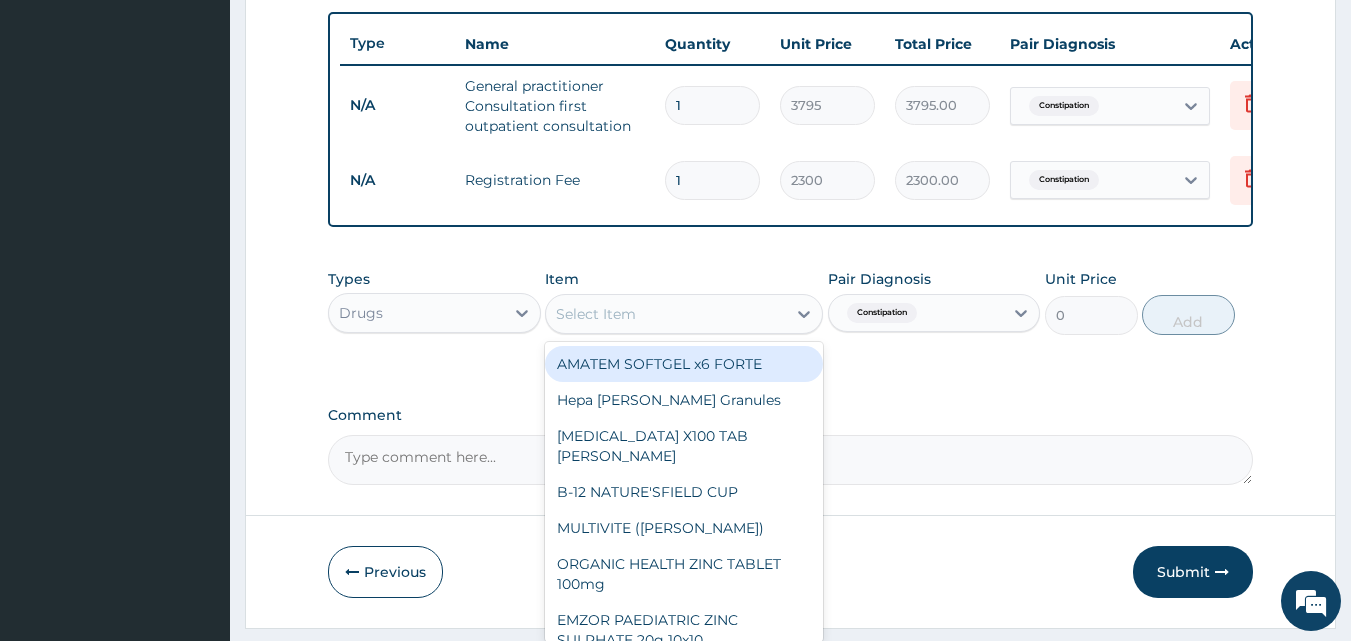 click on "Select Item" at bounding box center (666, 314) 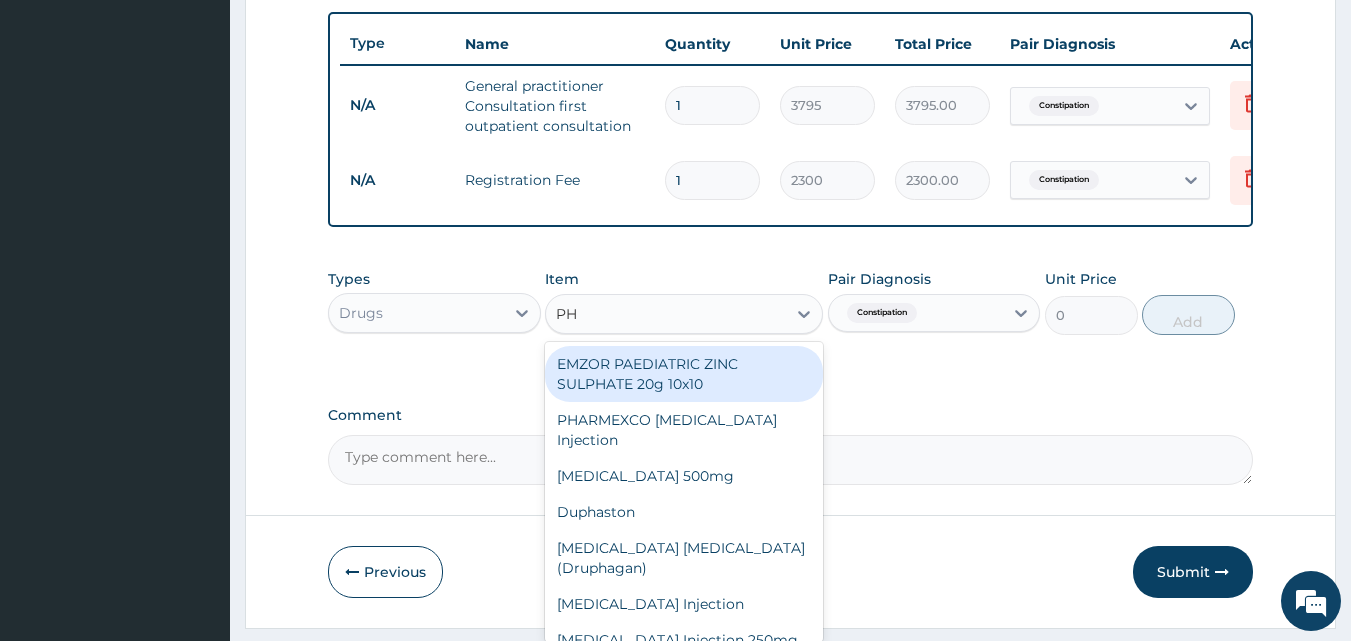 type on "P" 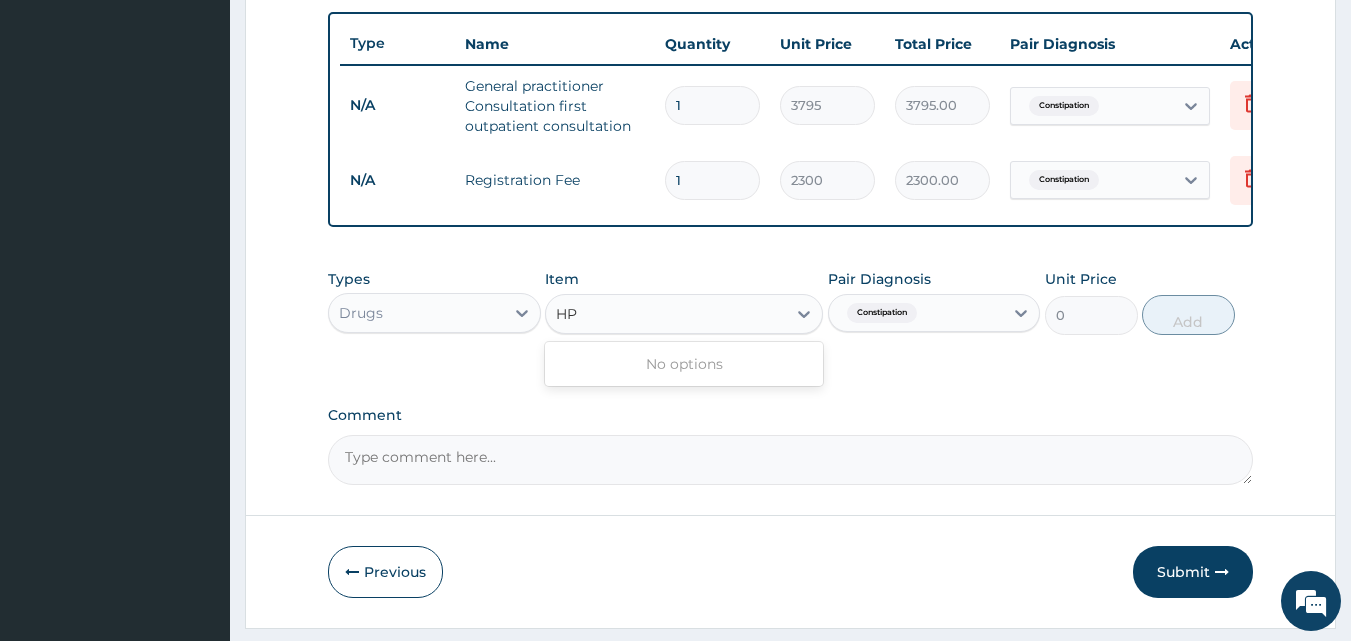 type on "H" 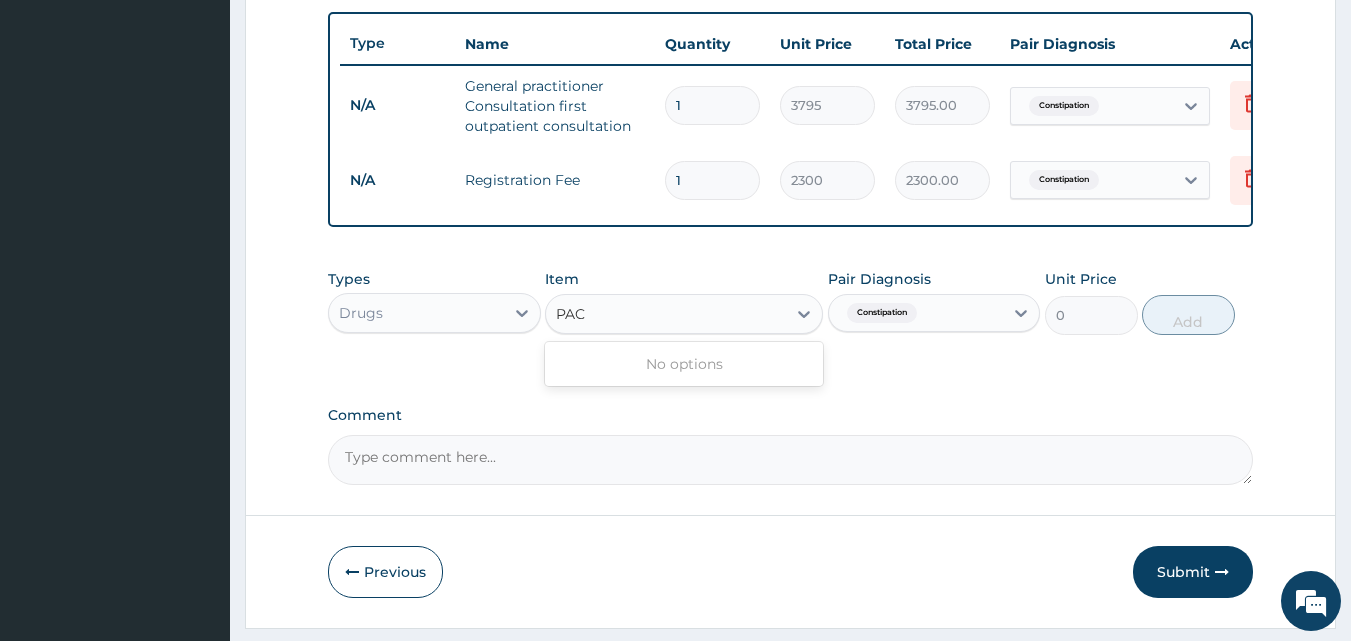 type on "PA" 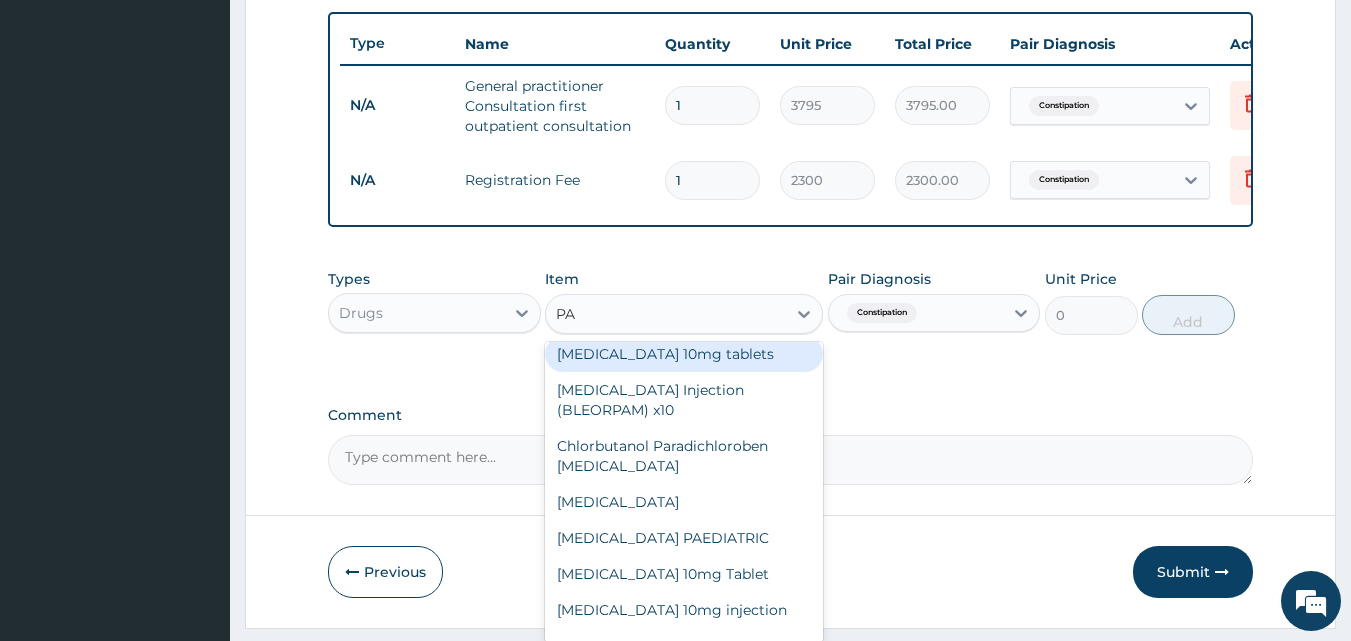 scroll, scrollTop: 189, scrollLeft: 0, axis: vertical 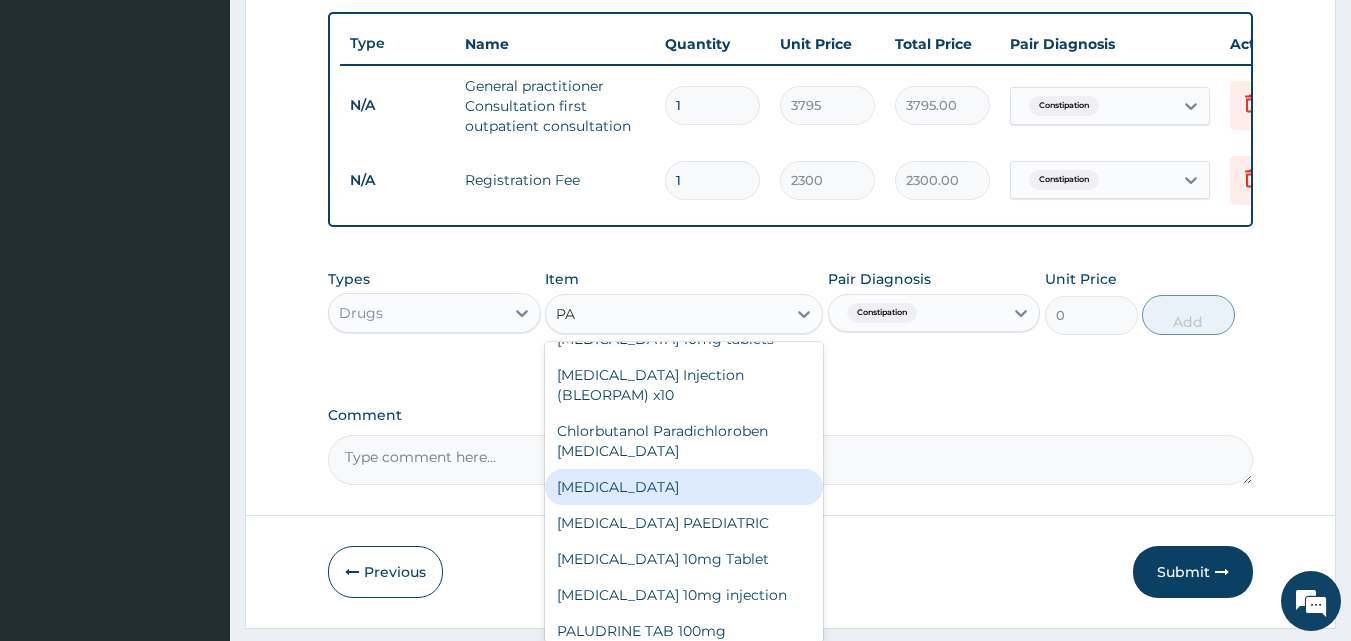 click on "[MEDICAL_DATA]" at bounding box center [684, 487] 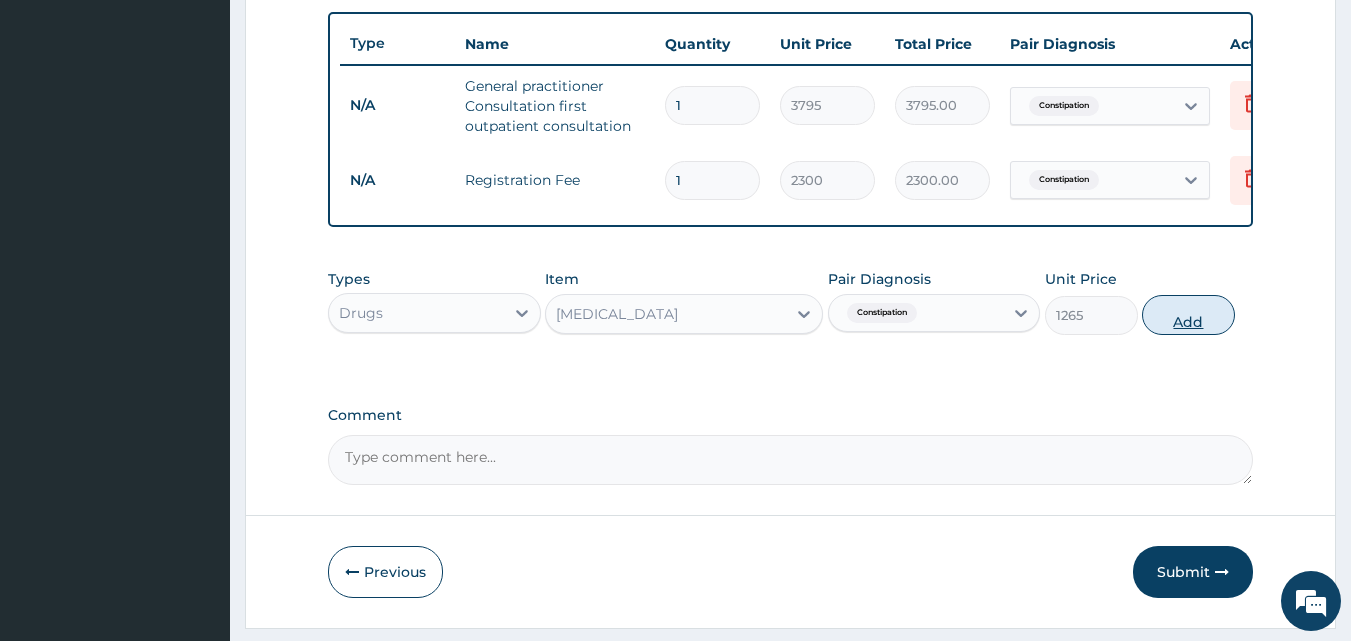 click on "Add" at bounding box center [1188, 315] 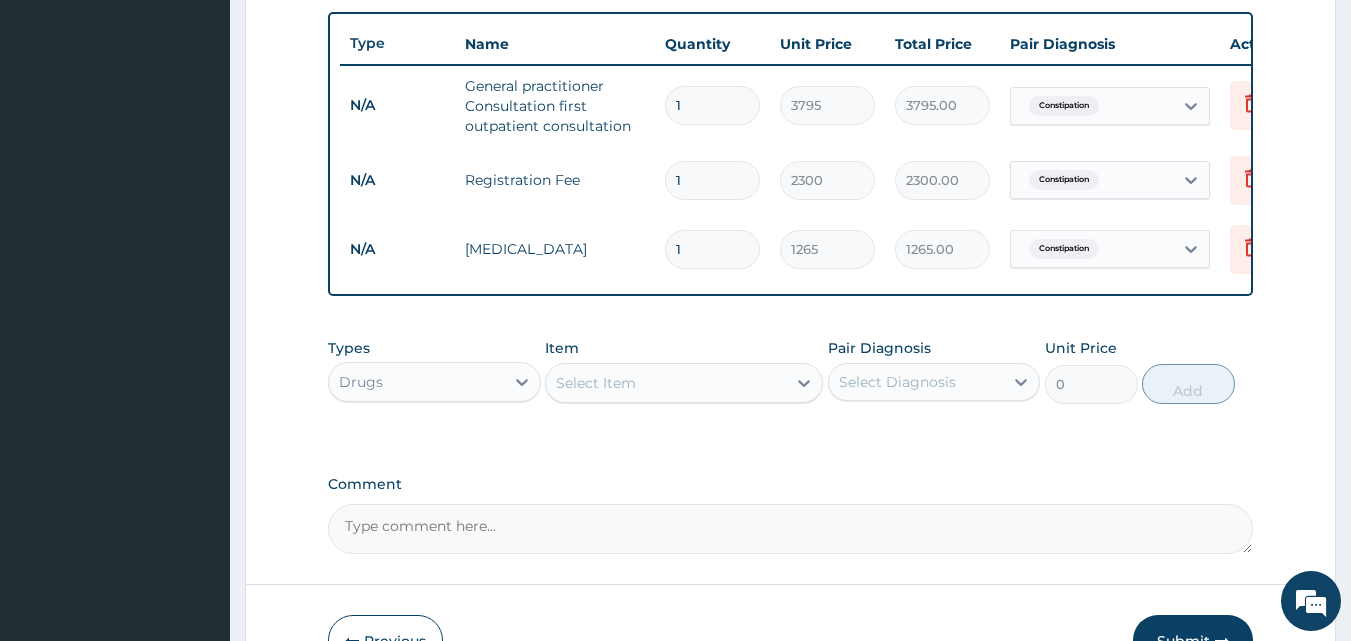 click on "1" at bounding box center (712, 249) 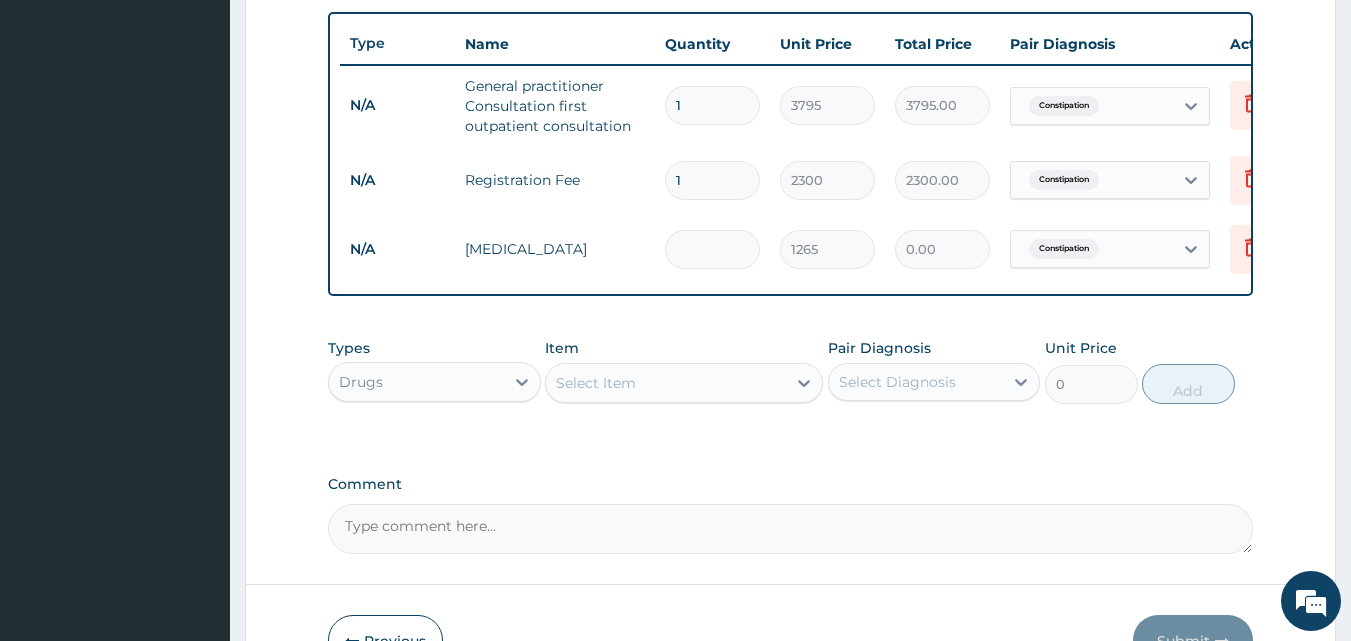 type on "6" 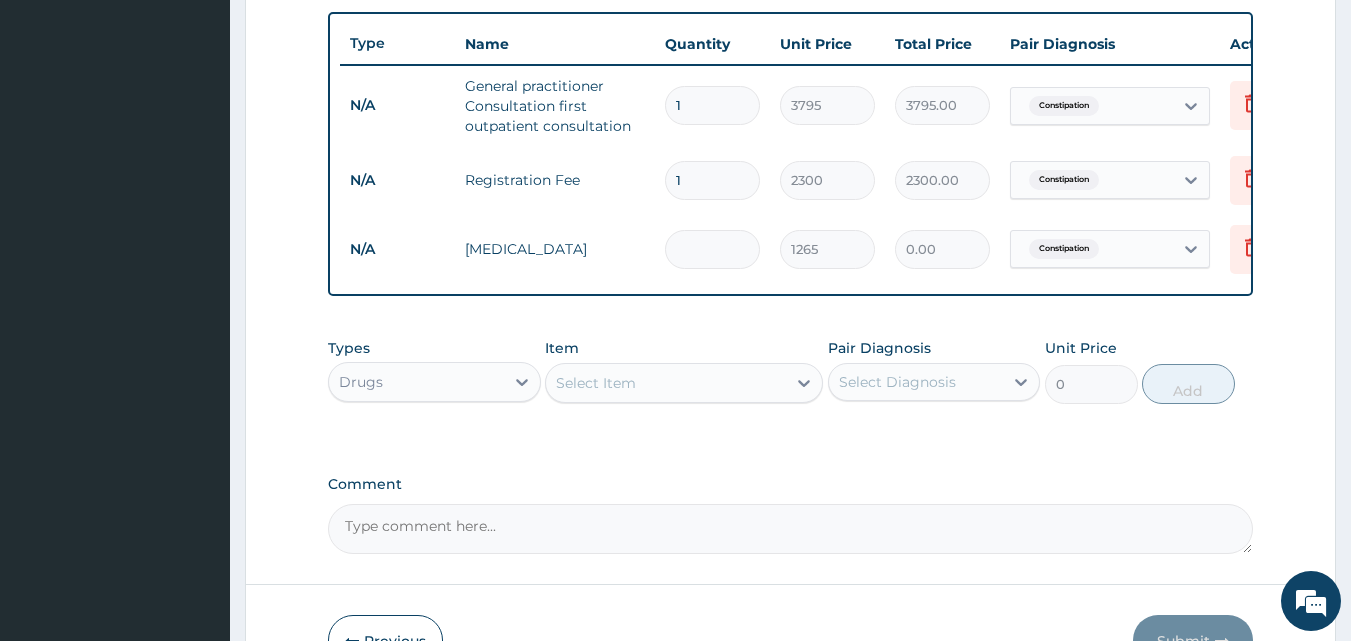 type on "7590.00" 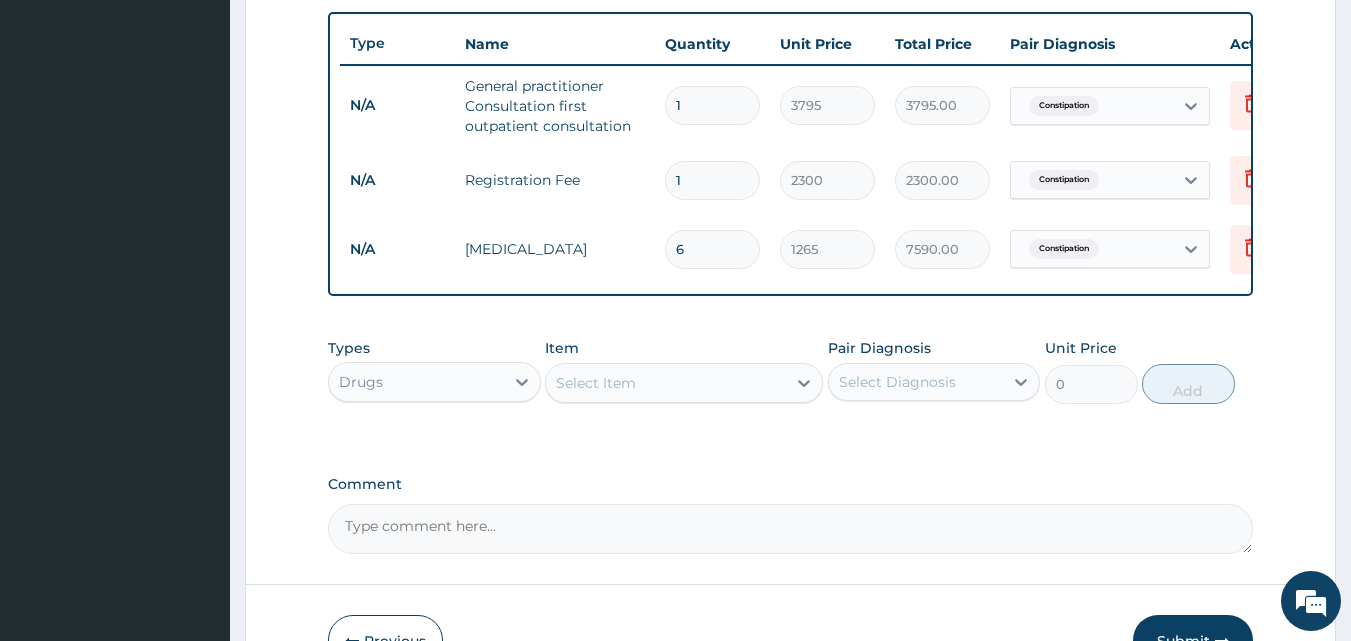 type 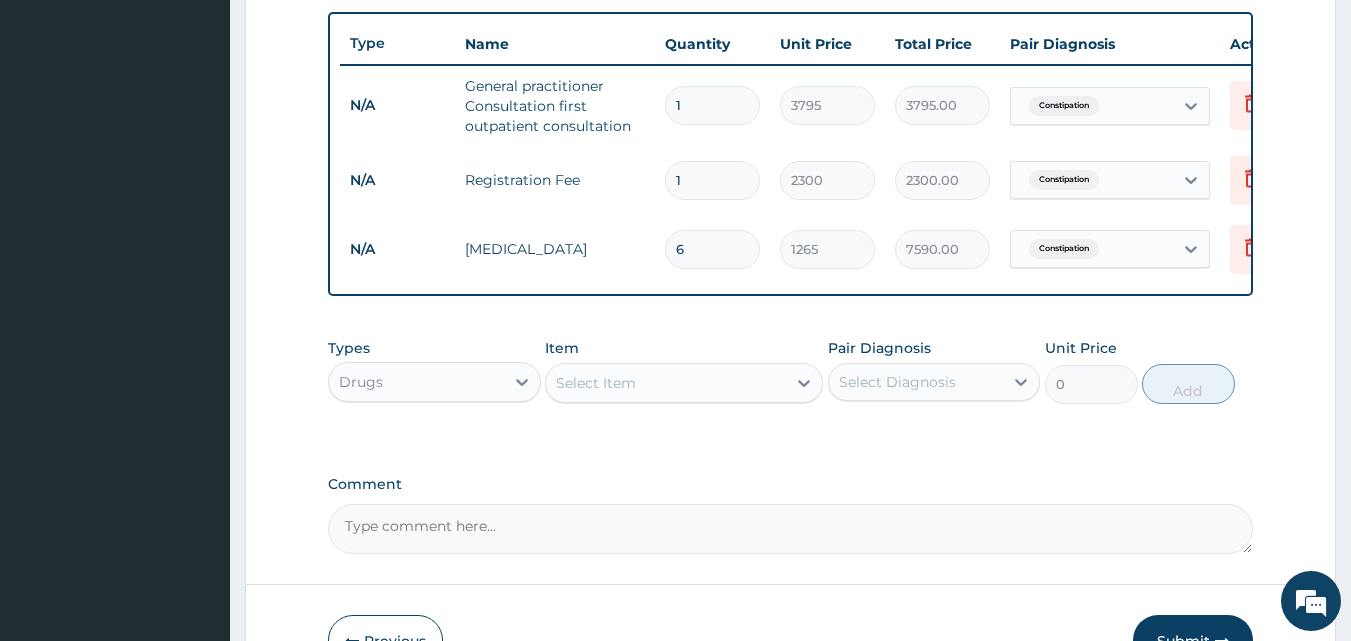 type on "0.00" 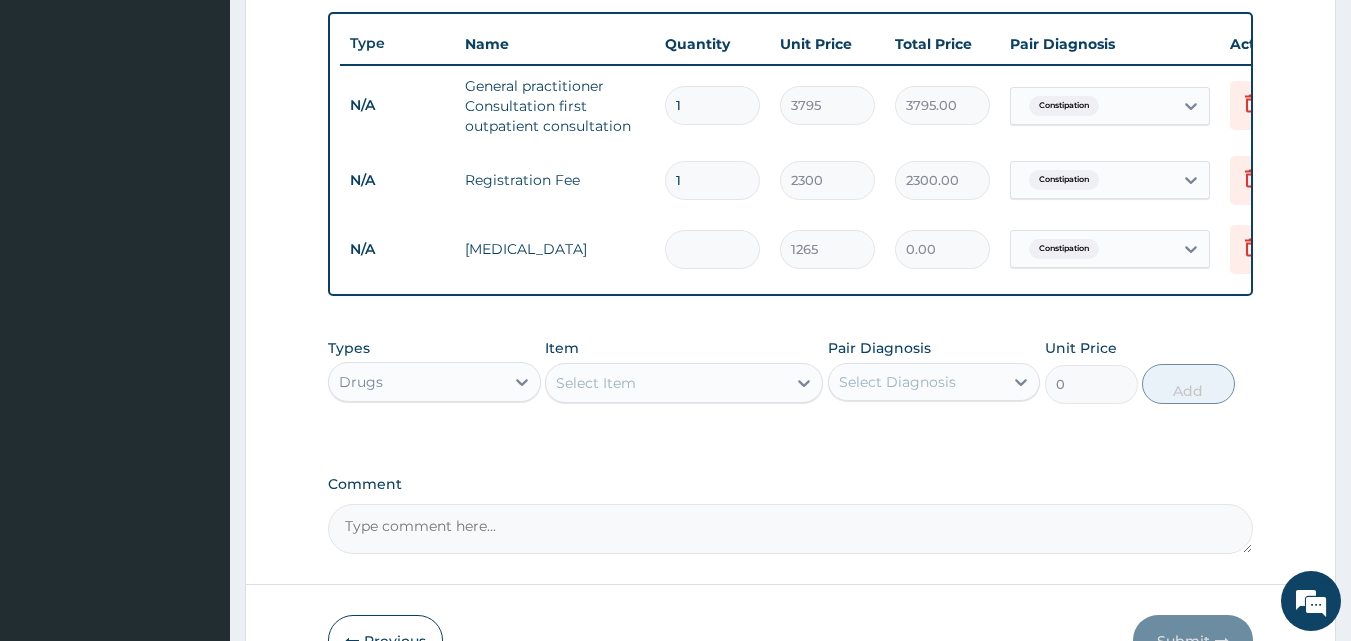 type on "1" 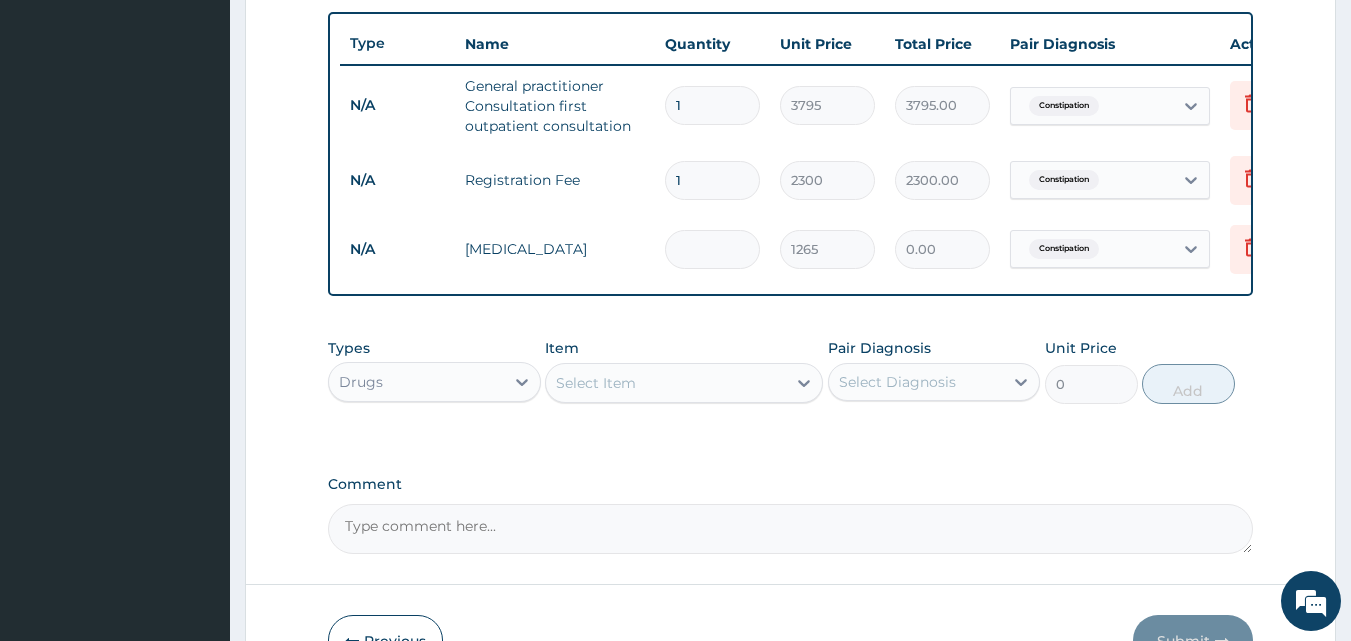 type on "1265.00" 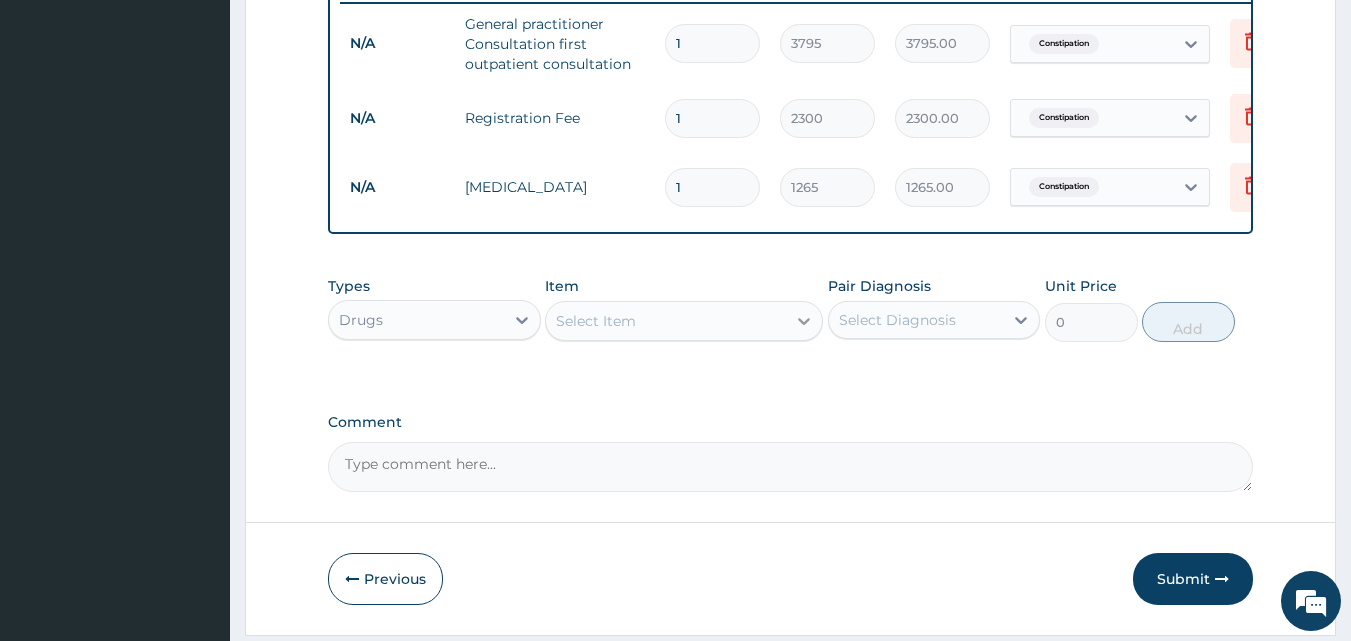 scroll, scrollTop: 870, scrollLeft: 0, axis: vertical 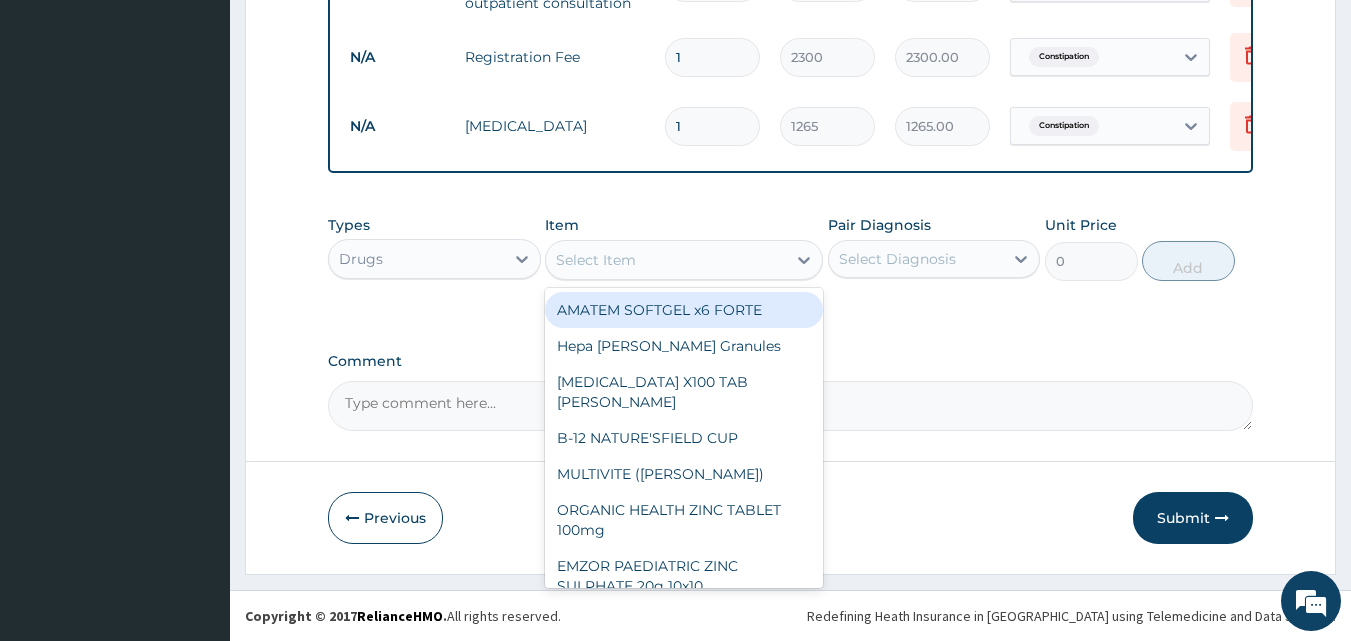 click on "Select Item" at bounding box center [666, 260] 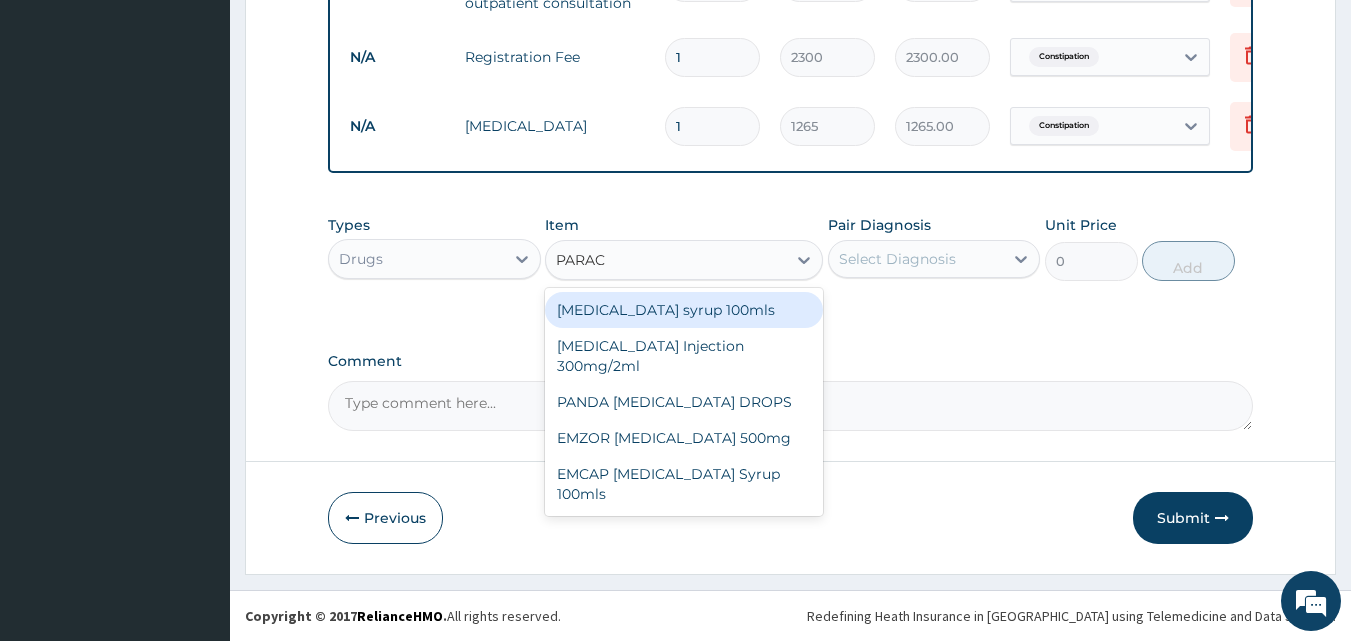 type on "PARACE" 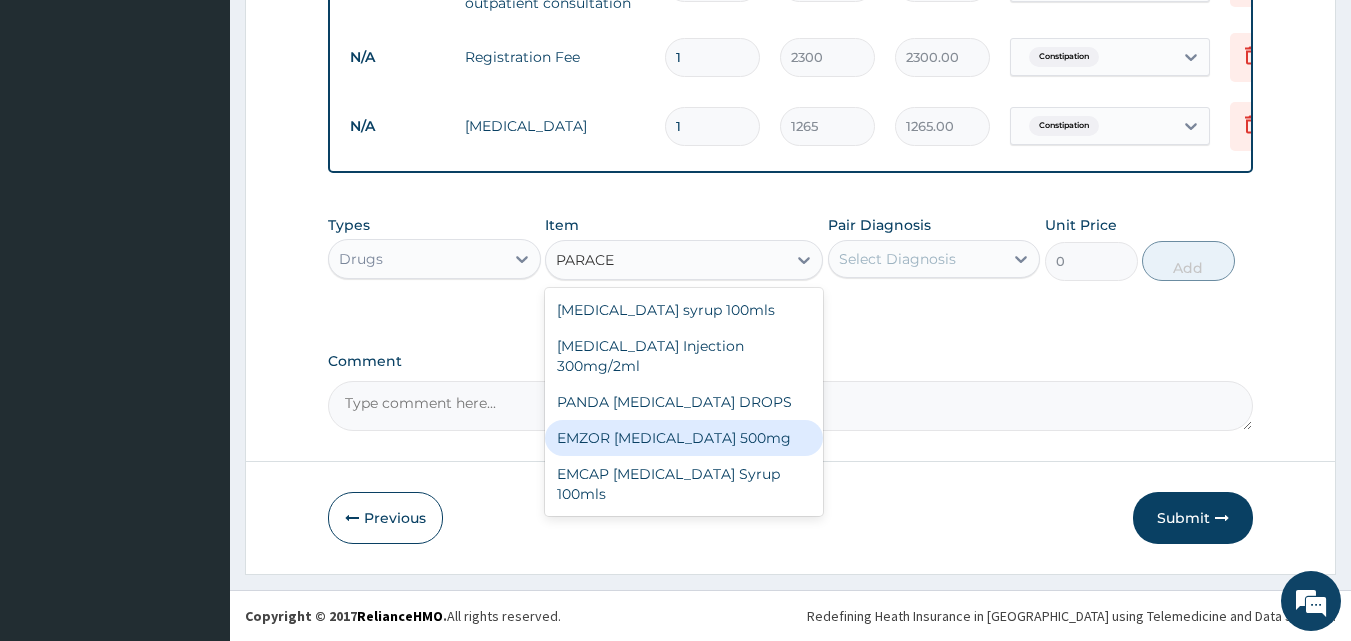click on "EMZOR [MEDICAL_DATA] 500mg" at bounding box center (684, 438) 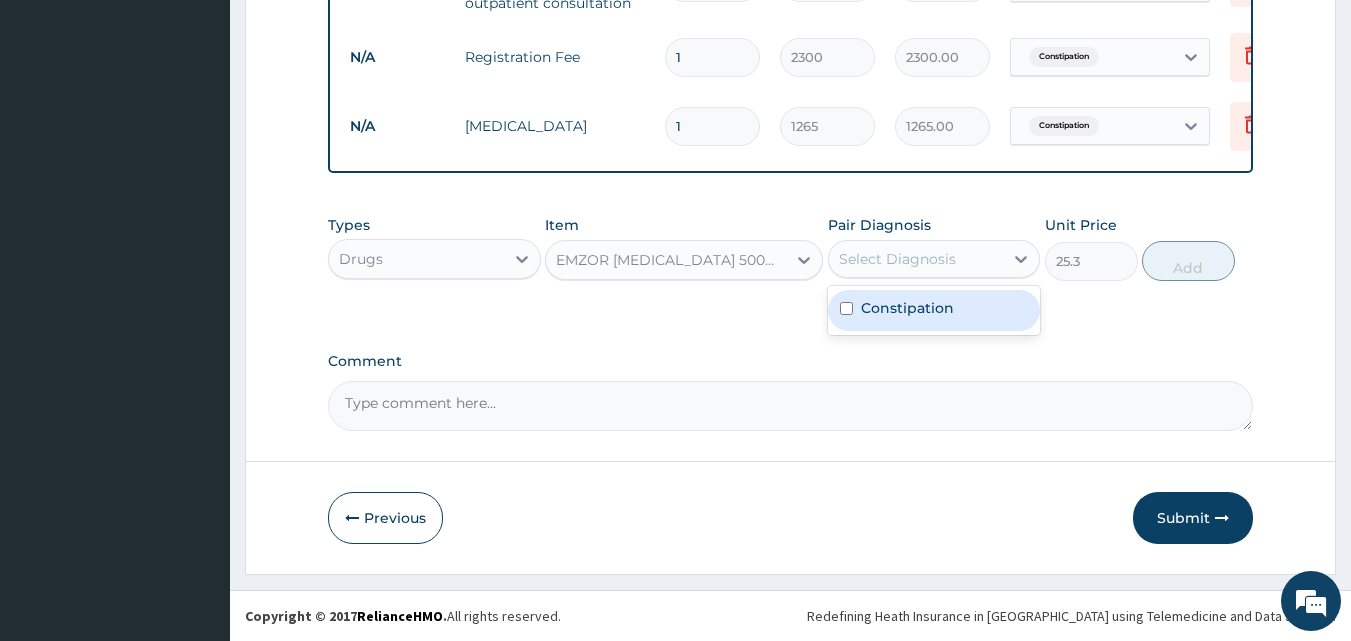 click on "Select Diagnosis" at bounding box center (897, 259) 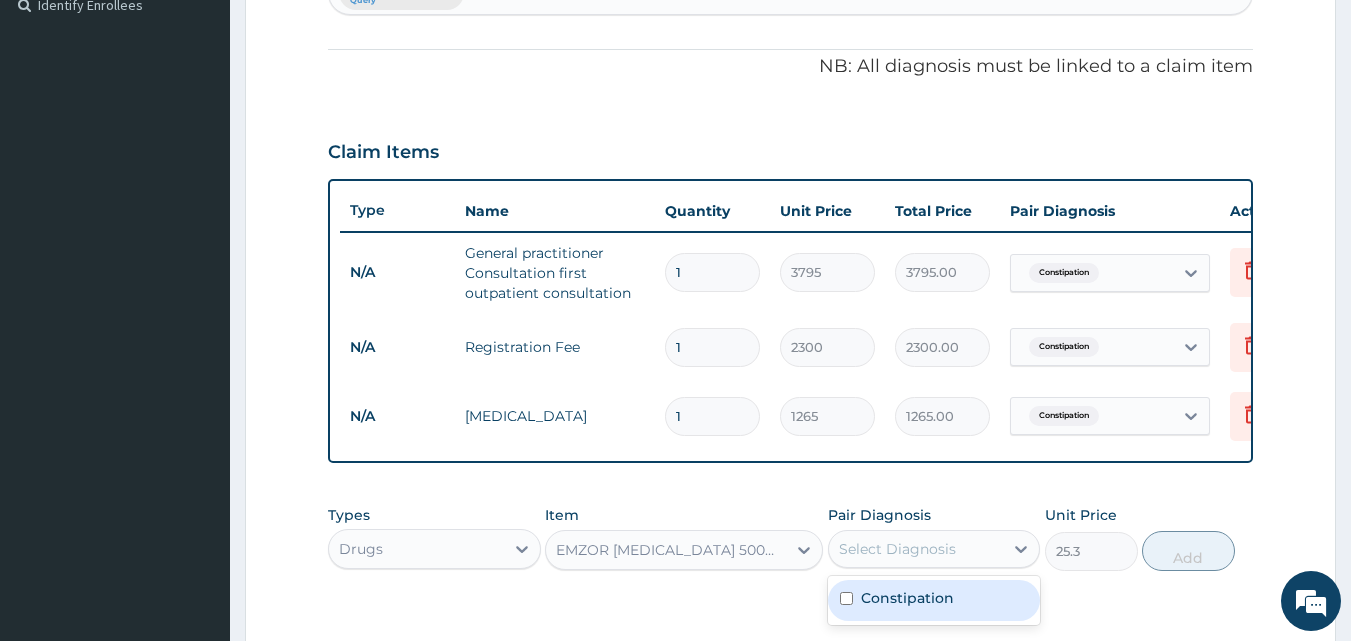 scroll, scrollTop: 546, scrollLeft: 0, axis: vertical 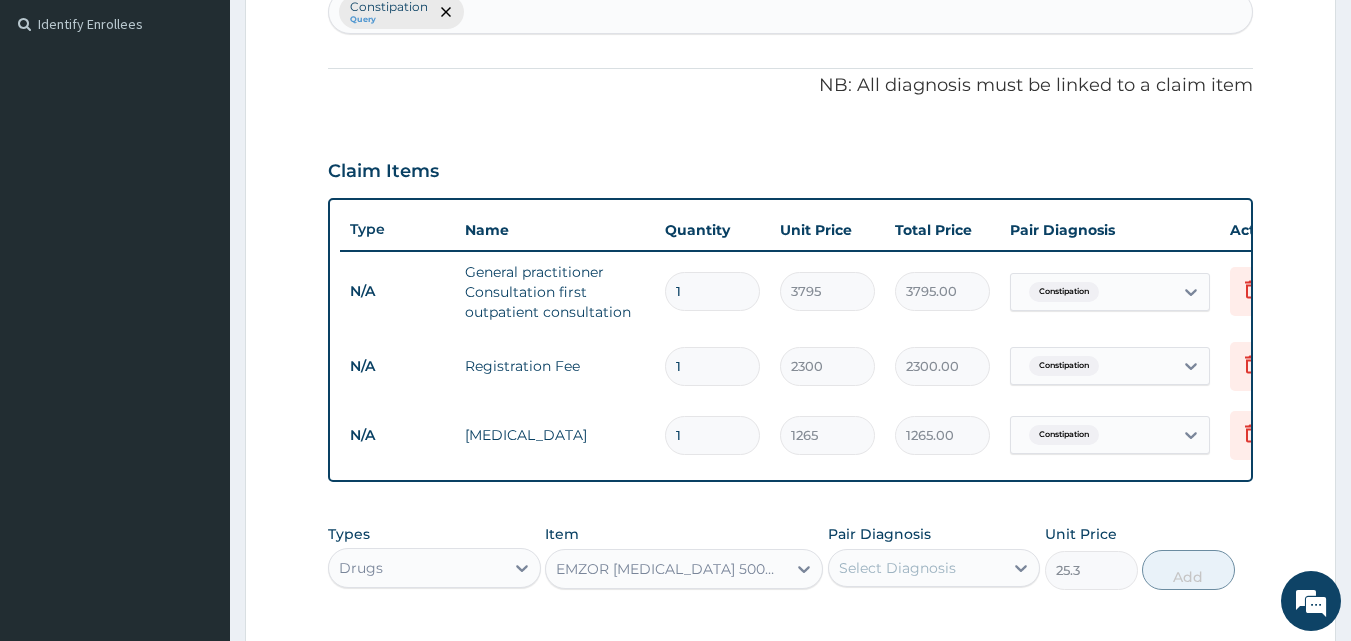click on "Constipation Query" at bounding box center [791, 12] 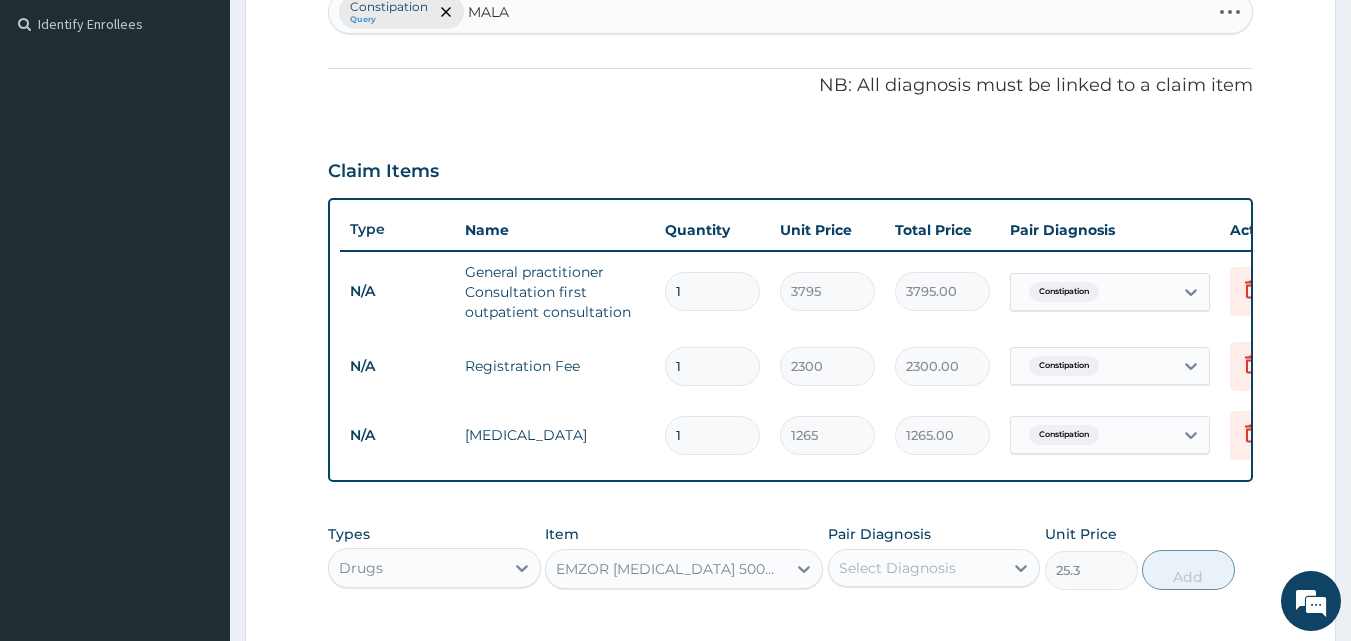 type on "MALAR" 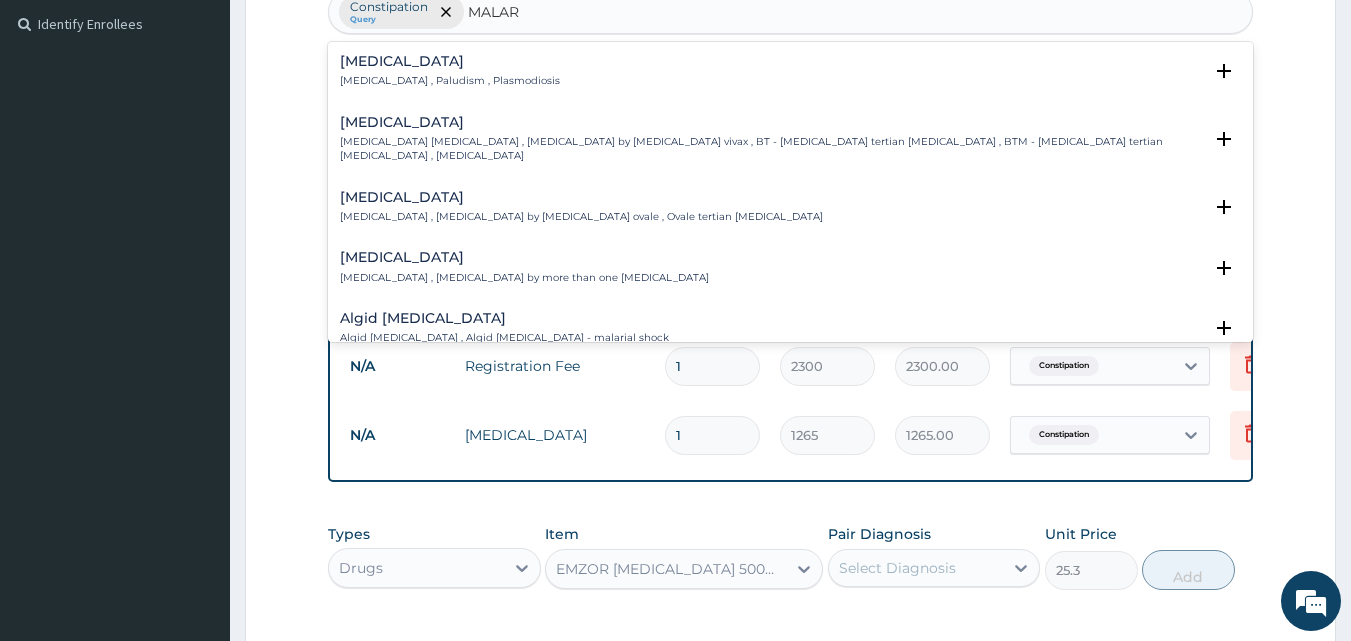 click on "Malaria , Paludism , Plasmodiosis" at bounding box center (450, 81) 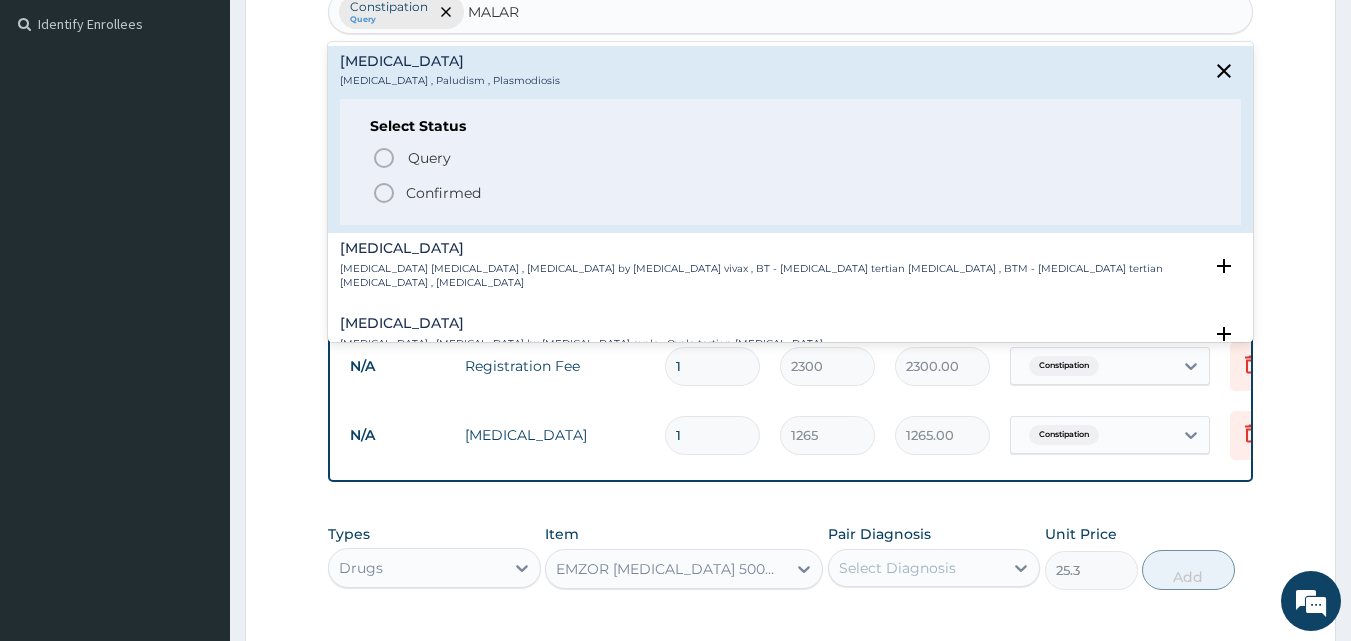 click on "Select Status Query Query covers suspected (?), Keep in view (kiv), Ruled out (r/o) Confirmed" at bounding box center [791, 162] 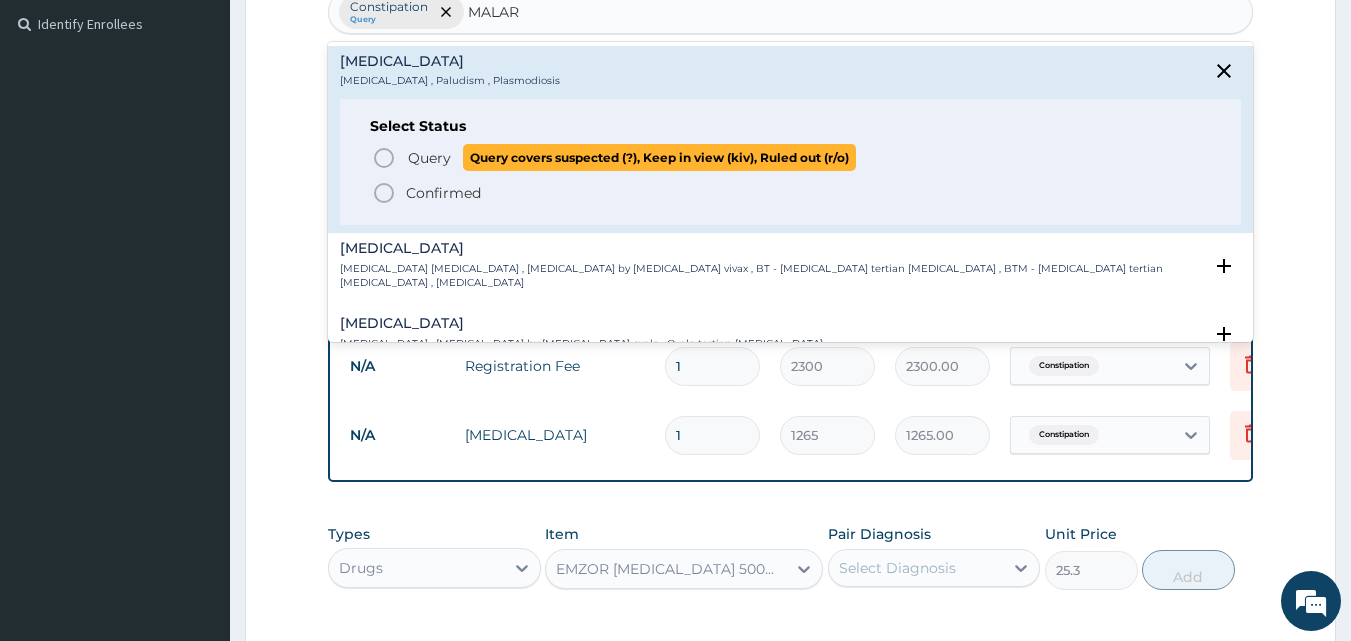 click on "Query Query covers suspected (?), Keep in view (kiv), Ruled out (r/o)" at bounding box center (792, 157) 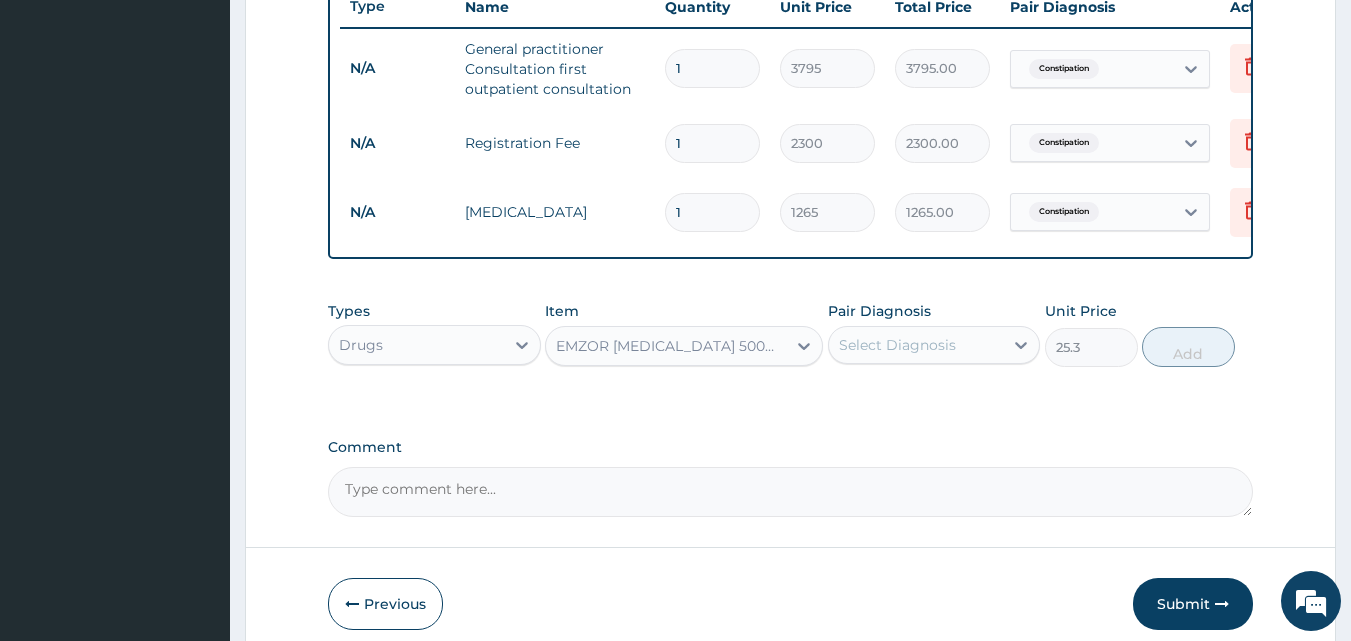 scroll, scrollTop: 870, scrollLeft: 0, axis: vertical 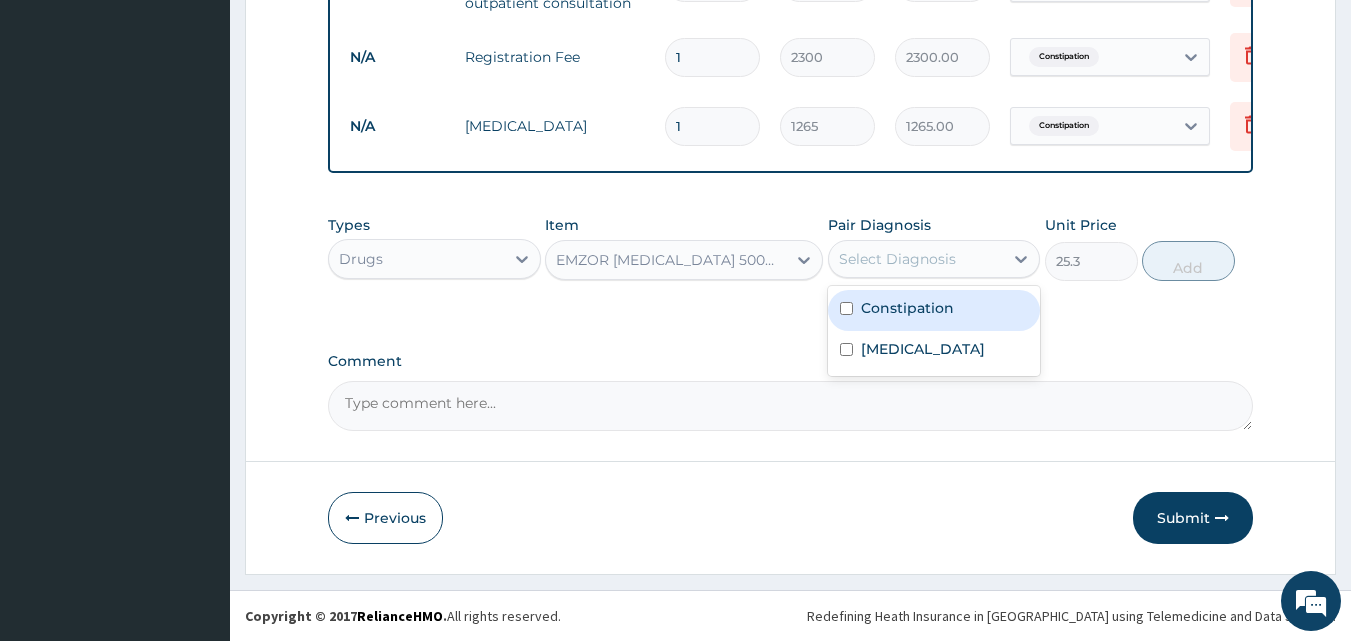 click on "Select Diagnosis" at bounding box center [916, 259] 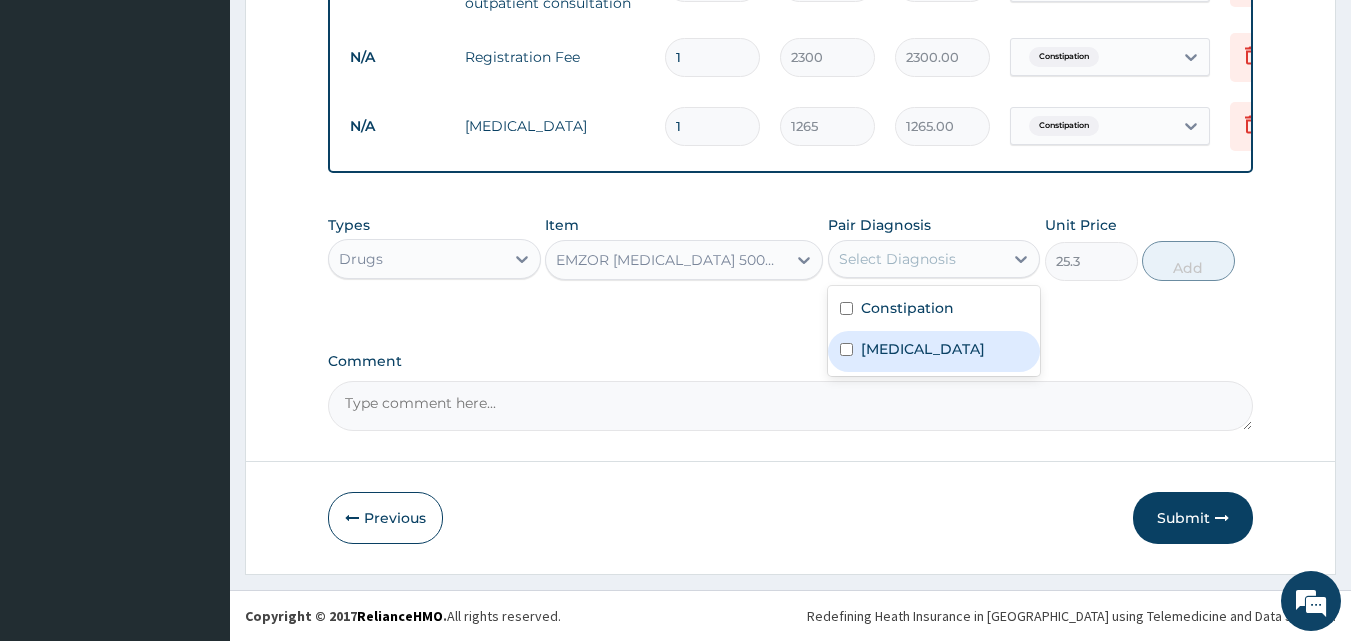 click on "Malaria" at bounding box center (923, 349) 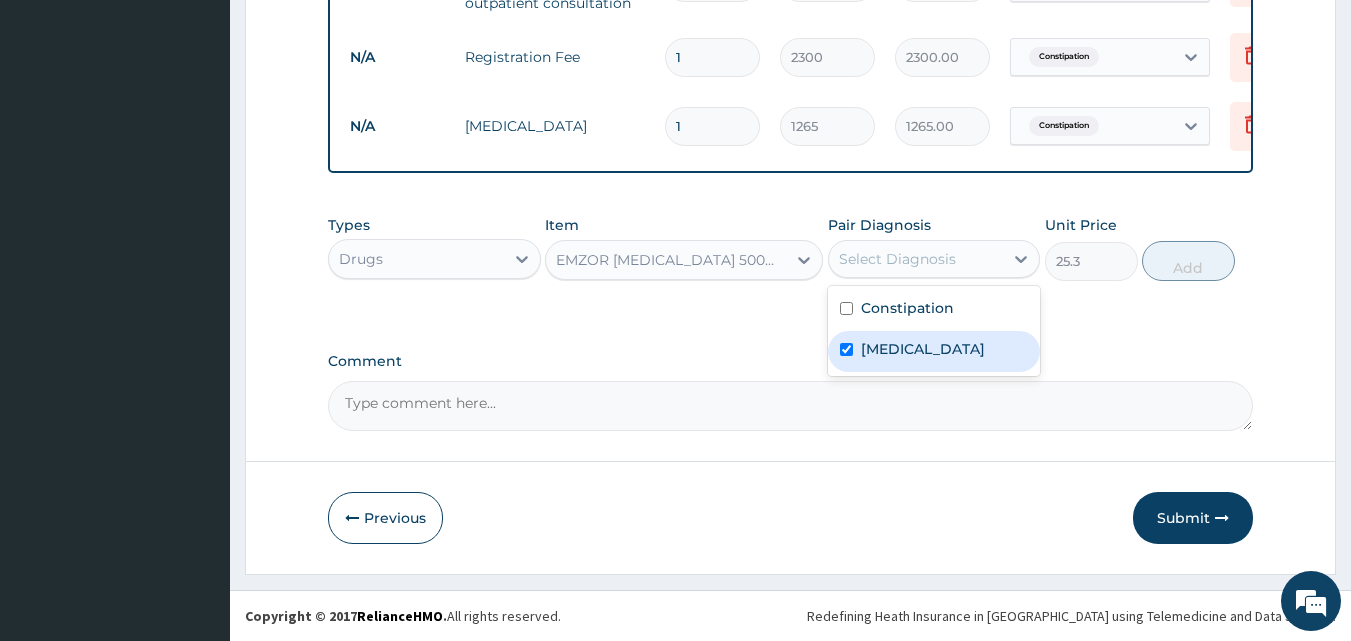 checkbox on "true" 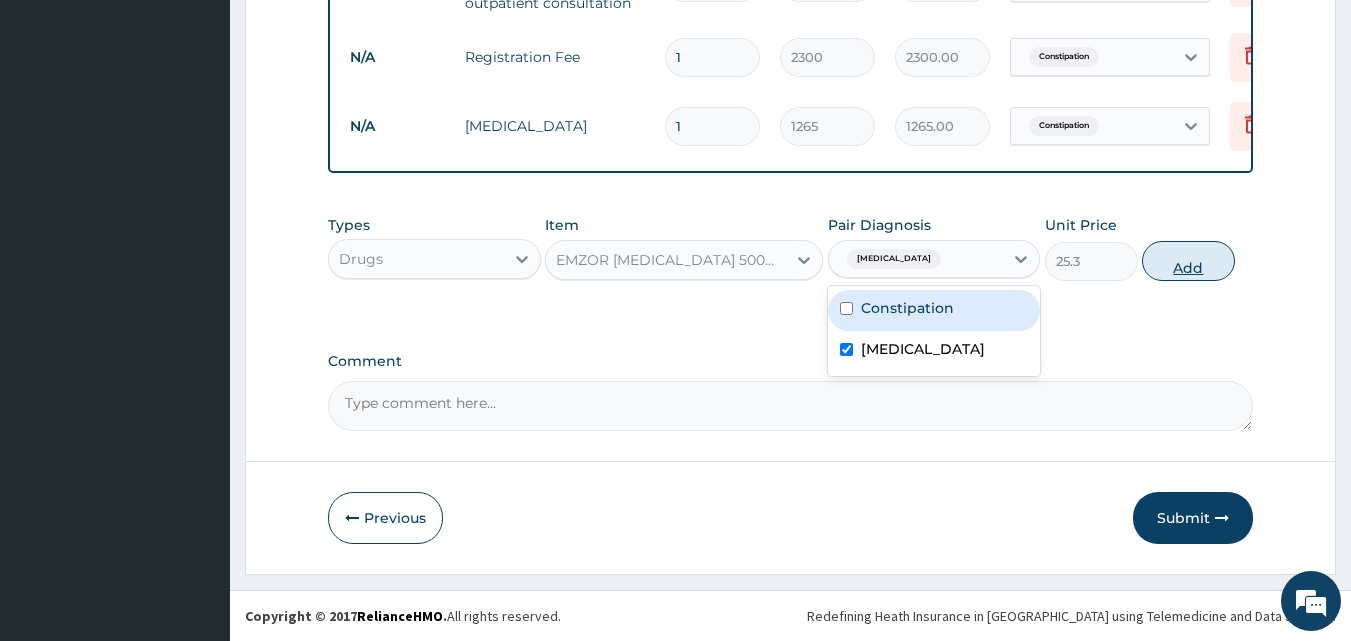 click on "Add" at bounding box center [1188, 261] 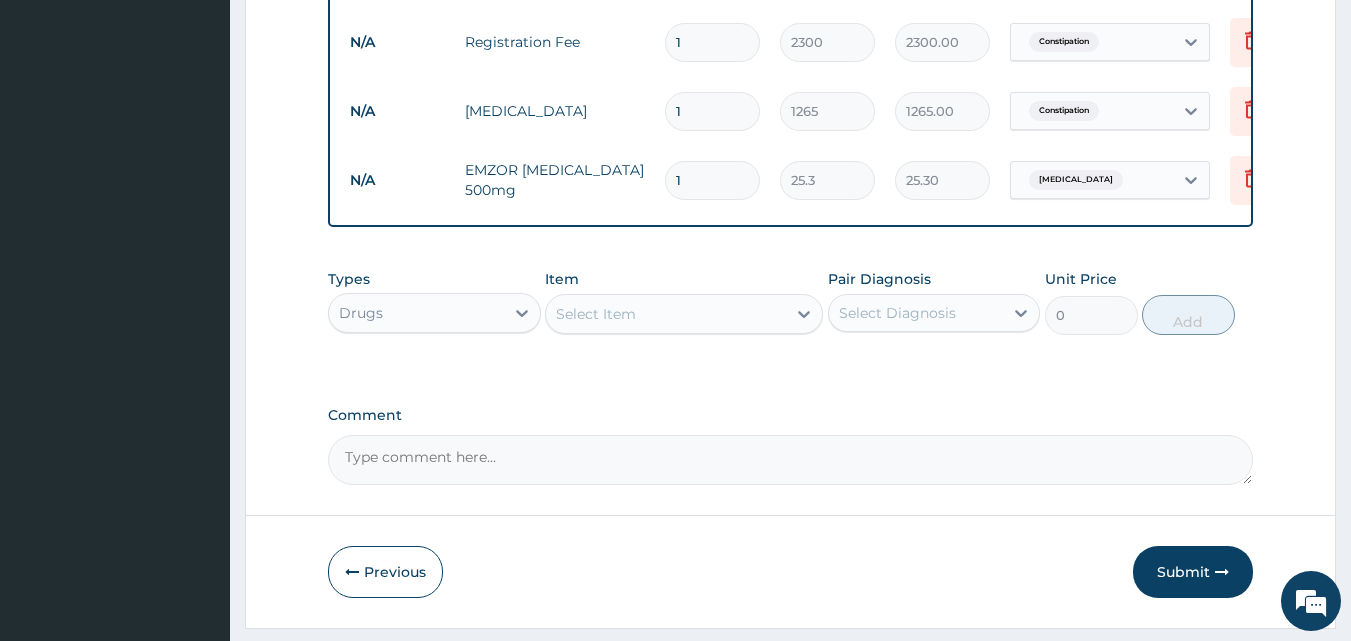 type on "18" 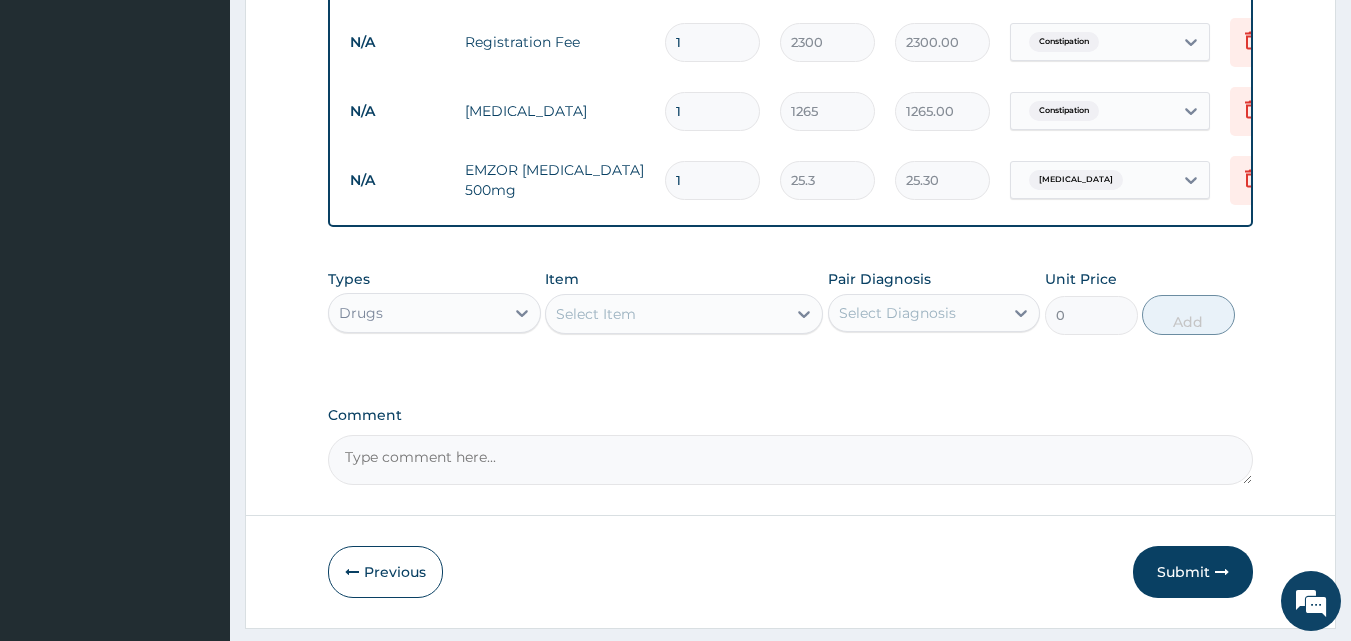 type on "455.40" 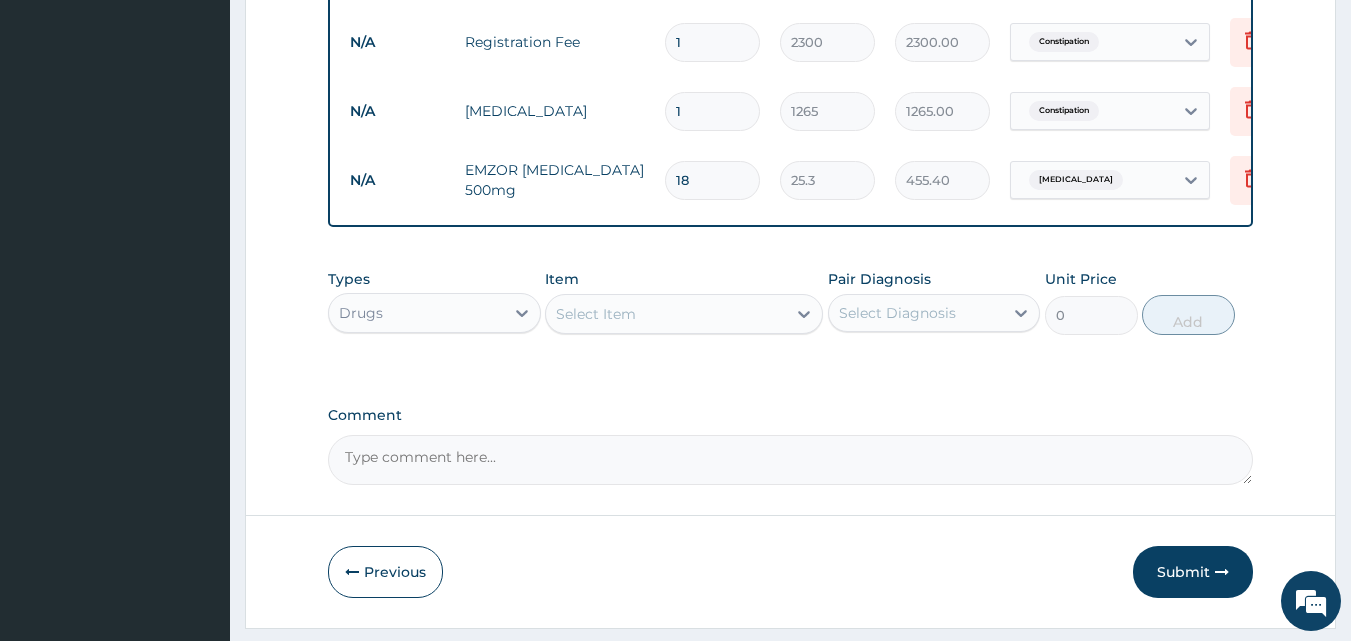type on "18" 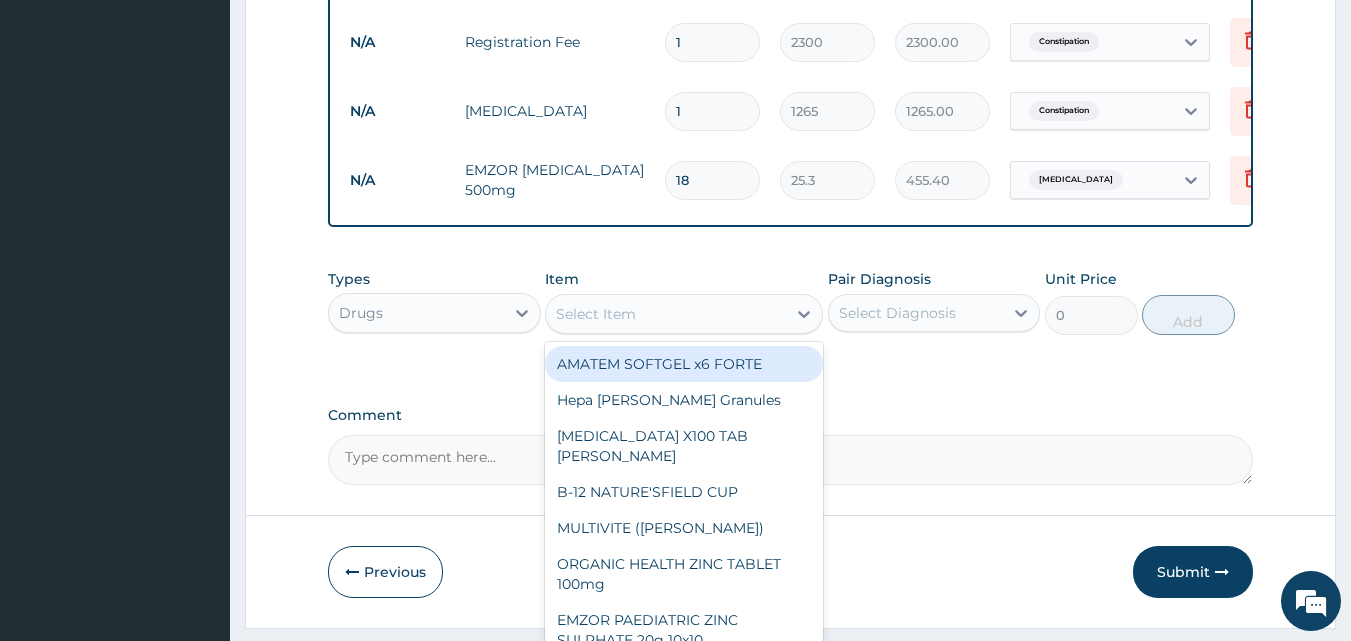 click on "Select Item" at bounding box center [684, 314] 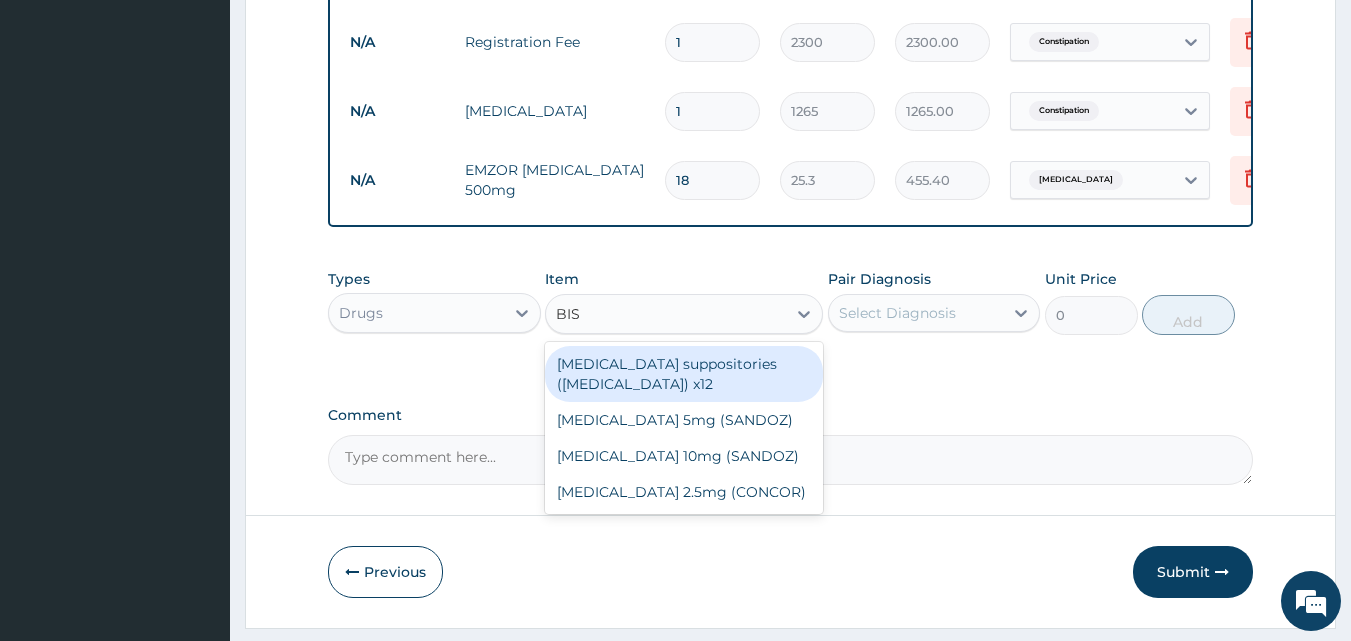 type on "BISA" 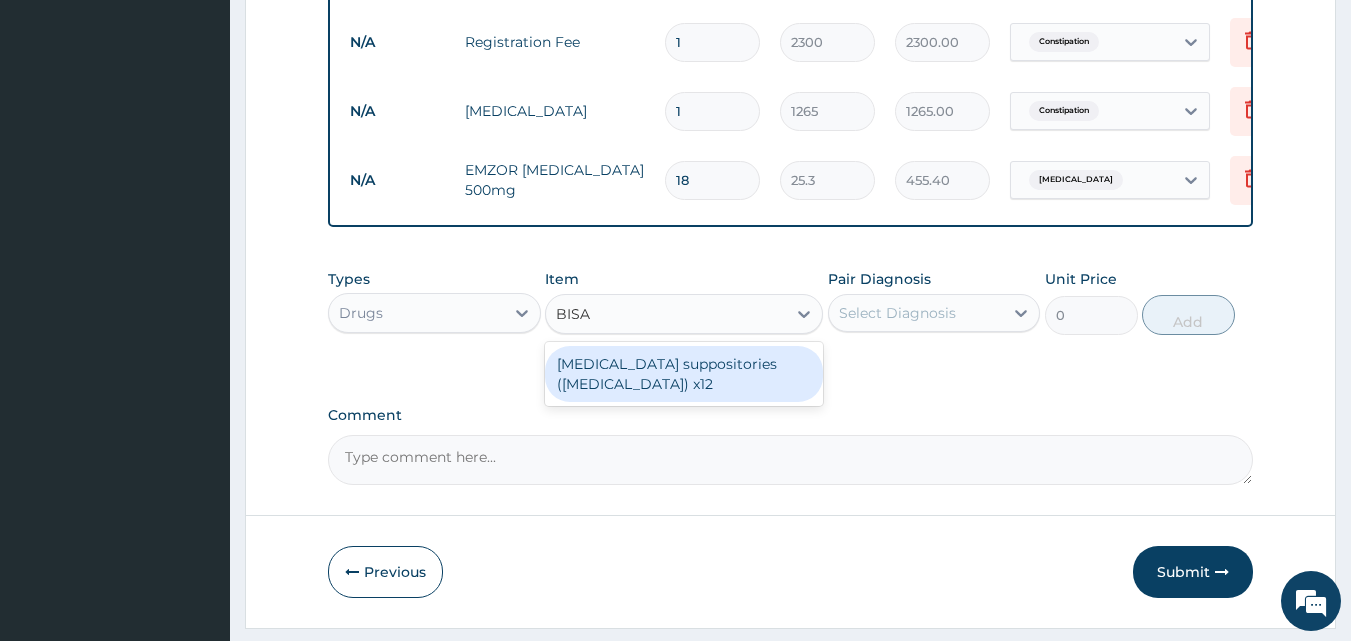 click on "[MEDICAL_DATA] suppositories ([MEDICAL_DATA]) x12" at bounding box center (684, 374) 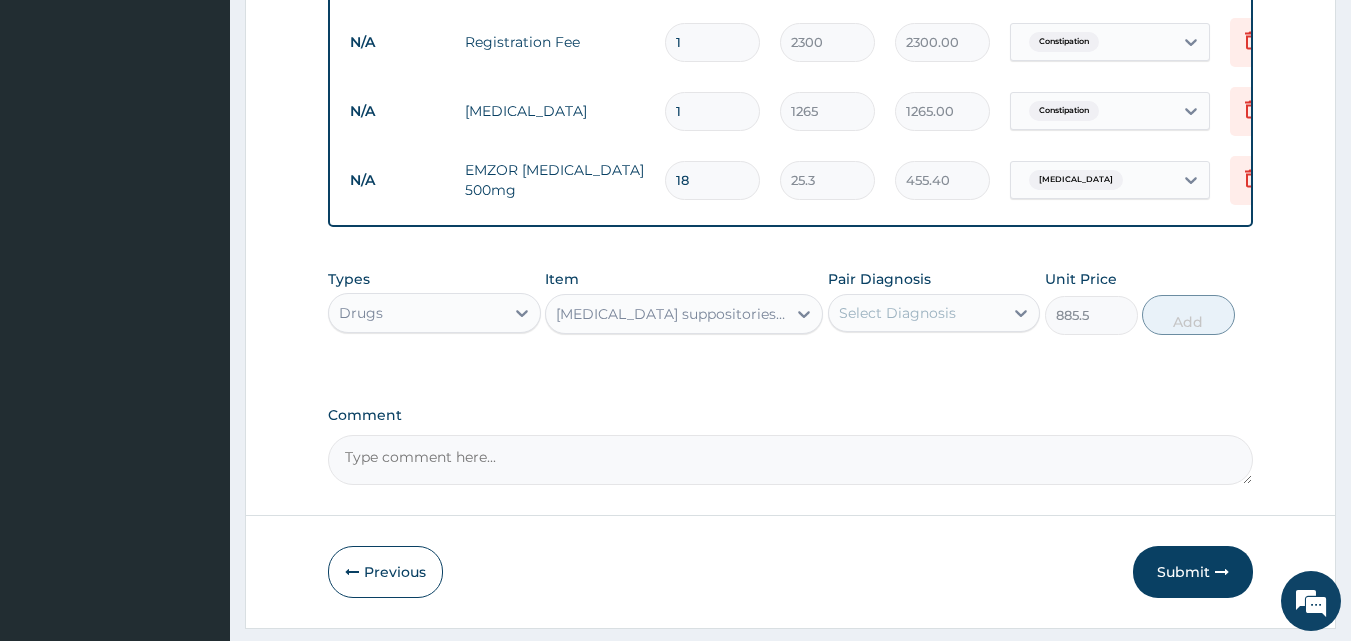 click on "Select Diagnosis" at bounding box center (897, 313) 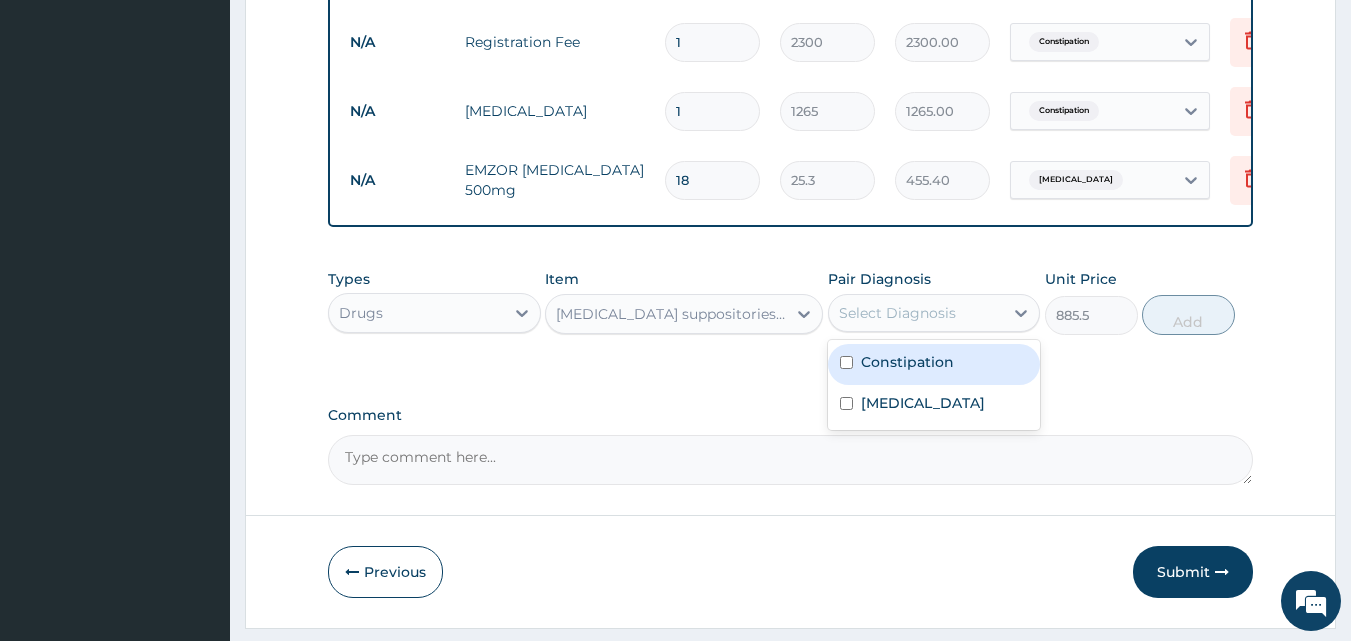 click on "Constipation" at bounding box center (907, 362) 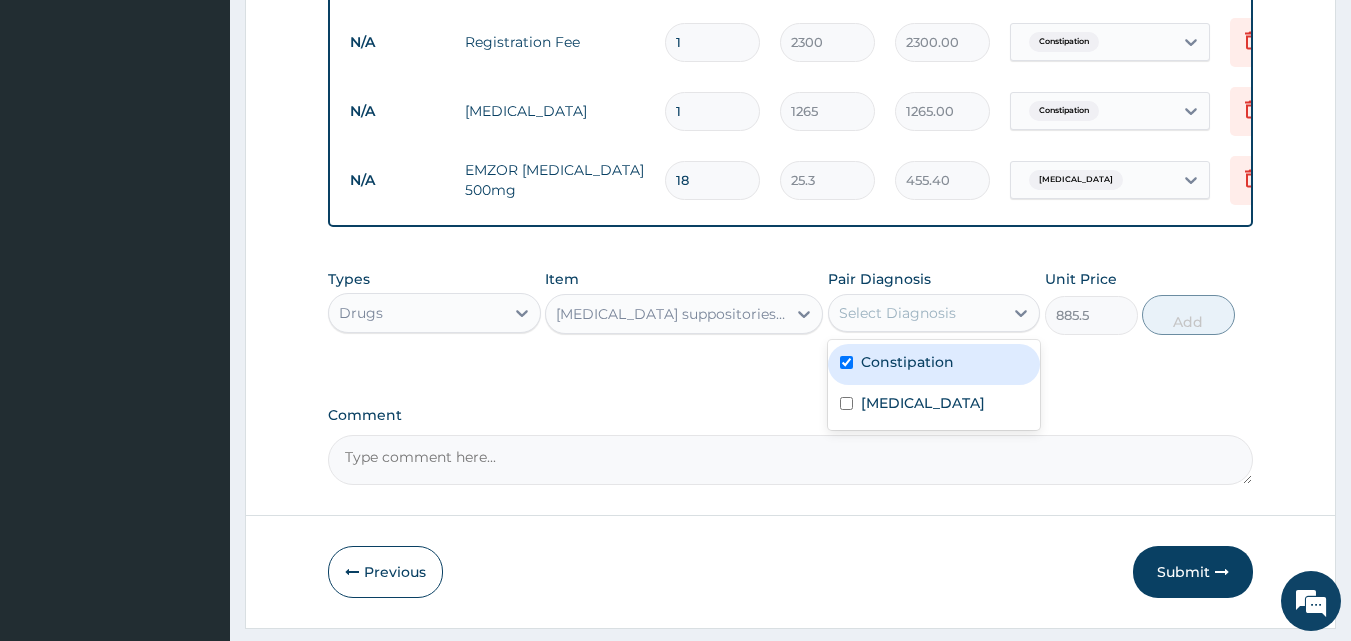 checkbox on "true" 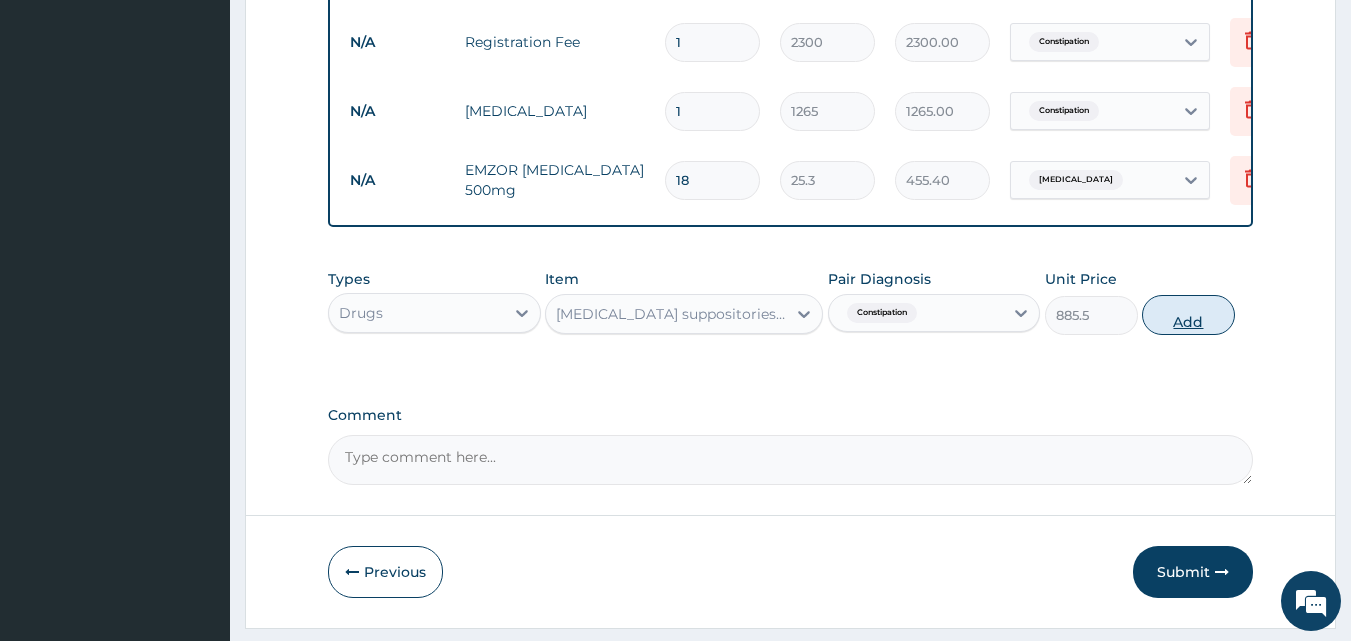 click on "Add" at bounding box center (1188, 315) 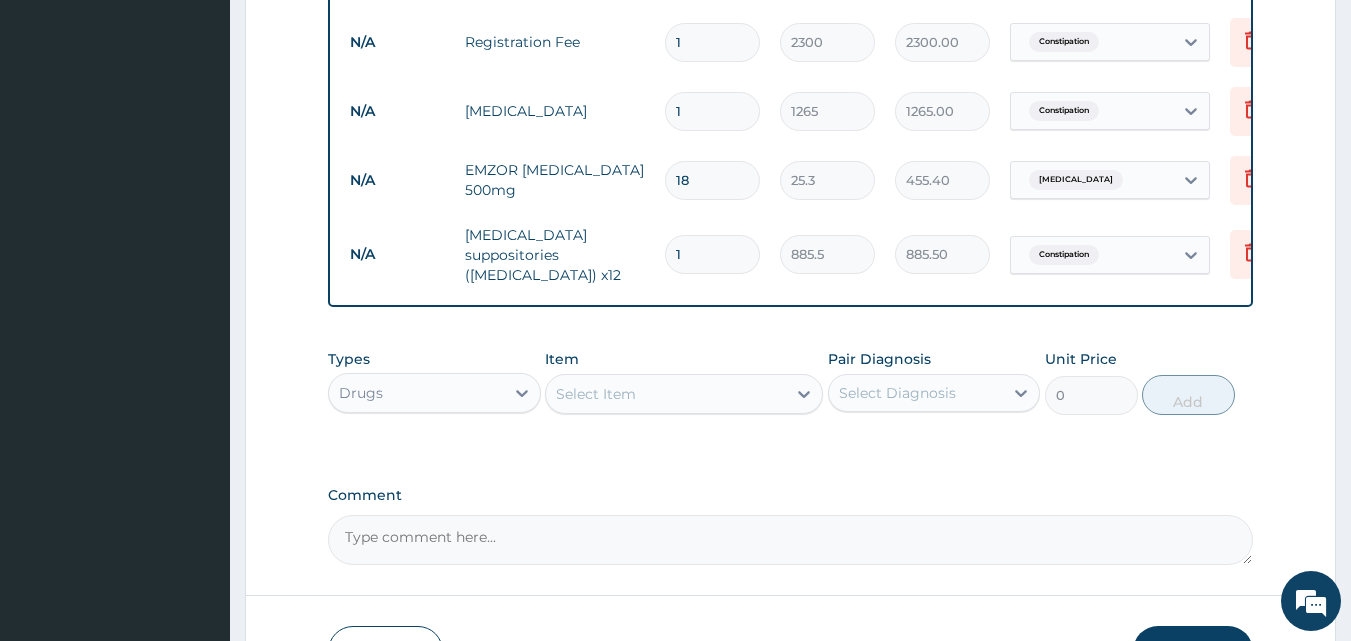 click on "1" at bounding box center (712, 254) 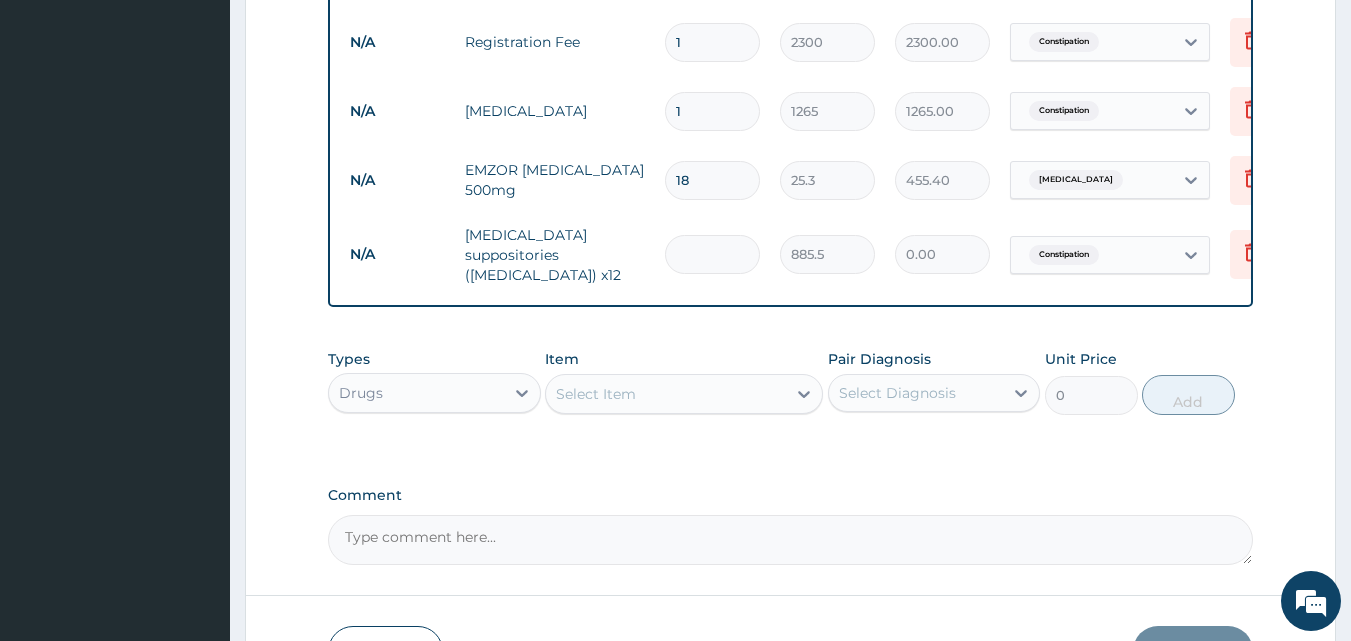 type on "3" 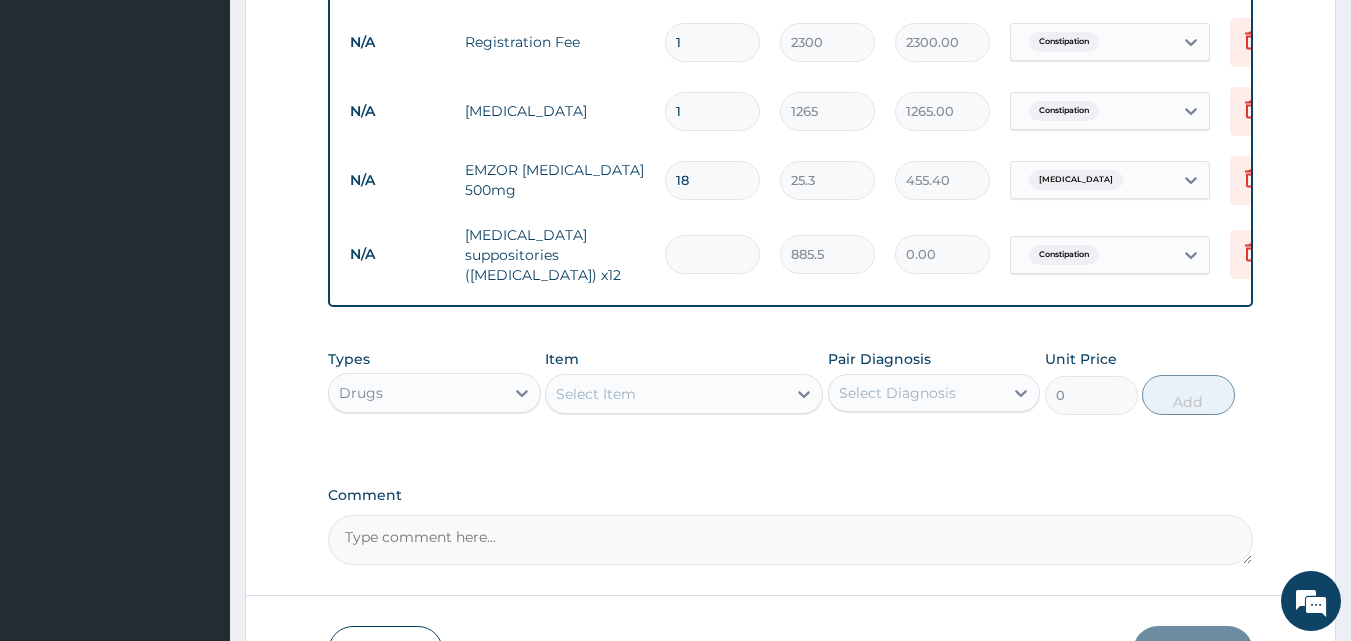 type on "2656.50" 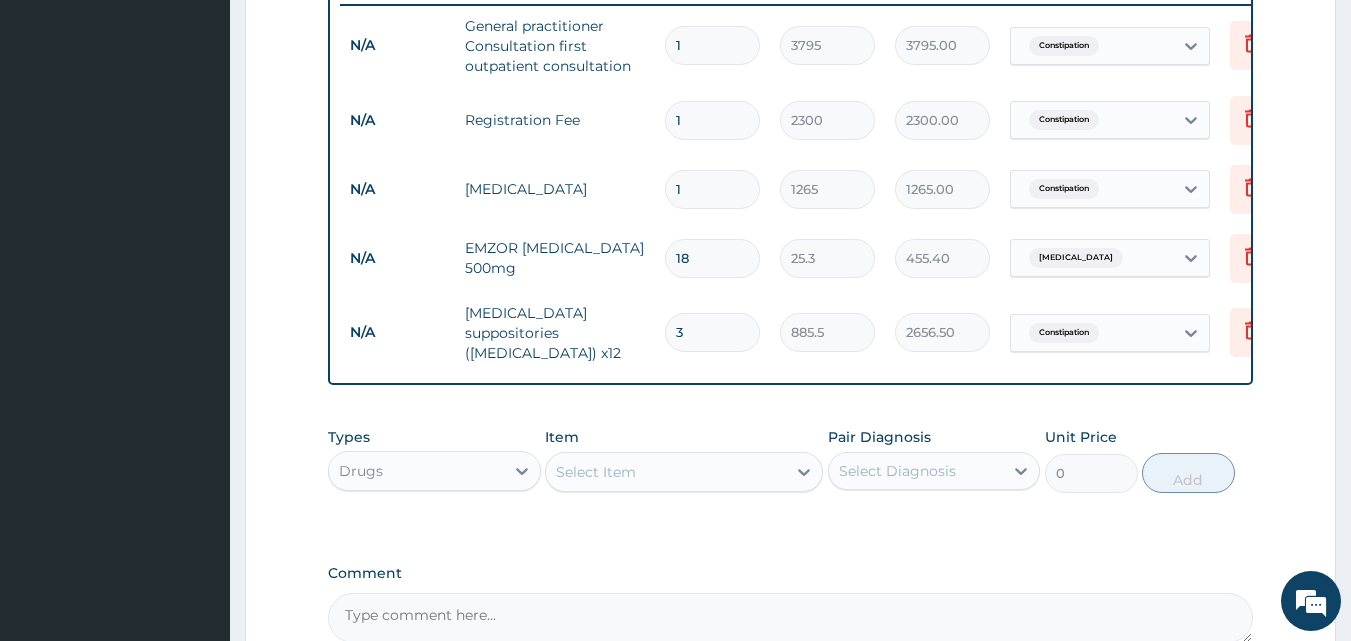 scroll, scrollTop: 784, scrollLeft: 0, axis: vertical 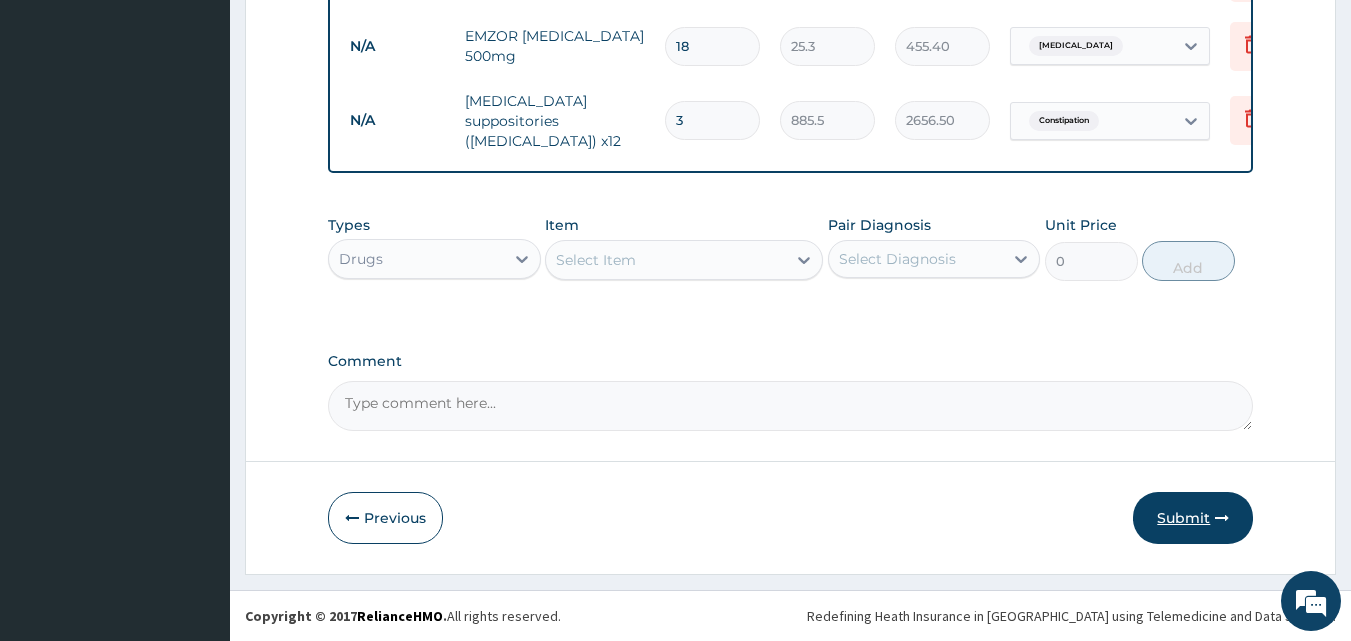type on "3" 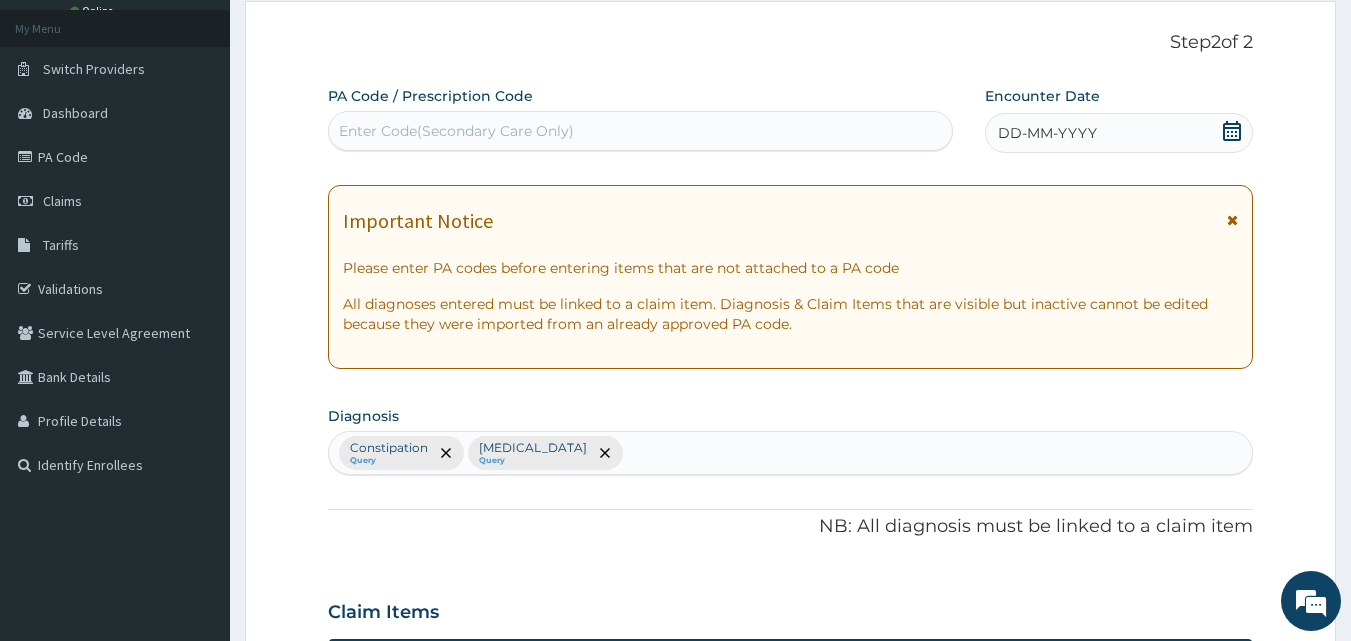 scroll, scrollTop: 97, scrollLeft: 0, axis: vertical 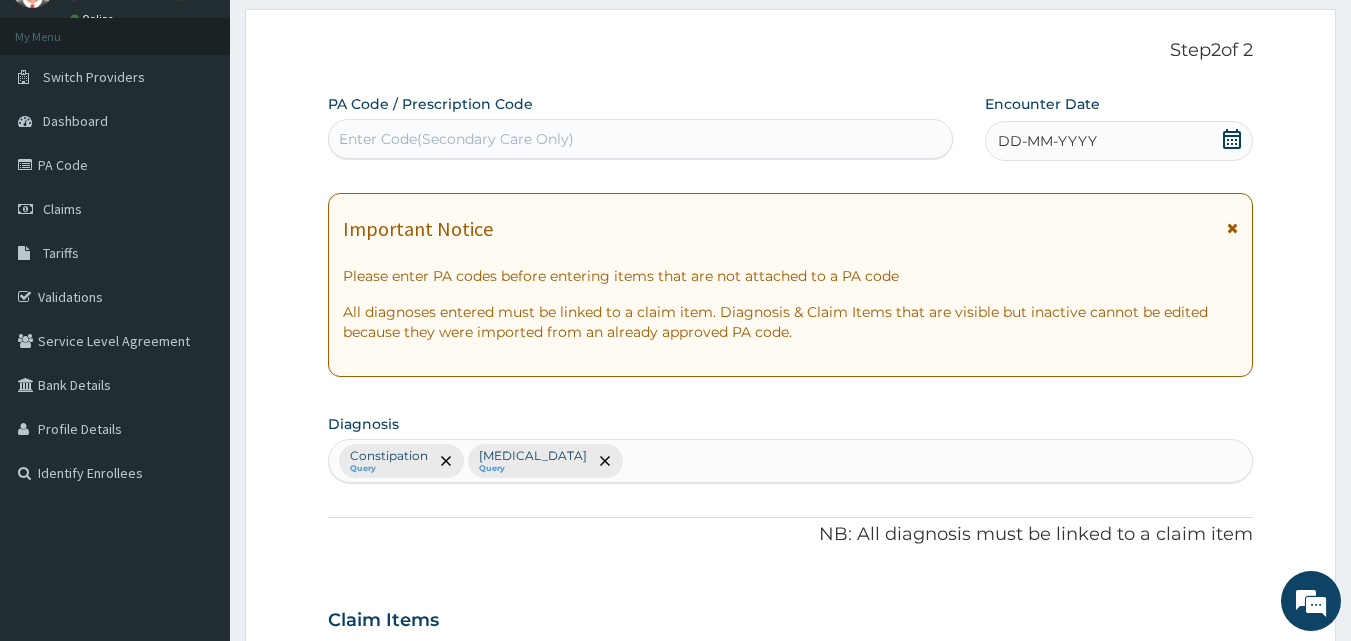 click on "DD-MM-YYYY" at bounding box center [1119, 141] 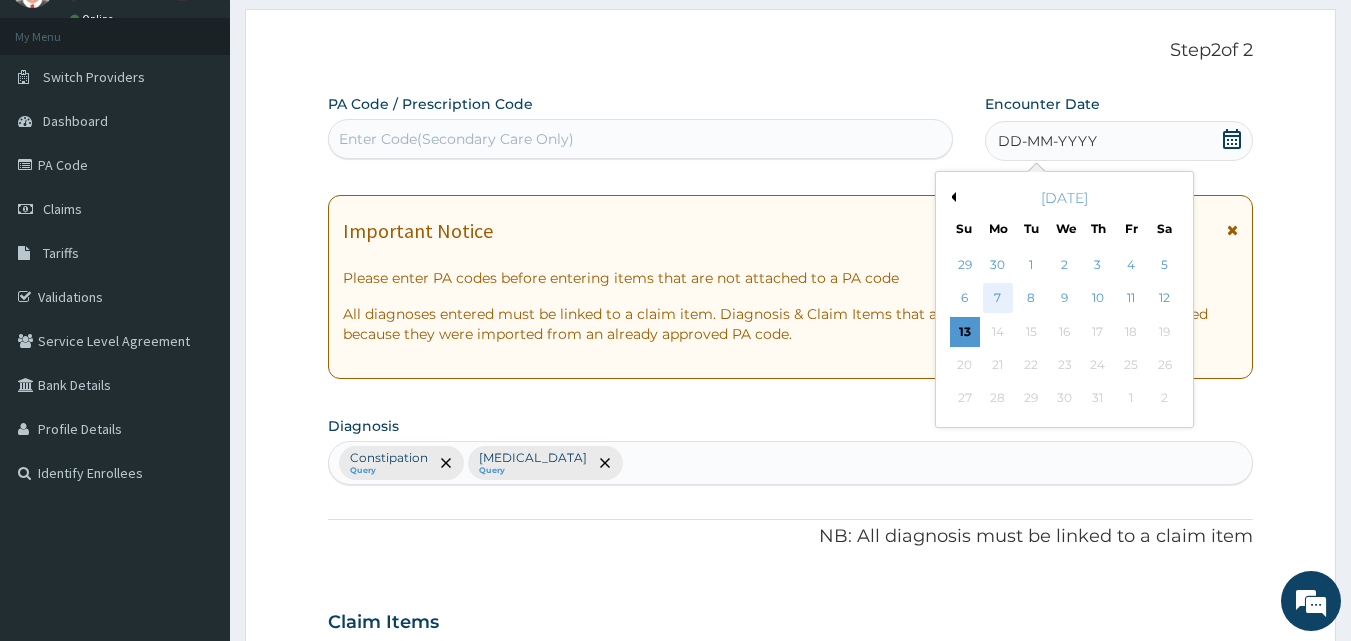 click on "7" at bounding box center [998, 299] 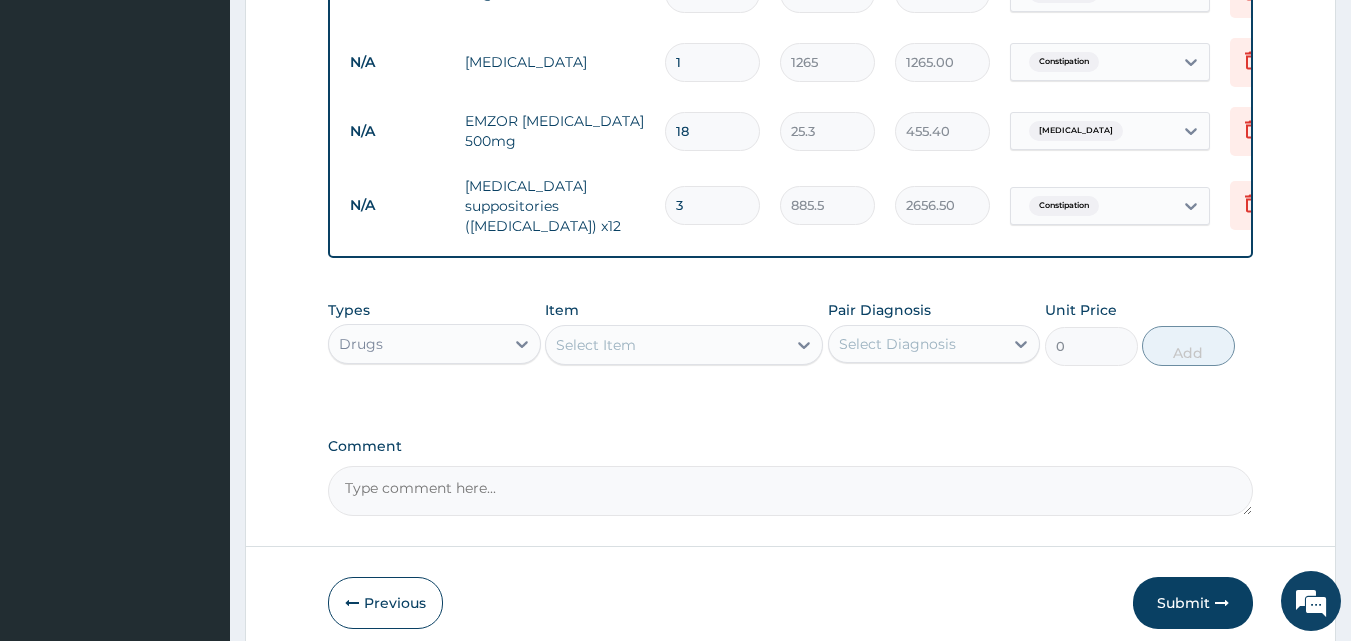 scroll, scrollTop: 989, scrollLeft: 0, axis: vertical 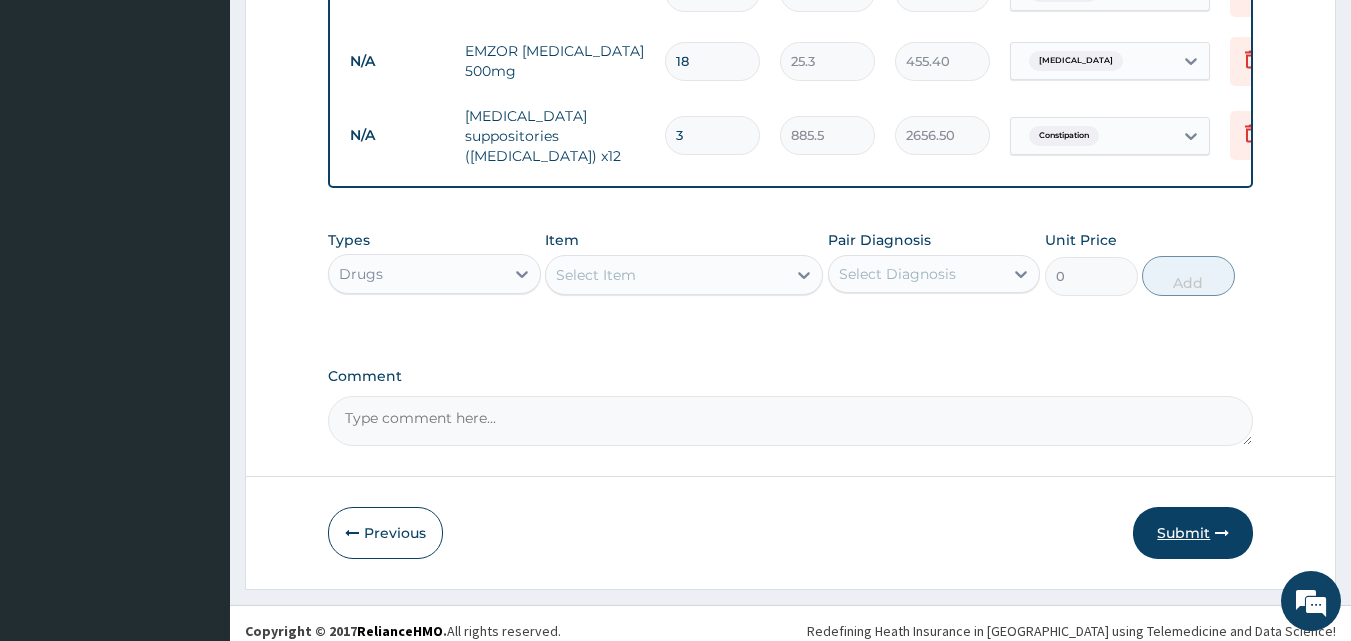 click on "Submit" at bounding box center [1193, 533] 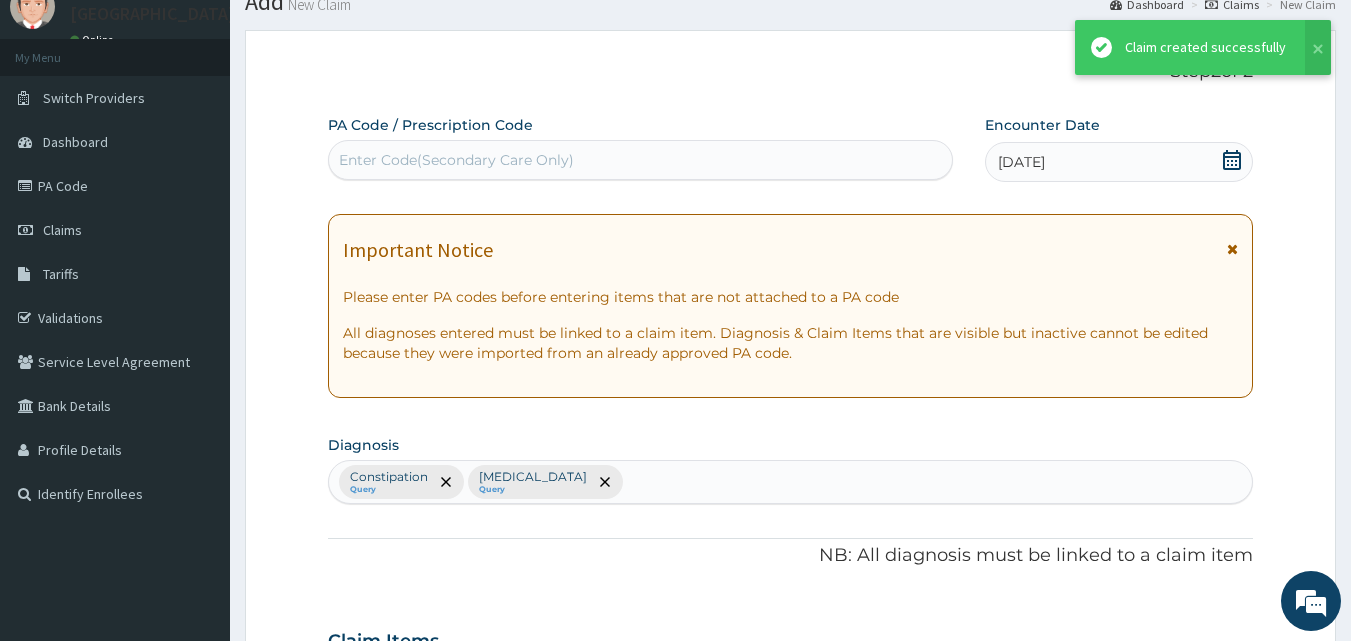 scroll, scrollTop: 989, scrollLeft: 0, axis: vertical 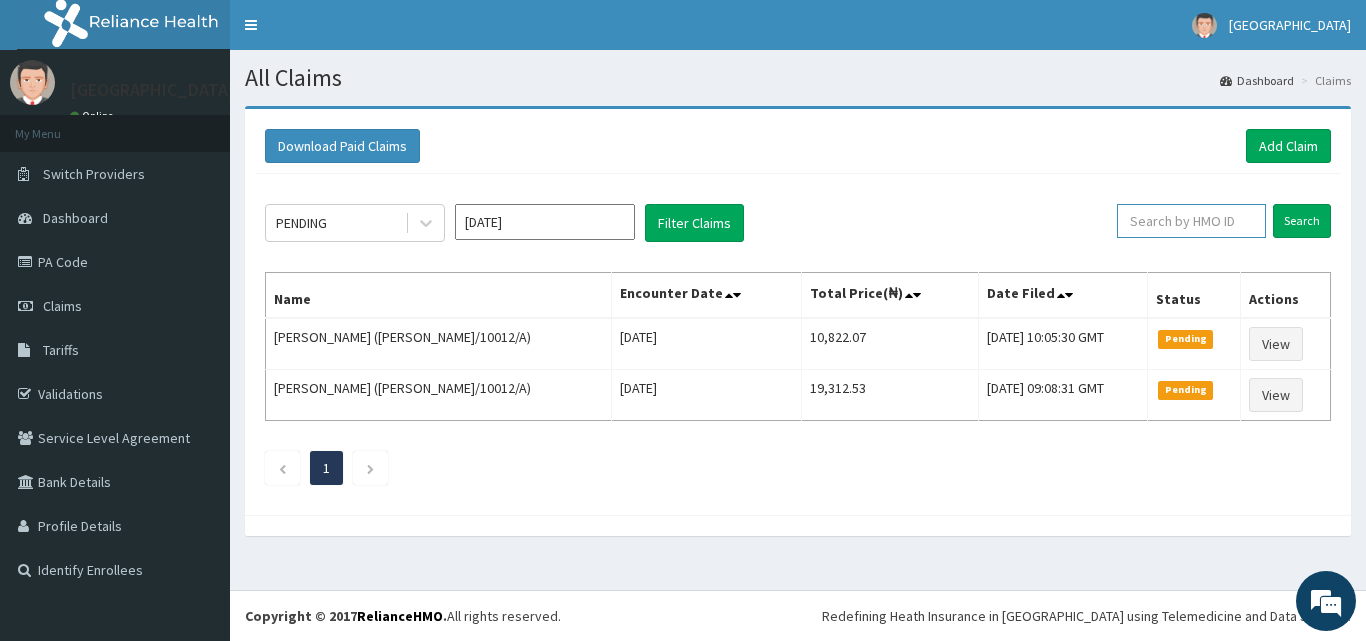 click at bounding box center [1191, 221] 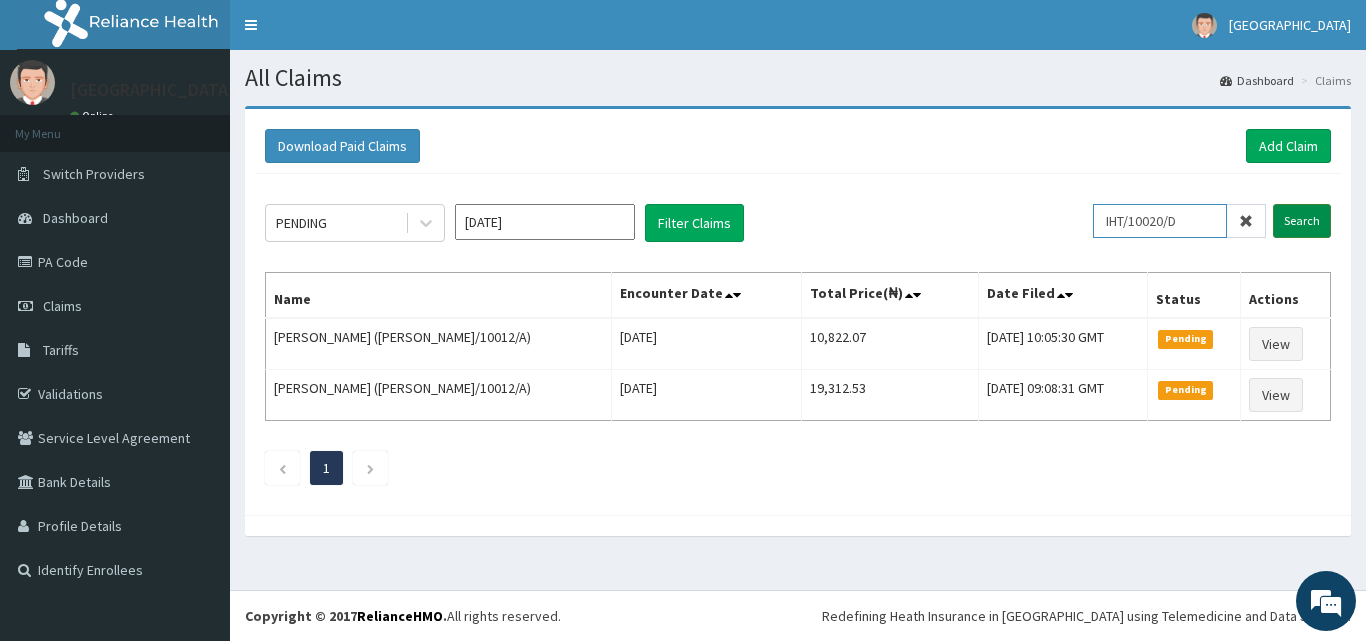 type on "IHT/10020/D" 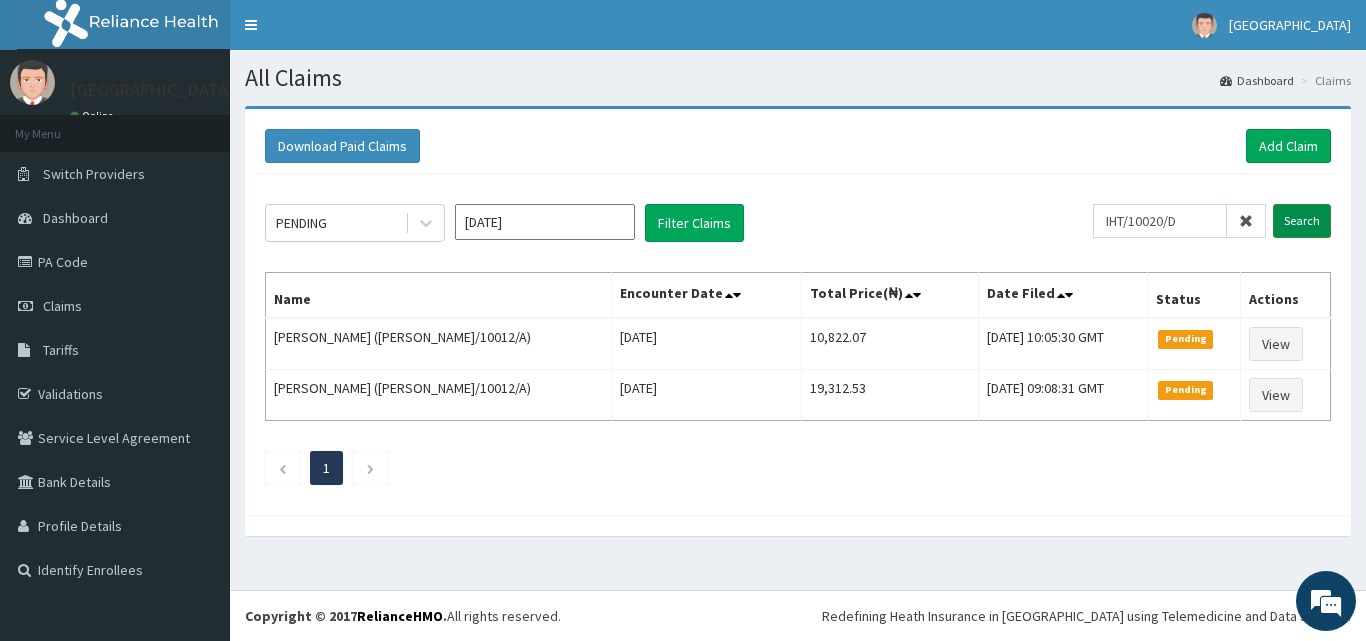 click on "Search" at bounding box center [1302, 221] 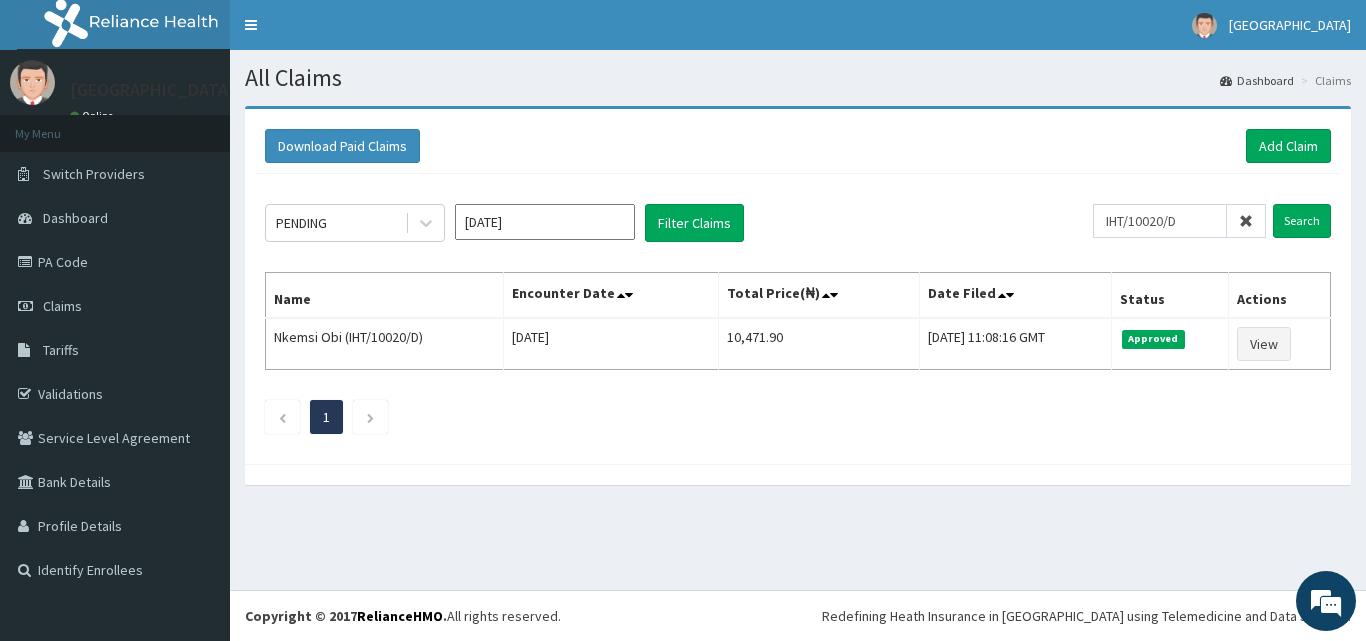 click on "Dashboard" at bounding box center [1257, 80] 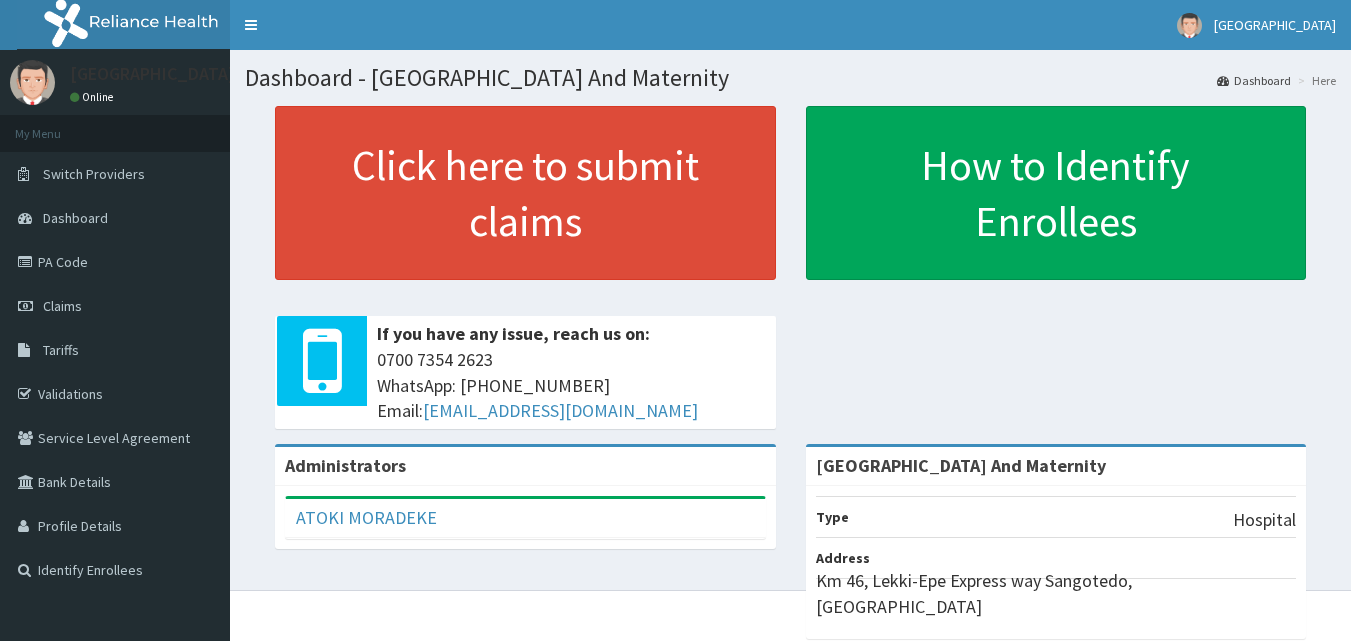 scroll, scrollTop: 308, scrollLeft: 0, axis: vertical 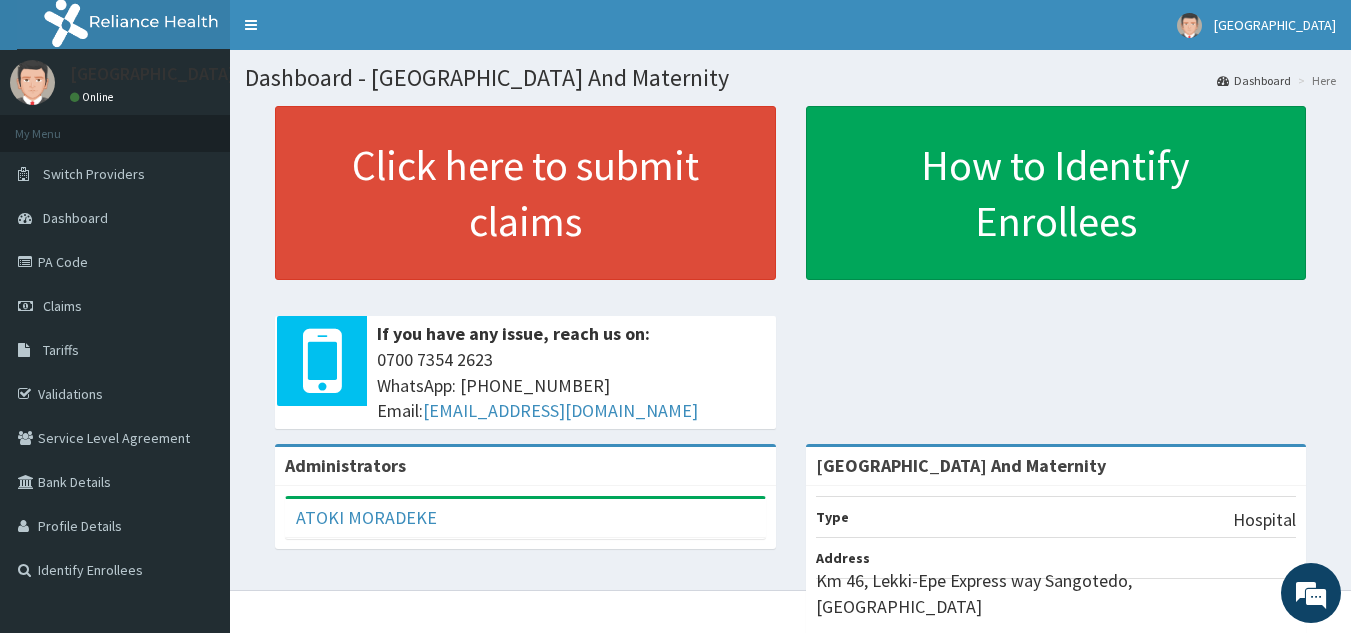click on "Click here to submit claims
If you have any issue, reach us on:
0700 7354 2623 WhatsApp: 017001580 Email:  hellonigeria@getreliancehealth.com" at bounding box center [525, 275] 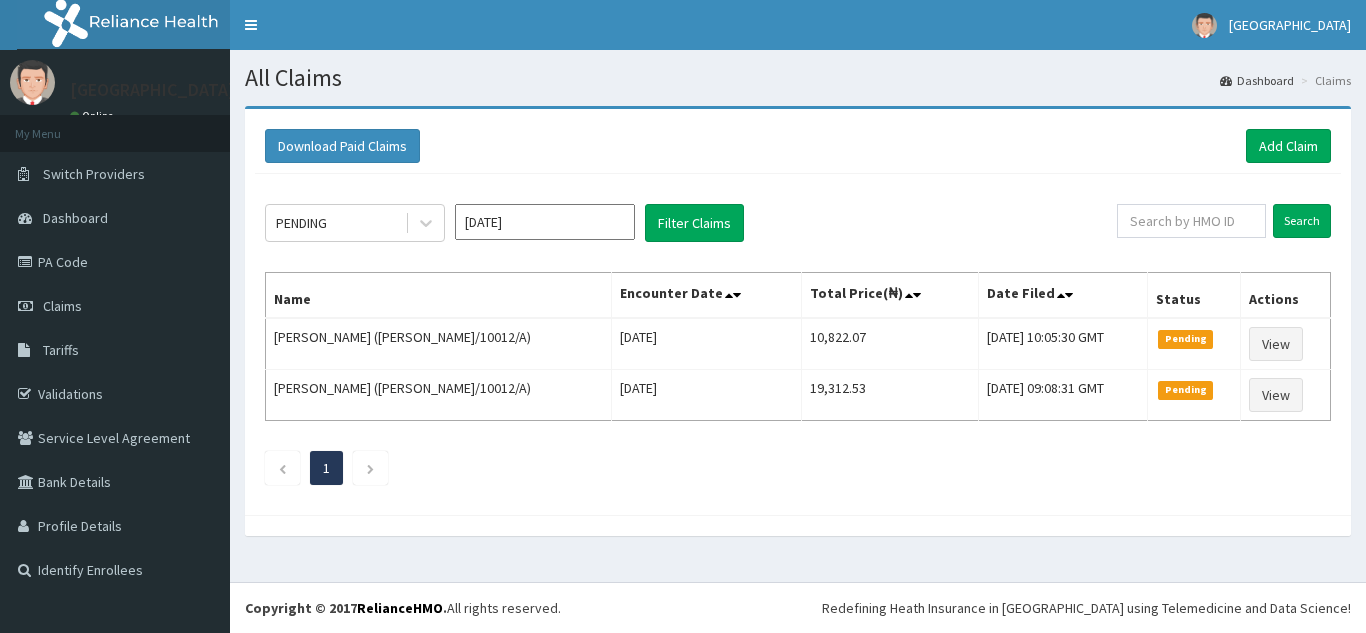 scroll, scrollTop: 0, scrollLeft: 0, axis: both 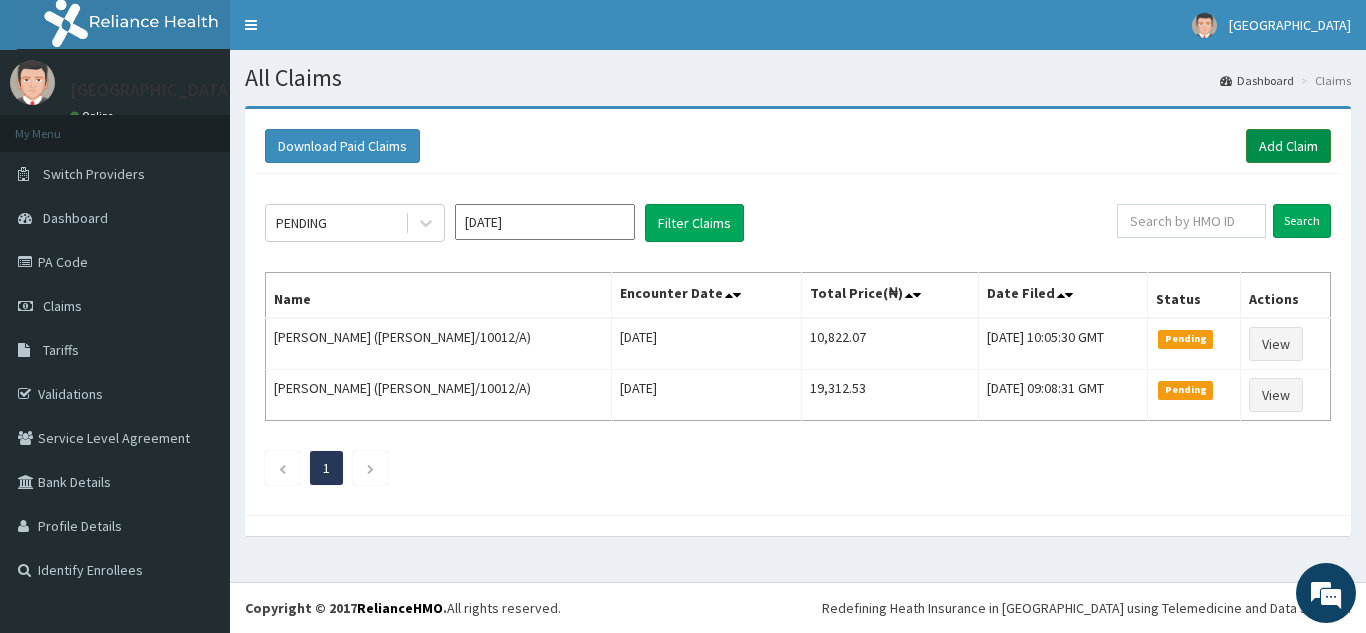 click on "Add Claim" at bounding box center [1288, 146] 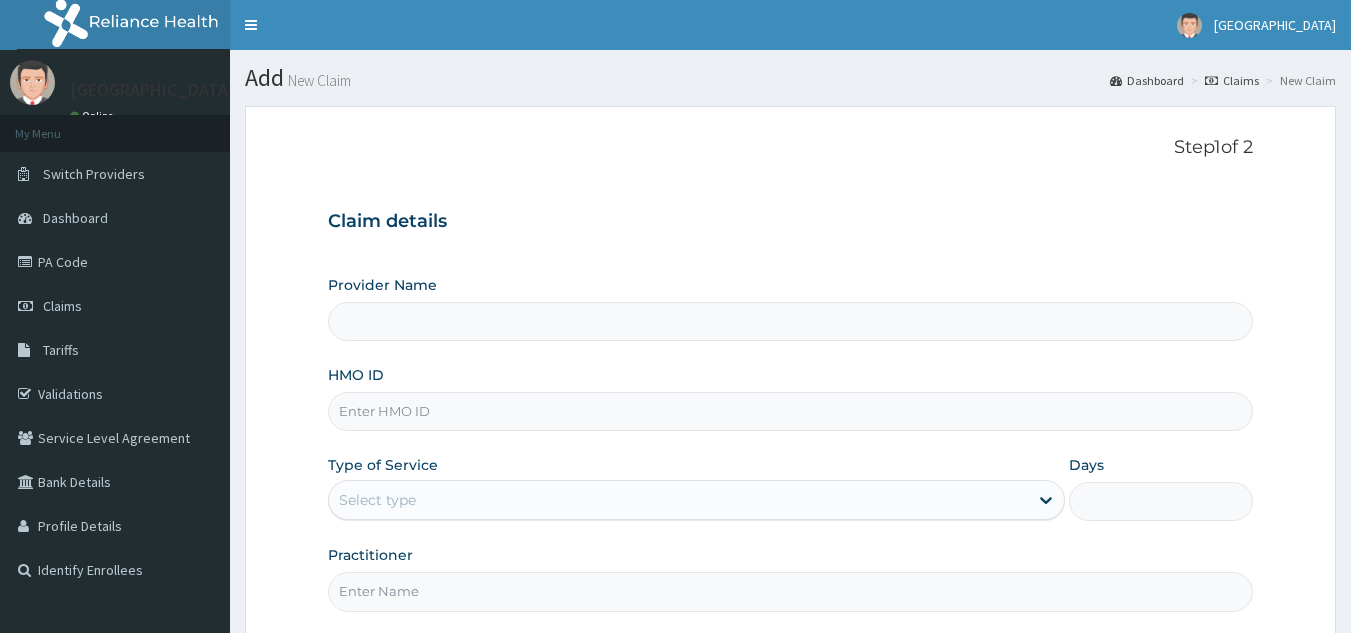 scroll, scrollTop: 0, scrollLeft: 0, axis: both 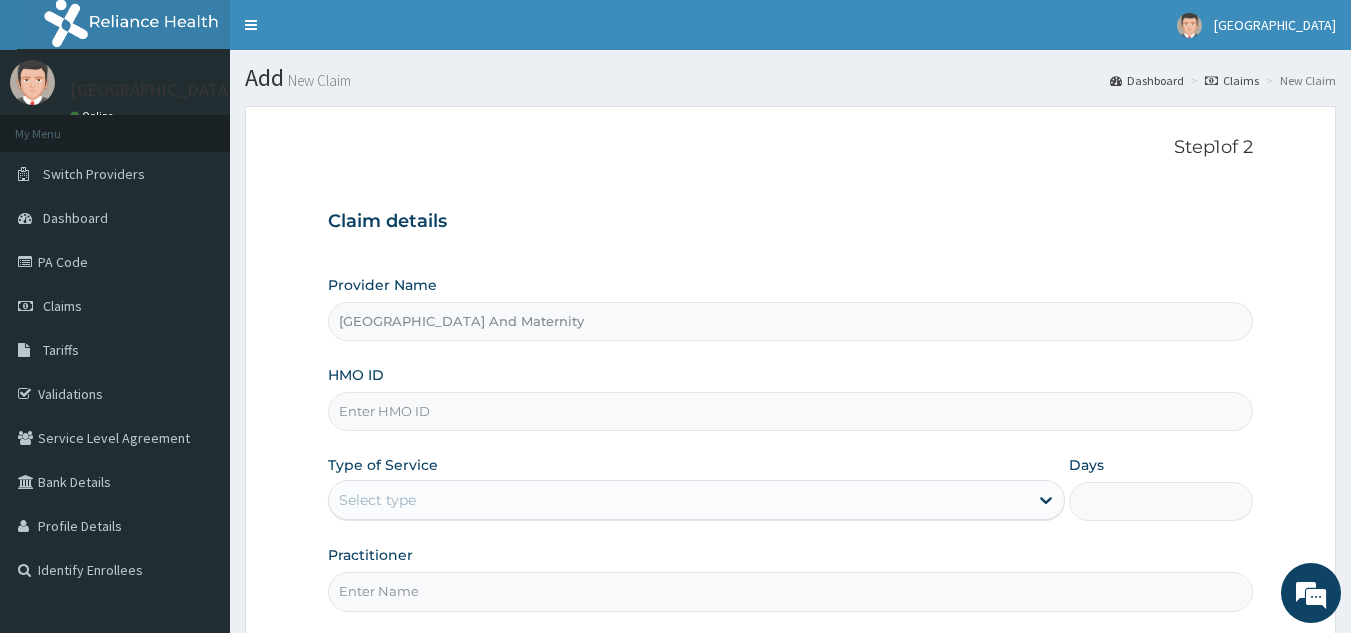 click on "HMO ID" at bounding box center [791, 411] 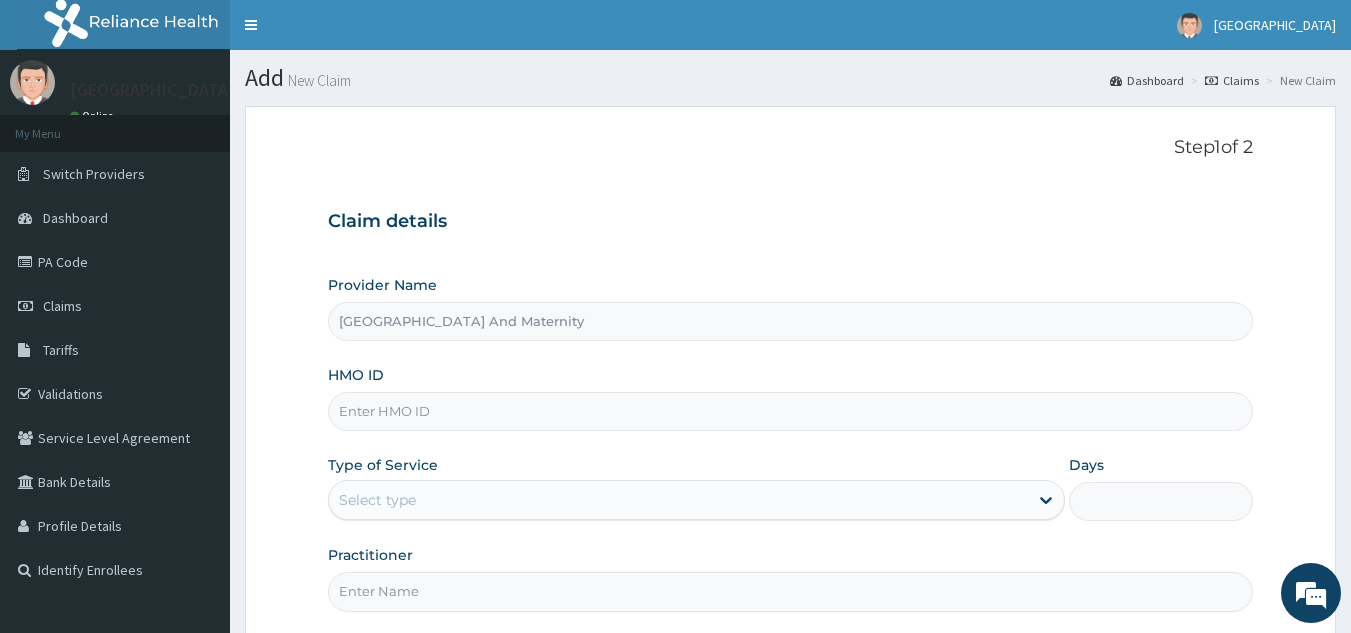 scroll, scrollTop: 0, scrollLeft: 0, axis: both 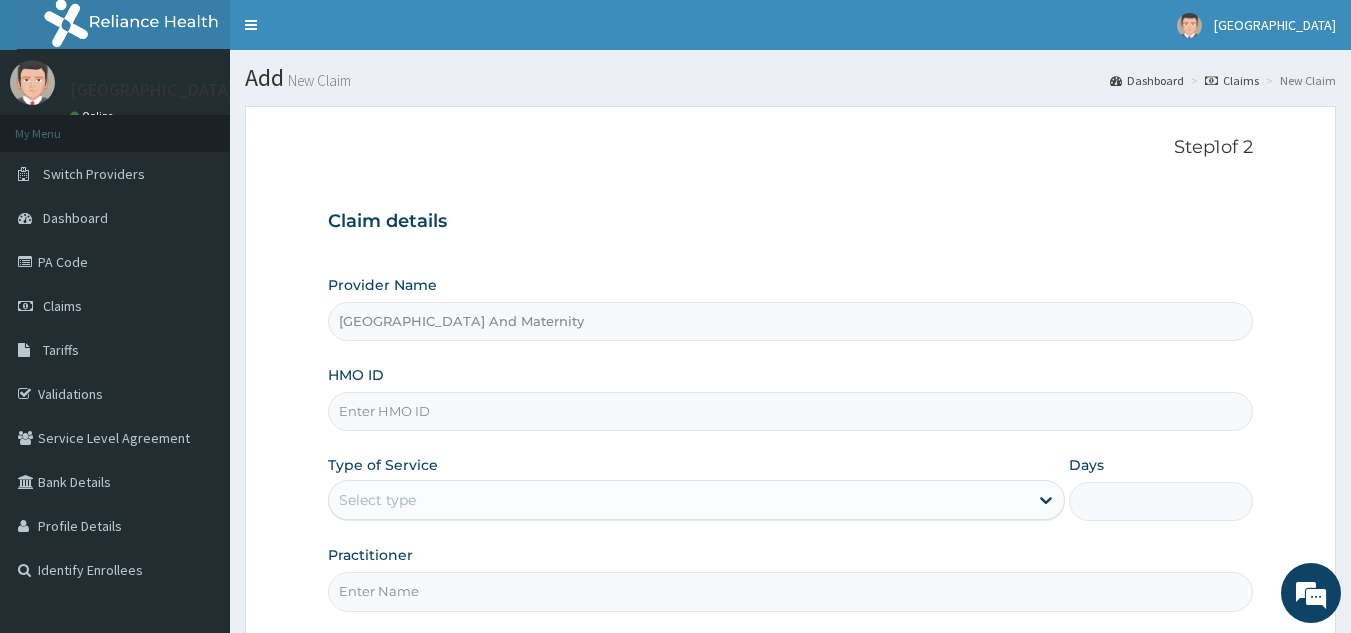 click on "HMO ID" at bounding box center (791, 411) 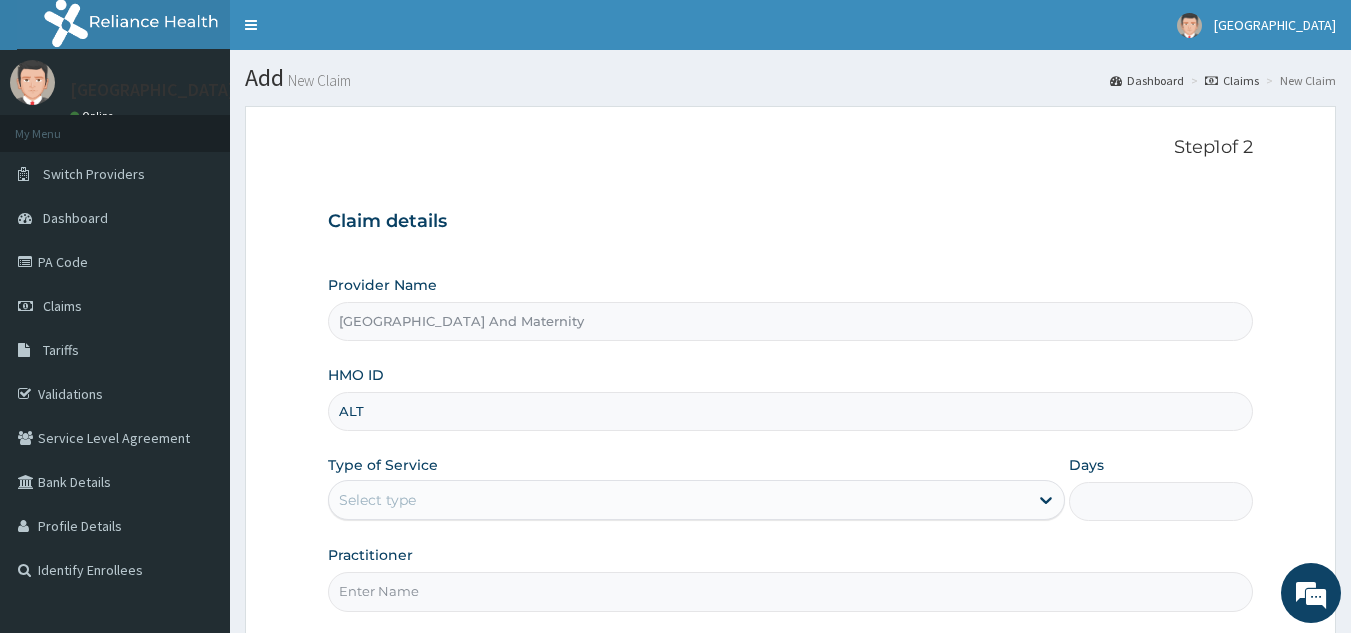 click on "ALT" at bounding box center [791, 411] 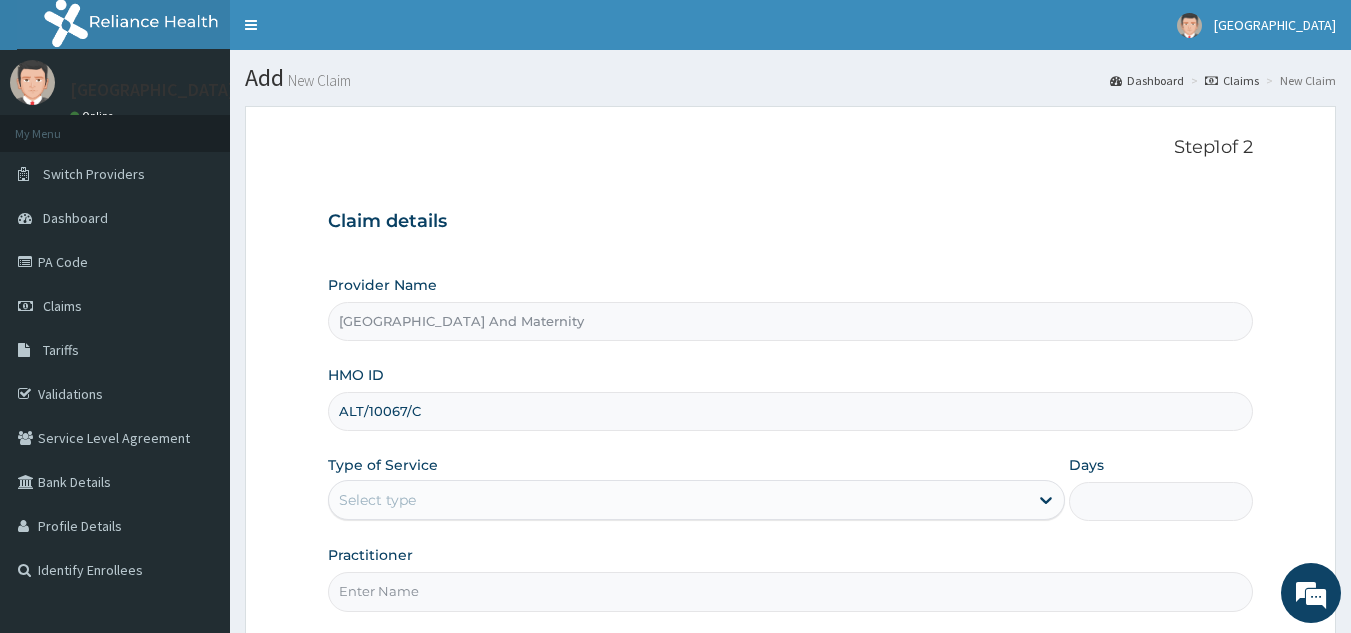type on "ALT/10067/C" 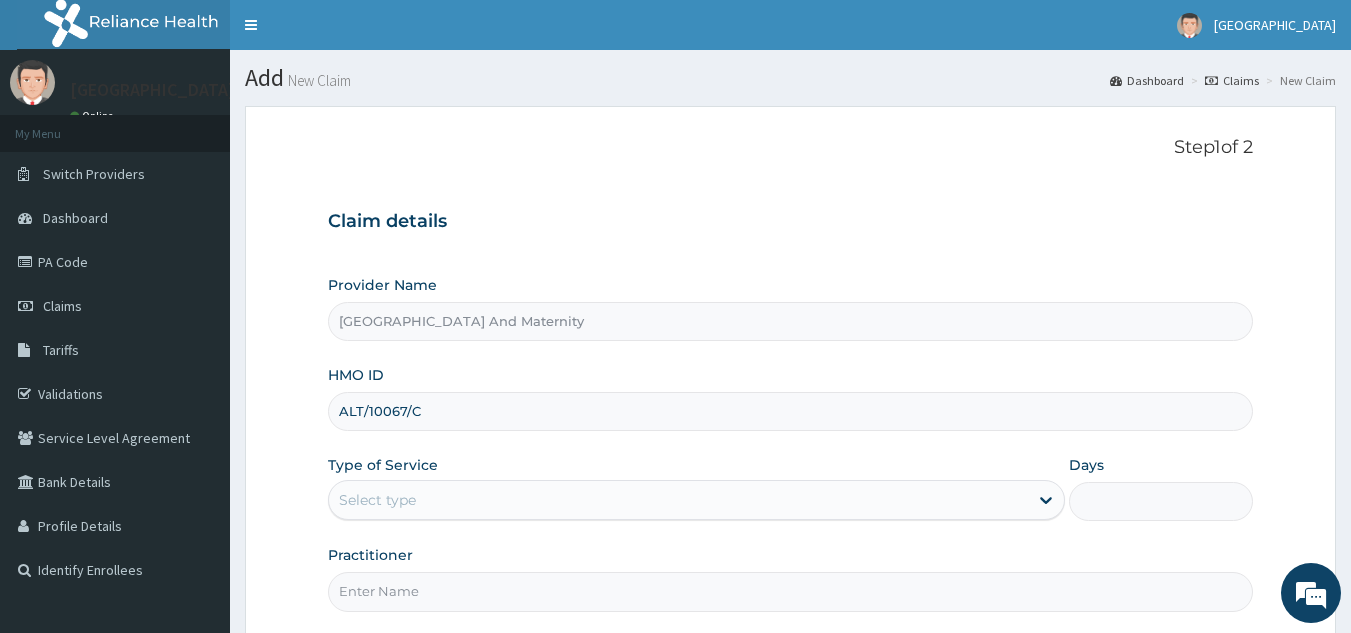 click on "Select type" at bounding box center [678, 500] 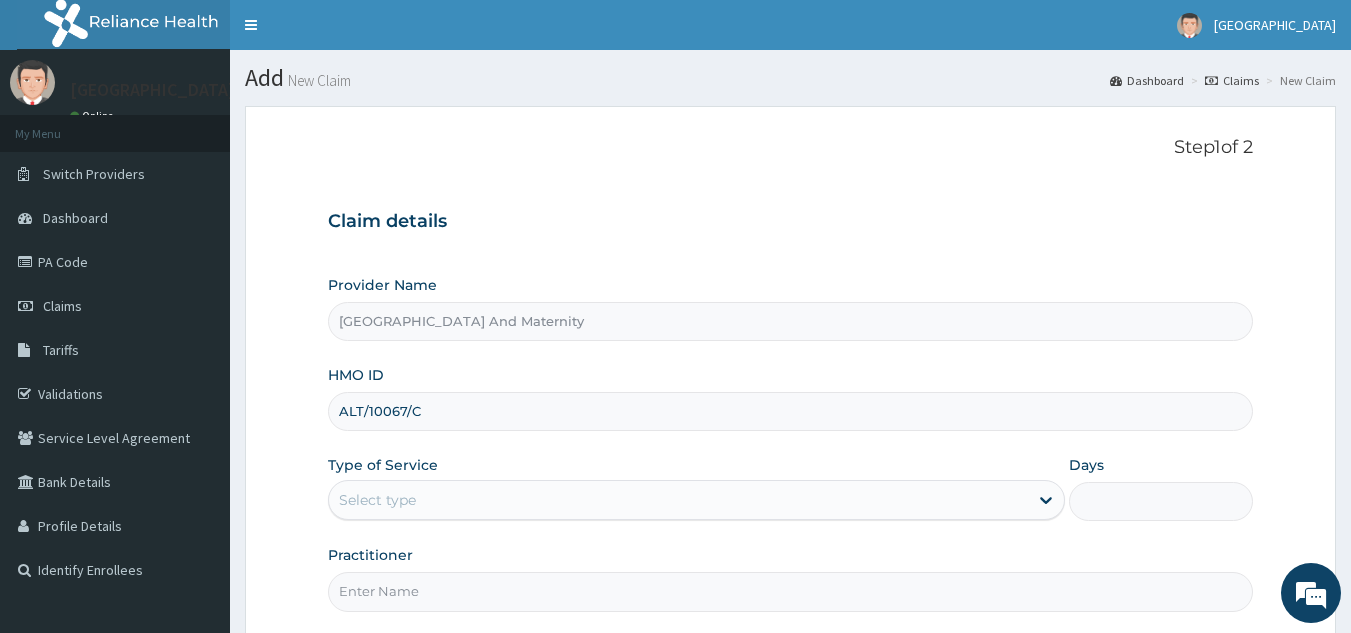 drag, startPoint x: 469, startPoint y: 501, endPoint x: 437, endPoint y: 501, distance: 32 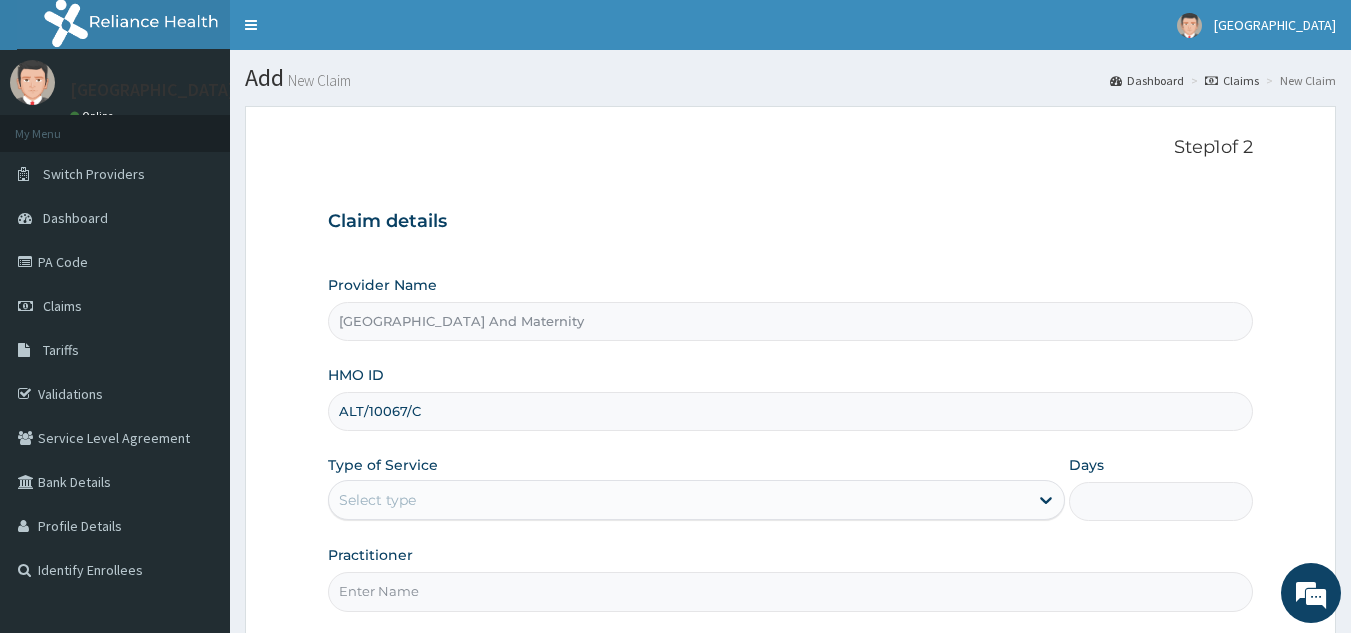 click on "Select type" at bounding box center (678, 500) 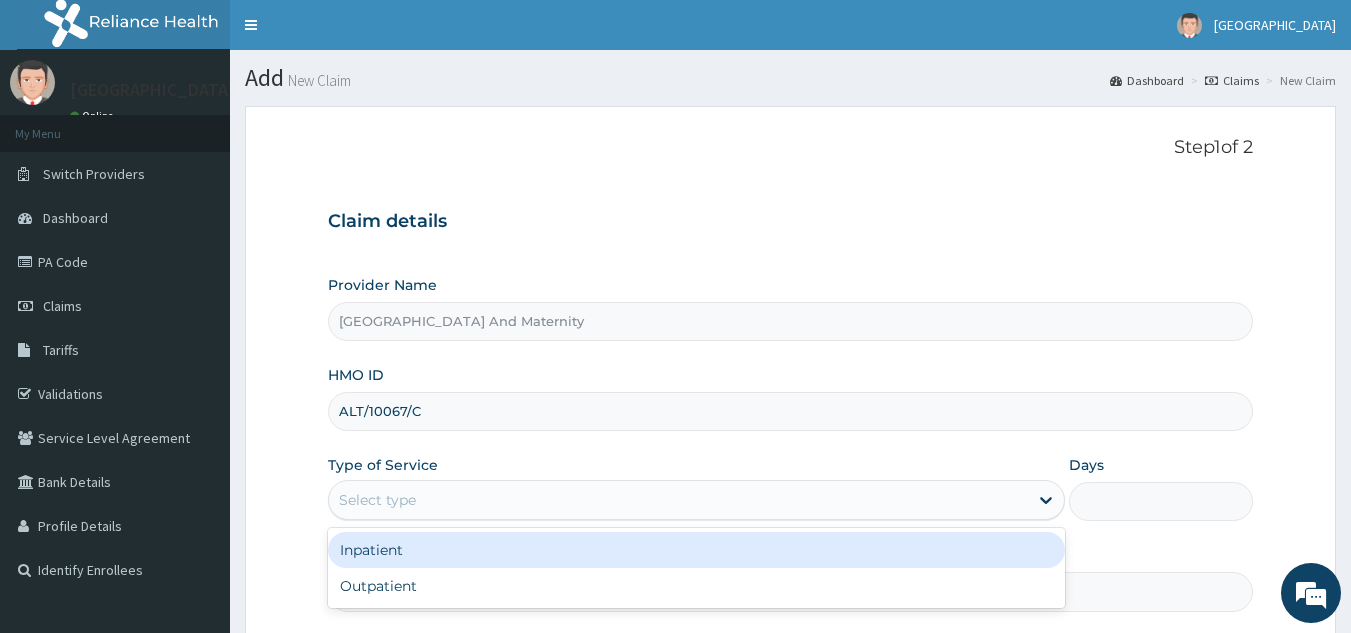 click on "Select type" at bounding box center (678, 500) 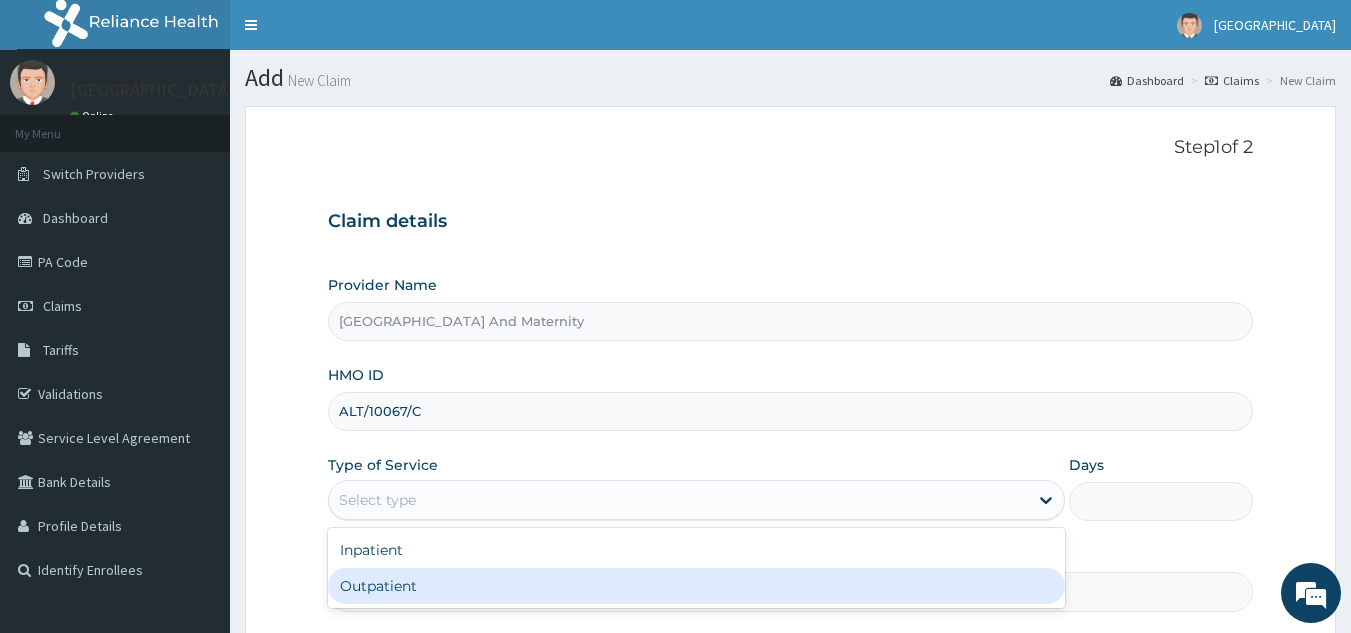 click on "Outpatient" at bounding box center (696, 586) 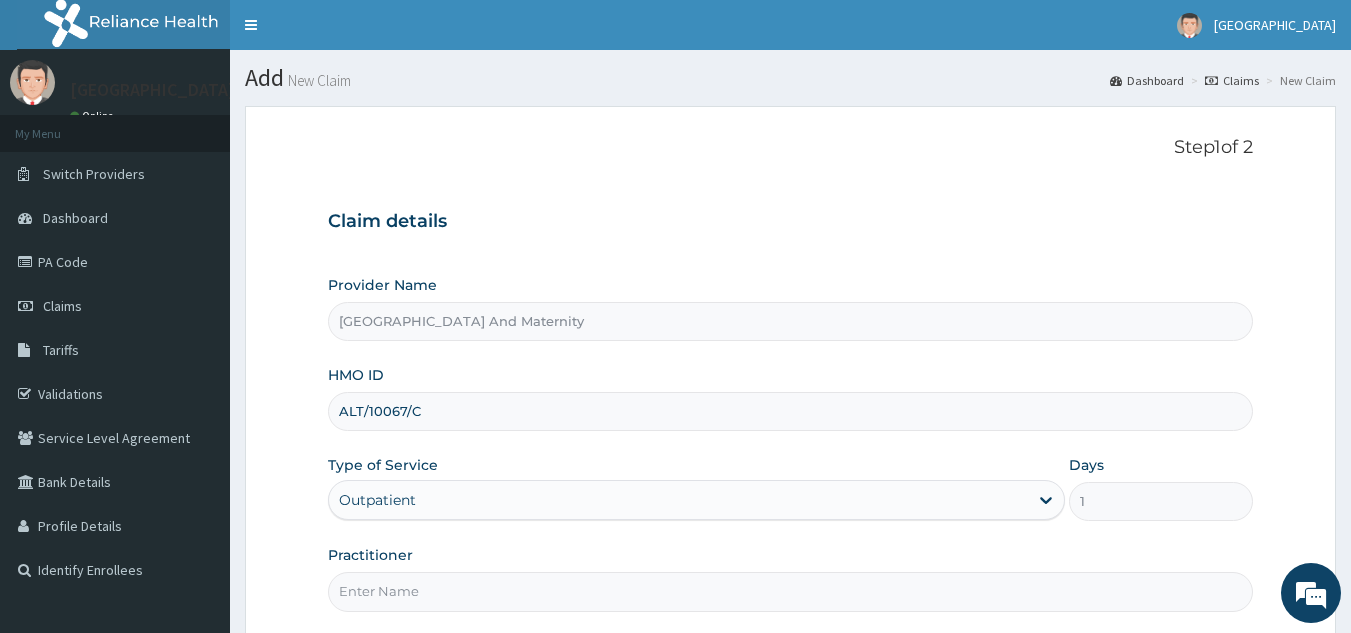 click on "Practitioner" at bounding box center (791, 591) 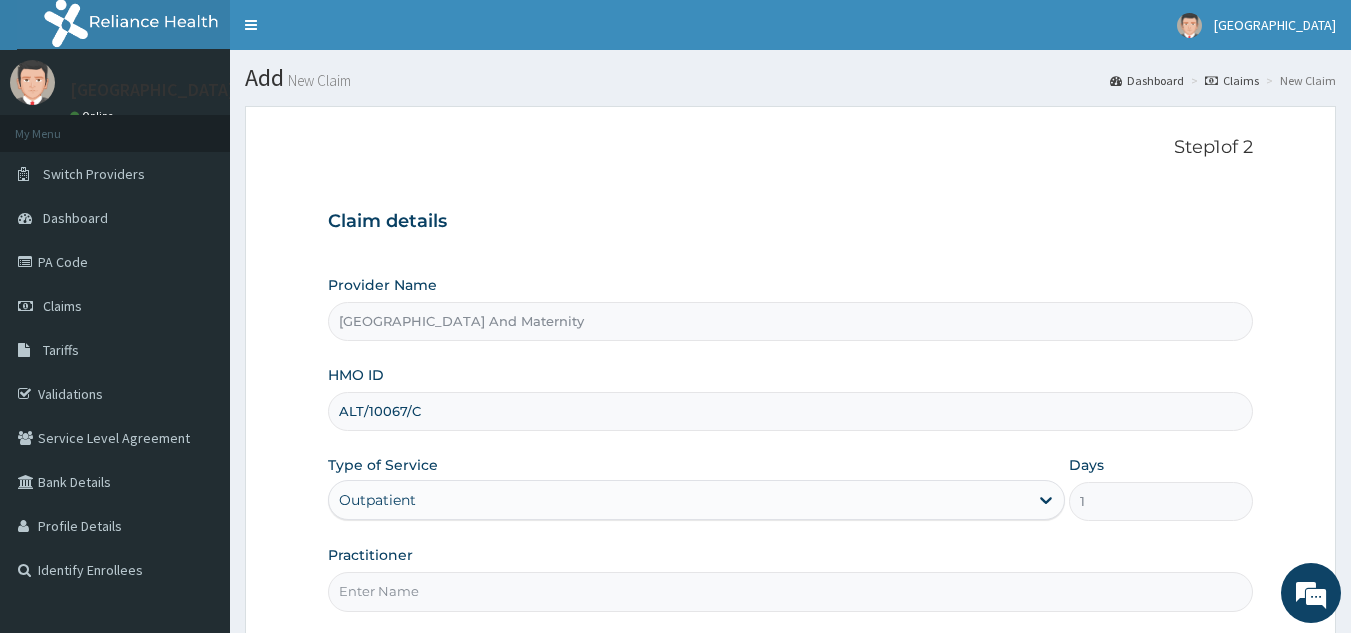 type on "[PERSON_NAME]" 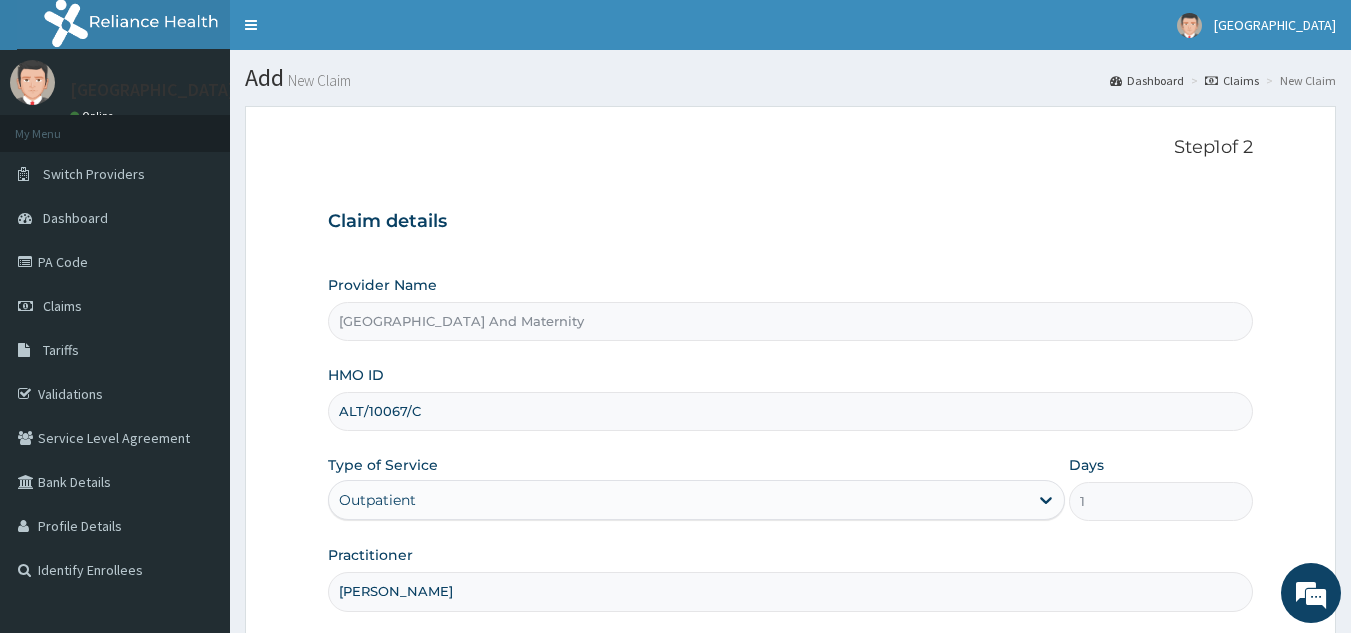 scroll, scrollTop: 189, scrollLeft: 0, axis: vertical 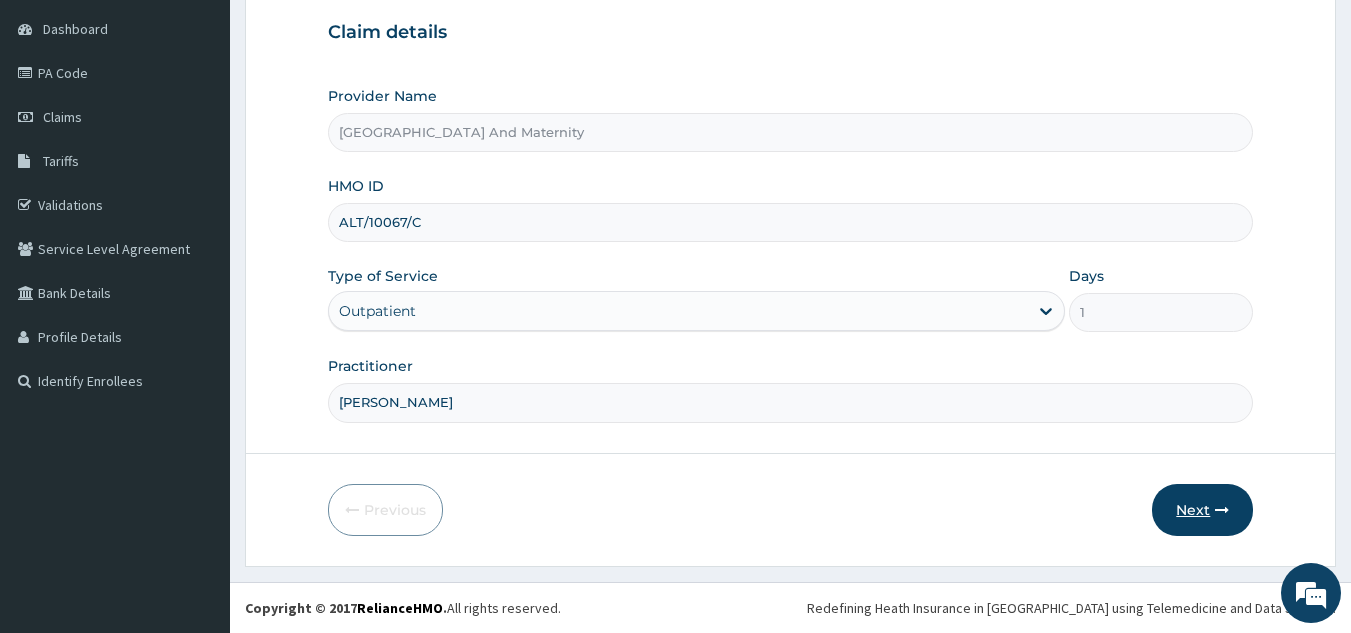click on "Next" at bounding box center [1202, 510] 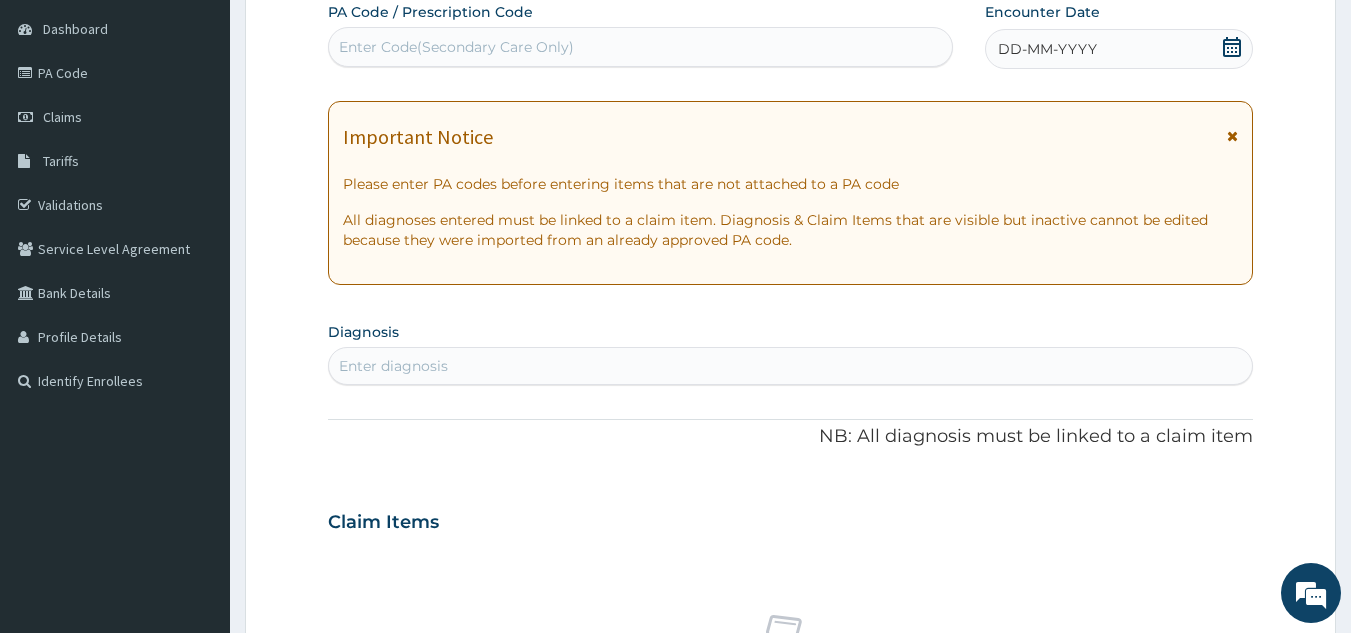 scroll, scrollTop: 0, scrollLeft: 0, axis: both 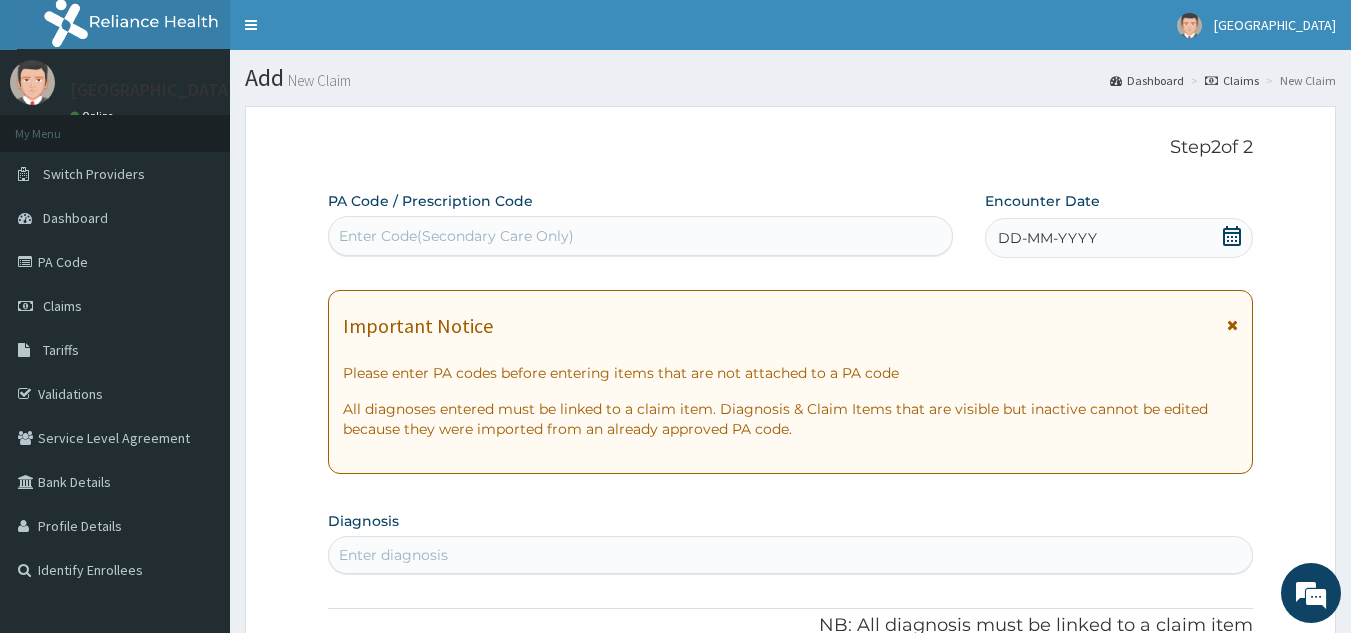 click on "PA Code / Prescription Code Enter Code(Secondary Care Only) Encounter Date DD-MM-YYYY Important Notice Please enter PA codes before entering items that are not attached to a PA code   All diagnoses entered must be linked to a claim item. Diagnosis & Claim Items that are visible but inactive cannot be edited because they were imported from an already approved PA code. Diagnosis Enter diagnosis NB: All diagnosis must be linked to a claim item Claim Items No claim item Types Select Type Item Select Item Pair Diagnosis Select Diagnosis Unit Price 0 Add Comment" at bounding box center (791, 708) 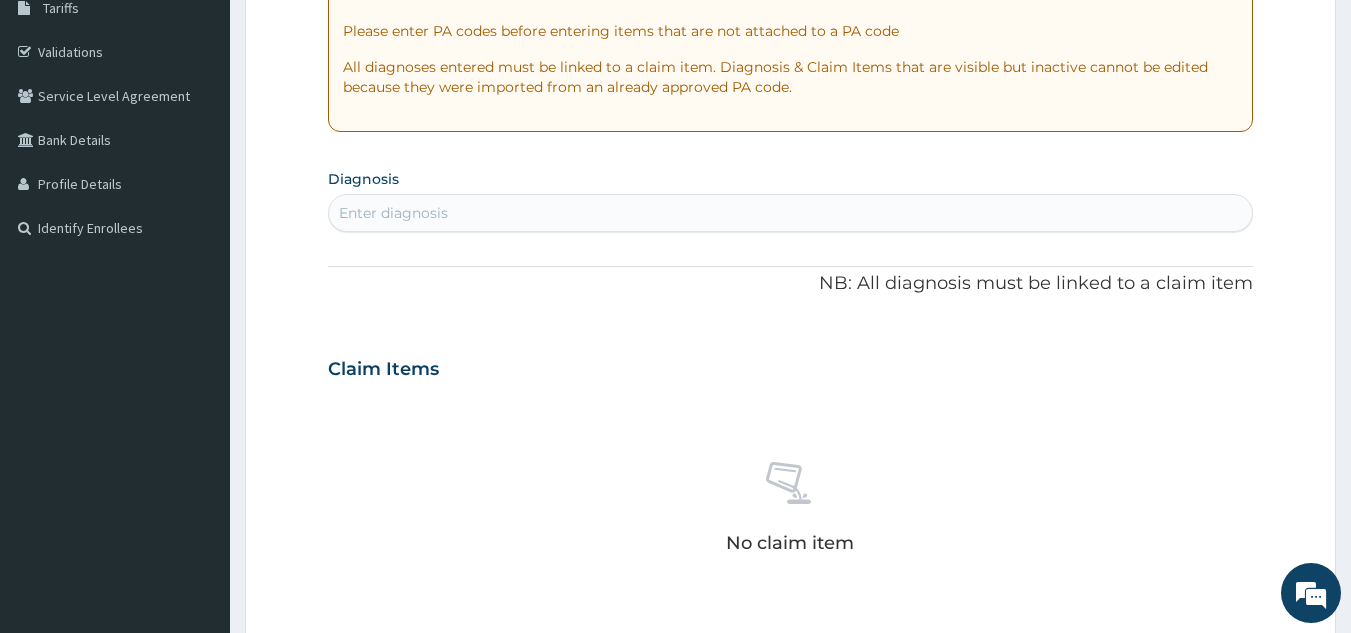 scroll, scrollTop: 341, scrollLeft: 0, axis: vertical 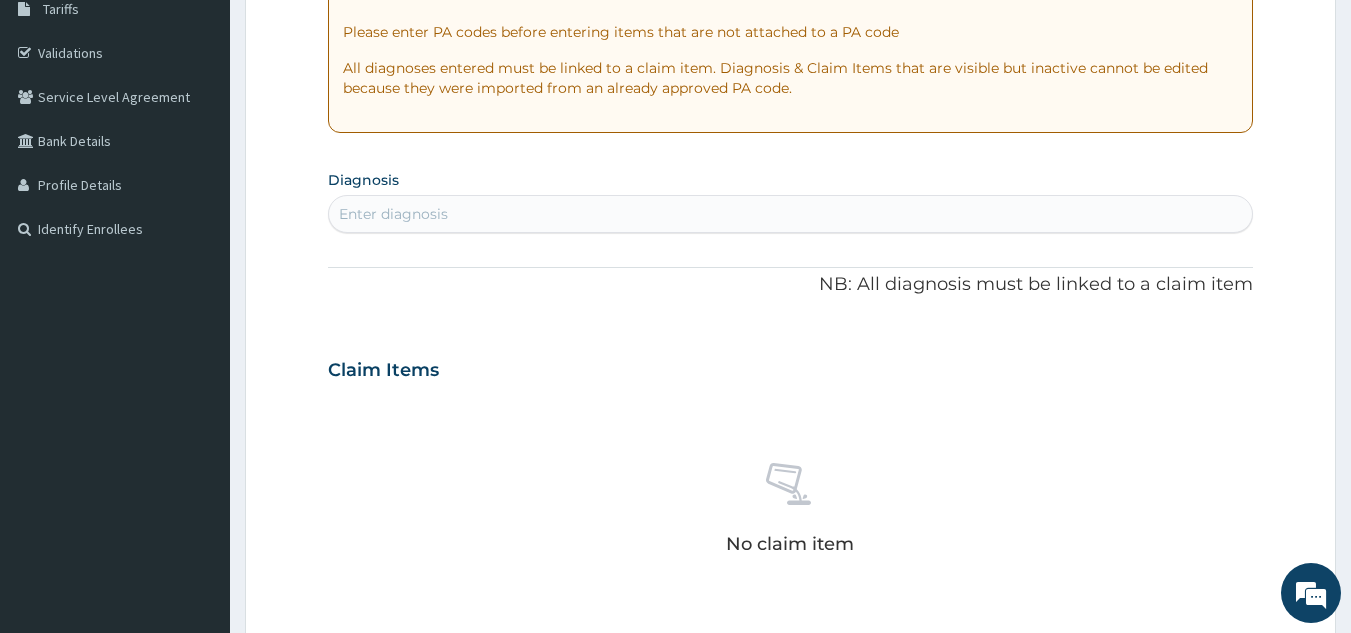 click on "Enter diagnosis" at bounding box center [393, 214] 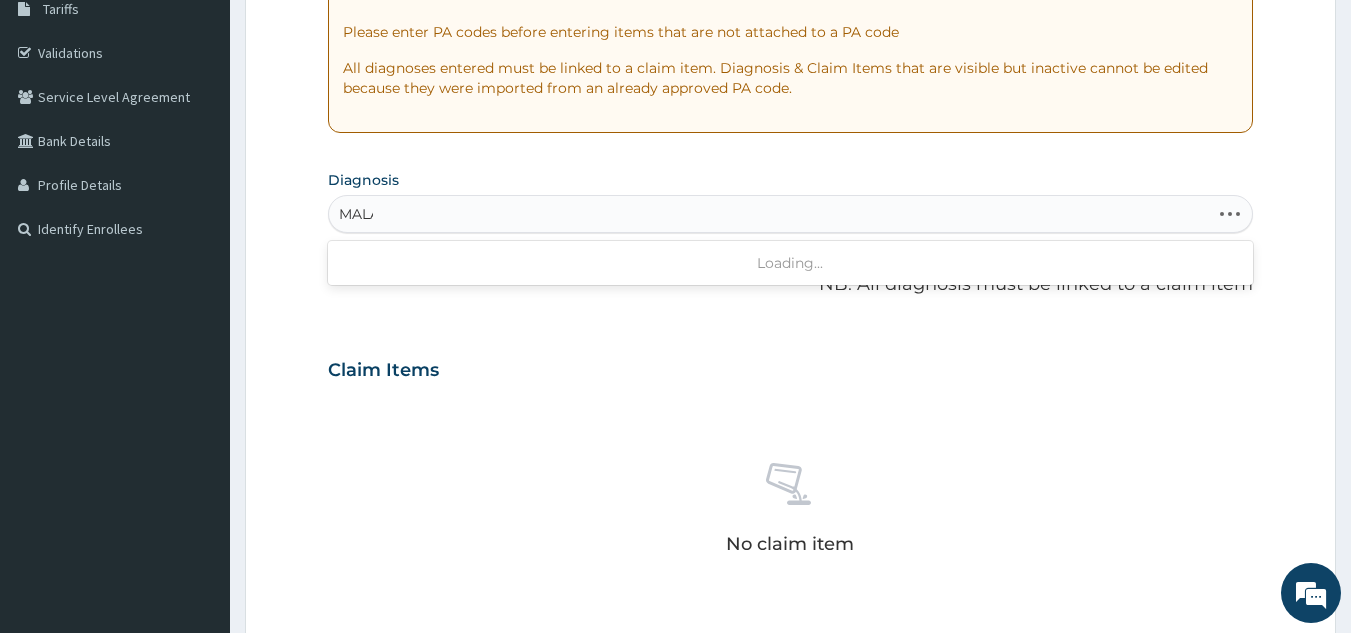 type on "MALAR" 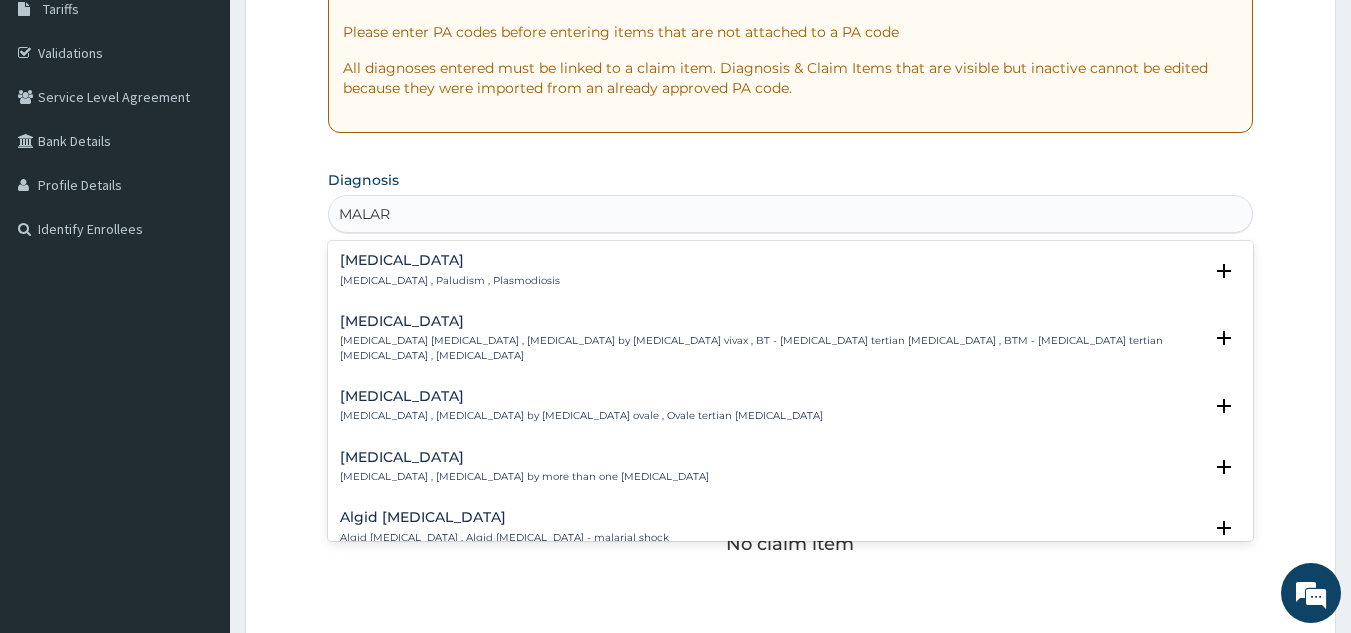 click on "Malaria , Paludism , Plasmodiosis" at bounding box center [450, 281] 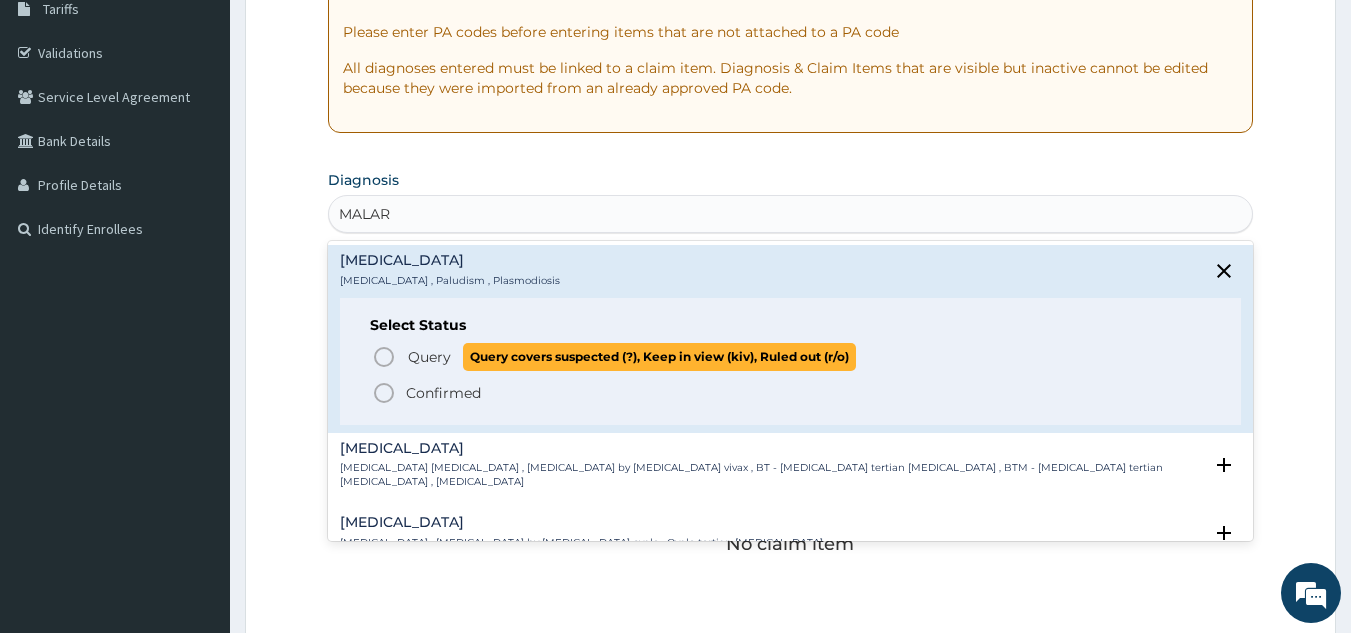 click 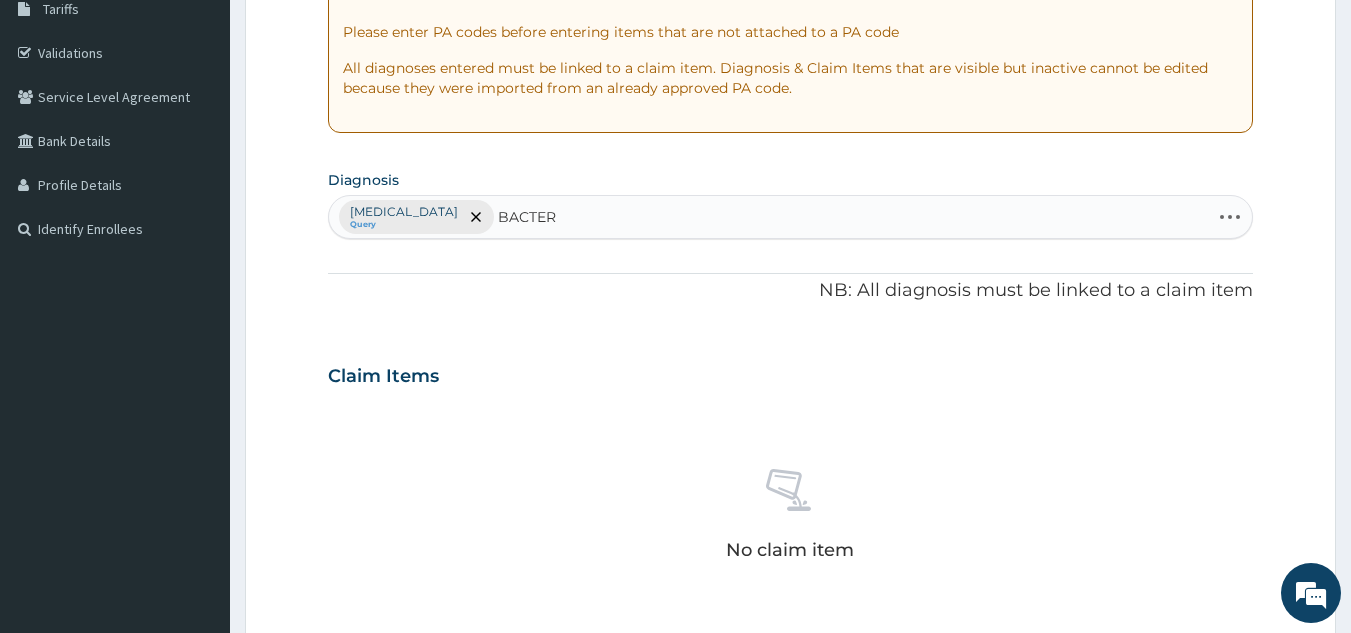 type on "BACTERE" 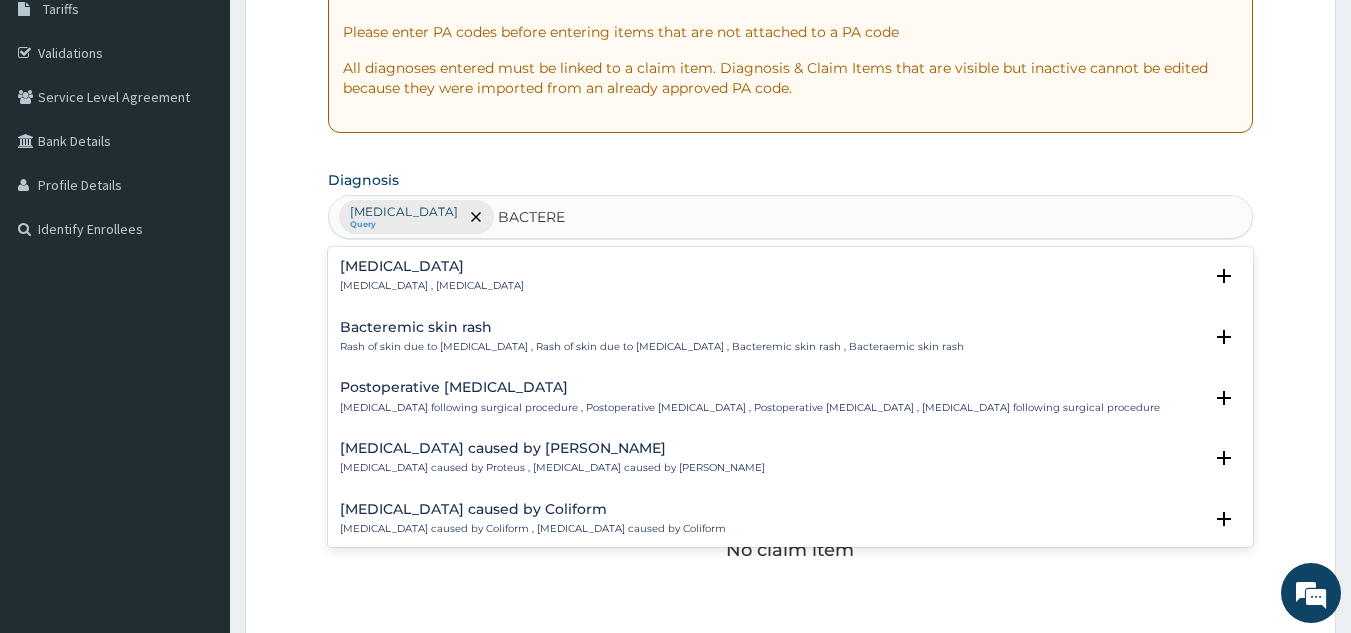 click on "[MEDICAL_DATA] , [MEDICAL_DATA]" at bounding box center [432, 286] 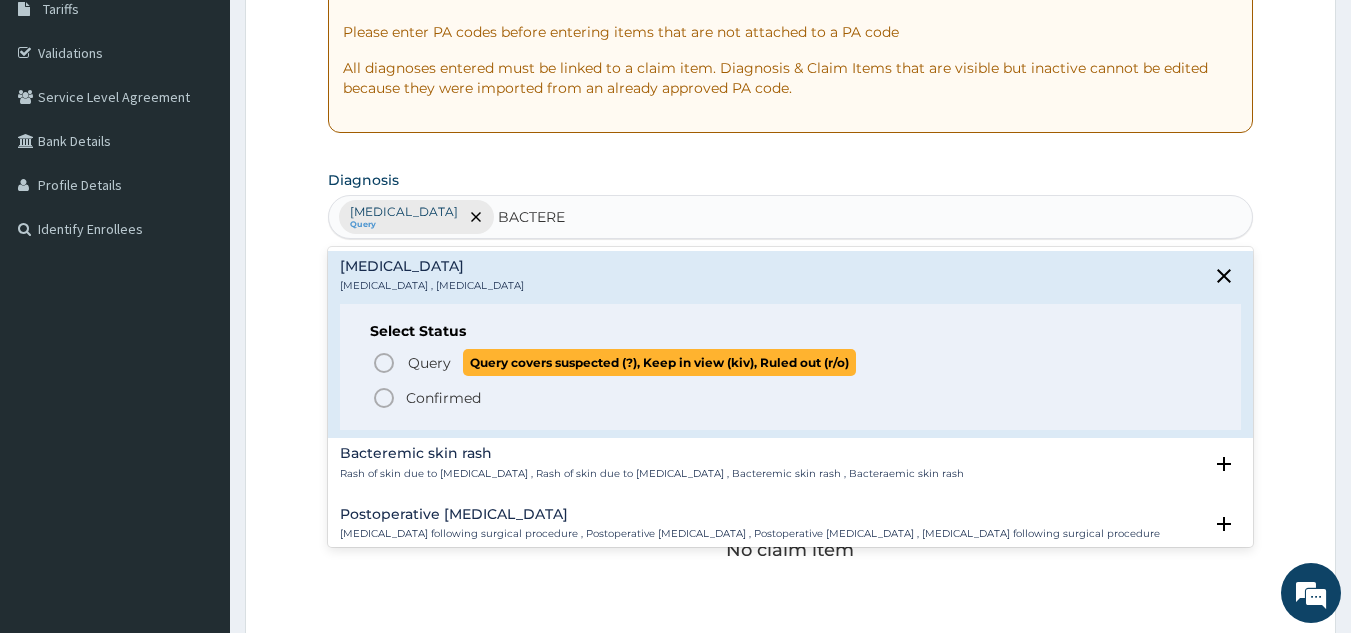click 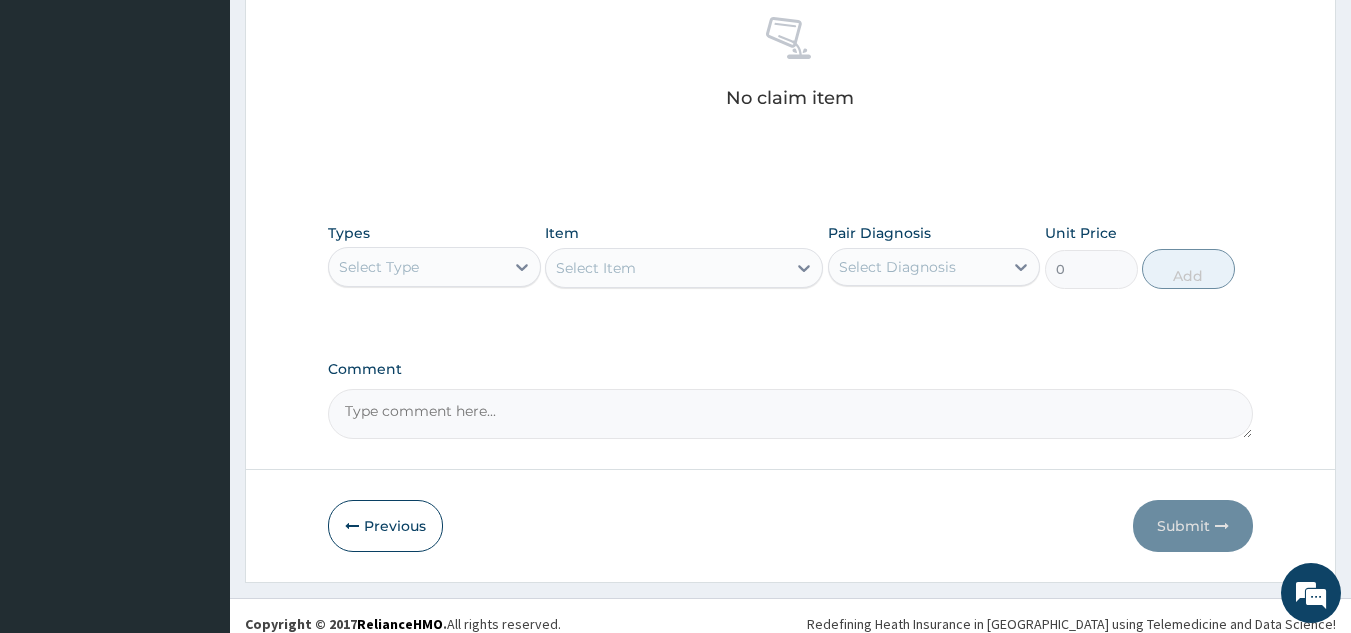 scroll, scrollTop: 809, scrollLeft: 0, axis: vertical 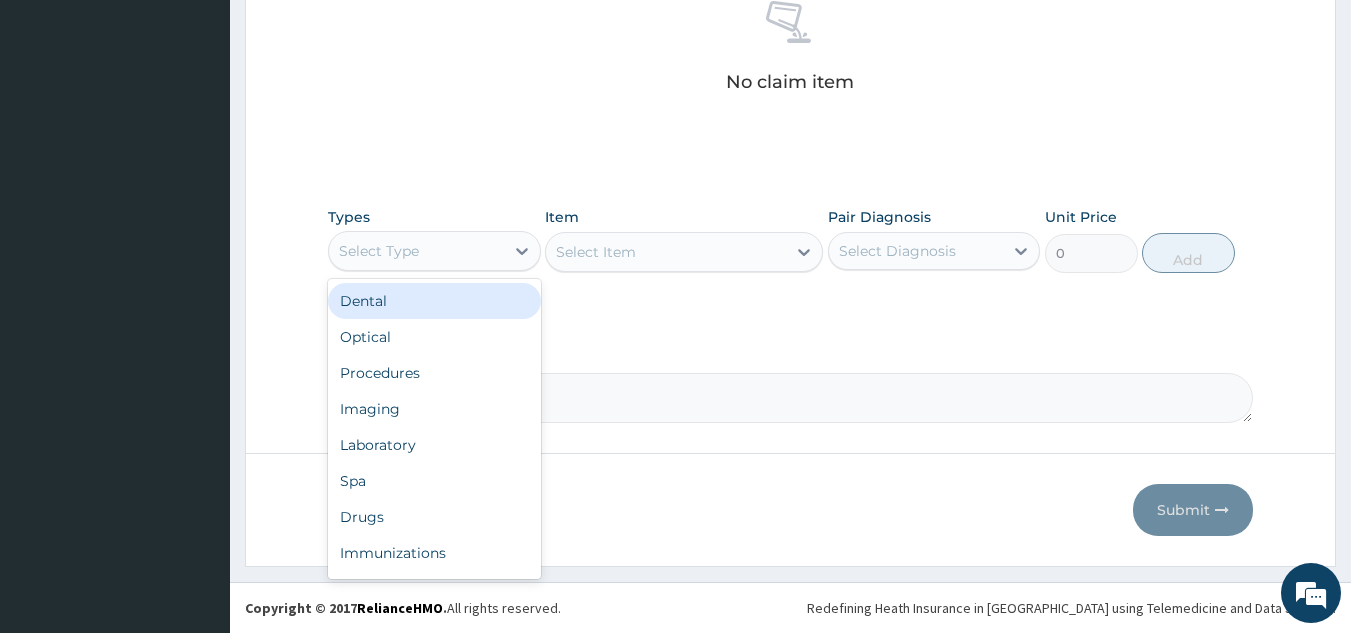 click on "Select Type" at bounding box center [416, 251] 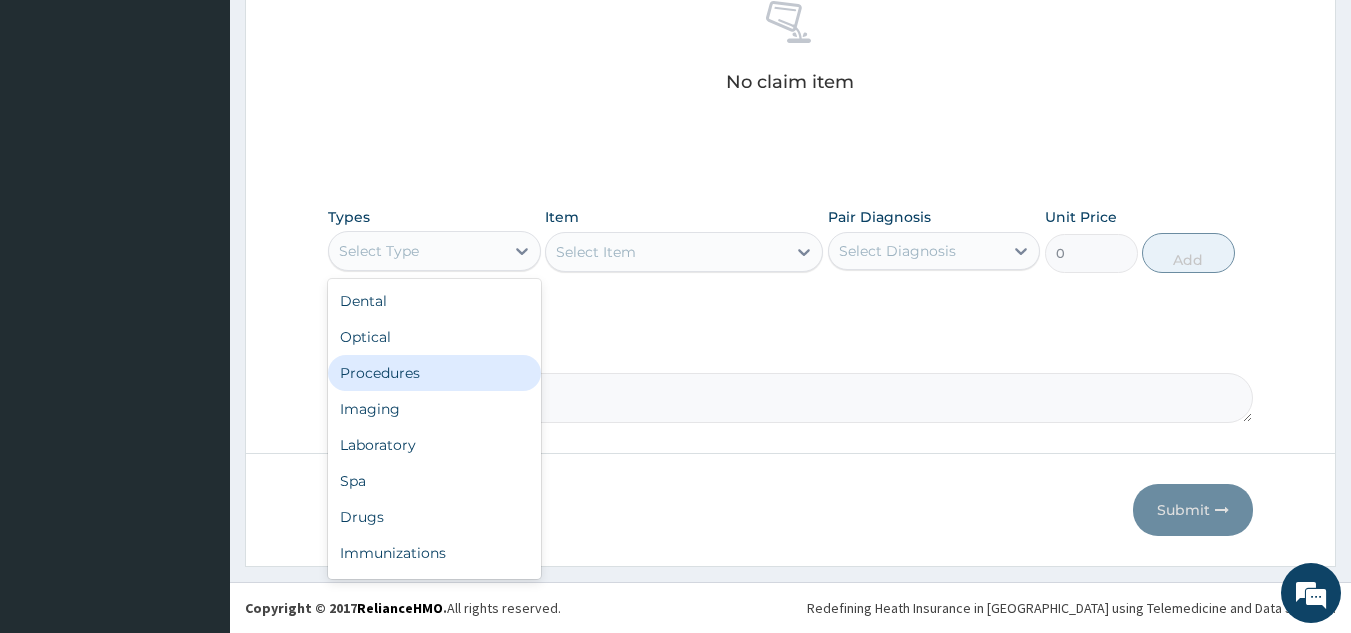 click on "Procedures" at bounding box center [434, 373] 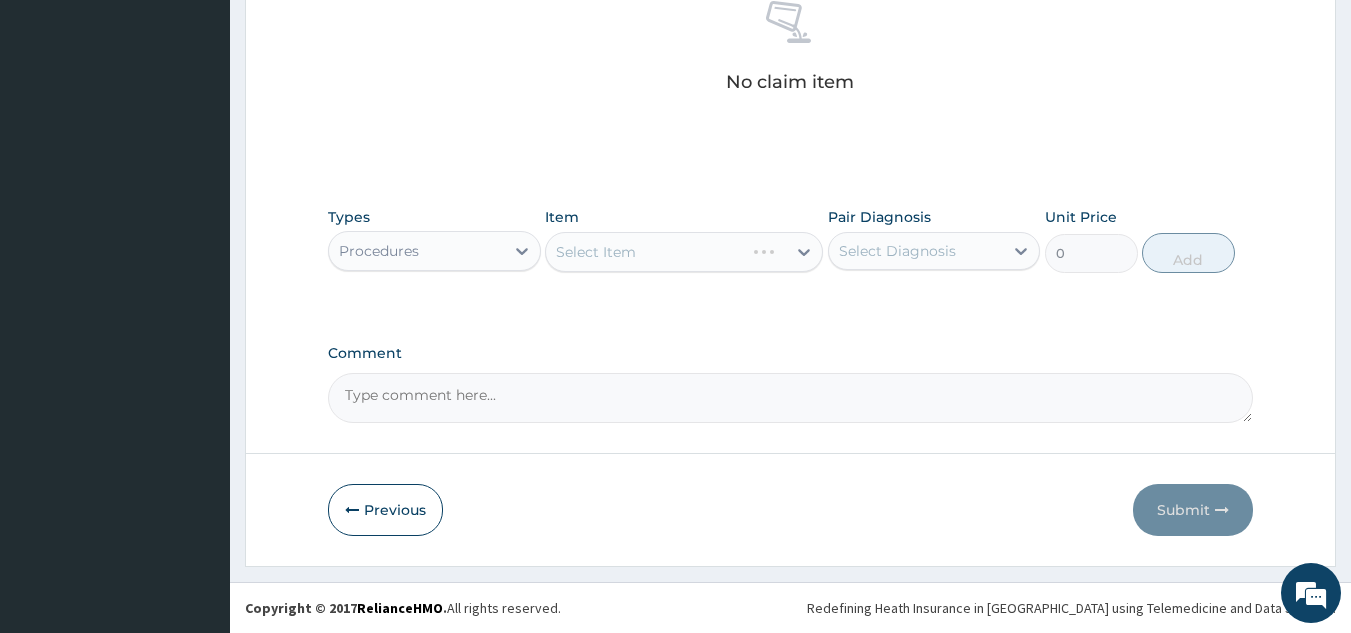 click on "Select Diagnosis" at bounding box center (897, 251) 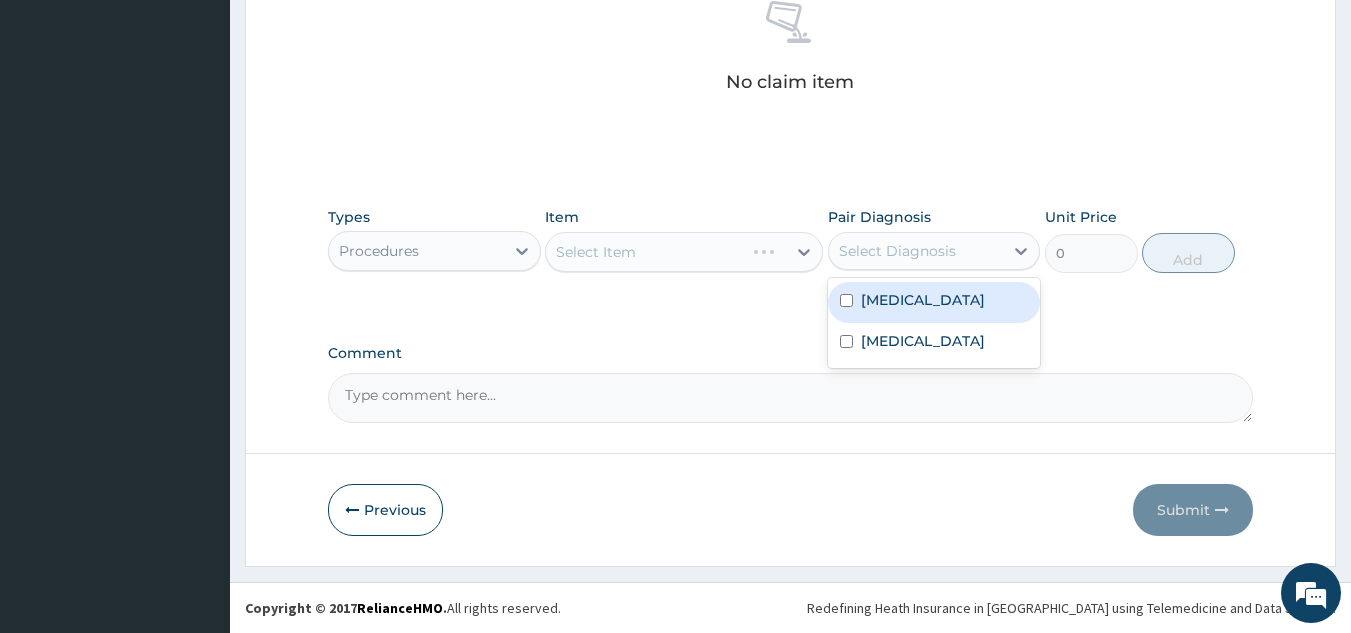 click on "Malaria" at bounding box center [934, 302] 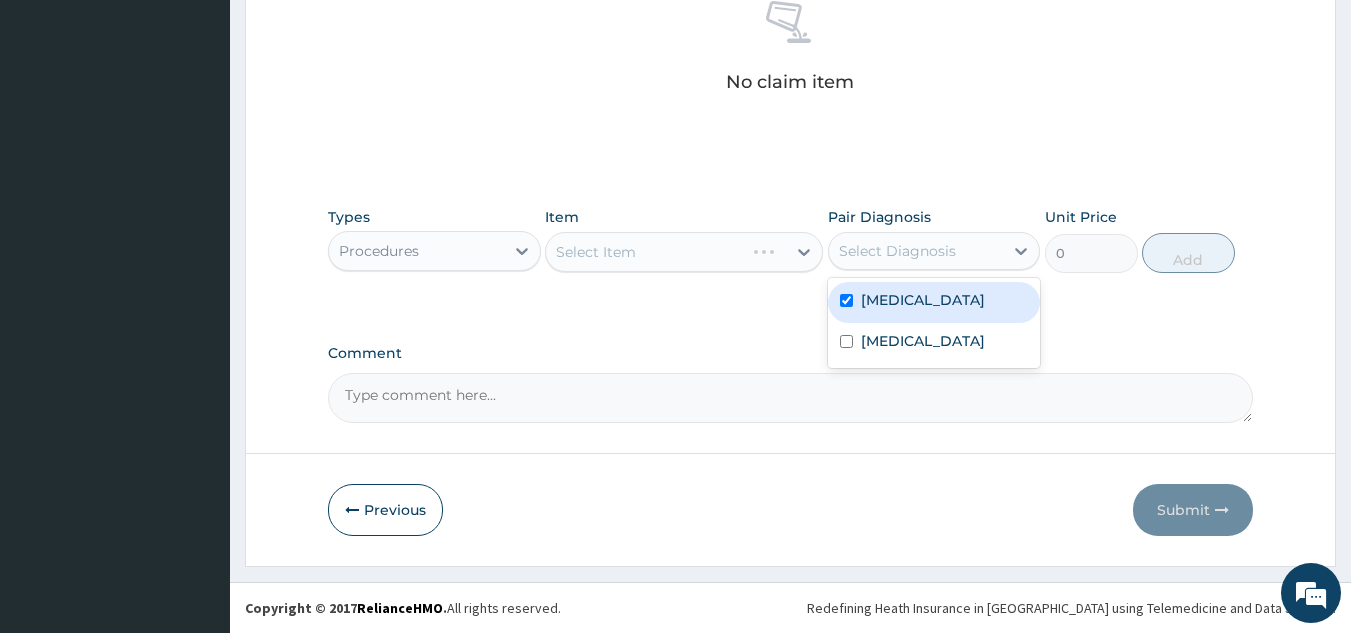 checkbox on "true" 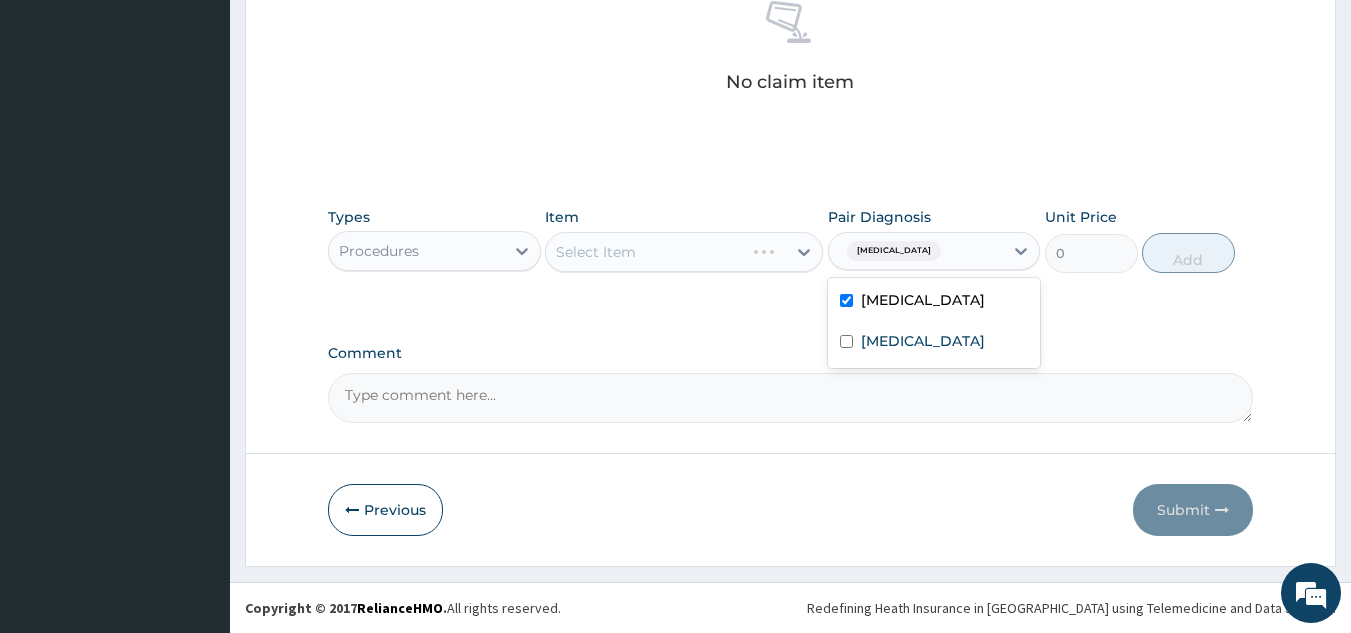 click on "Select Item" at bounding box center (684, 252) 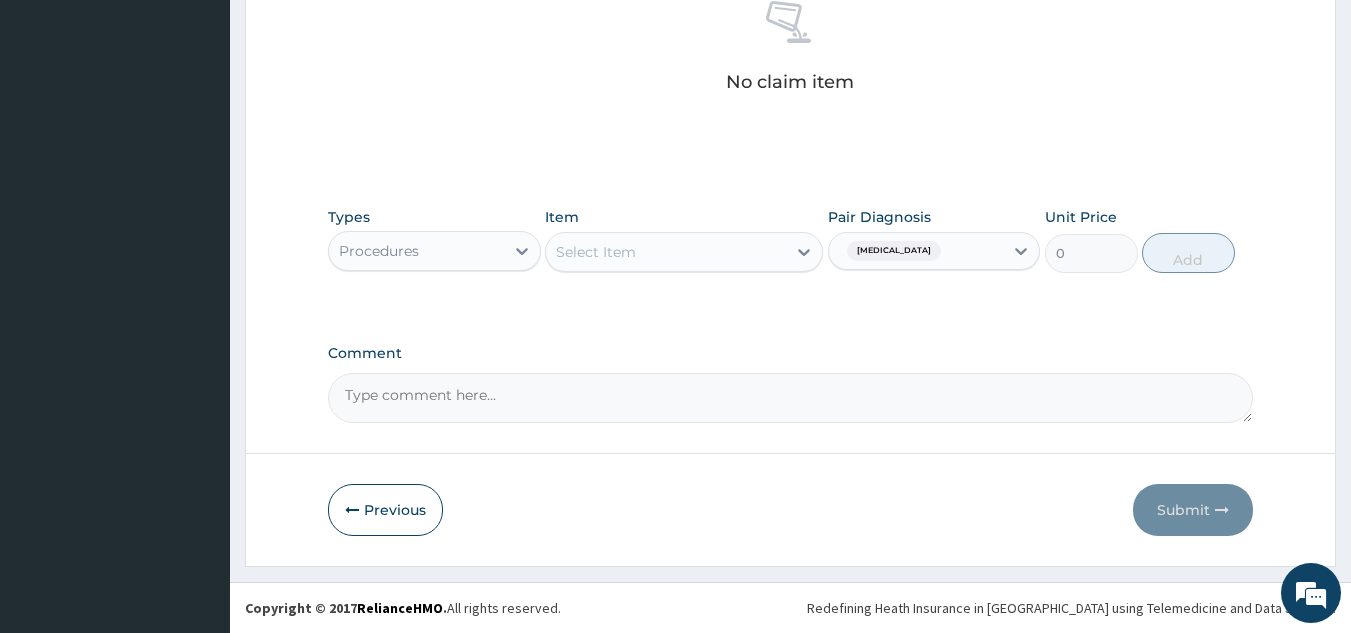 click on "Select Item" at bounding box center [666, 252] 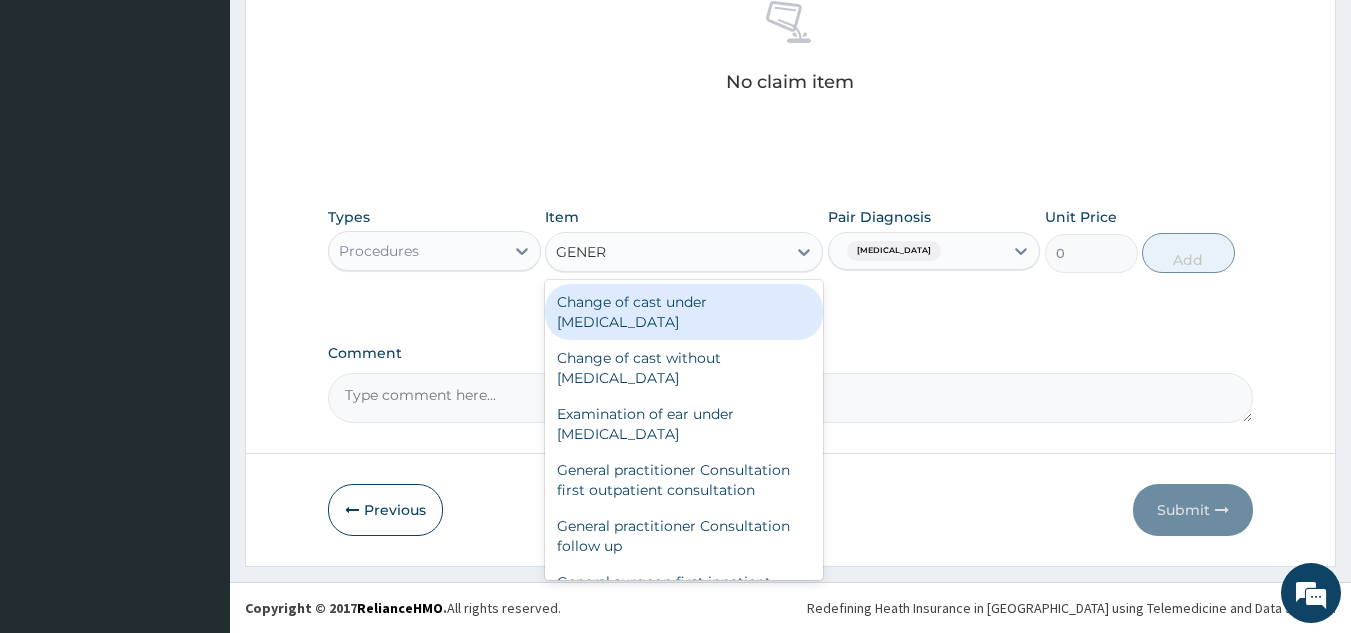 type on "GENERA" 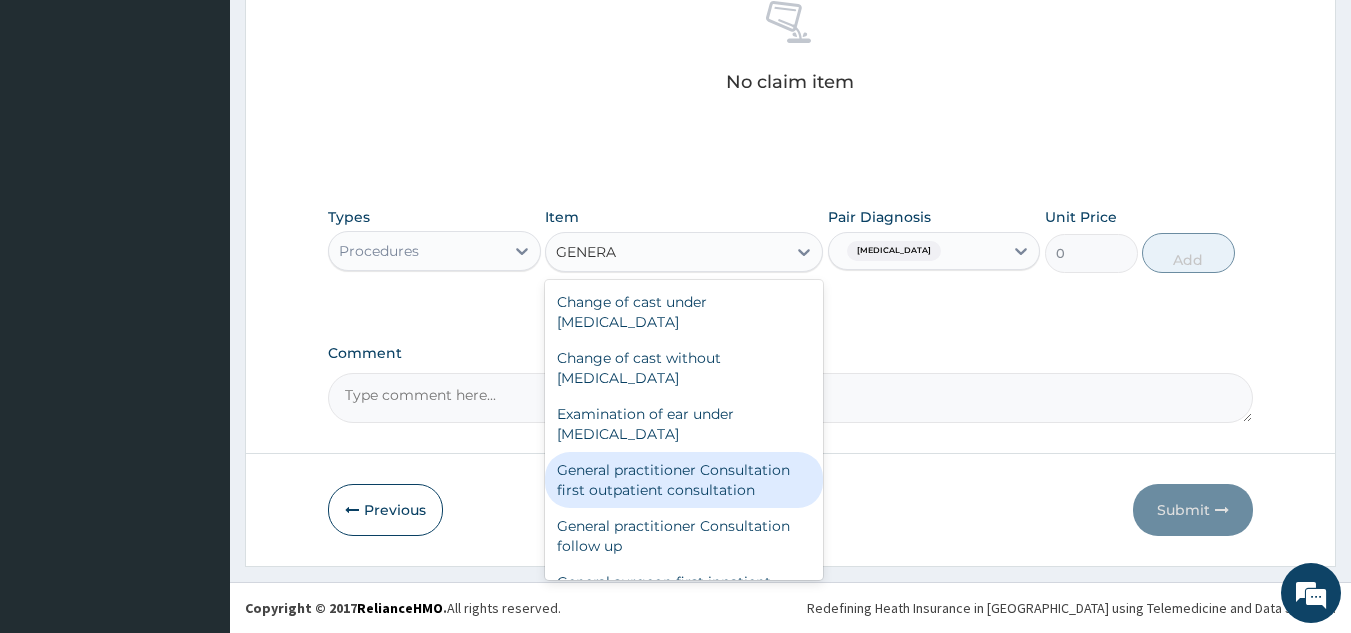 click on "General practitioner Consultation first outpatient consultation" at bounding box center [684, 480] 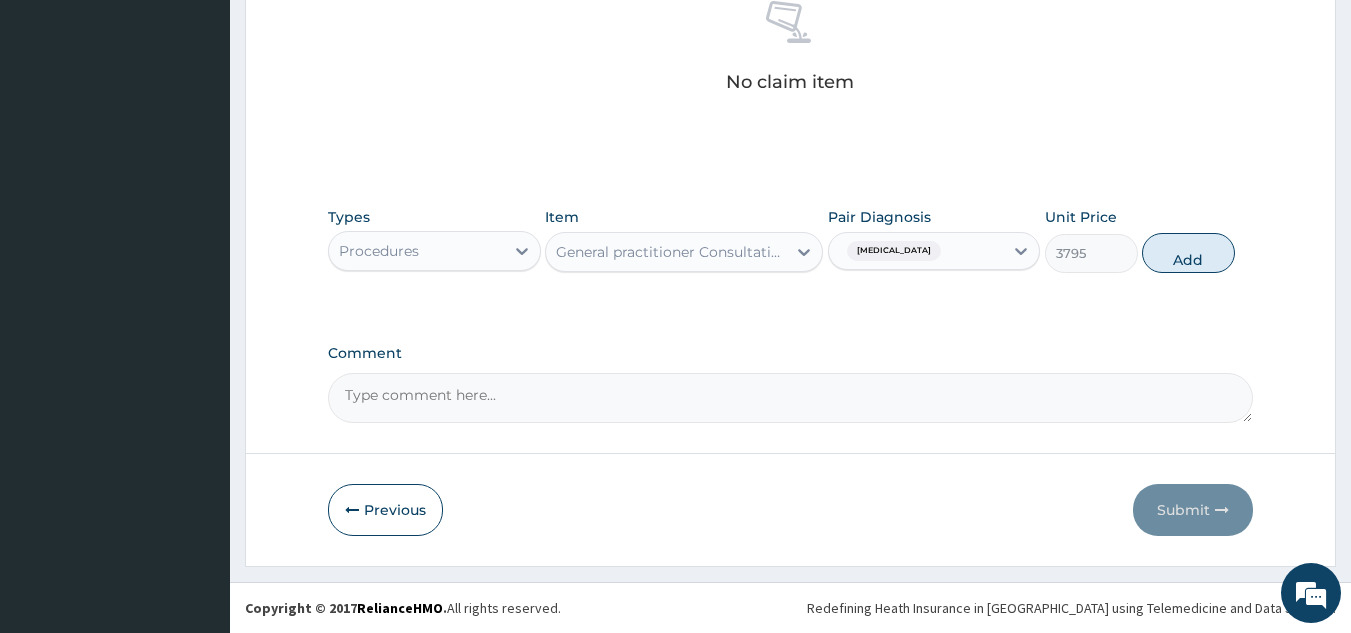 click on "Types Procedures Item General practitioner Consultation first outpatient consultation Pair Diagnosis Malaria Unit Price 3795 Add" at bounding box center [791, 255] 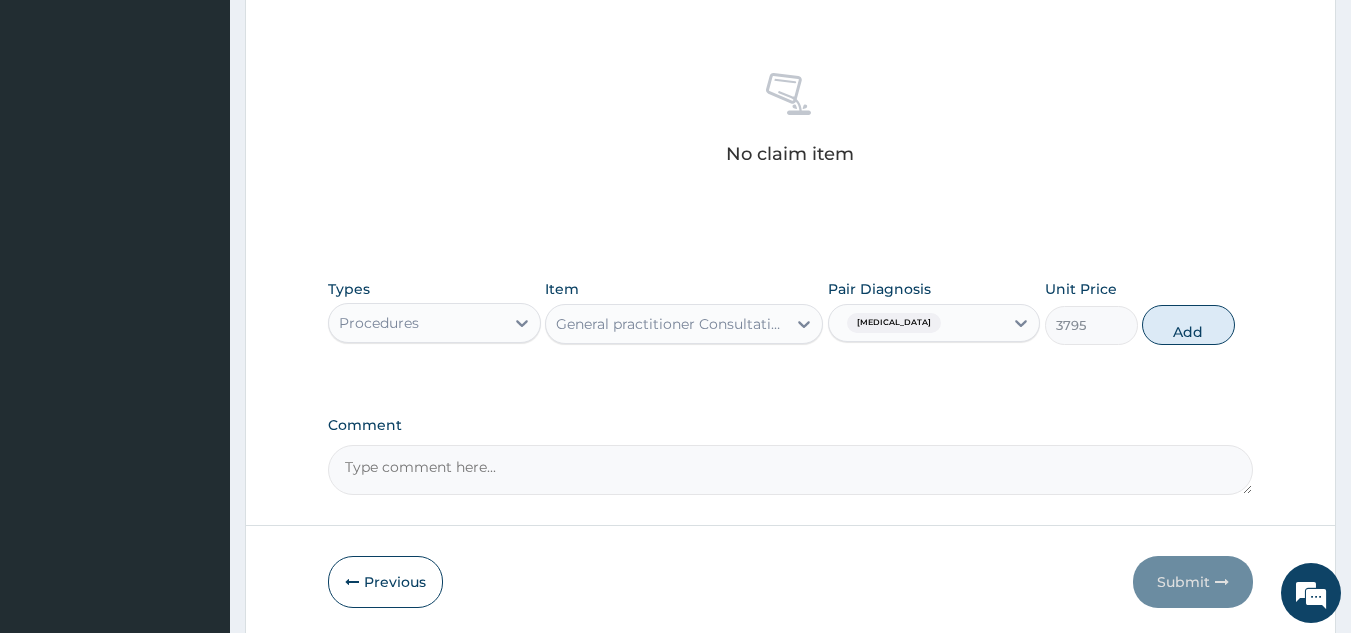 scroll, scrollTop: 751, scrollLeft: 0, axis: vertical 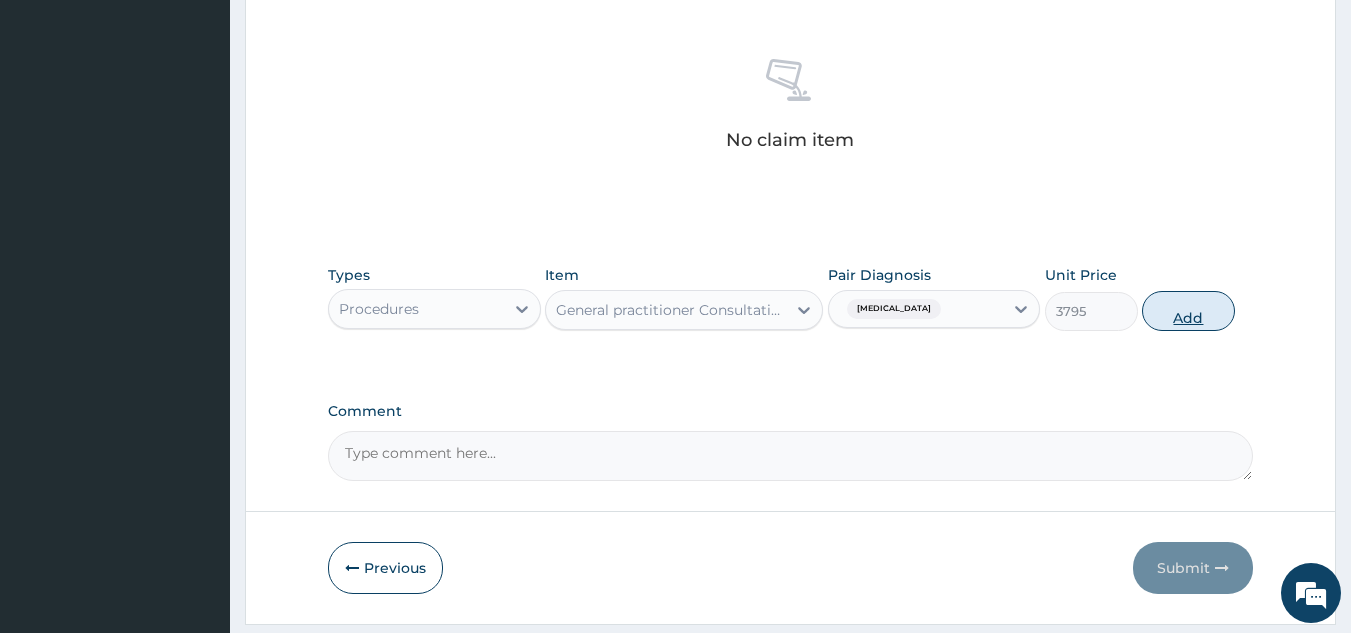 click on "Add" at bounding box center (1188, 311) 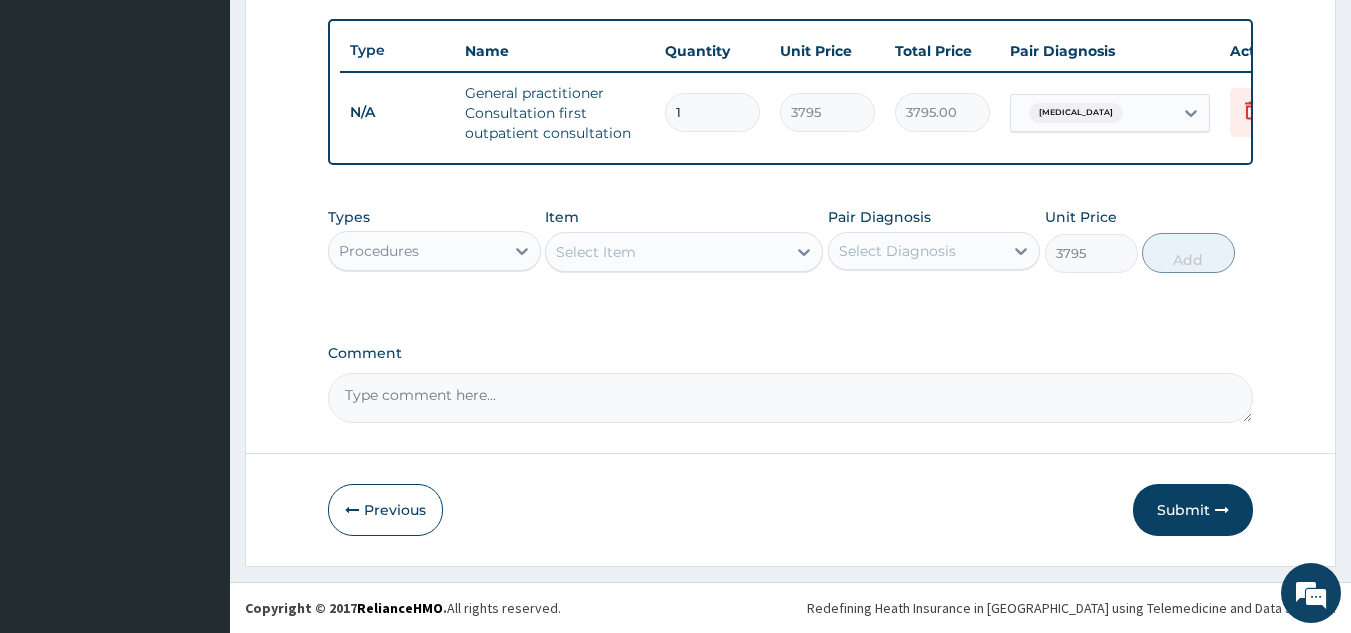type on "0" 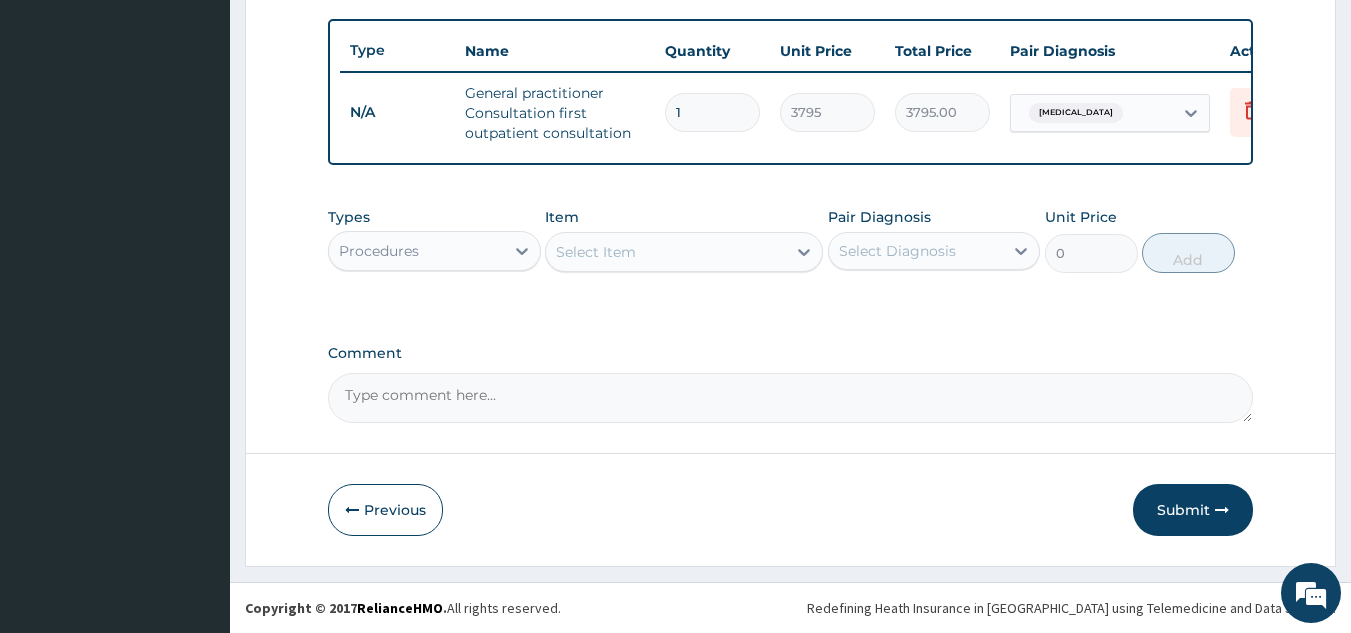 scroll, scrollTop: 740, scrollLeft: 0, axis: vertical 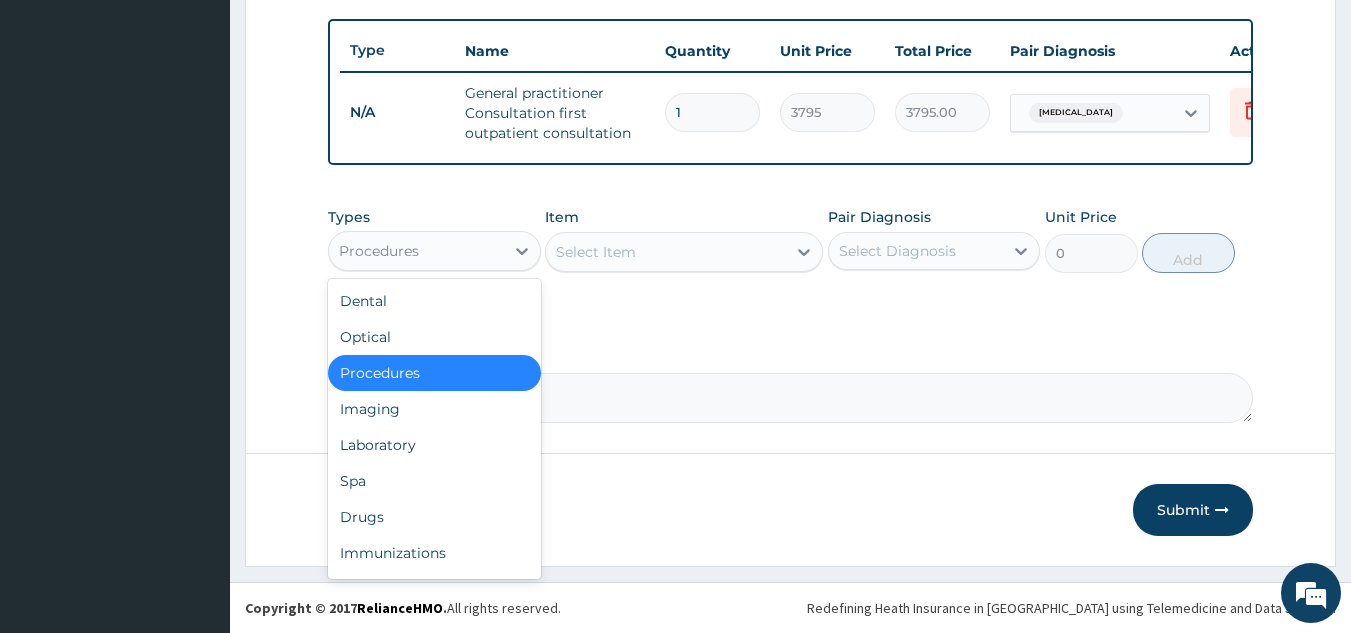 click on "Procedures" at bounding box center [416, 251] 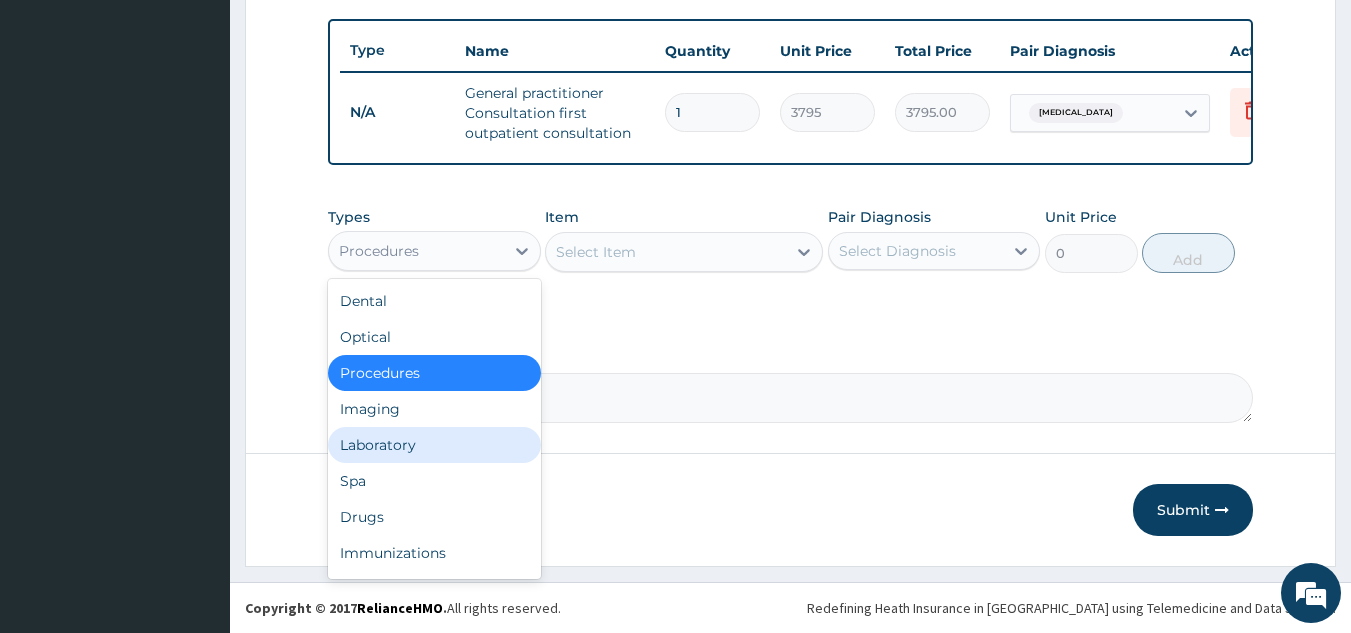 click on "Laboratory" at bounding box center (434, 445) 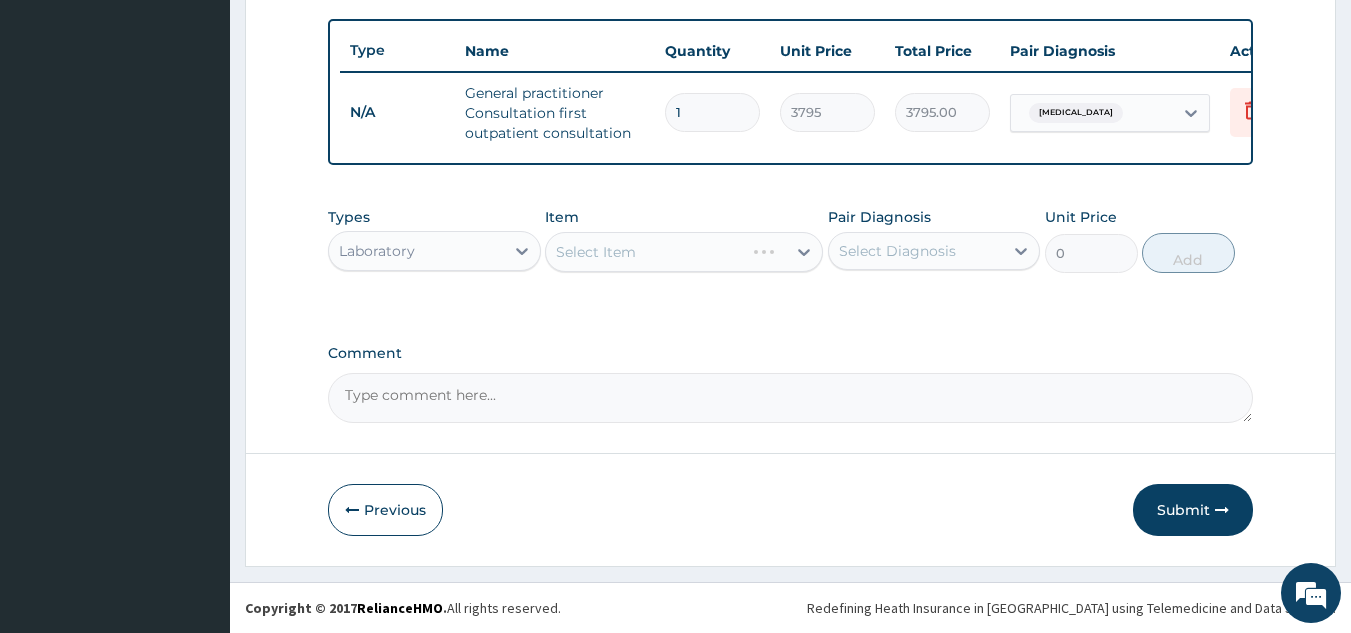click on "Select Diagnosis" at bounding box center [897, 251] 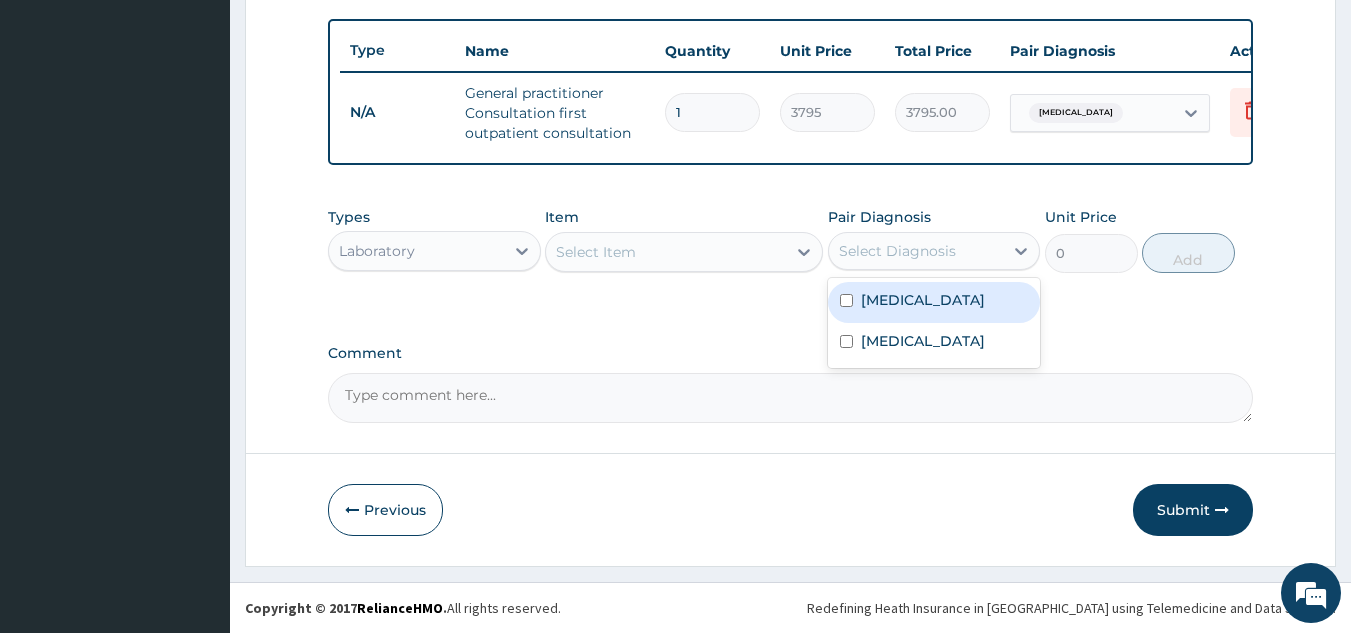 click on "Malaria" at bounding box center (923, 300) 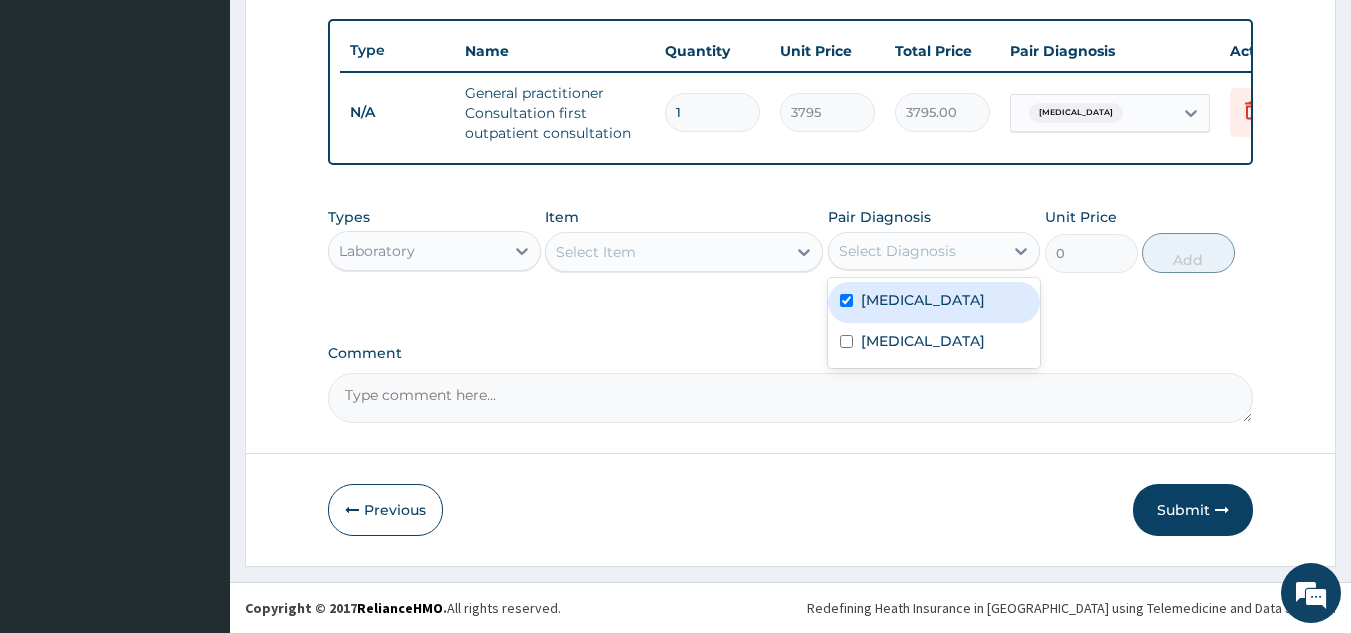 checkbox on "true" 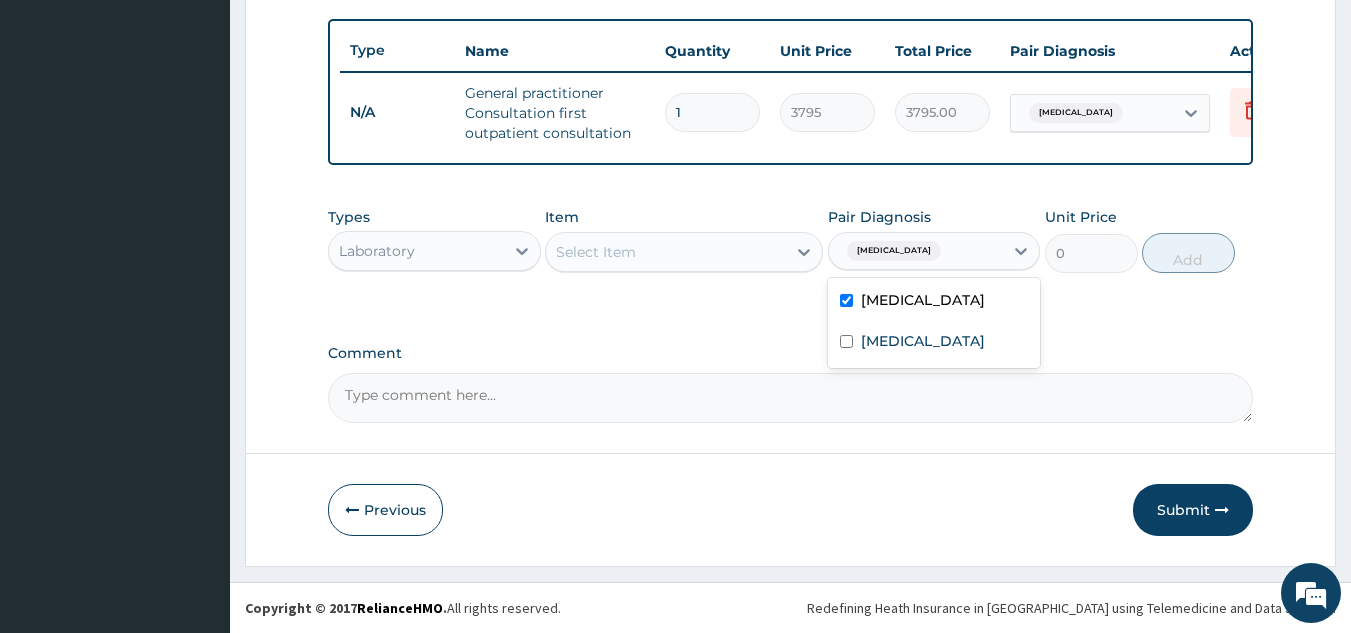 click on "Select Item" at bounding box center (666, 252) 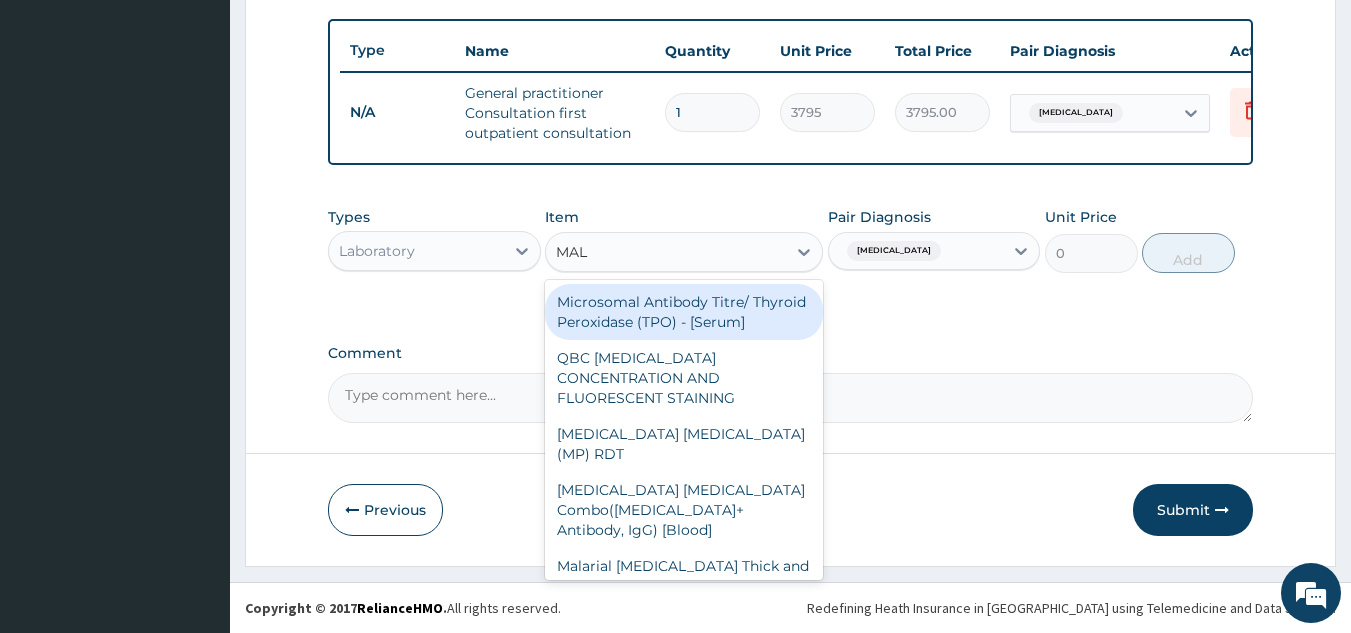 type on "MALA" 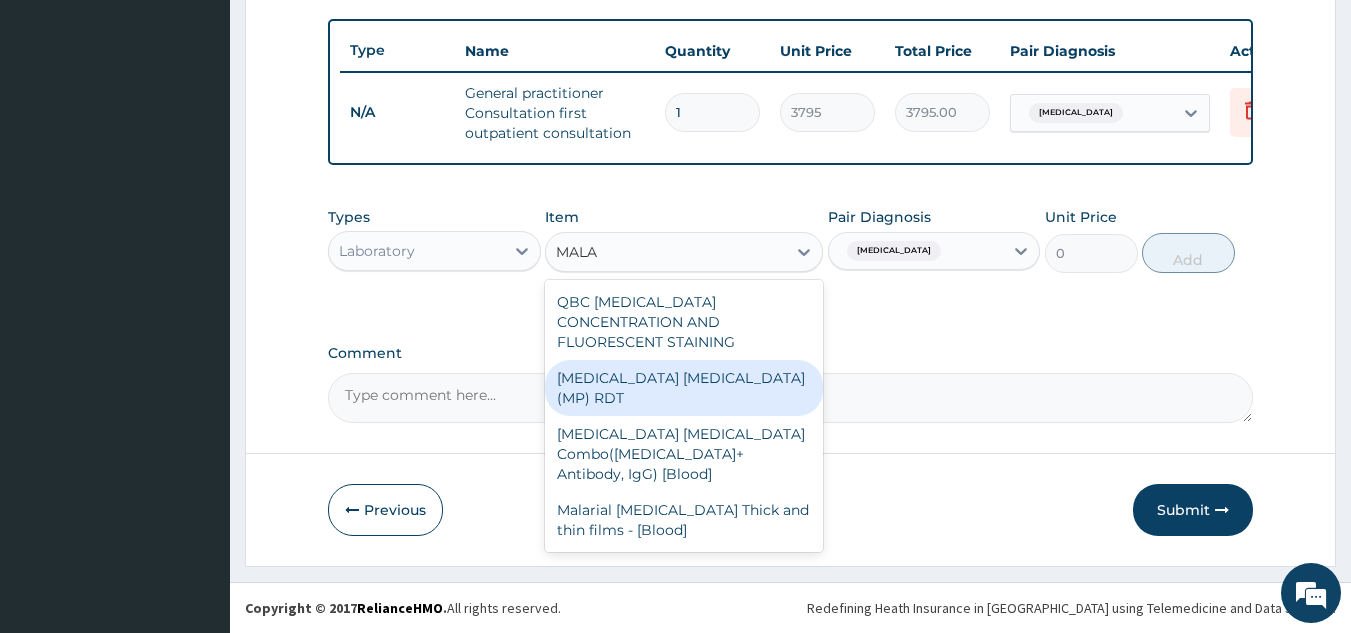 click on "MALARIA PARASITE (MP) RDT" at bounding box center [684, 388] 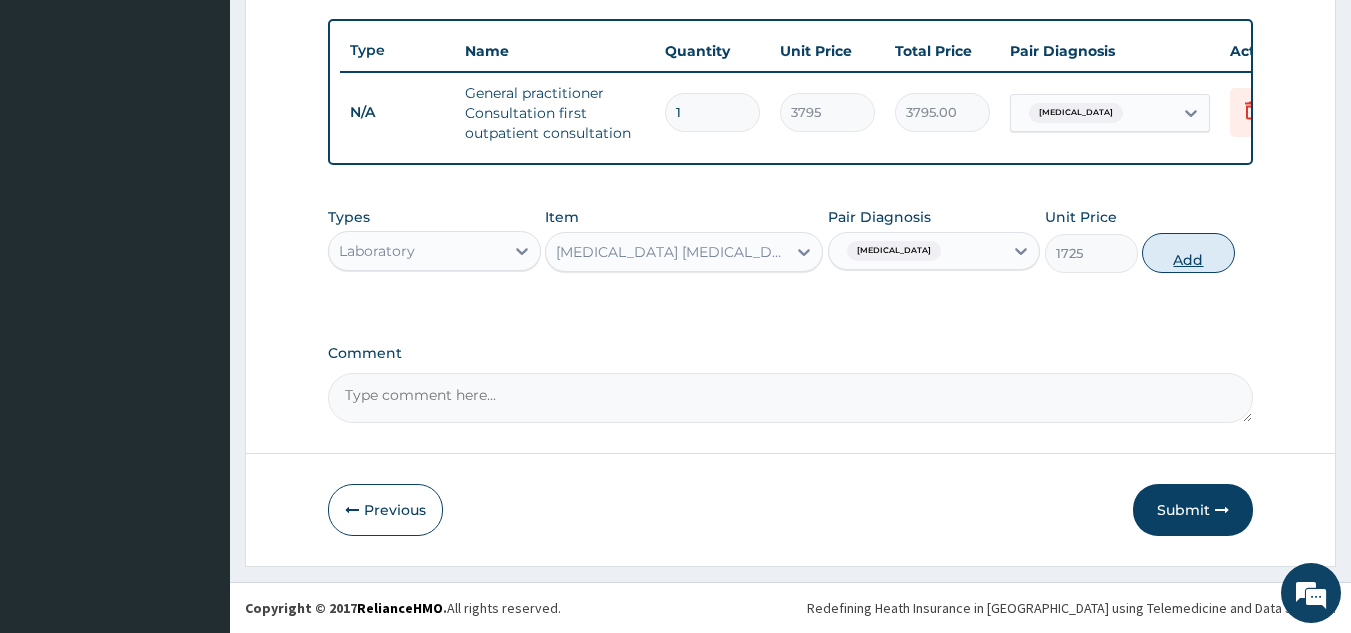 click on "Add" at bounding box center [1188, 253] 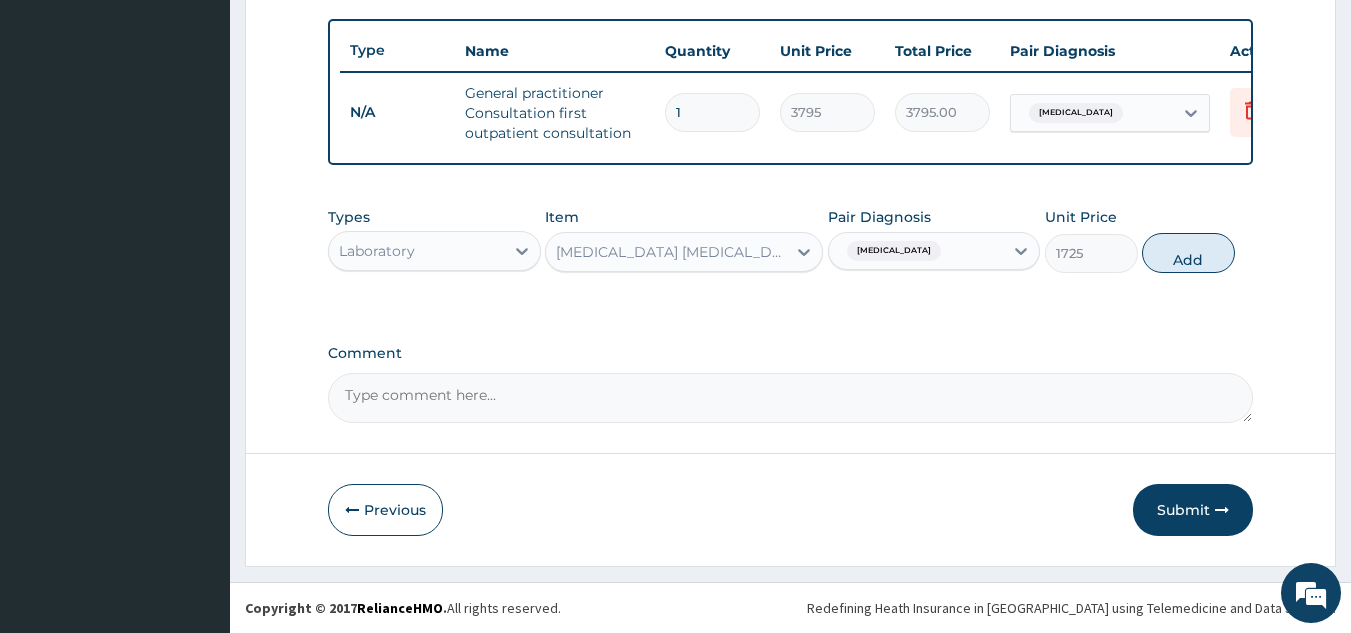 click on "PA Code / Prescription Code Enter Code(Secondary Care Only) Encounter Date DD-MM-YYYY Important Notice Please enter PA codes before entering items that are not attached to a PA code   All diagnoses entered must be linked to a claim item. Diagnosis & Claim Items that are visible but inactive cannot be edited because they were imported from an already approved PA code. Diagnosis Malaria Query Bacteremia Query NB: All diagnosis must be linked to a claim item Claim Items Type Name Quantity Unit Price Total Price Pair Diagnosis Actions N/A General practitioner Consultation first outpatient consultation 1 3795 3795.00 Malaria Delete Types Laboratory Item MALARIA PARASITE (MP) RDT Pair Diagnosis Malaria Unit Price 1725 Add Comment" at bounding box center [791, -56] 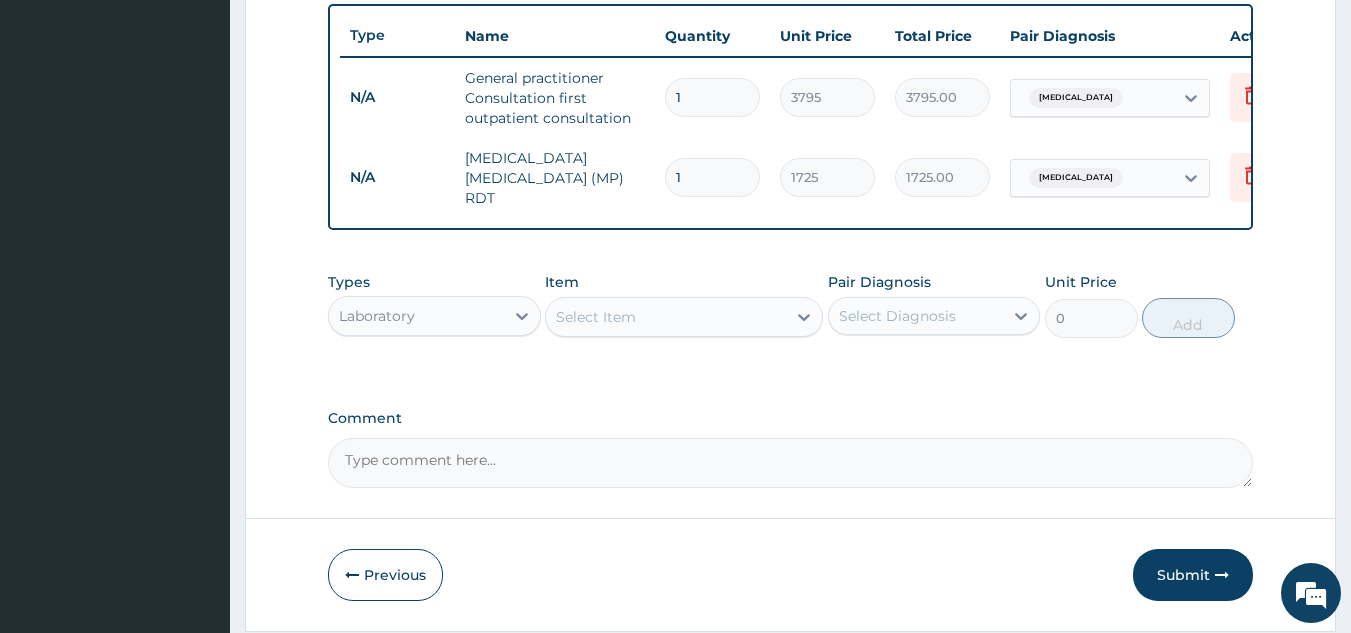 scroll, scrollTop: 205, scrollLeft: 0, axis: vertical 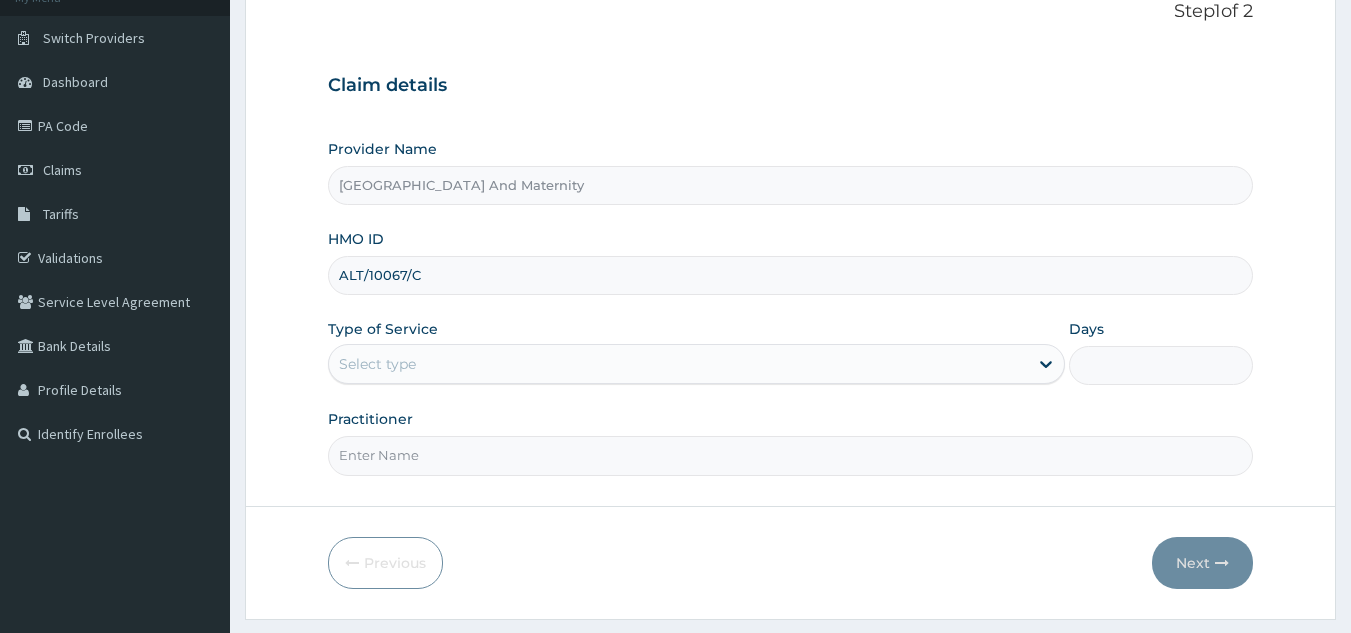 type on "ALT/10067/C" 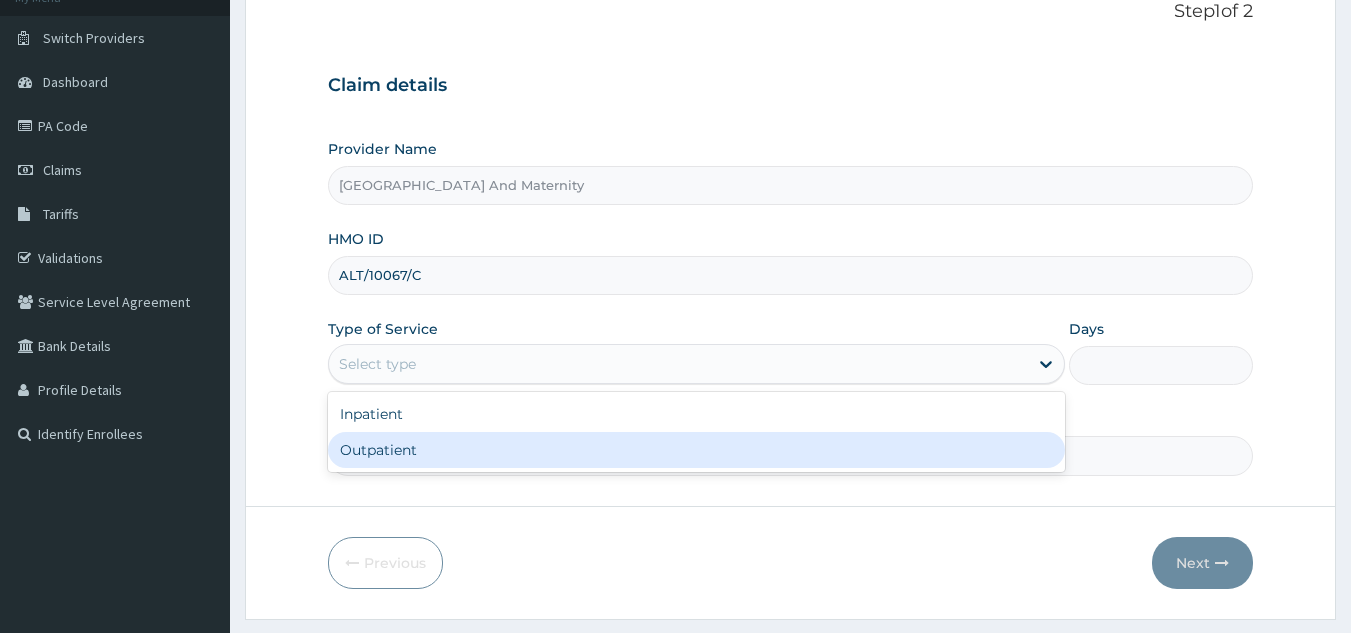 click on "Outpatient" at bounding box center [696, 450] 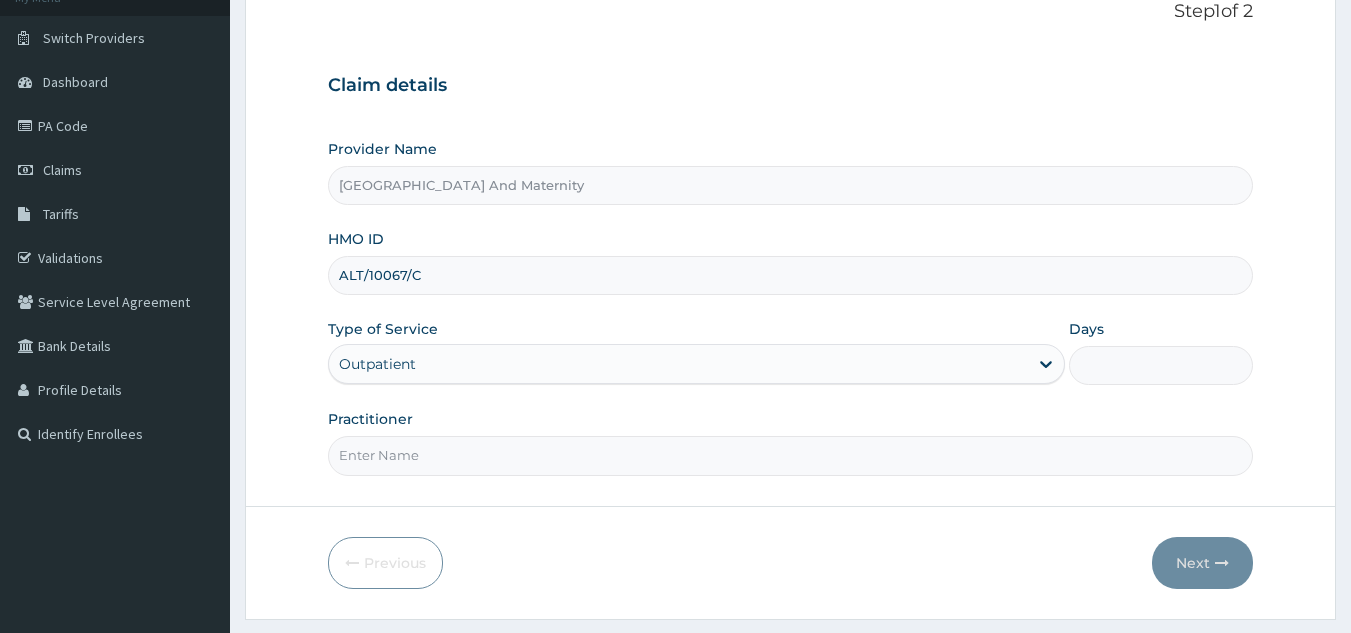 type on "1" 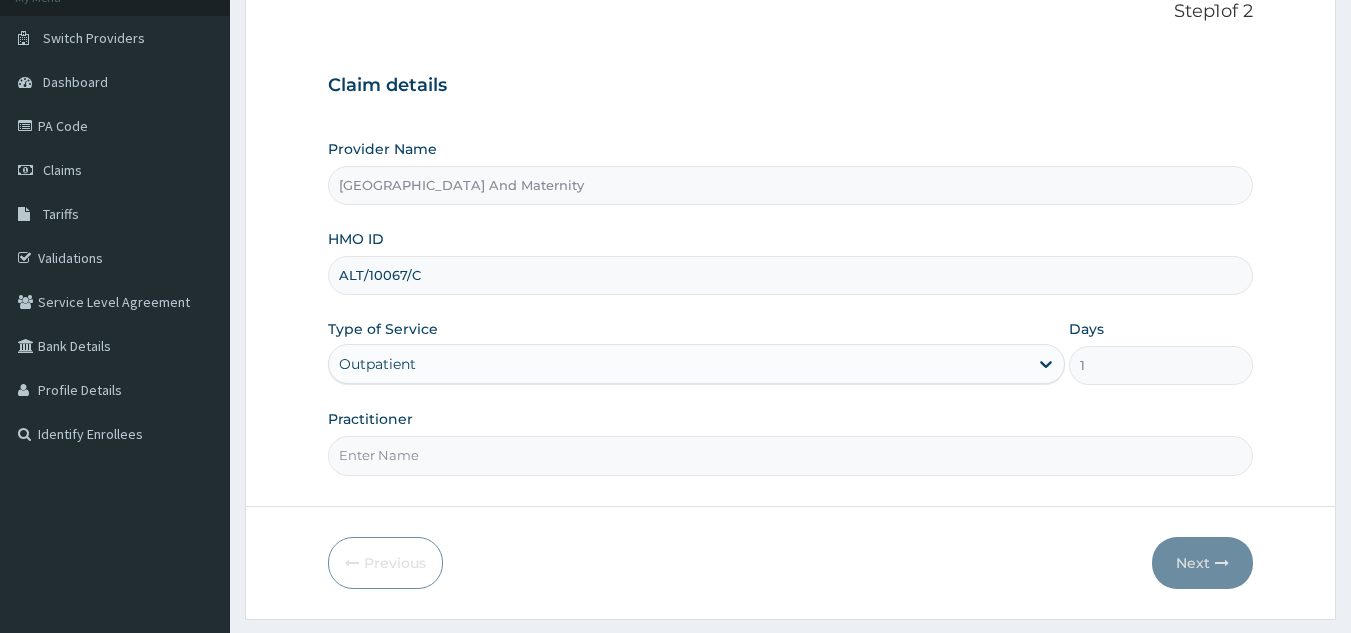 click on "Practitioner" at bounding box center [791, 455] 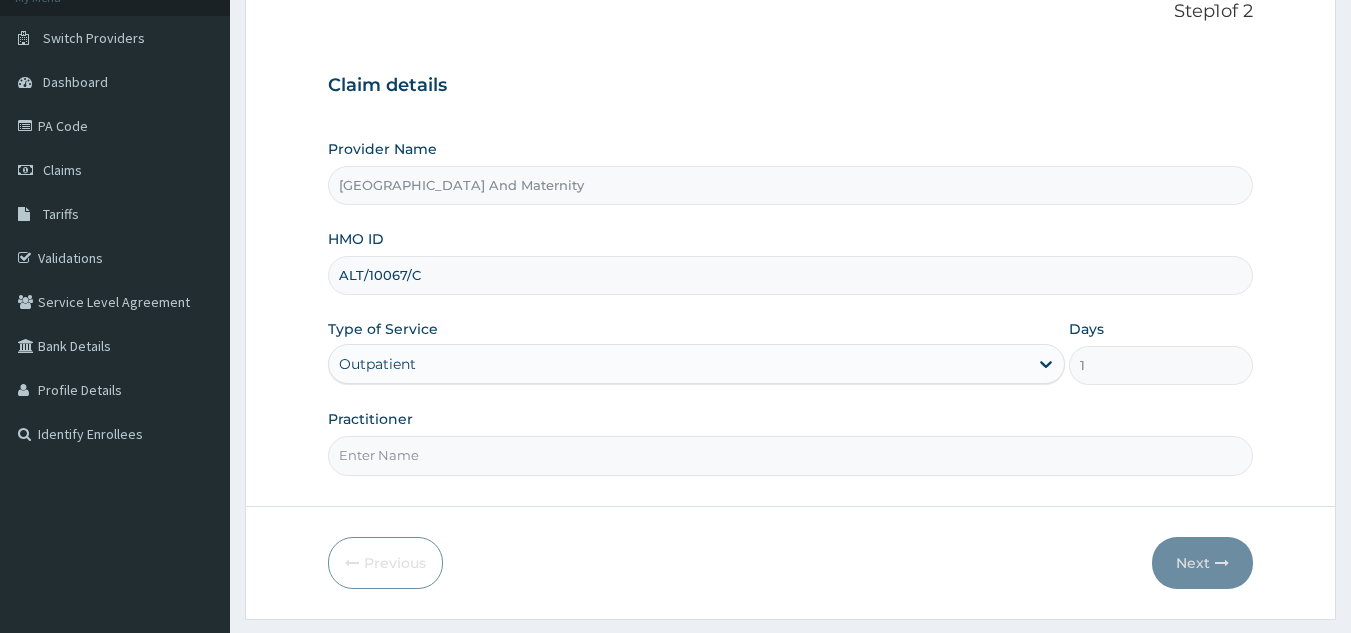 type on "[PERSON_NAME]" 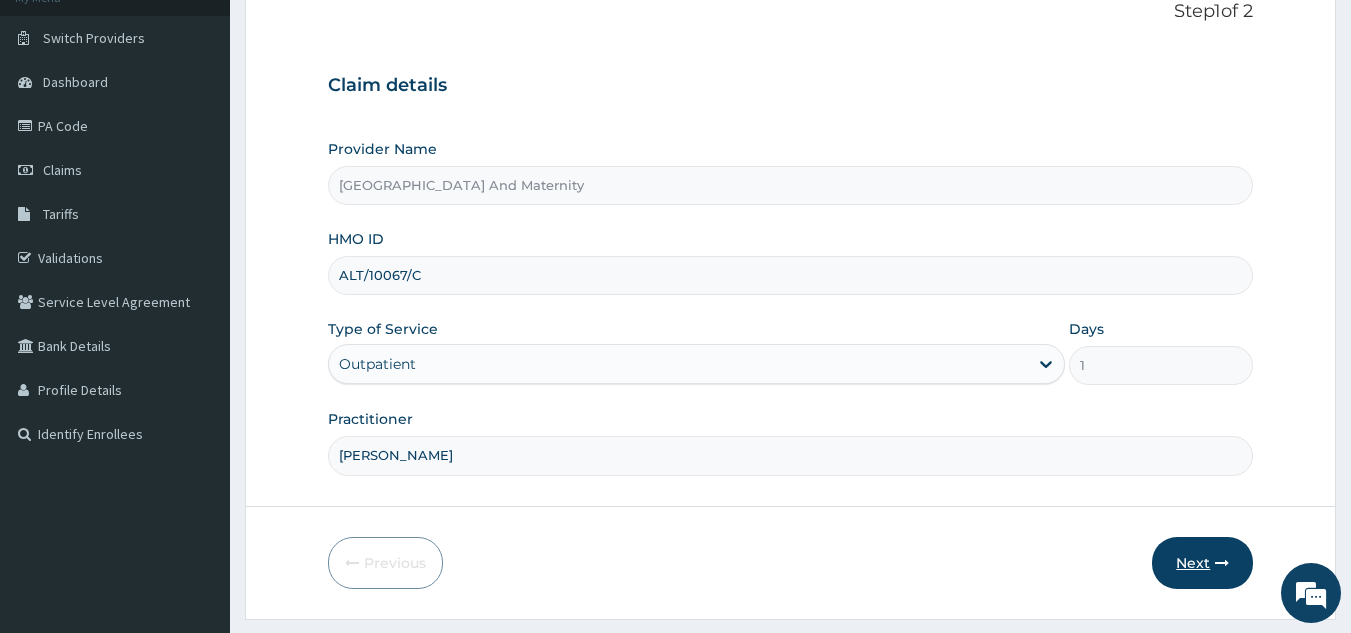 click on "Next" at bounding box center (1202, 563) 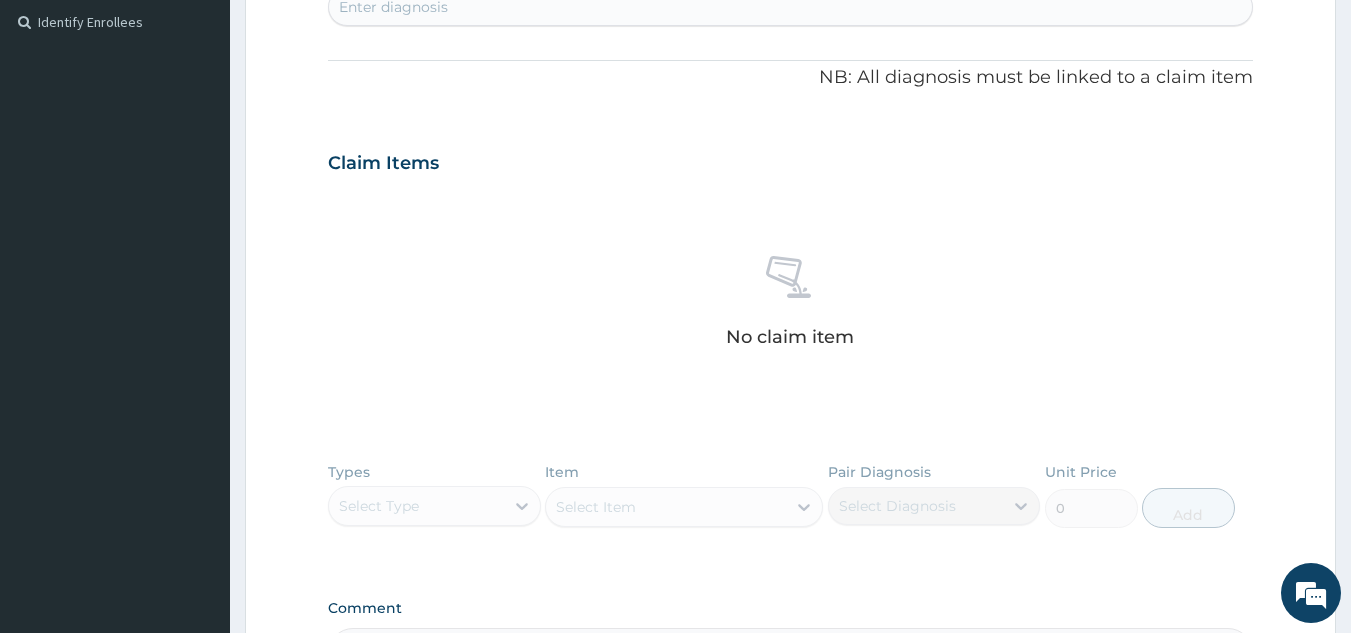 scroll, scrollTop: 549, scrollLeft: 0, axis: vertical 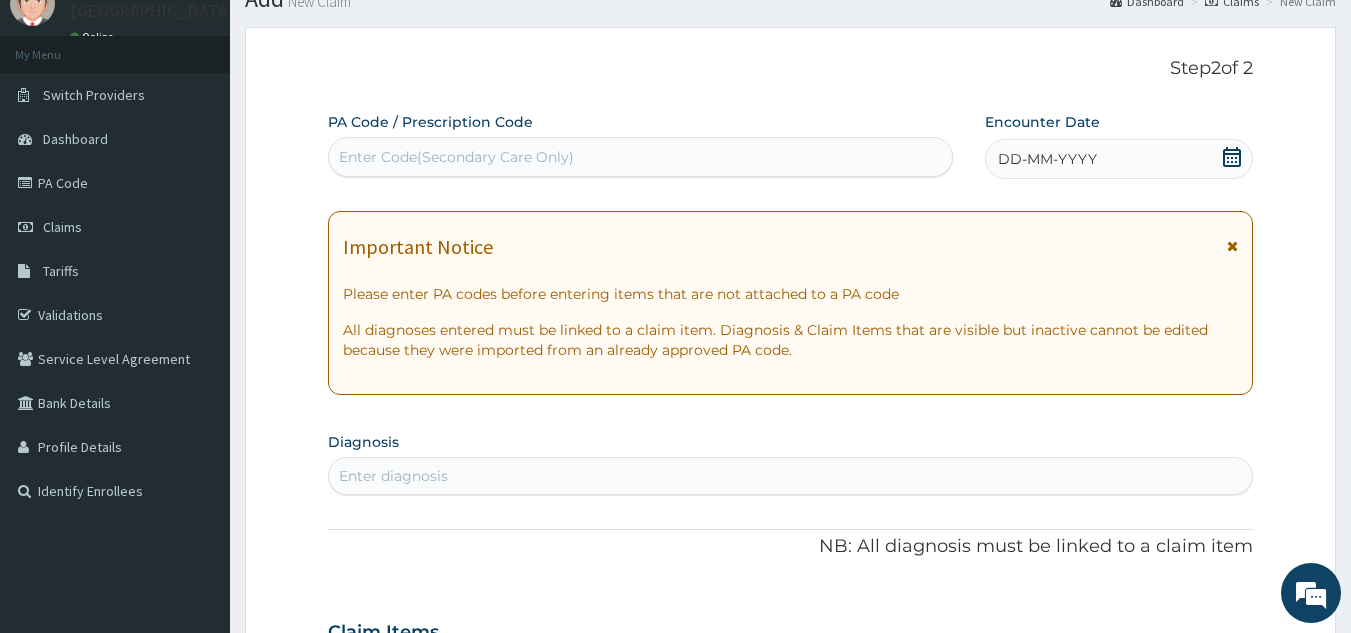 click on "DD-MM-YYYY" at bounding box center [1047, 159] 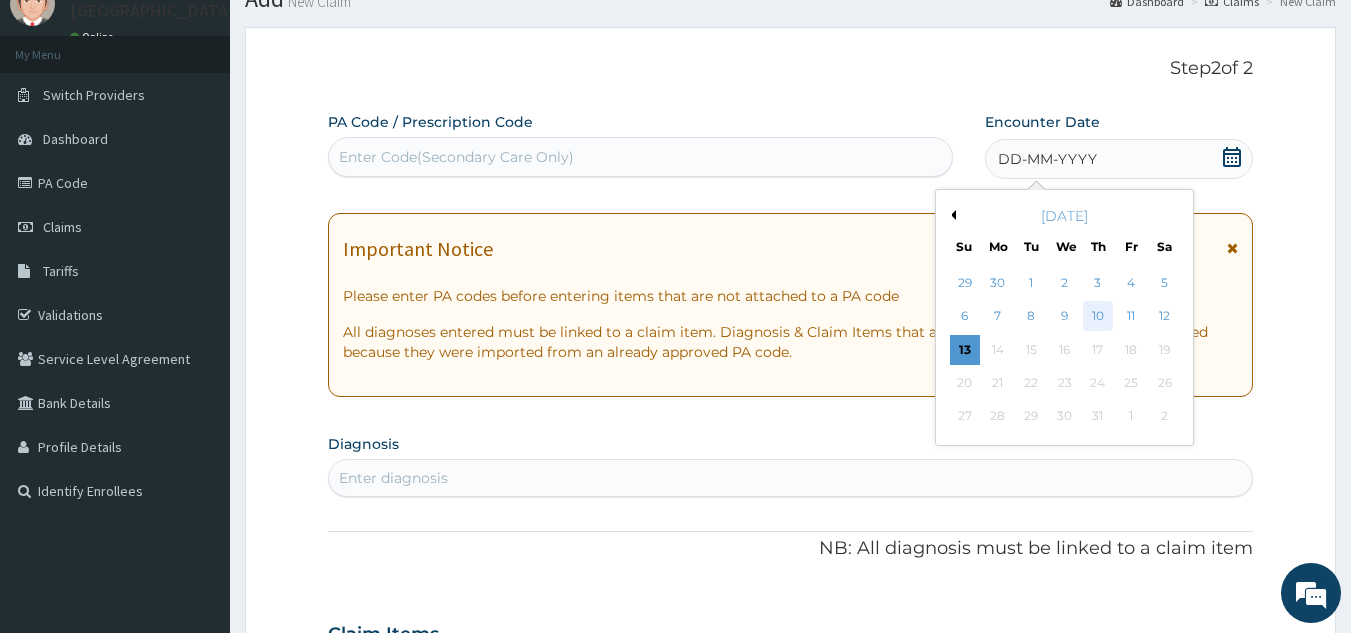 click on "10" at bounding box center (1098, 317) 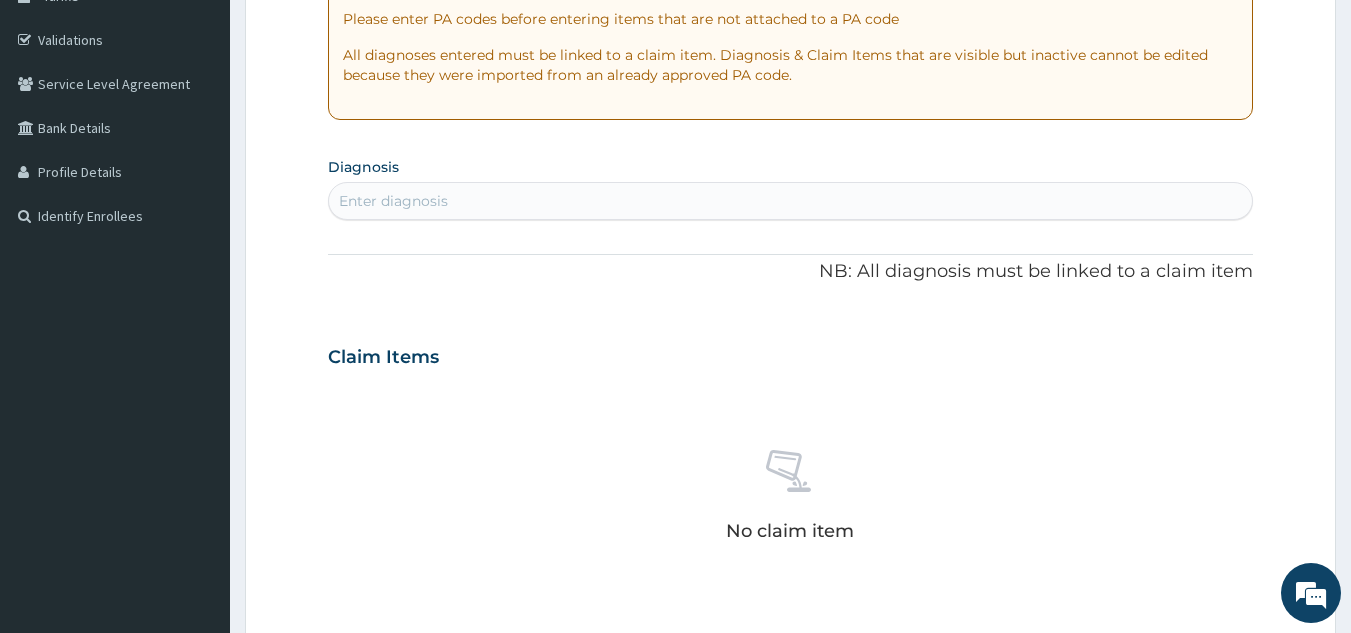 scroll, scrollTop: 360, scrollLeft: 0, axis: vertical 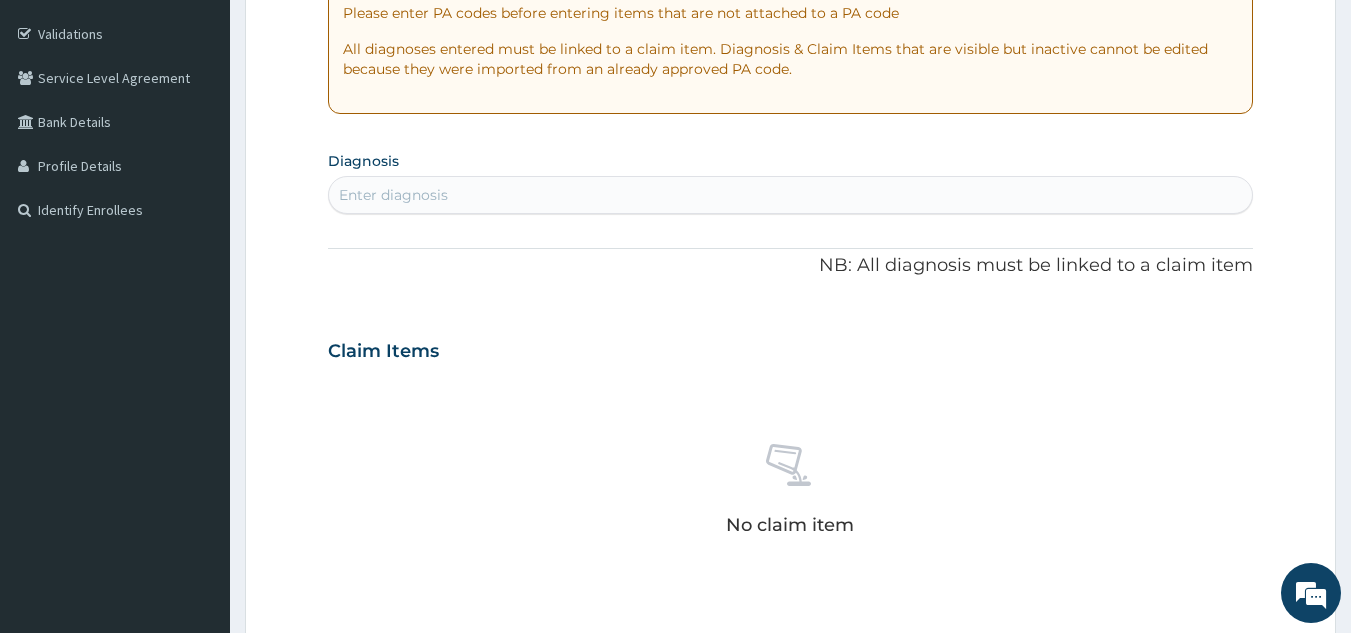 click on "Enter diagnosis" at bounding box center [791, 195] 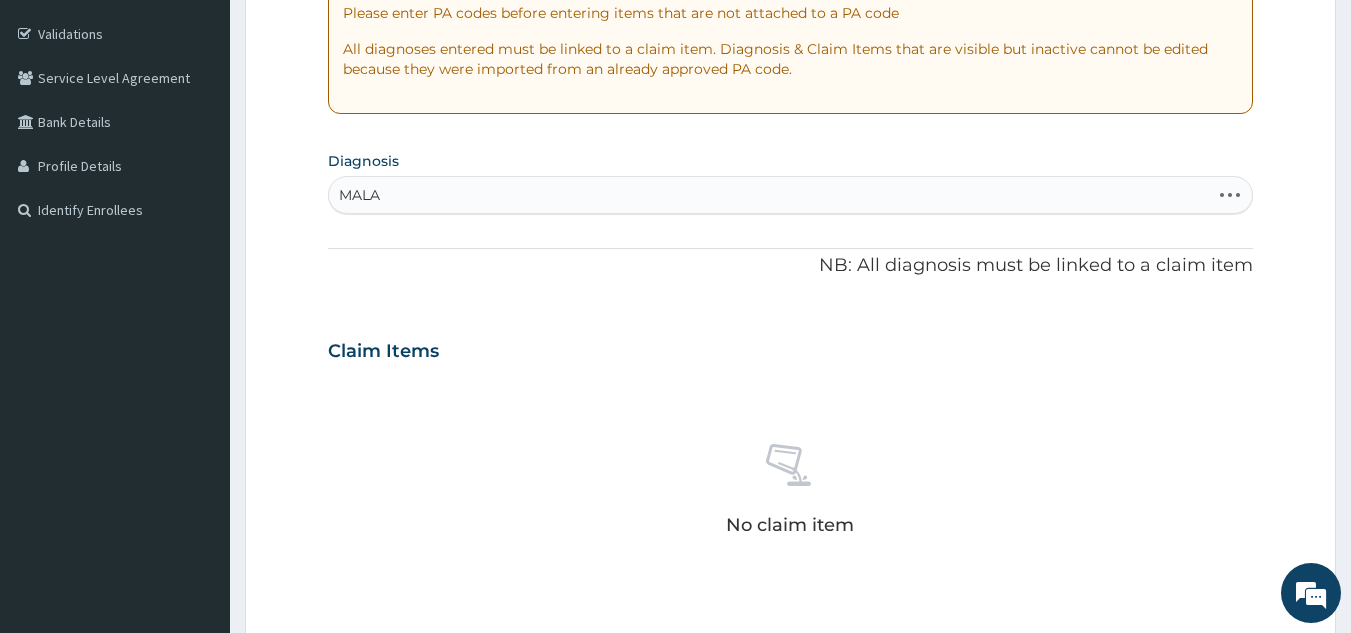 type on "MALAR" 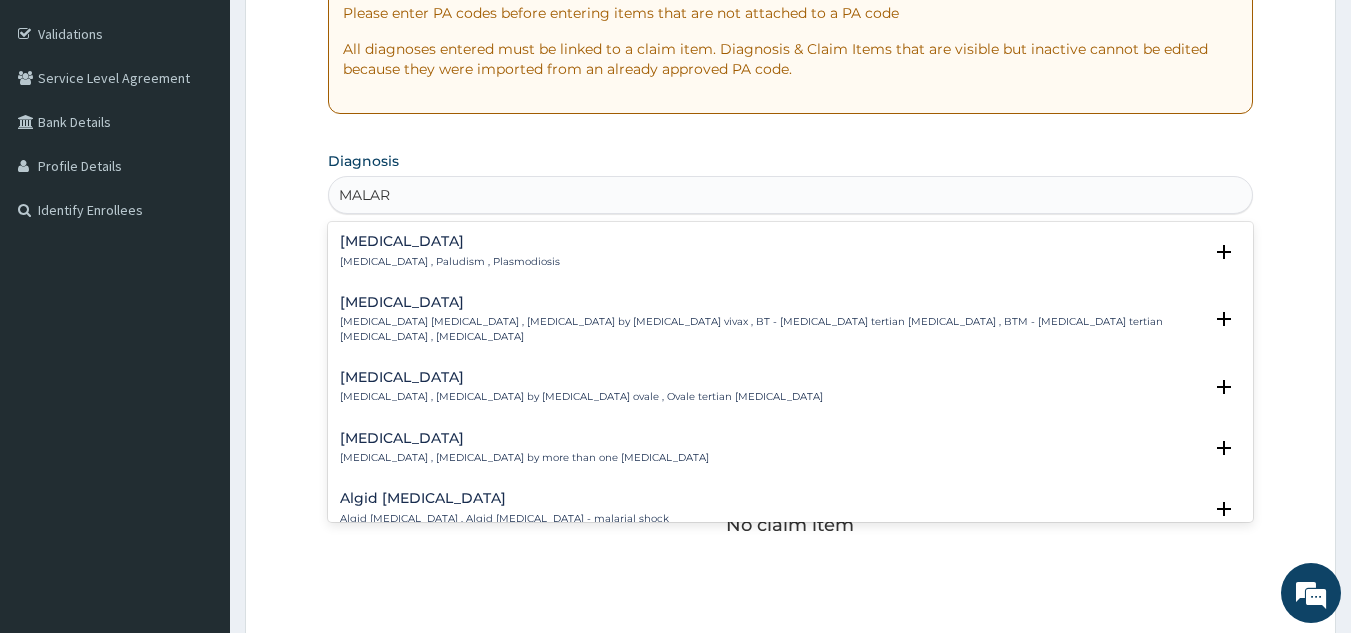 click on "Malaria Malaria , Paludism , Plasmodiosis" at bounding box center (791, 251) 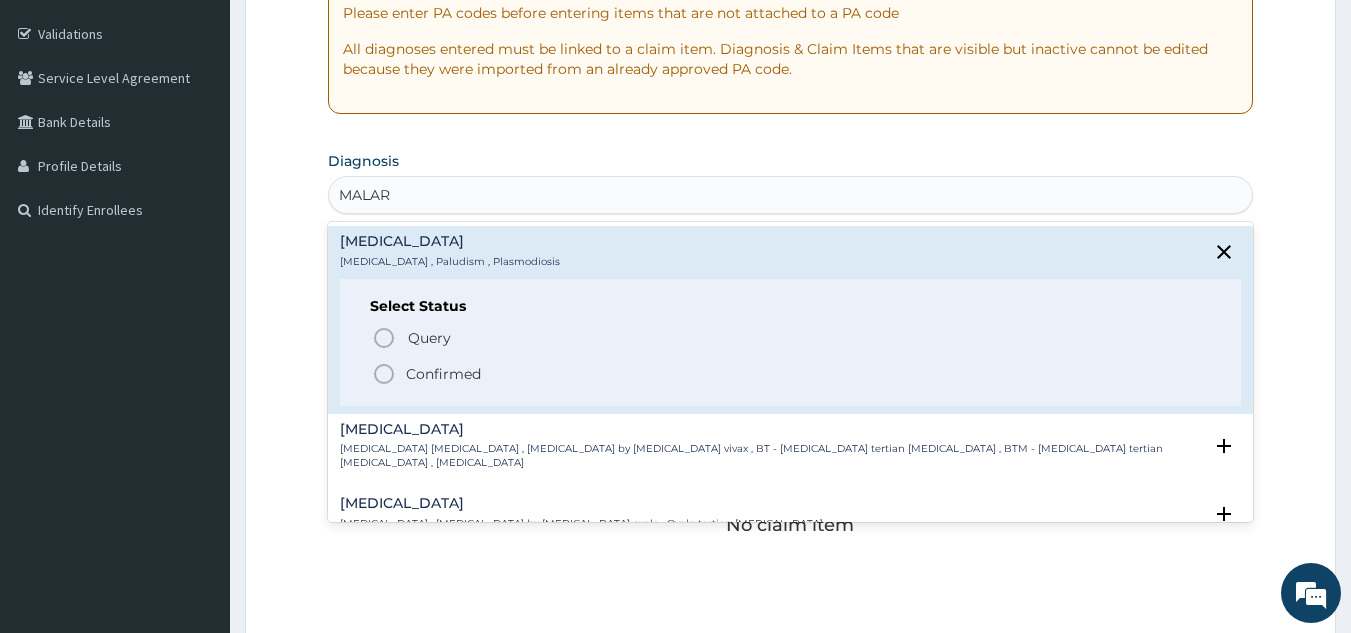click 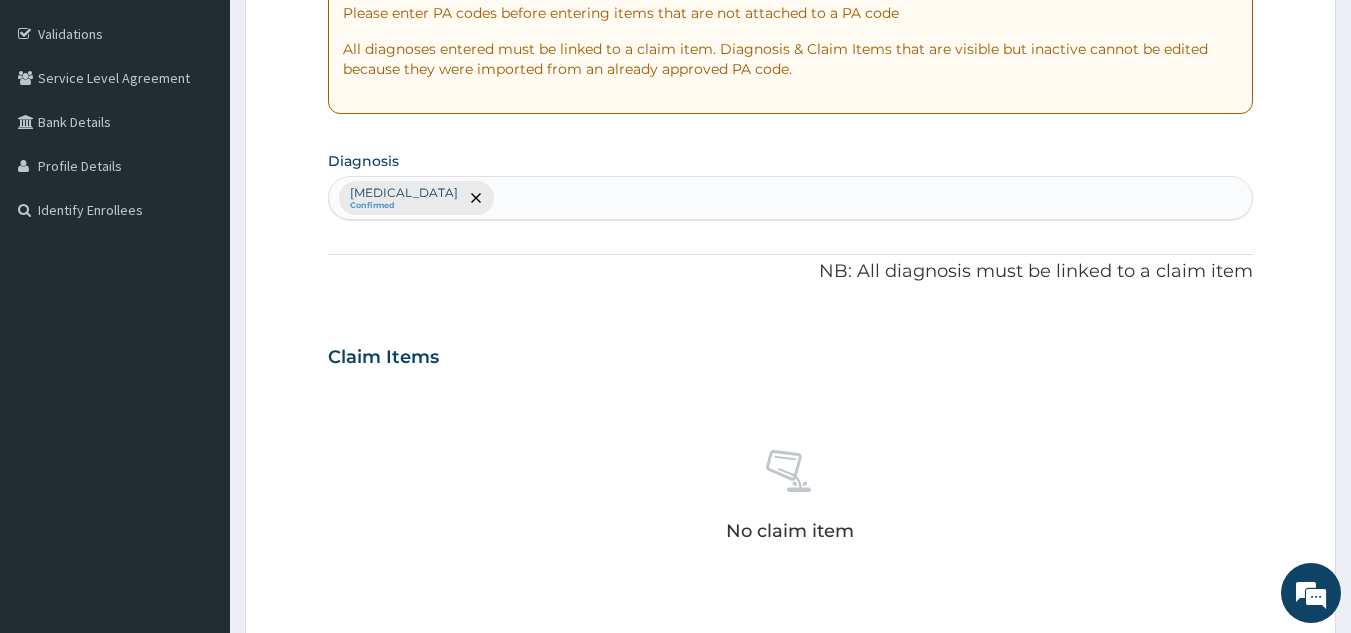 type on "P" 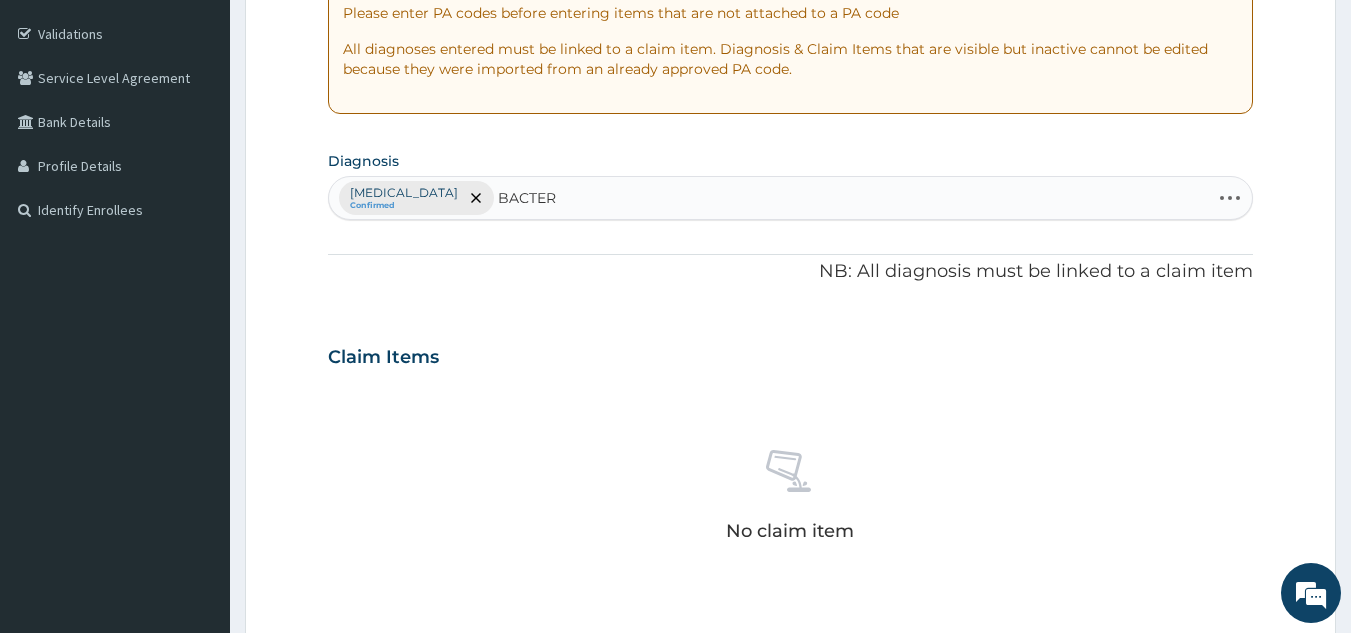 type on "BACTERE" 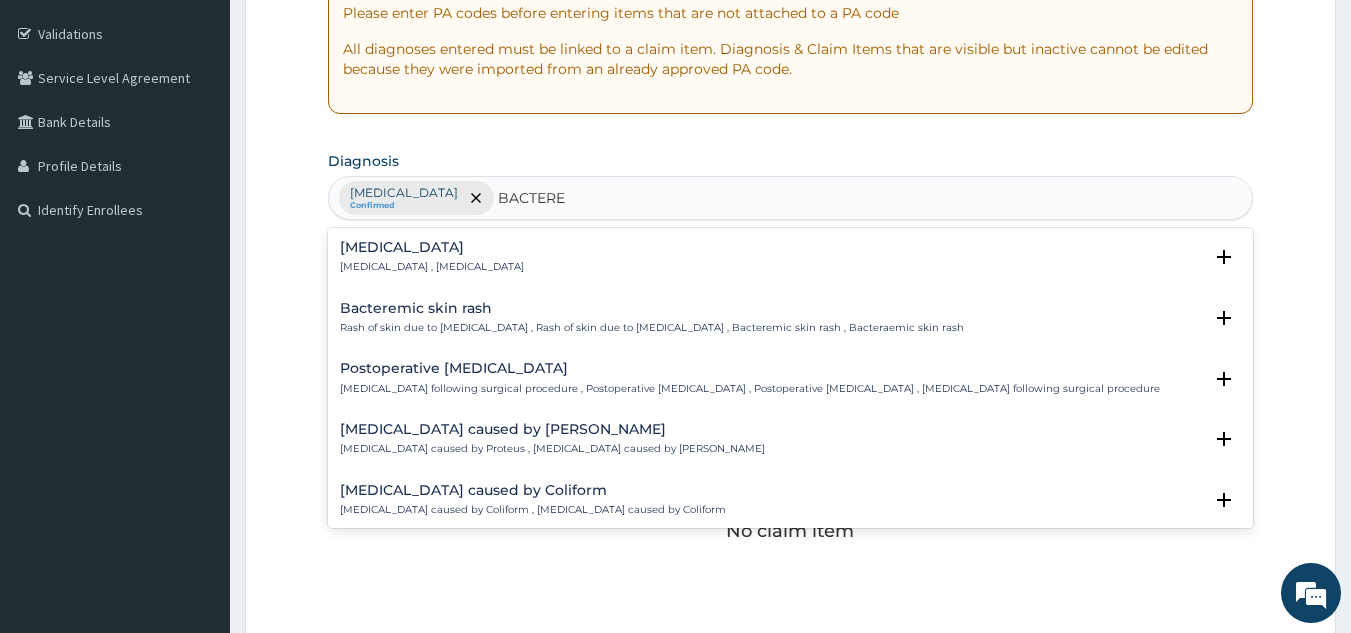 click on "[MEDICAL_DATA] , [MEDICAL_DATA]" at bounding box center [432, 267] 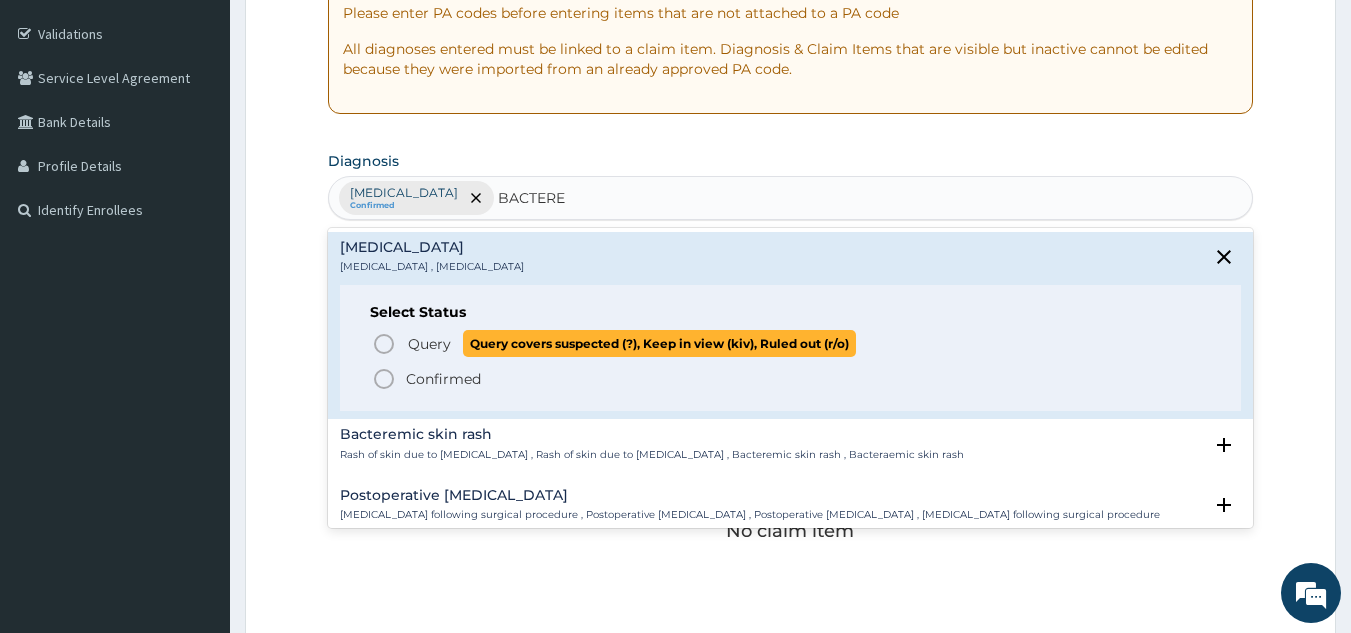 click on "Query" at bounding box center [429, 344] 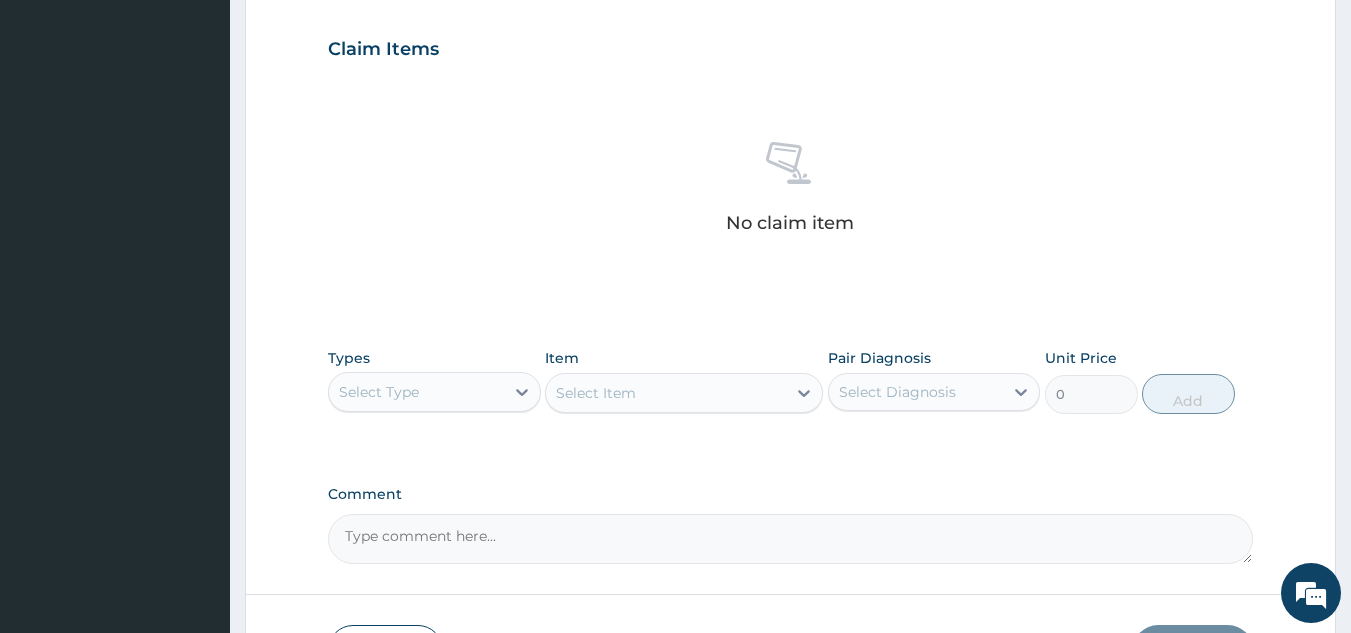 scroll, scrollTop: 809, scrollLeft: 0, axis: vertical 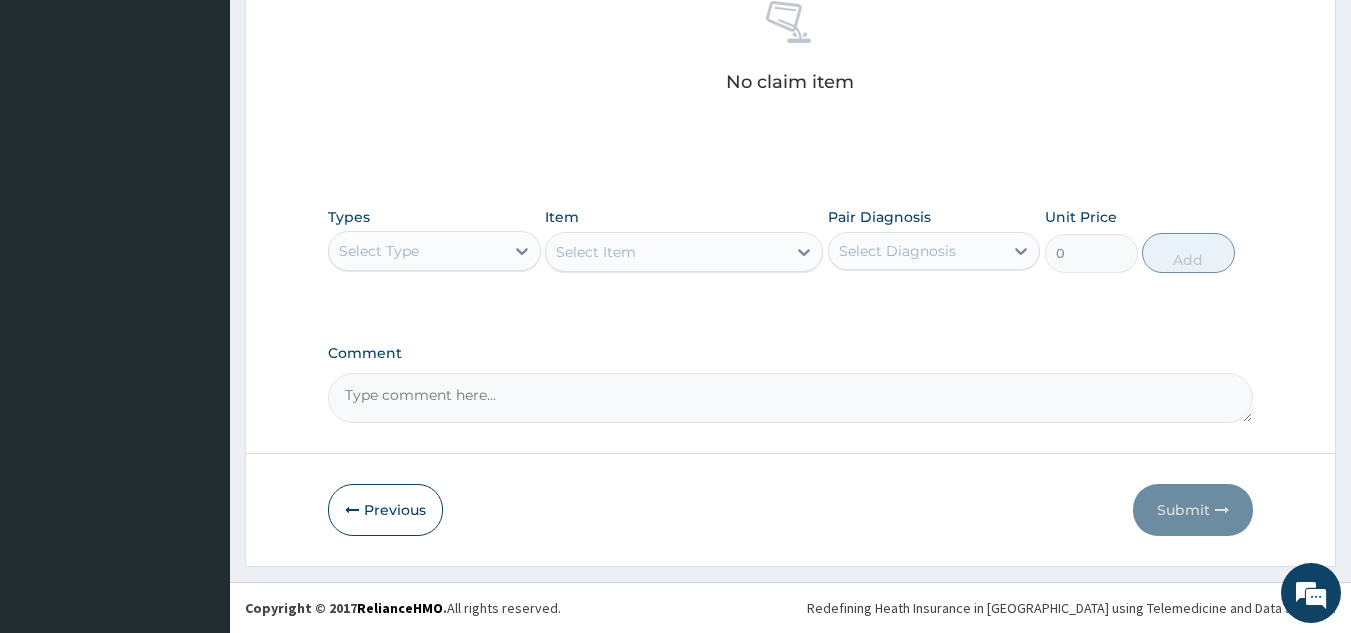 click on "Select Type" at bounding box center [416, 251] 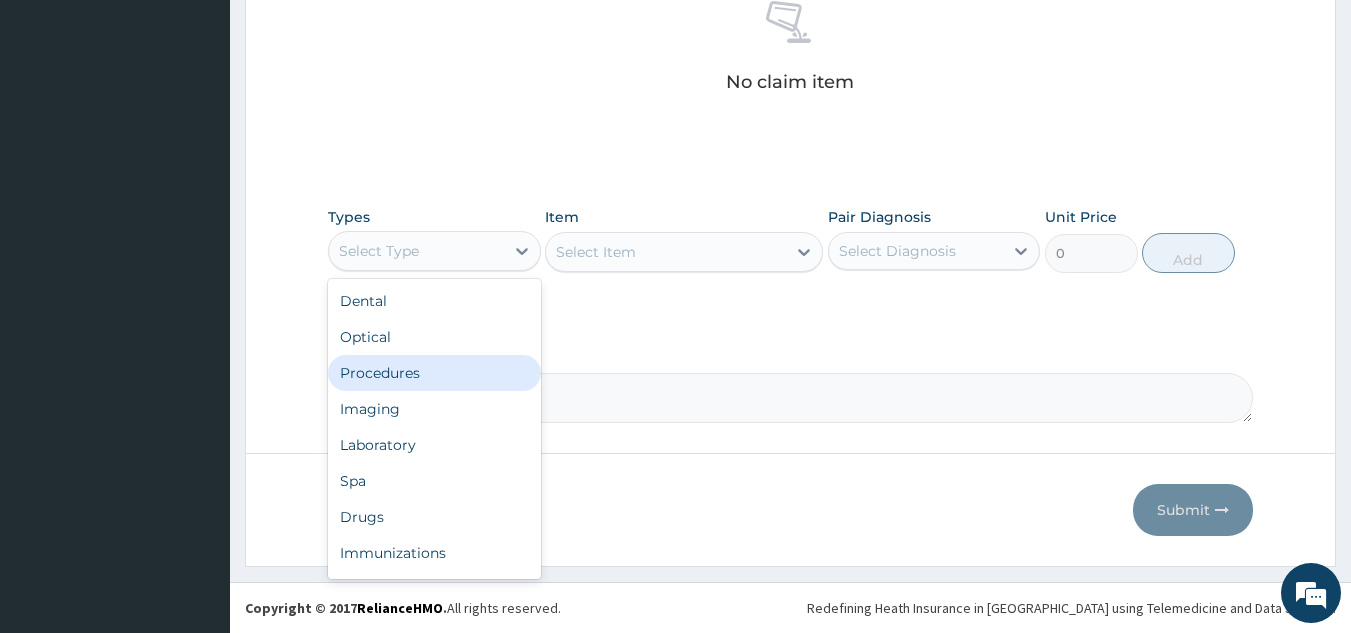 click on "Procedures" at bounding box center (434, 373) 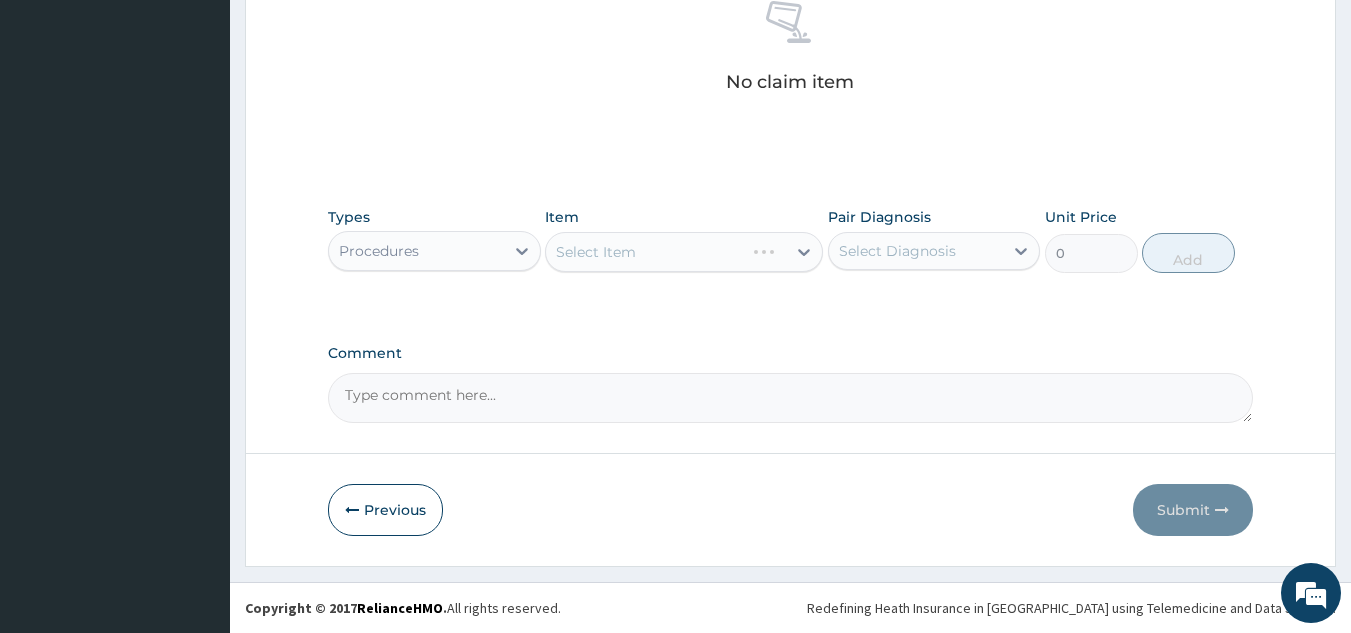 click on "Select Diagnosis" at bounding box center [897, 251] 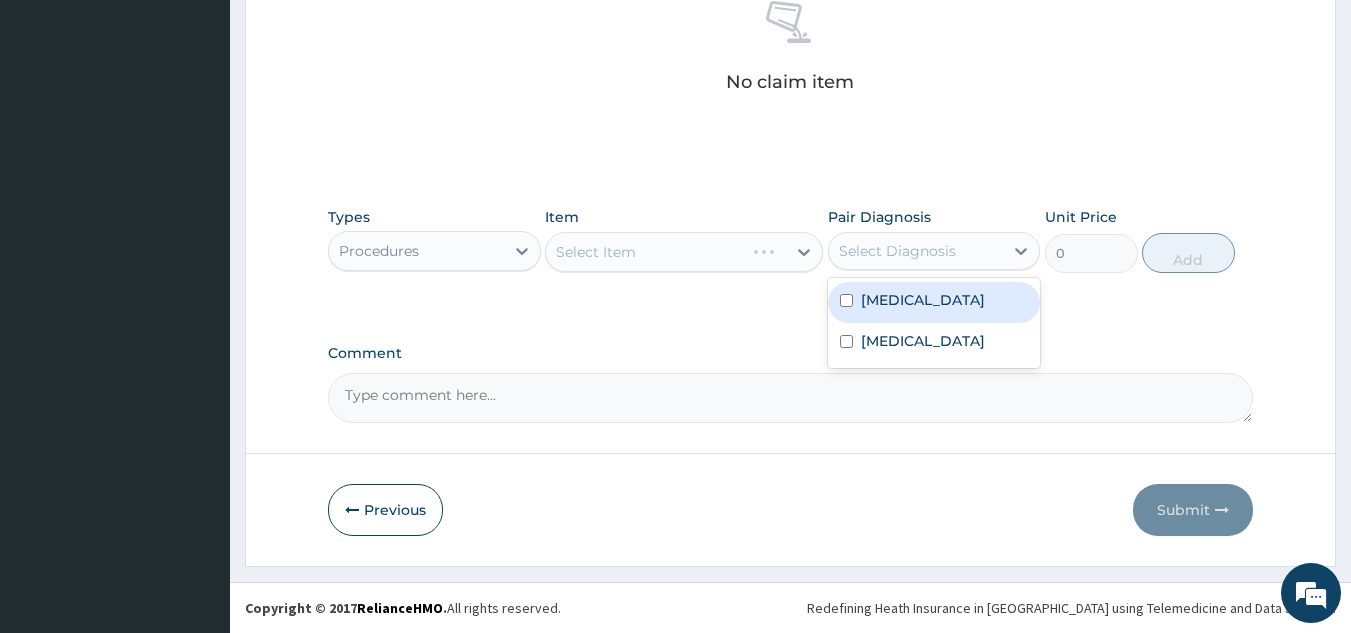 click on "Malaria" at bounding box center (923, 300) 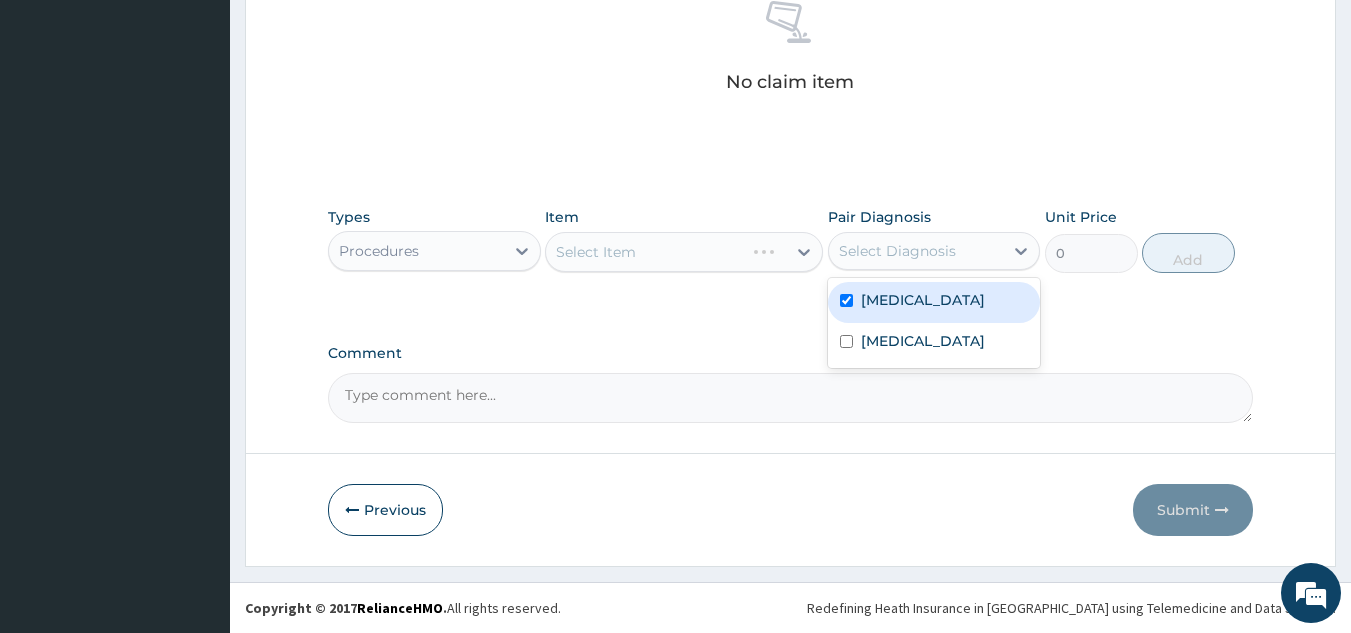 checkbox on "true" 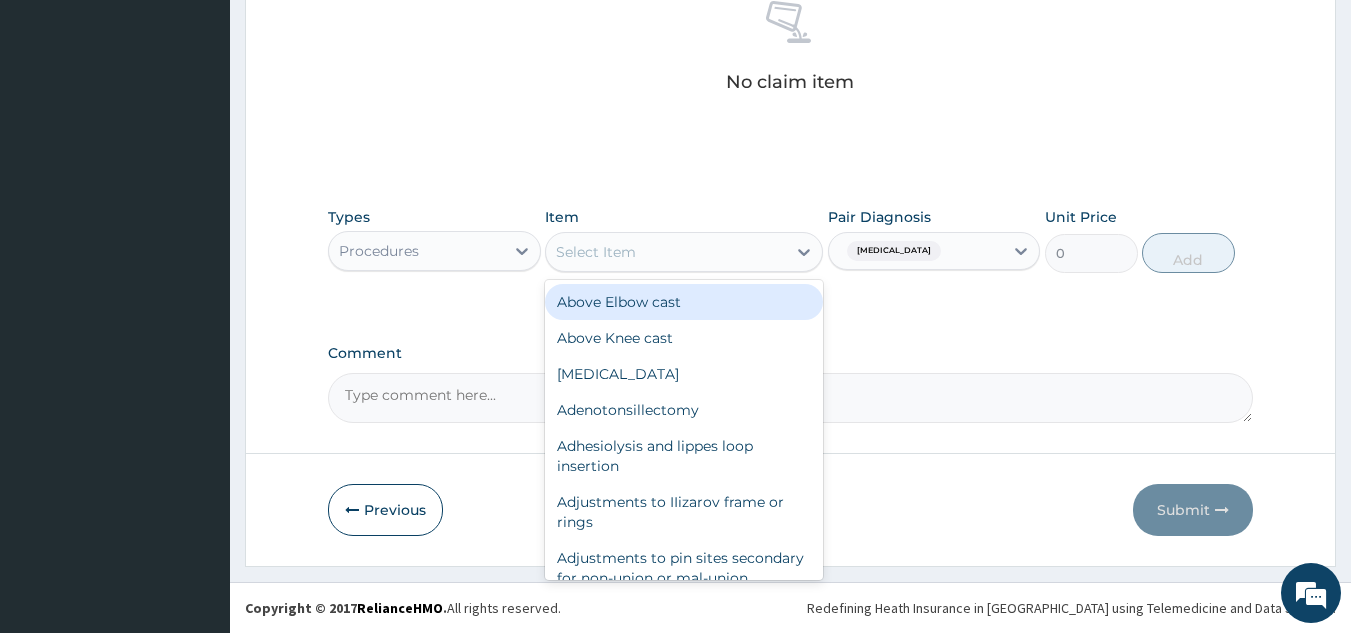 click on "Select Item" at bounding box center (666, 252) 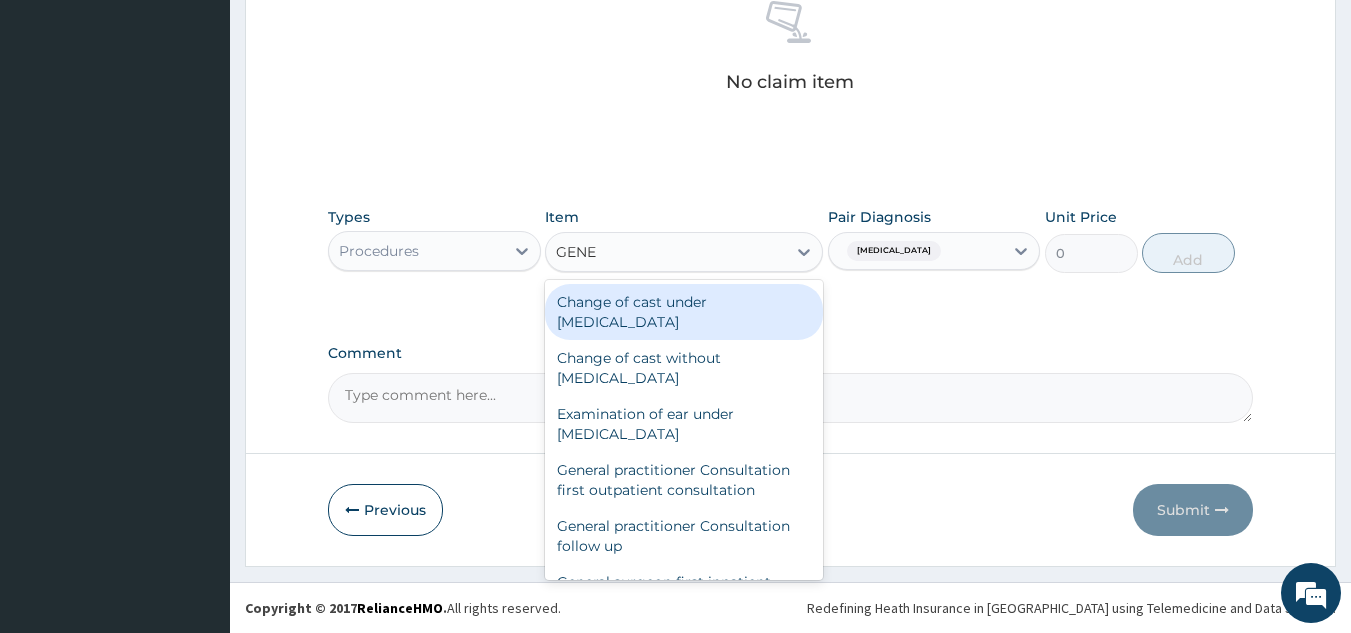 type on "GENER" 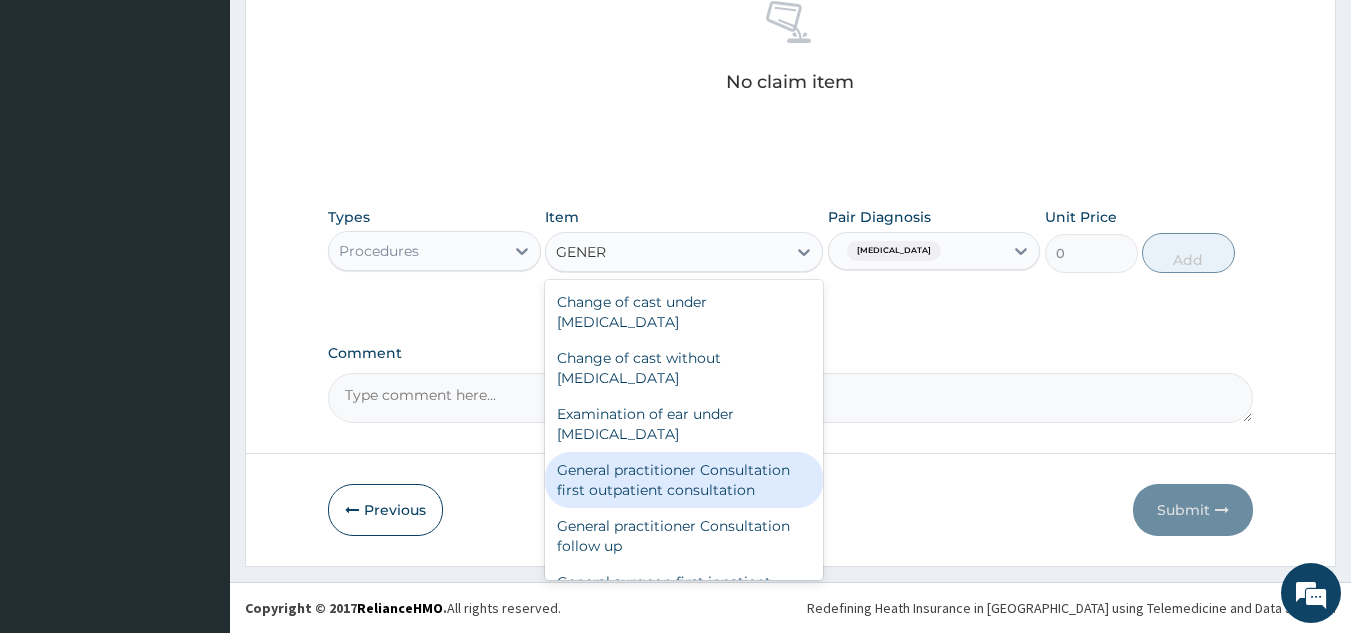 click on "General practitioner Consultation first outpatient consultation" at bounding box center [684, 480] 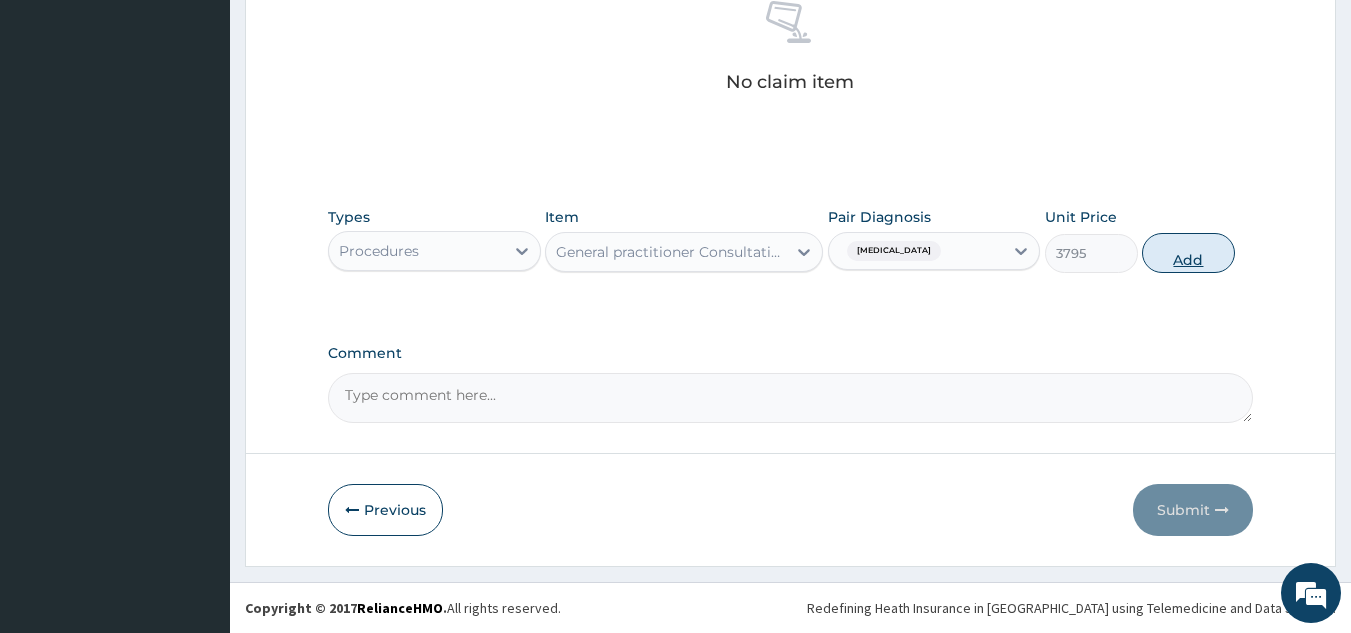 click on "Add" at bounding box center [1188, 253] 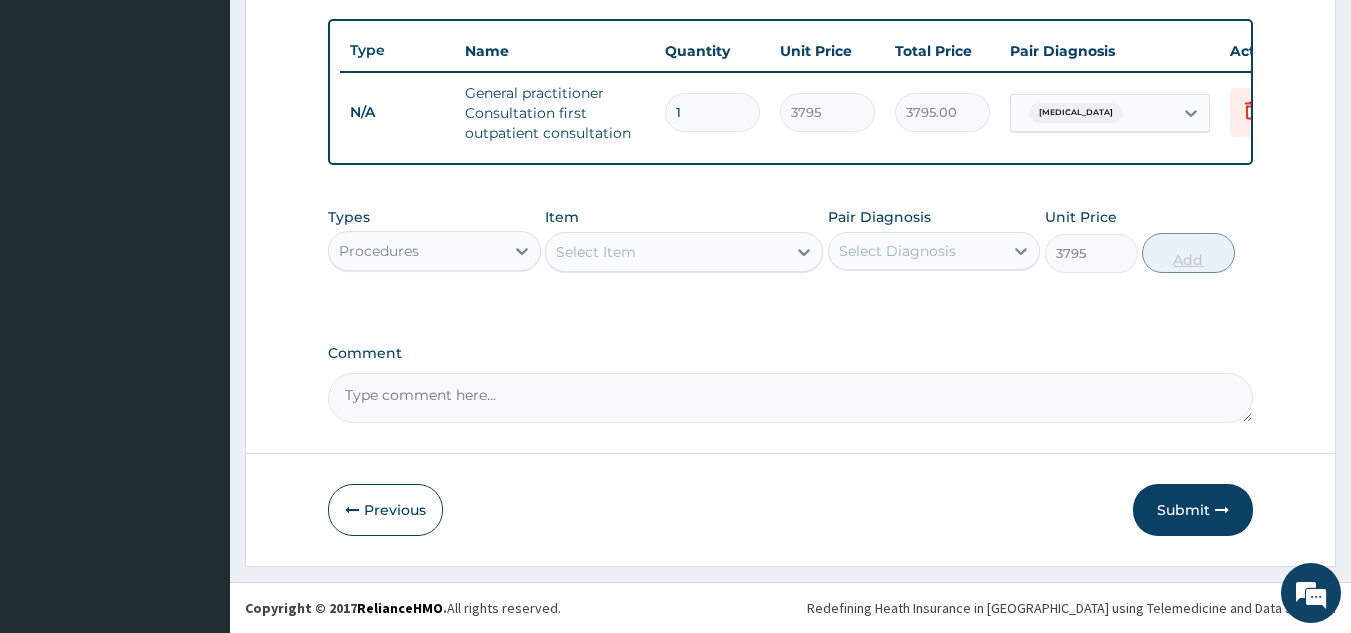 type on "0" 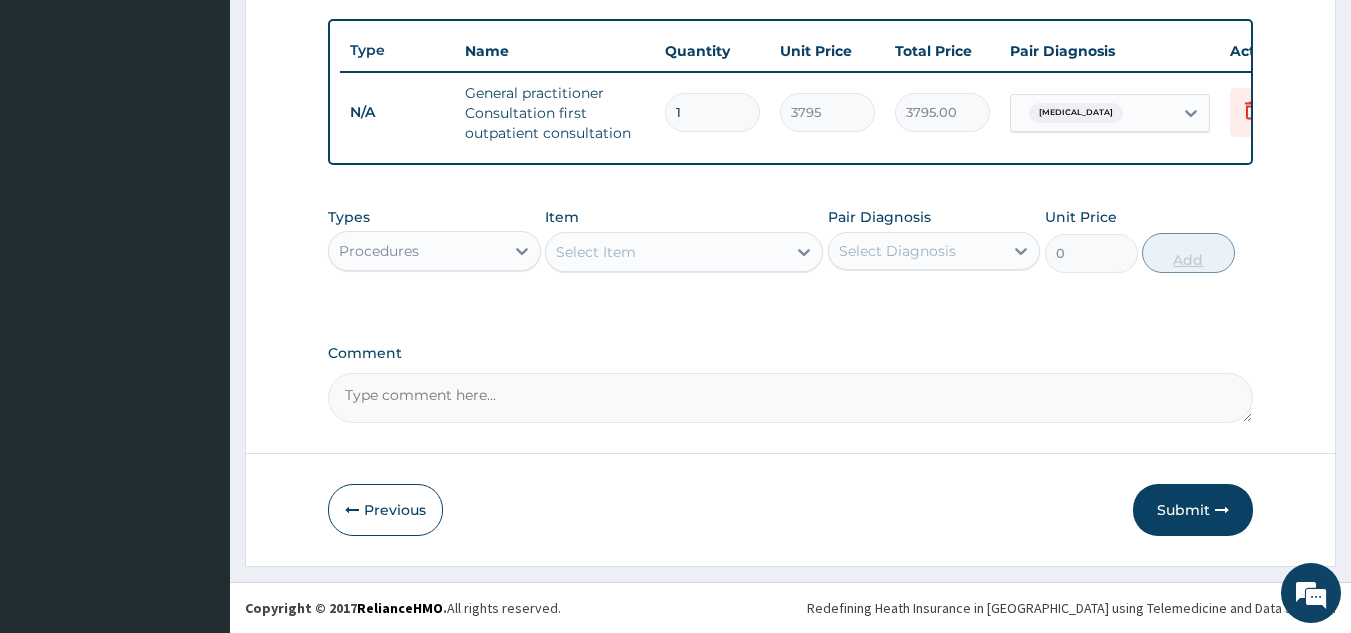 scroll, scrollTop: 740, scrollLeft: 0, axis: vertical 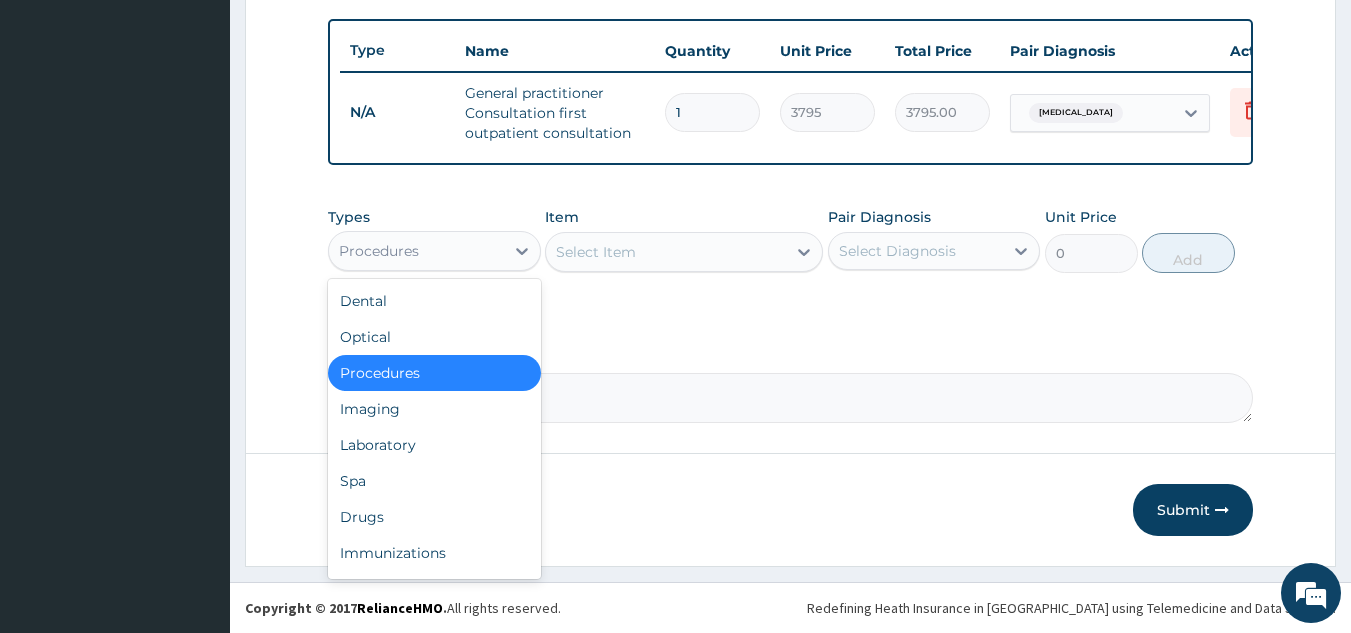 click on "Procedures" at bounding box center [379, 251] 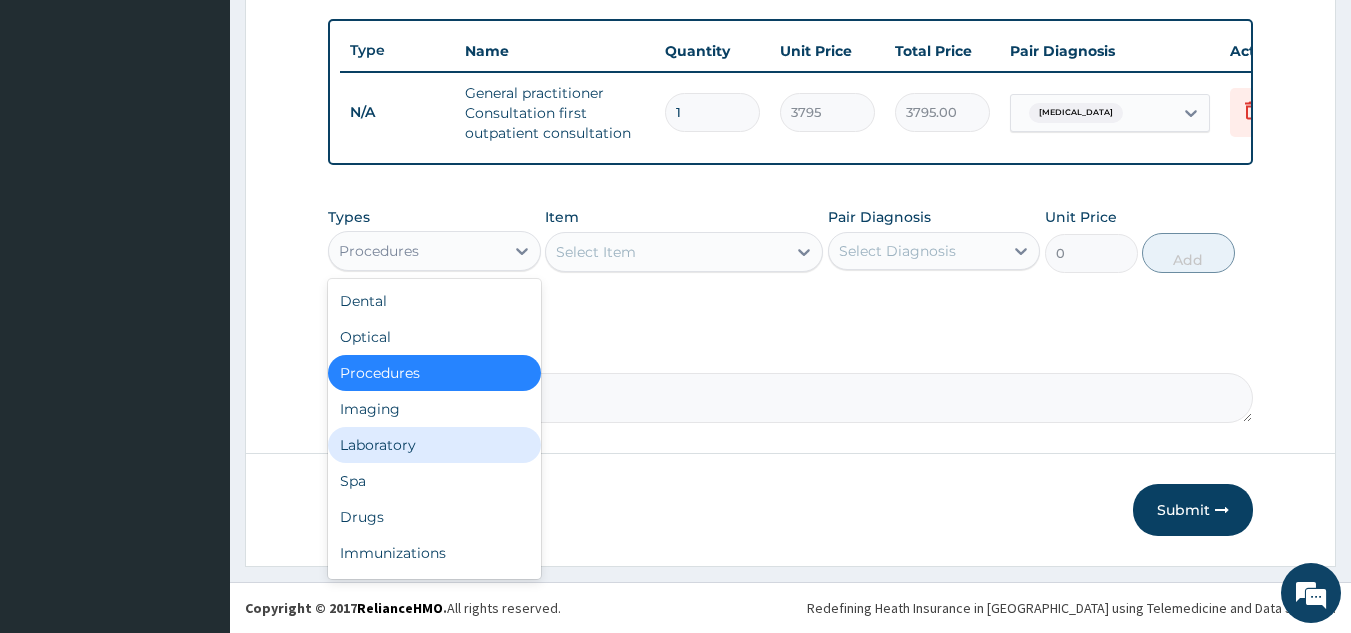 click on "Laboratory" at bounding box center [434, 445] 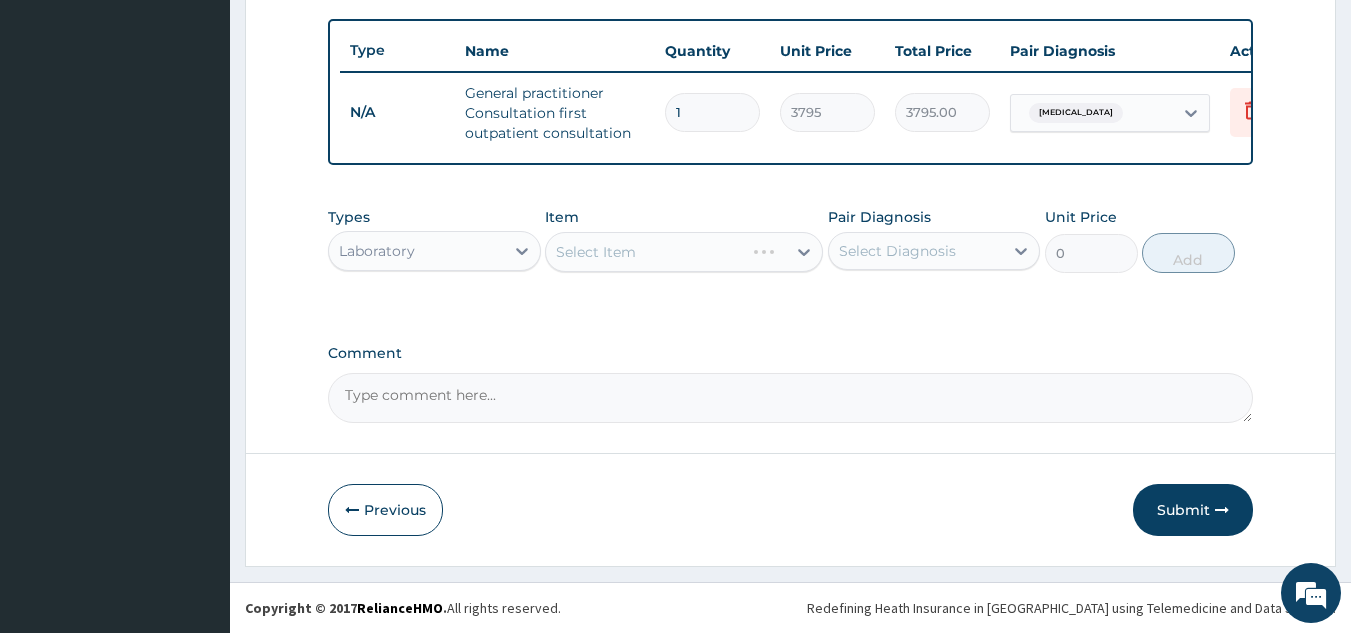 click on "Select Diagnosis" at bounding box center [916, 251] 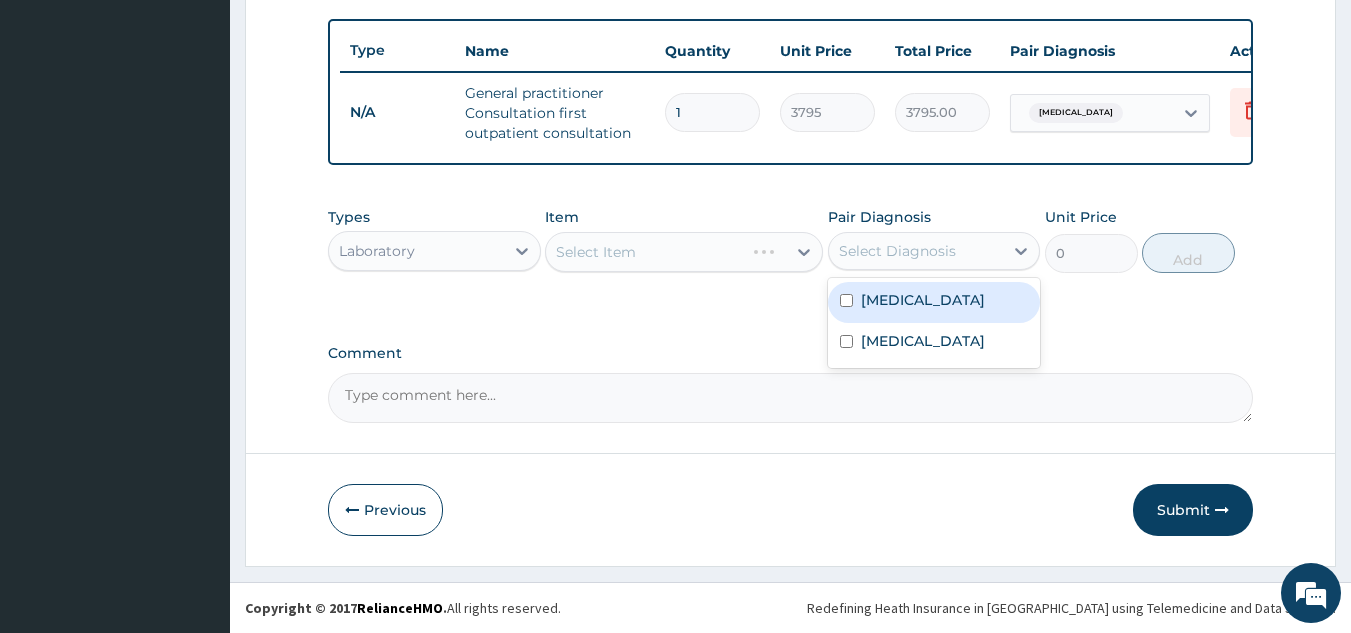 click on "Malaria" at bounding box center (934, 302) 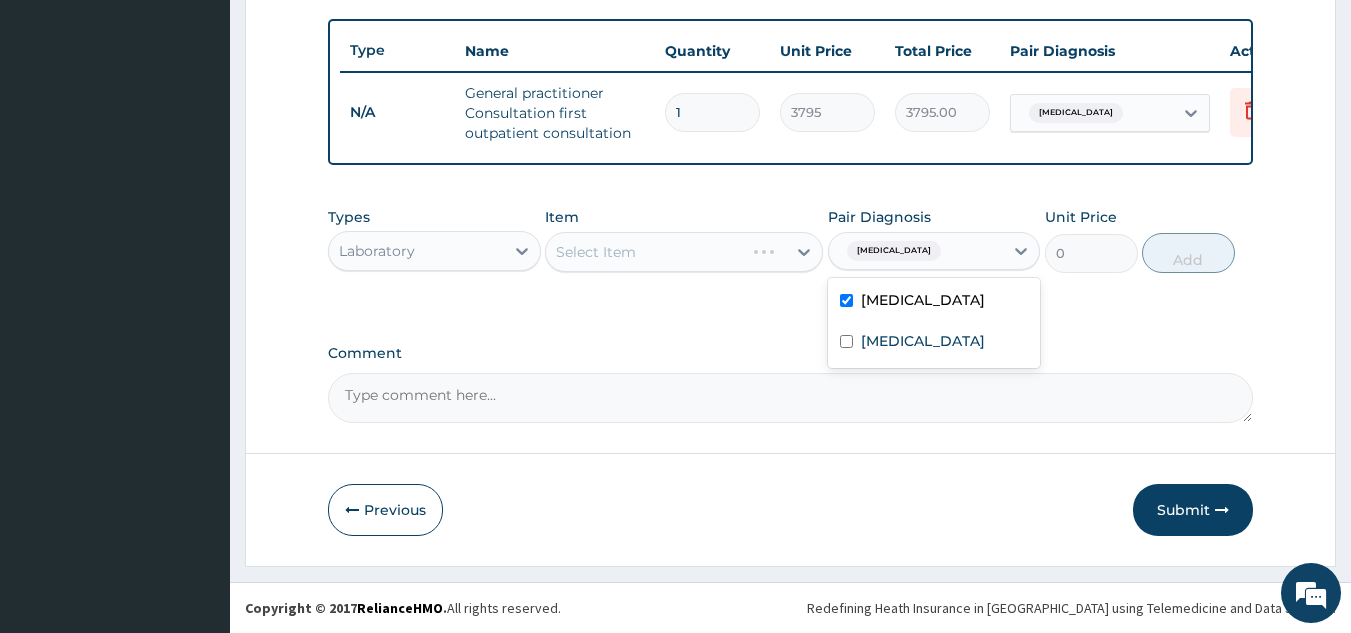 checkbox on "true" 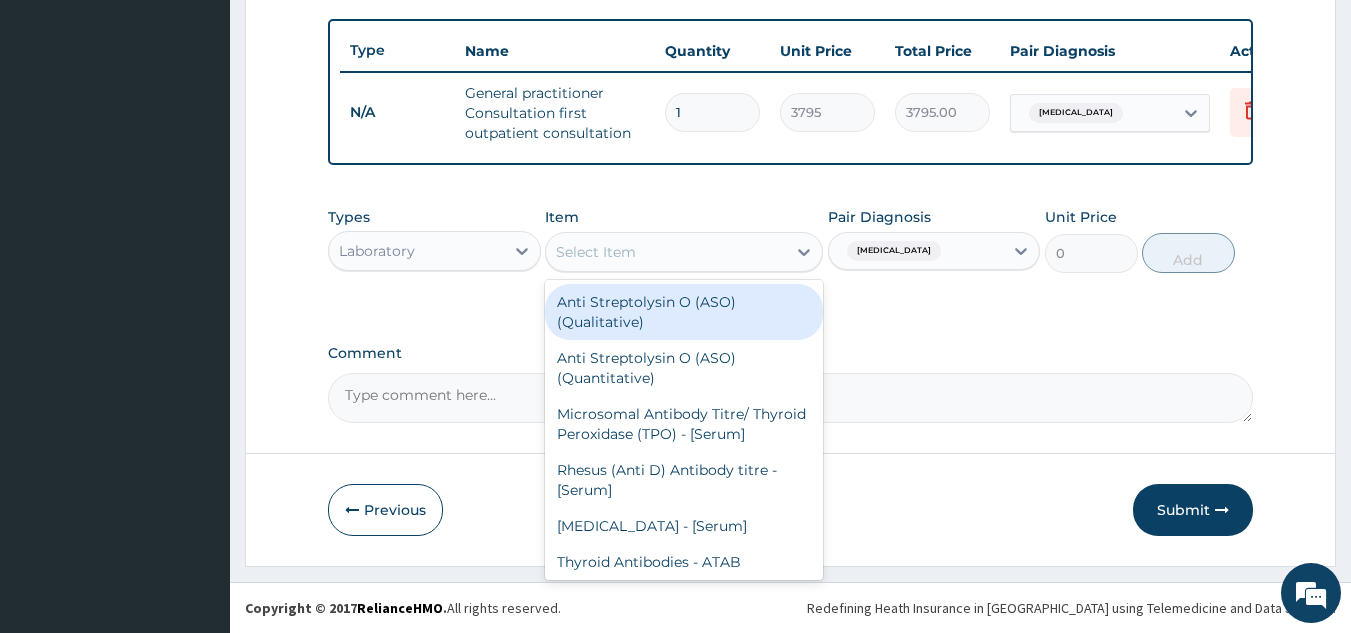 click on "Select Item" at bounding box center (666, 252) 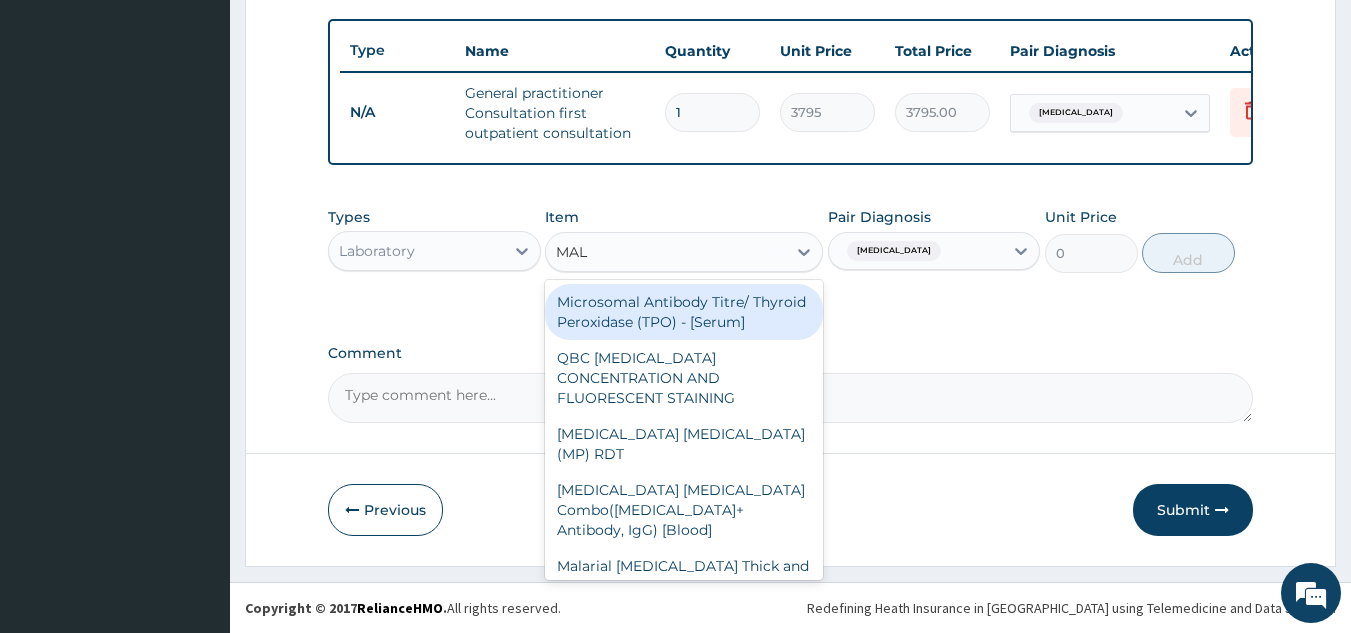 type on "MALA" 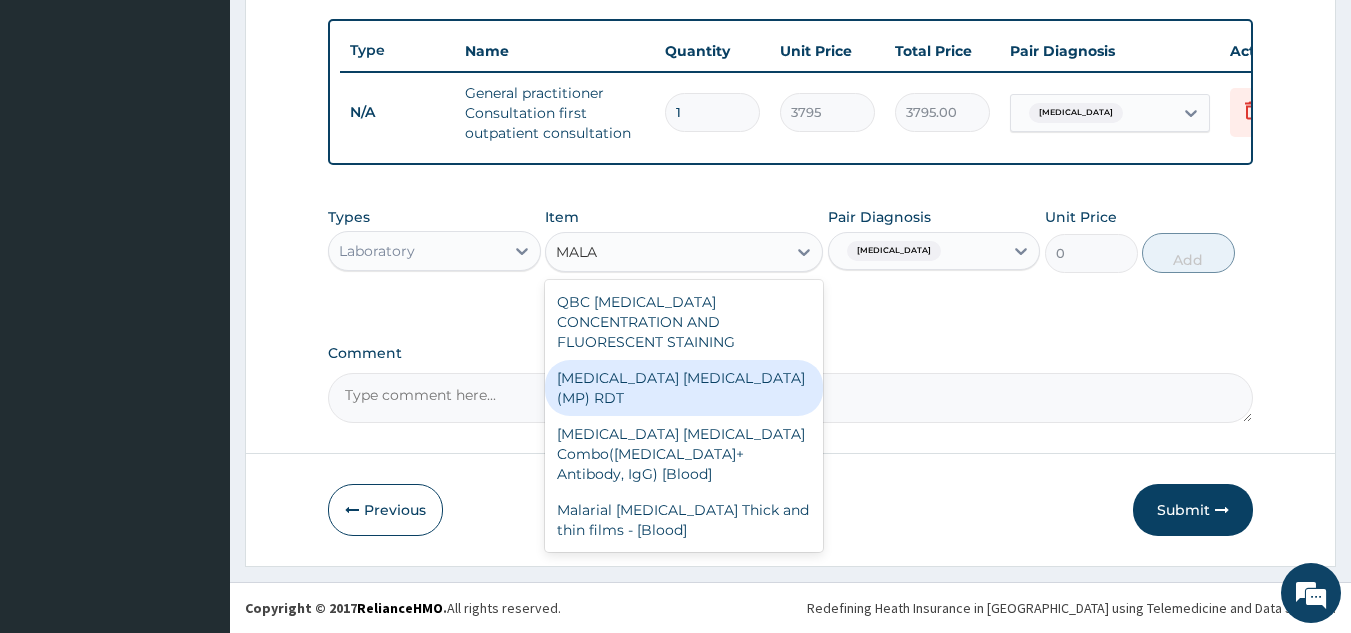 click on "MALARIA PARASITE (MP) RDT" at bounding box center [684, 388] 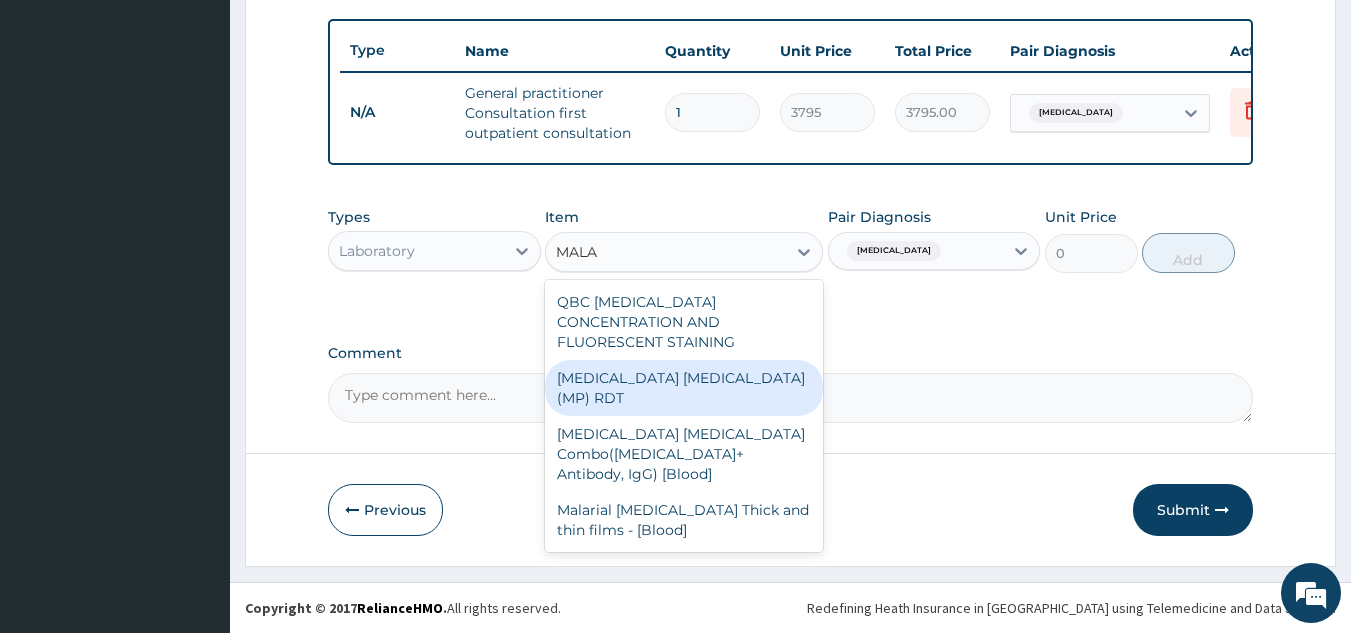 type 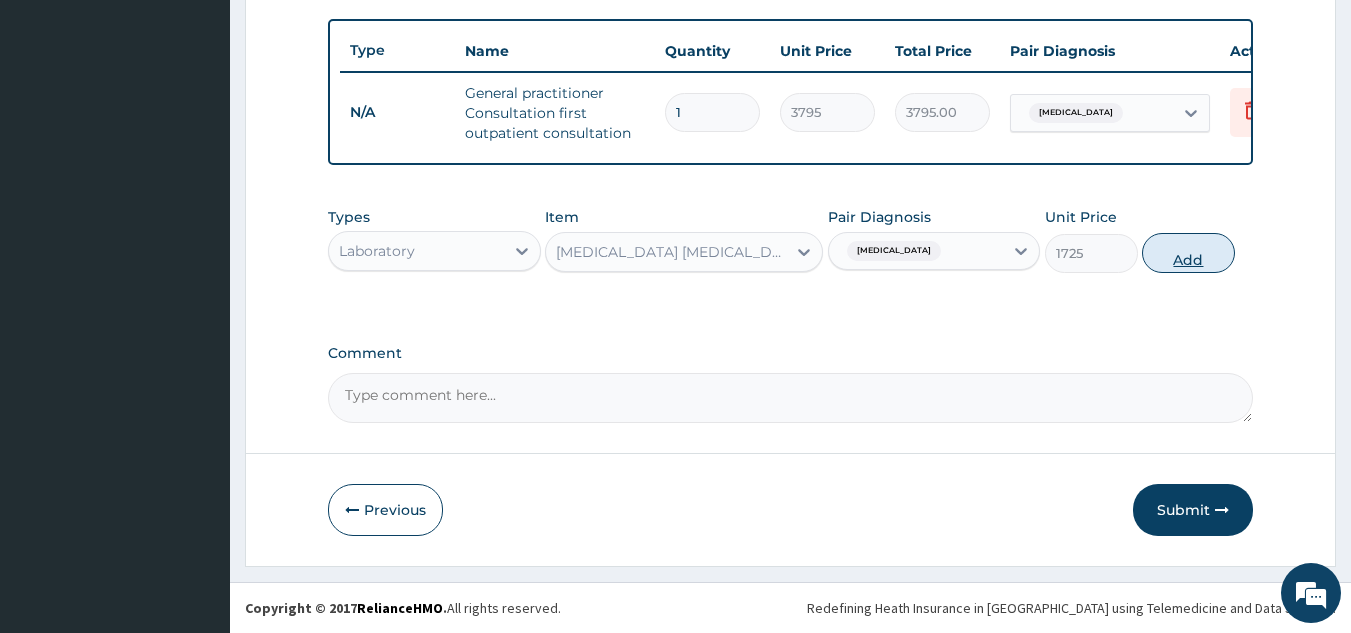 click on "Add" at bounding box center [1188, 253] 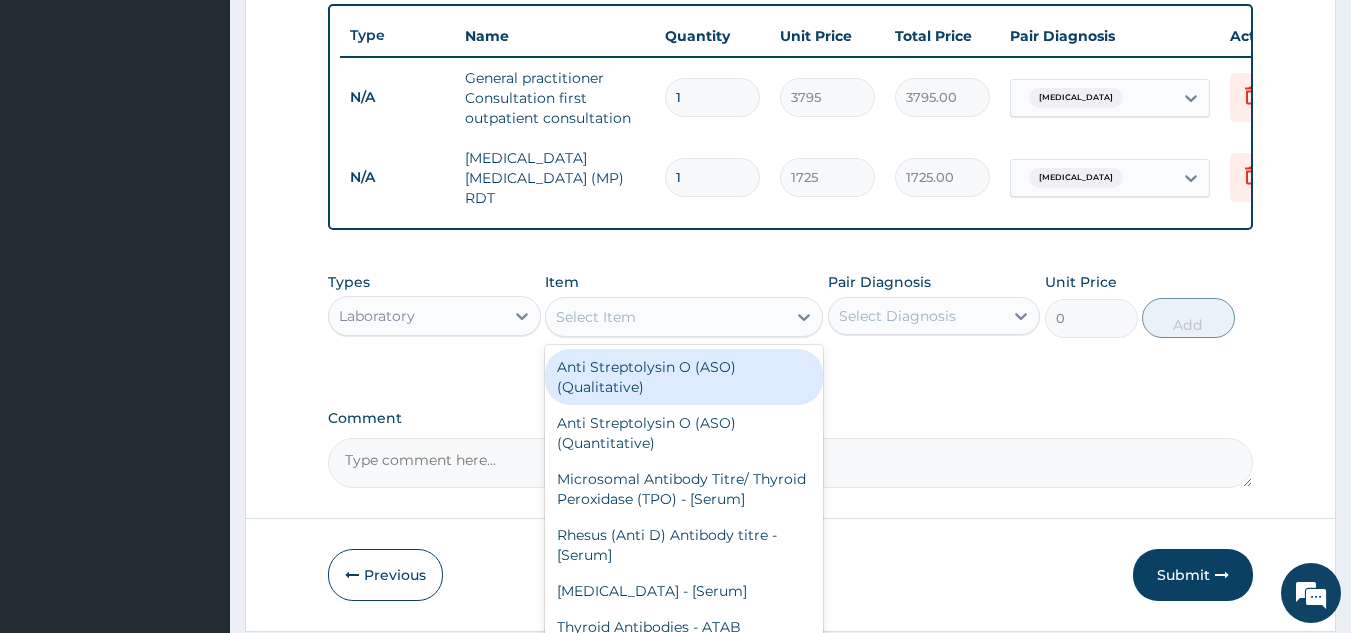 click on "Select Item" at bounding box center (596, 317) 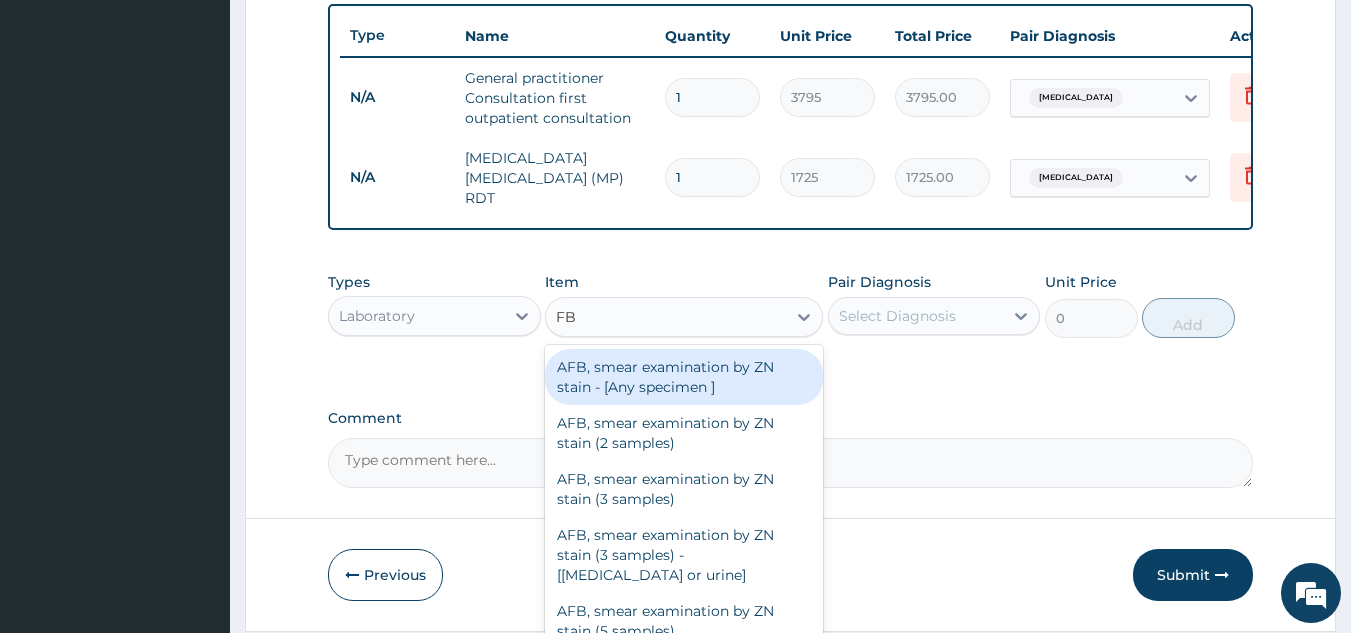 type on "FBC" 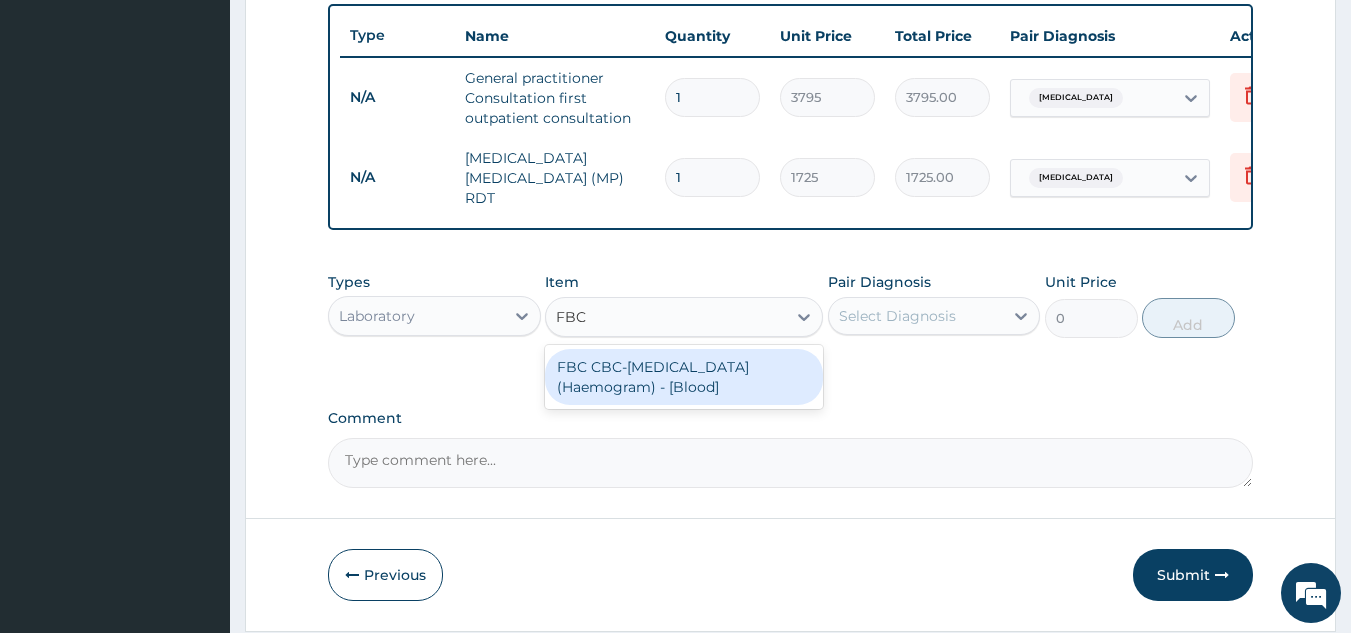 click on "FBC CBC-Complete Blood Count (Haemogram) - [Blood]" at bounding box center [684, 377] 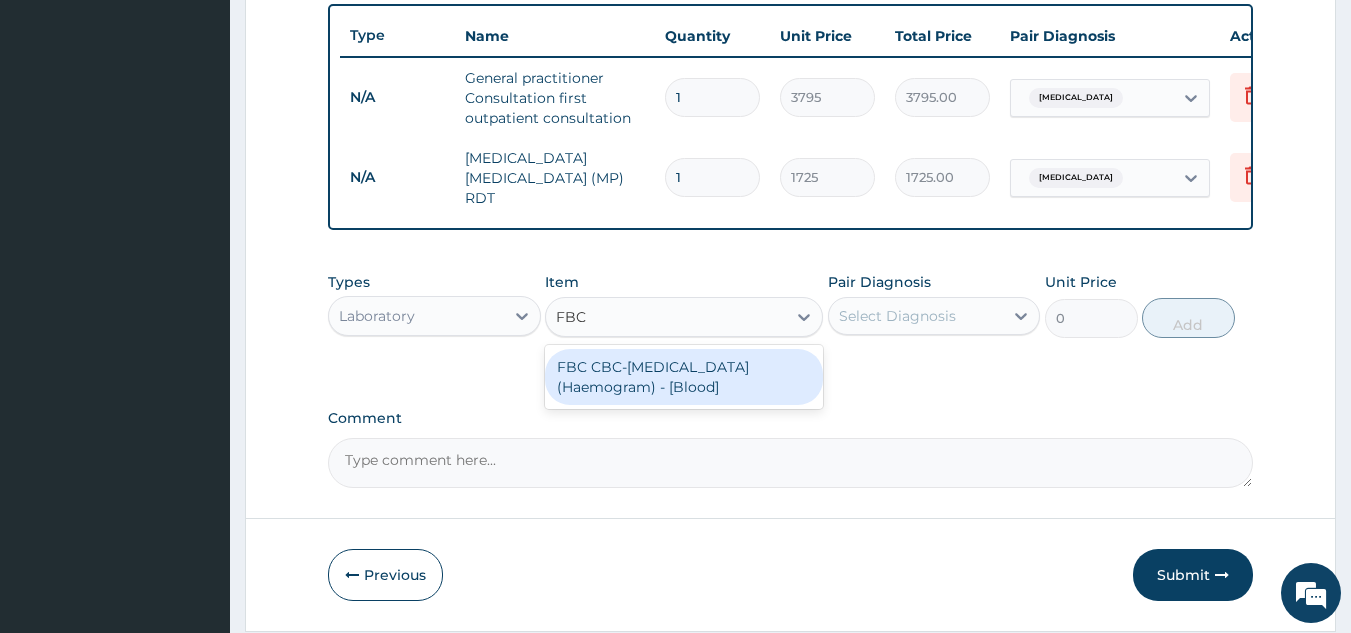 type 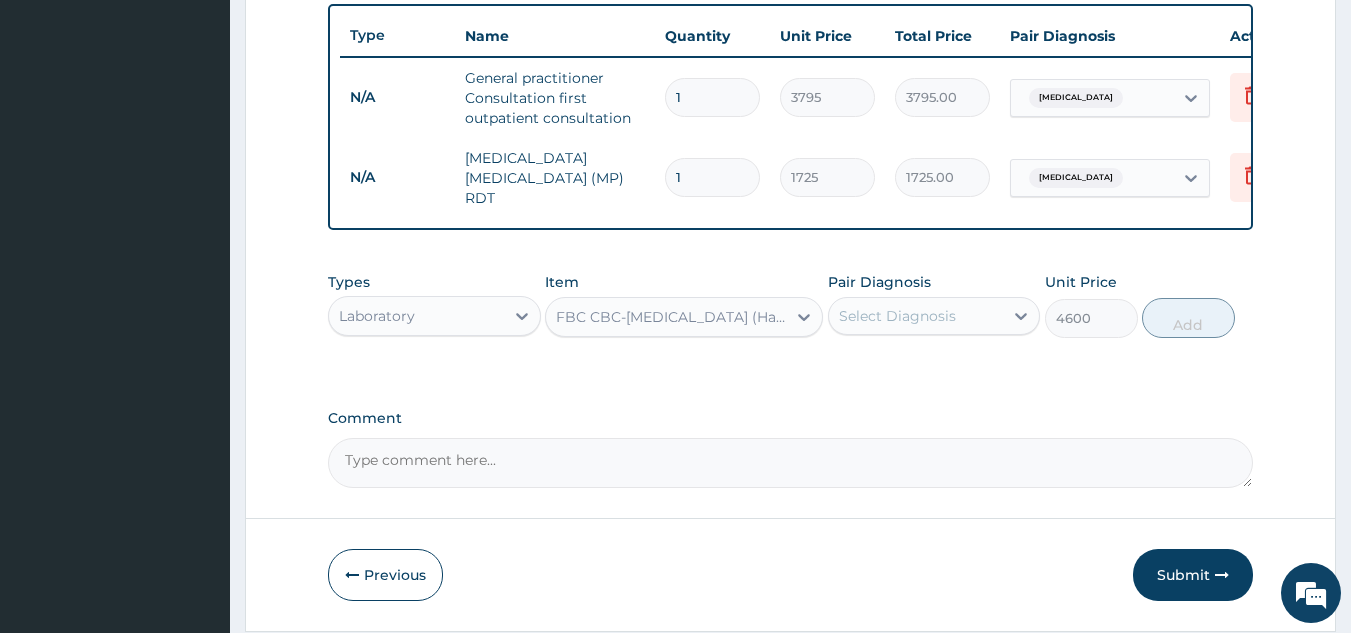 click on "Select Diagnosis" at bounding box center (916, 316) 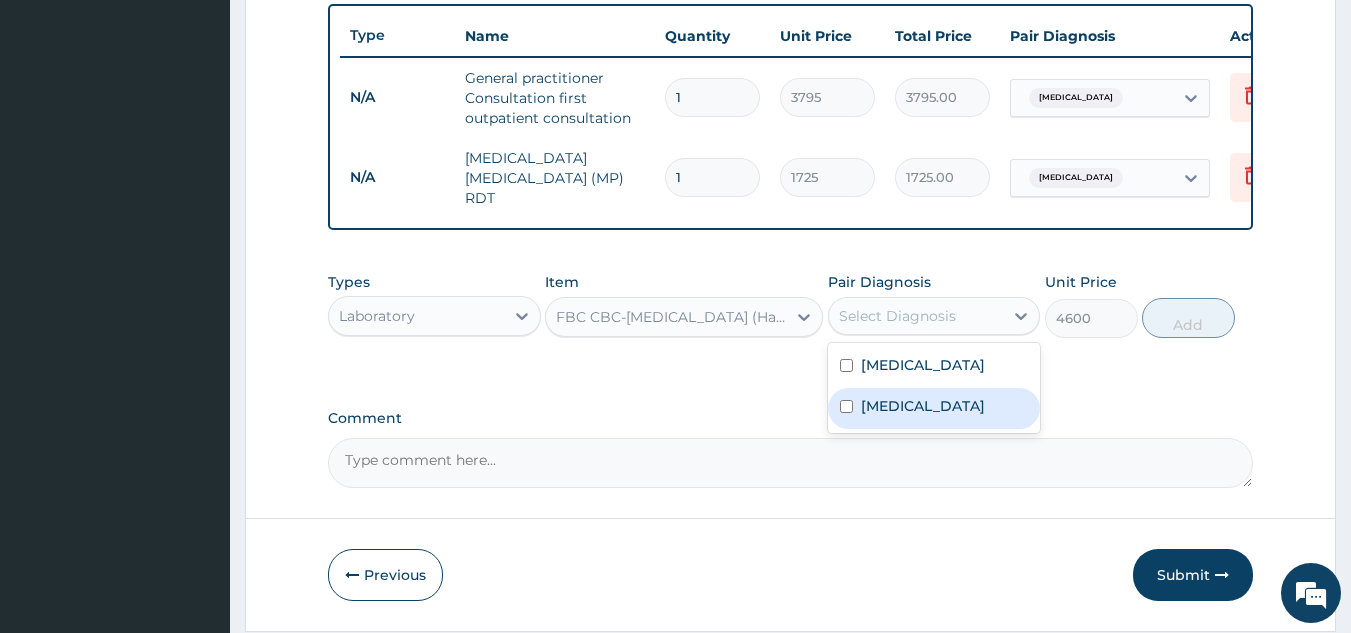 click on "[MEDICAL_DATA]" at bounding box center (923, 406) 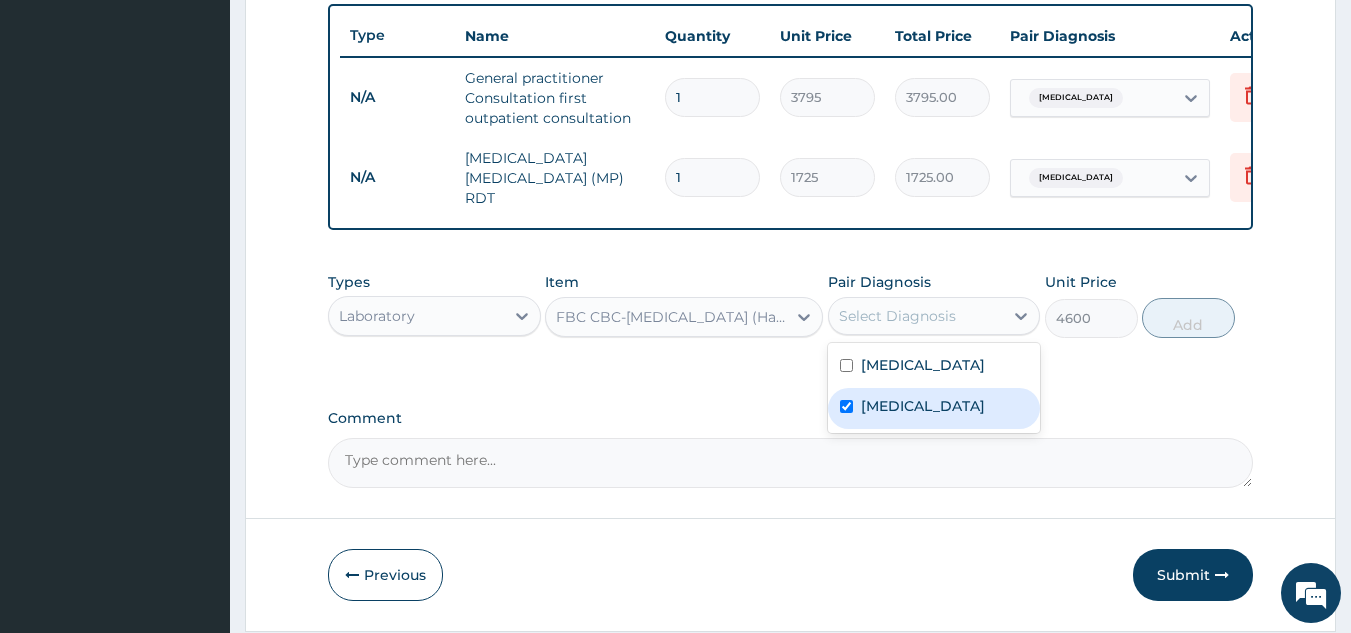 checkbox on "true" 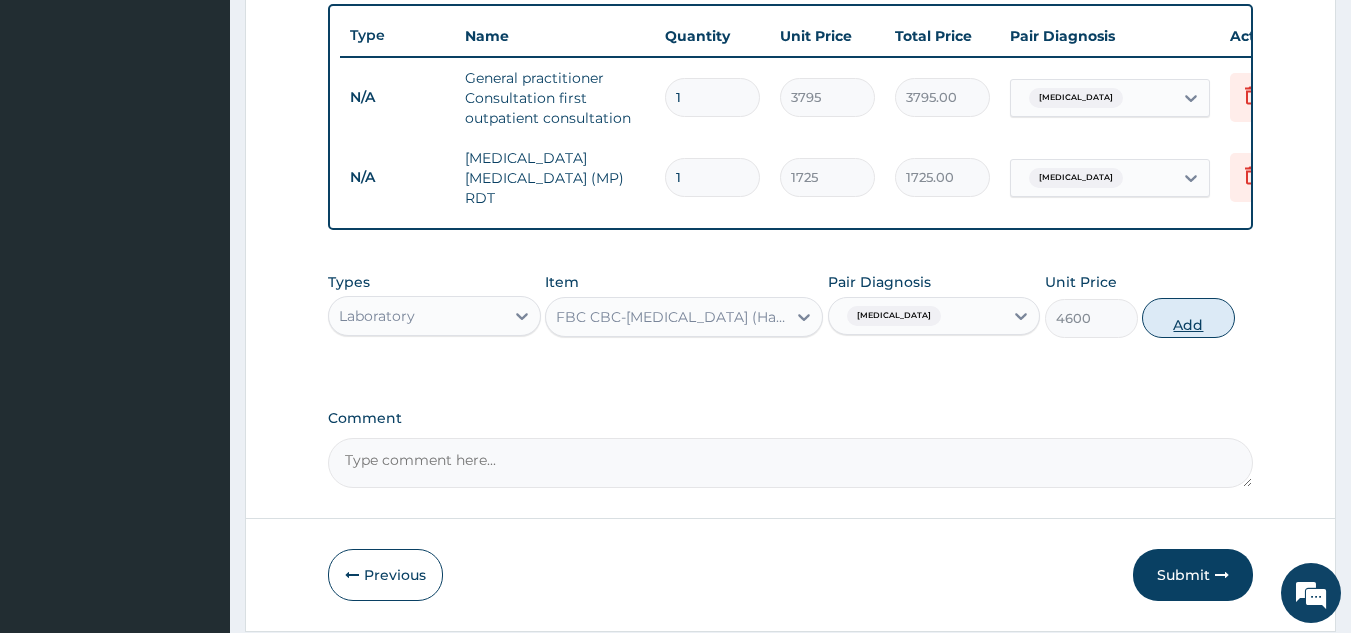click on "Add" at bounding box center (1188, 318) 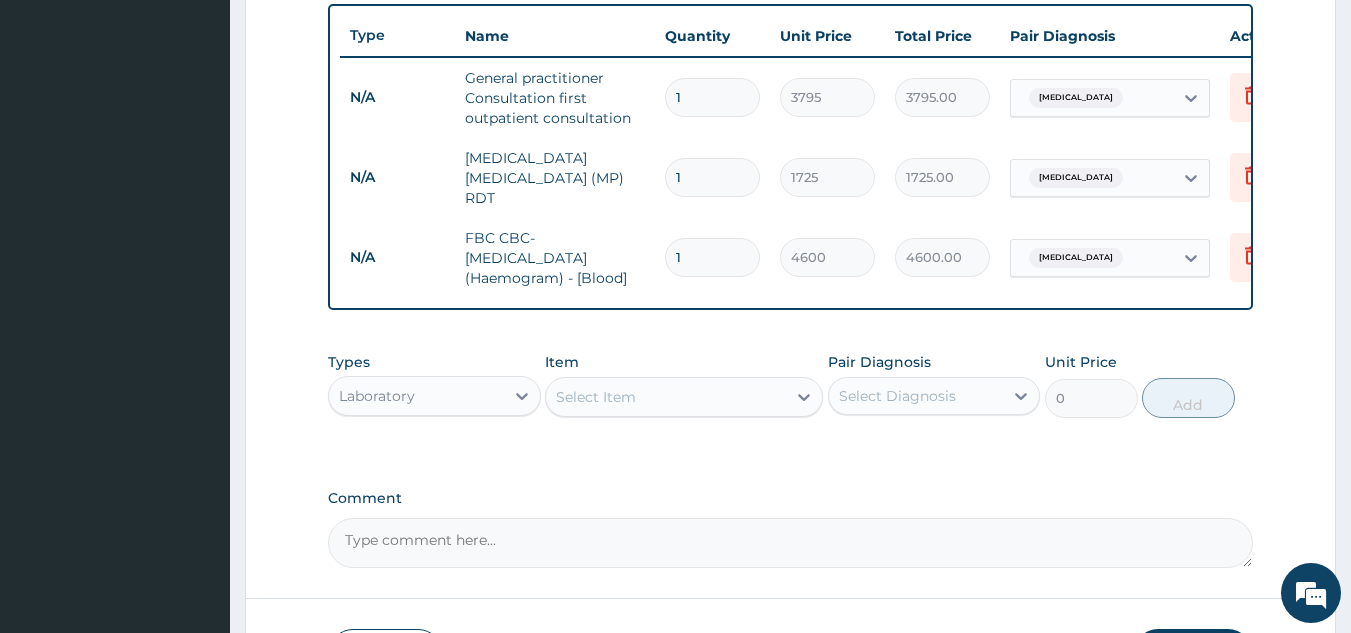 click on "Laboratory" at bounding box center (434, 396) 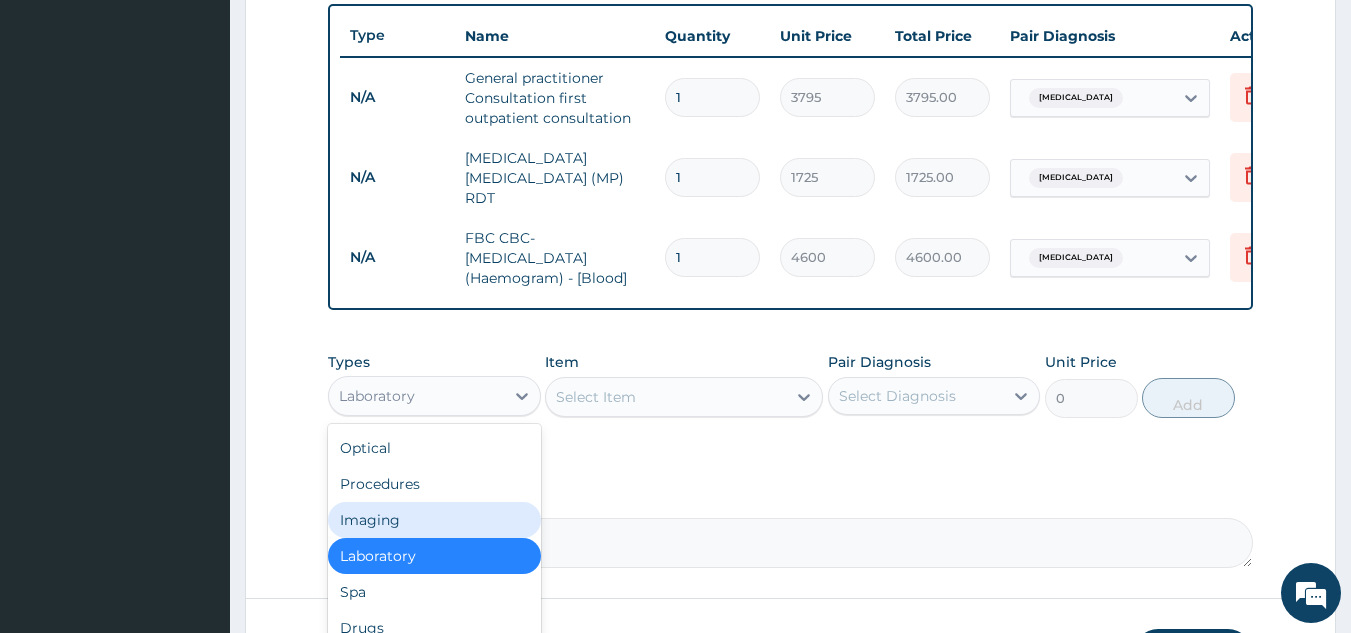 scroll, scrollTop: 68, scrollLeft: 0, axis: vertical 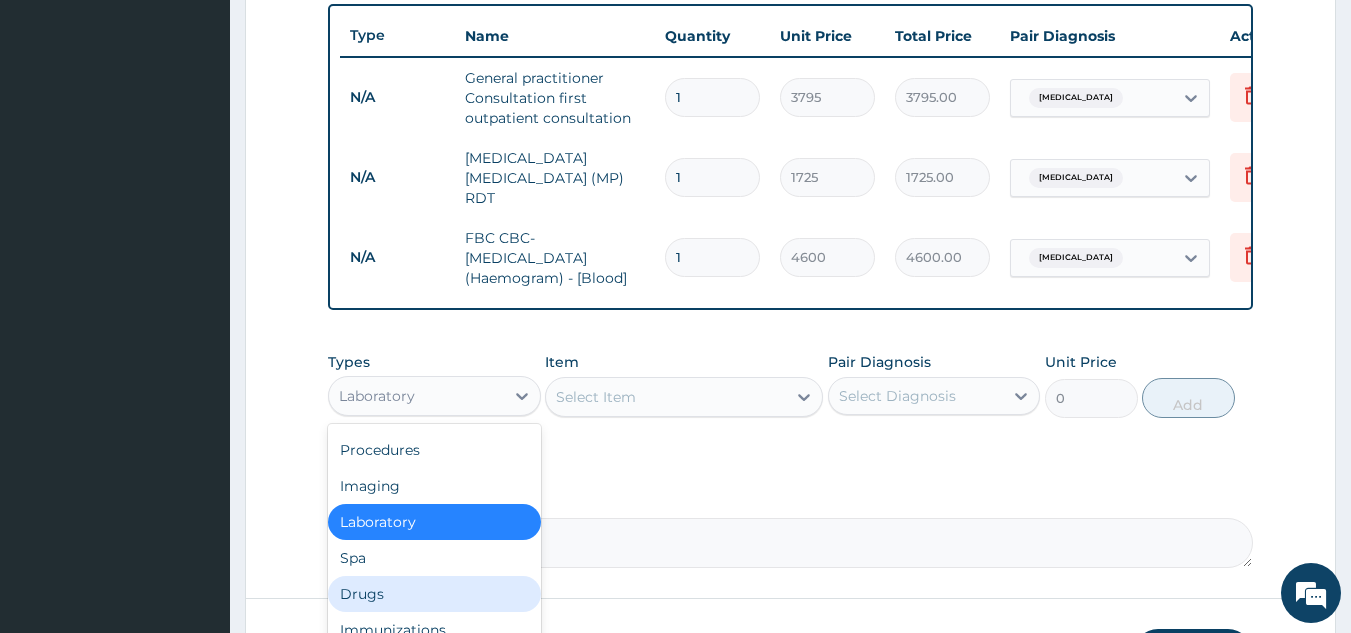 click on "Drugs" at bounding box center [434, 594] 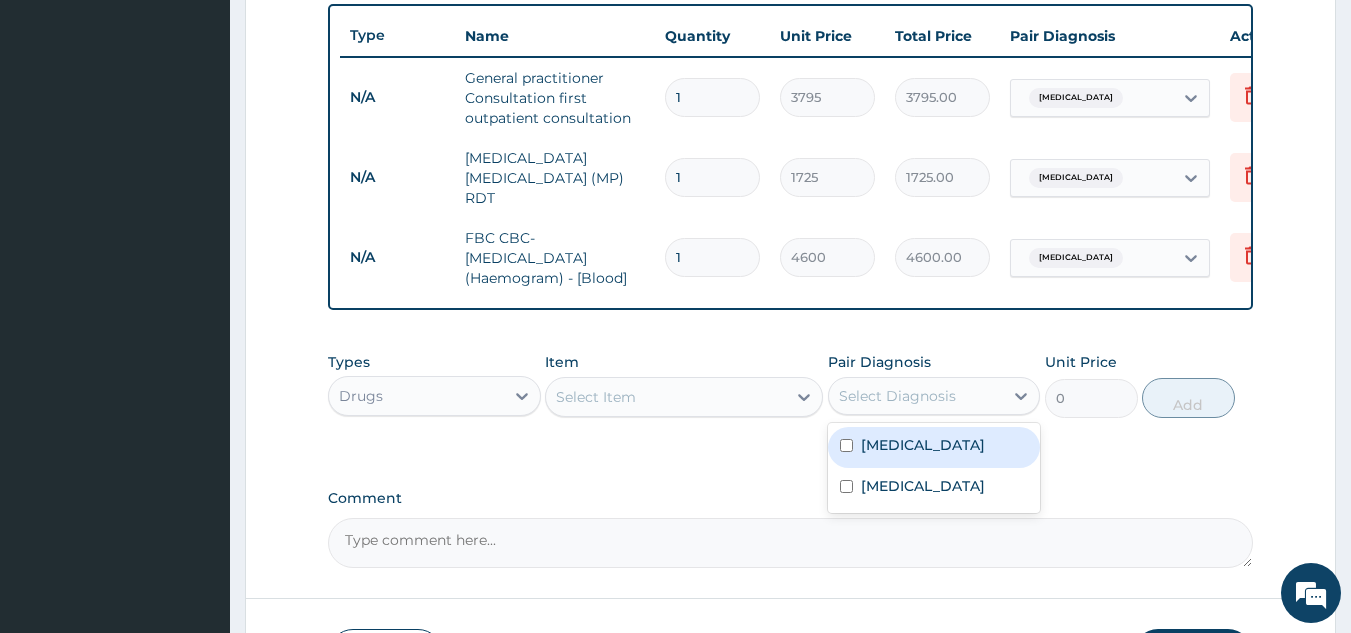 click on "Select Diagnosis" at bounding box center [897, 396] 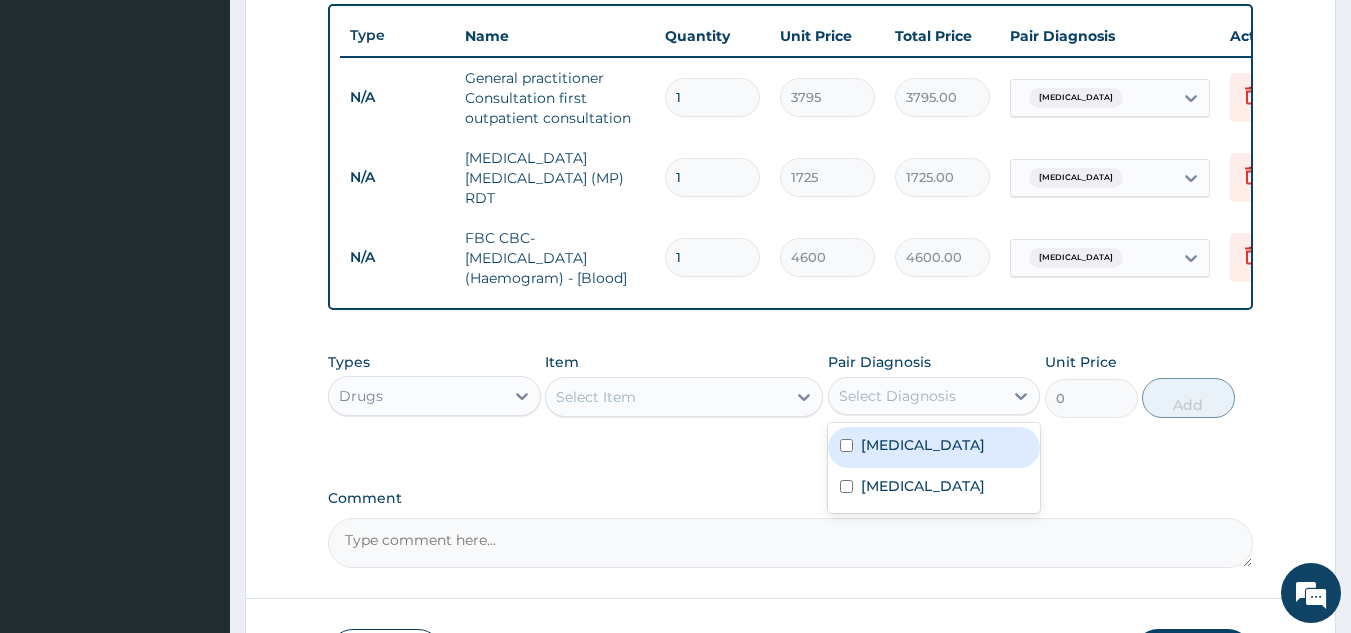 click on "Malaria" at bounding box center (923, 445) 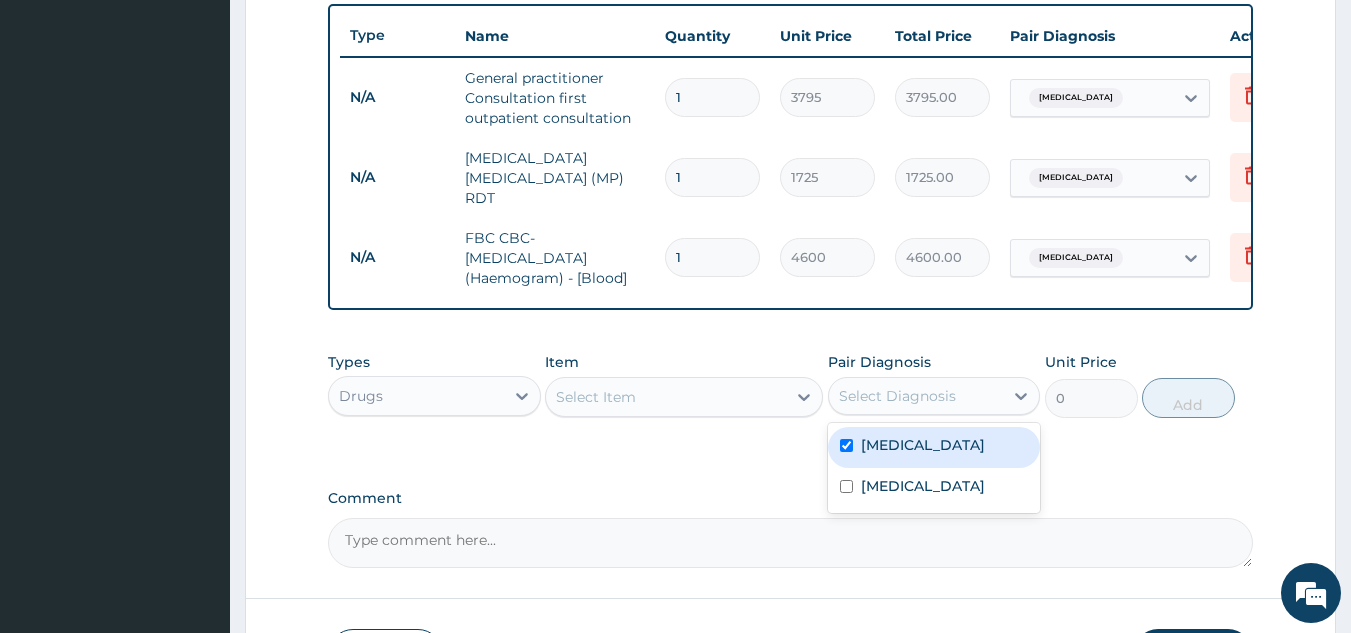 checkbox on "true" 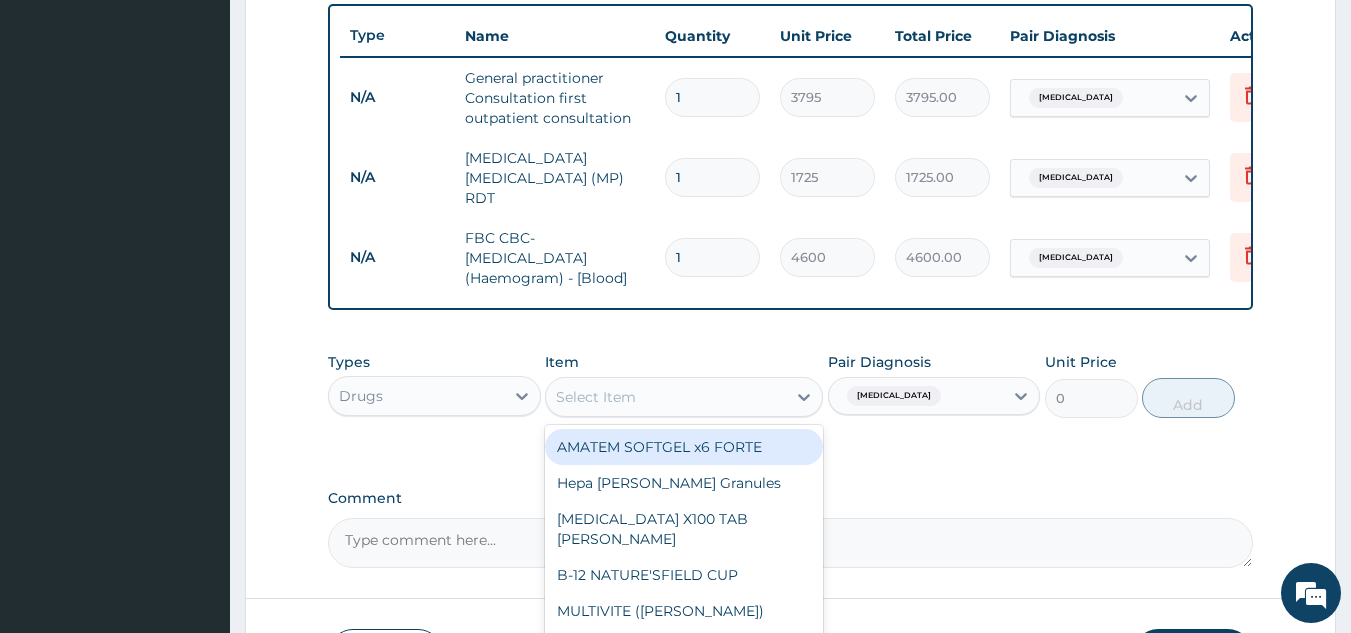 click on "Select Item" at bounding box center (596, 397) 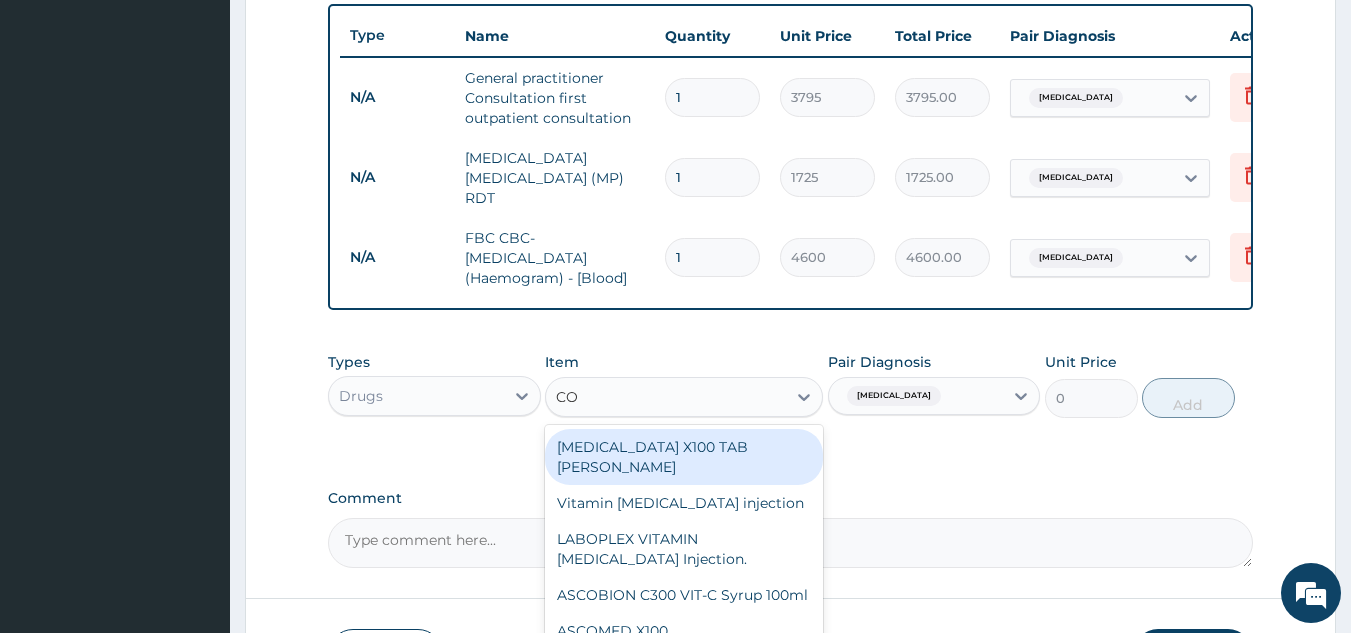 type on "COA" 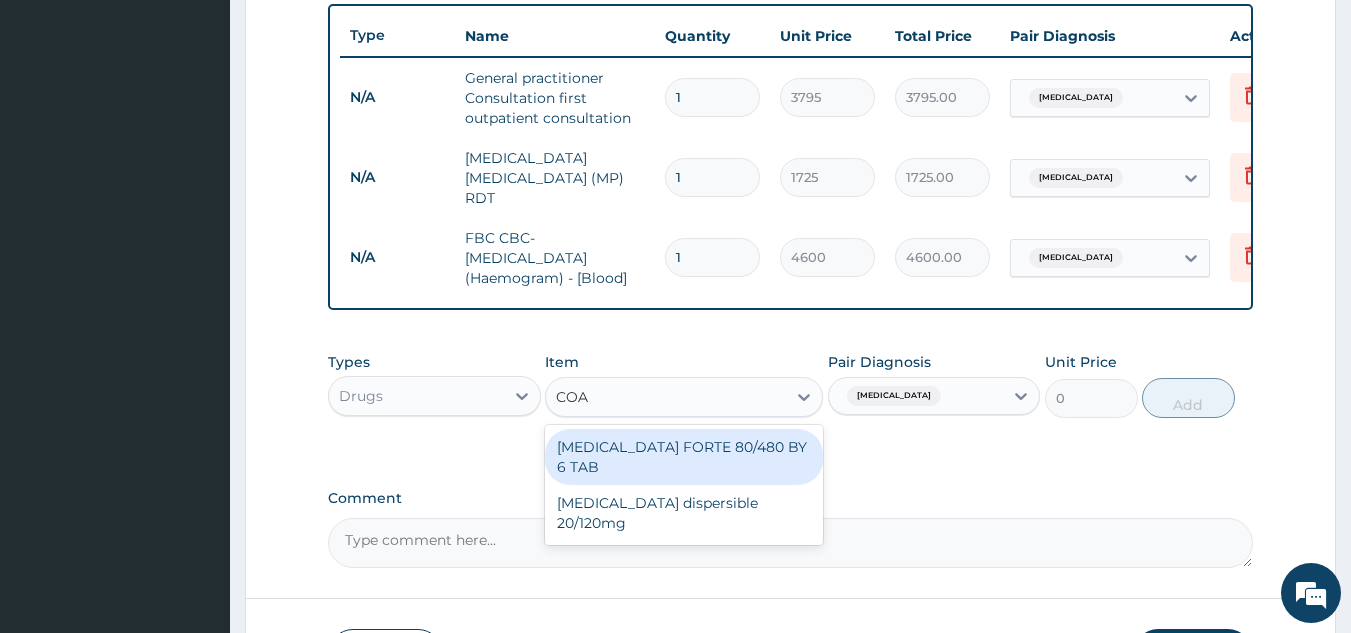 click on "[MEDICAL_DATA] FORTE 80/480 BY 6 TAB" at bounding box center [684, 457] 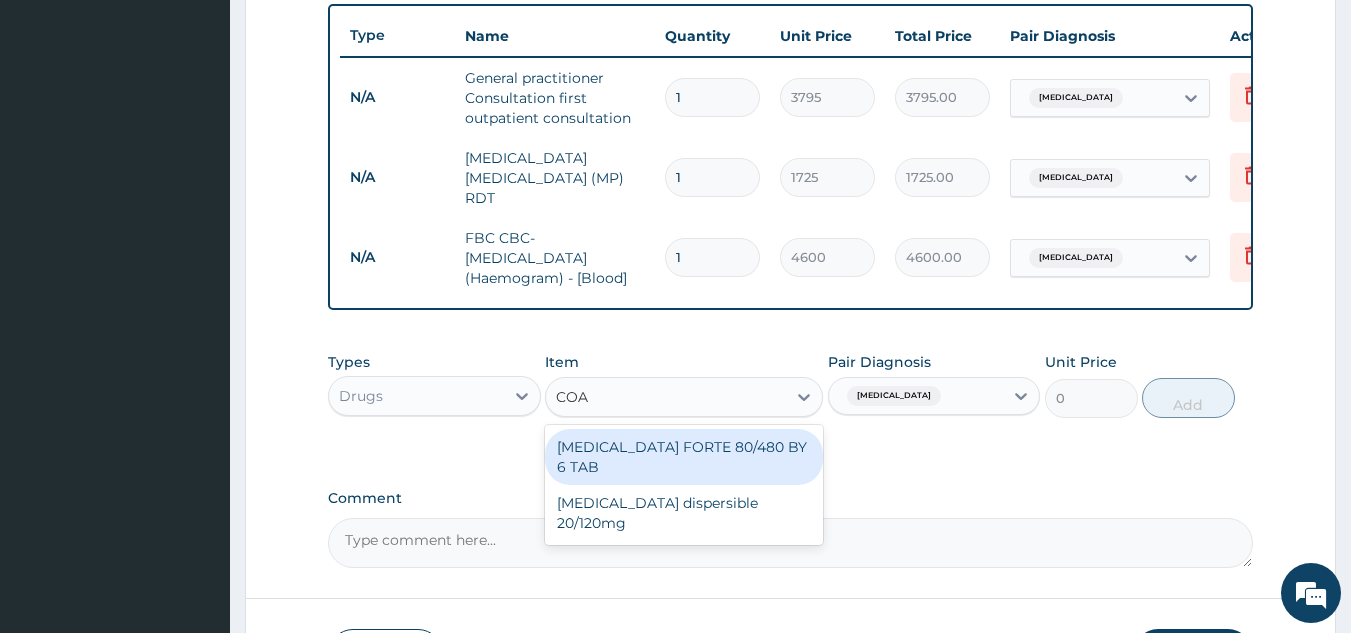 type 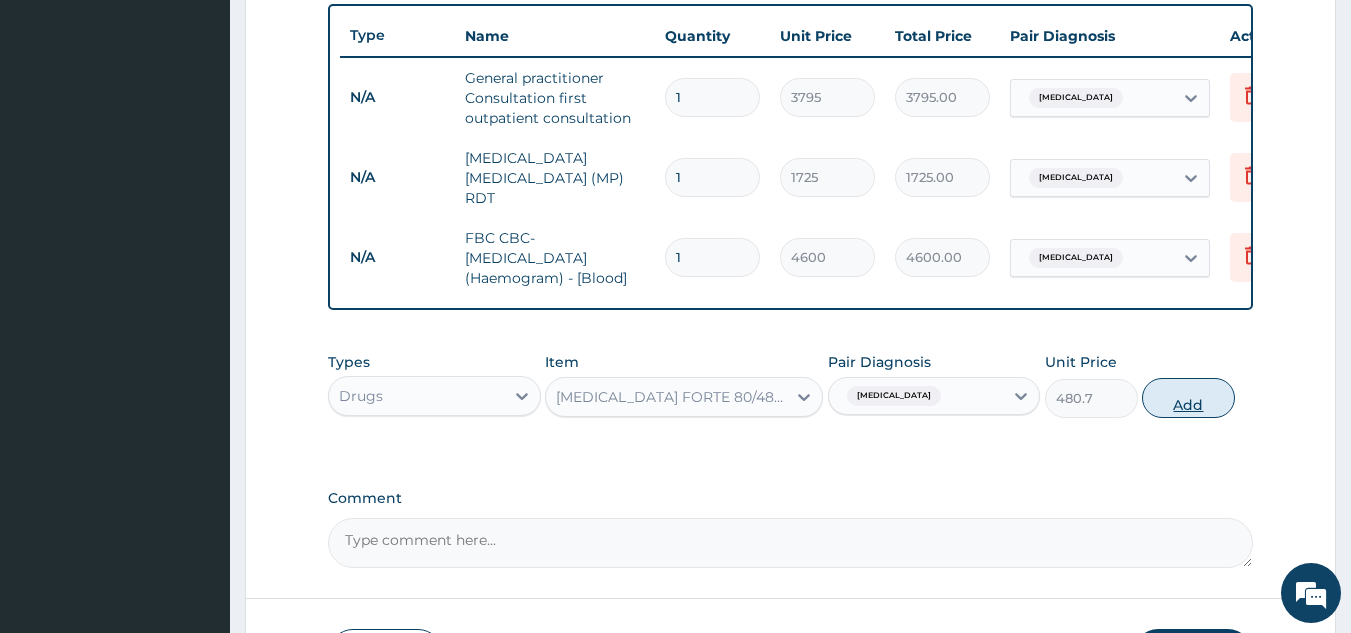click on "Add" at bounding box center (1188, 398) 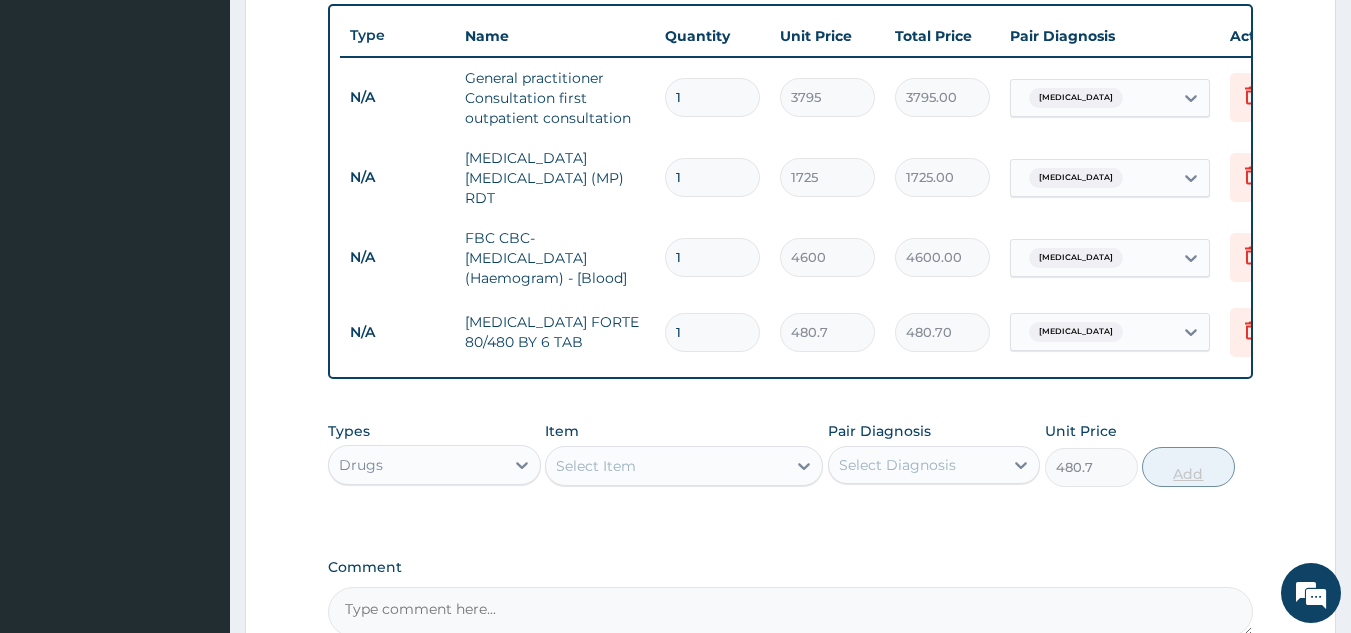 type on "0" 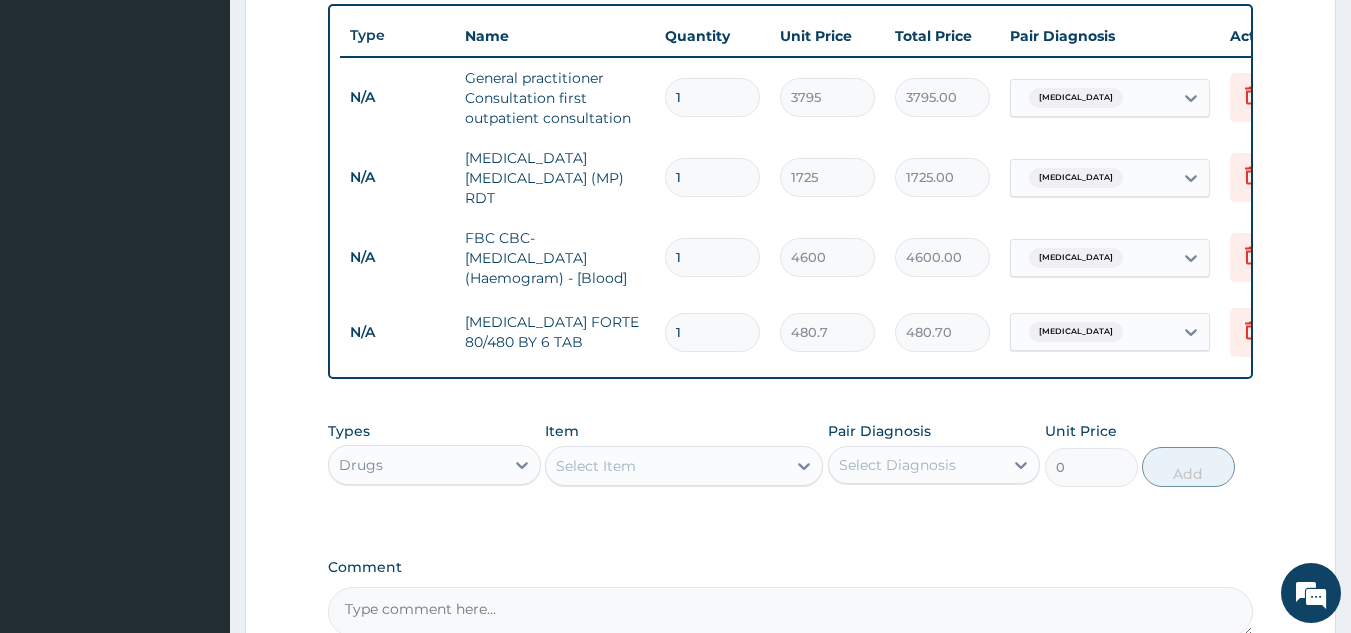 type 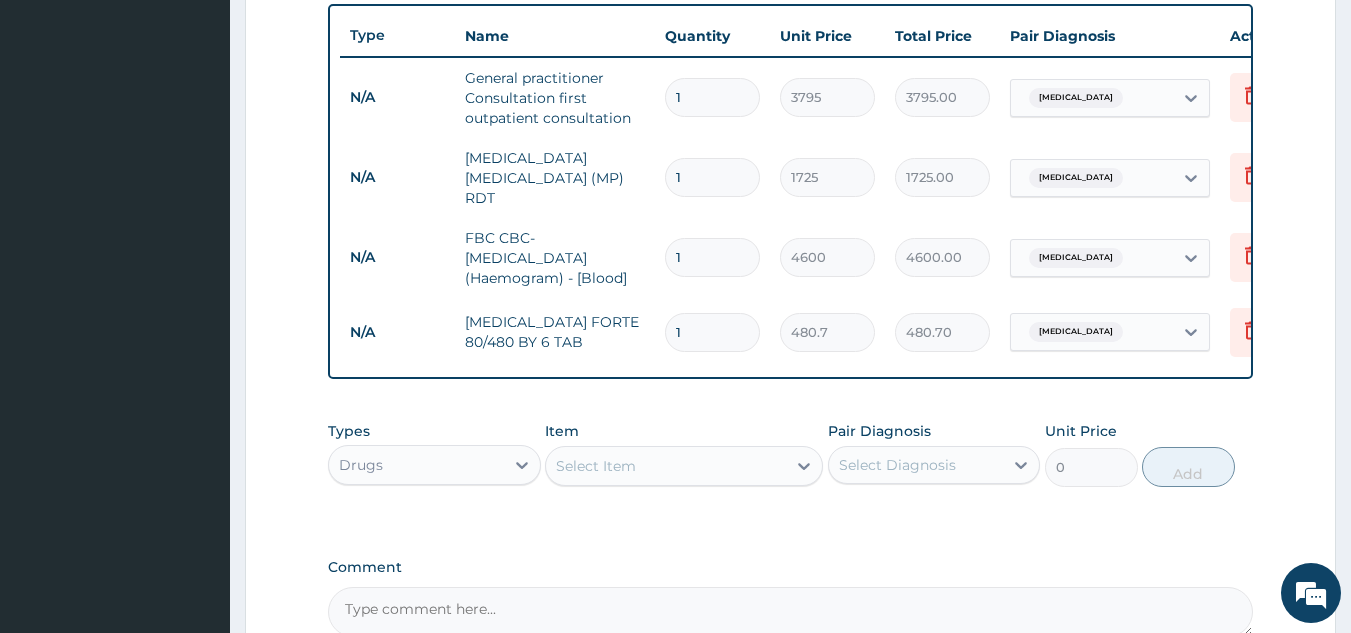 type on "0.00" 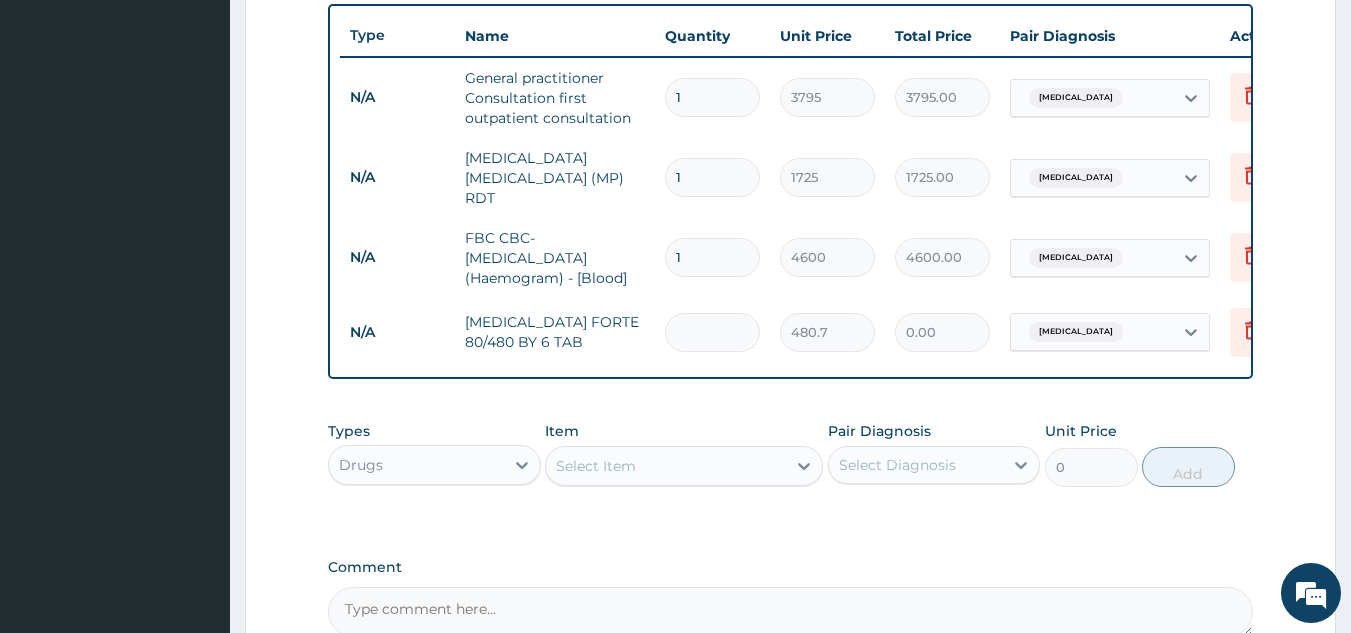 type on "6" 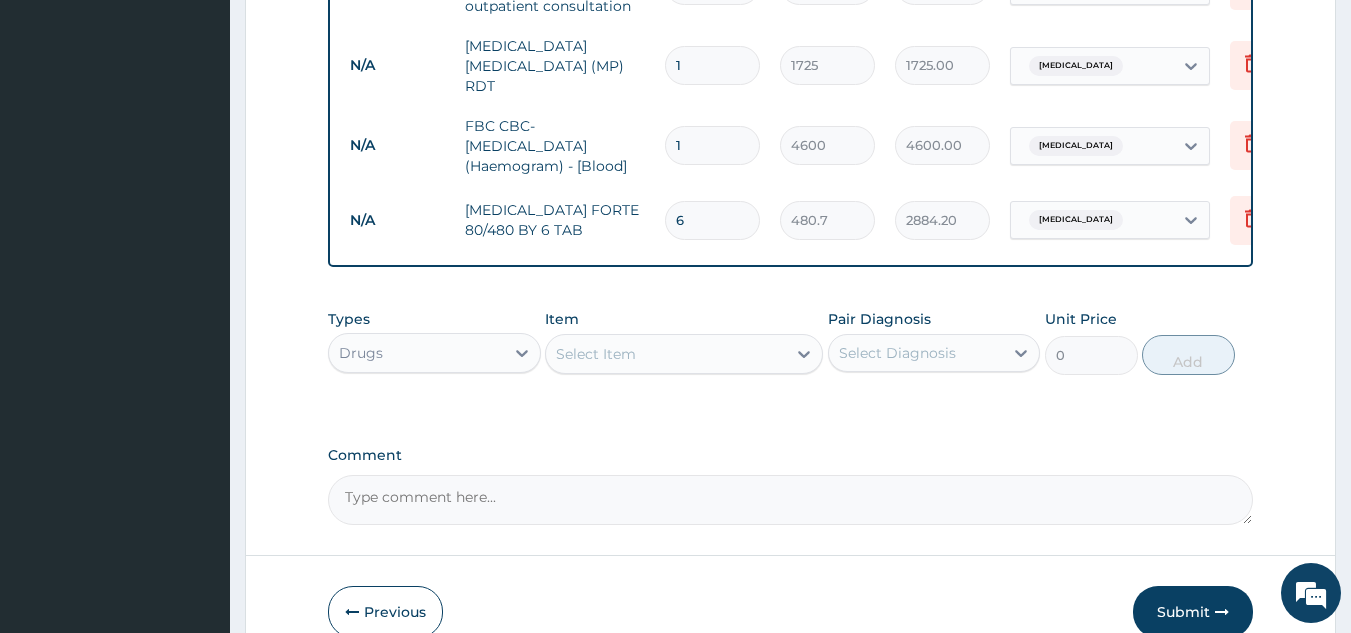 scroll, scrollTop: 864, scrollLeft: 0, axis: vertical 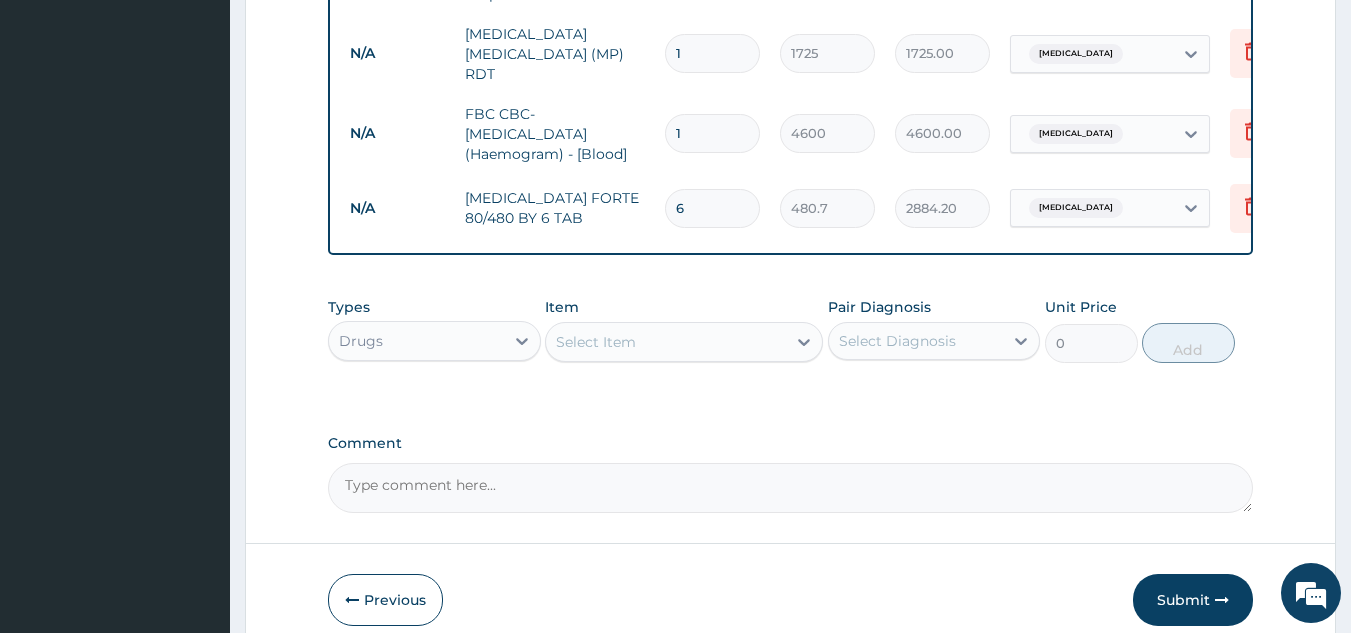type on "6" 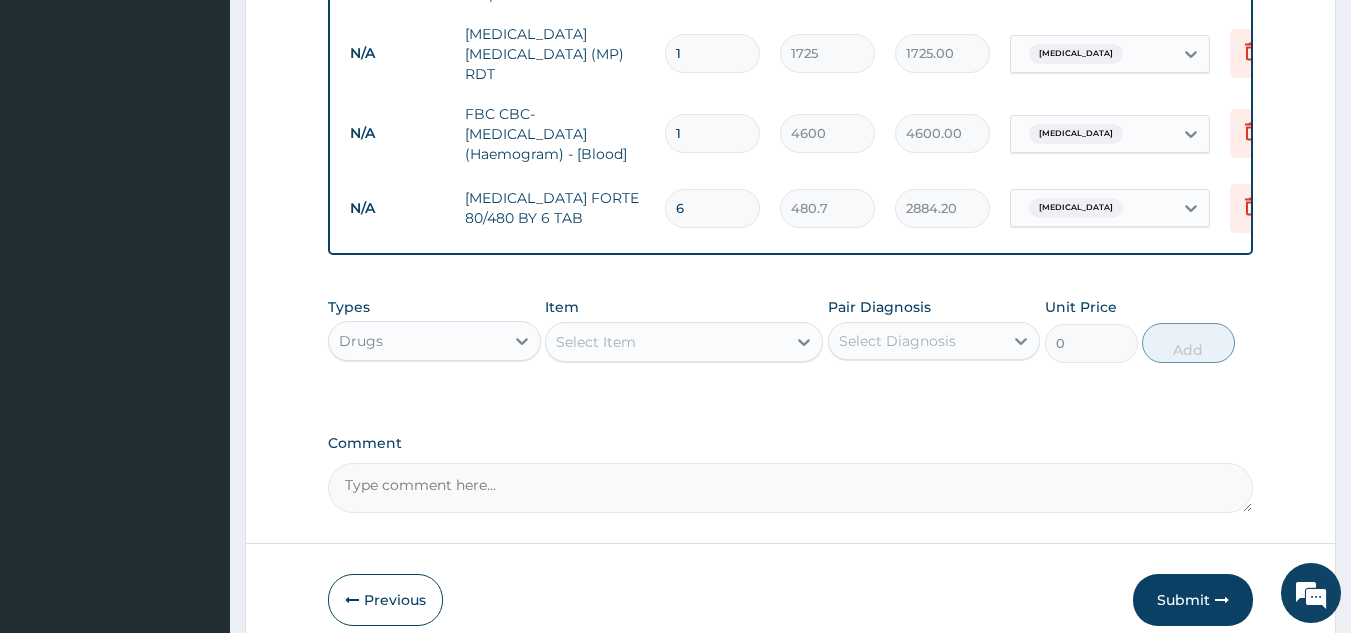 click on "Select Item" at bounding box center [666, 342] 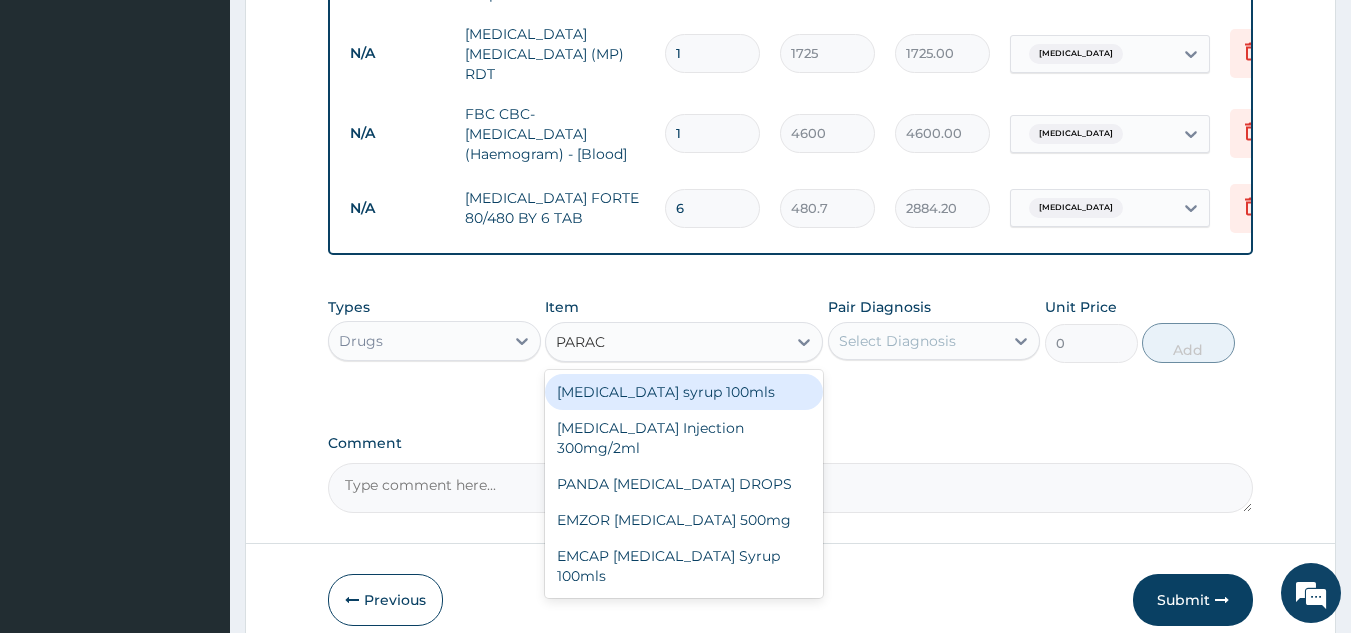 type on "PARACE" 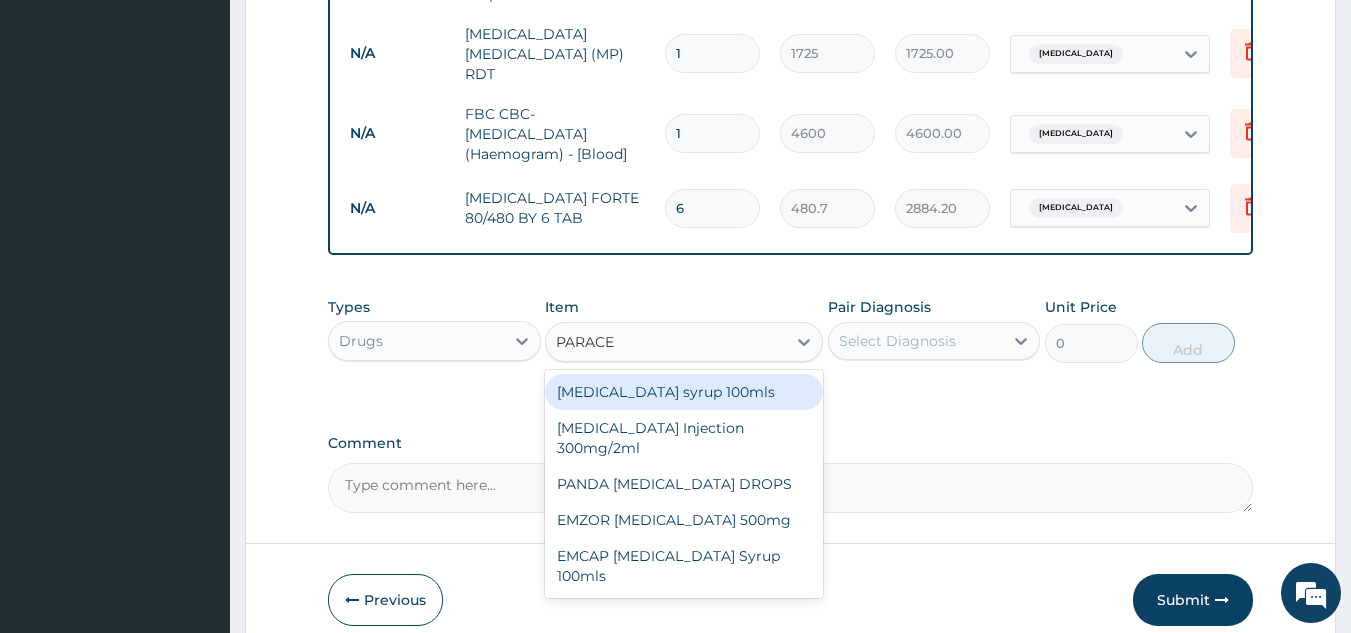 click on "Paracetamol syrup 100mls" at bounding box center [684, 392] 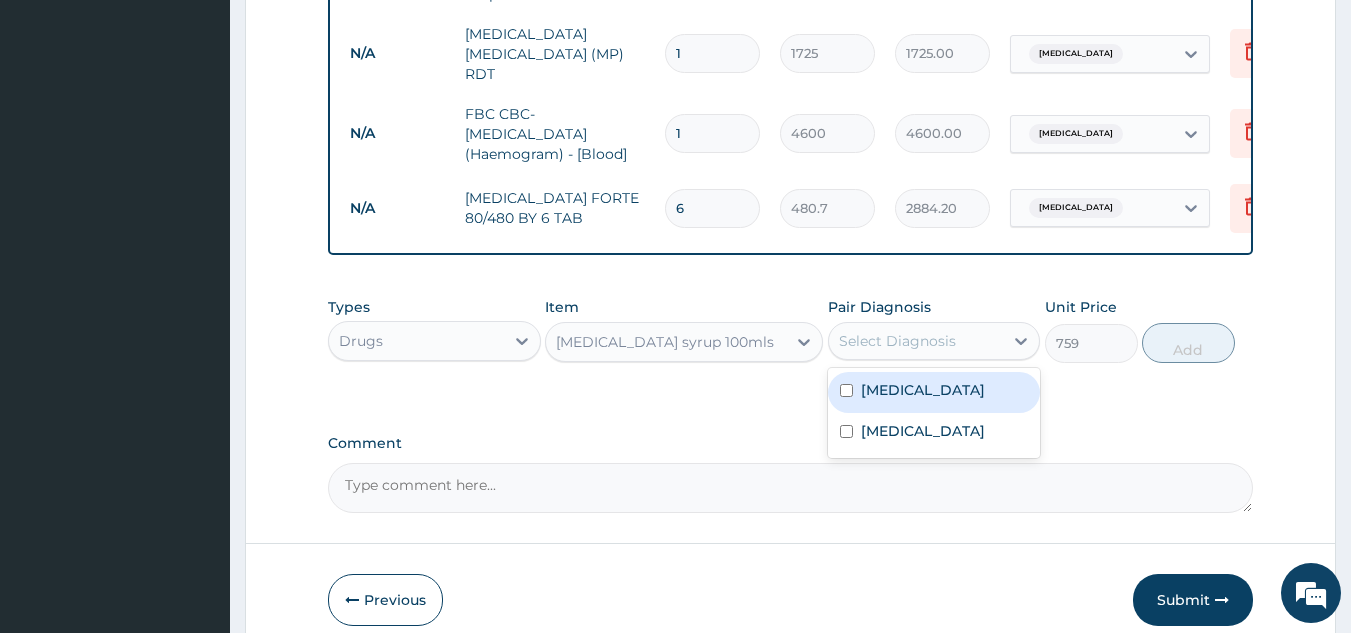 click on "Select Diagnosis" at bounding box center [897, 341] 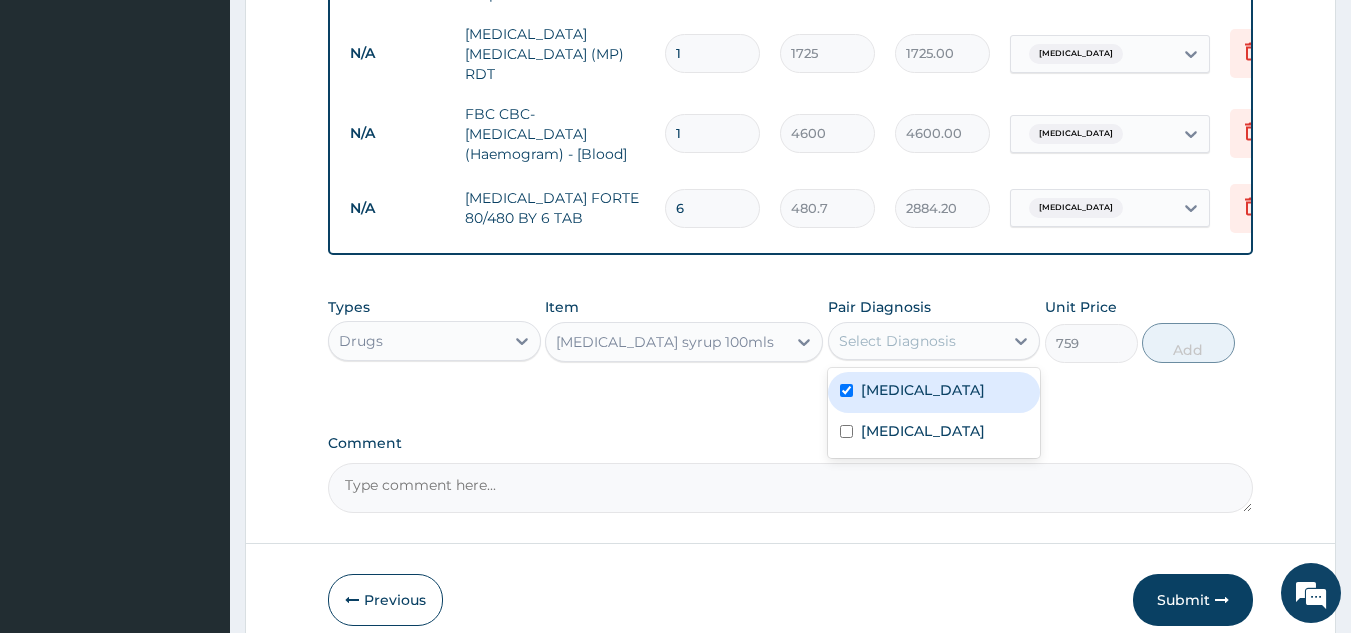 checkbox on "true" 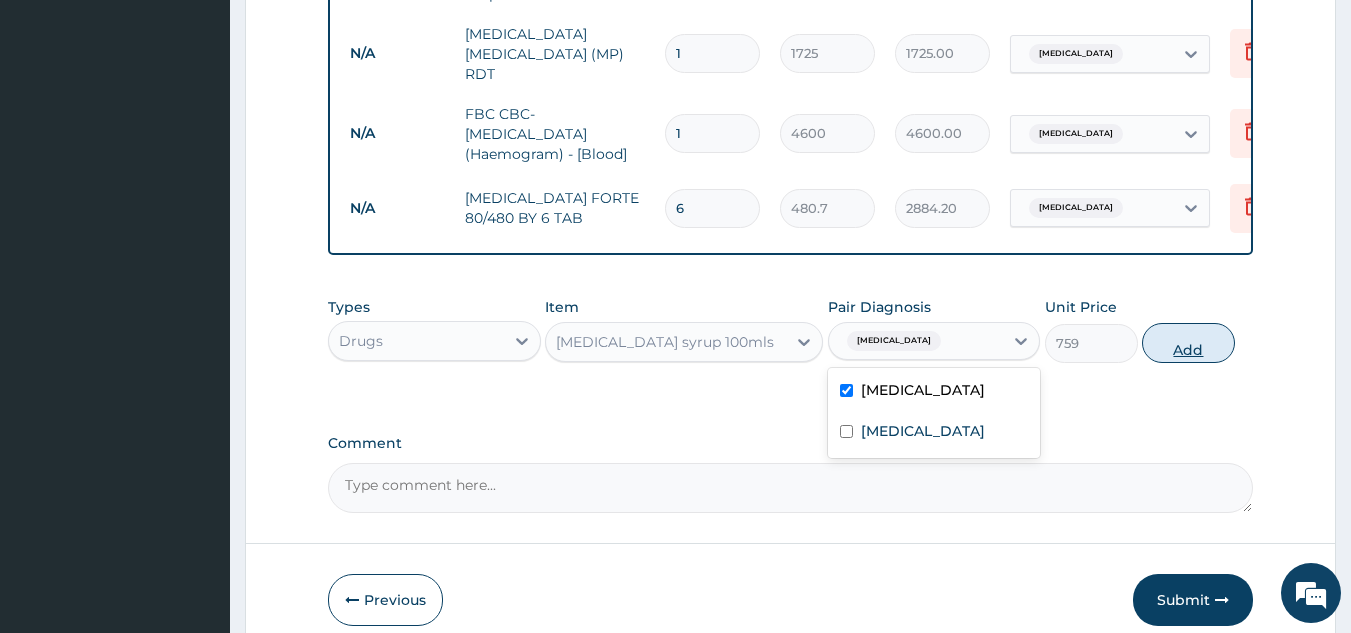 click on "Add" at bounding box center (1188, 343) 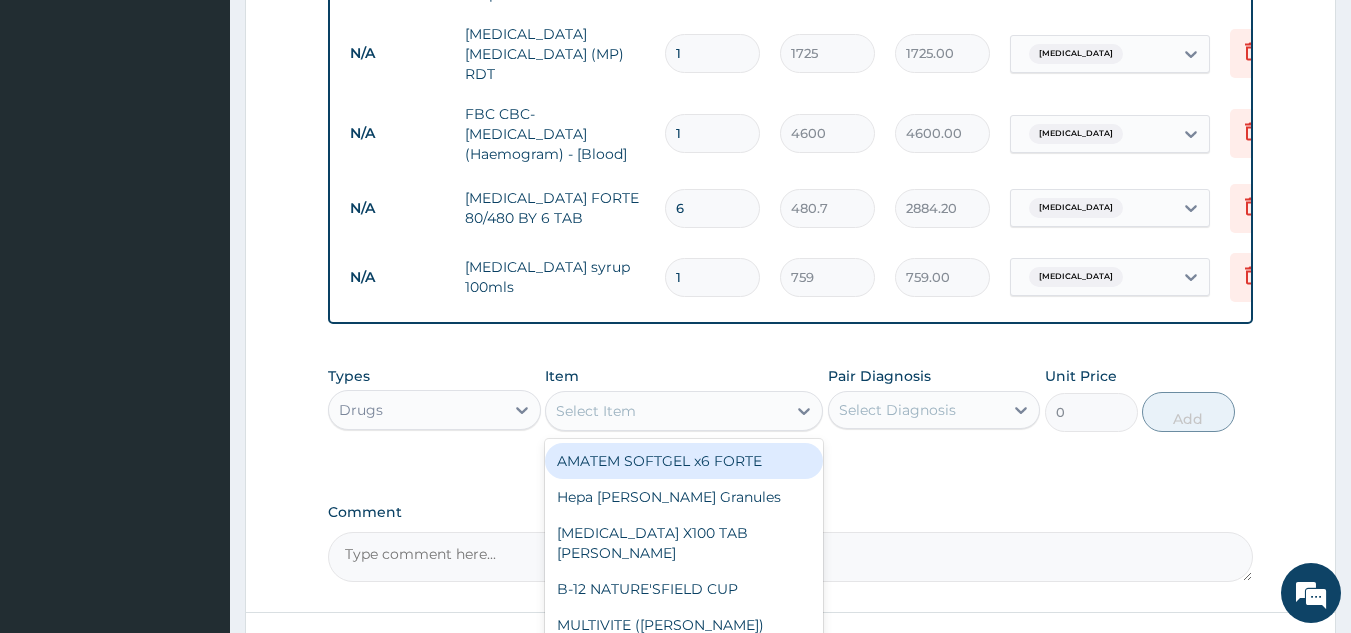 click on "Select Item" at bounding box center (666, 411) 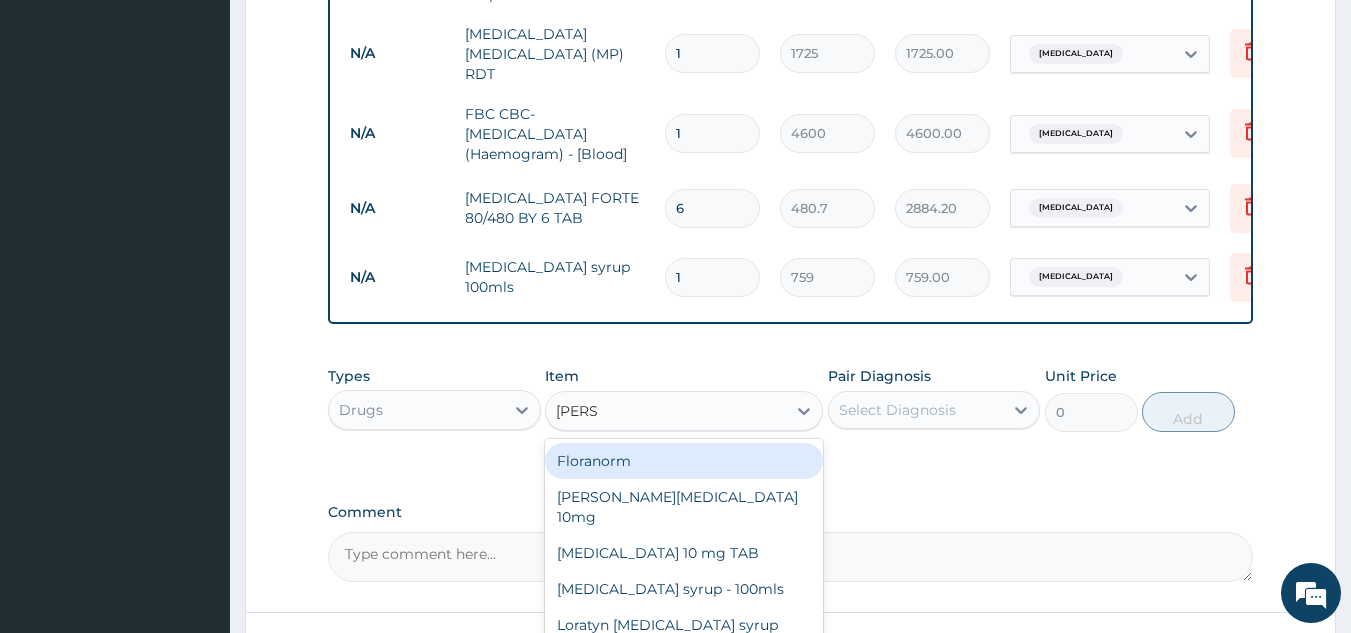 type on "LORAT" 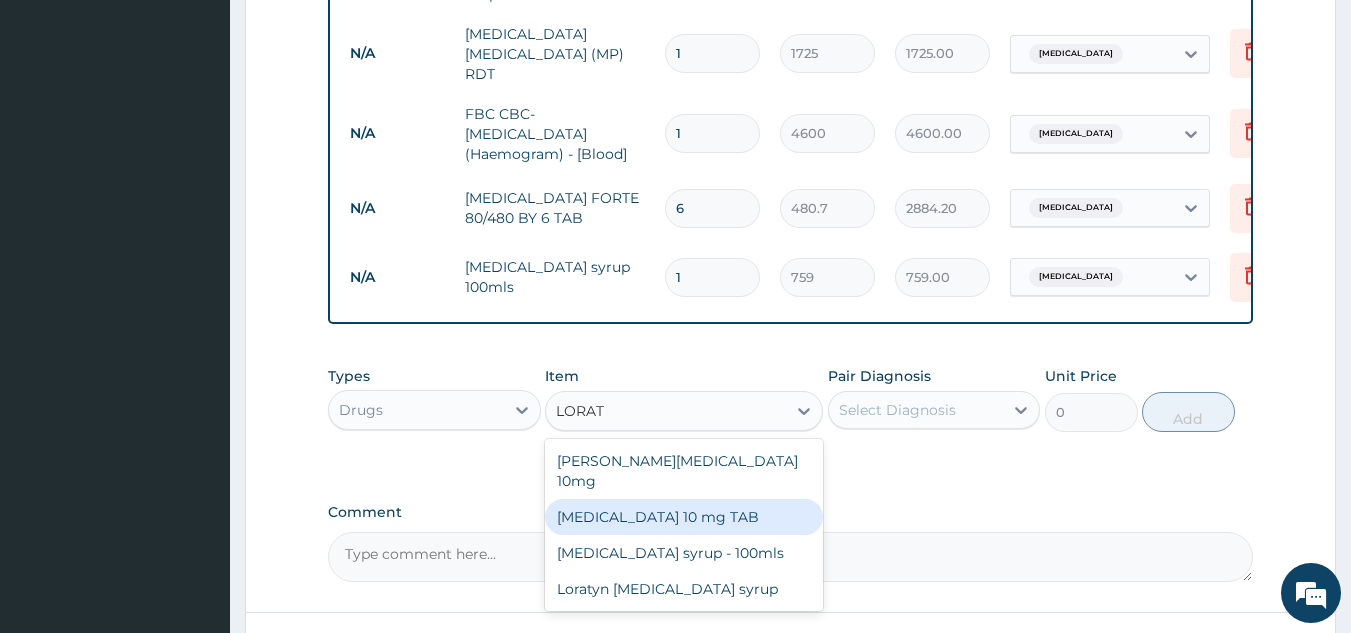 click on "LORATADINE 10 mg TAB" at bounding box center [684, 517] 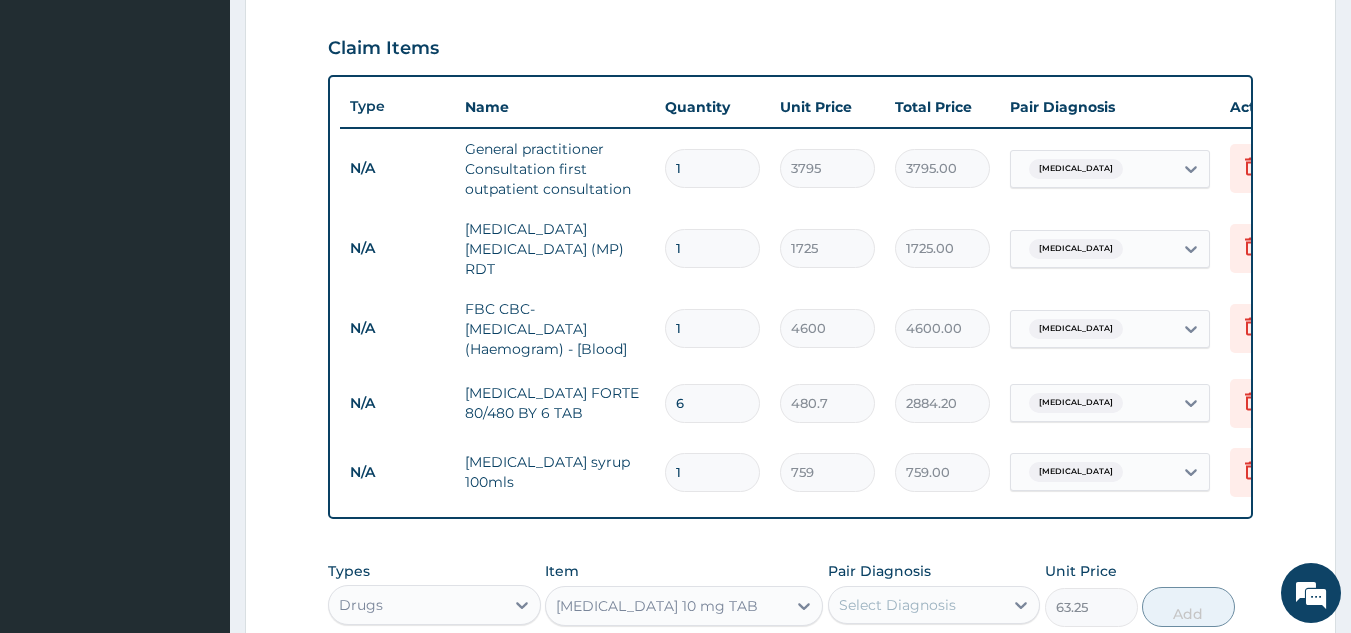 scroll, scrollTop: 1027, scrollLeft: 0, axis: vertical 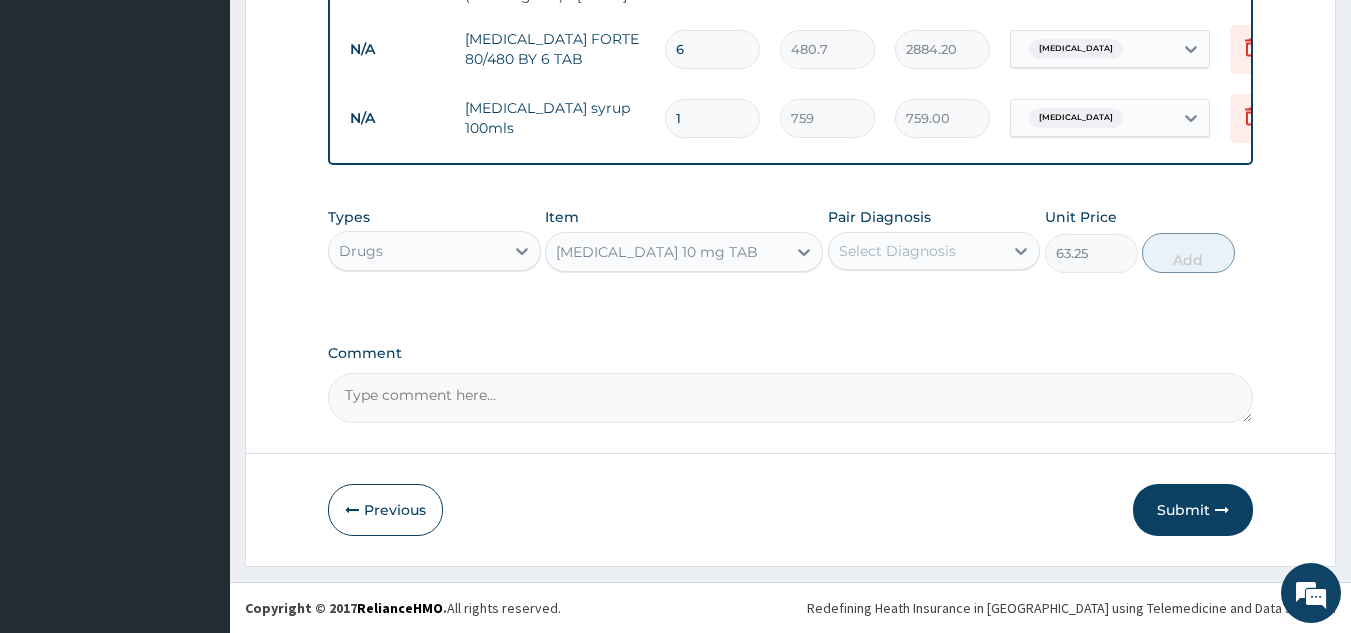 click on "Select Diagnosis" at bounding box center [934, 251] 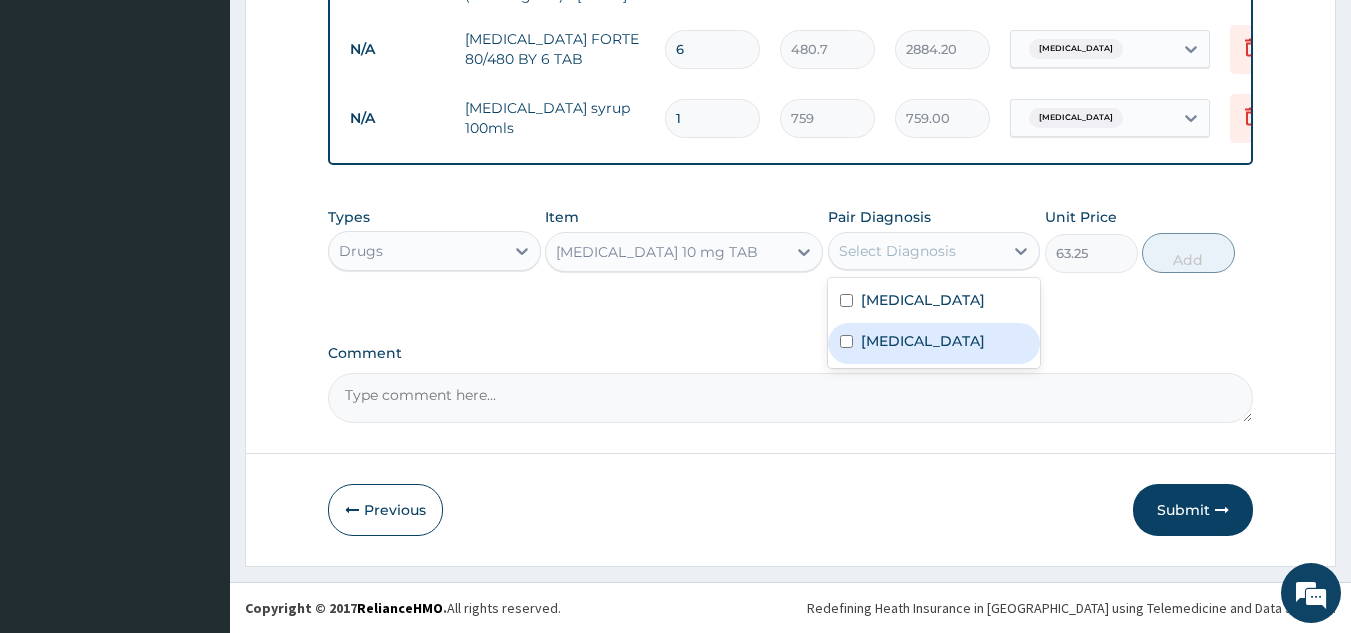 click on "[MEDICAL_DATA]" at bounding box center [923, 341] 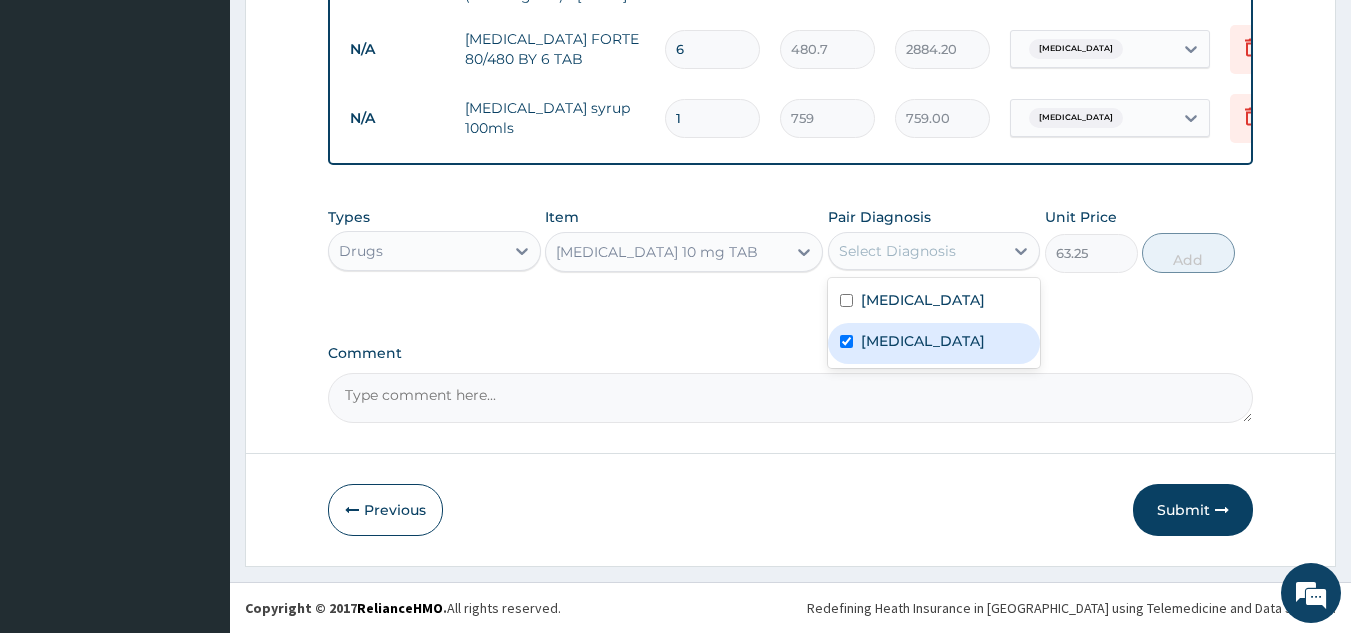 checkbox on "true" 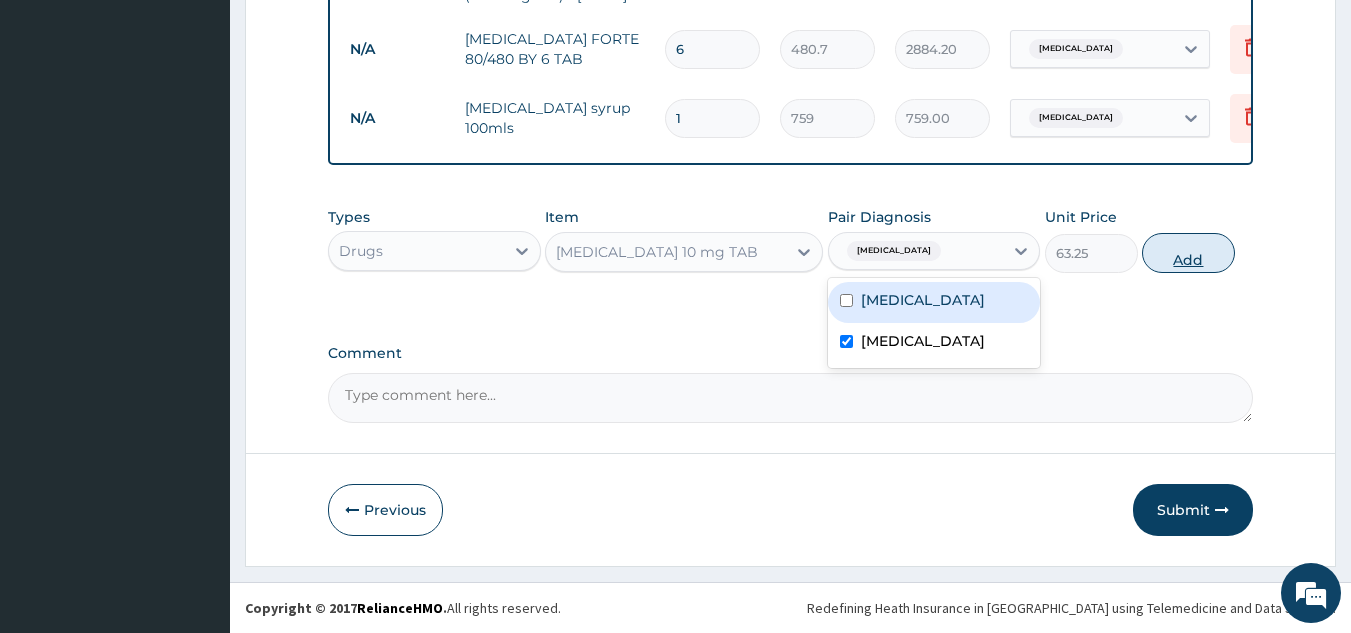 click on "Add" at bounding box center (1188, 253) 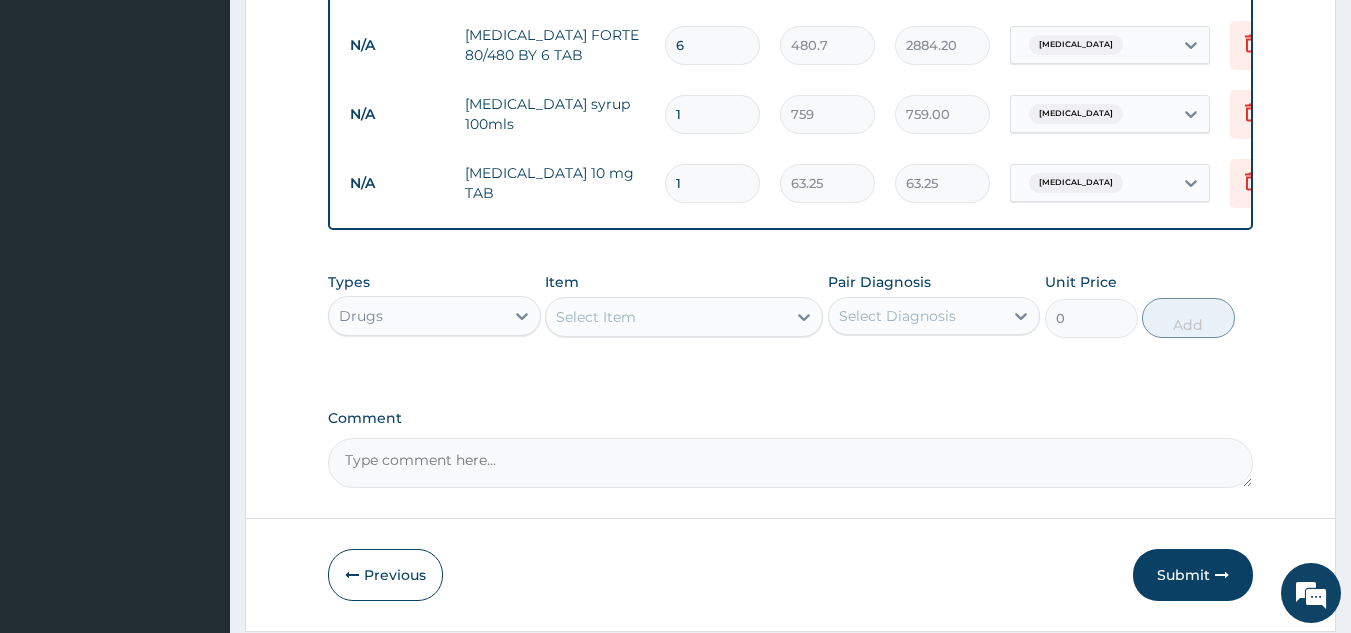 type 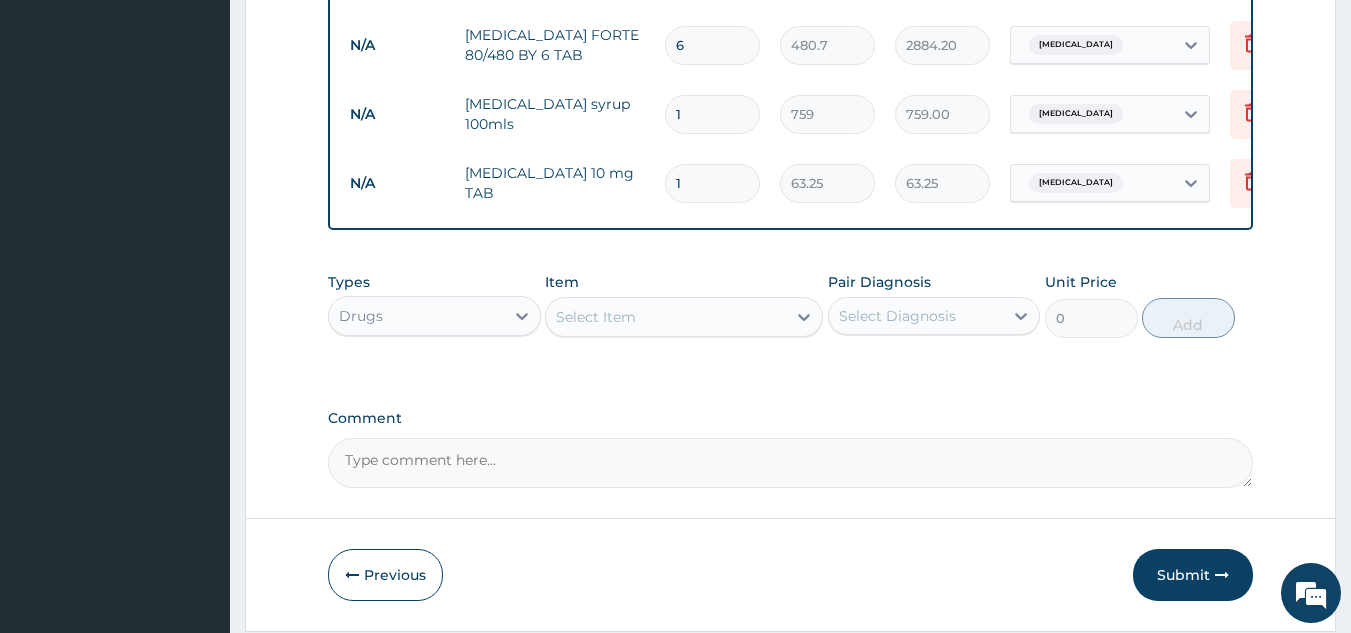 type on "0.00" 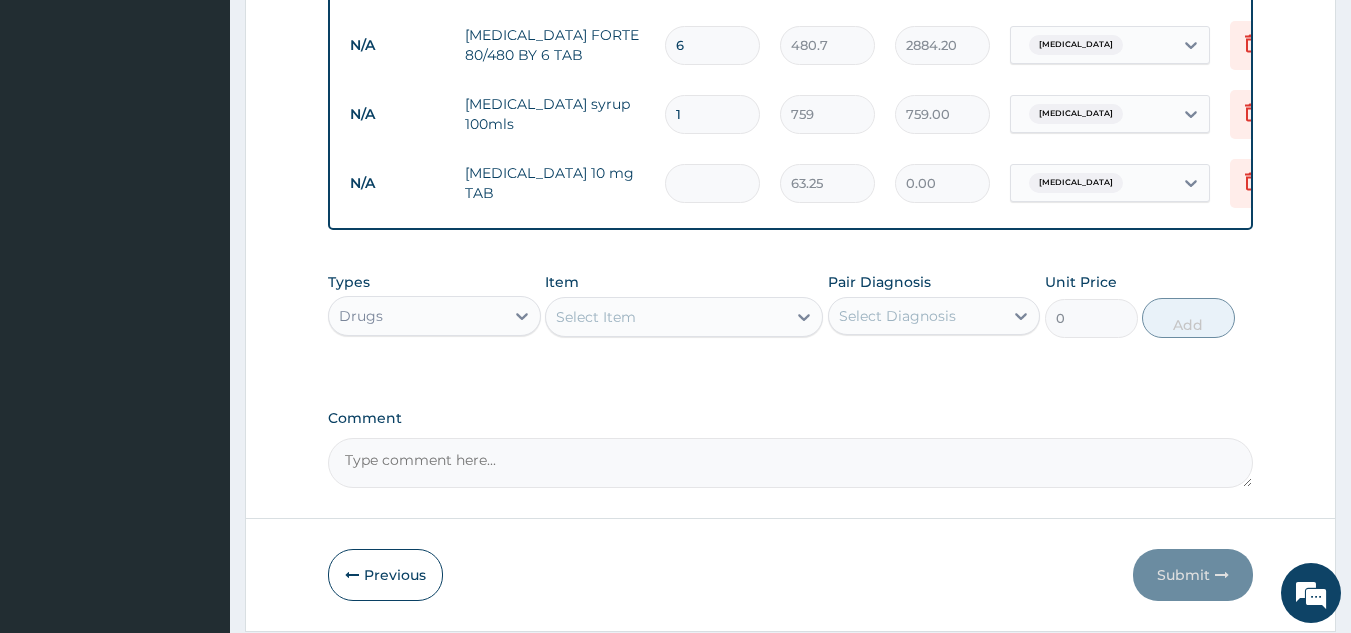 type on "1" 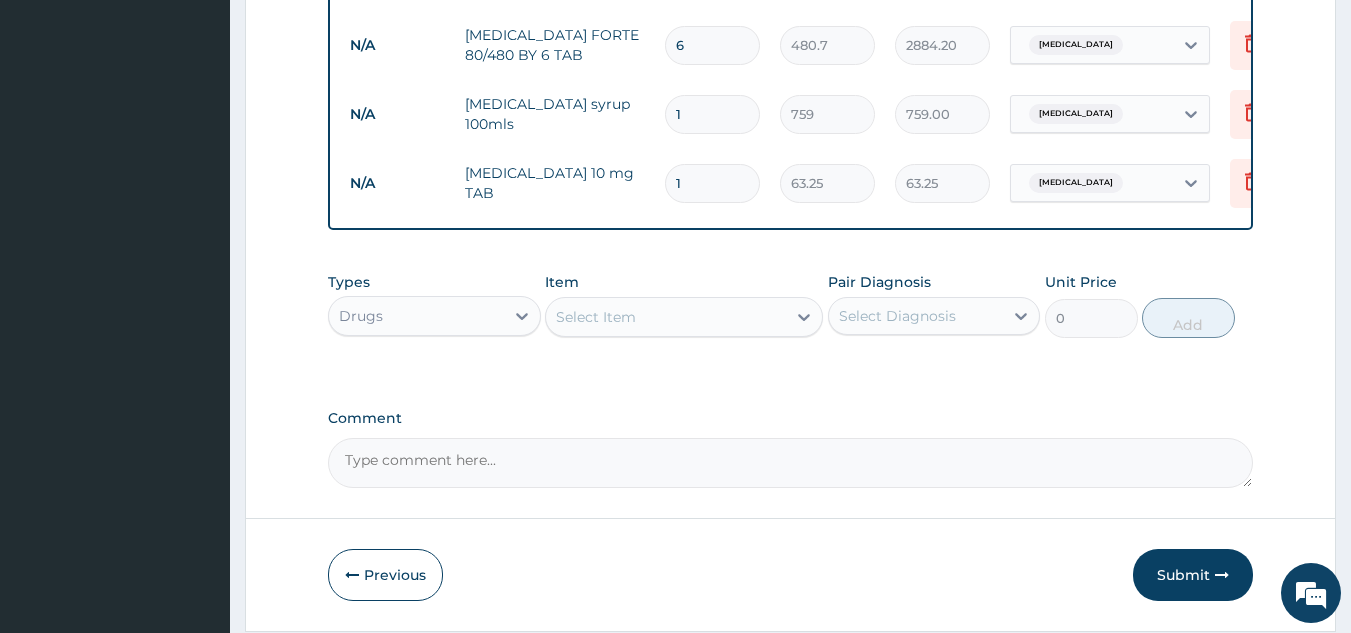 type on "14" 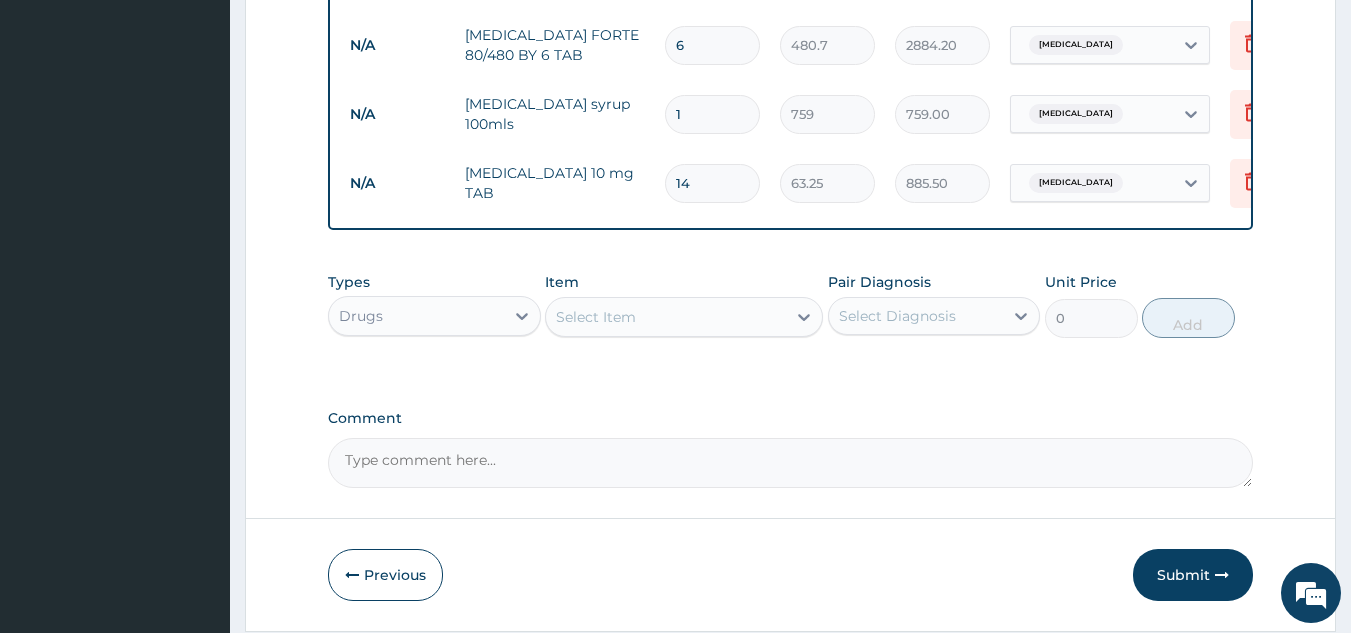 type on "14" 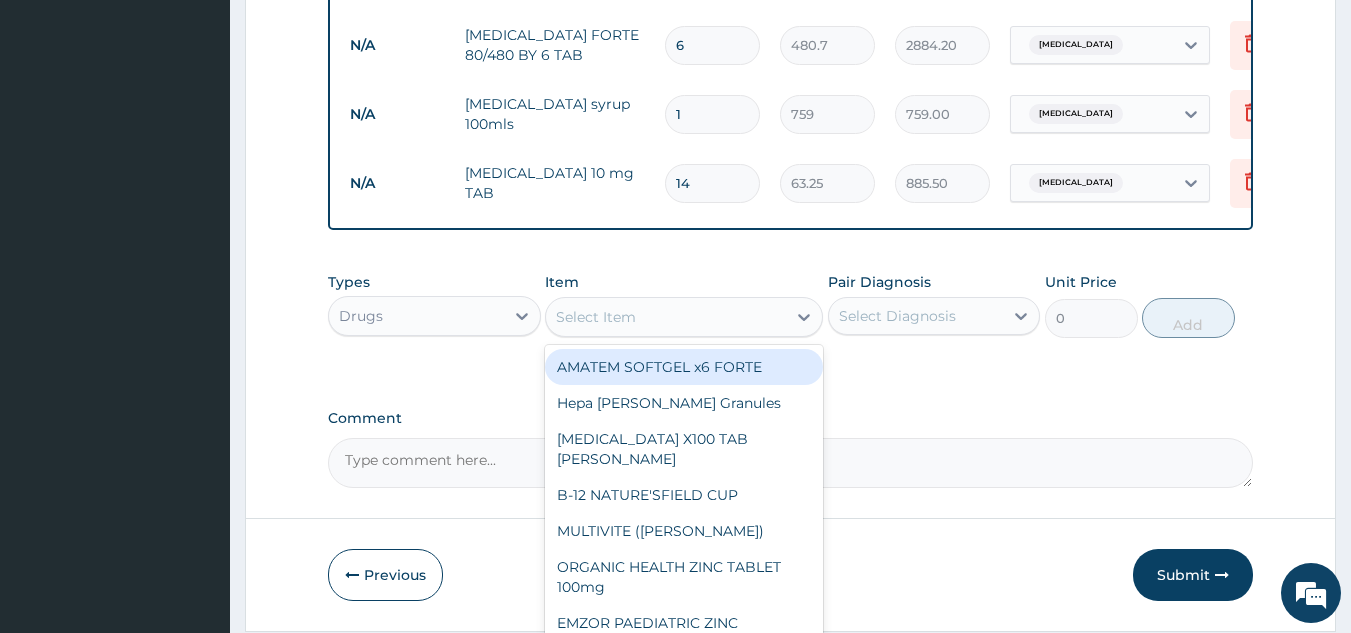 click on "Select Item" at bounding box center [666, 317] 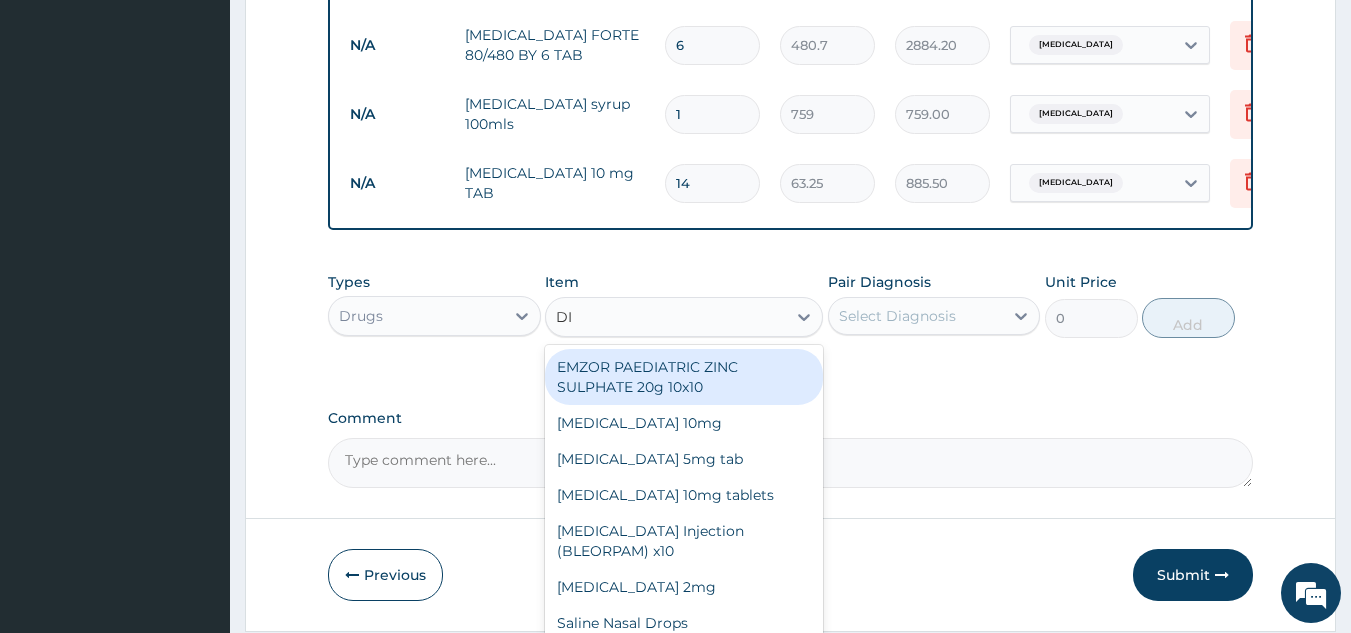 type on "D" 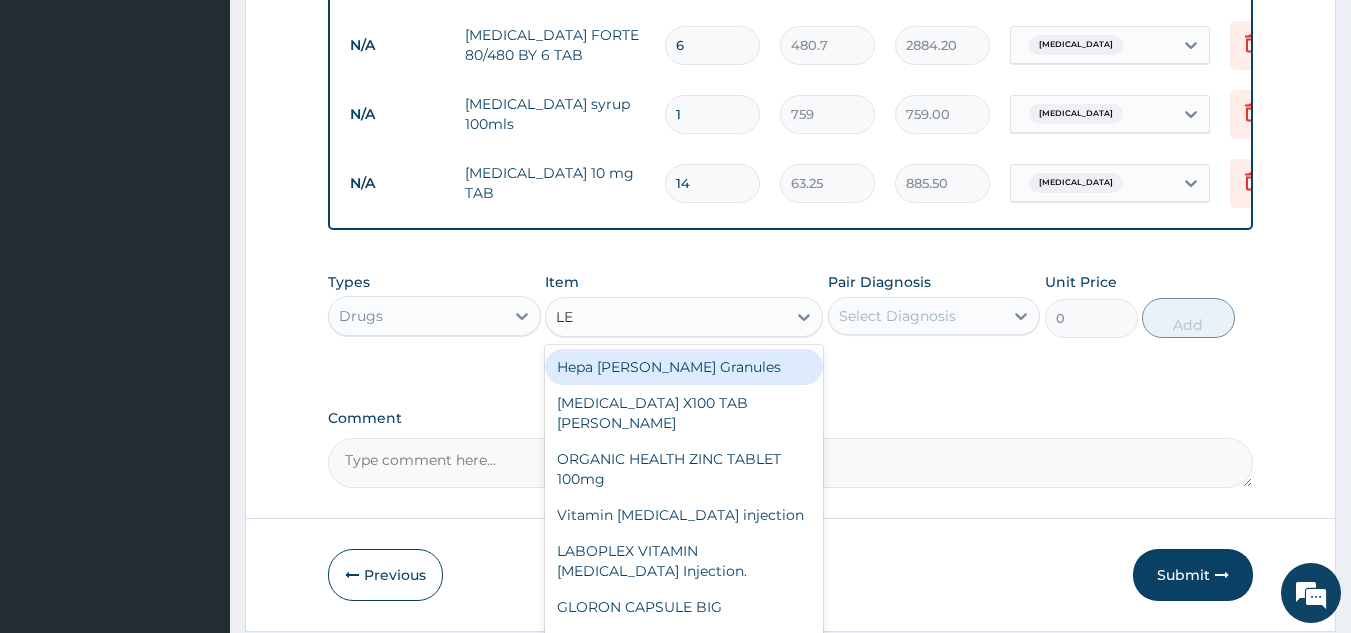 type on "L" 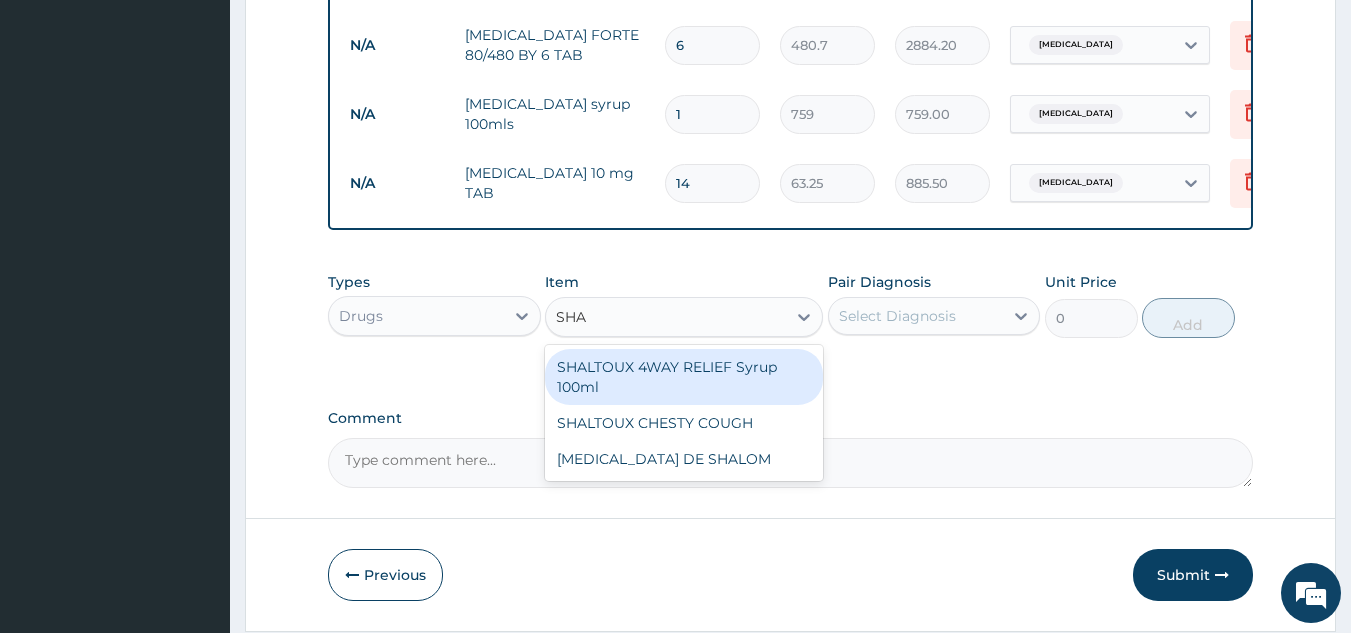 type on "SHA" 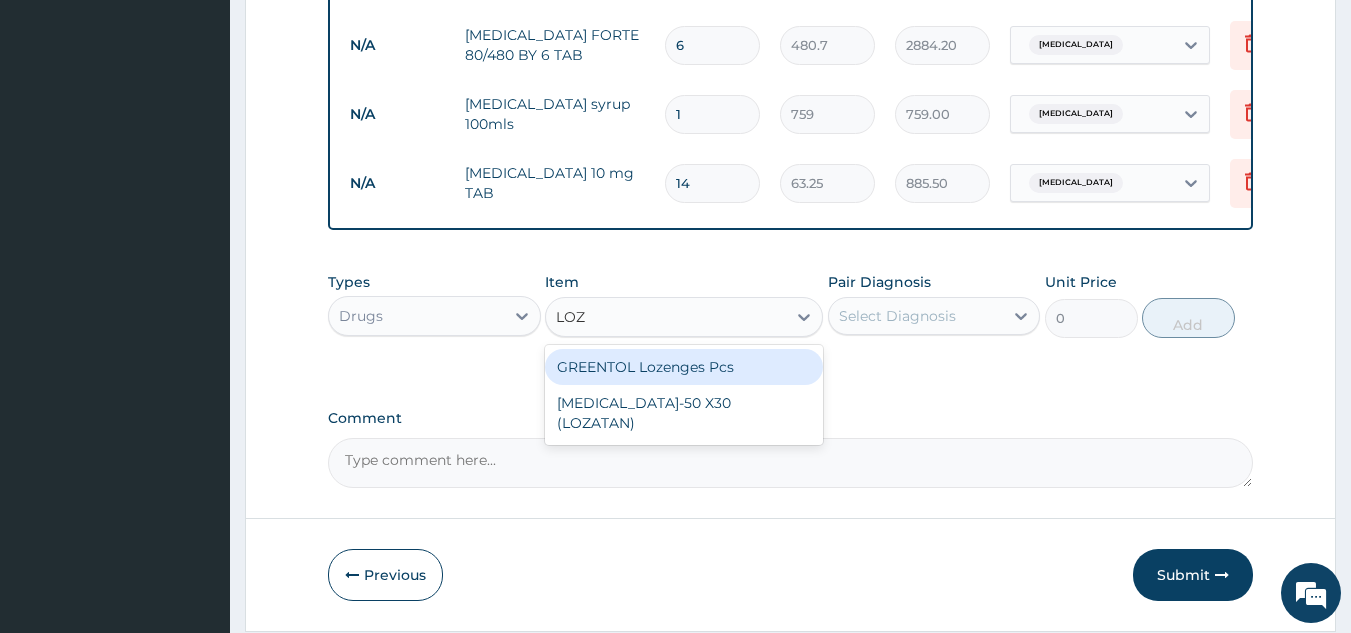 type on "LOZE" 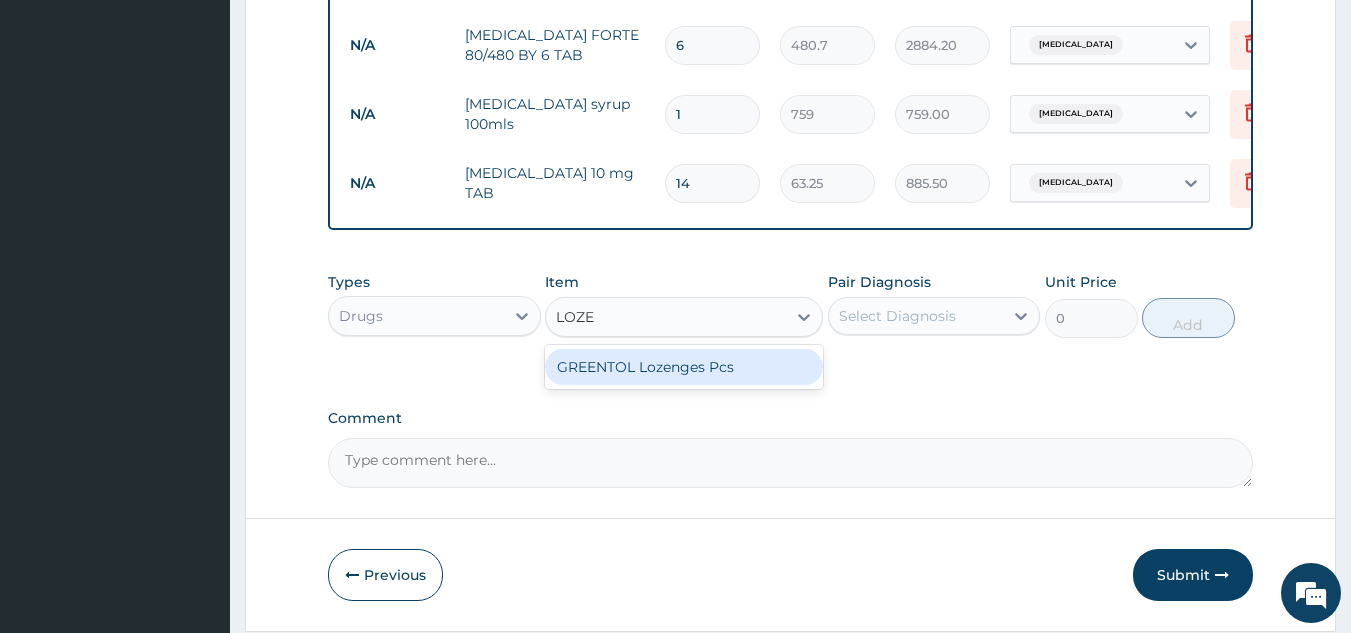 click on "GREENTOL Lozenges Pcs" at bounding box center (684, 367) 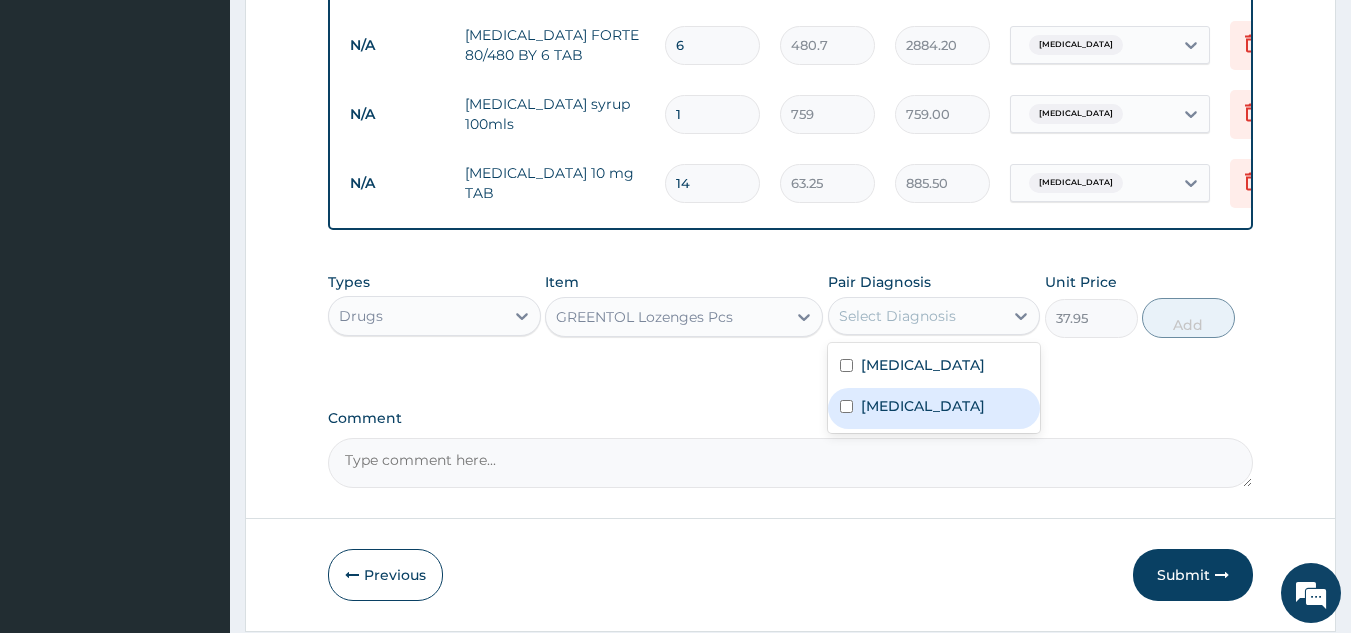 drag, startPoint x: 878, startPoint y: 323, endPoint x: 891, endPoint y: 401, distance: 79.07591 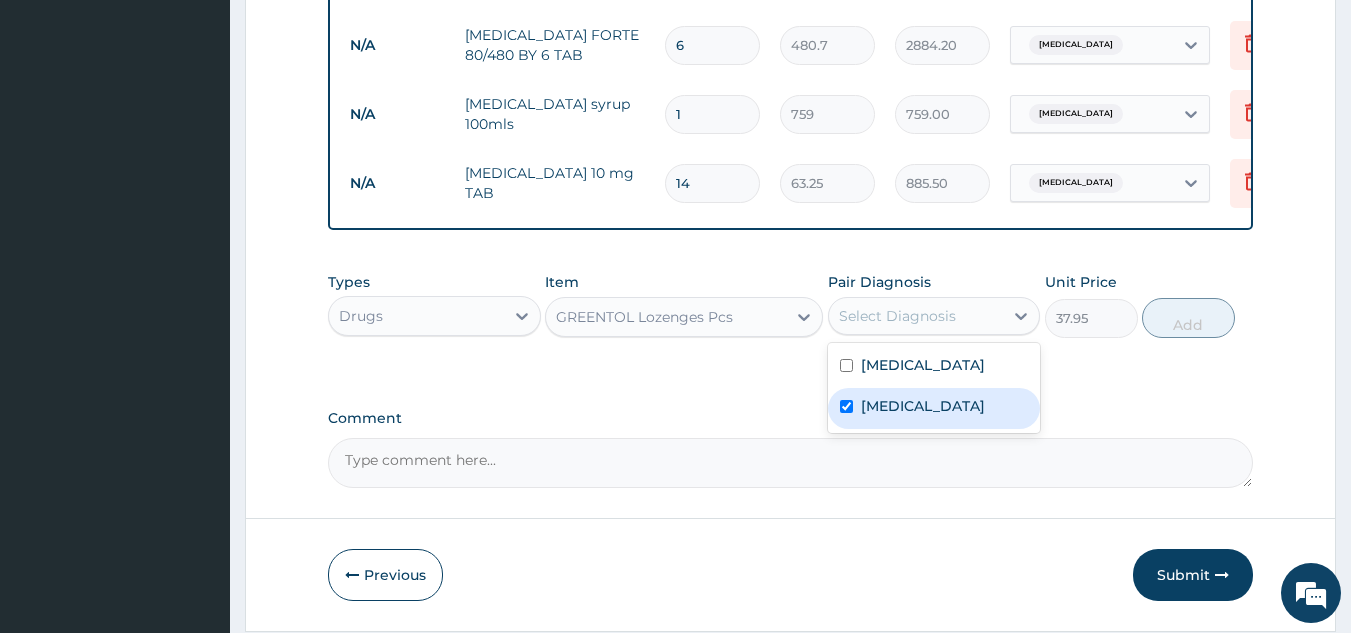 checkbox on "true" 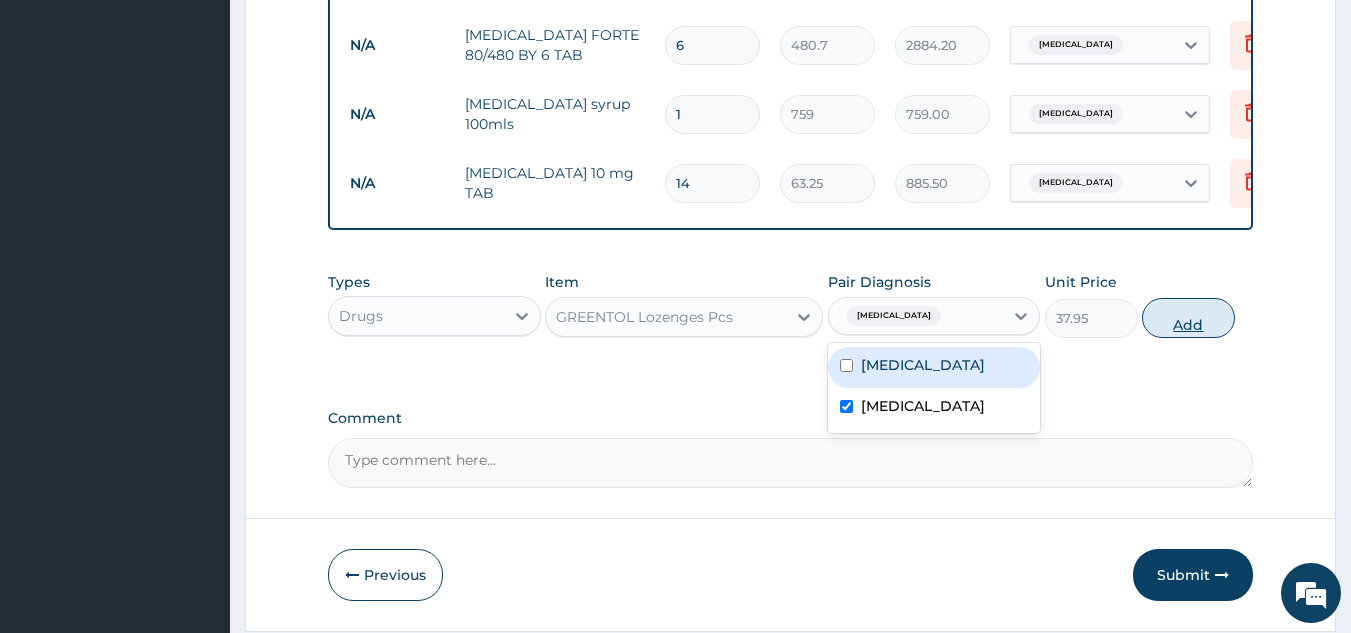 click on "Add" at bounding box center [1188, 318] 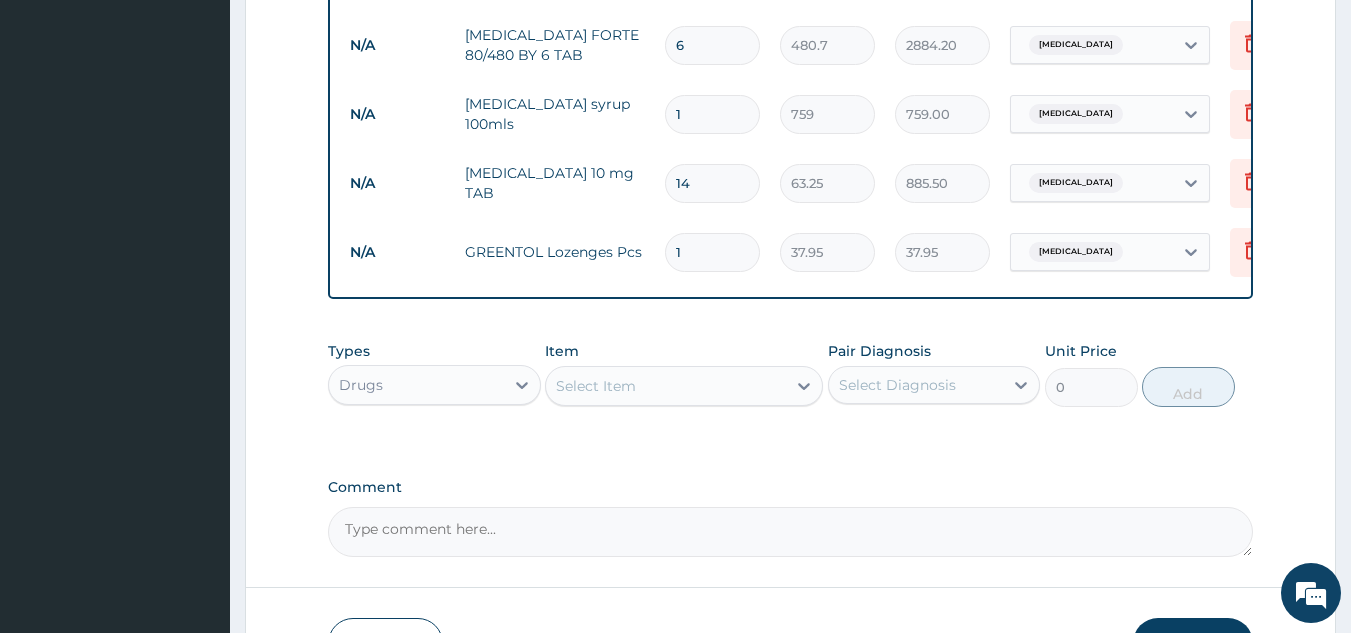 type 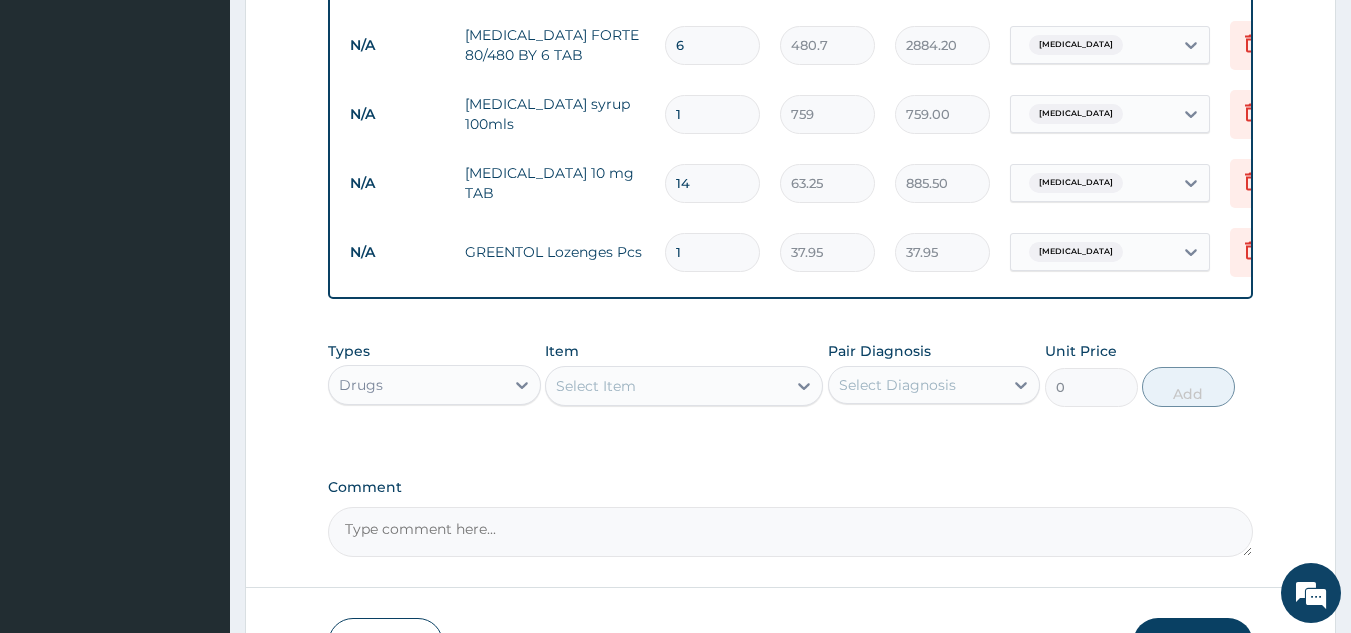 type on "0.00" 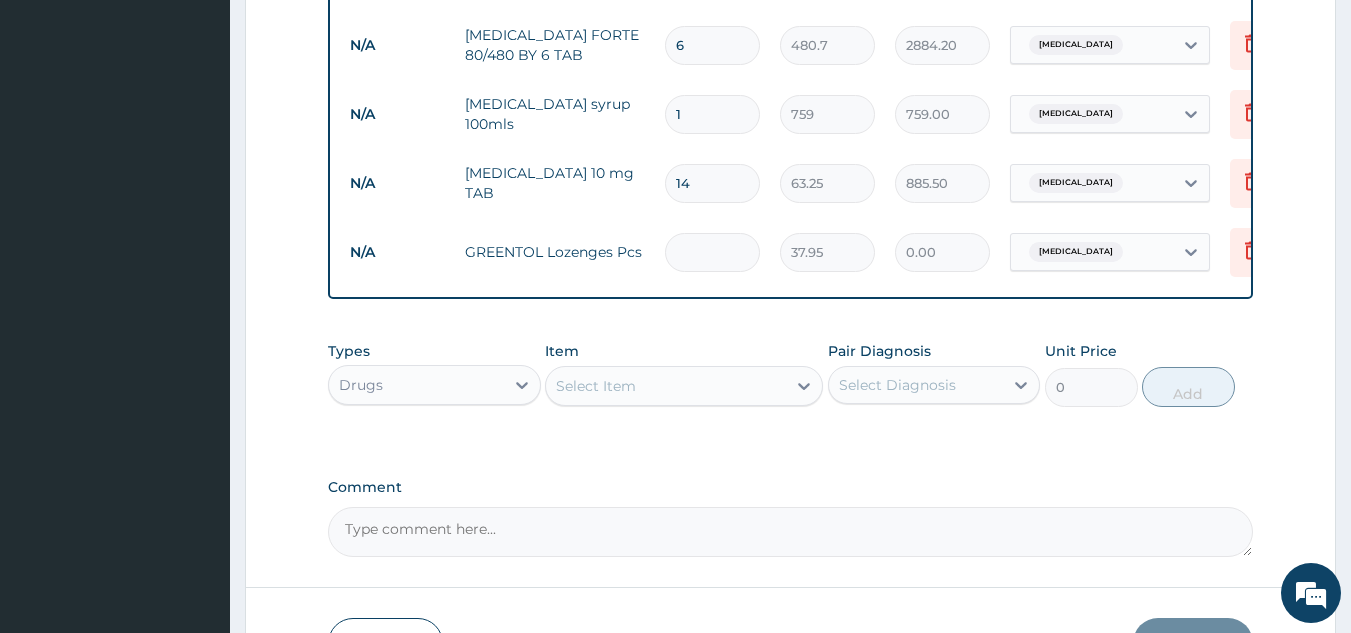type on "3" 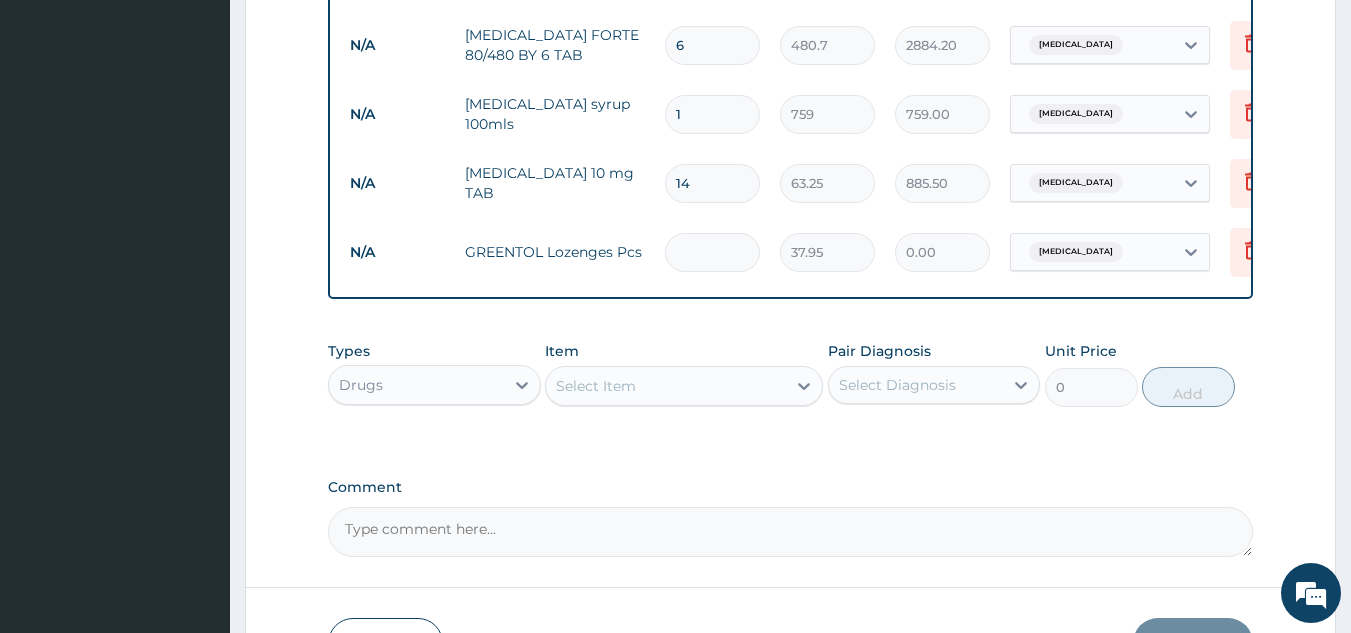 type on "113.85" 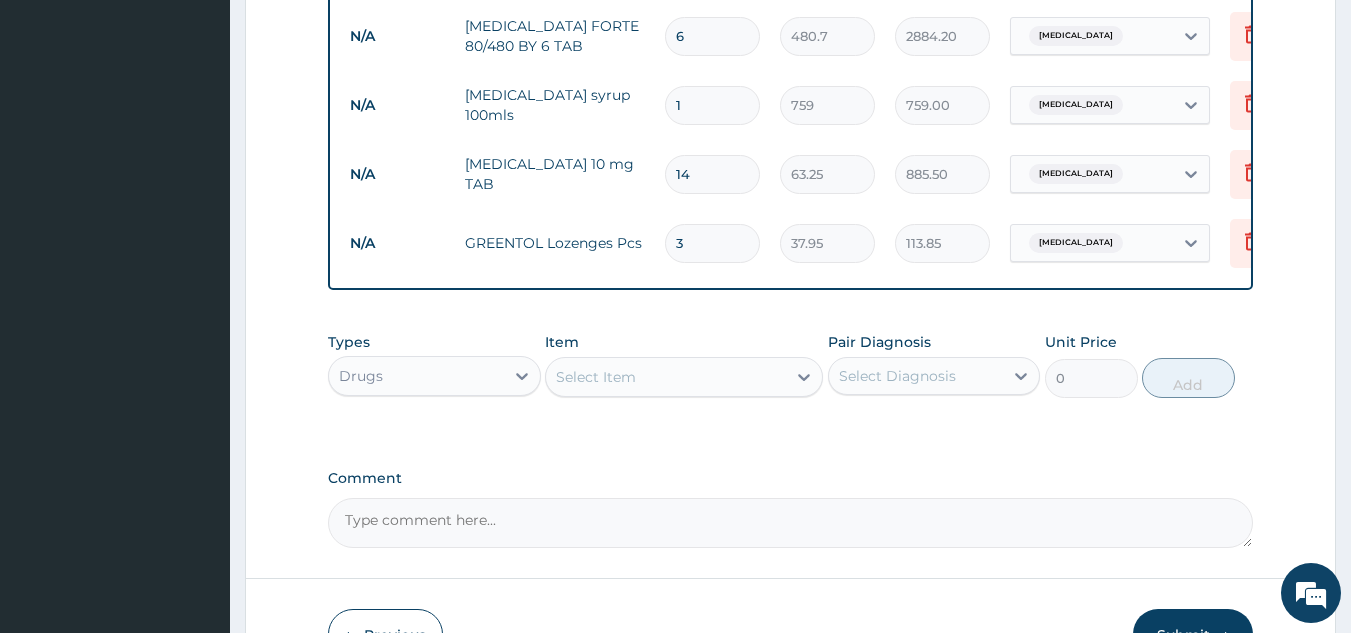 scroll, scrollTop: 1165, scrollLeft: 0, axis: vertical 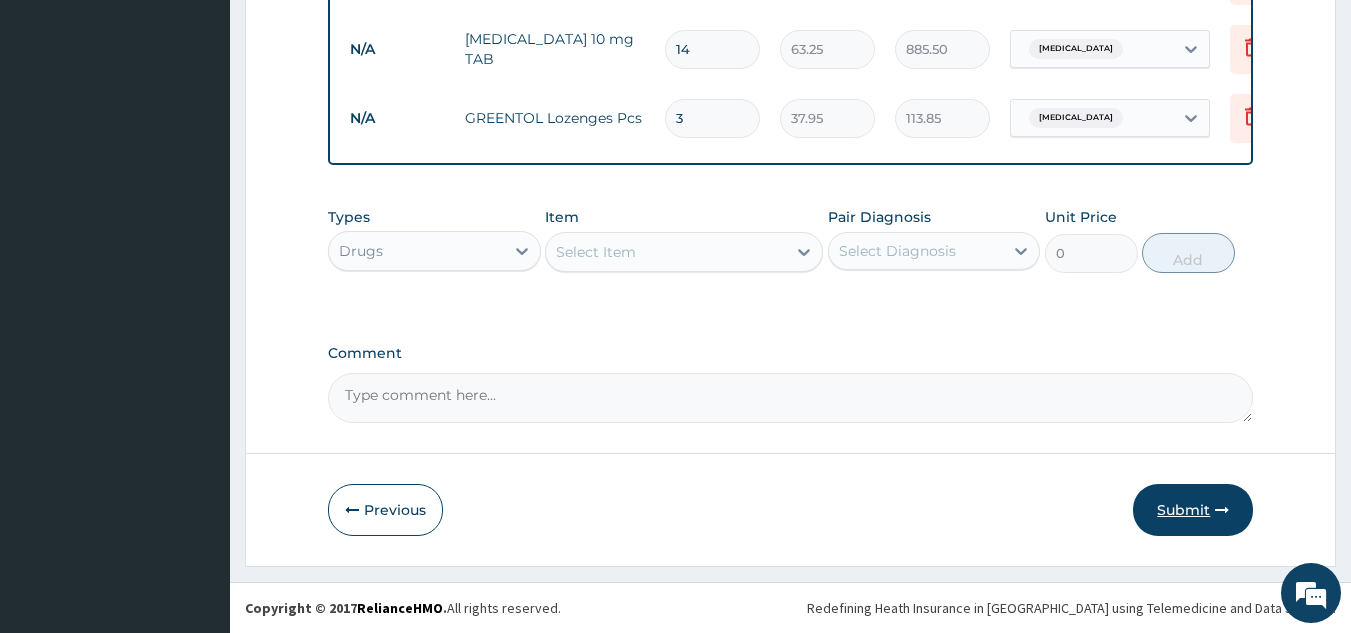 type on "3" 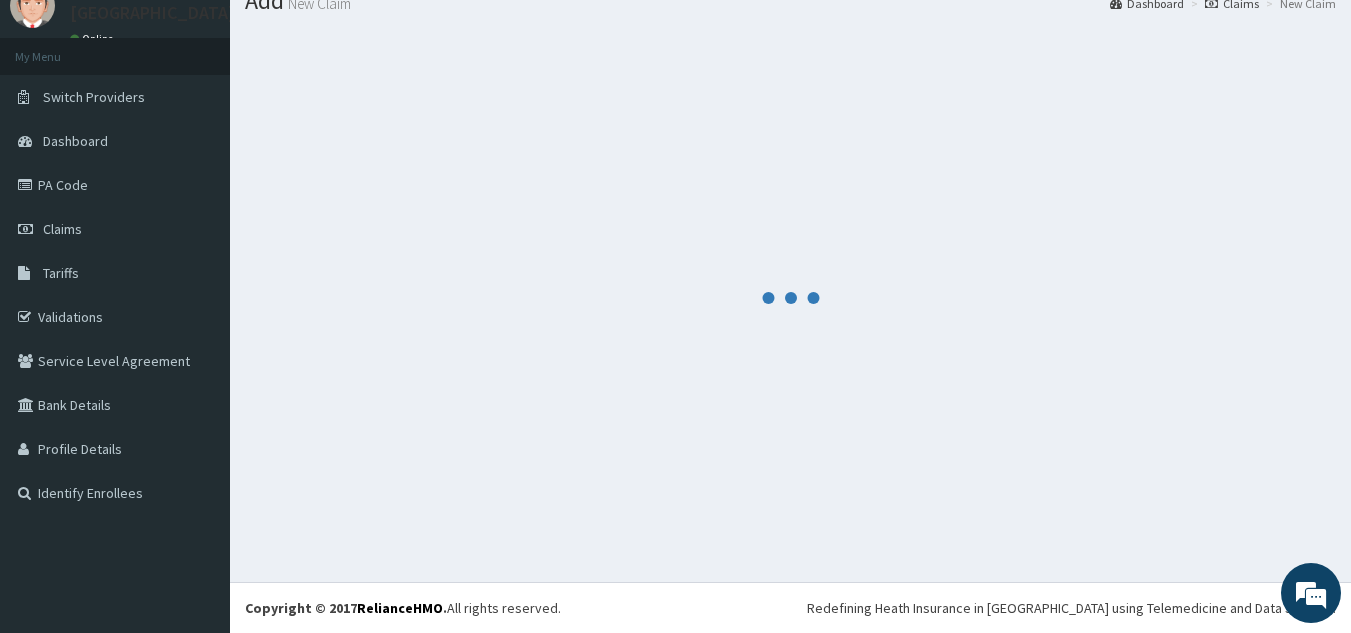 scroll, scrollTop: 1165, scrollLeft: 0, axis: vertical 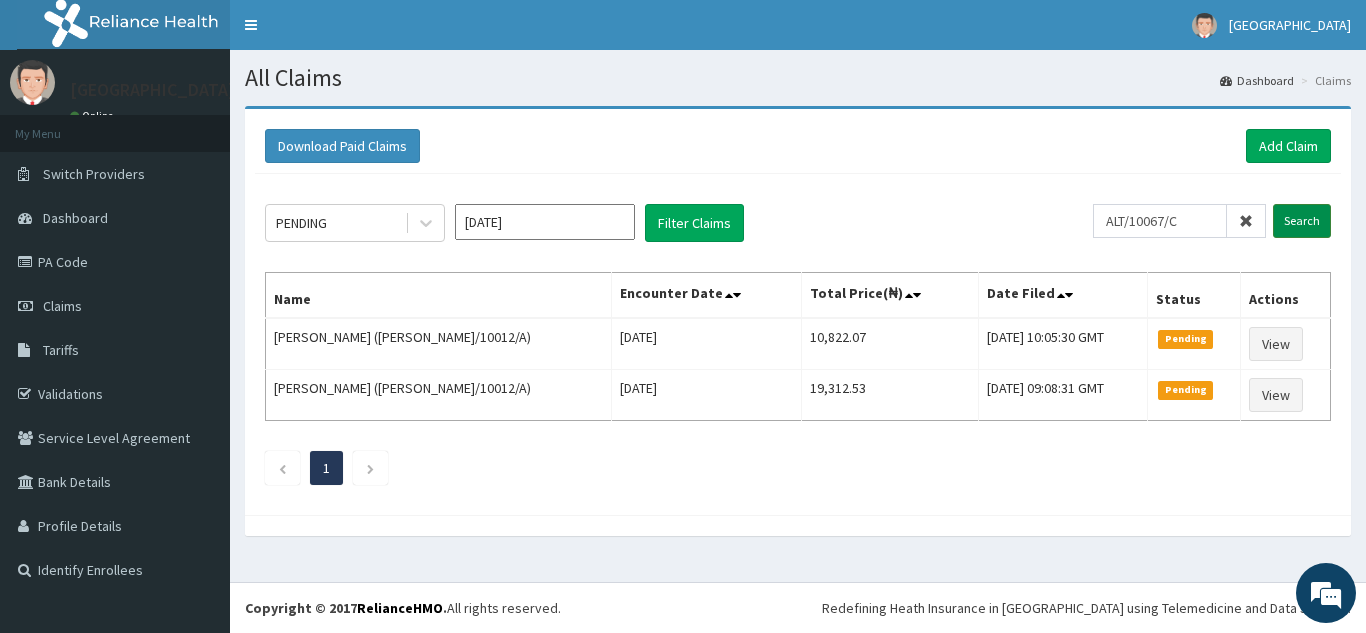 type on "ALT/10067/C" 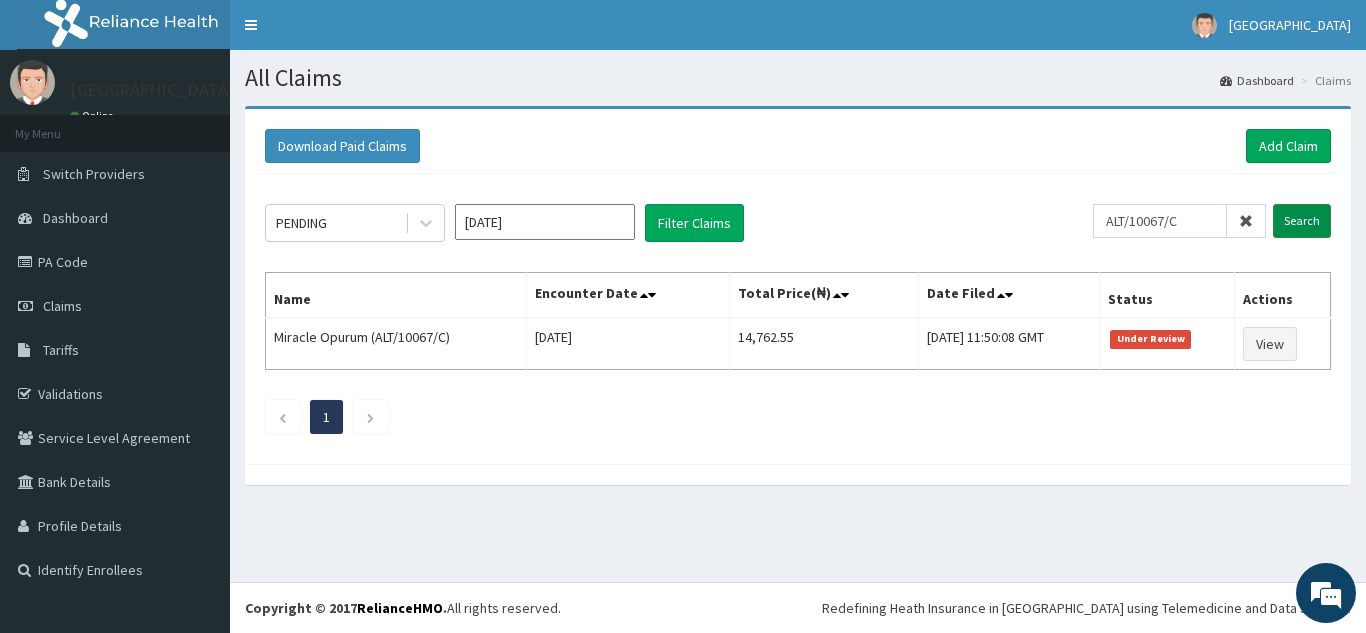 scroll, scrollTop: 0, scrollLeft: 0, axis: both 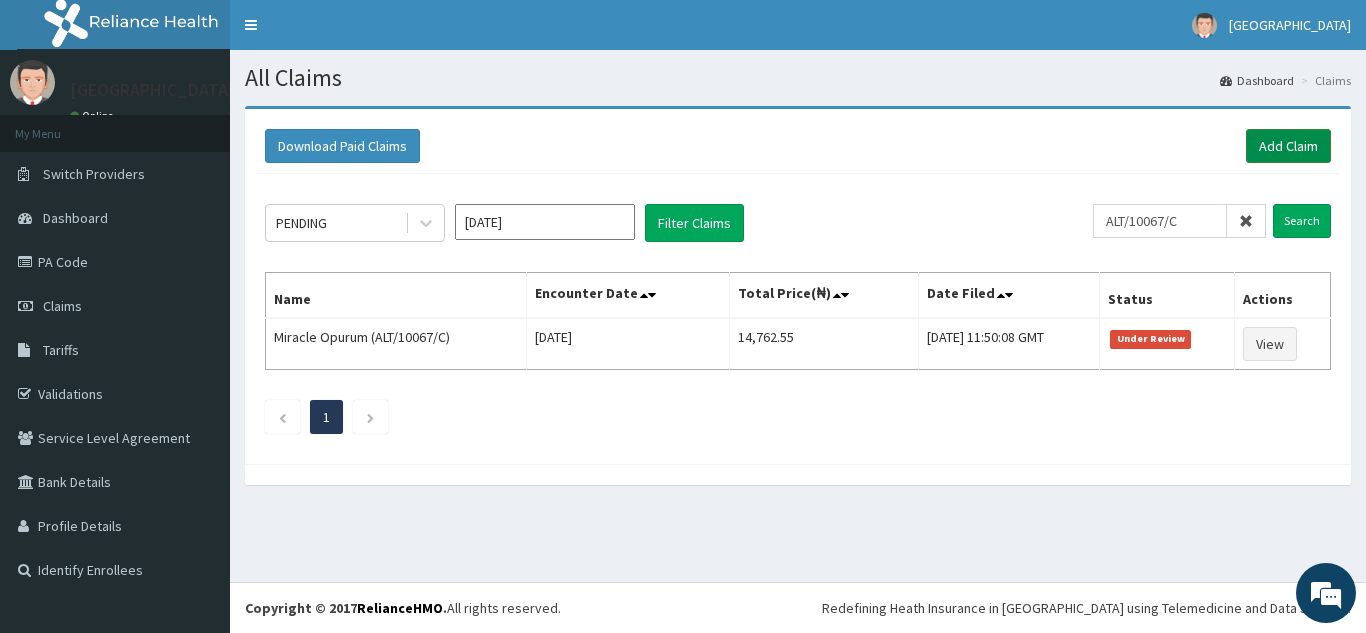 click on "Add Claim" at bounding box center [1288, 146] 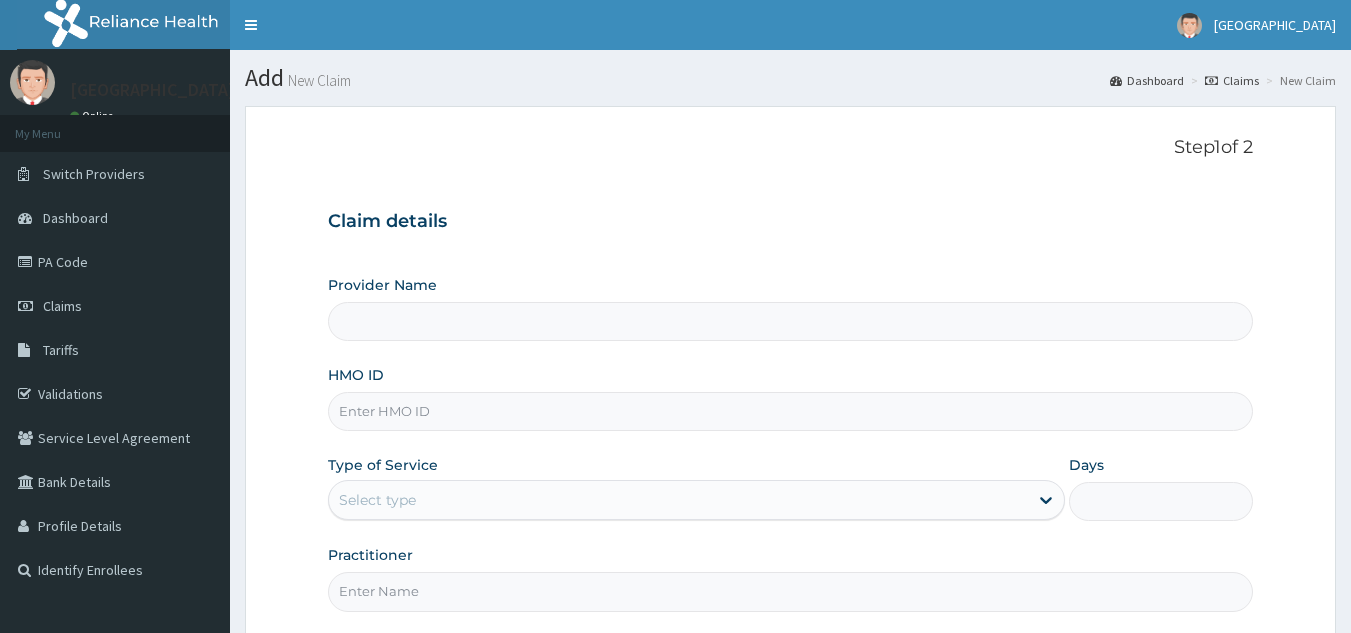 scroll, scrollTop: 0, scrollLeft: 0, axis: both 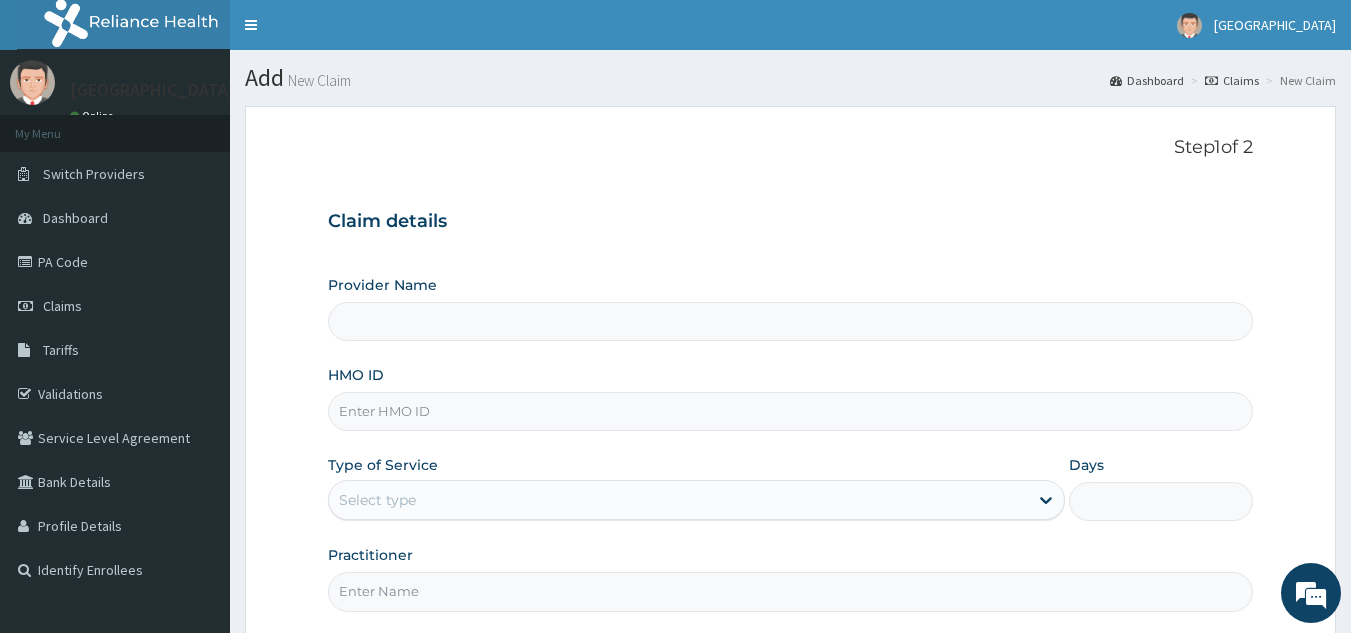 type on "[GEOGRAPHIC_DATA] And Maternity" 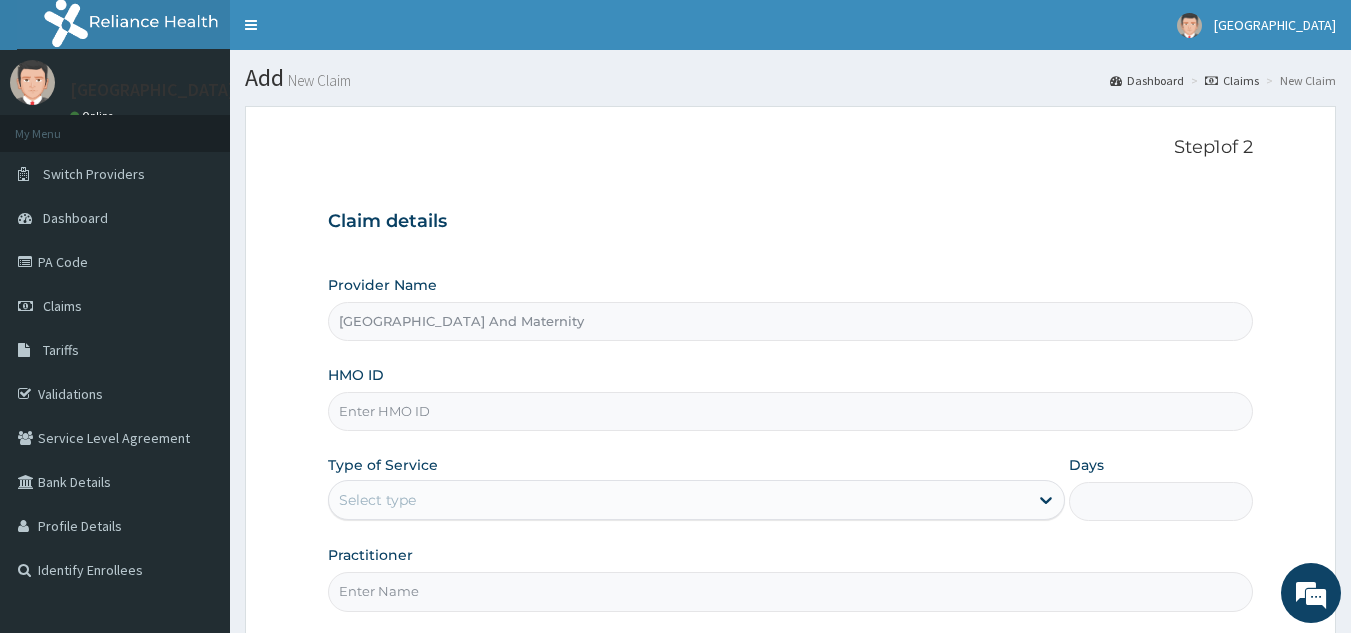 click on "HMO ID" at bounding box center (791, 411) 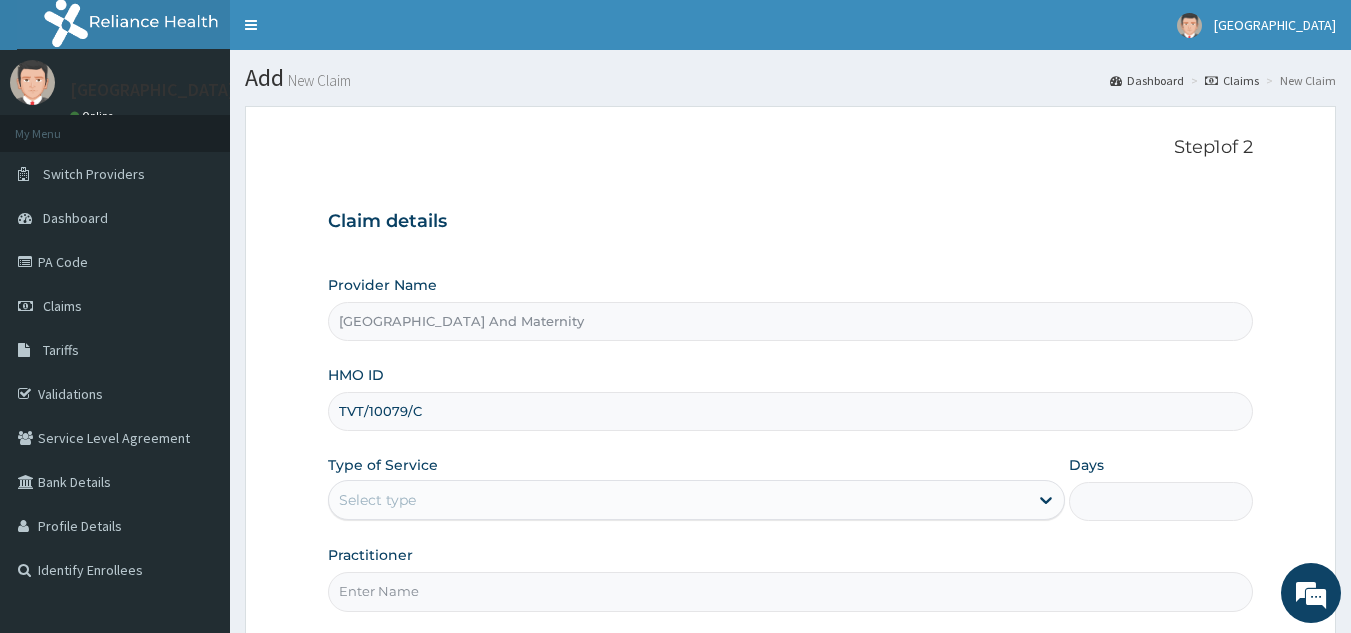 scroll, scrollTop: 0, scrollLeft: 0, axis: both 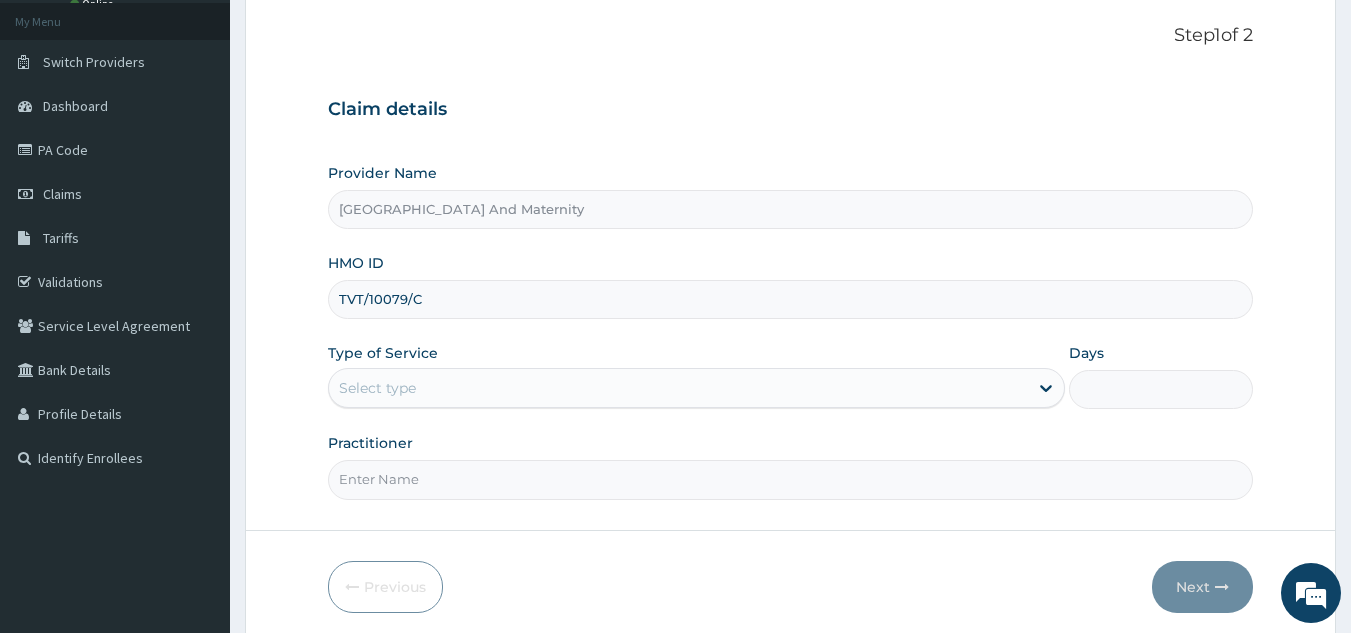 type on "TVT/10079/C" 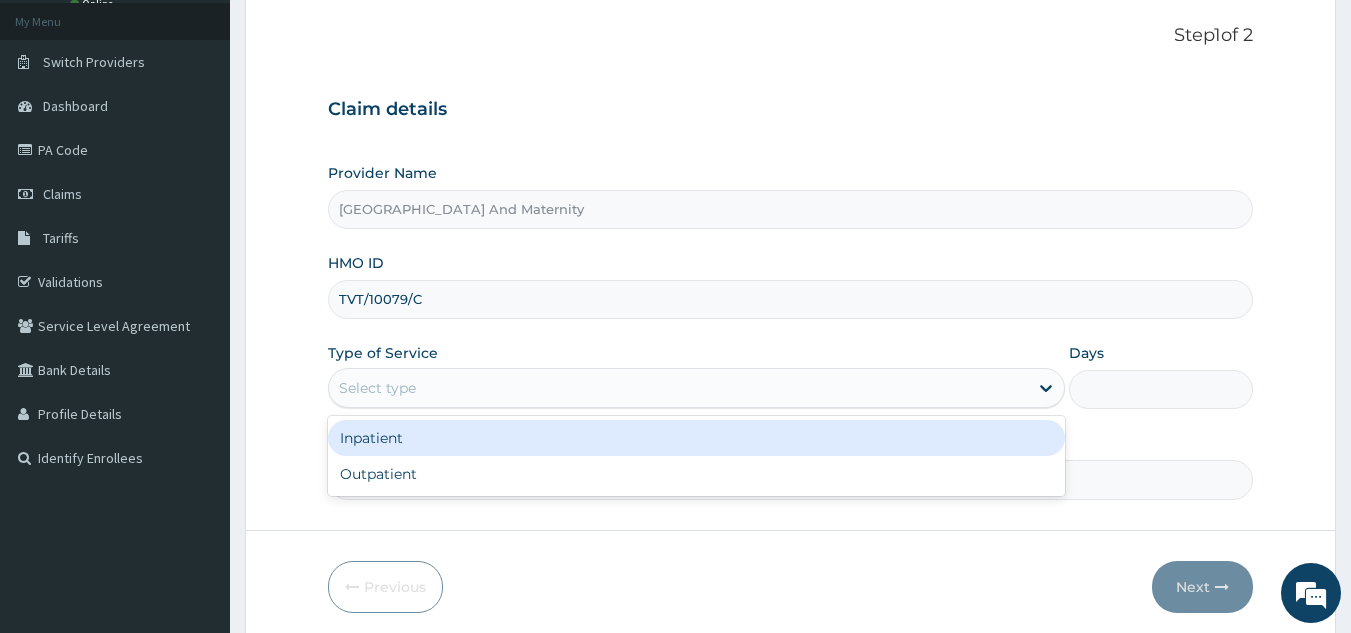 click on "Select type" at bounding box center [678, 388] 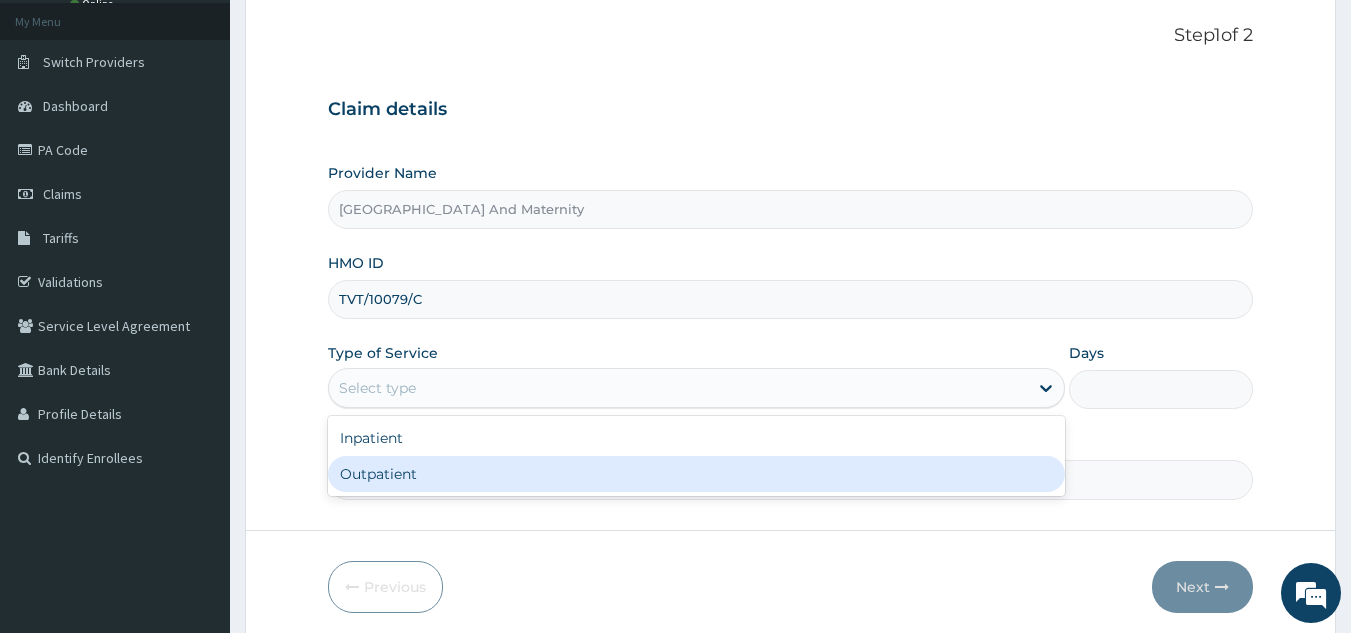 click on "Outpatient" at bounding box center (696, 474) 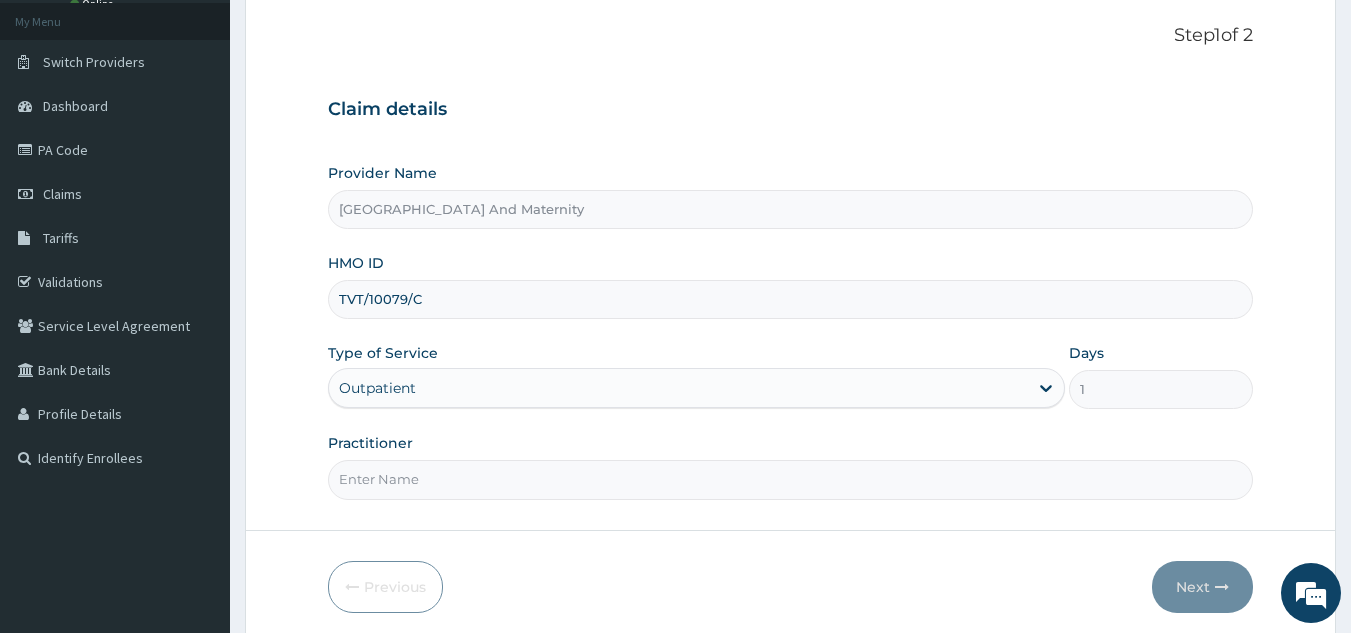click on "Practitioner" at bounding box center [791, 479] 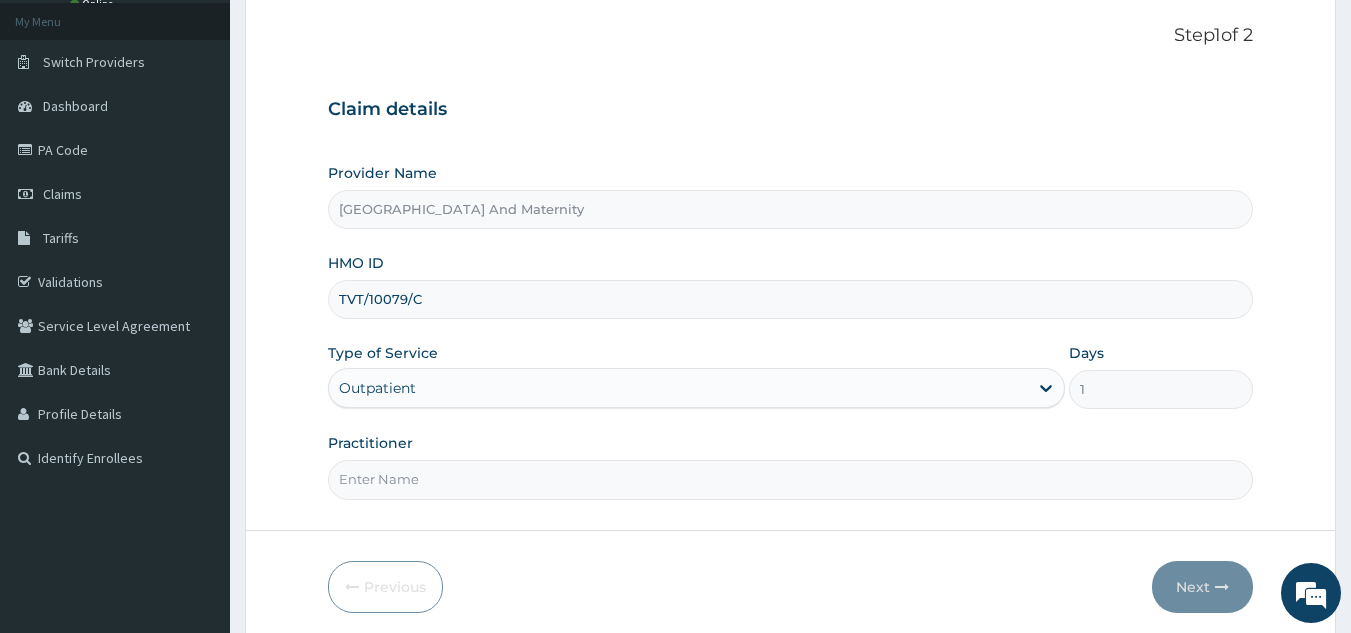 type on "[PERSON_NAME]" 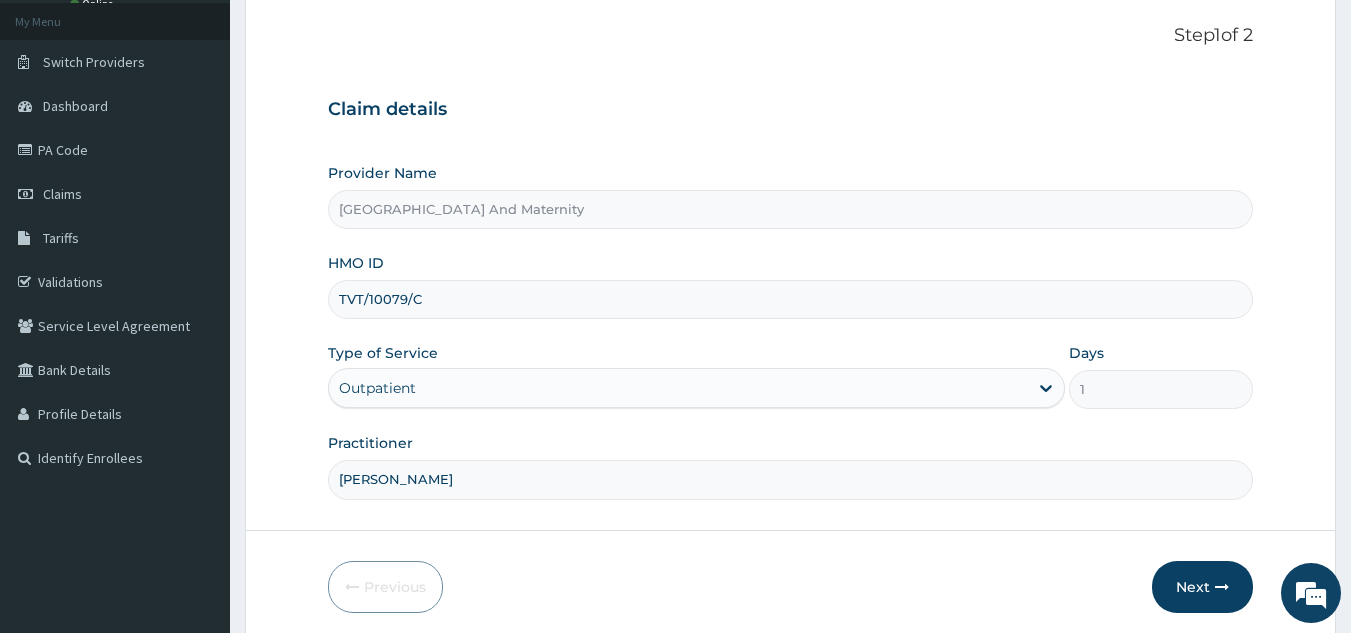 scroll, scrollTop: 189, scrollLeft: 0, axis: vertical 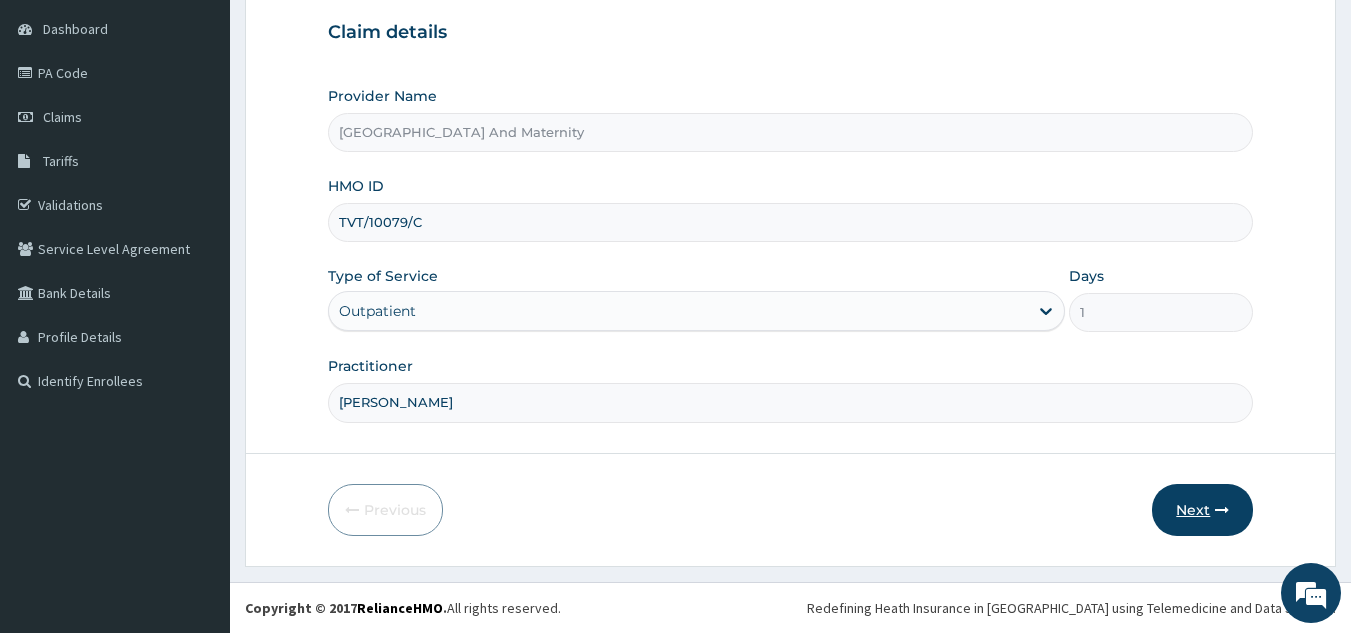 click on "Next" at bounding box center (1202, 510) 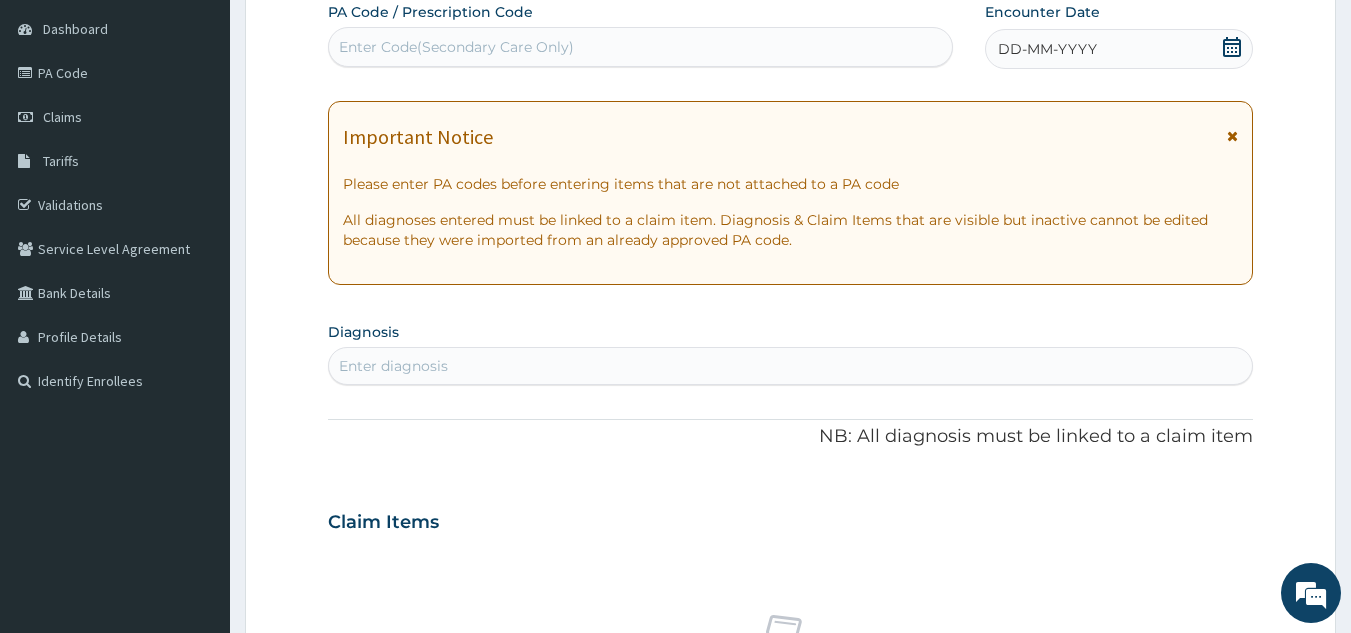 click on "Enter Code(Secondary Care Only)" at bounding box center (456, 47) 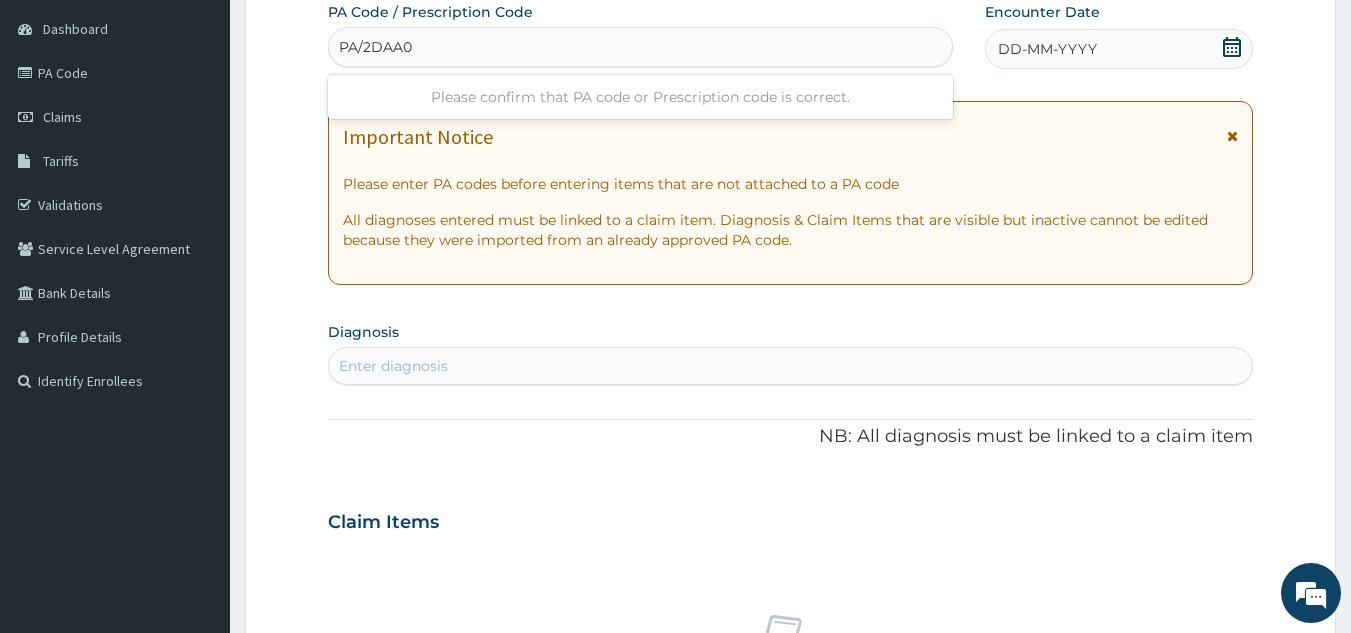 type on "PA/2DAA00" 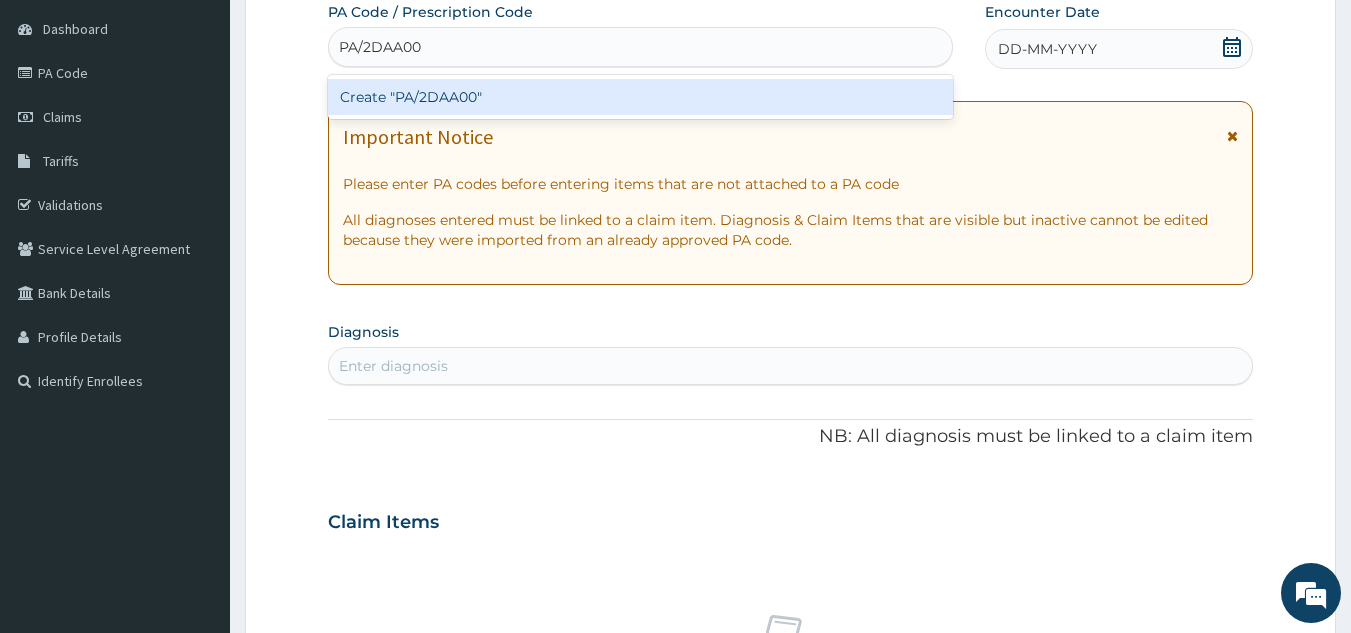click on "Create "PA/2DAA00"" at bounding box center [641, 97] 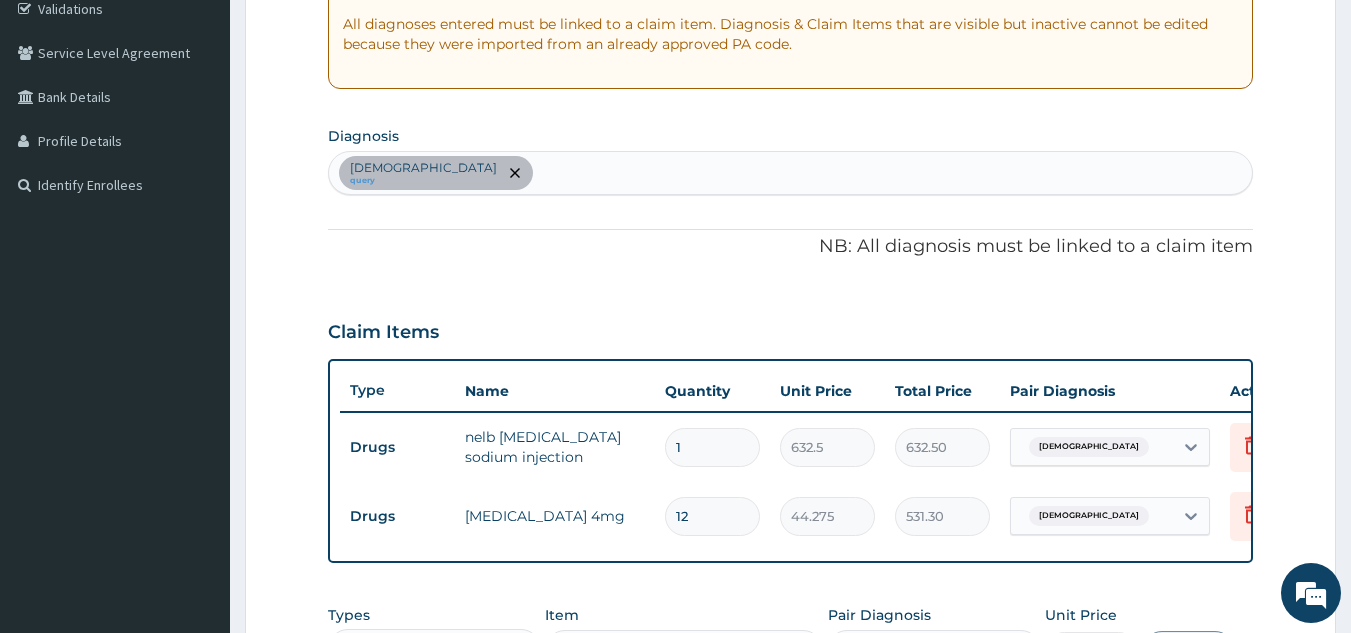 scroll, scrollTop: 382, scrollLeft: 0, axis: vertical 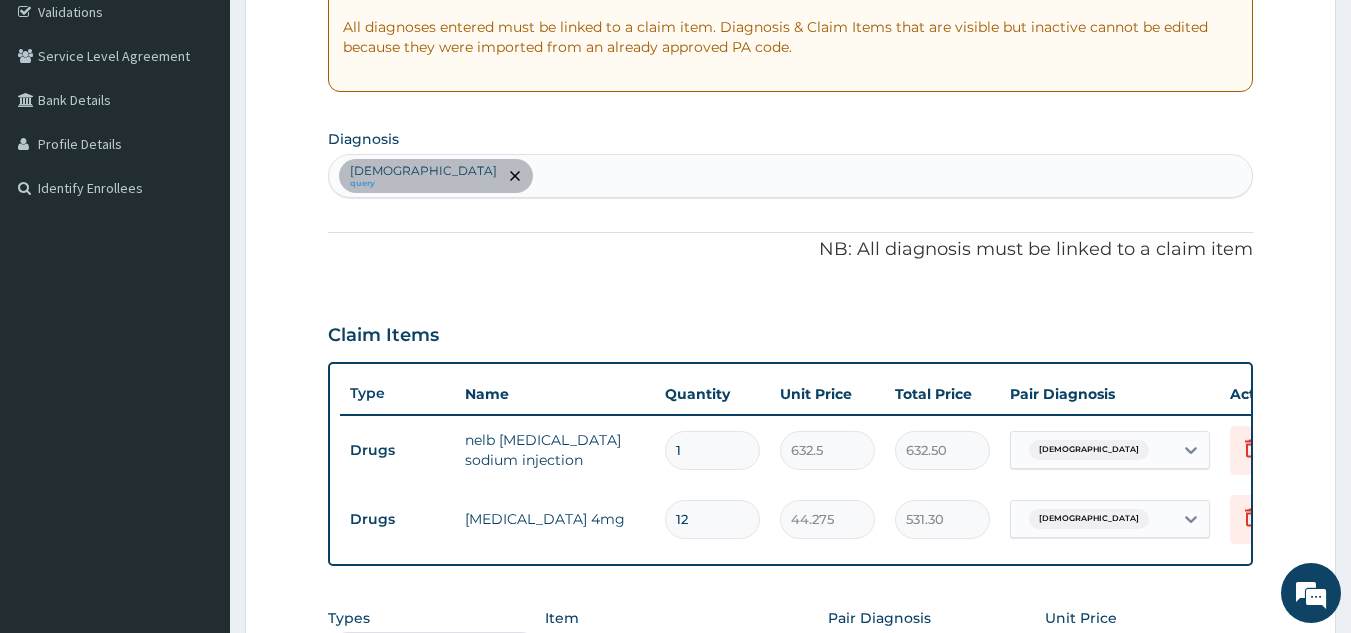 click on "[DEMOGRAPHIC_DATA] query" at bounding box center (791, 176) 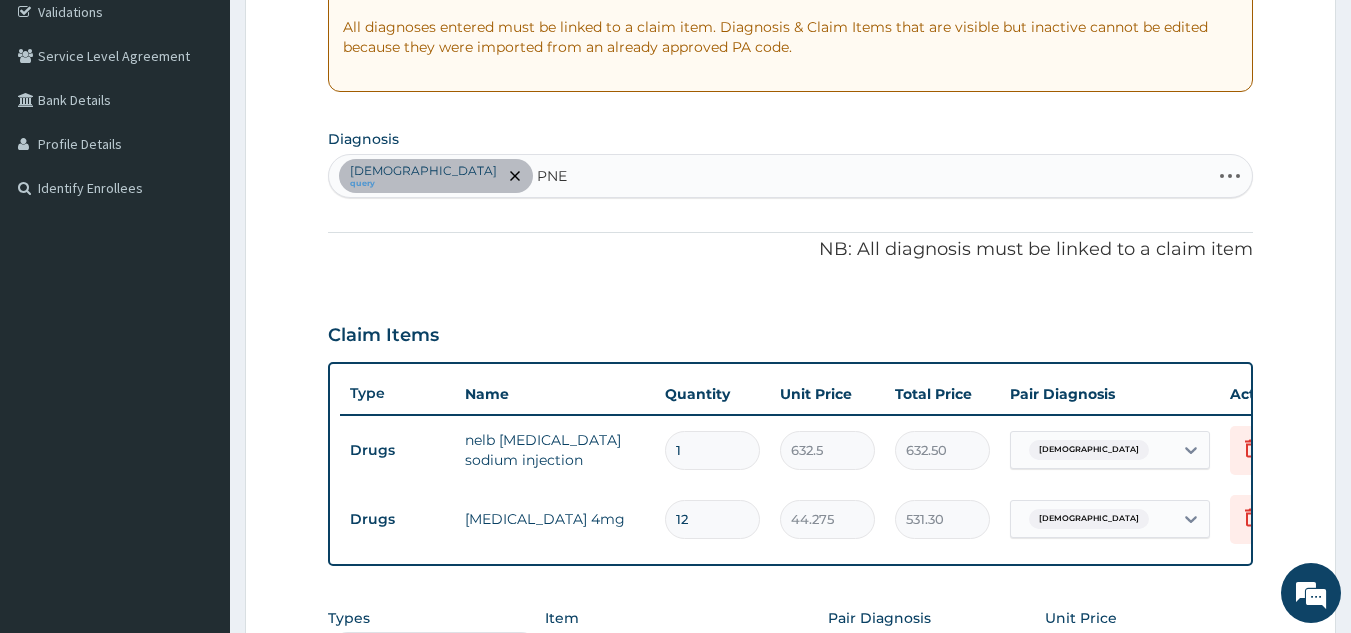 type on "PNEU" 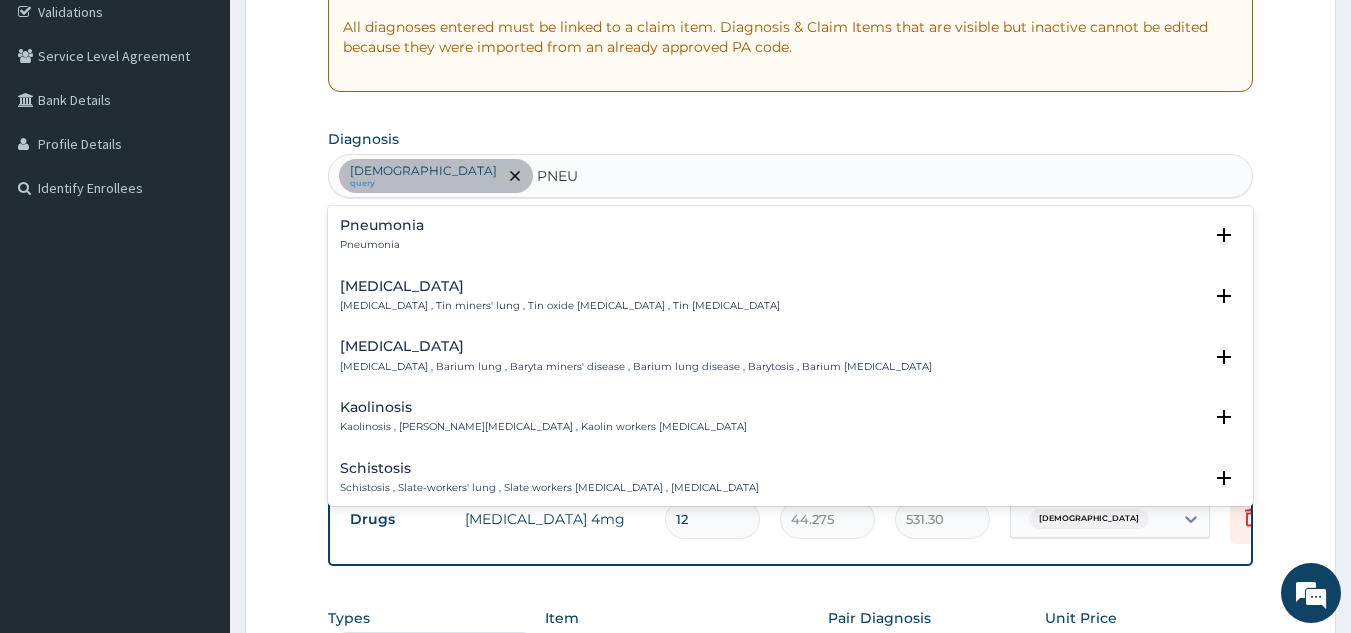 click on "Pneumonia Pneumonia" at bounding box center [791, 235] 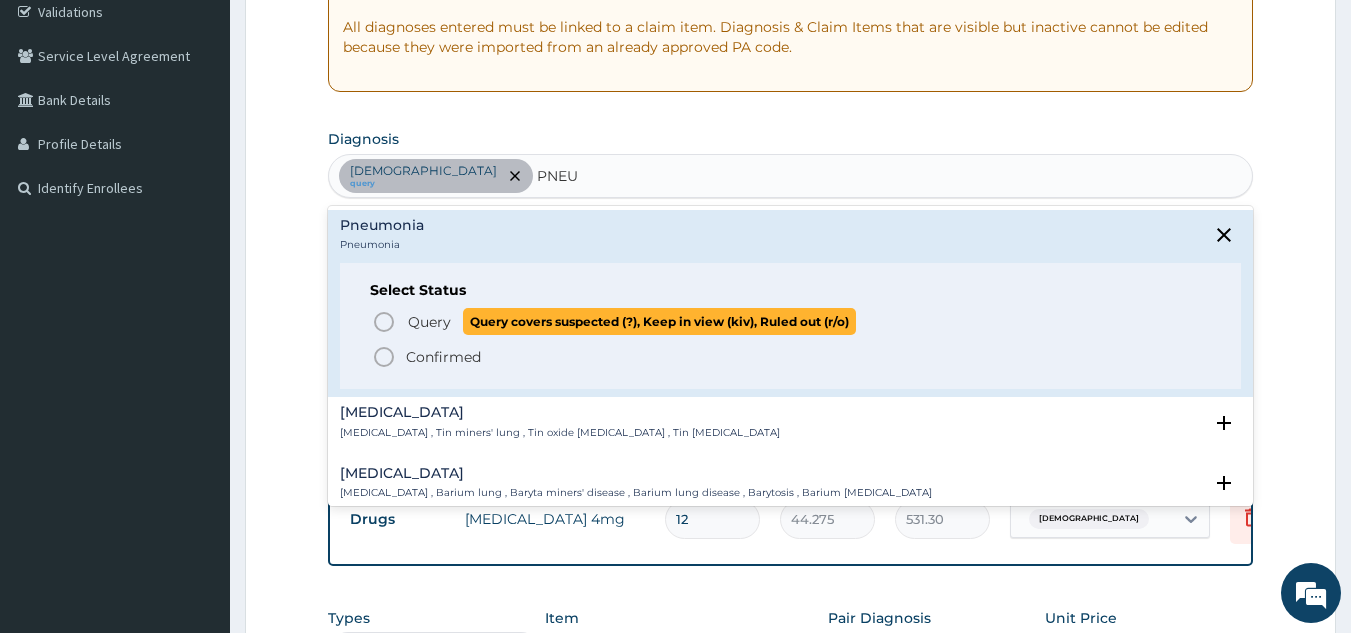 click on "Query Query covers suspected (?), Keep in view (kiv), Ruled out (r/o)" at bounding box center [792, 321] 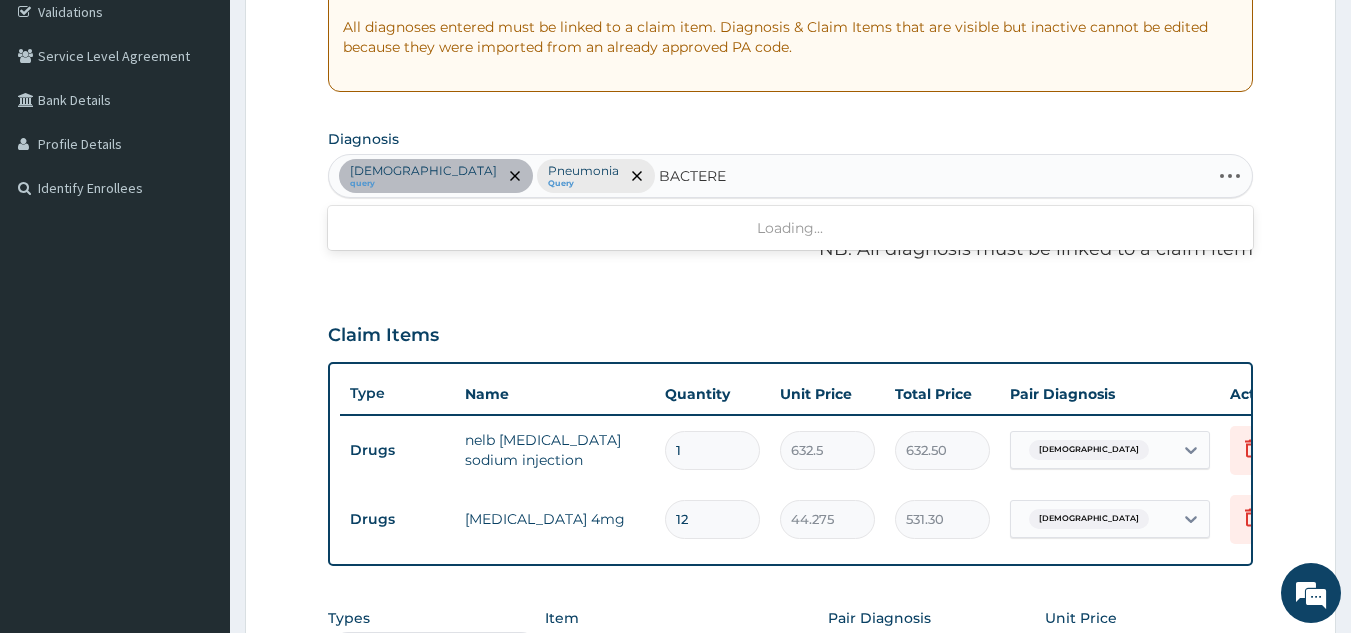 type on "BACTEREM" 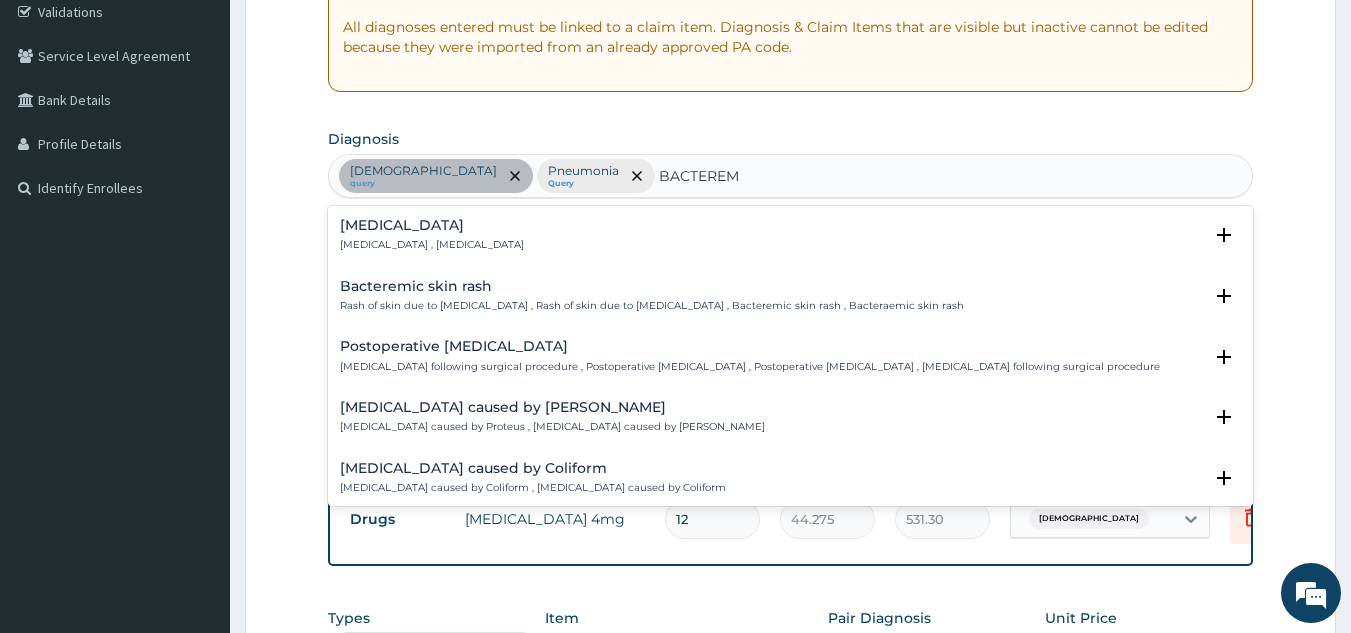 click on "[MEDICAL_DATA] , [MEDICAL_DATA]" at bounding box center (432, 245) 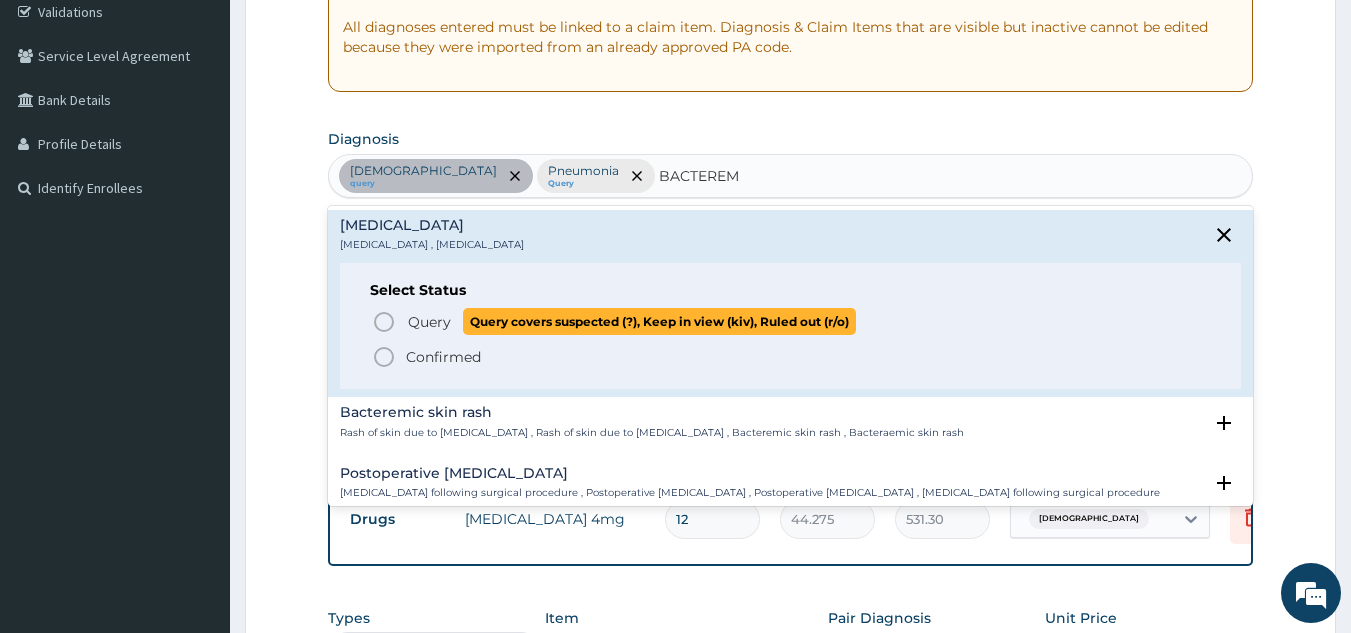 click 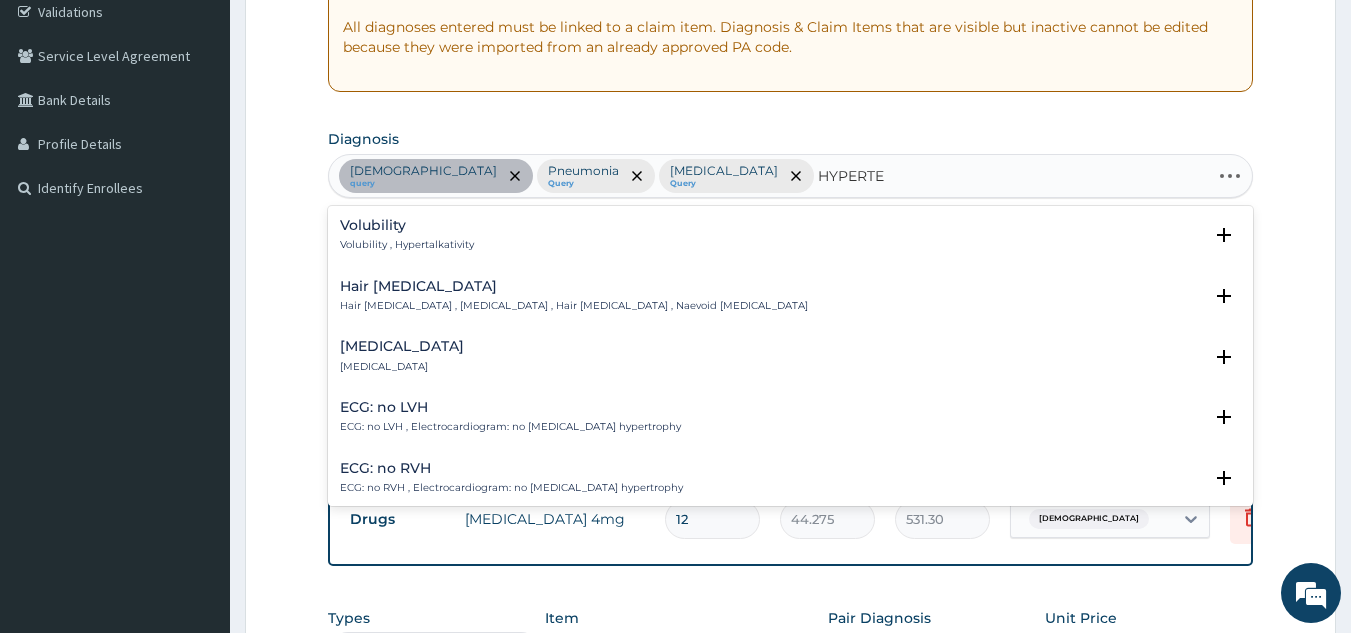 type on "HYPERTEN" 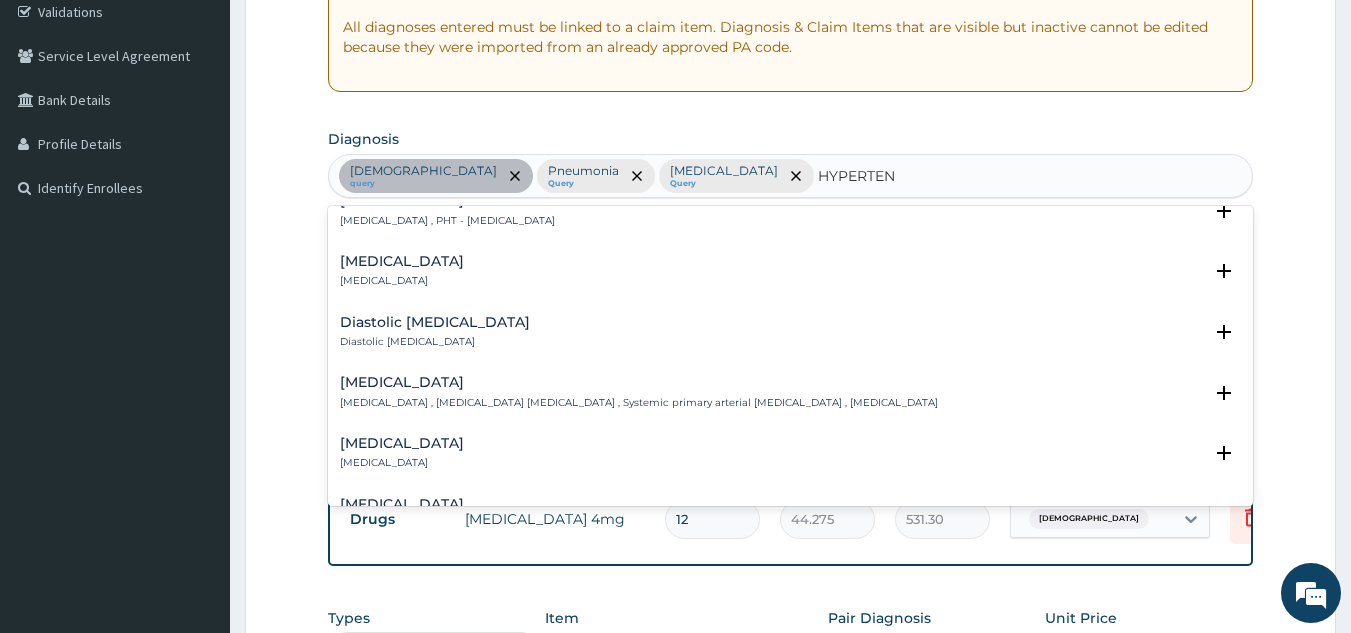 scroll, scrollTop: 1766, scrollLeft: 0, axis: vertical 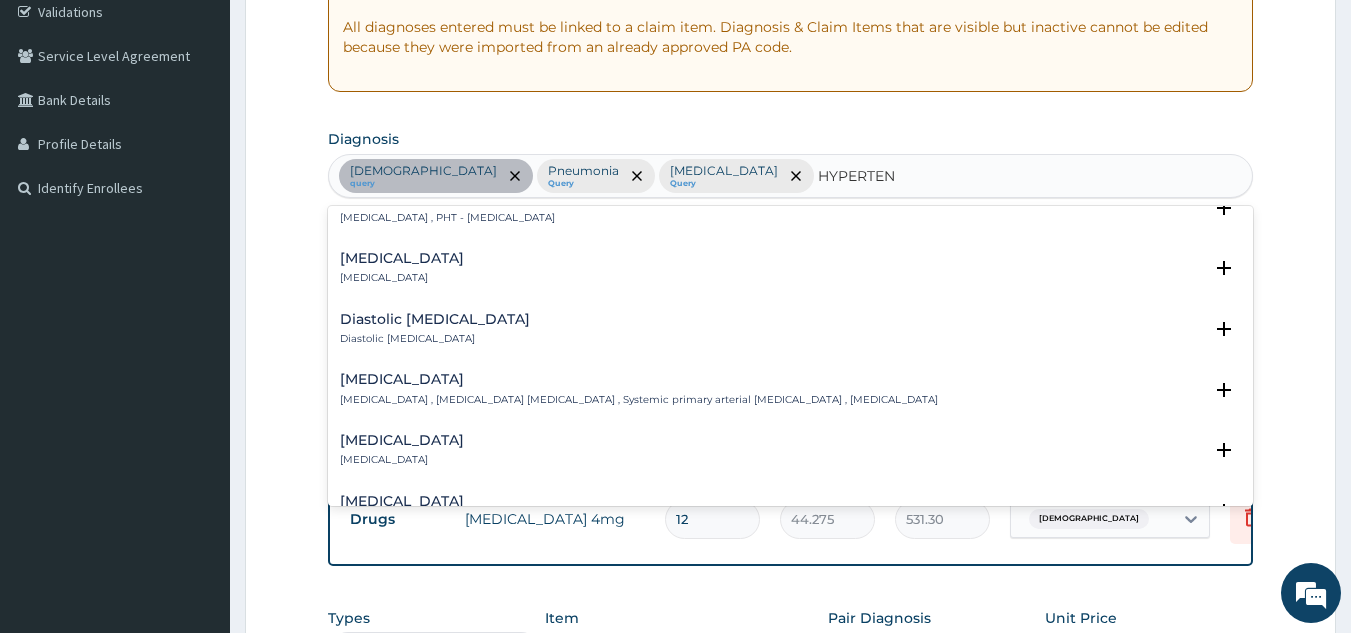 click on "[MEDICAL_DATA] [MEDICAL_DATA]" at bounding box center [791, 450] 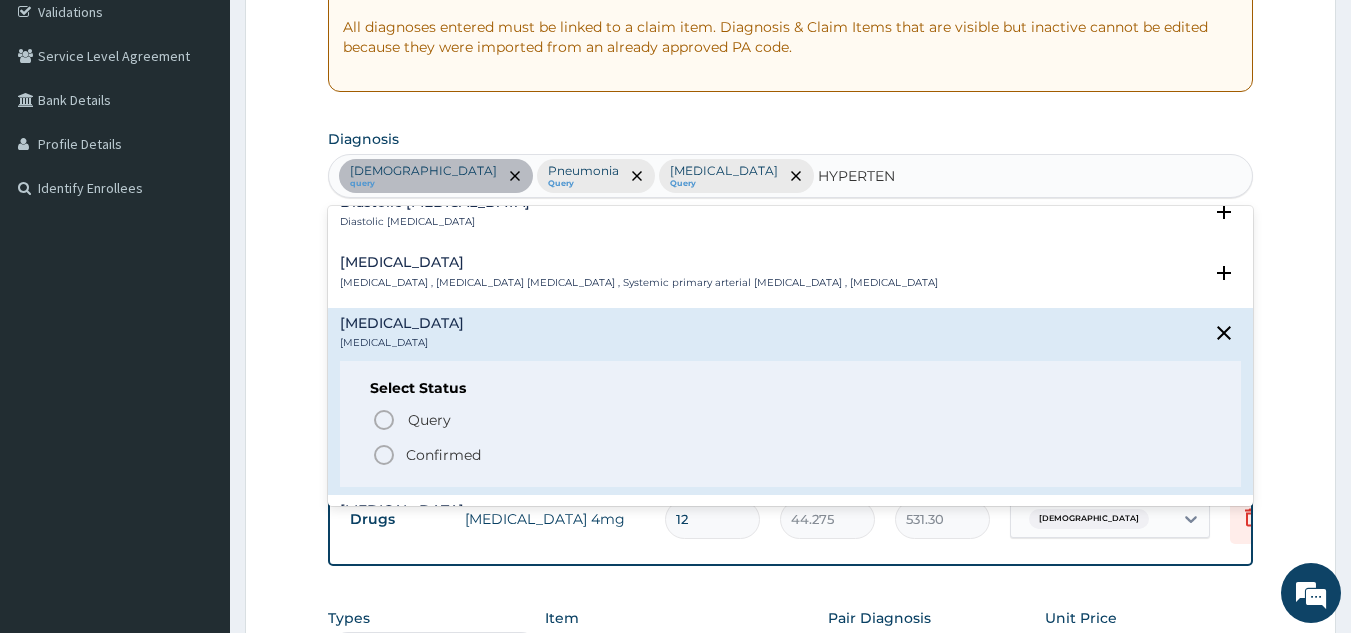 scroll, scrollTop: 1884, scrollLeft: 0, axis: vertical 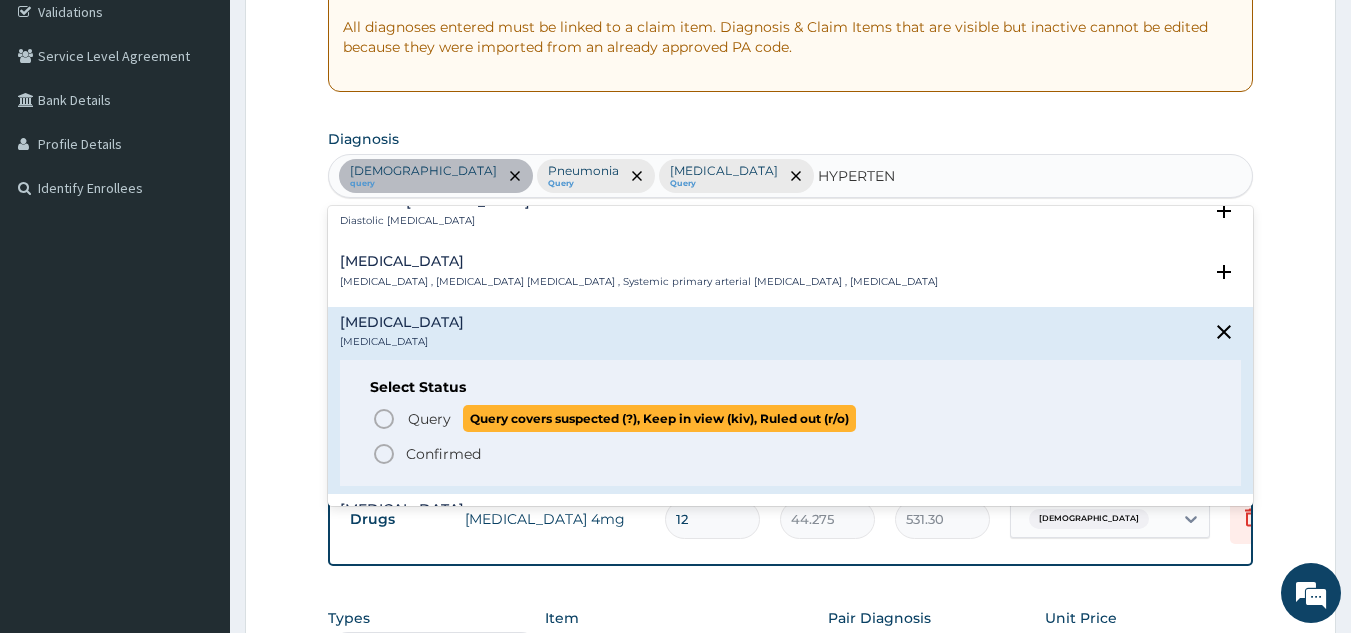 click 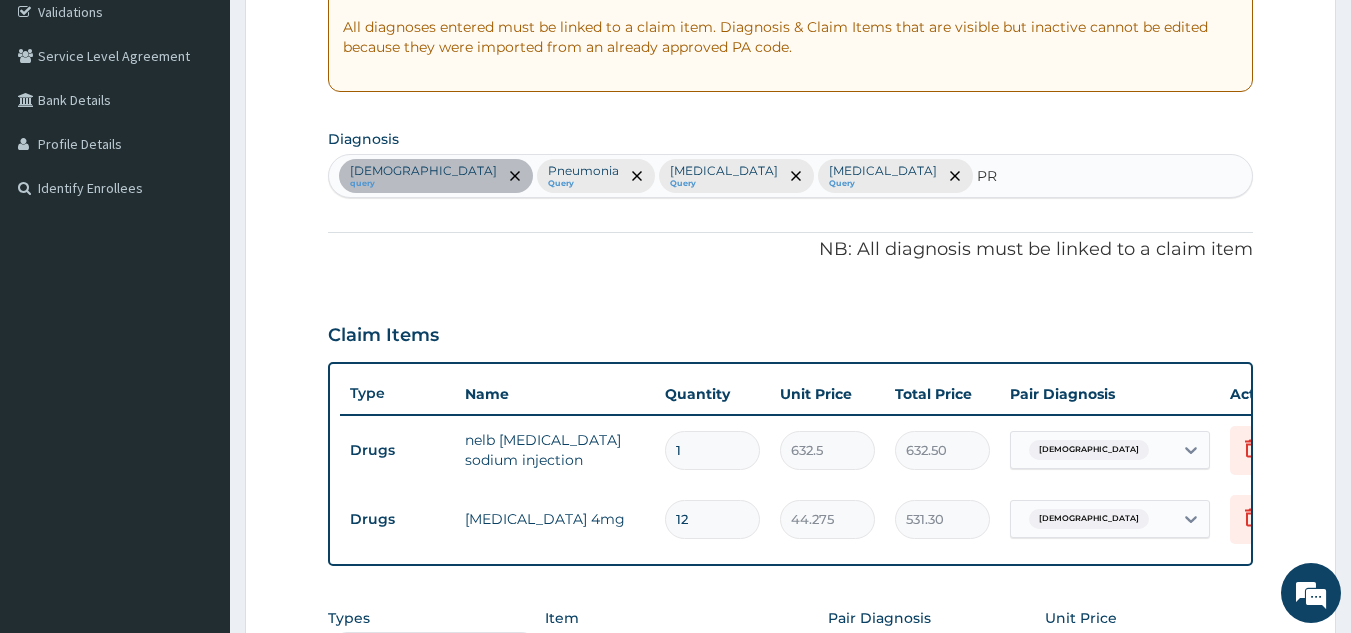 type on "P" 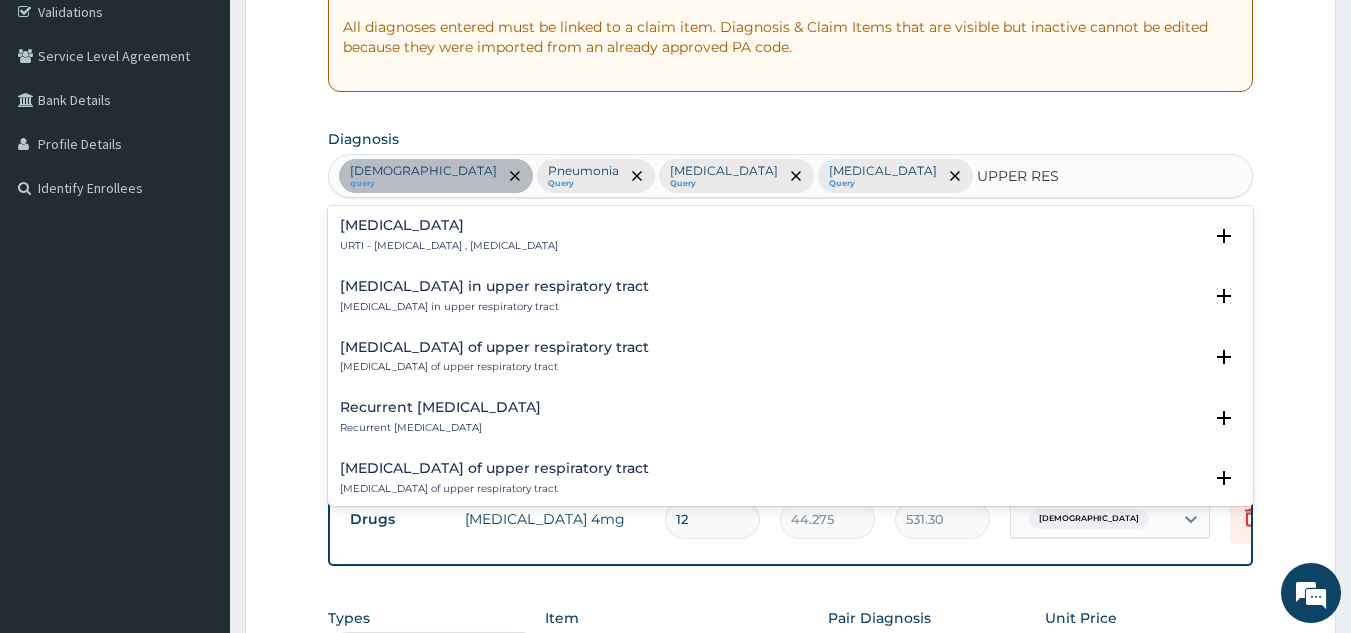 scroll, scrollTop: 670, scrollLeft: 0, axis: vertical 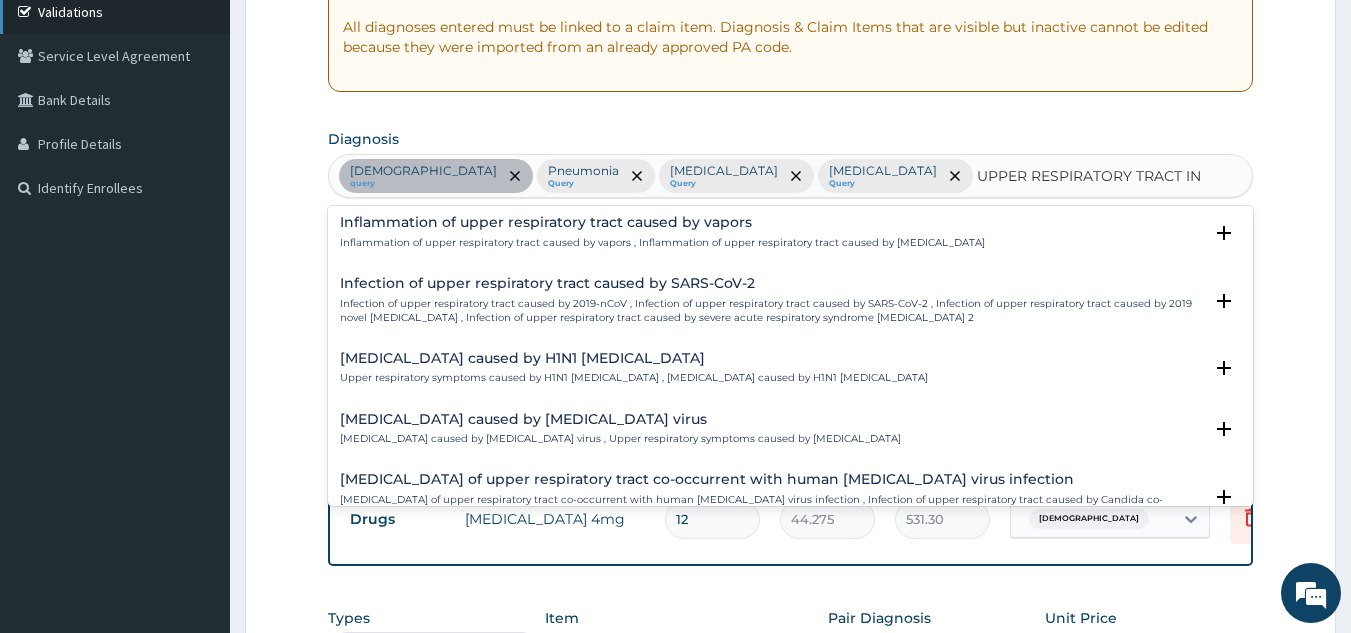 type on "UPPER RESPIRATORY TRACT IN" 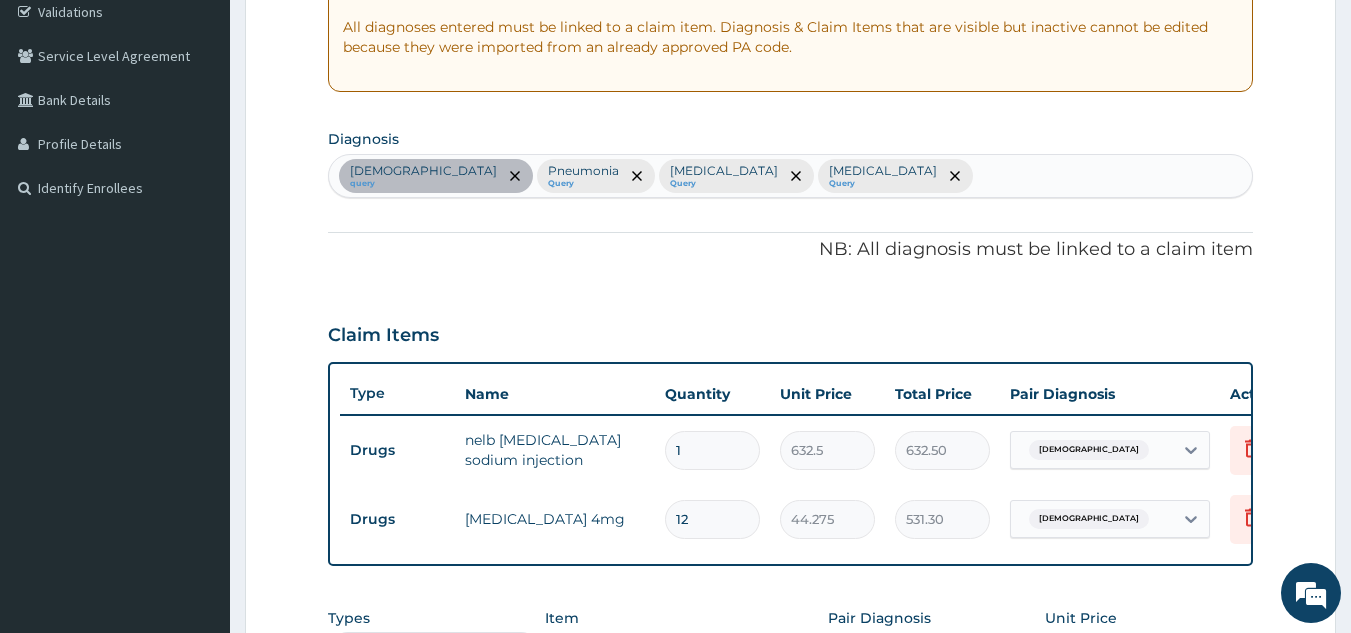 click on "[MEDICAL_DATA]" at bounding box center (883, 171) 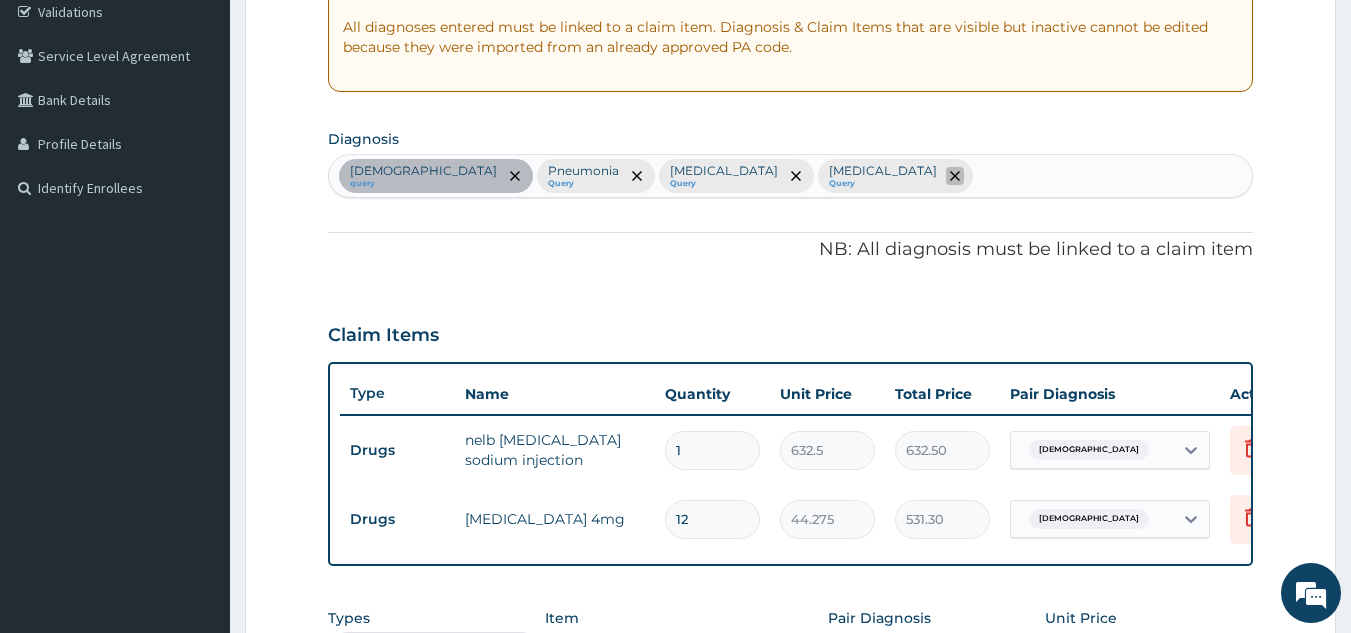 click at bounding box center (955, 176) 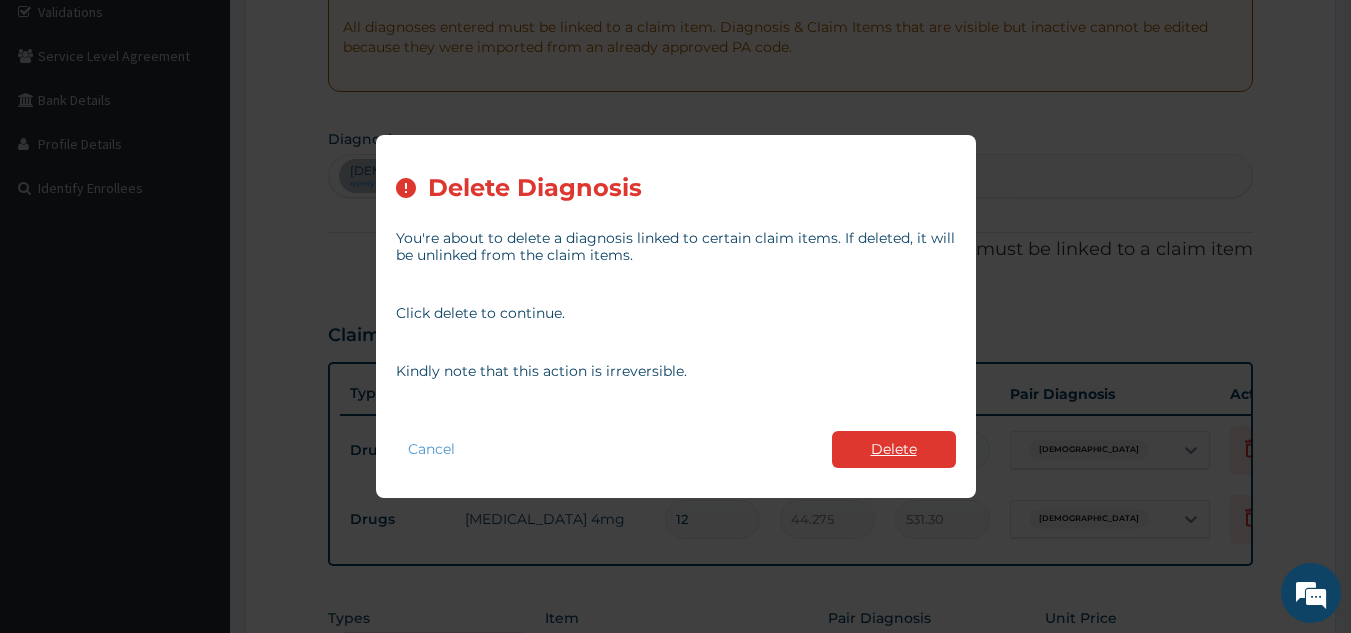 click on "Delete" at bounding box center [894, 449] 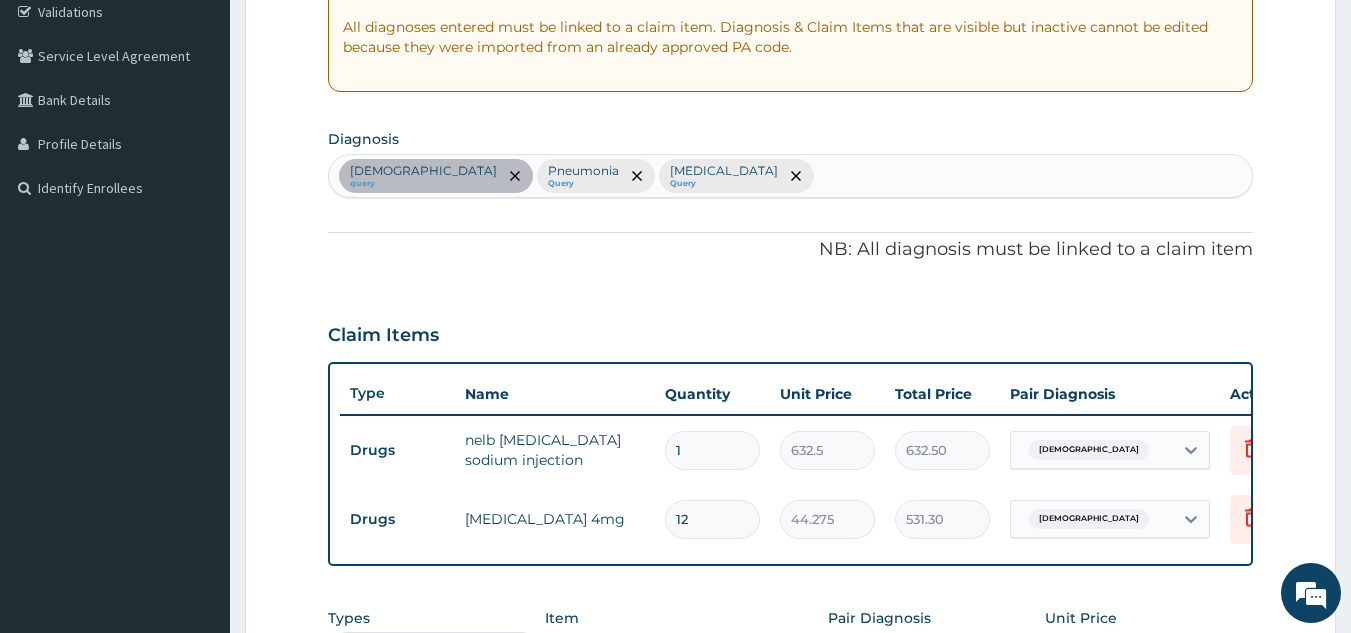 click on "[DEMOGRAPHIC_DATA] query Pneumonia Query [MEDICAL_DATA] Query" at bounding box center [791, 176] 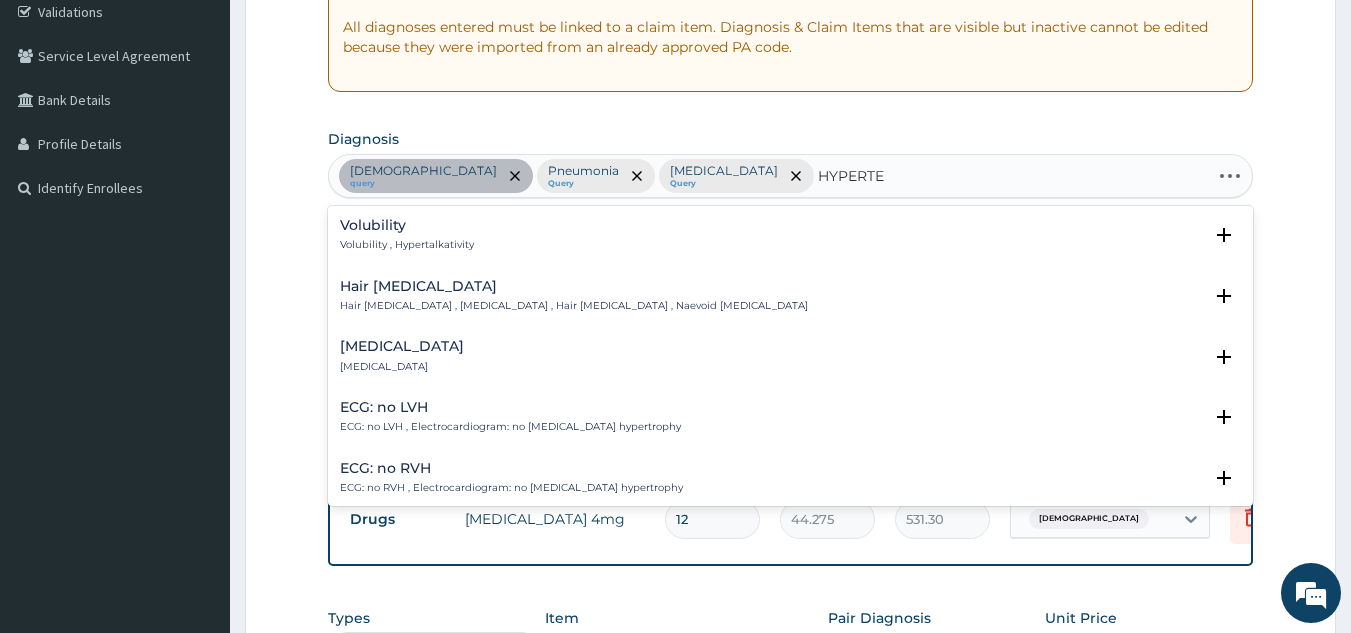 type on "HYPERTEN" 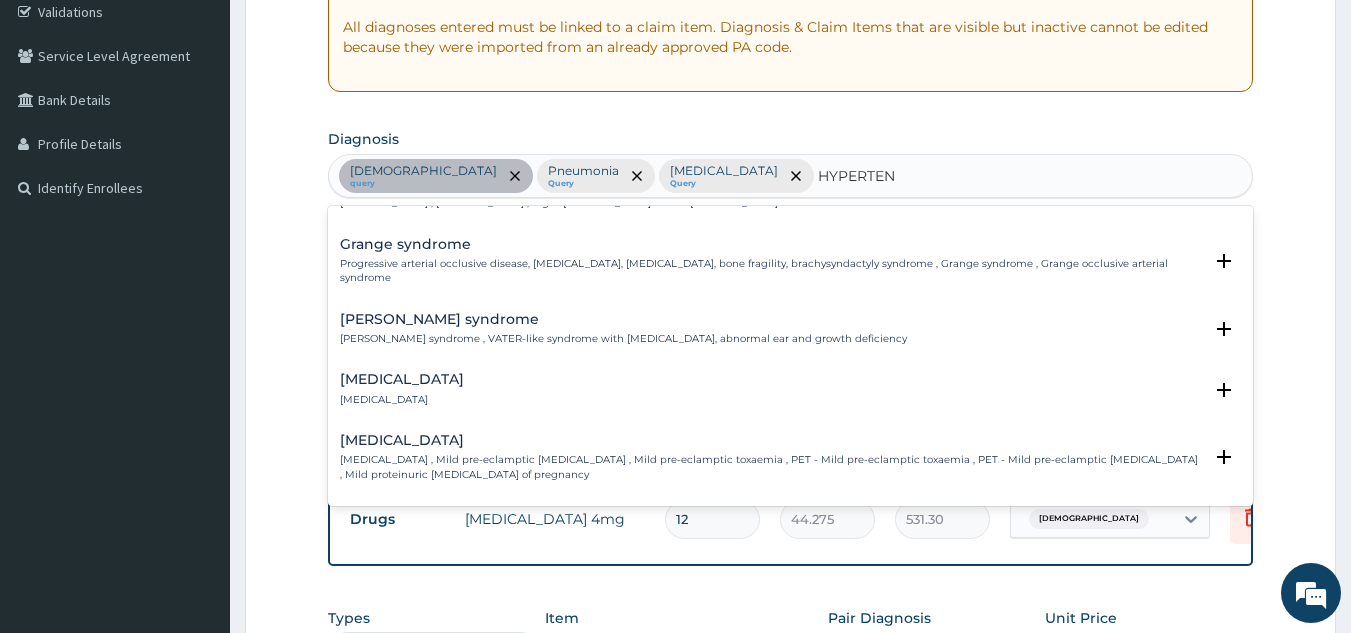 scroll, scrollTop: 193, scrollLeft: 0, axis: vertical 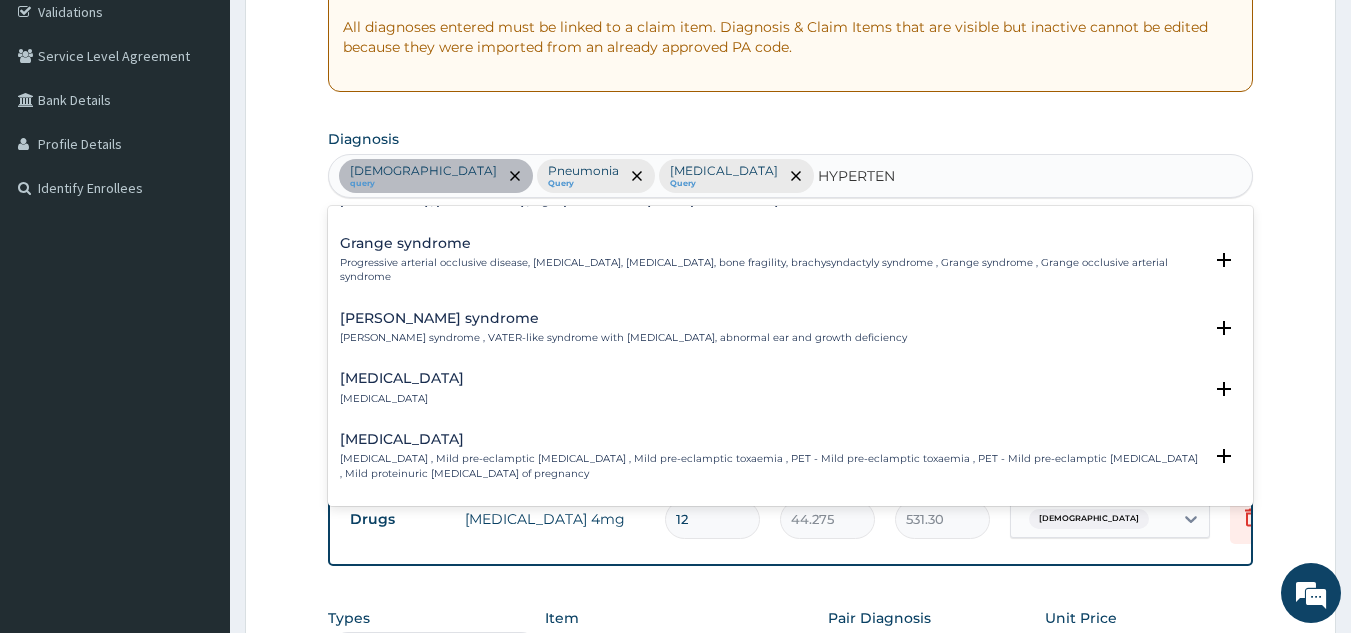 drag, startPoint x: 408, startPoint y: 388, endPoint x: 393, endPoint y: 278, distance: 111.01801 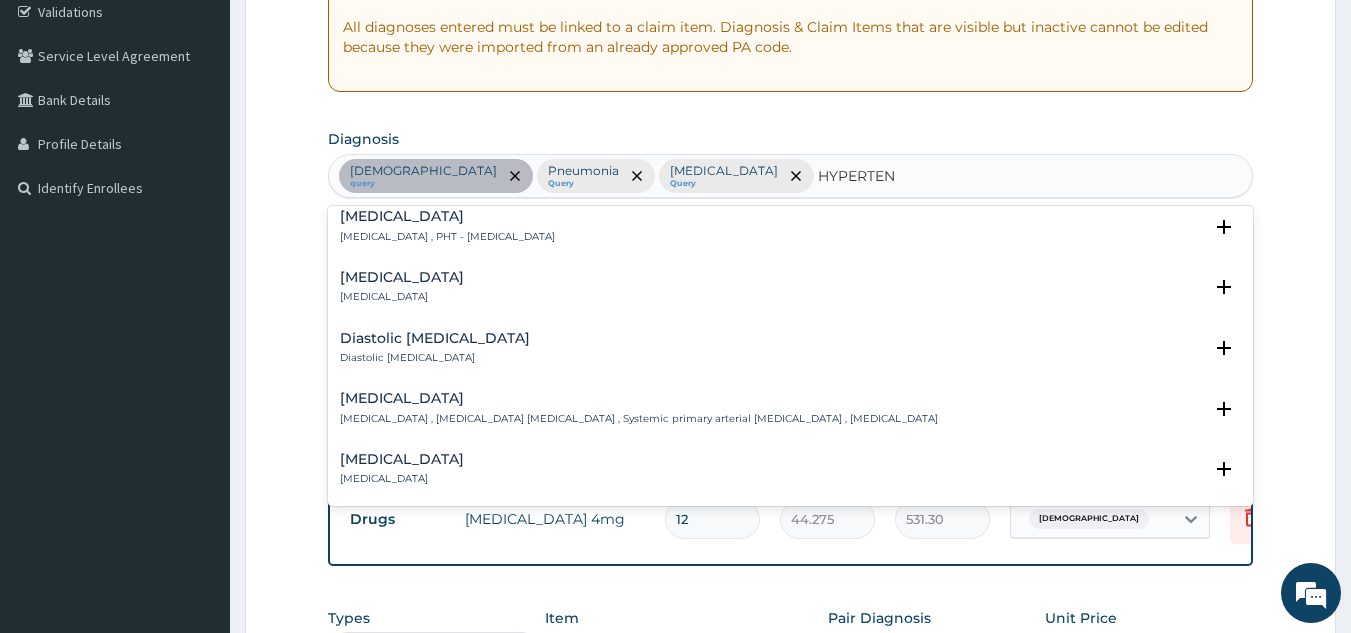 scroll, scrollTop: 1742, scrollLeft: 0, axis: vertical 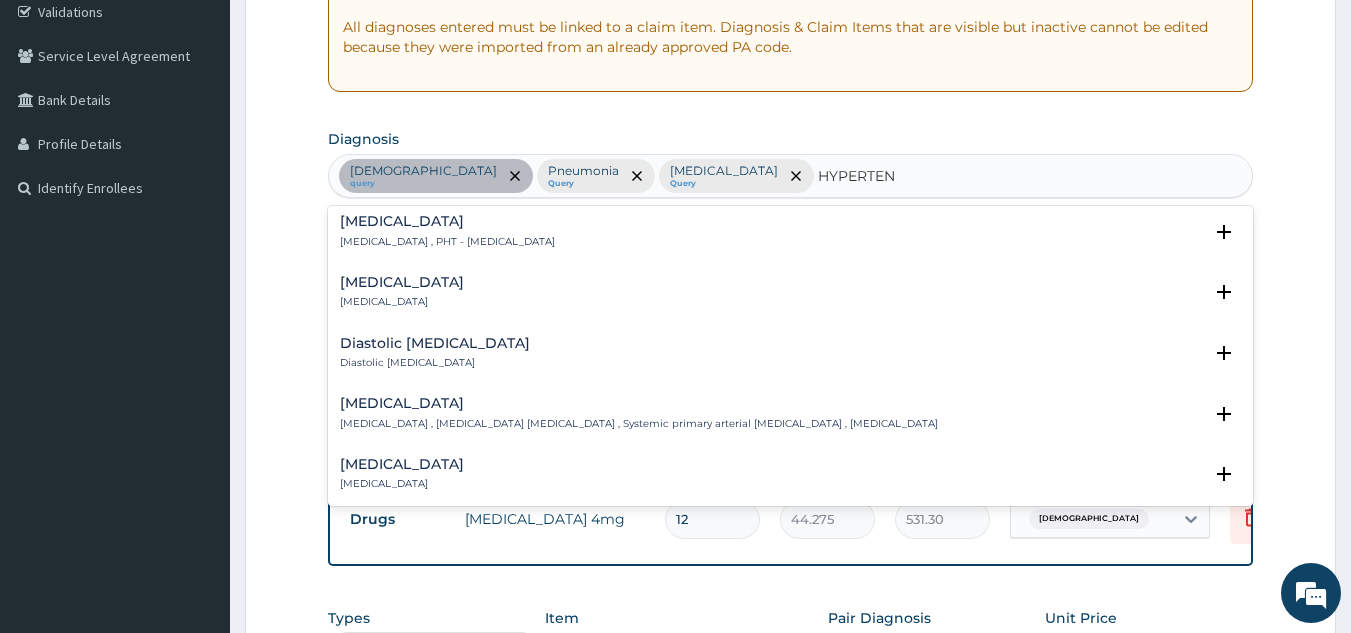click on "[MEDICAL_DATA]" at bounding box center (639, 403) 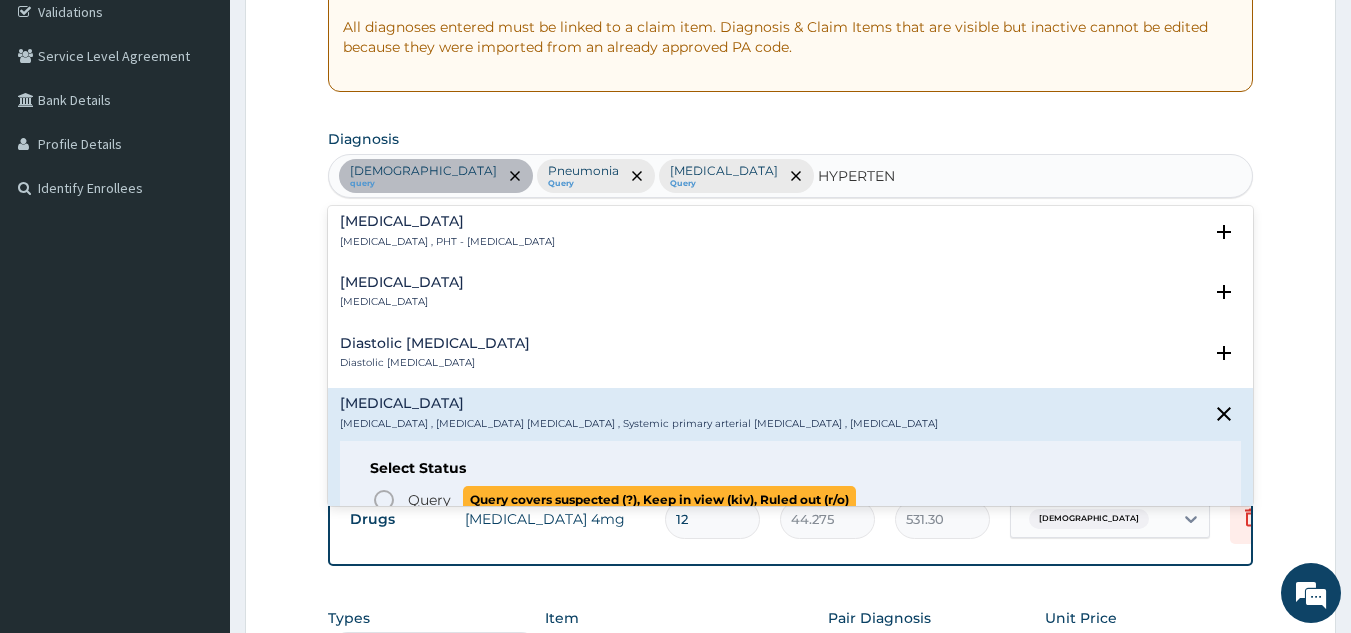 click 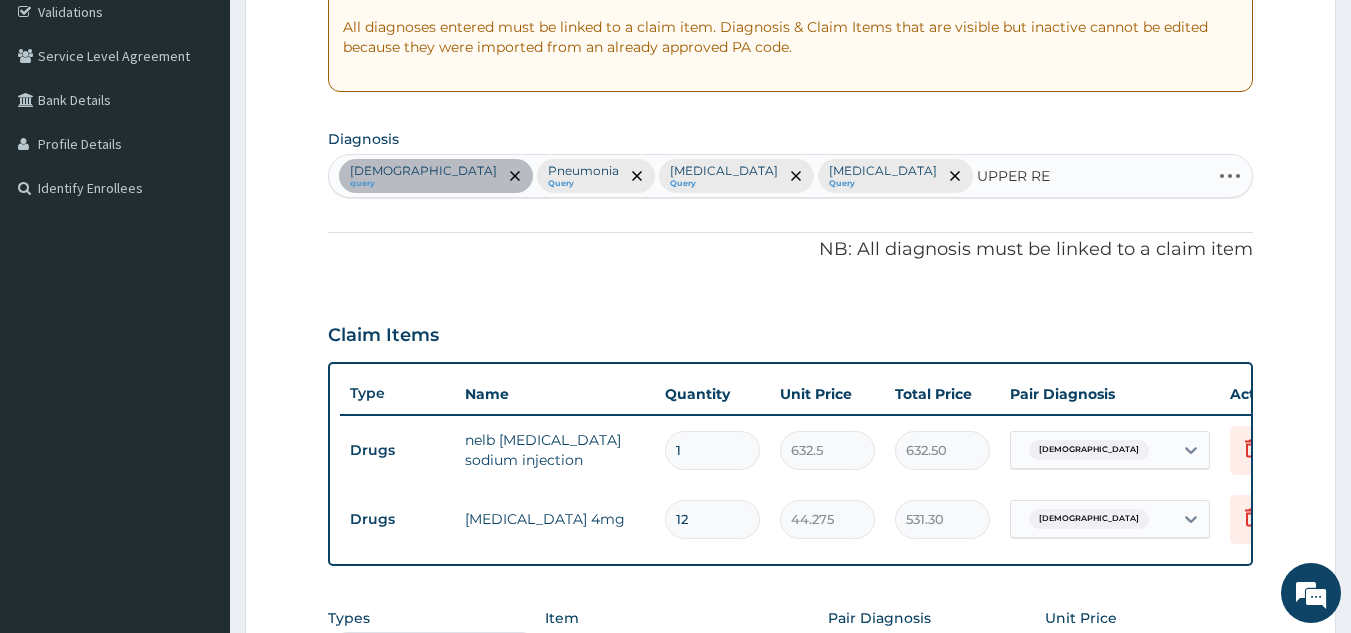 type on "UPPER RES" 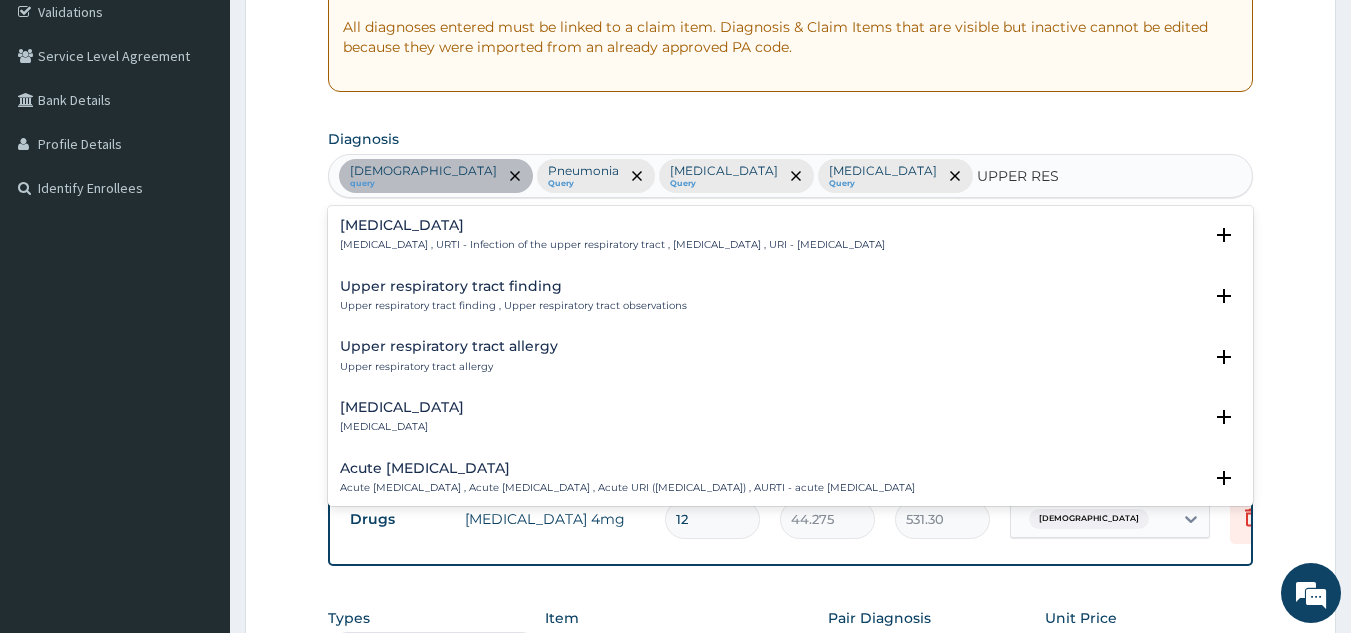 click on "Upper respiratory infection Upper respiratory infection , URTI - Infection of the upper respiratory tract , Upper respiratory tract infection , URI - Upper respiratory infection" at bounding box center (612, 235) 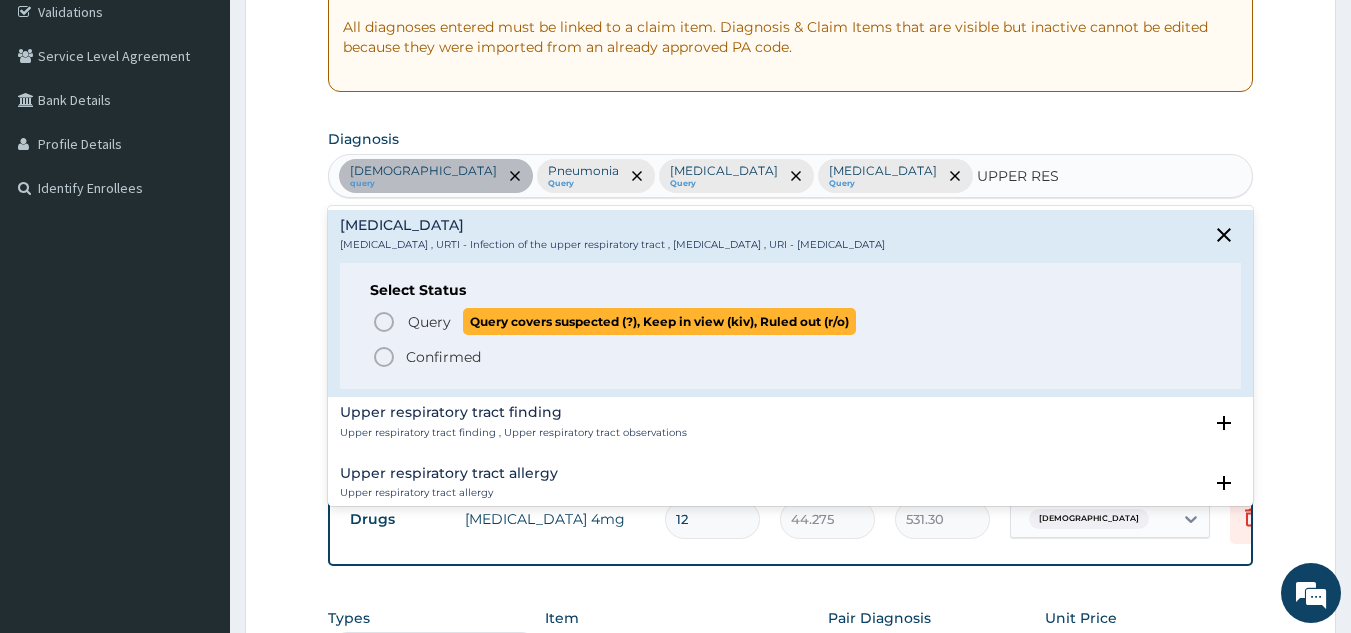 click on "Query" at bounding box center (429, 322) 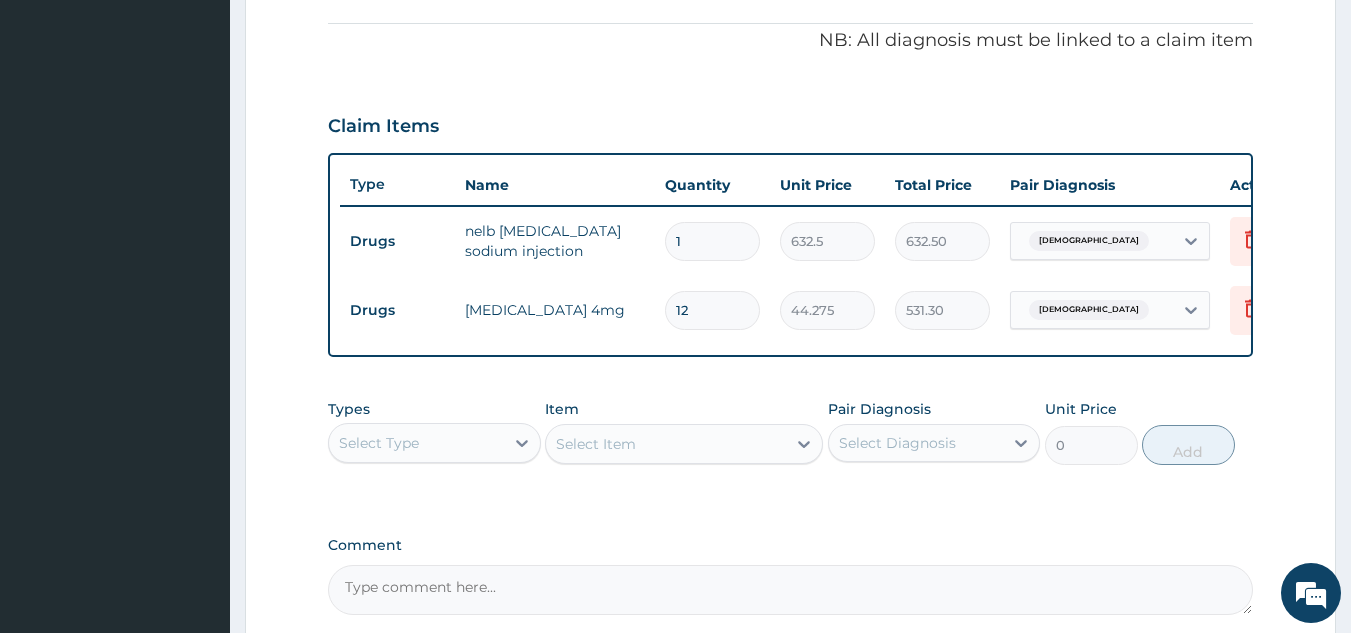 scroll, scrollTop: 798, scrollLeft: 0, axis: vertical 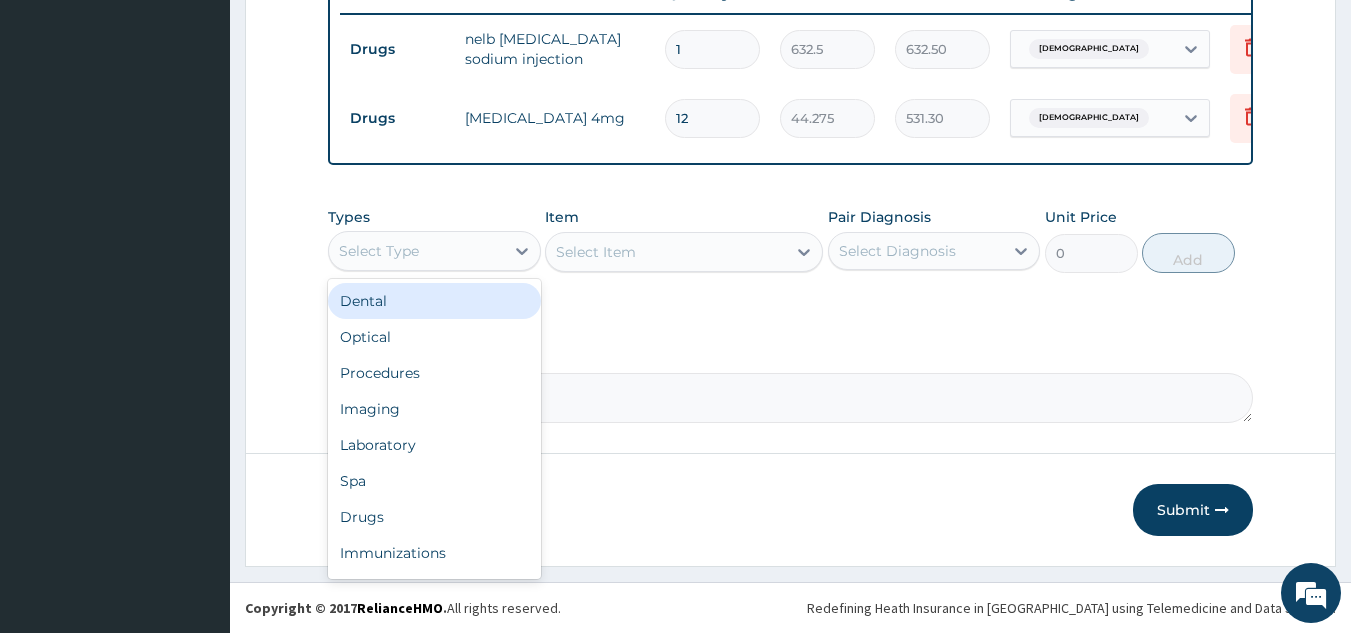 click on "Select Type" at bounding box center (416, 251) 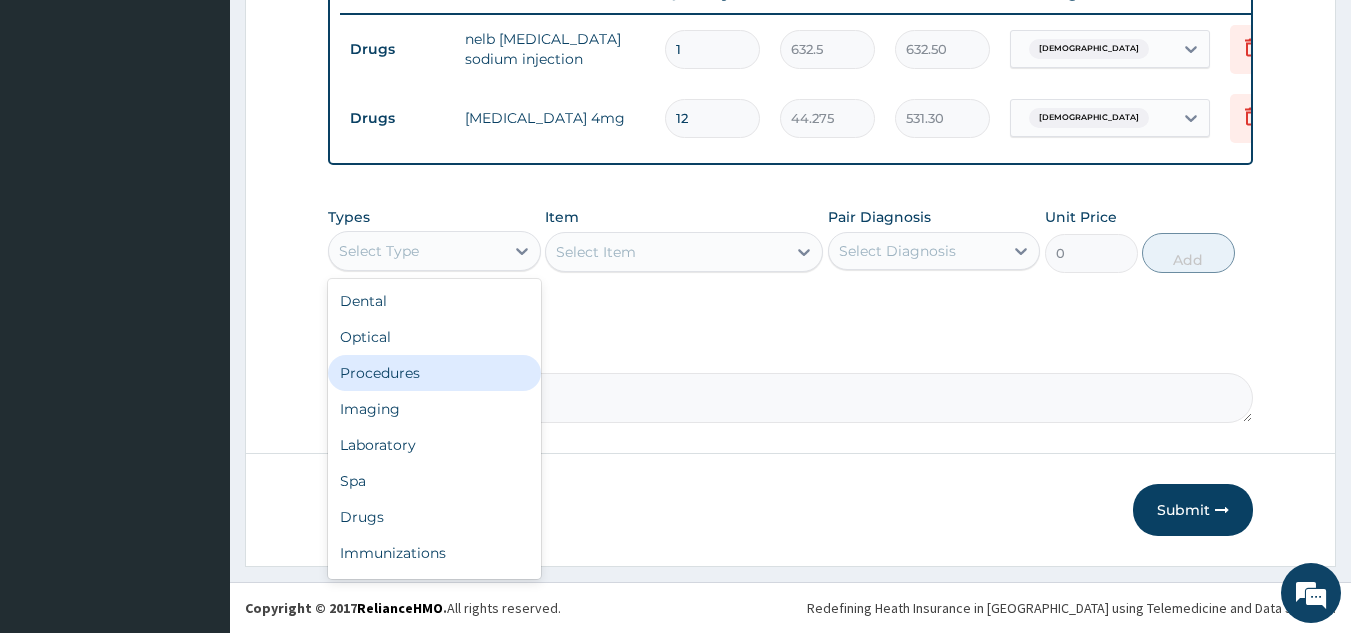 click on "Procedures" at bounding box center (434, 373) 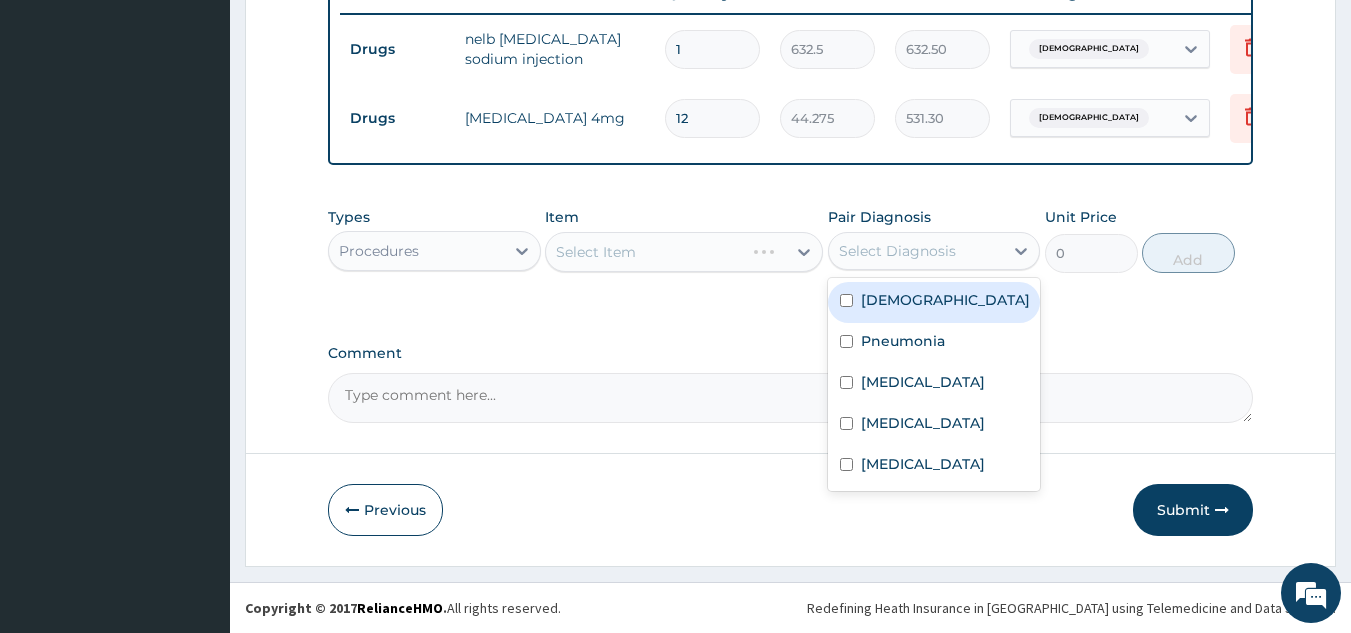 click on "Select Diagnosis" at bounding box center [897, 251] 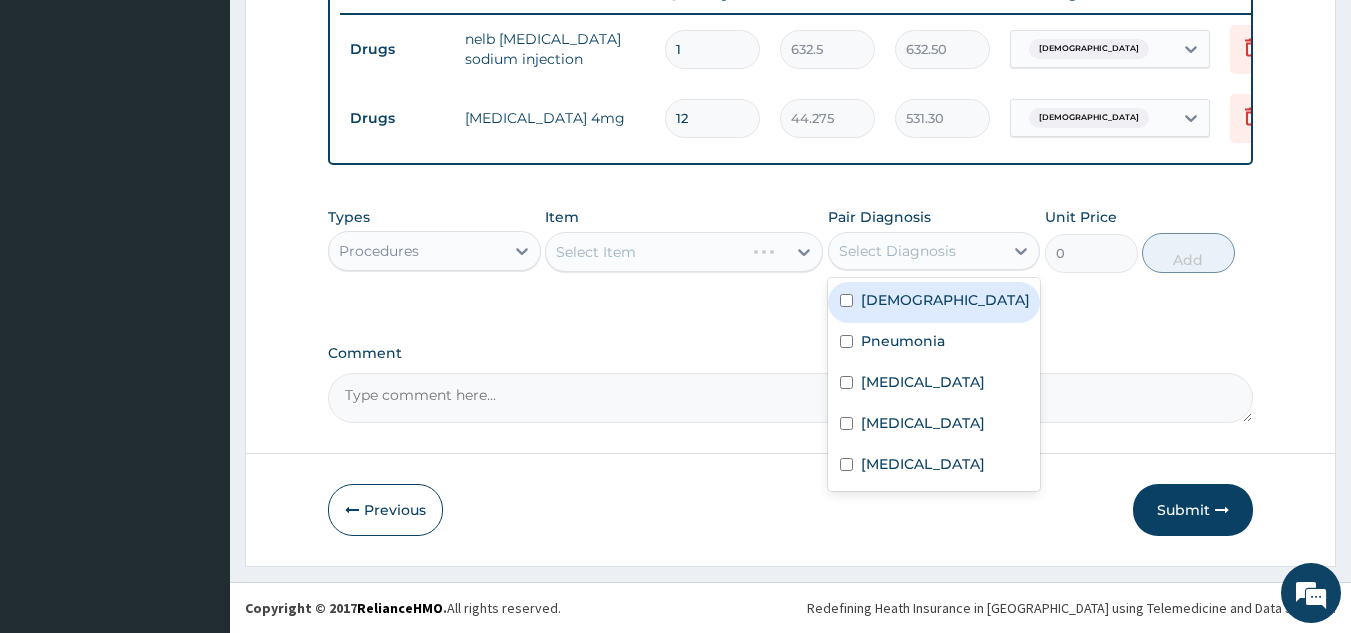 click on "Asthma" at bounding box center (945, 300) 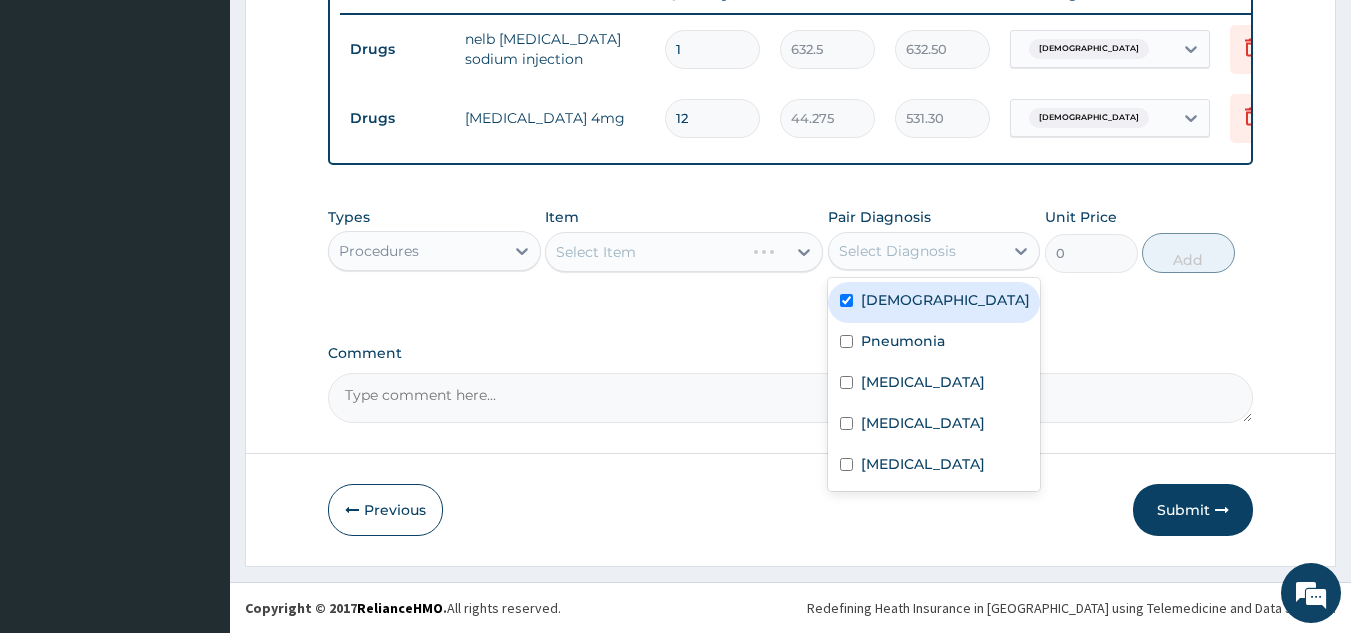 checkbox on "true" 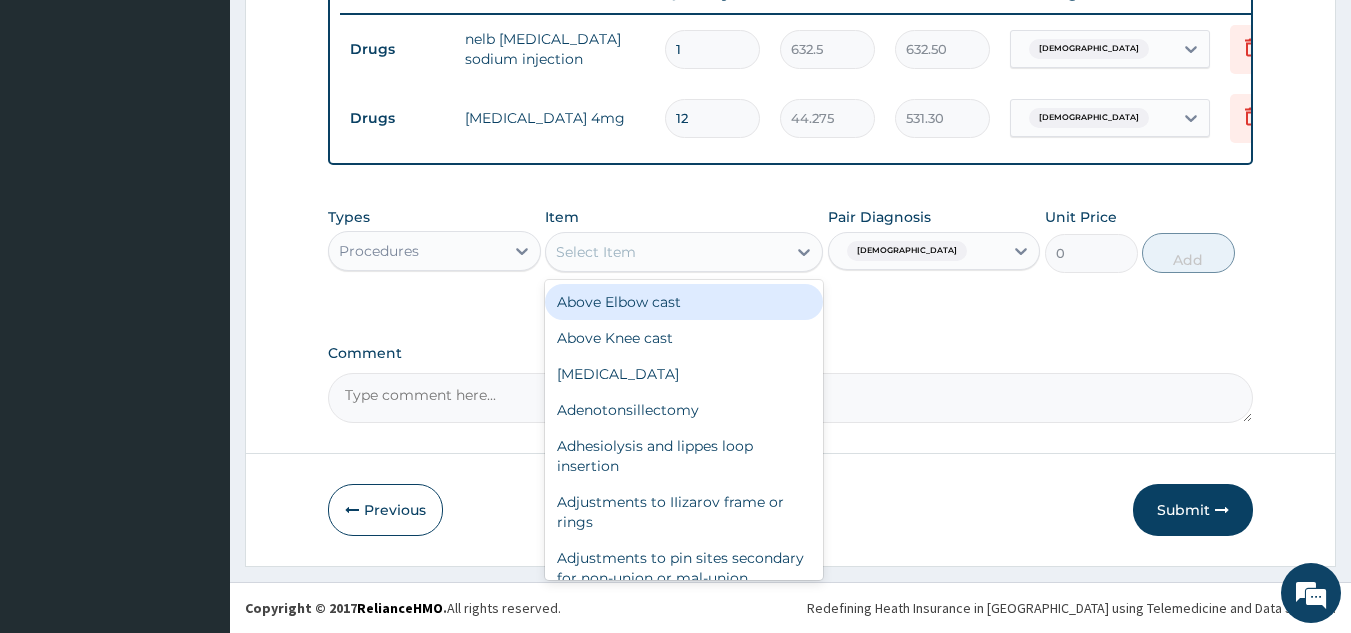 click on "Select Item" at bounding box center [666, 252] 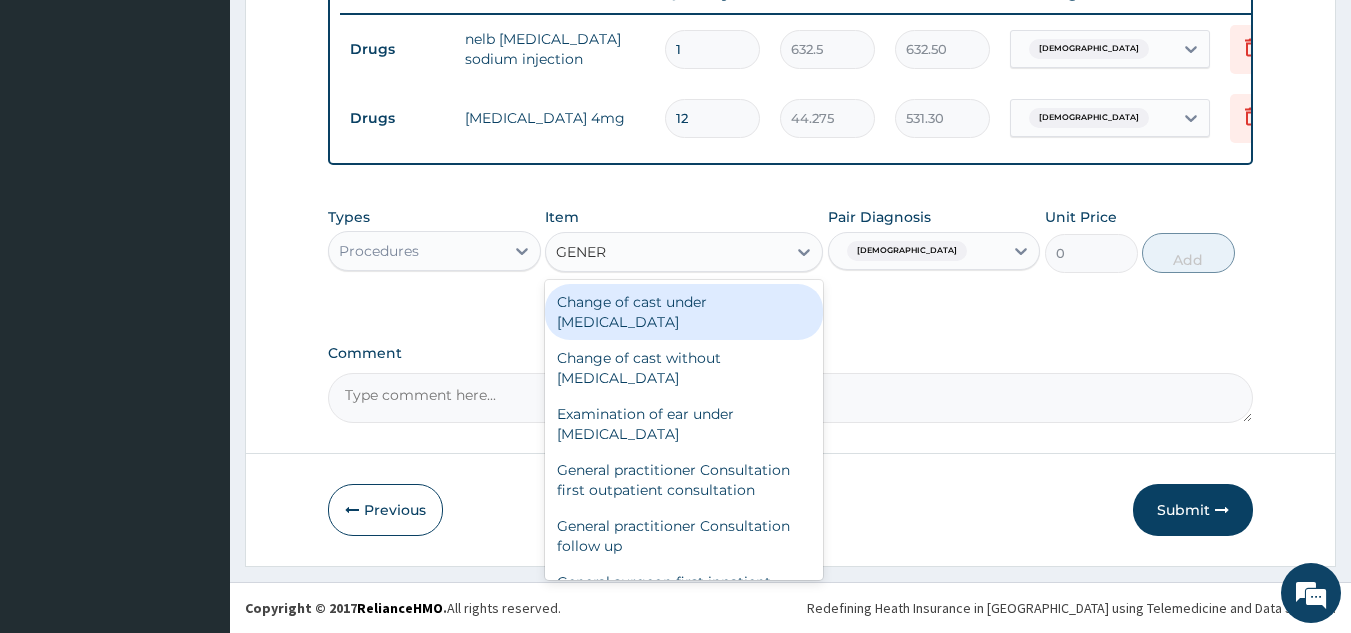 type on "GENERA" 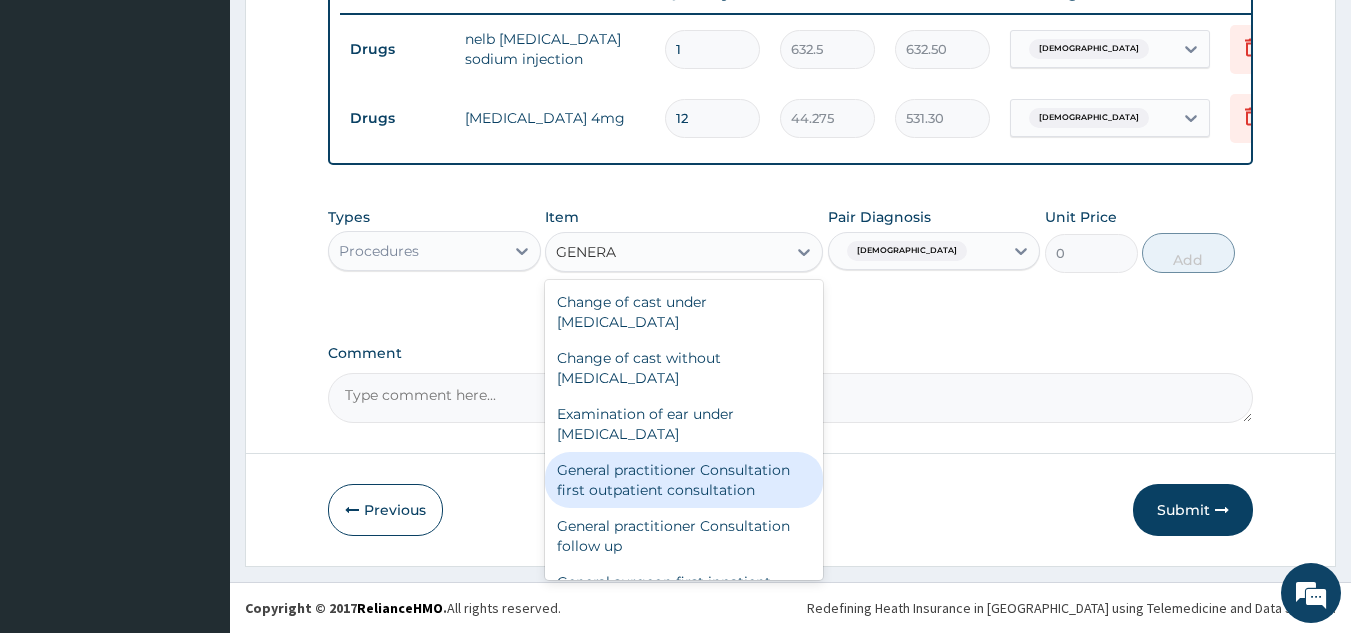 click on "General practitioner Consultation first outpatient consultation" at bounding box center (684, 480) 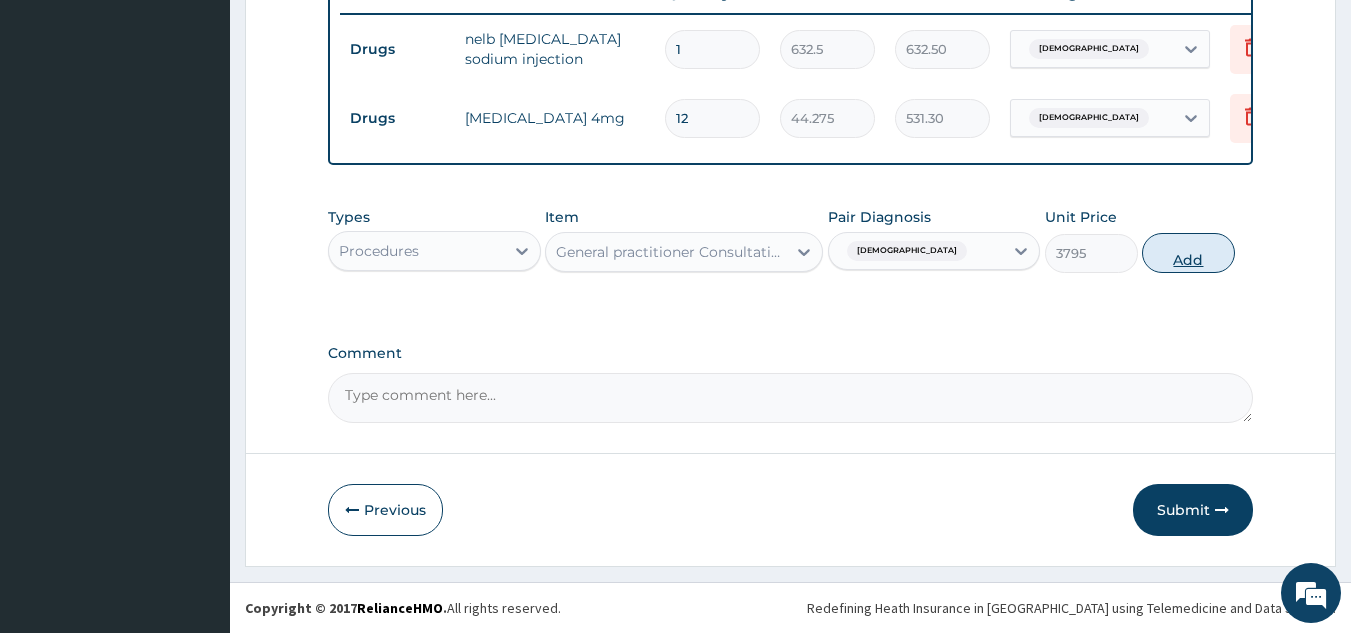 click on "Add" at bounding box center (1188, 253) 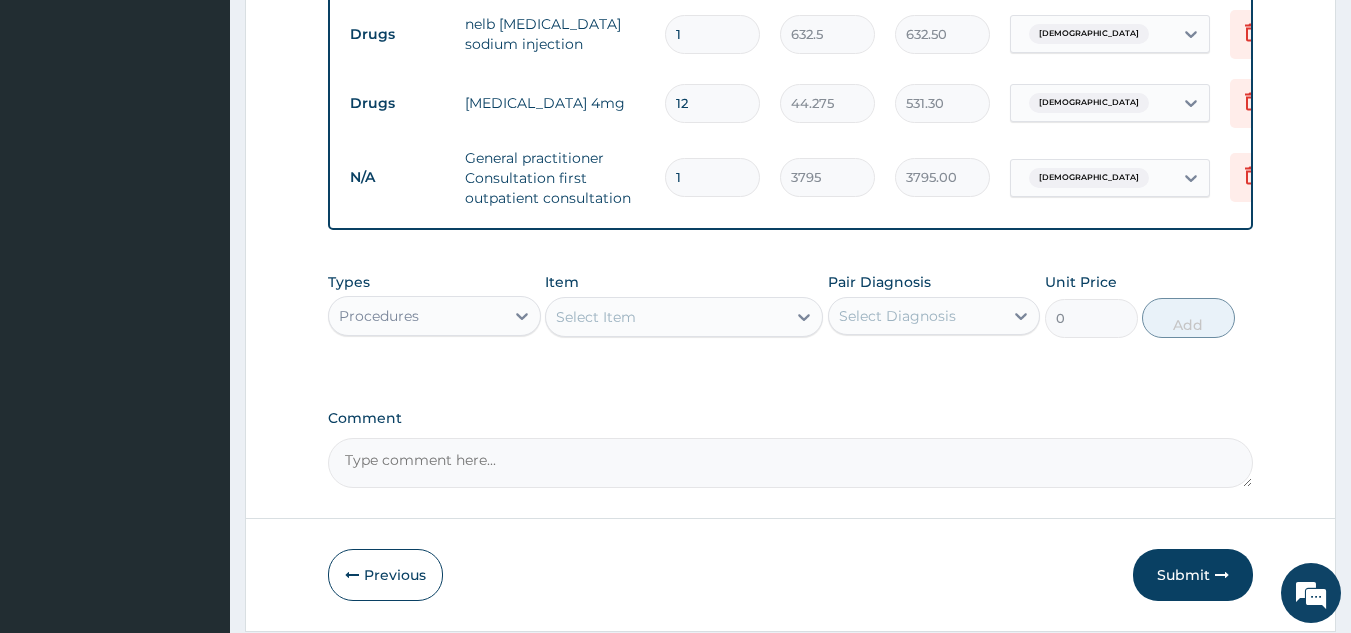 click on "Procedures" at bounding box center (416, 316) 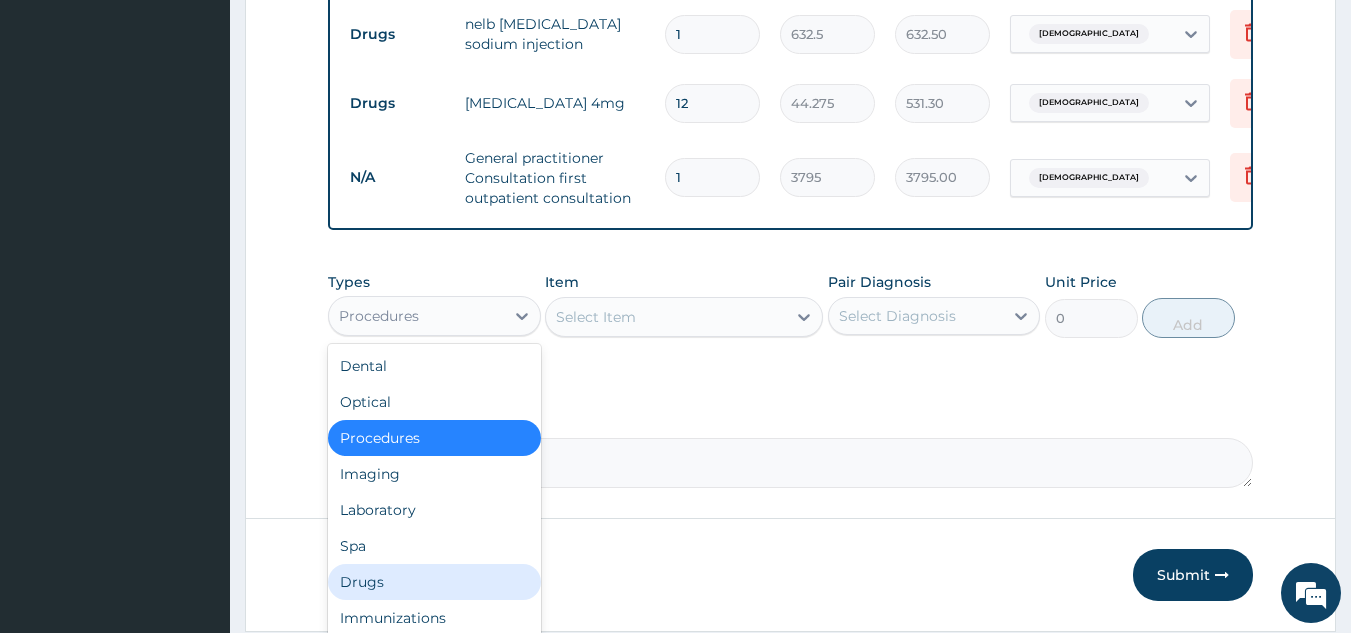click on "Drugs" at bounding box center (434, 582) 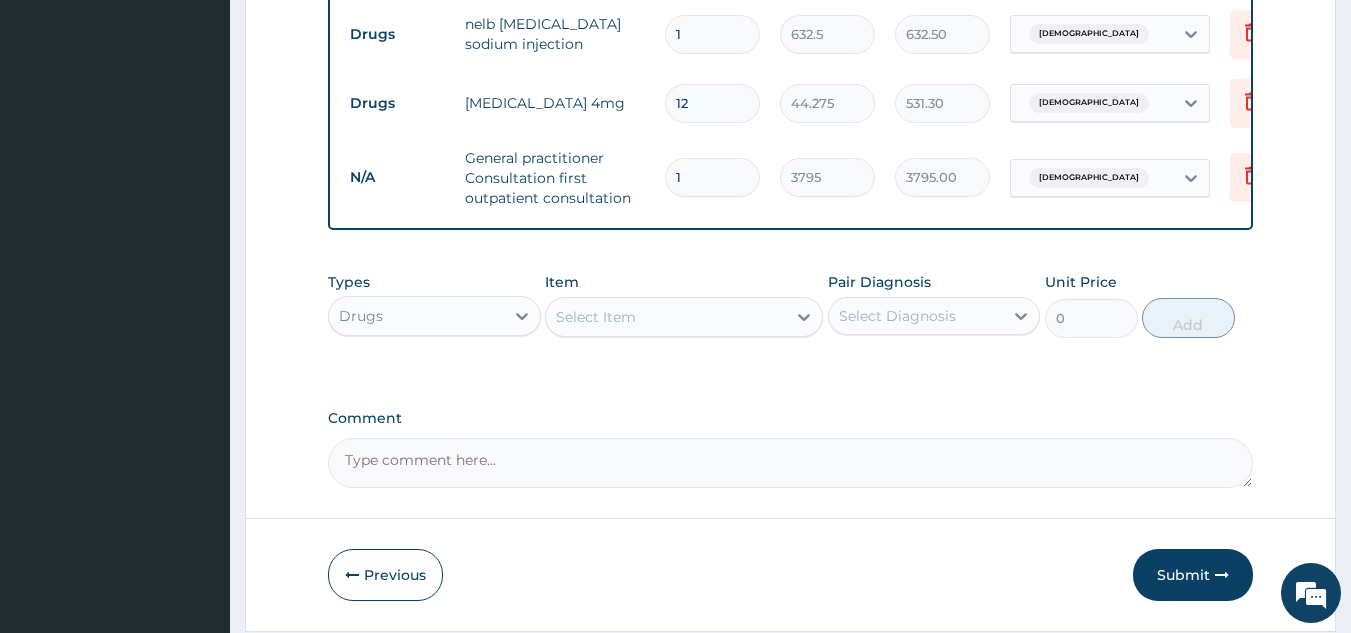 click on "1" at bounding box center [712, 177] 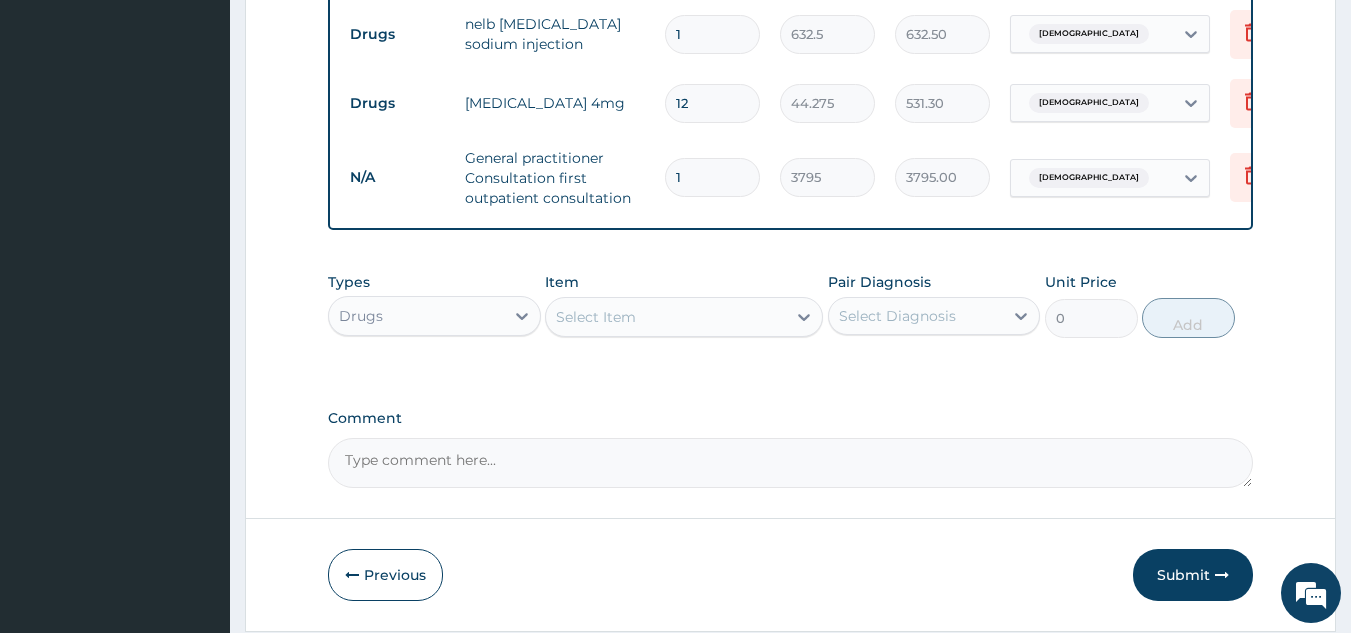 type 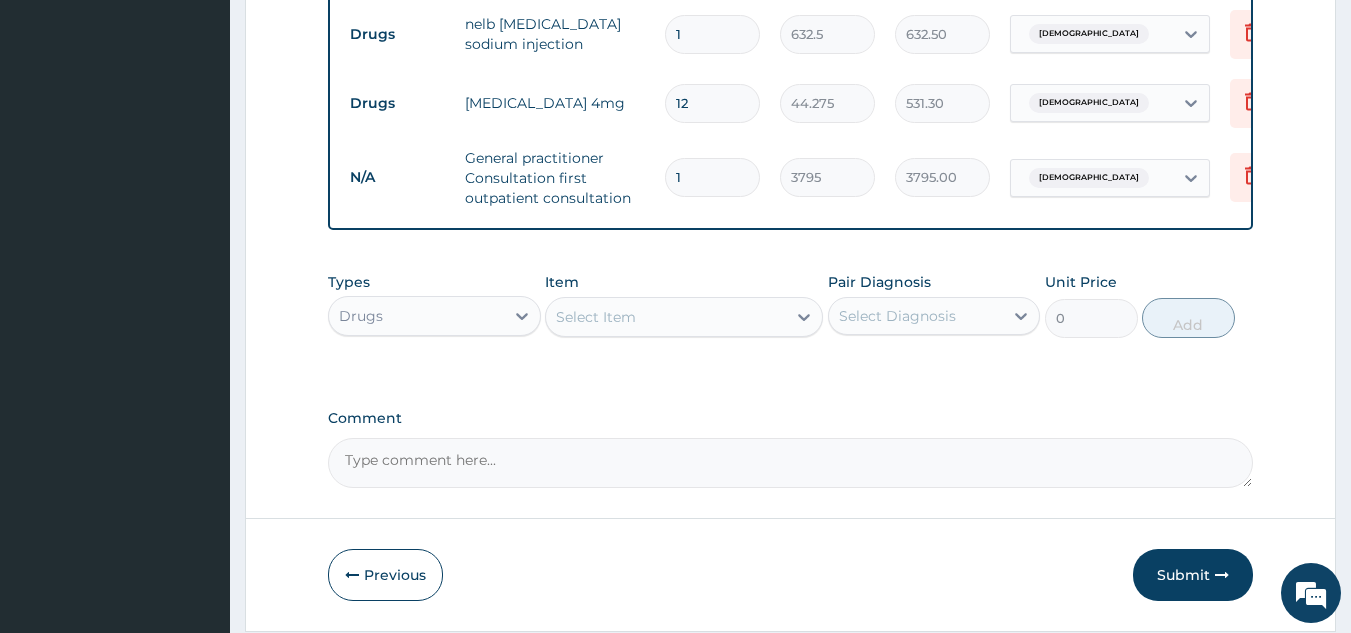 type on "0.00" 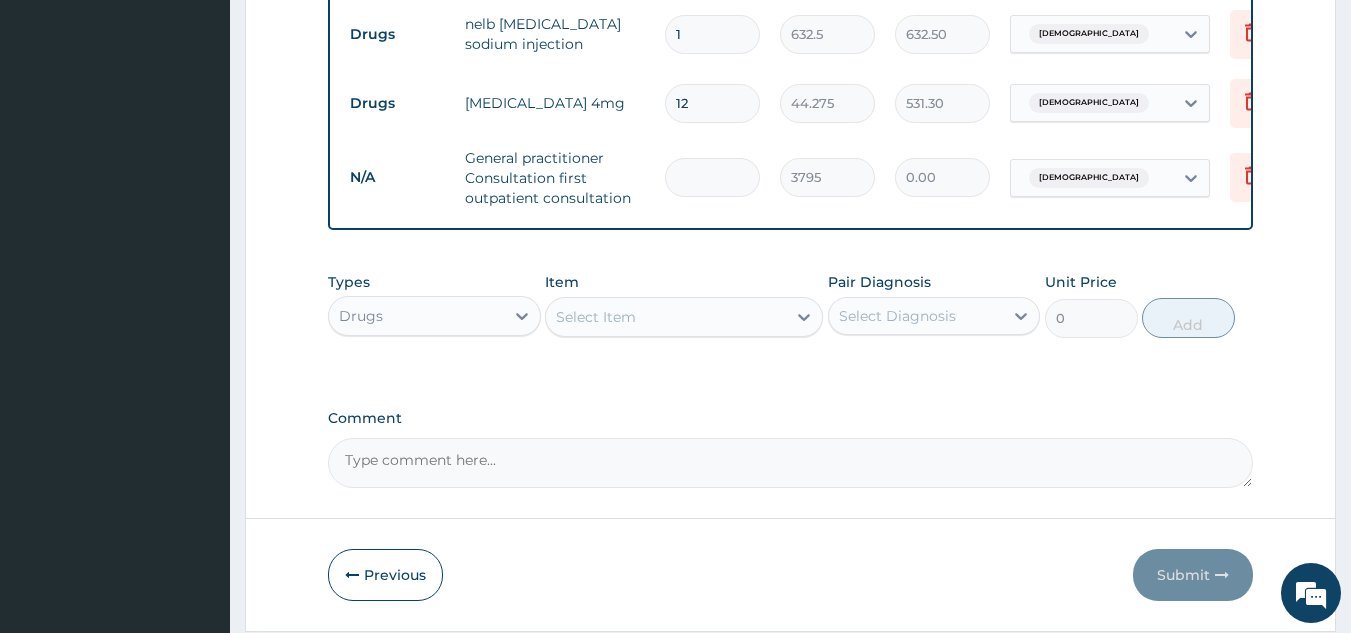 type on "2" 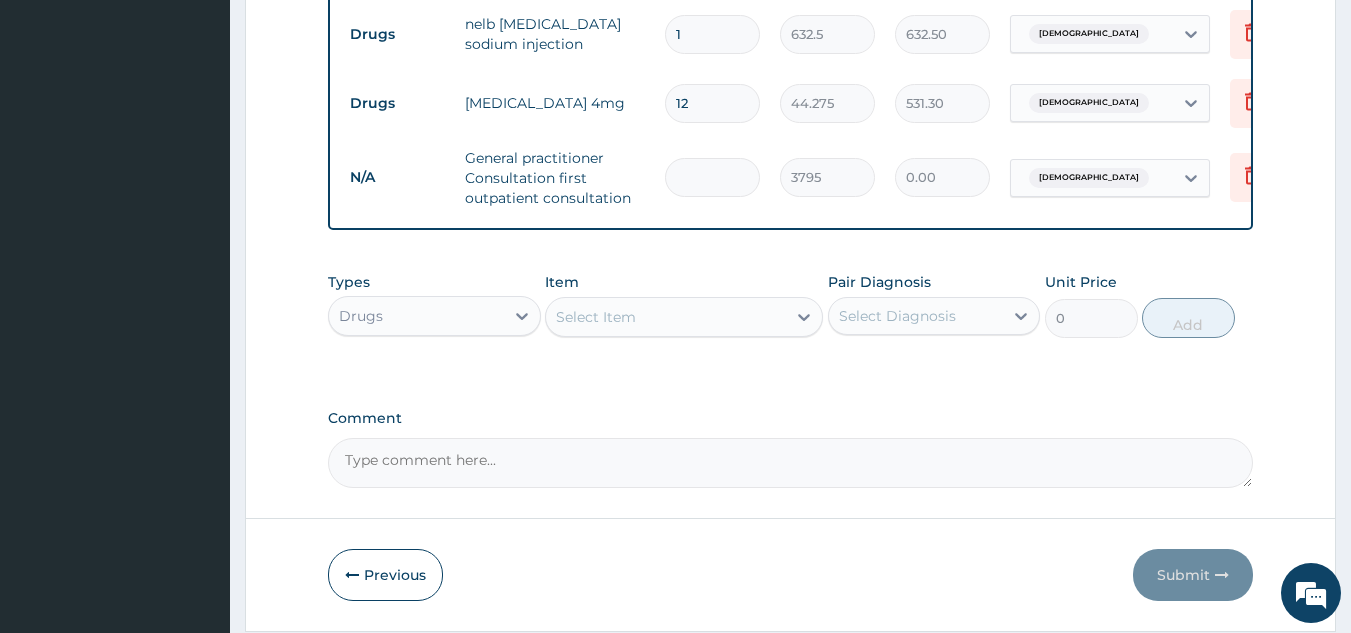 type on "7590.00" 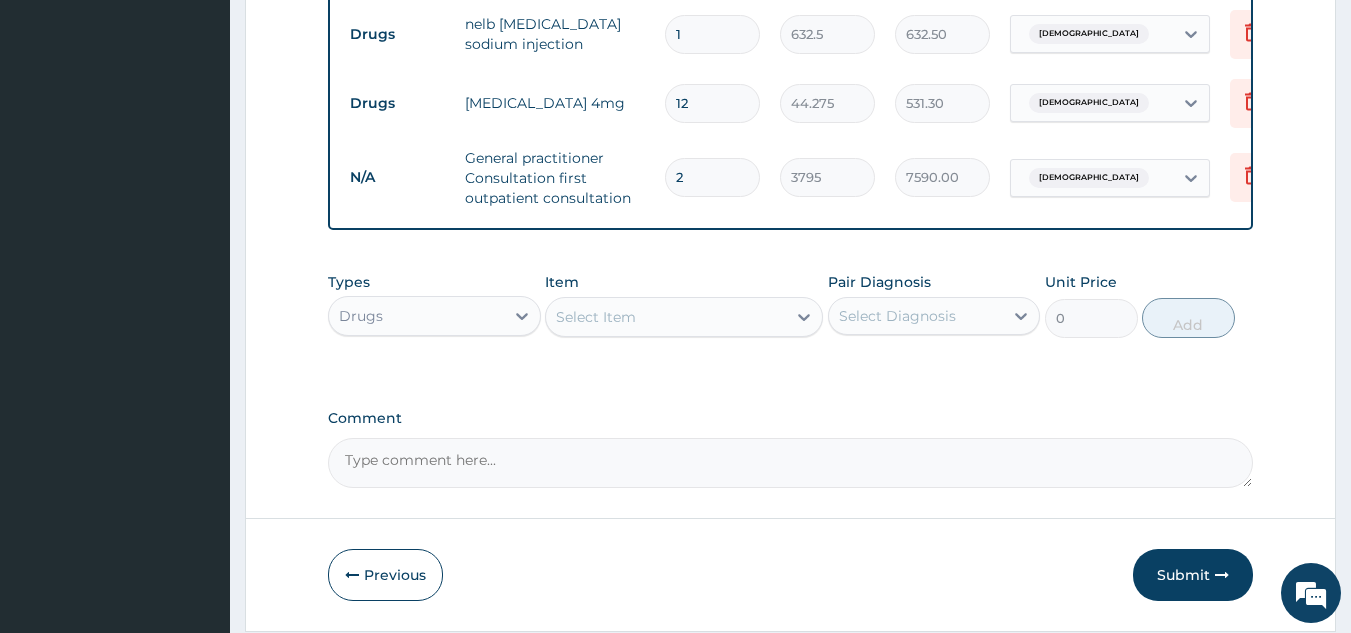 type 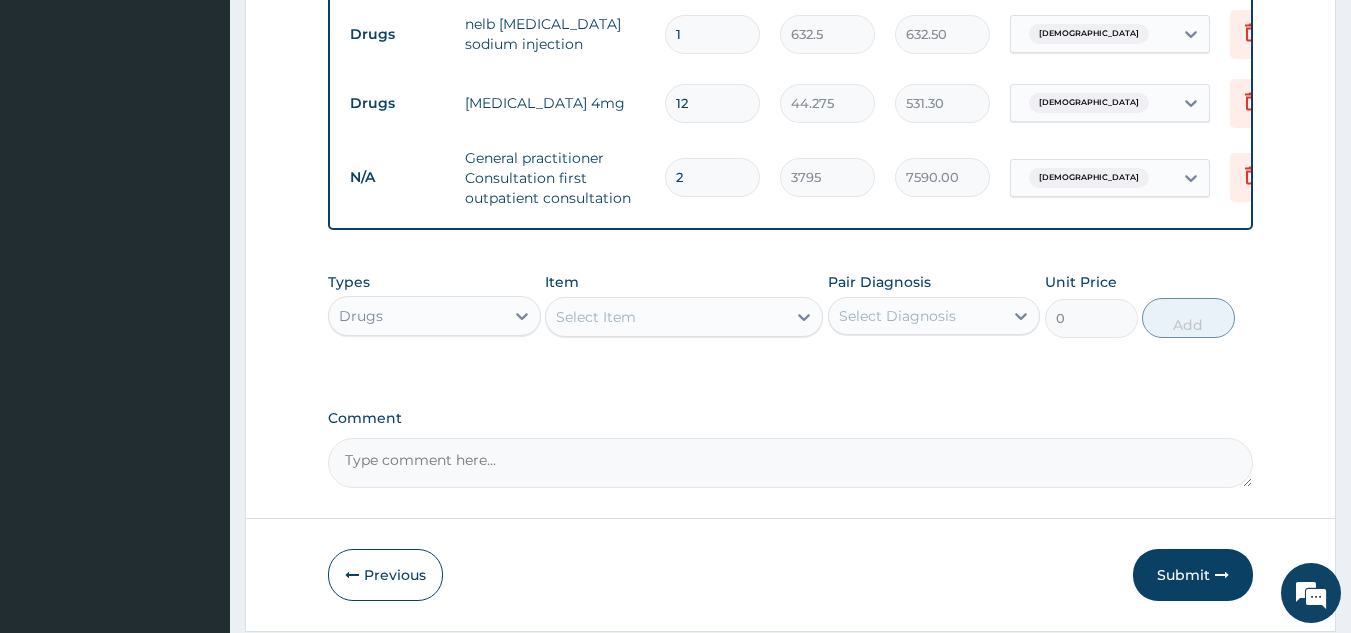 type on "0.00" 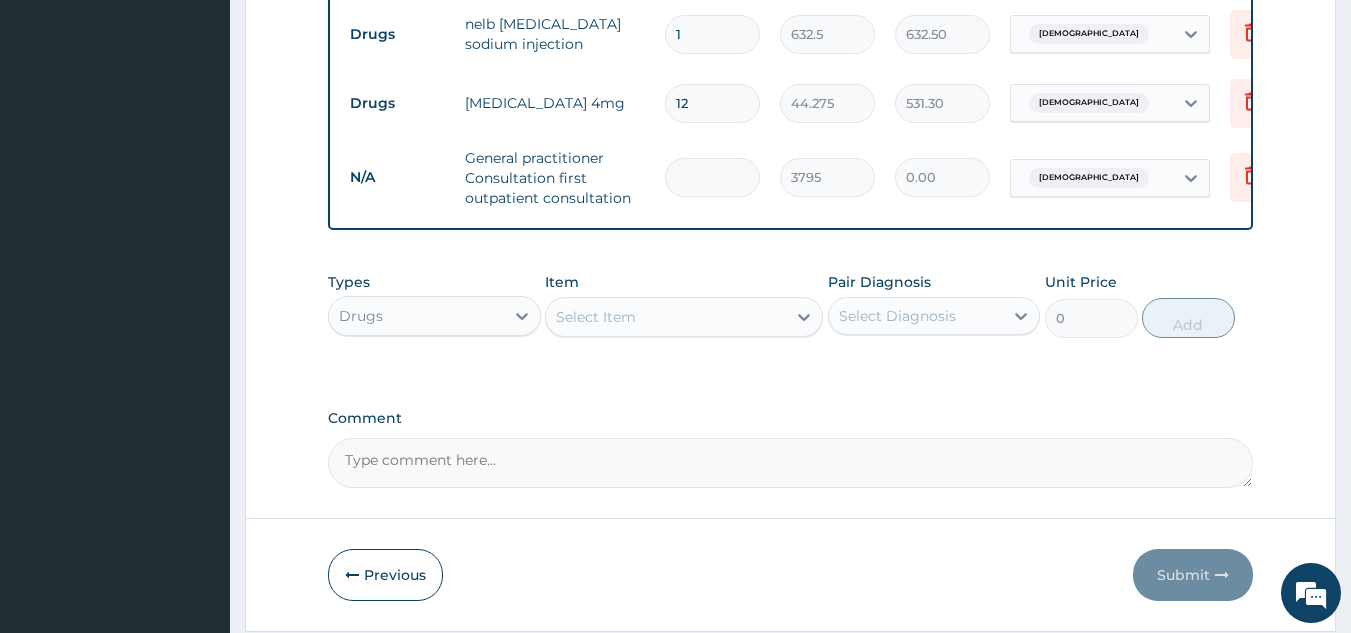 type on "1" 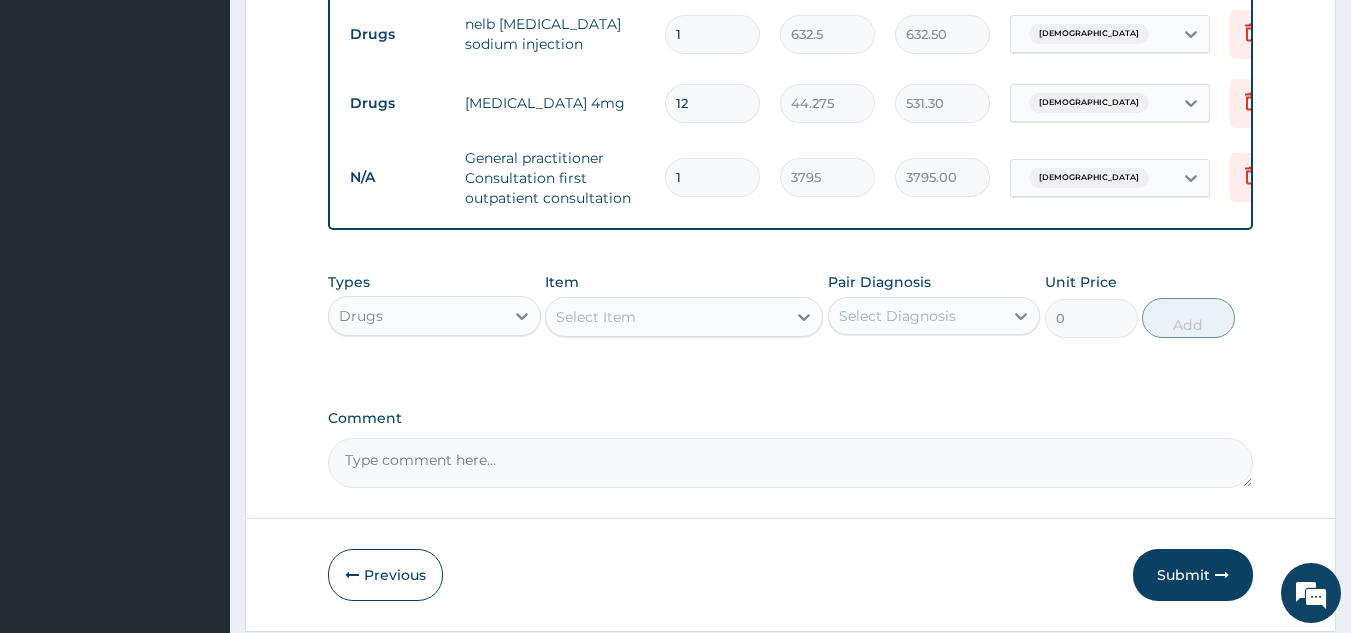 click on "N/A General practitioner Consultation first outpatient consultation 1 3795 3795.00 Asthma Delete" at bounding box center [830, 178] 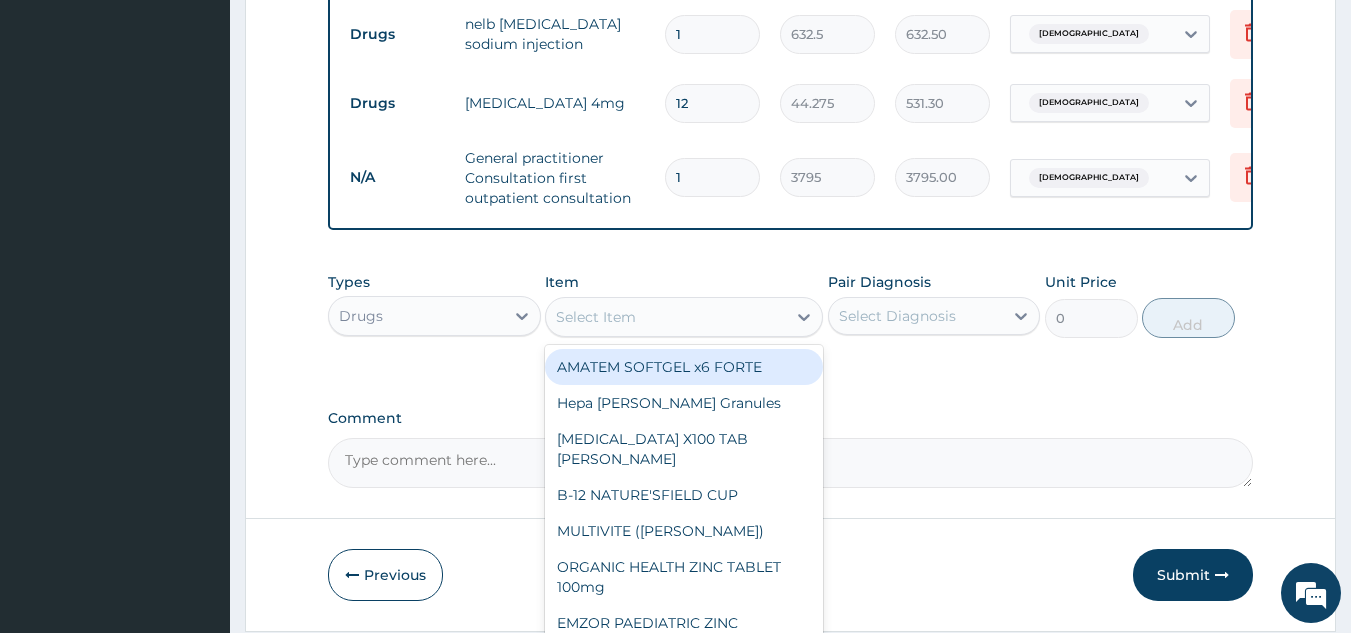 click on "Select Item" at bounding box center (596, 317) 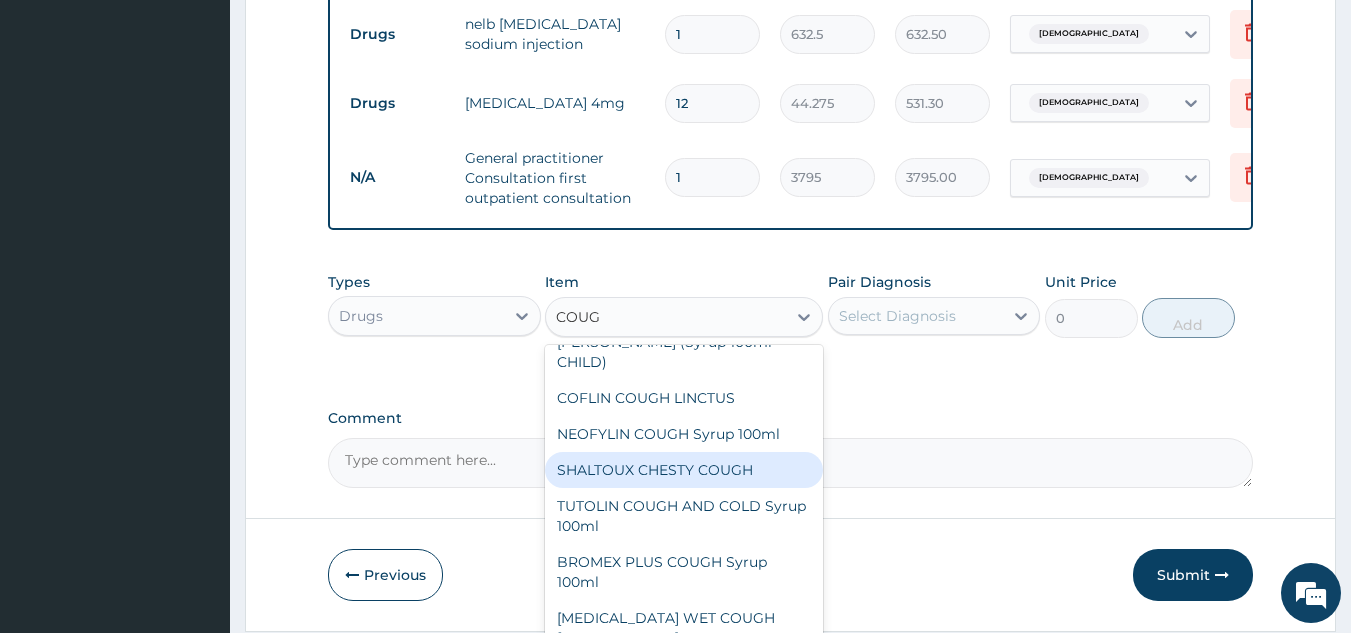 scroll, scrollTop: 0, scrollLeft: 0, axis: both 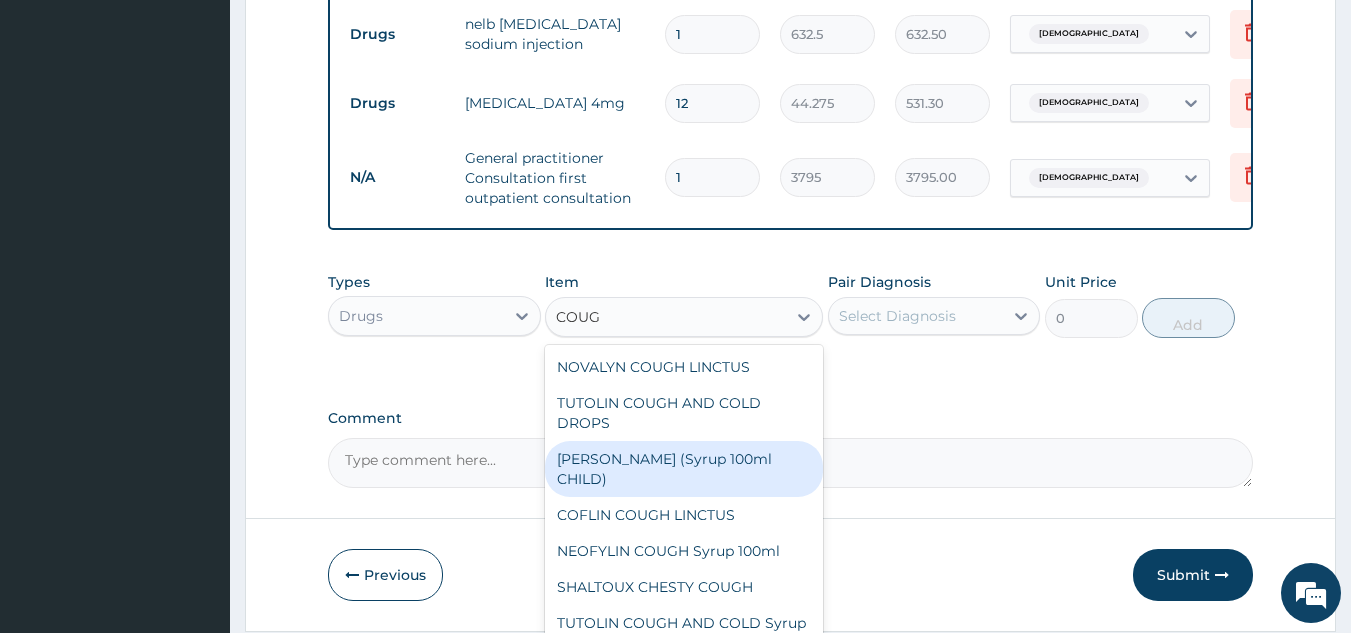 type on "COUGH" 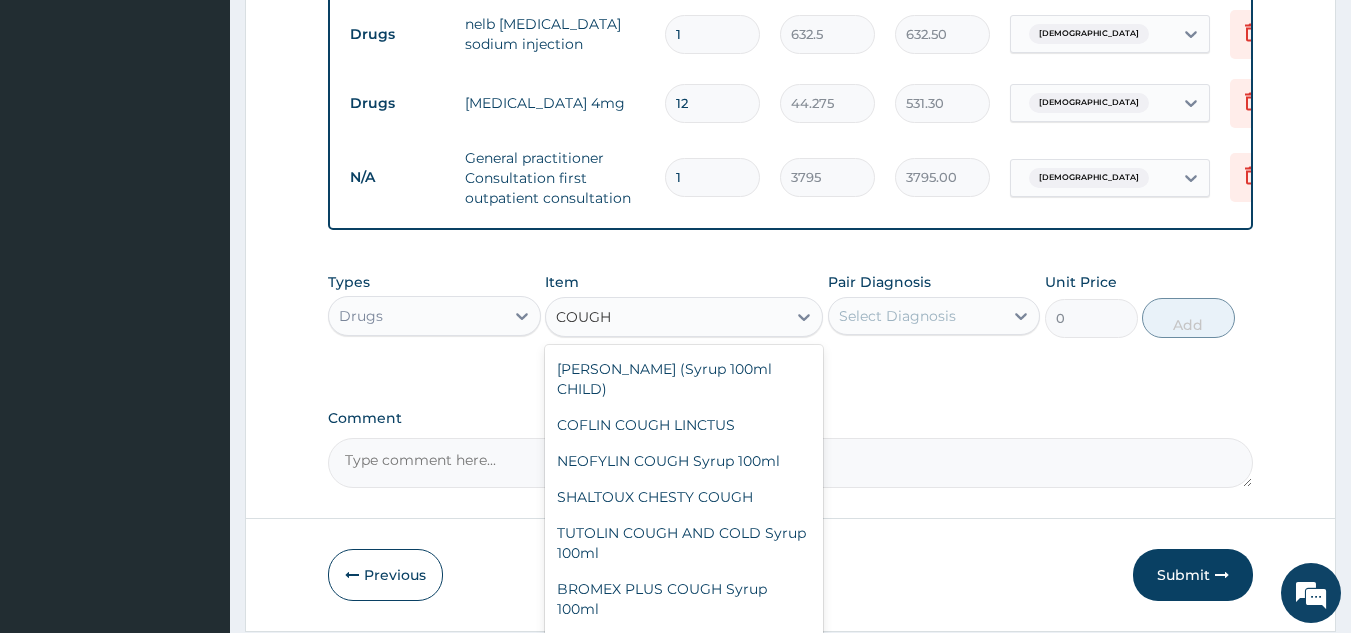 scroll, scrollTop: 89, scrollLeft: 0, axis: vertical 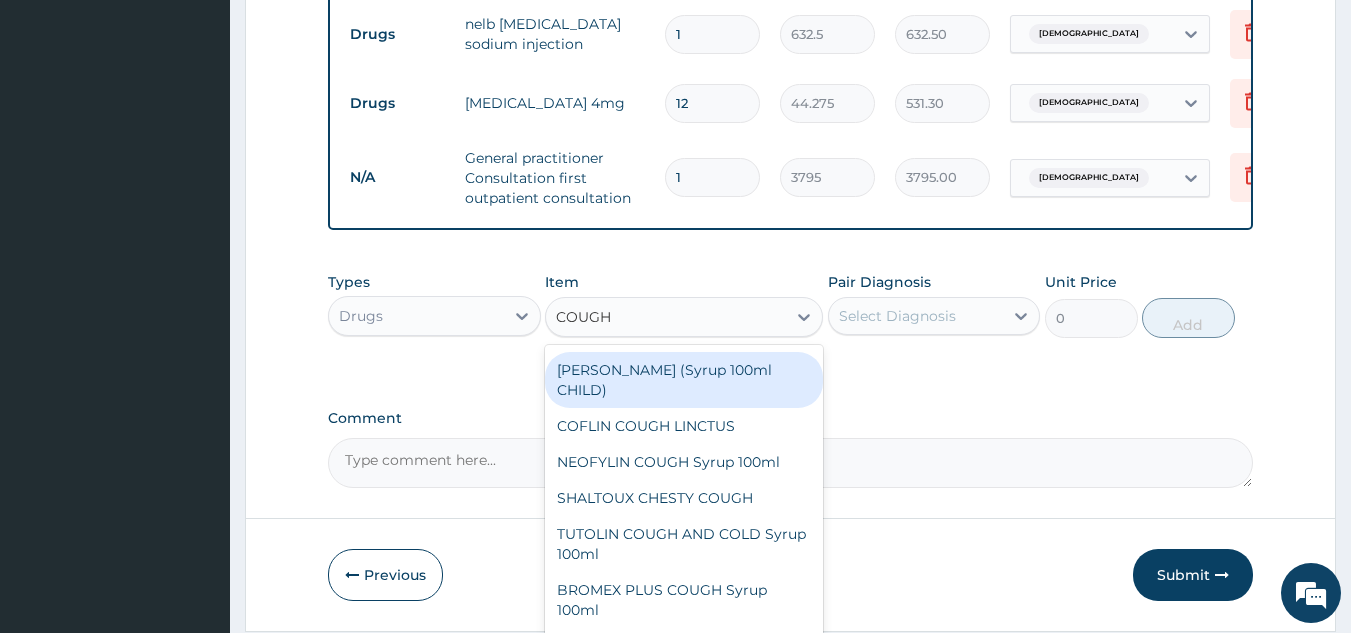 click on "EMZOLYN COUGH (Syrup 100ml CHILD)" at bounding box center [684, 380] 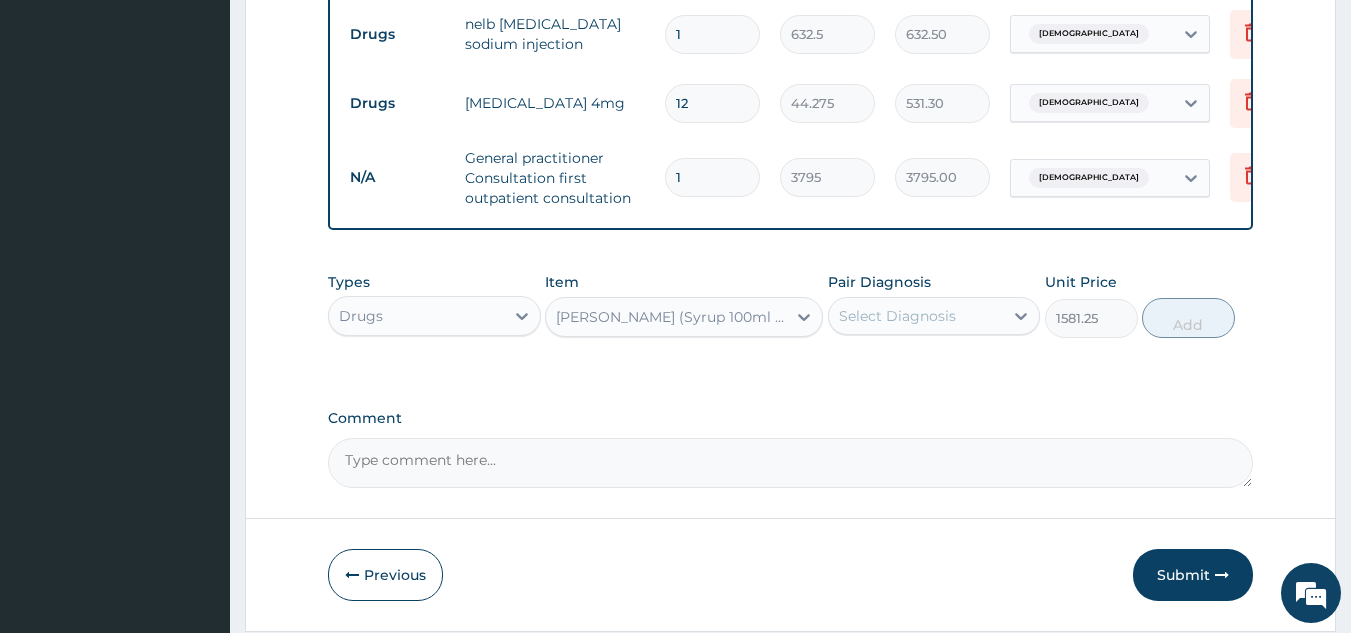 click on "PA Code / Prescription Code PA/2DAA00 Encounter Date 11-07-2025 Important Notice Please enter PA codes before entering items that are not attached to a PA code   All diagnoses entered must be linked to a claim item. Diagnosis & Claim Items that are visible but inactive cannot be edited because they were imported from an already approved PA code. Diagnosis Asthma query Pneumonia Query Bacteremia Query Essential hypertension Query Upper respiratory infection Query NB: All diagnosis must be linked to a claim item Claim Items Type Name Quantity Unit Price Total Price Pair Diagnosis Actions Drugs nelb hydrocortisone sodium injection 1 632.5 632.50 Asthma Delete Drugs salbutamol 4mg 12 44.275 531.30 Asthma Delete N/A General practitioner Consultation first outpatient consultation 1 3795 3795.00 Asthma Delete Types Drugs Item EMZOLYN COUGH (Syrup 100ml CHILD) Pair Diagnosis Select Diagnosis Unit Price 1581.25 Add Comment" at bounding box center [791, -60] 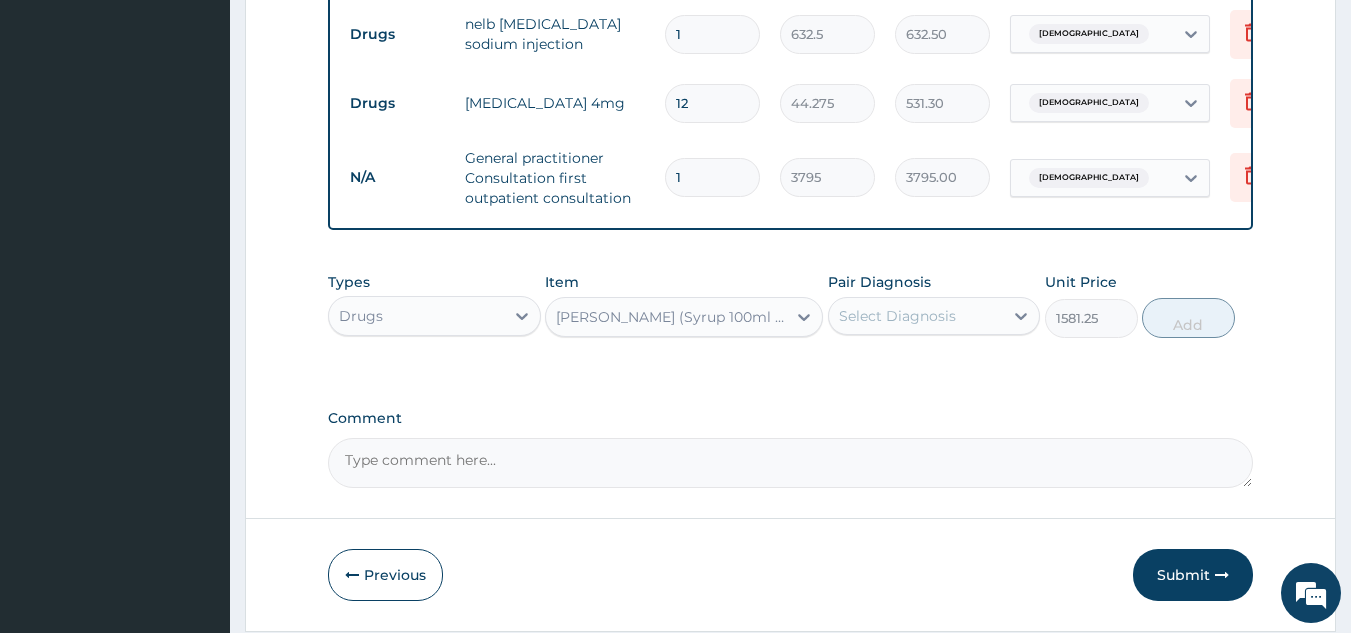 click on "Select Diagnosis" at bounding box center (897, 316) 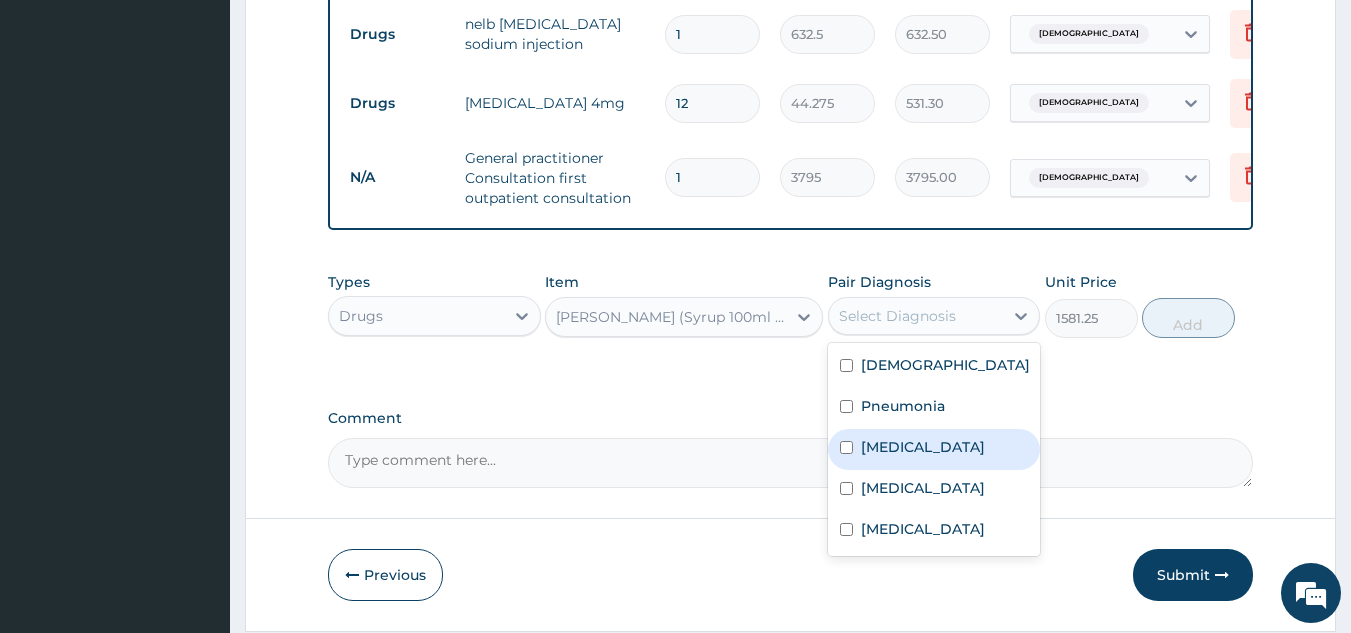 click on "Bacteremia" at bounding box center (923, 447) 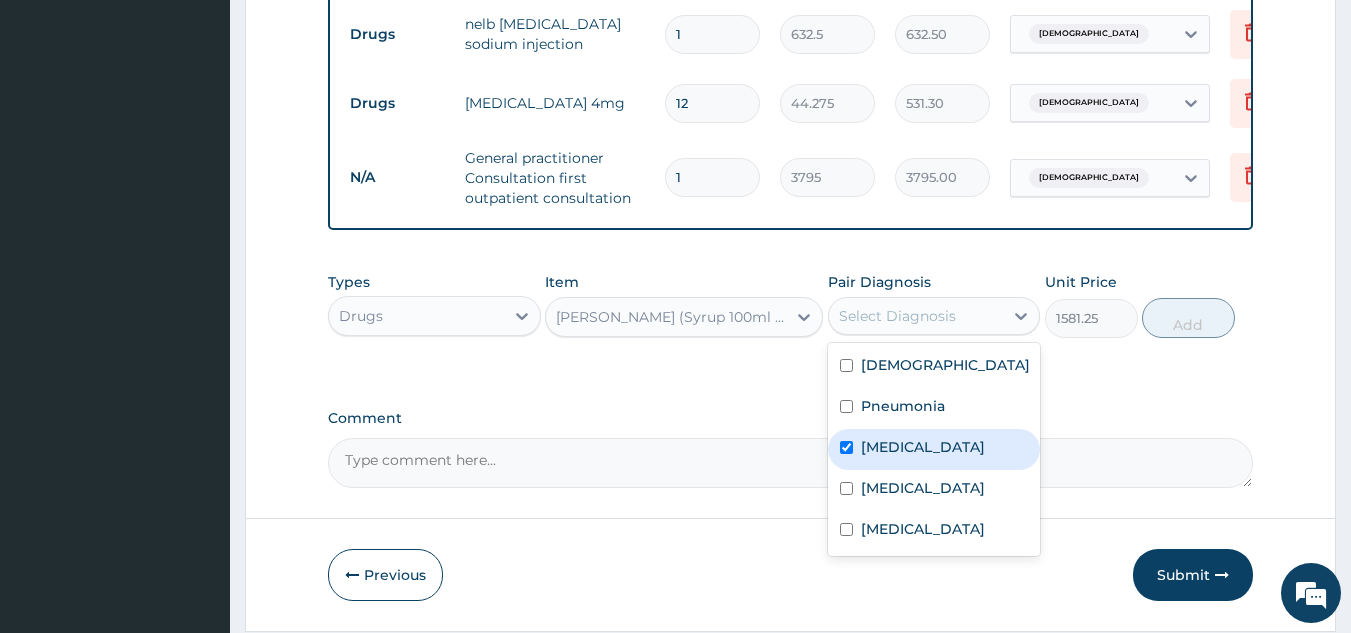 checkbox on "true" 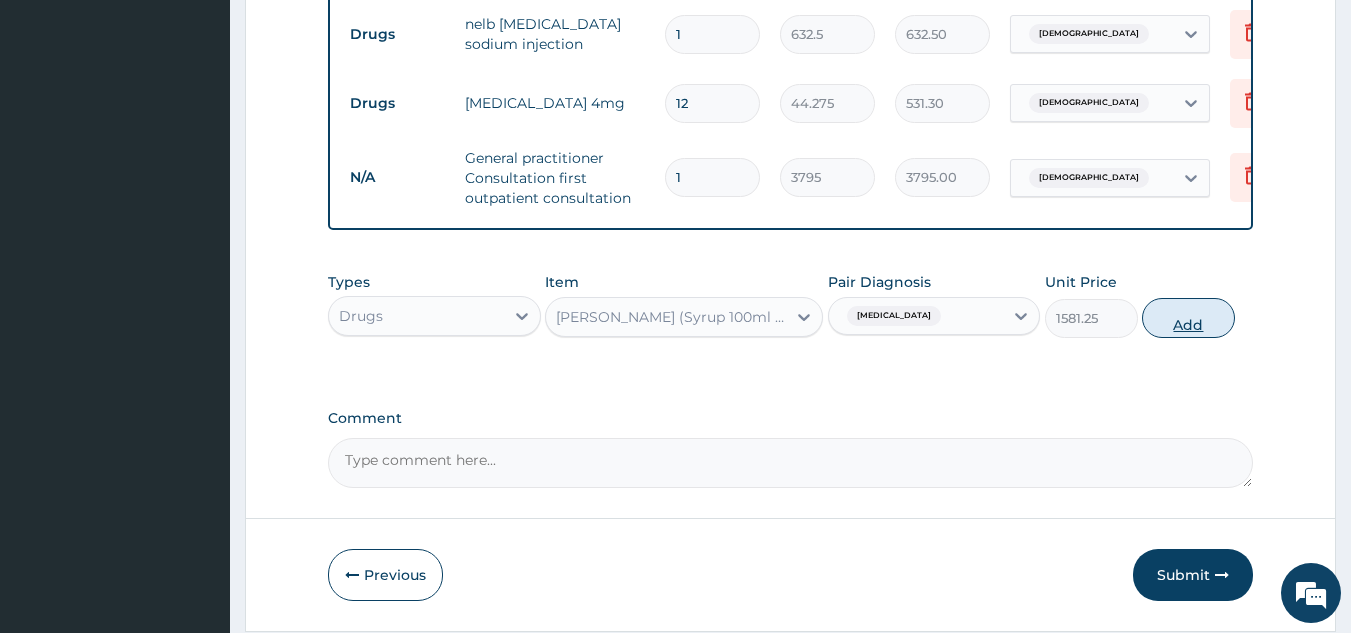 click on "Add" at bounding box center [1188, 318] 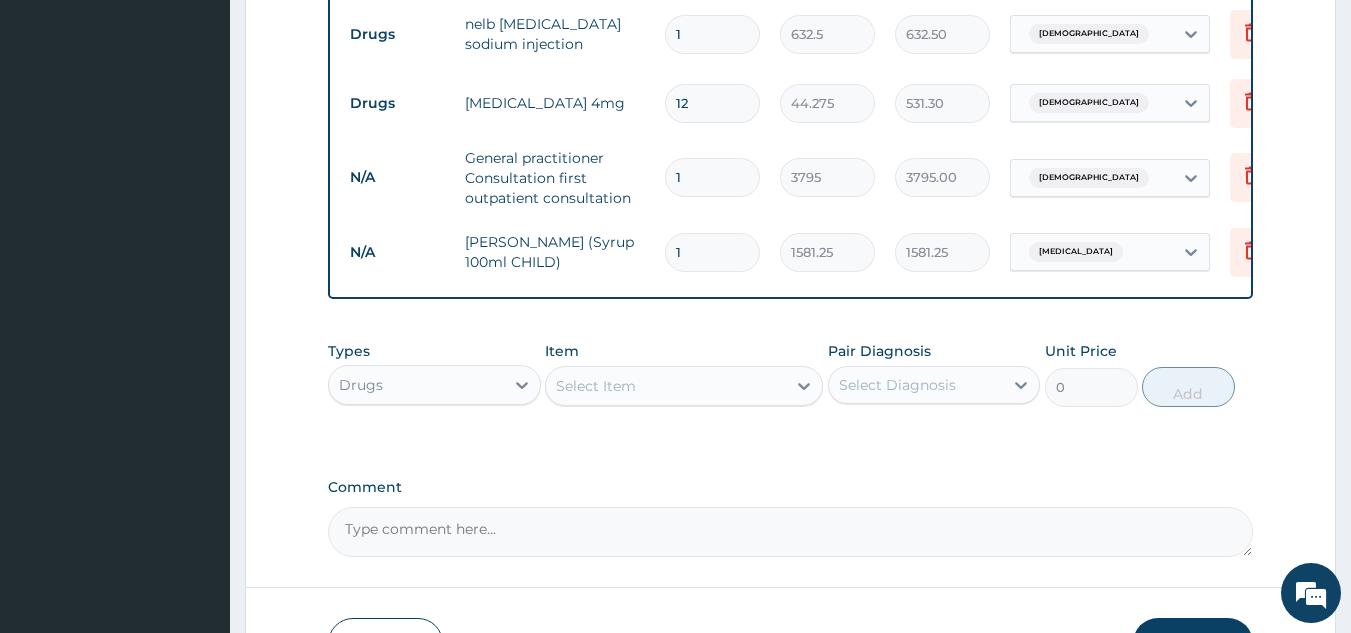 click on "Select Item" at bounding box center [666, 386] 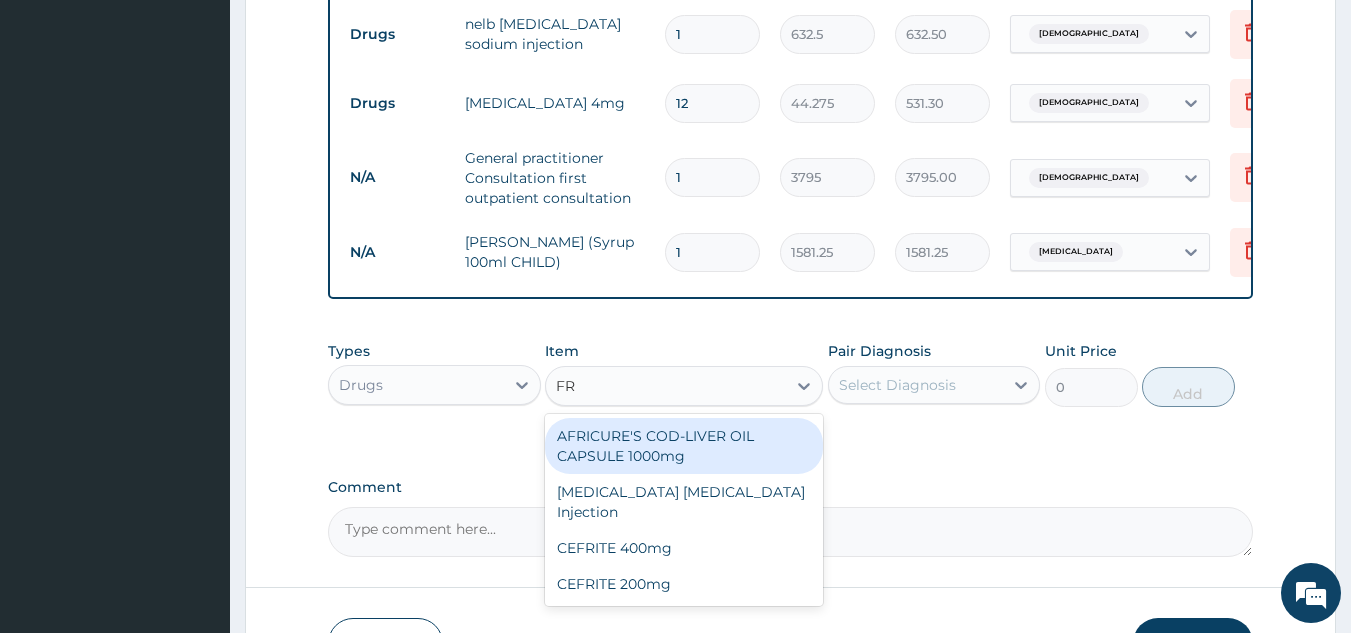 type on "FRU" 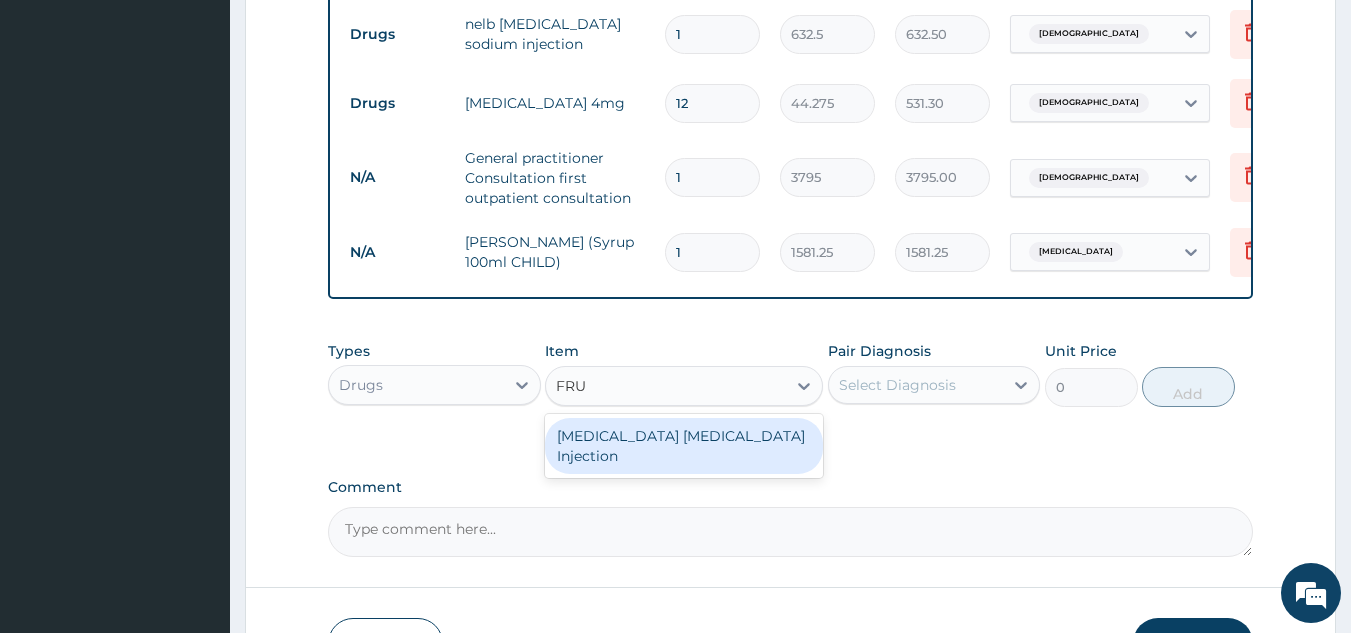 click on "Lasix Frusemide Injection" at bounding box center [684, 446] 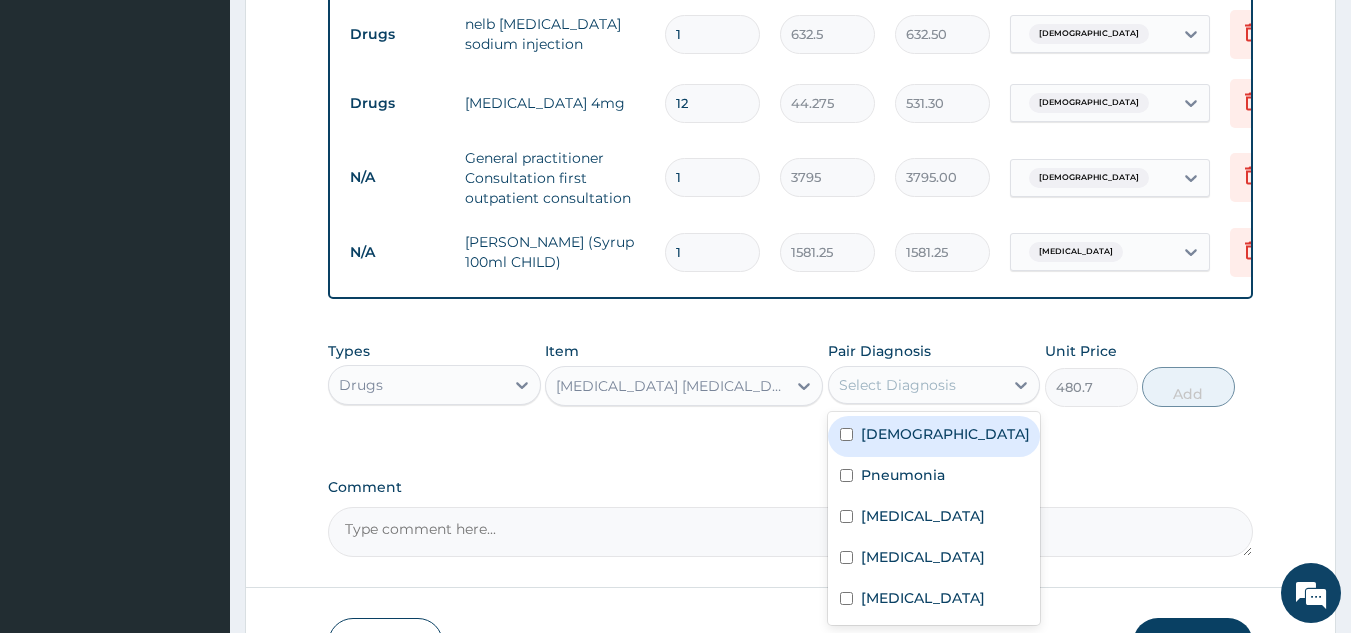 click on "Select Diagnosis" at bounding box center (916, 385) 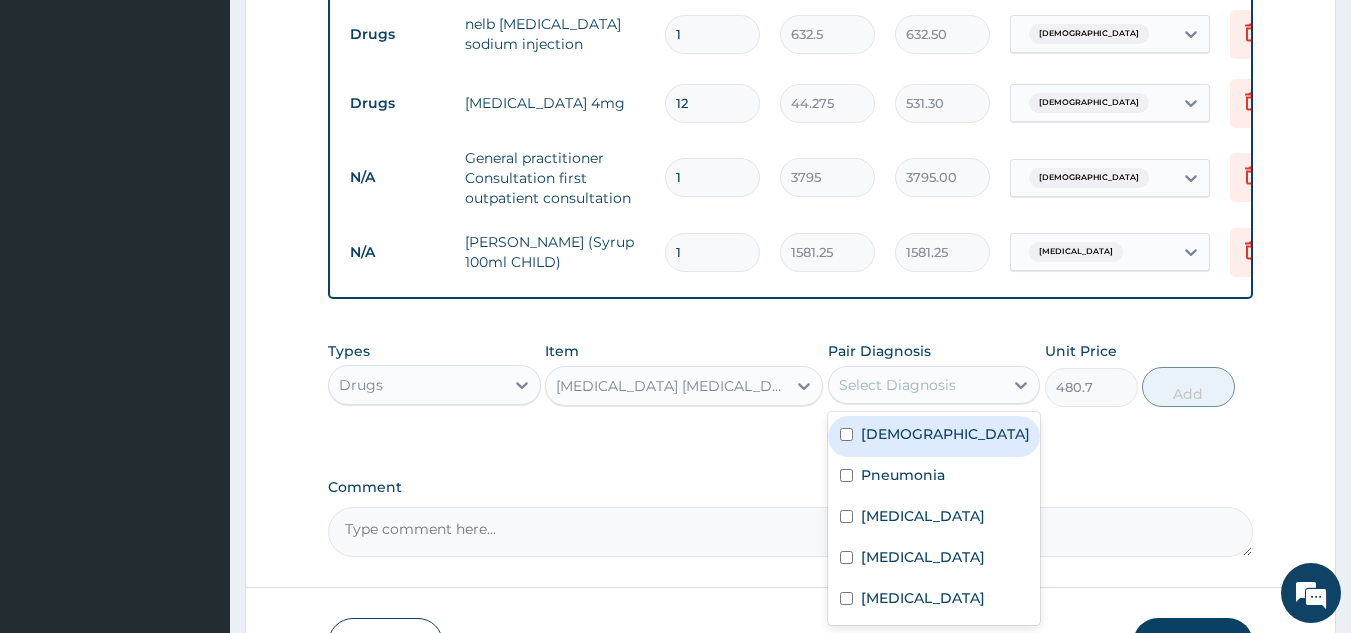 click on "Asthma" at bounding box center [945, 434] 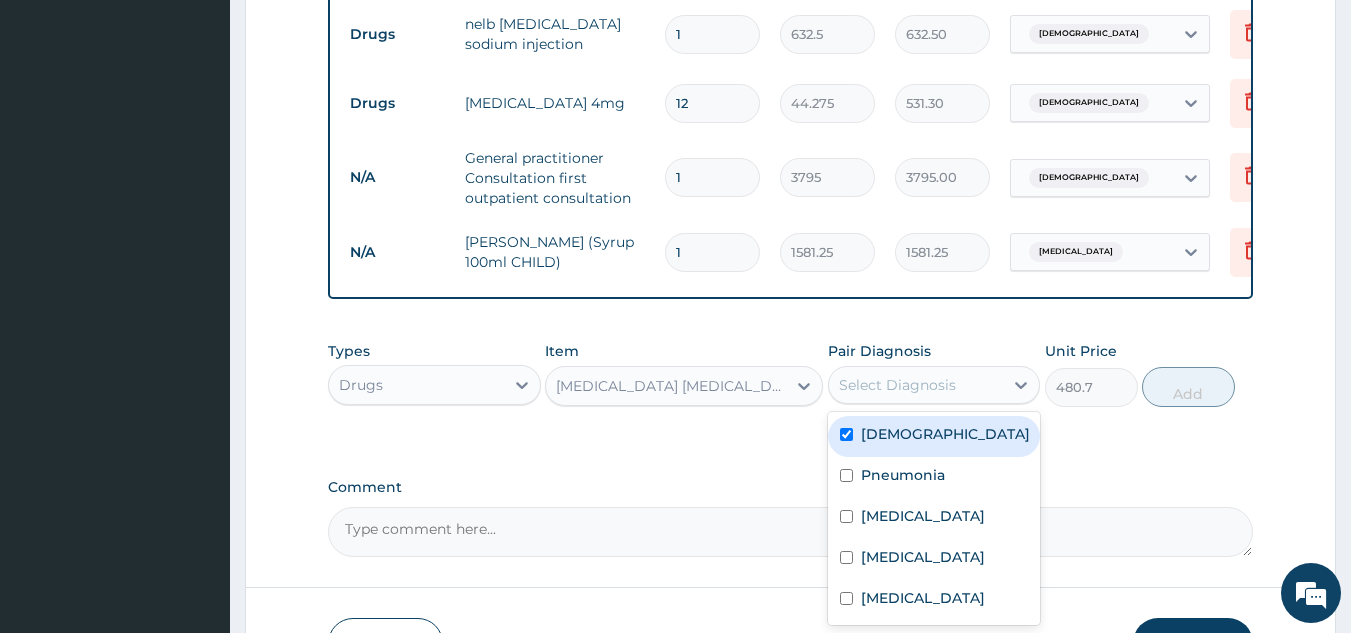 checkbox on "true" 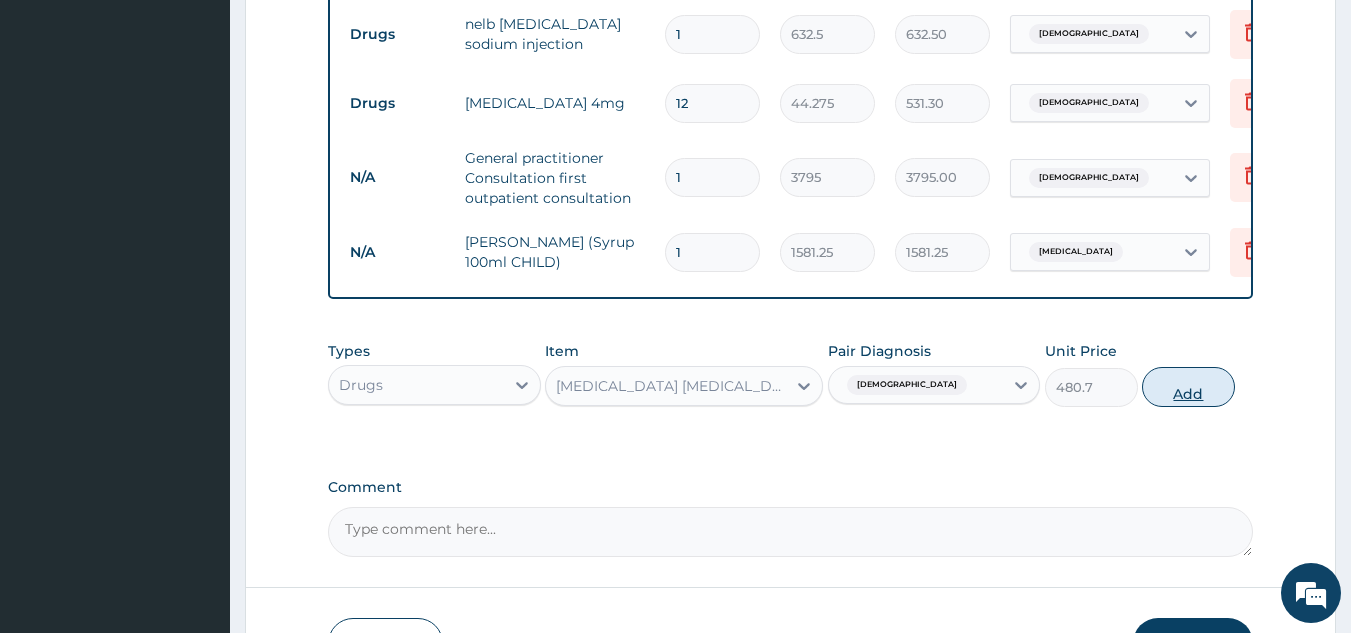 click on "Add" at bounding box center [1188, 387] 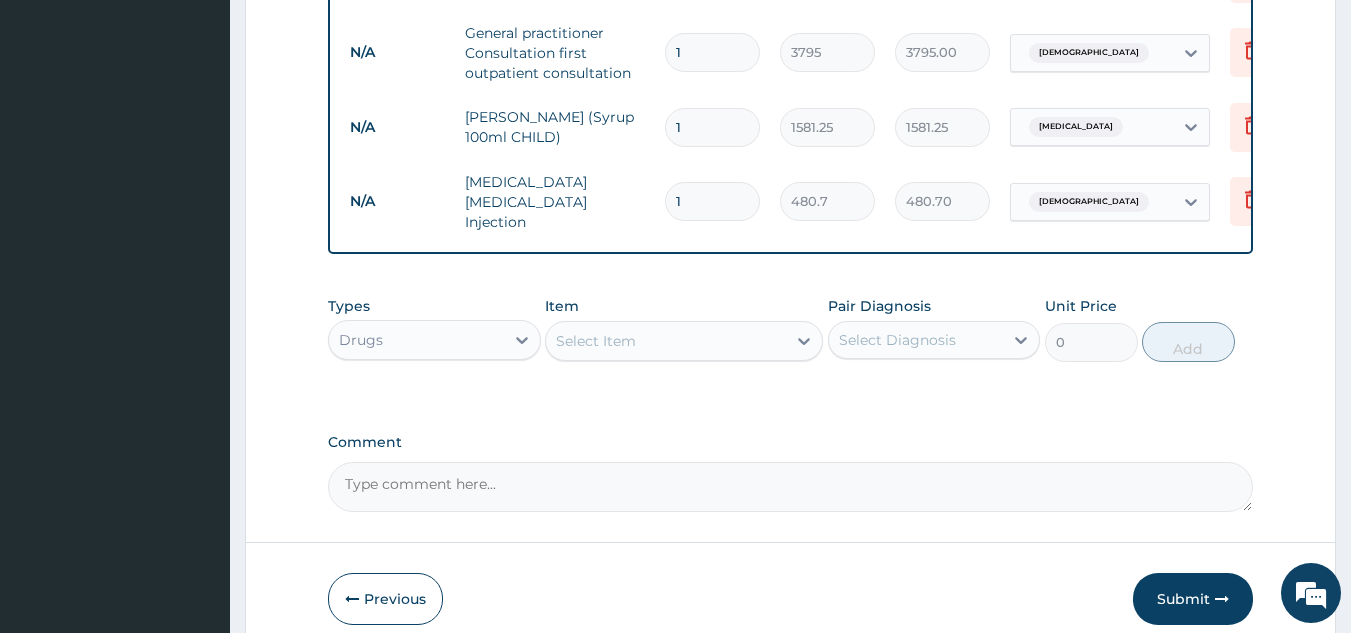 scroll, scrollTop: 940, scrollLeft: 0, axis: vertical 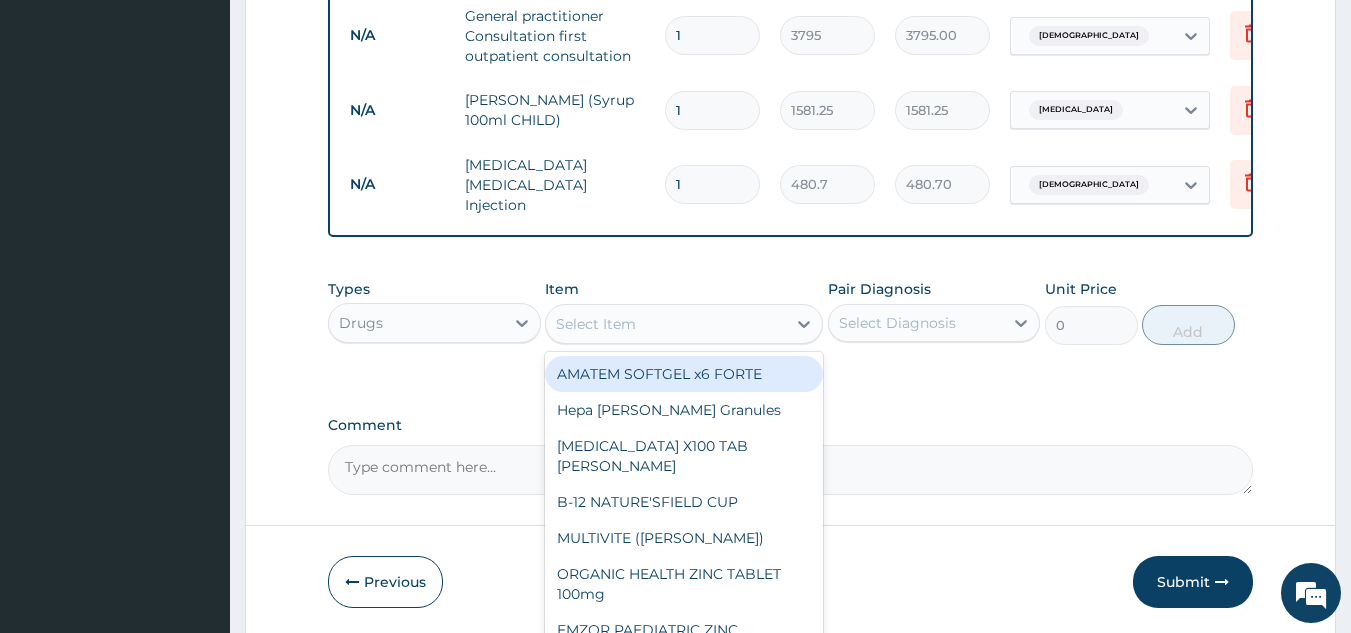 click on "Select Item" at bounding box center [596, 324] 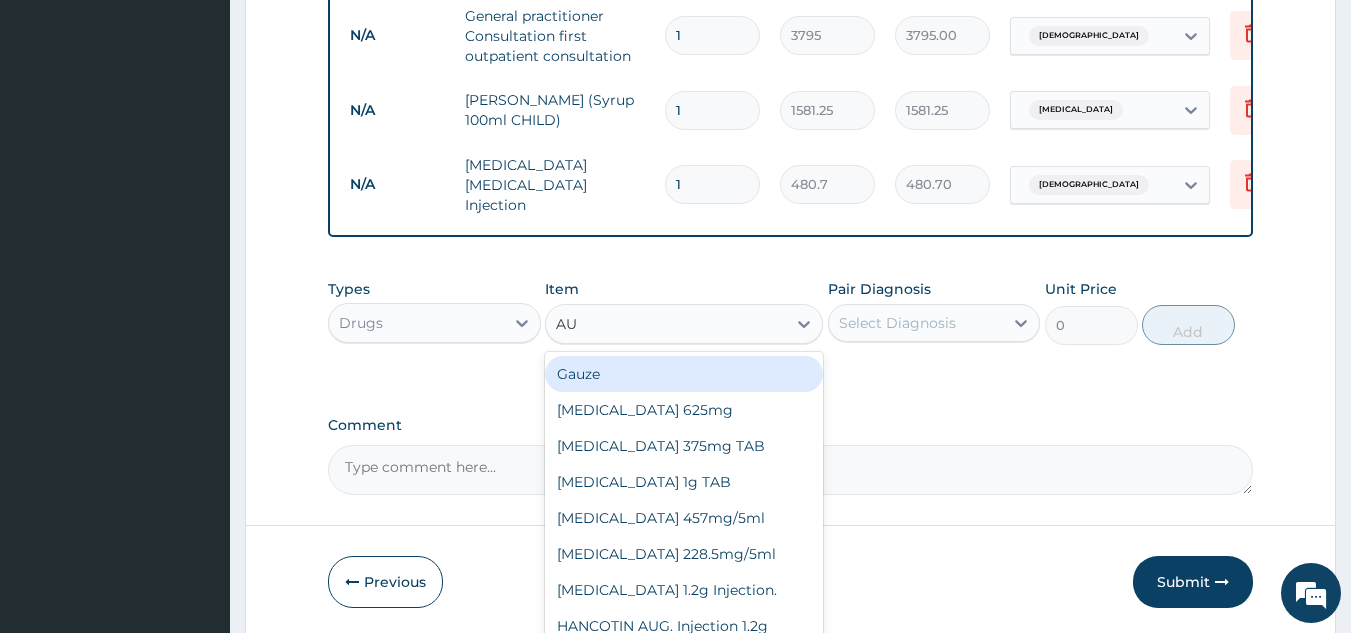type on "AUG" 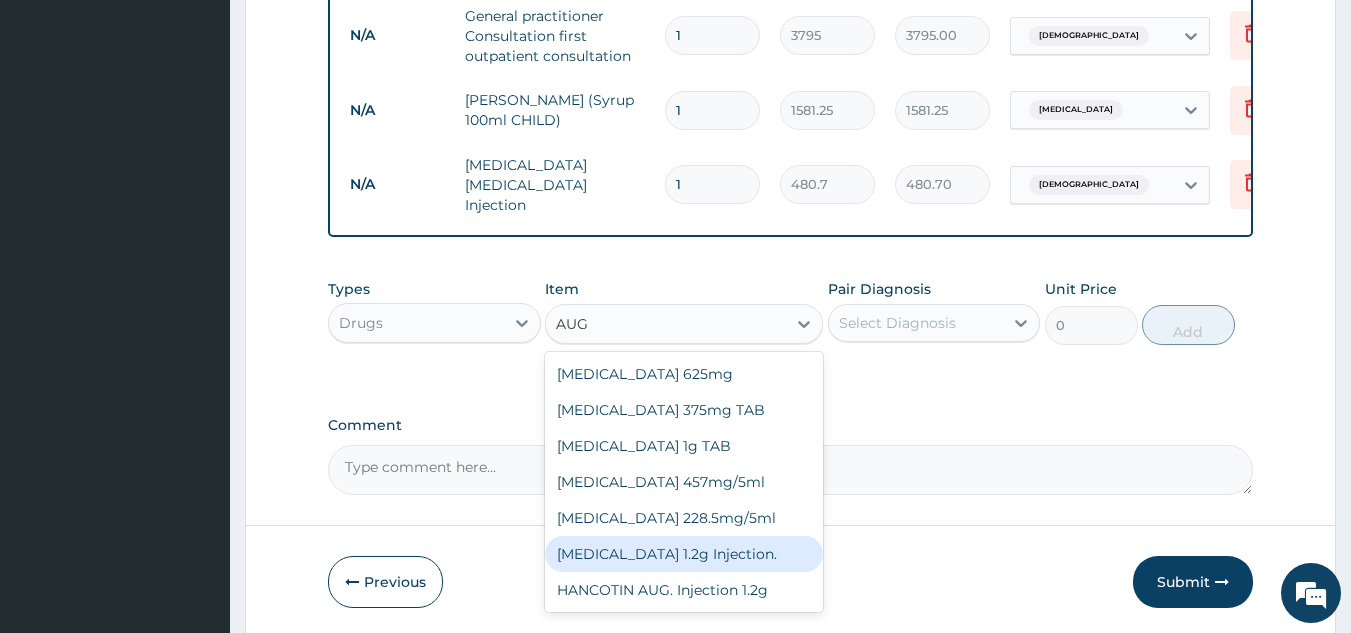 click on "AUGMENTIN 1.2g Injection." at bounding box center [684, 554] 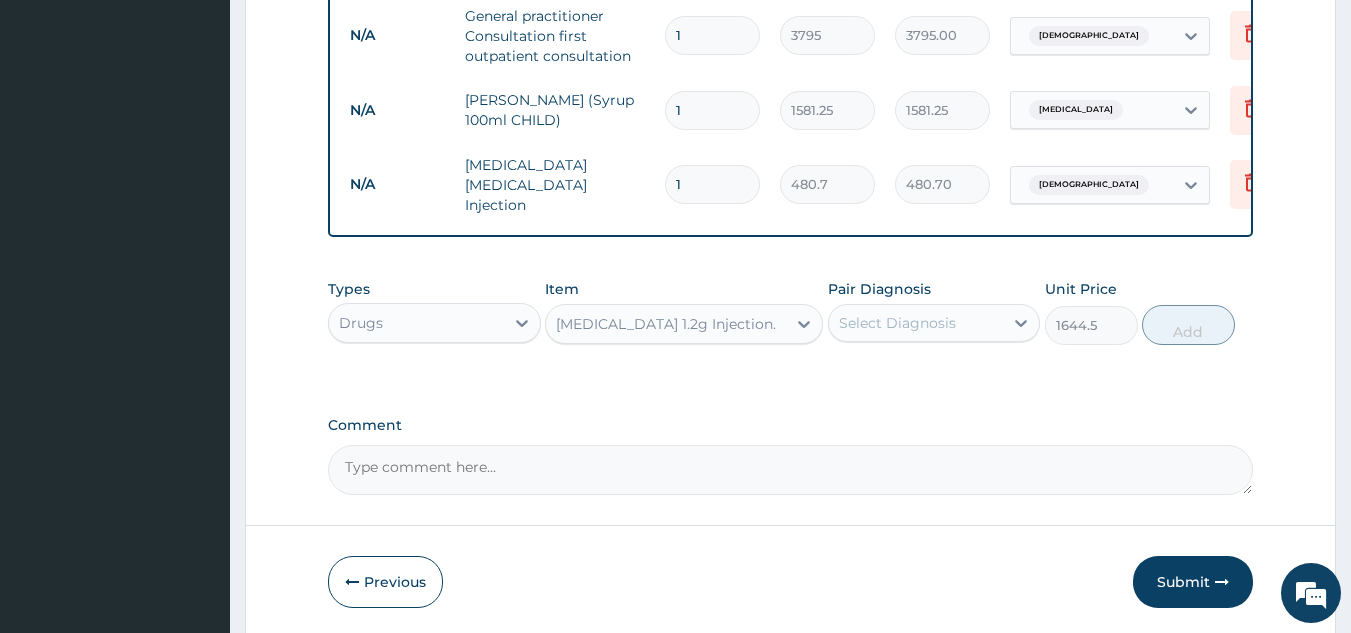 click on "Select Diagnosis" at bounding box center [897, 323] 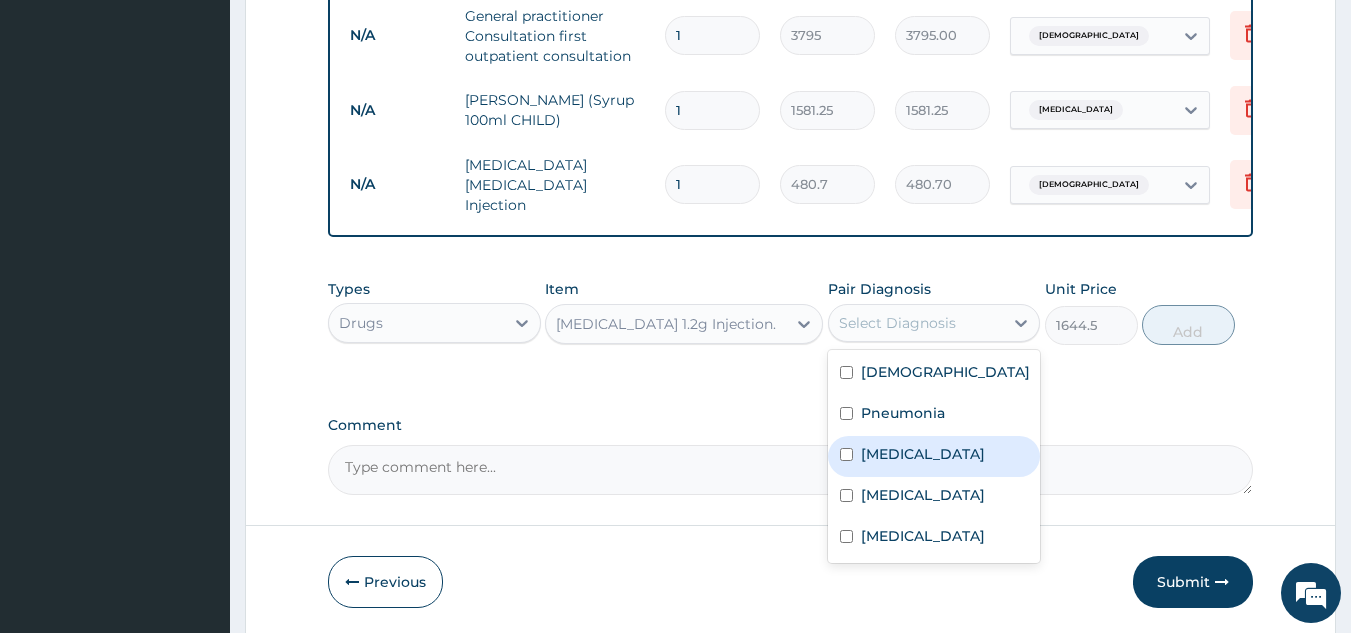 click on "Bacteremia" at bounding box center (934, 456) 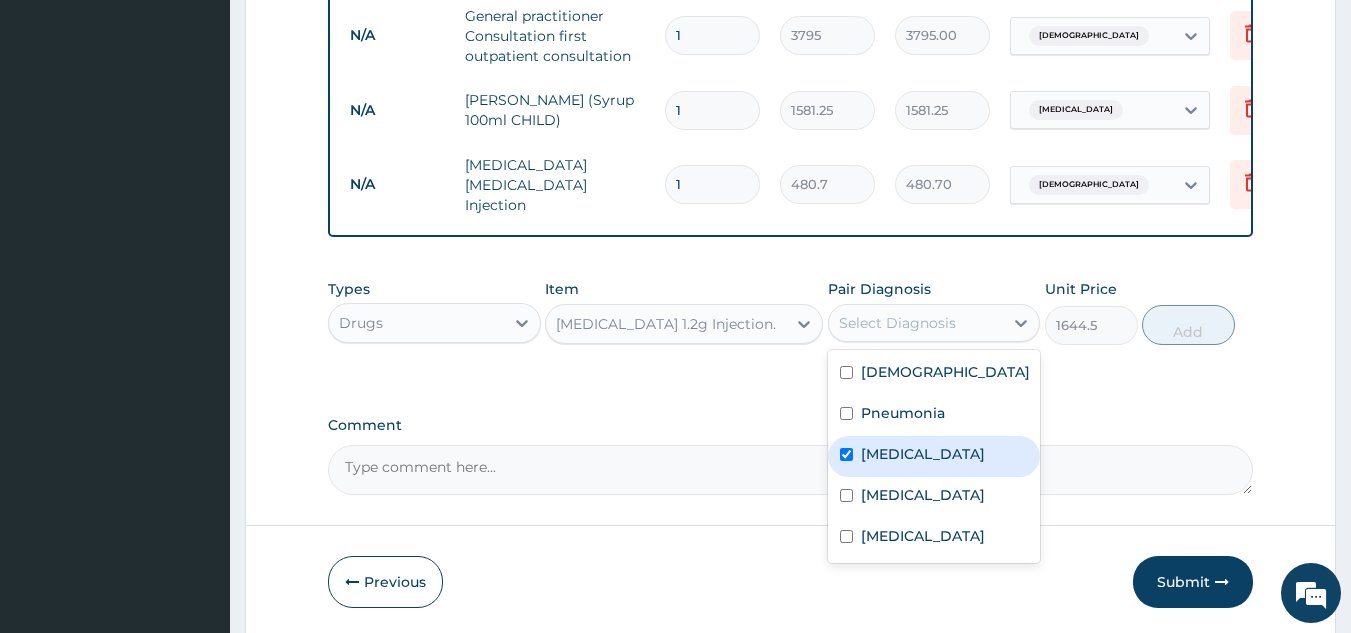checkbox on "true" 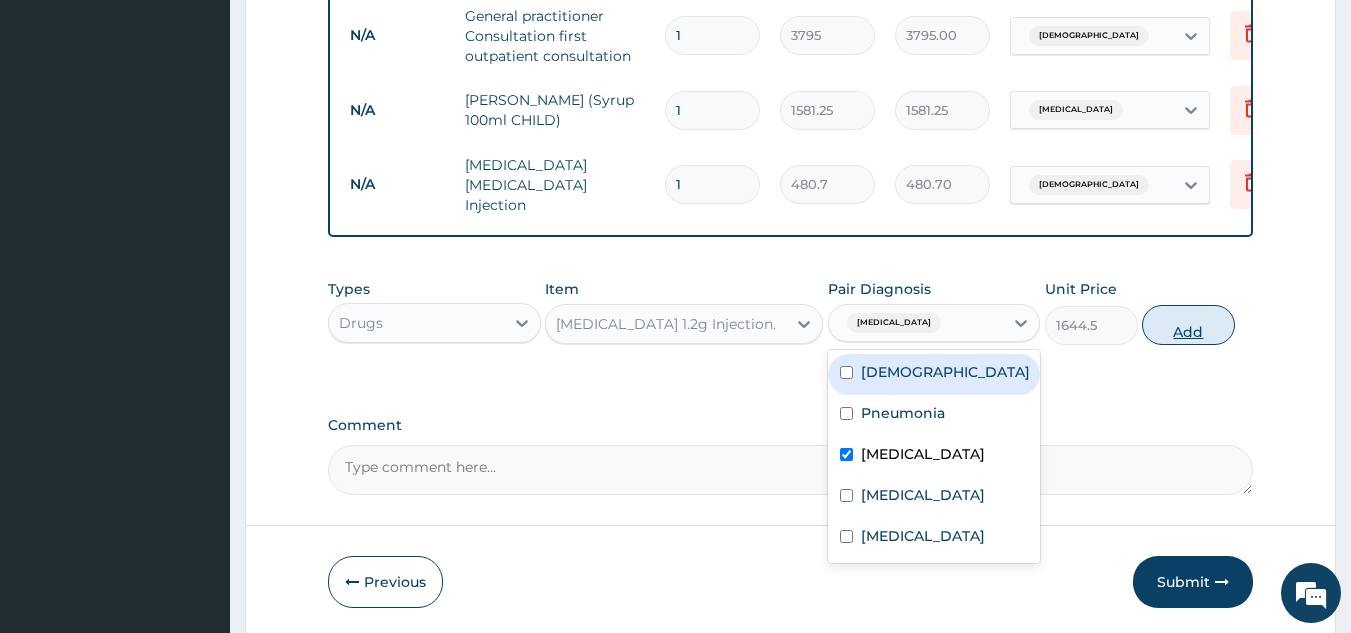 click on "Add" at bounding box center [1188, 325] 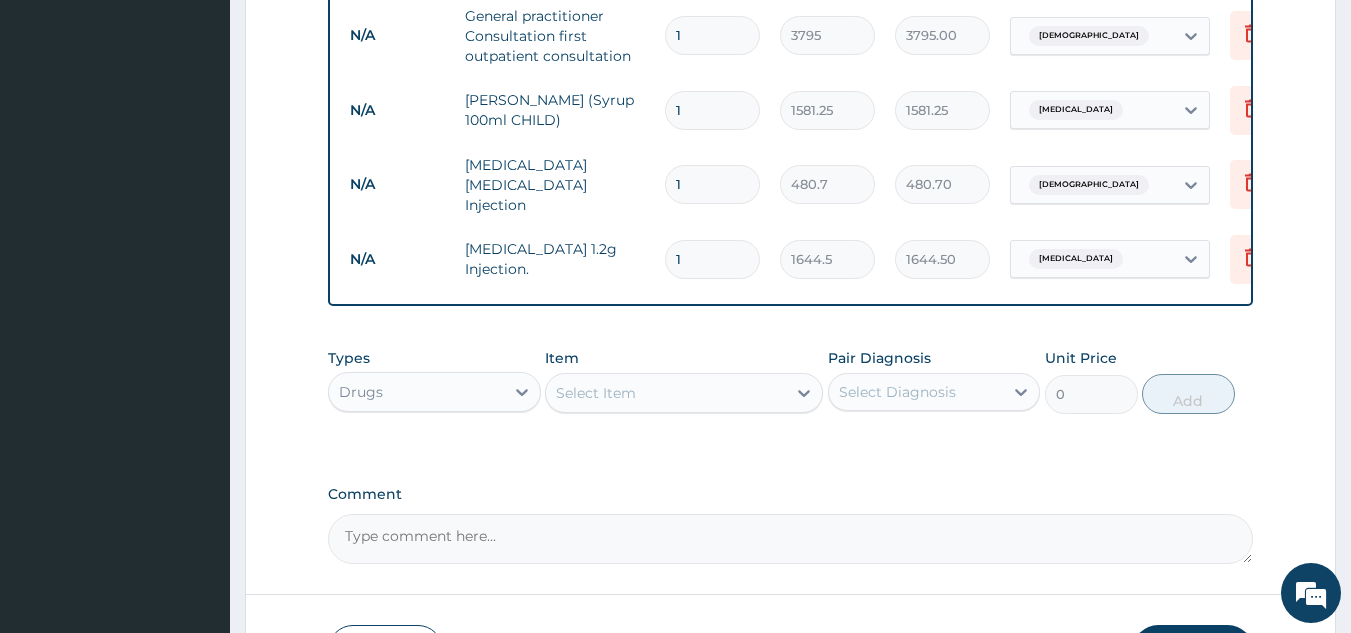 type 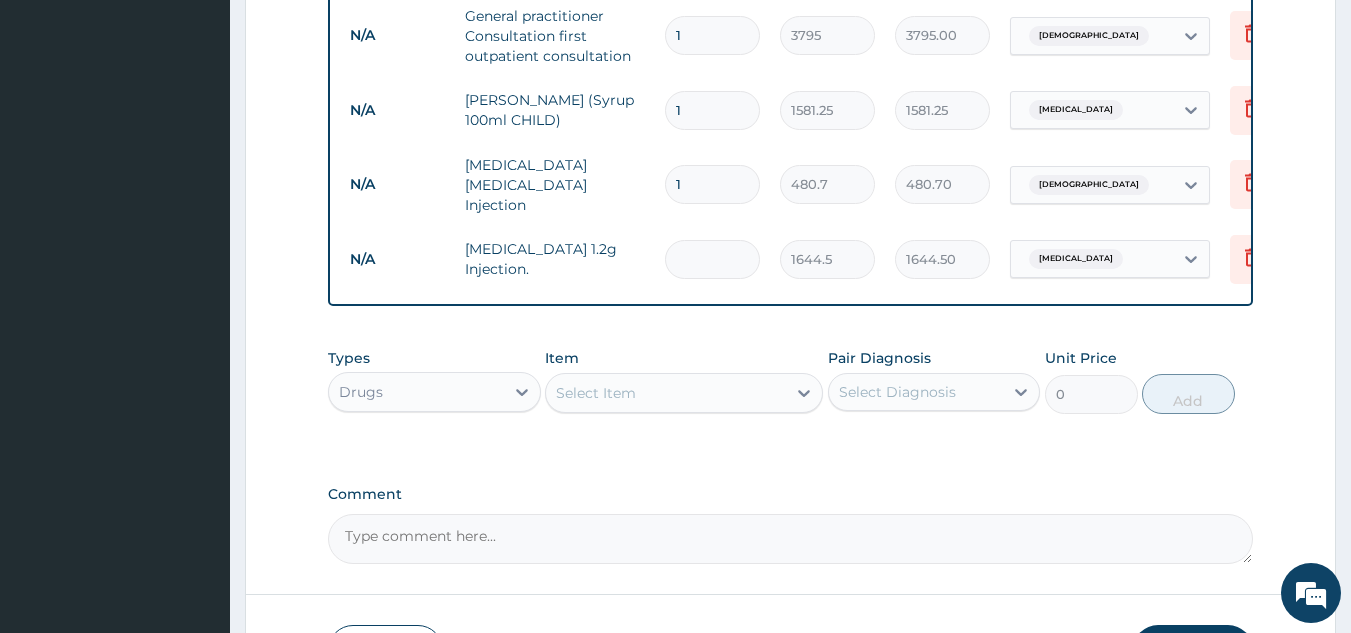 type on "0.00" 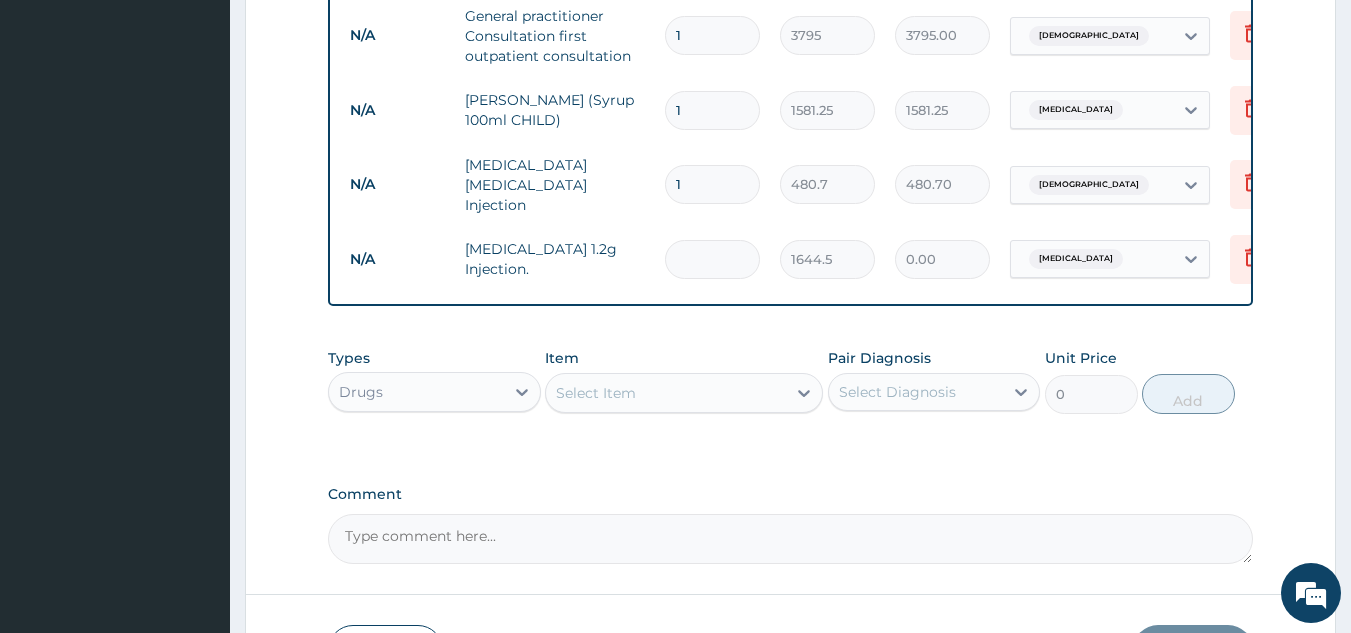 type on "3" 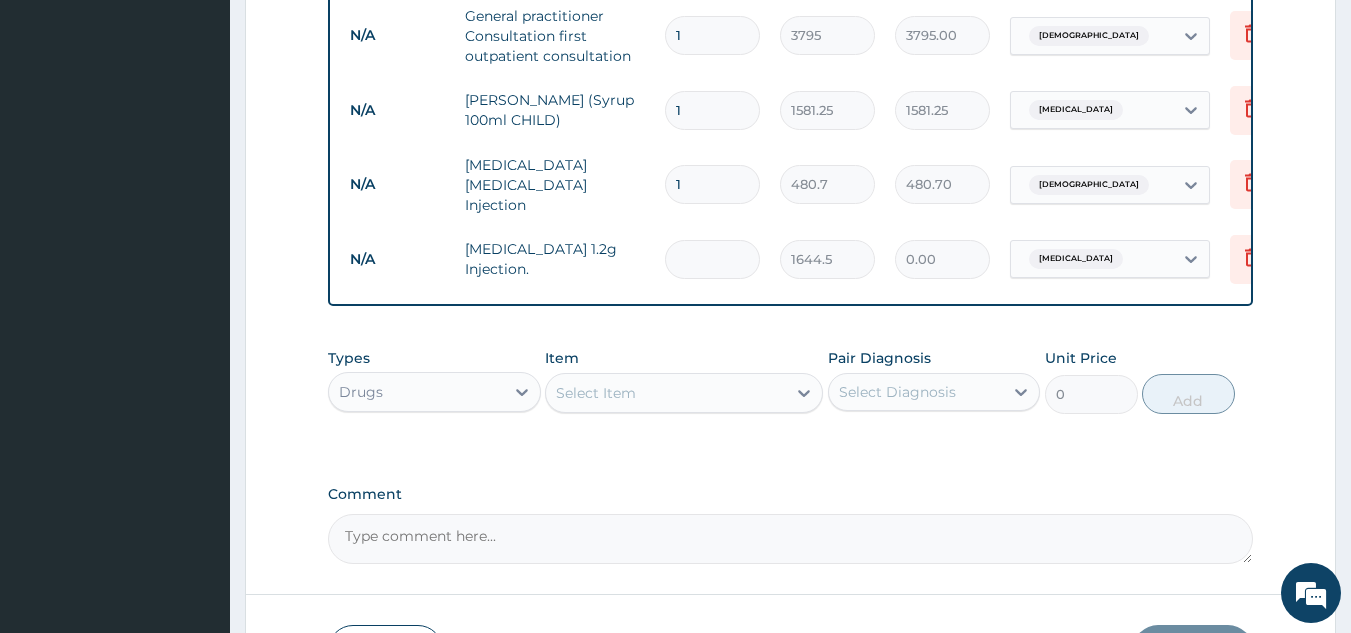 type on "4933.50" 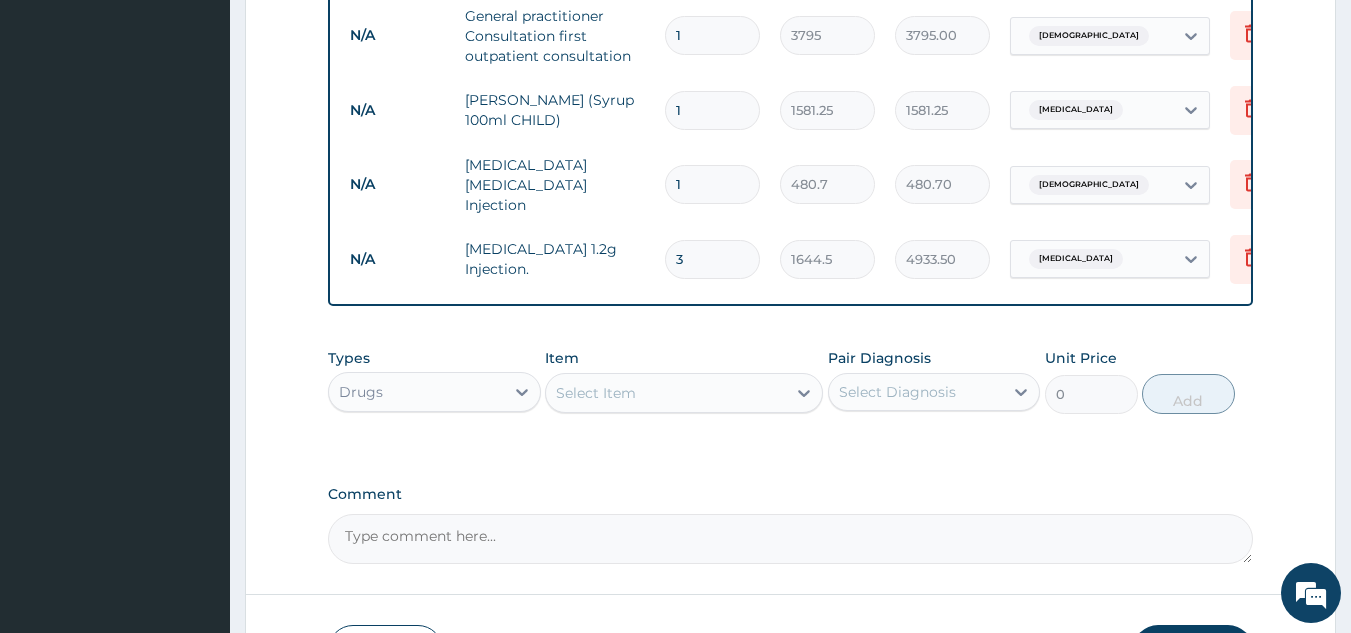 type on "3" 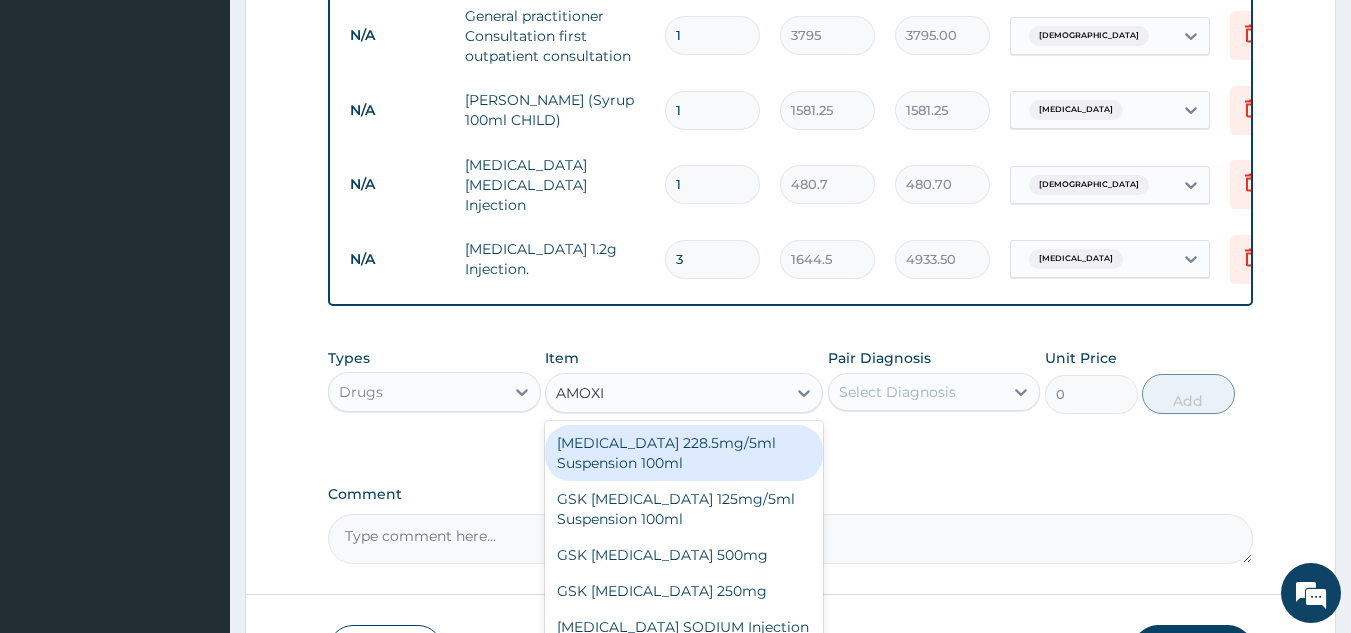 scroll, scrollTop: 0, scrollLeft: 0, axis: both 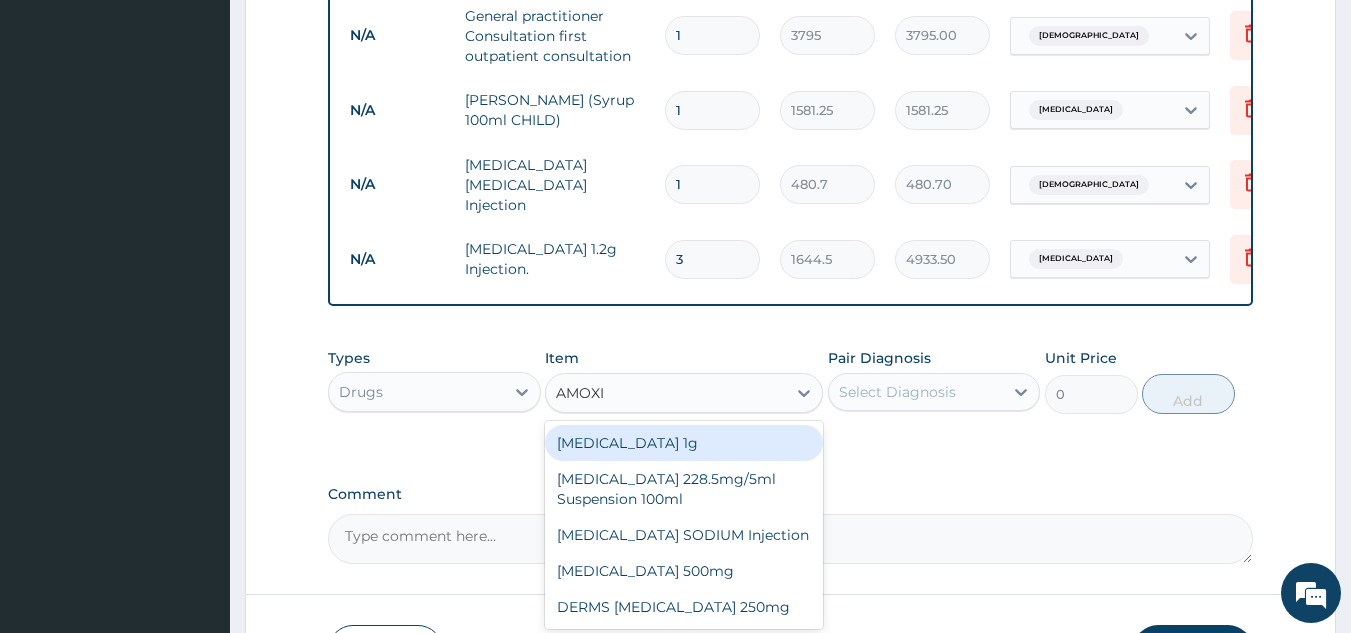 type on "AMOXIC" 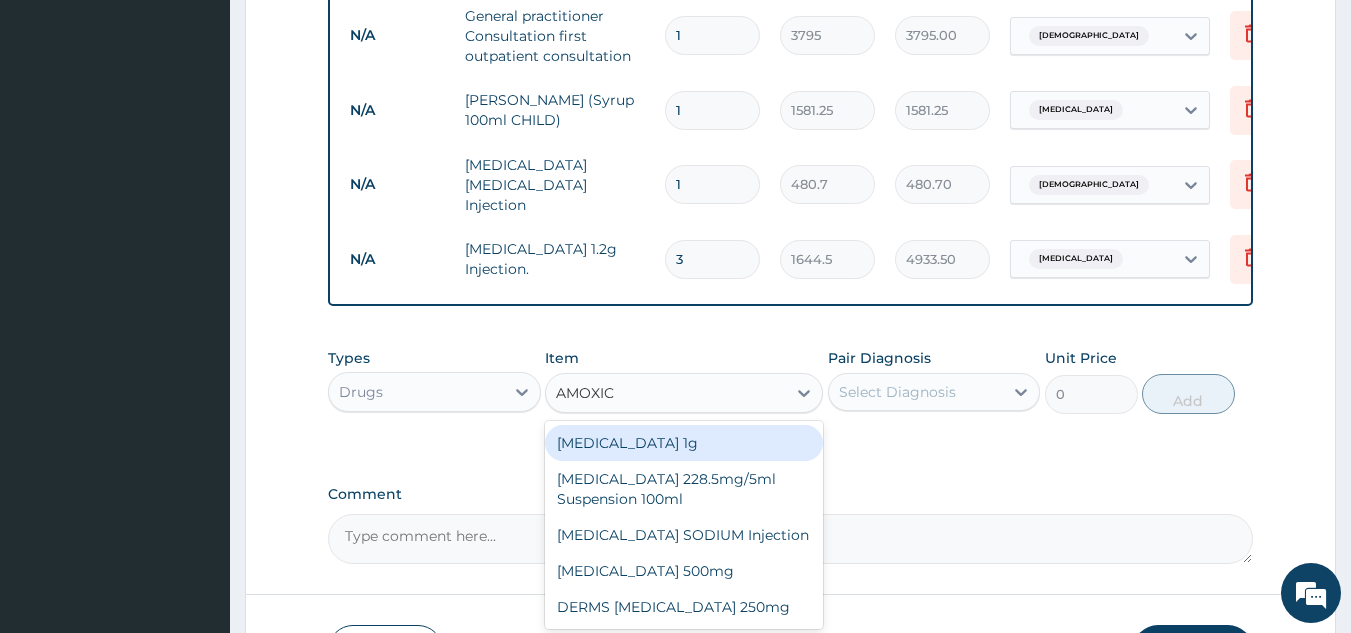click on "Co-amoxiclav 1g" at bounding box center [684, 443] 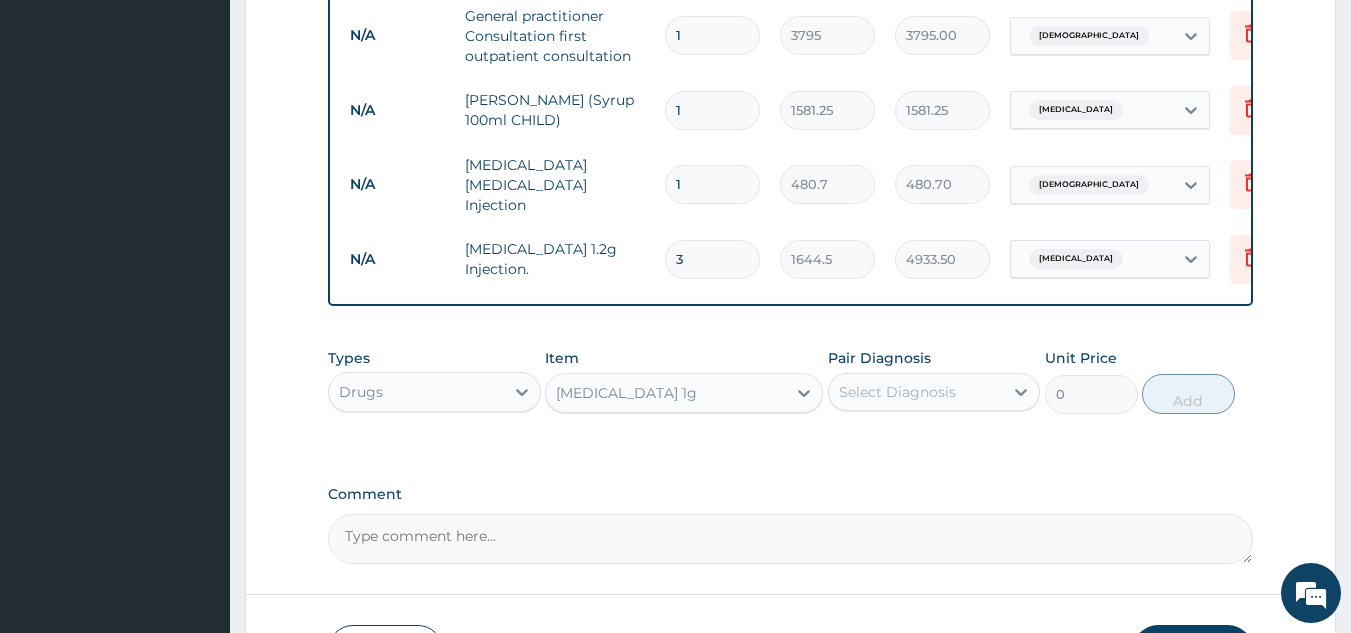 type 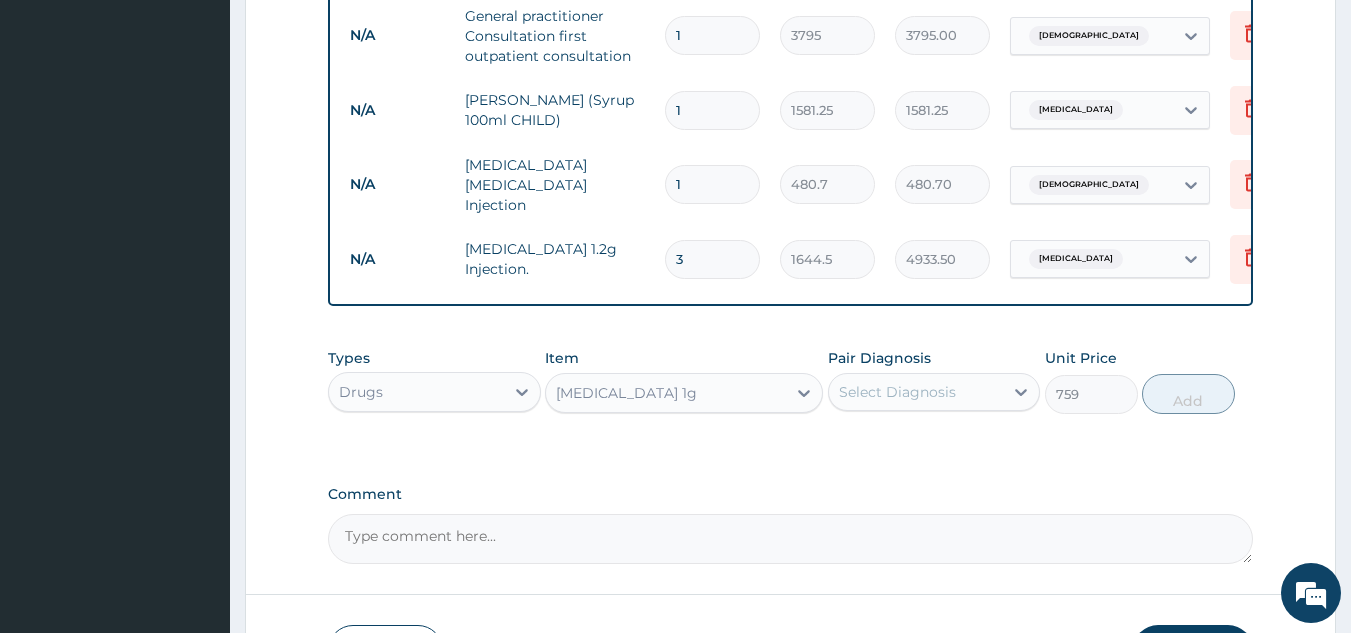 click on "Select Diagnosis" at bounding box center (916, 392) 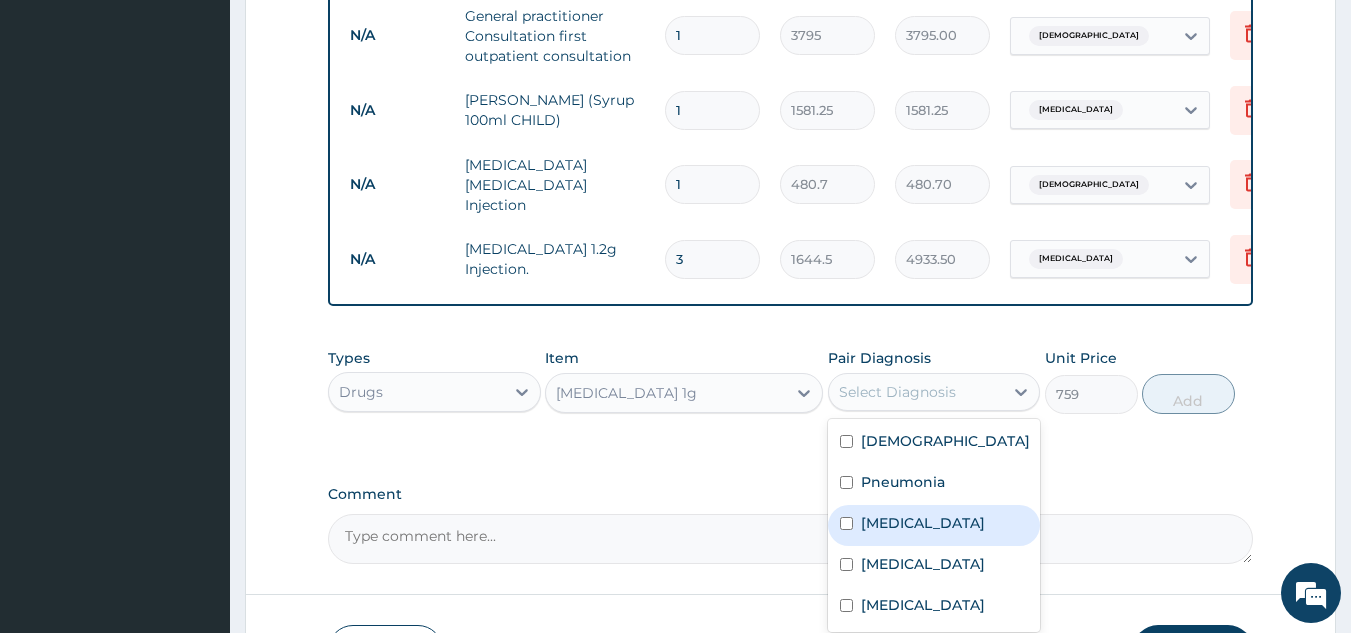 click on "Bacteremia" at bounding box center (923, 523) 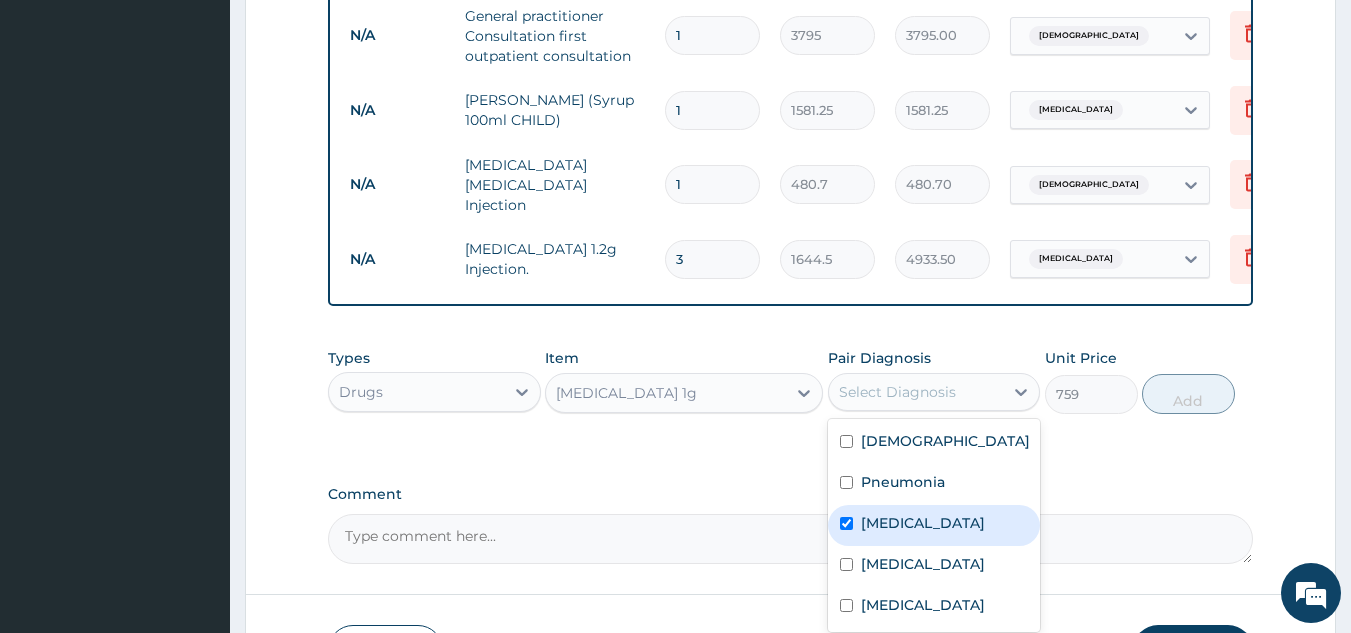 checkbox on "true" 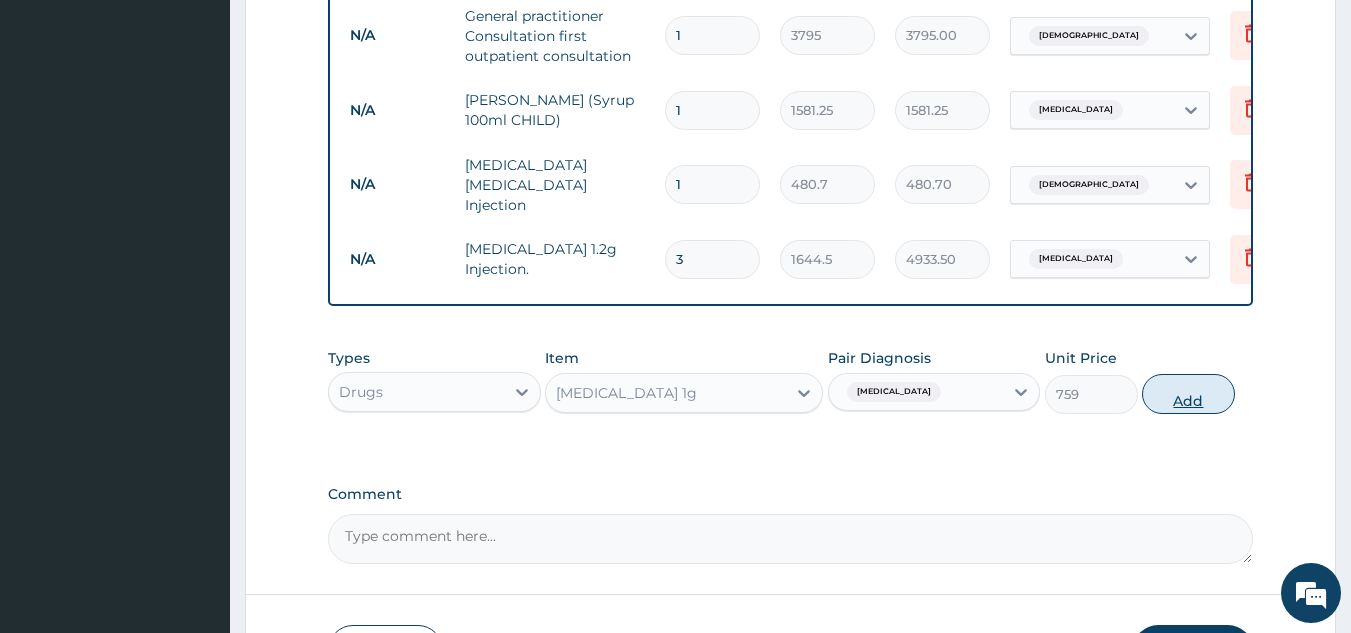 click on "Add" at bounding box center [1188, 394] 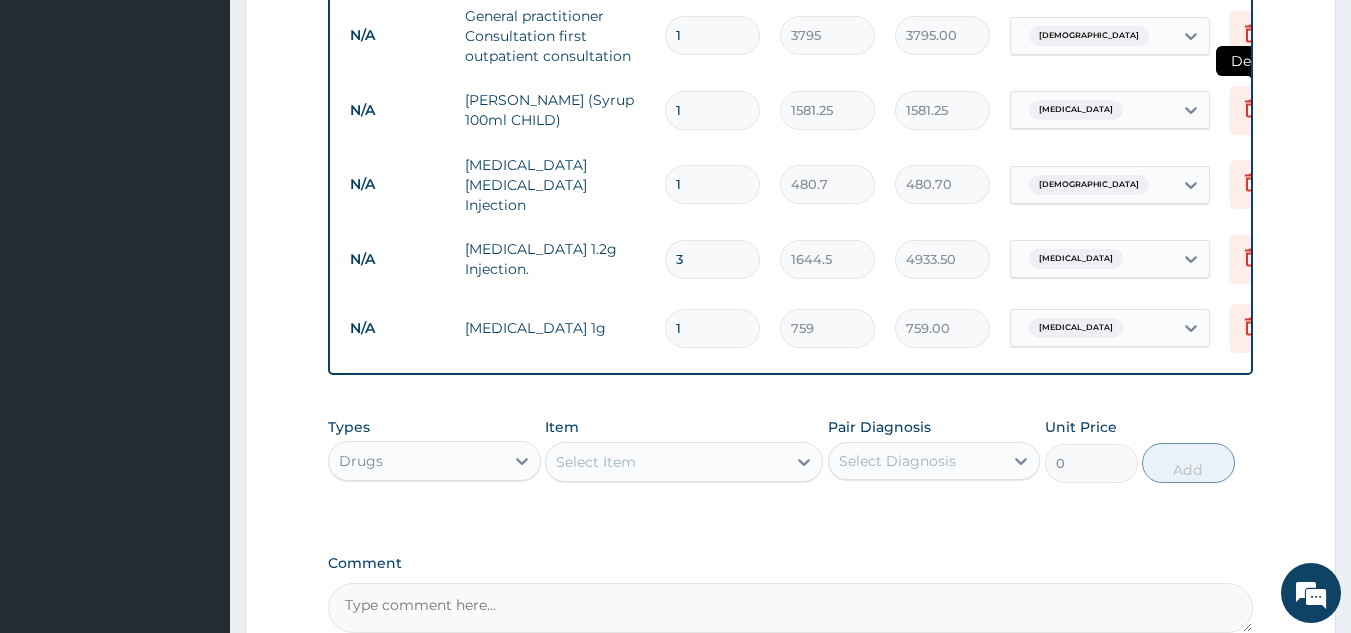 click 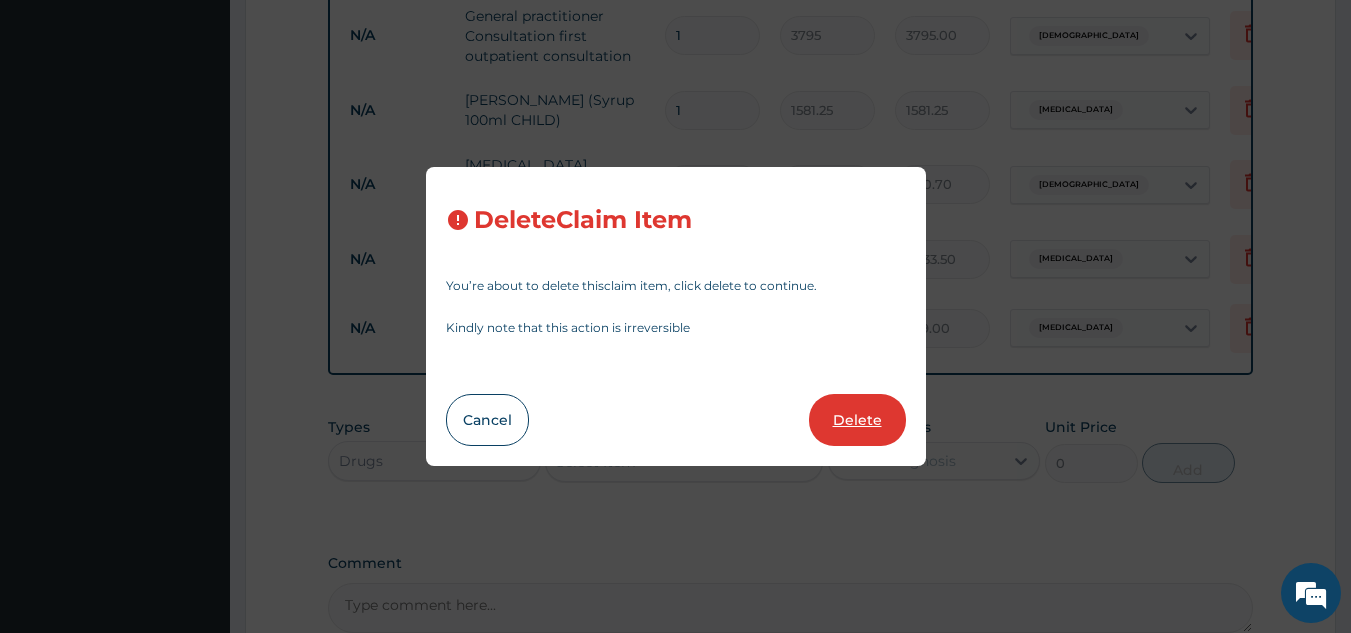 click on "Delete" at bounding box center [857, 420] 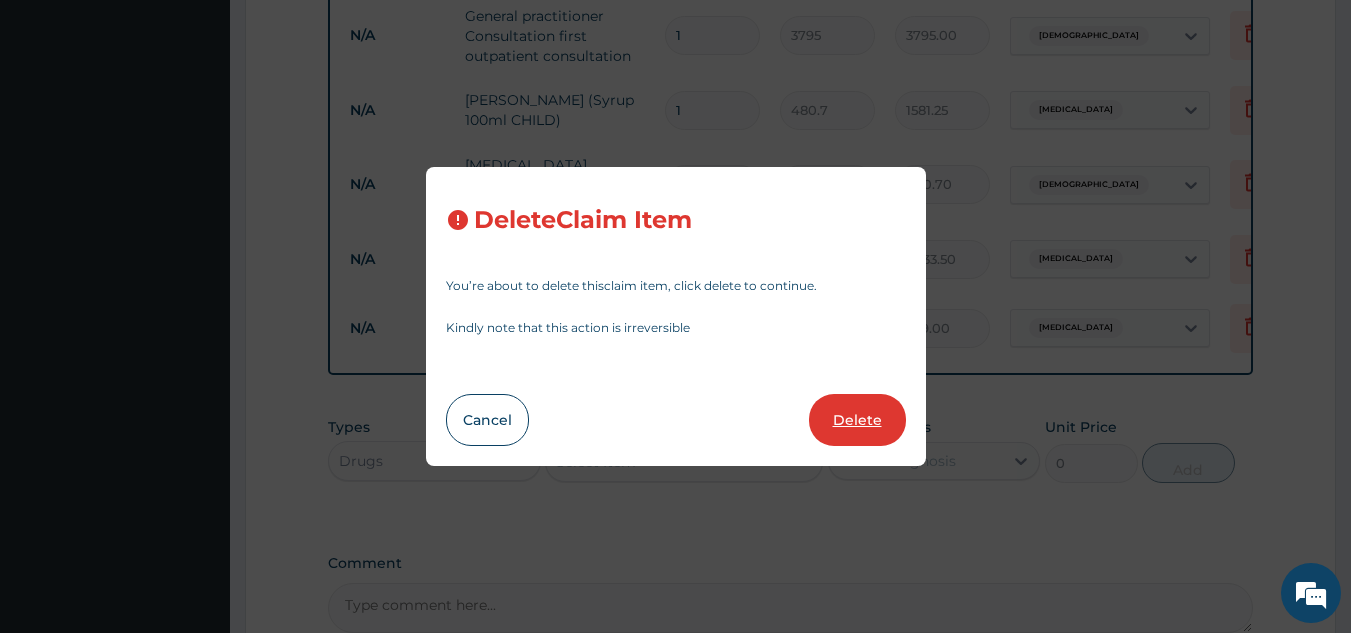 type on "480.70" 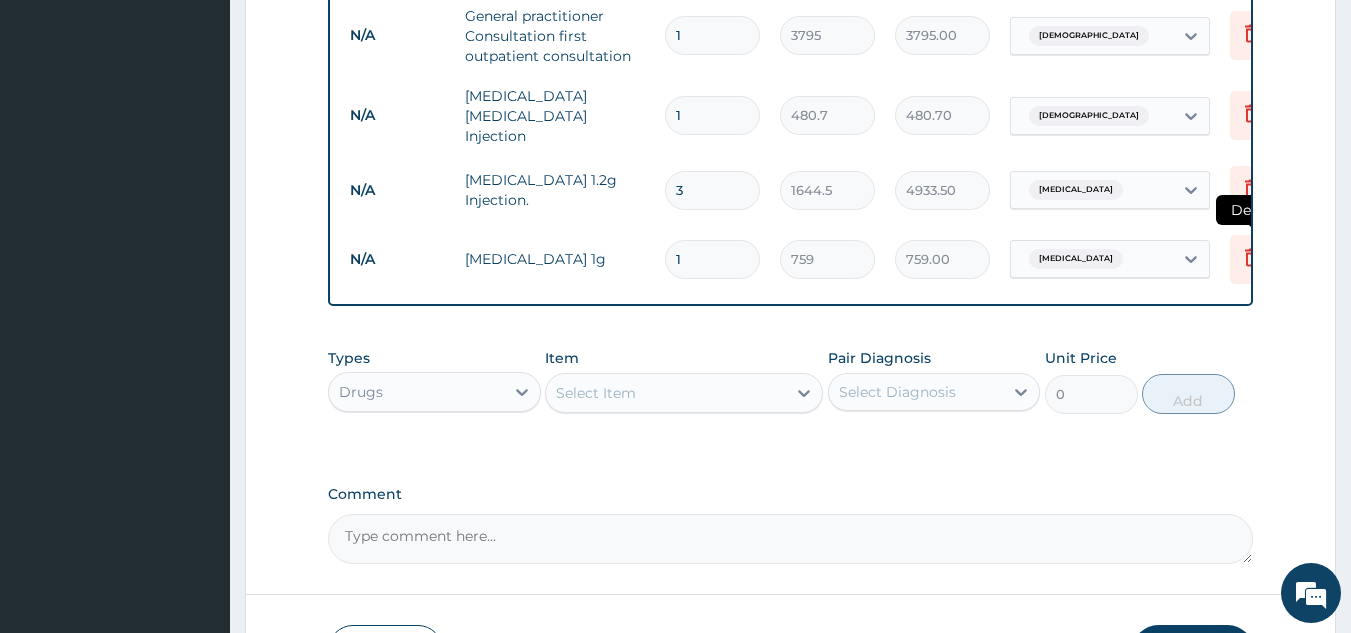 click at bounding box center [1252, 259] 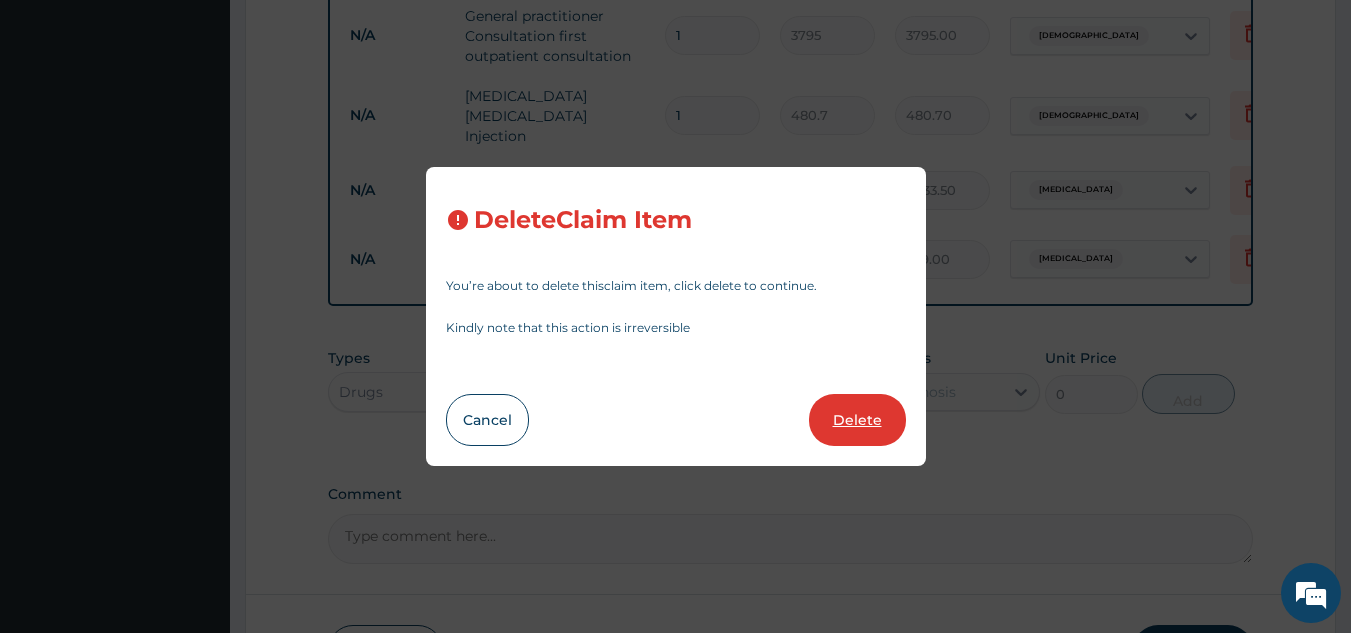 click on "Delete" at bounding box center [857, 420] 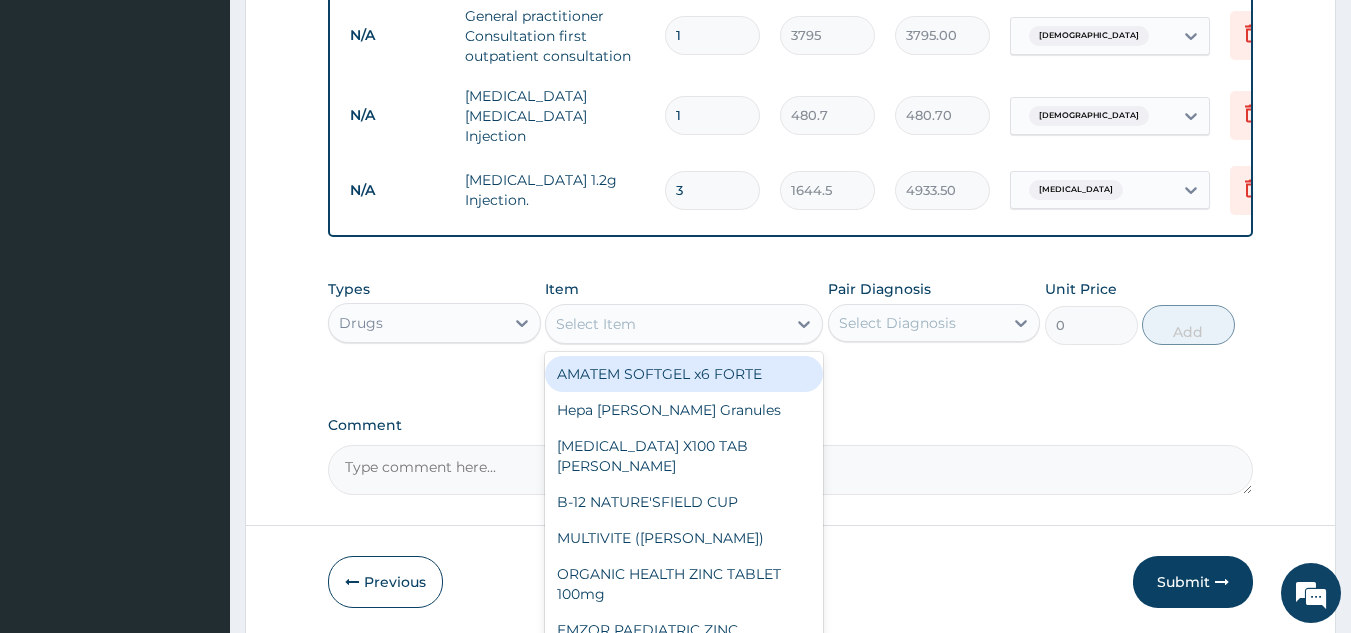 click on "Select Item" at bounding box center (666, 324) 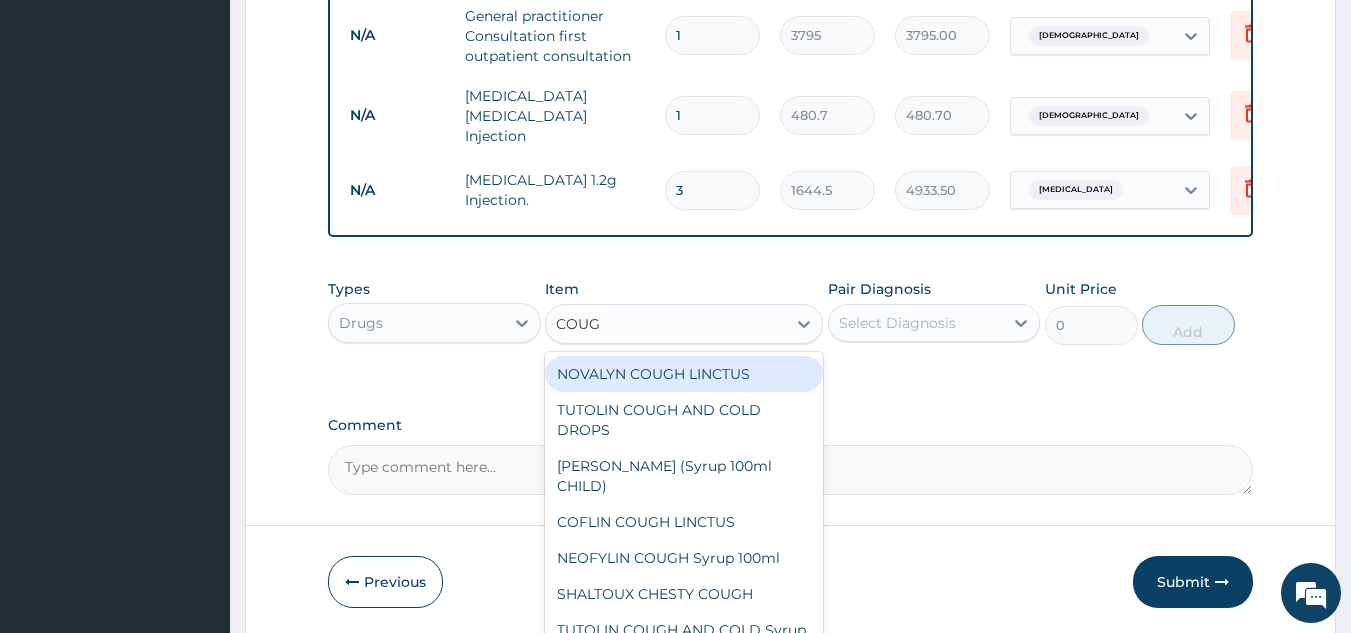 type on "COUGH" 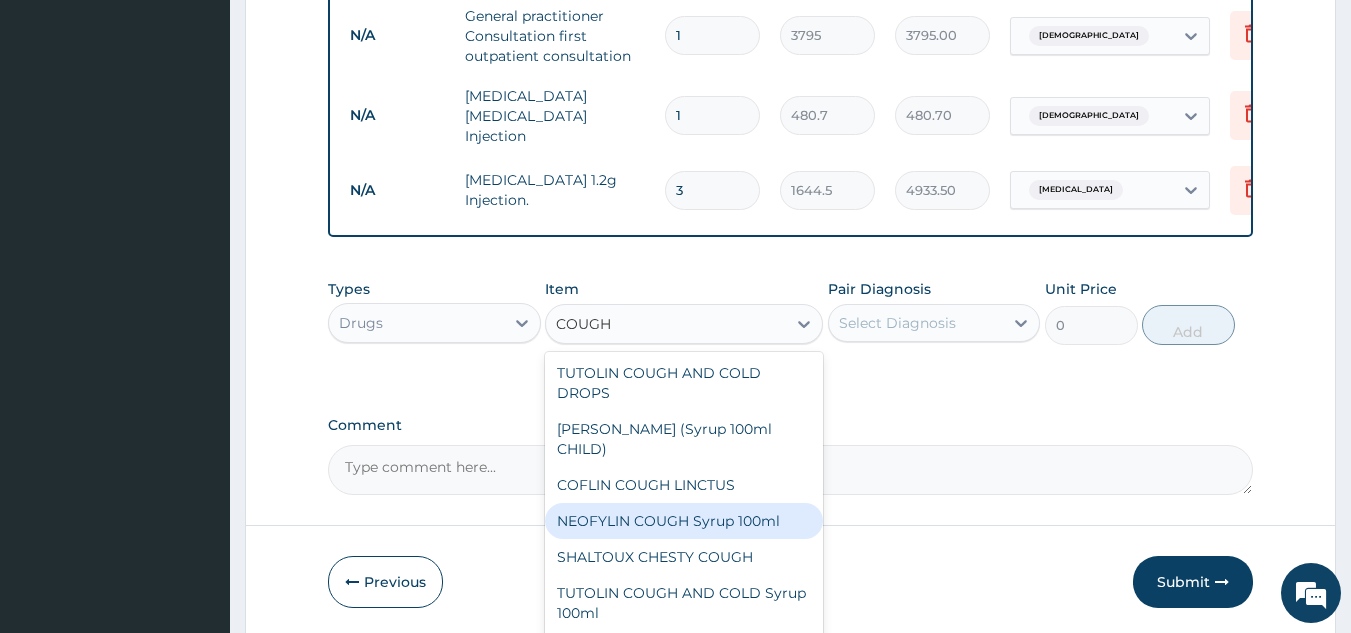 scroll, scrollTop: 34, scrollLeft: 0, axis: vertical 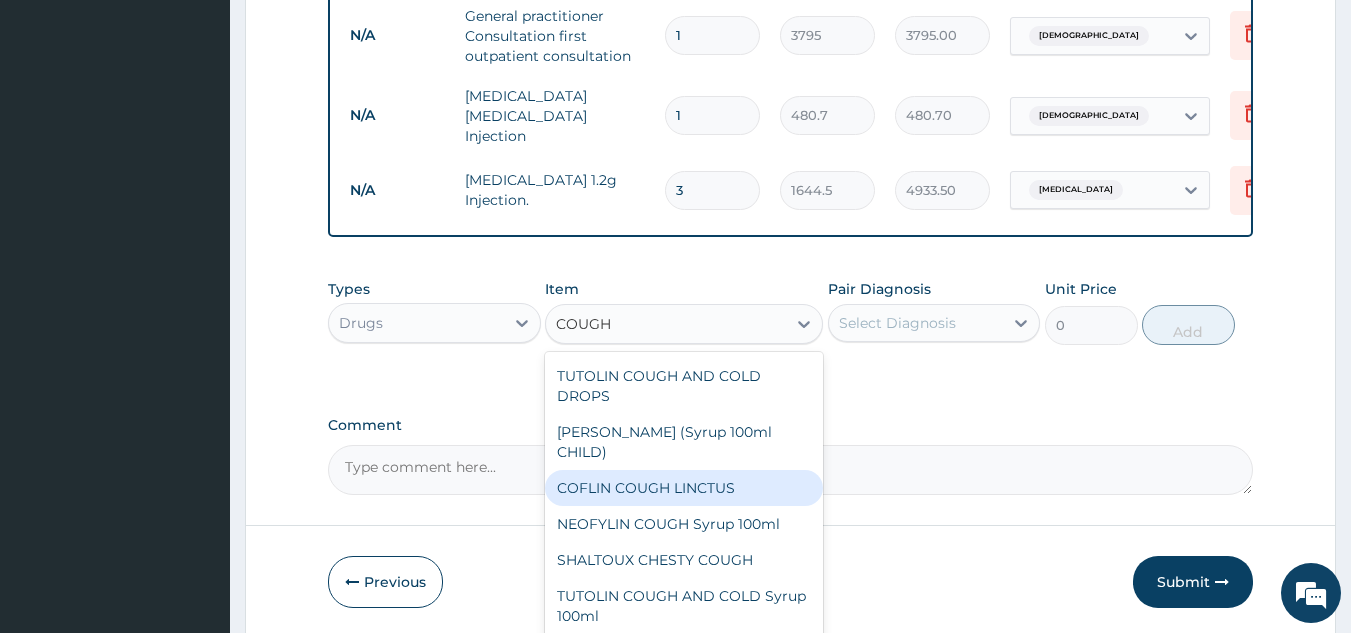 click on "COFLIN COUGH LINCTUS" at bounding box center (684, 488) 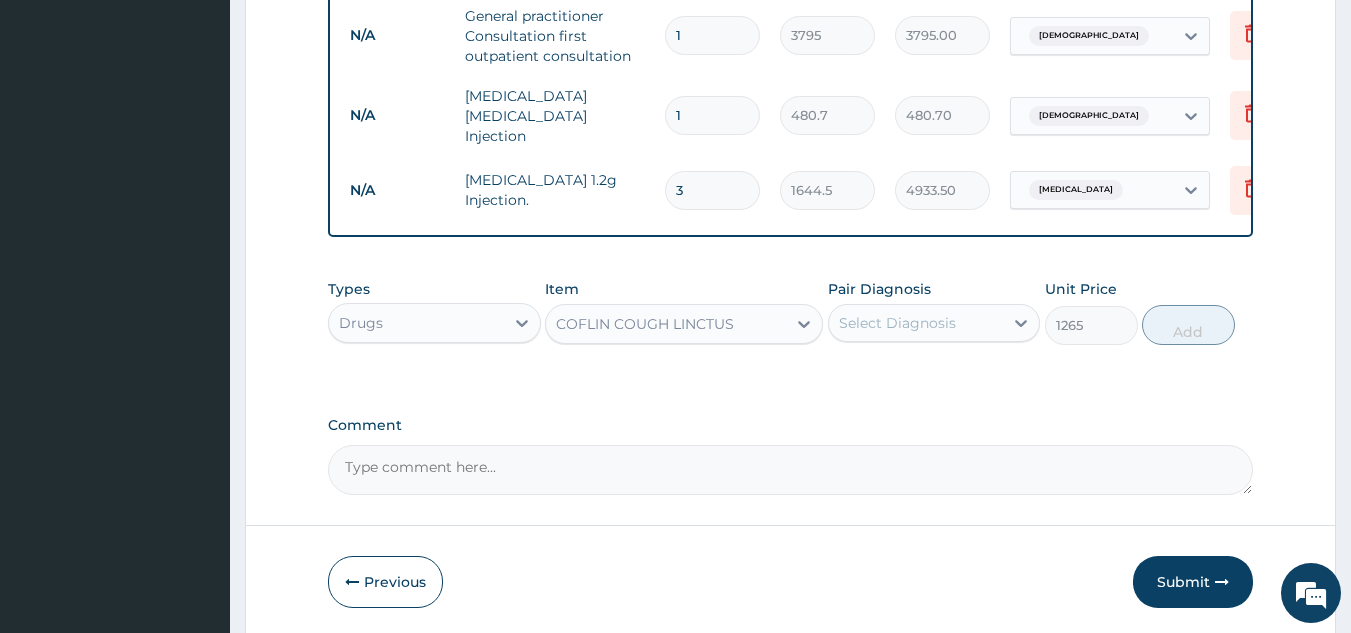 click on "COFLIN COUGH LINCTUS" at bounding box center [666, 324] 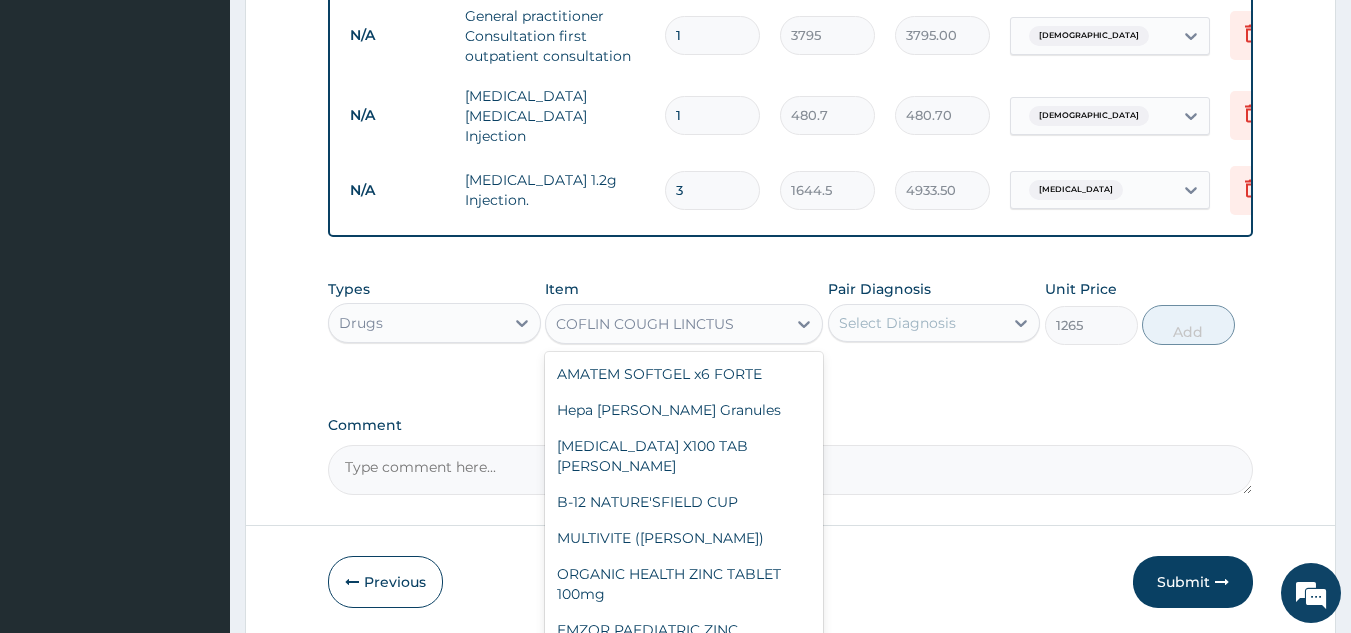 scroll, scrollTop: 8288, scrollLeft: 0, axis: vertical 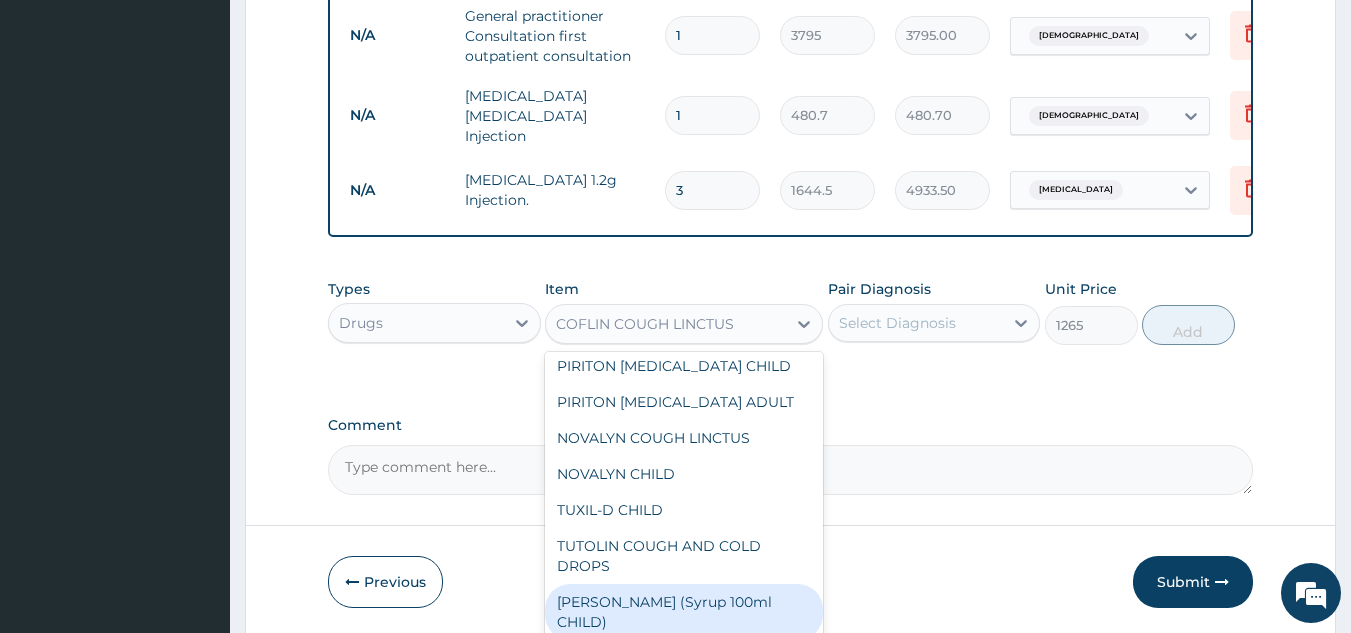 click on "EMZOLYN COUGH (Syrup 100ml CHILD)" at bounding box center [684, 612] 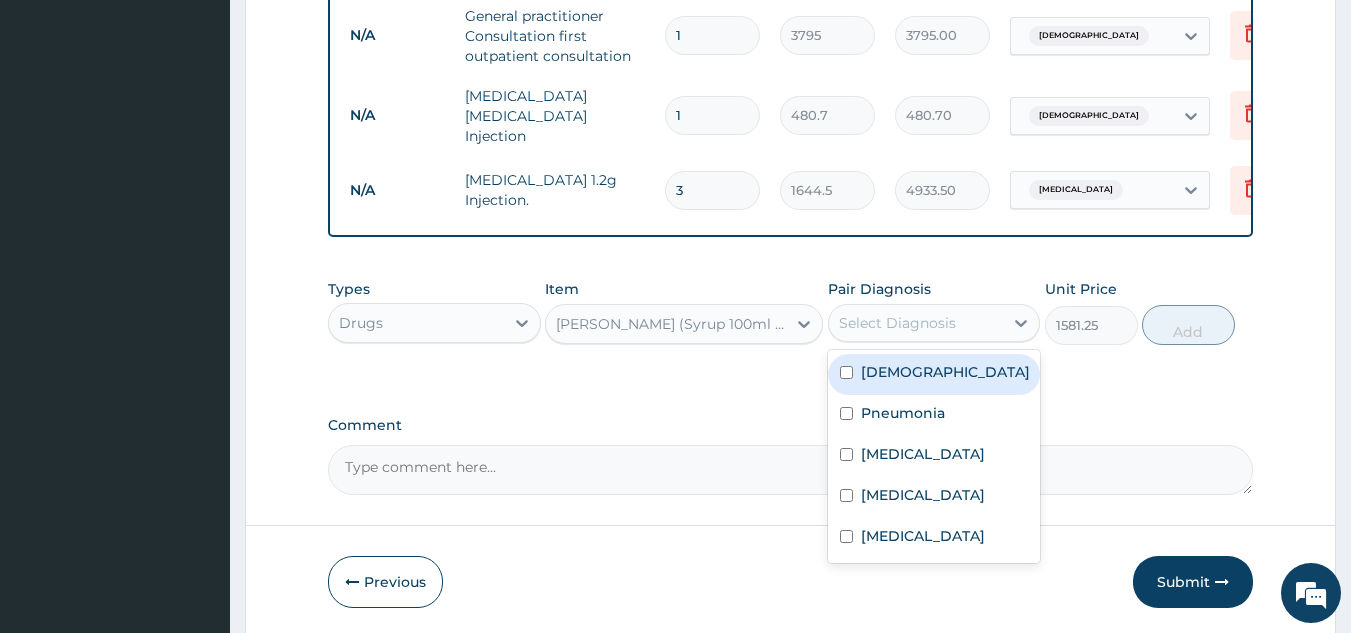 click on "Select Diagnosis" at bounding box center (897, 323) 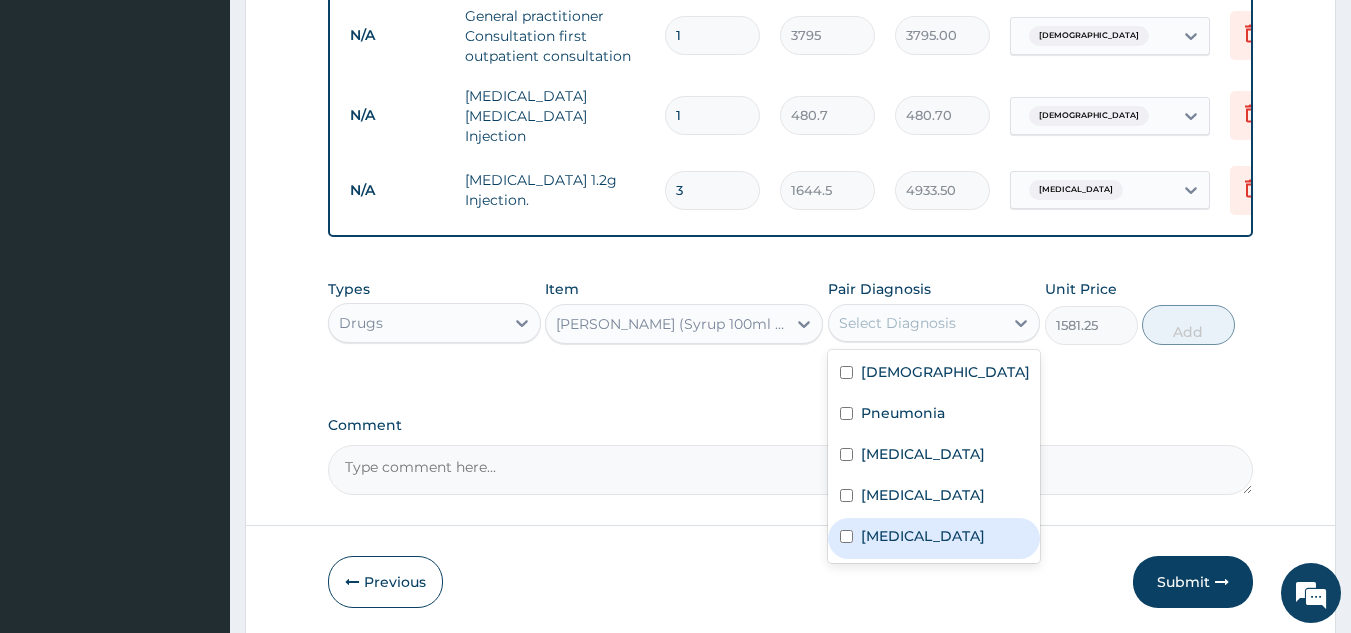 click on "Upper respiratory infection" at bounding box center [923, 536] 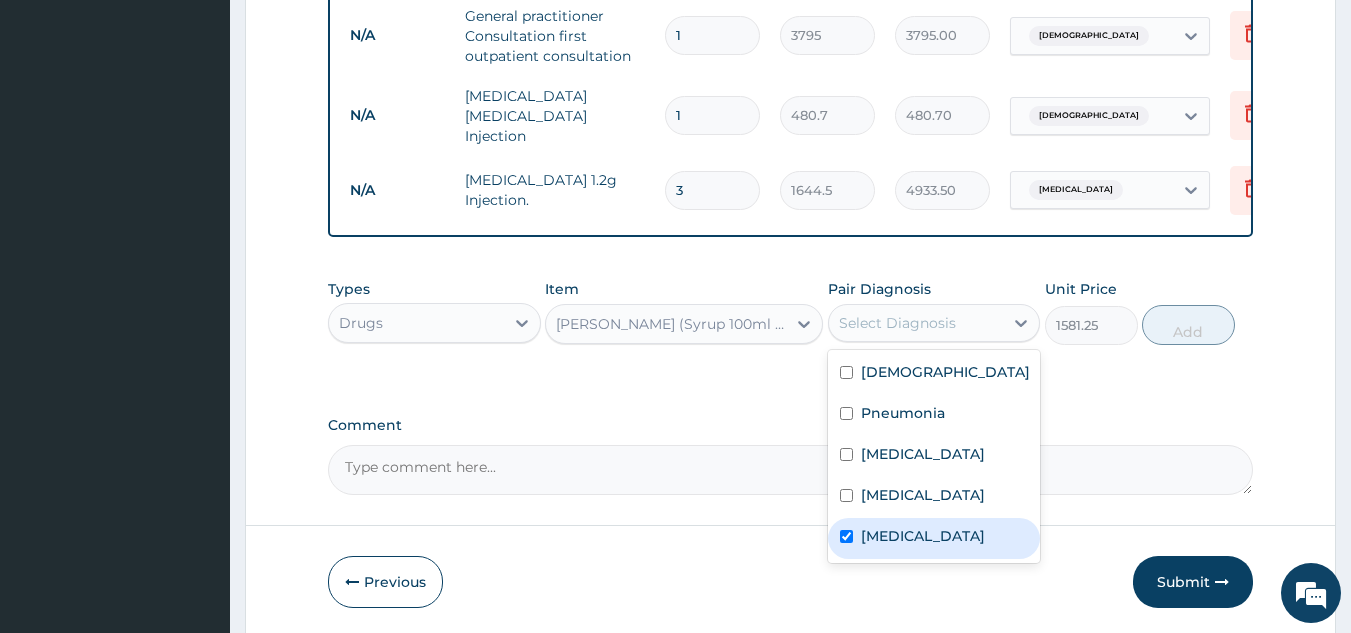 checkbox on "true" 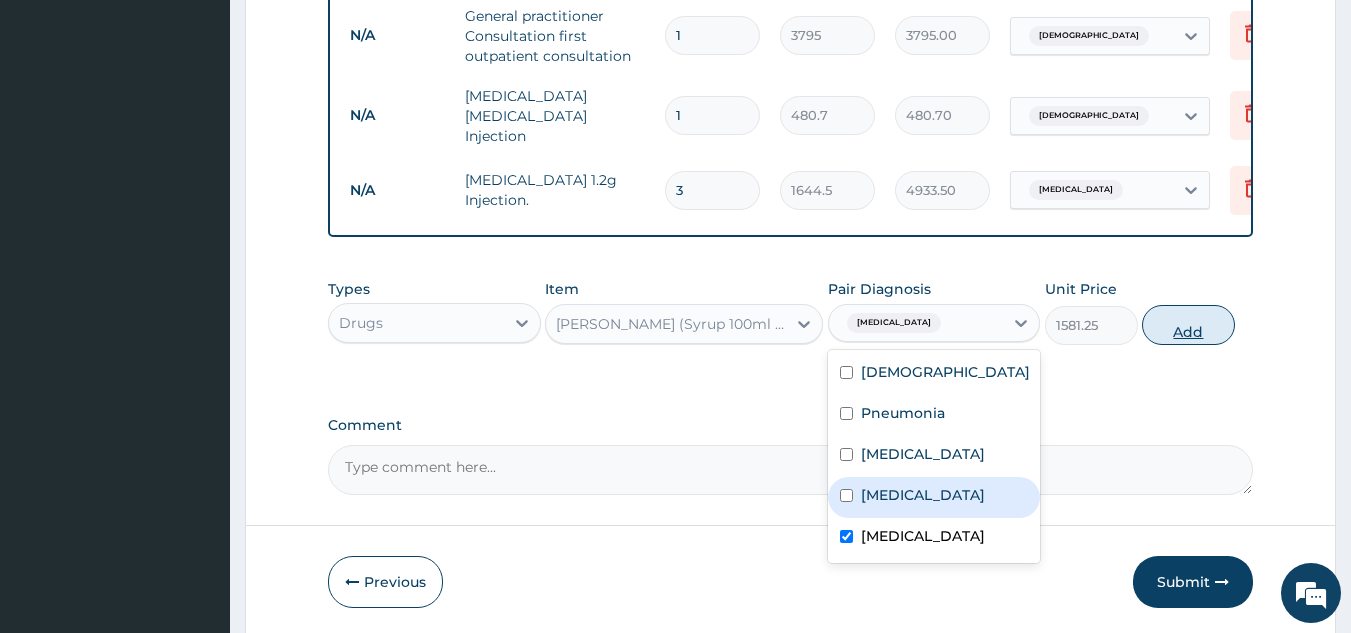 click on "Add" at bounding box center (1188, 325) 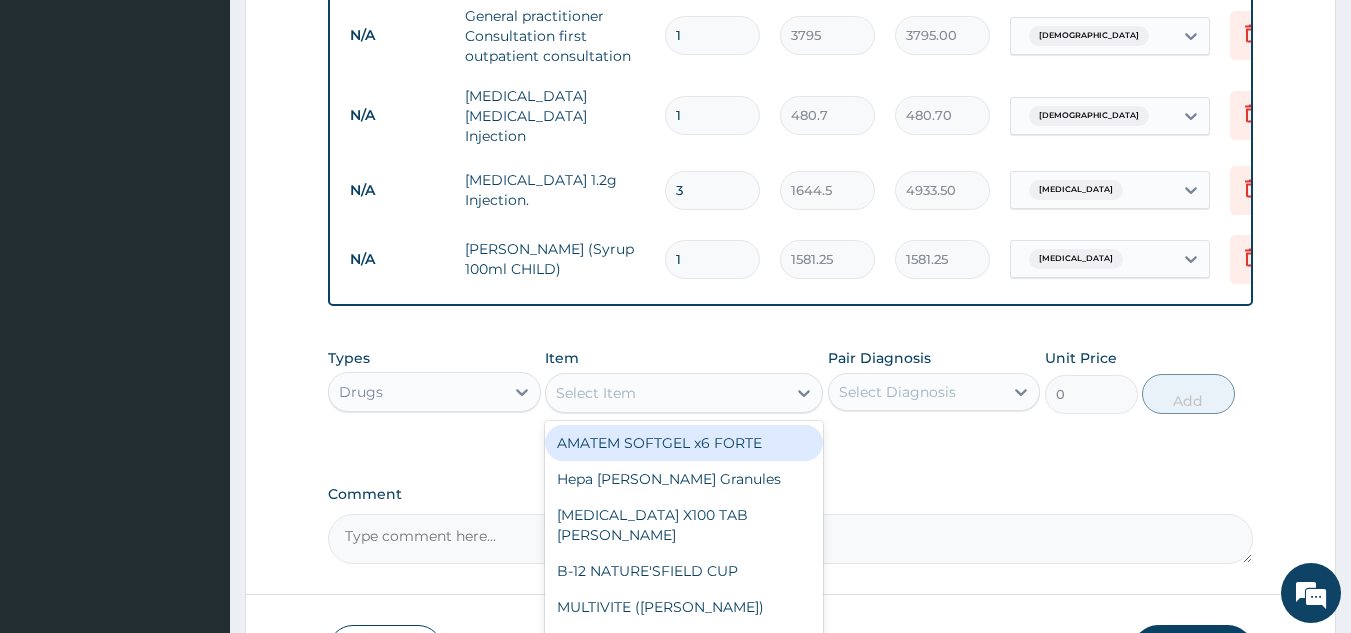 click on "Select Item" at bounding box center [666, 393] 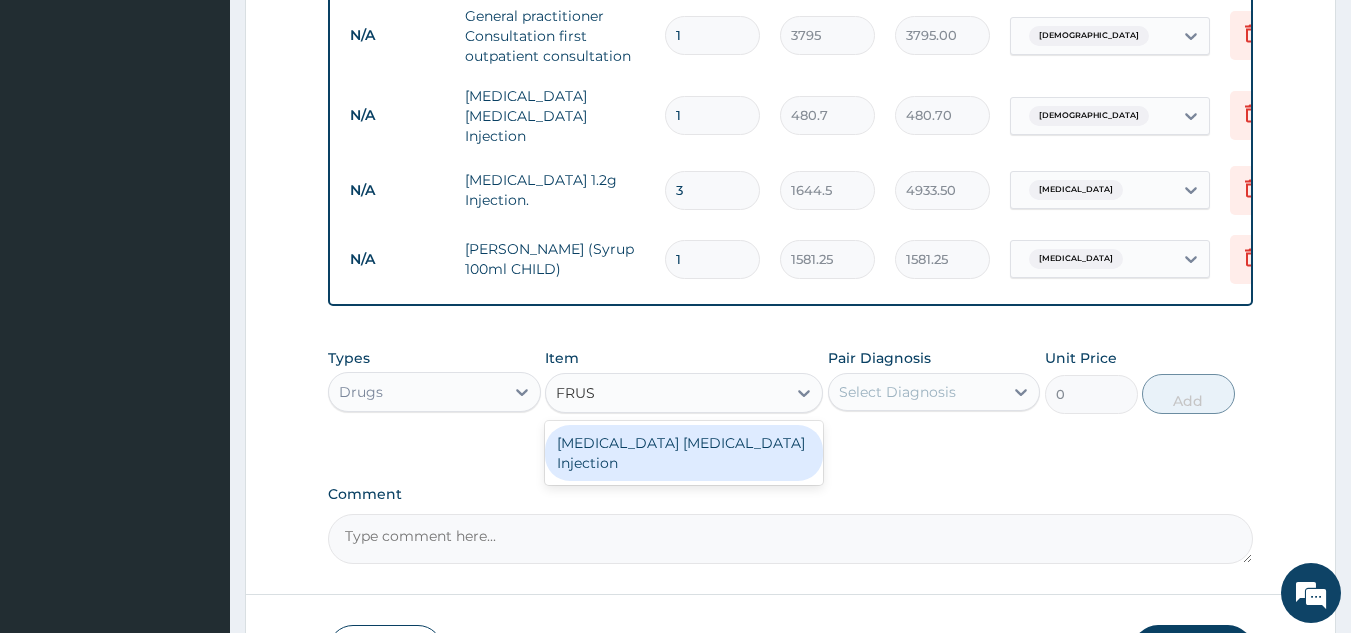 type on "FRUS" 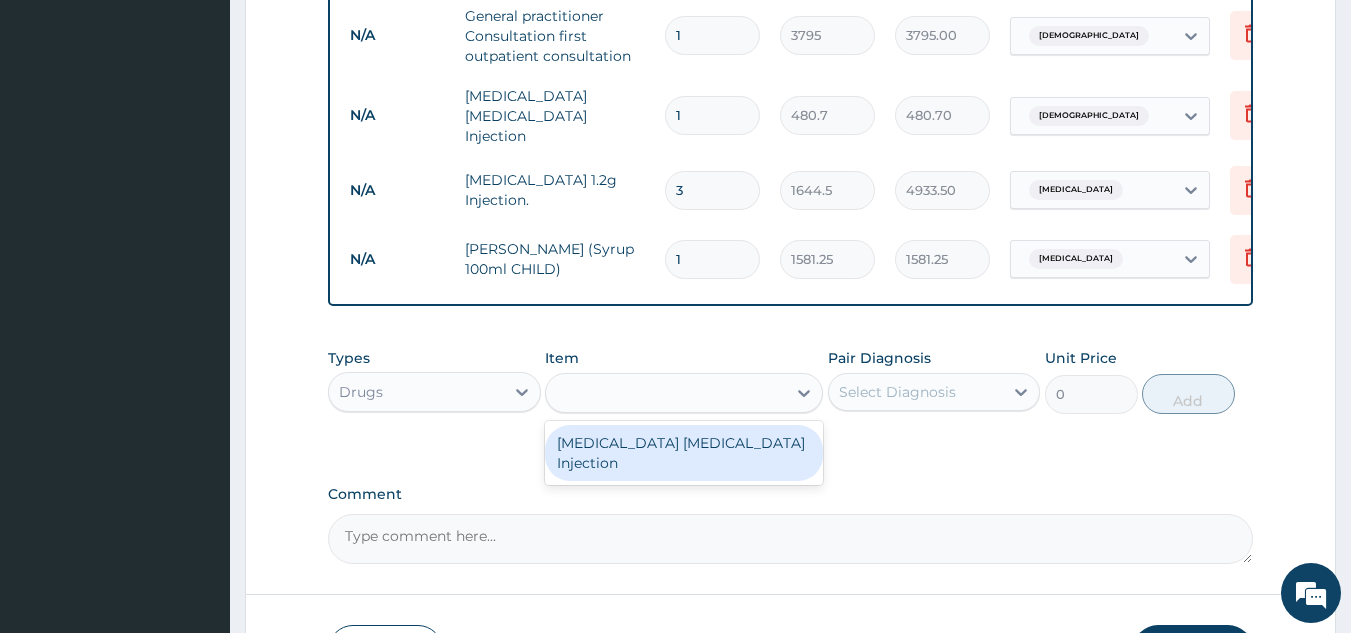 click on "Comment" at bounding box center (791, 539) 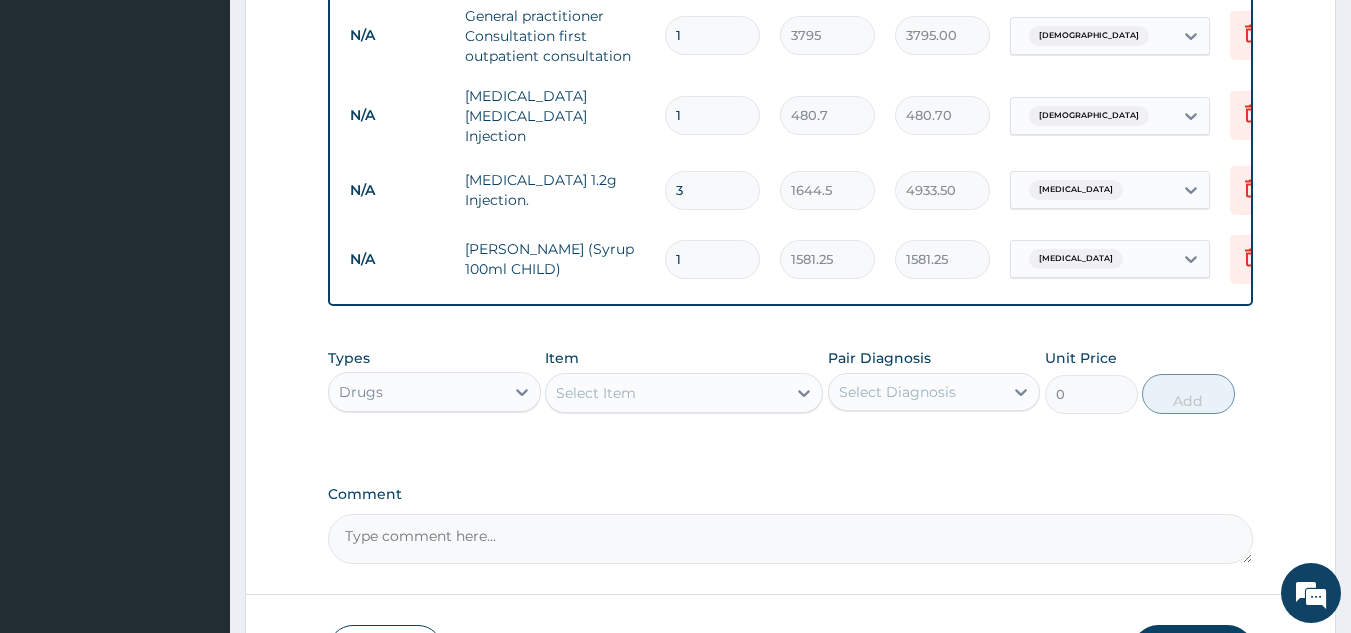 click on "Select Item" at bounding box center (666, 393) 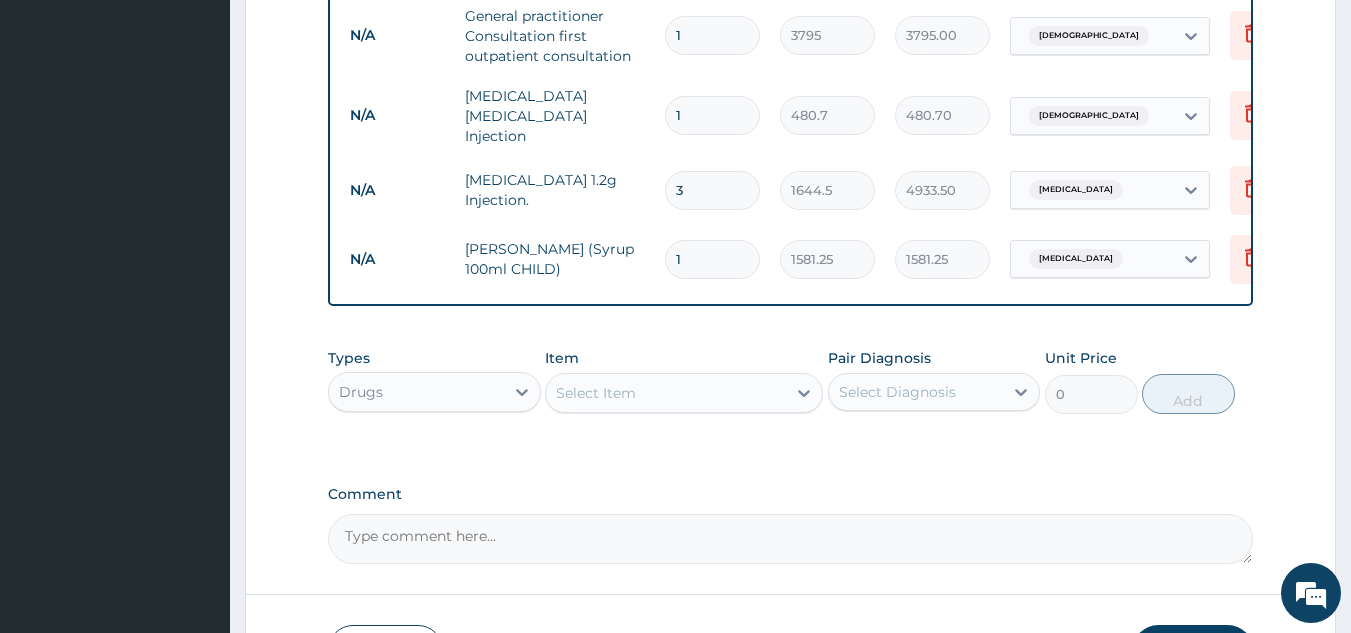 click on "Select Item" at bounding box center (684, 393) 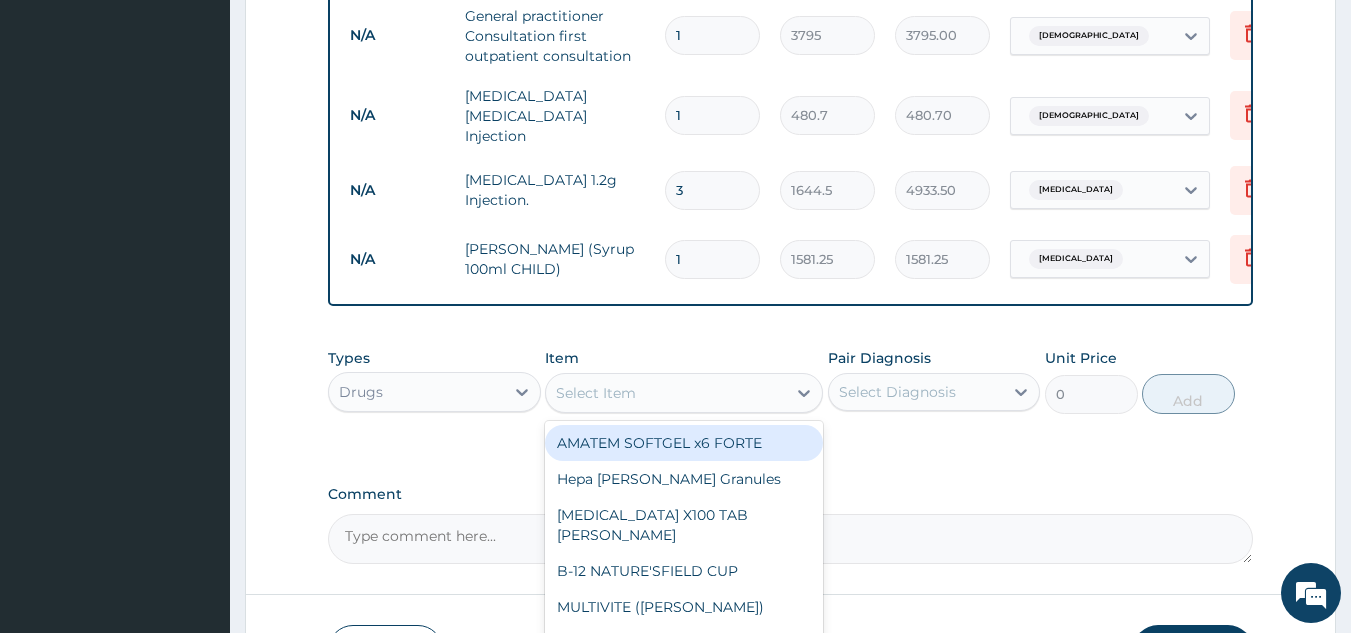 click on "Select Item" at bounding box center (684, 393) 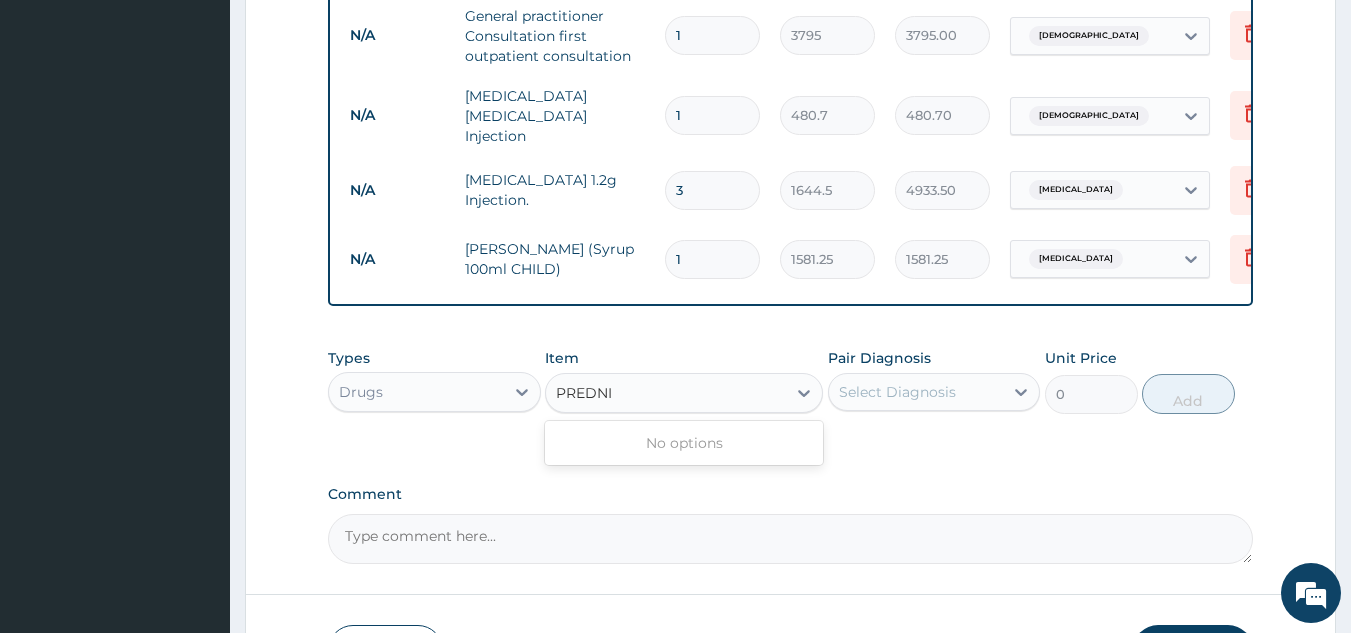 click on "PREDNI" at bounding box center [585, 393] 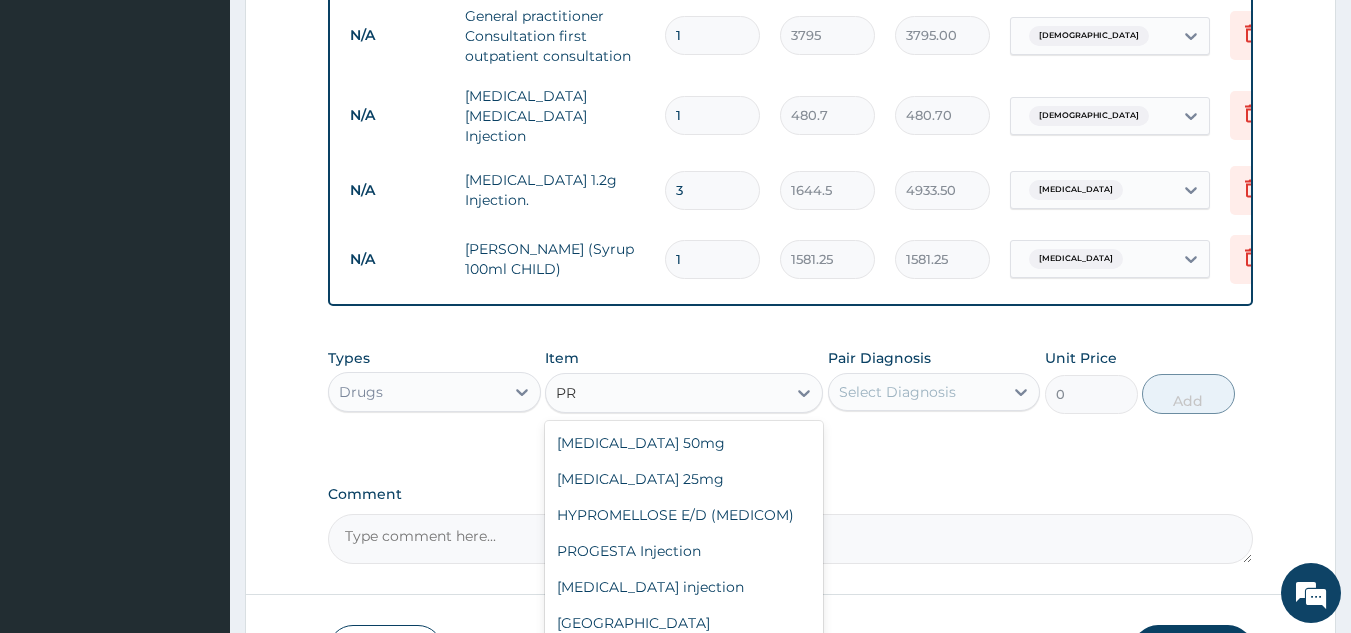 type on "P" 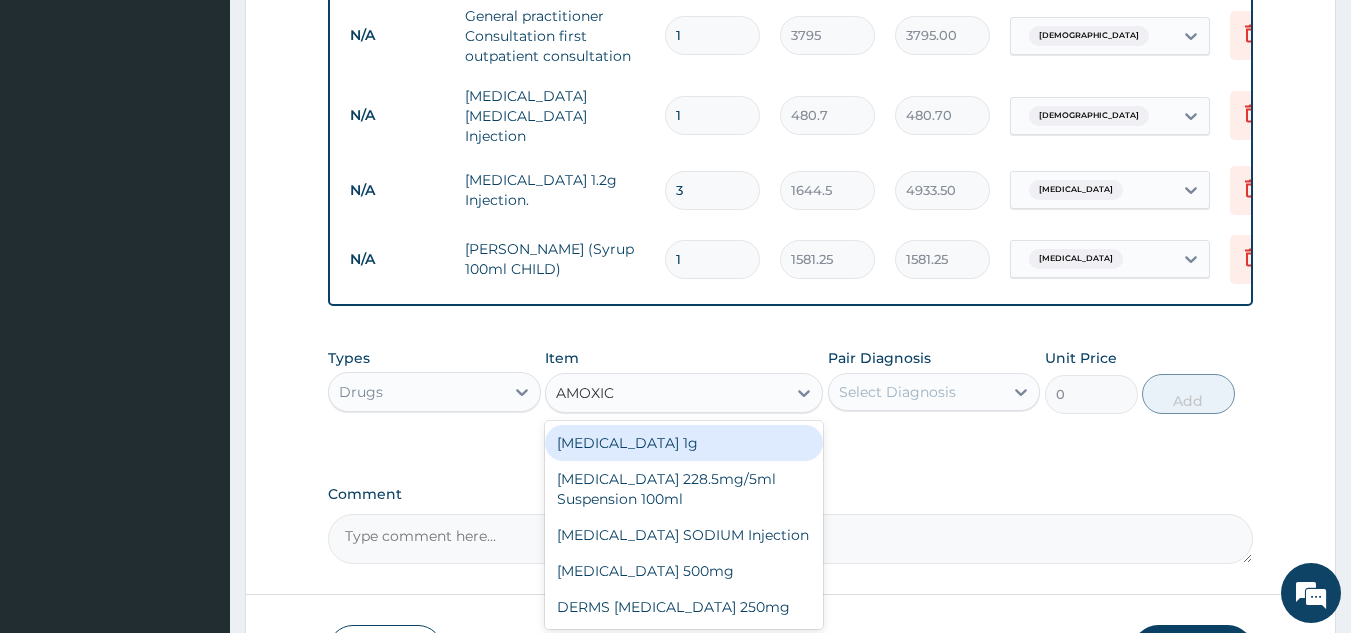 type on "AMOXICL" 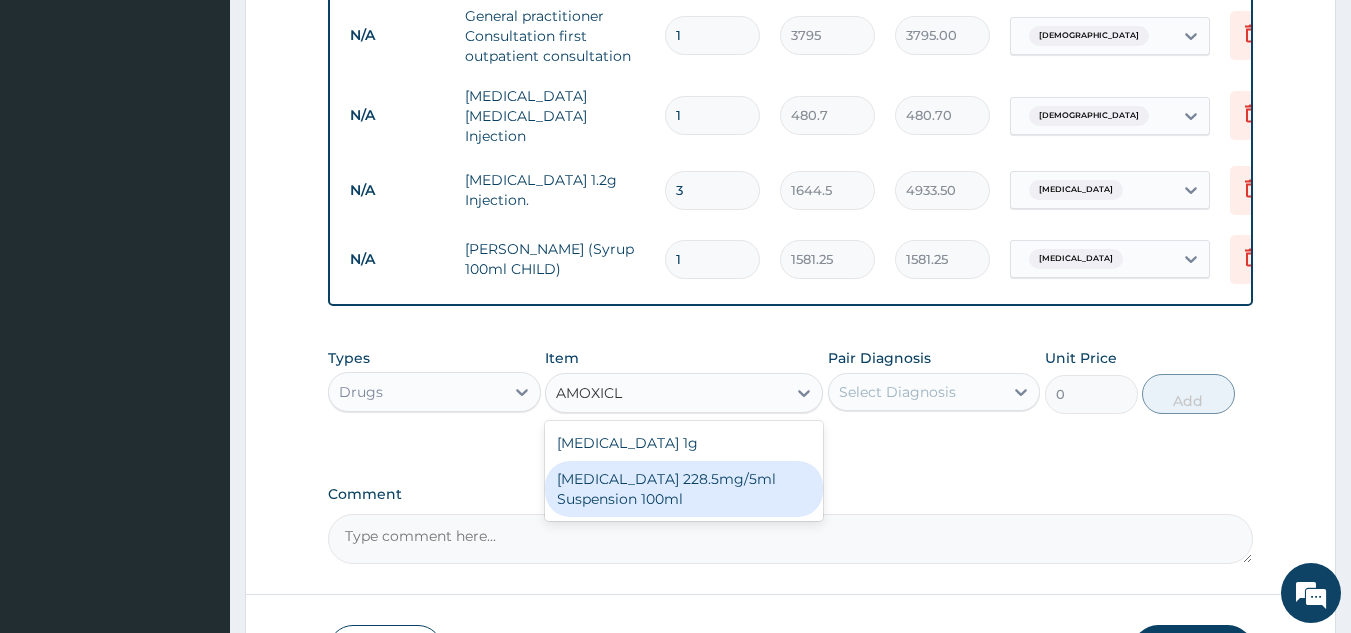 click on "CO-AMOXICLAV 228.5mg/5ml Suspension 100ml" at bounding box center [684, 489] 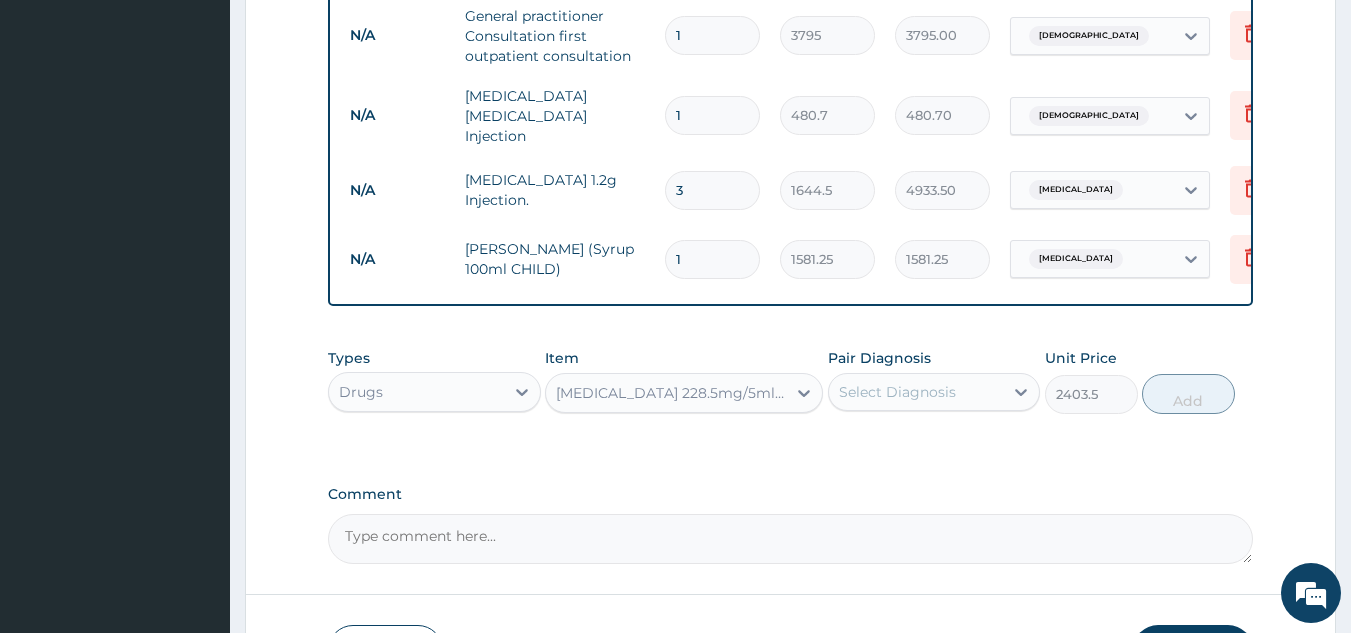 click on "Select Diagnosis" at bounding box center [916, 392] 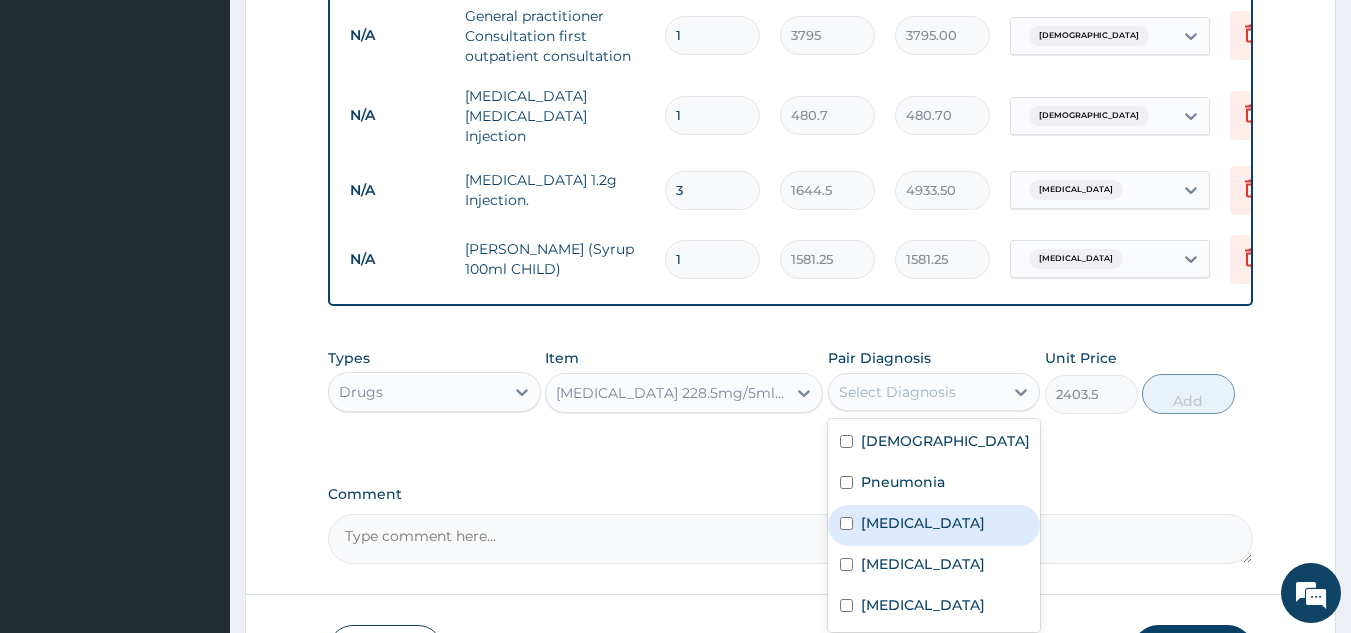 click on "Bacteremia" at bounding box center (934, 525) 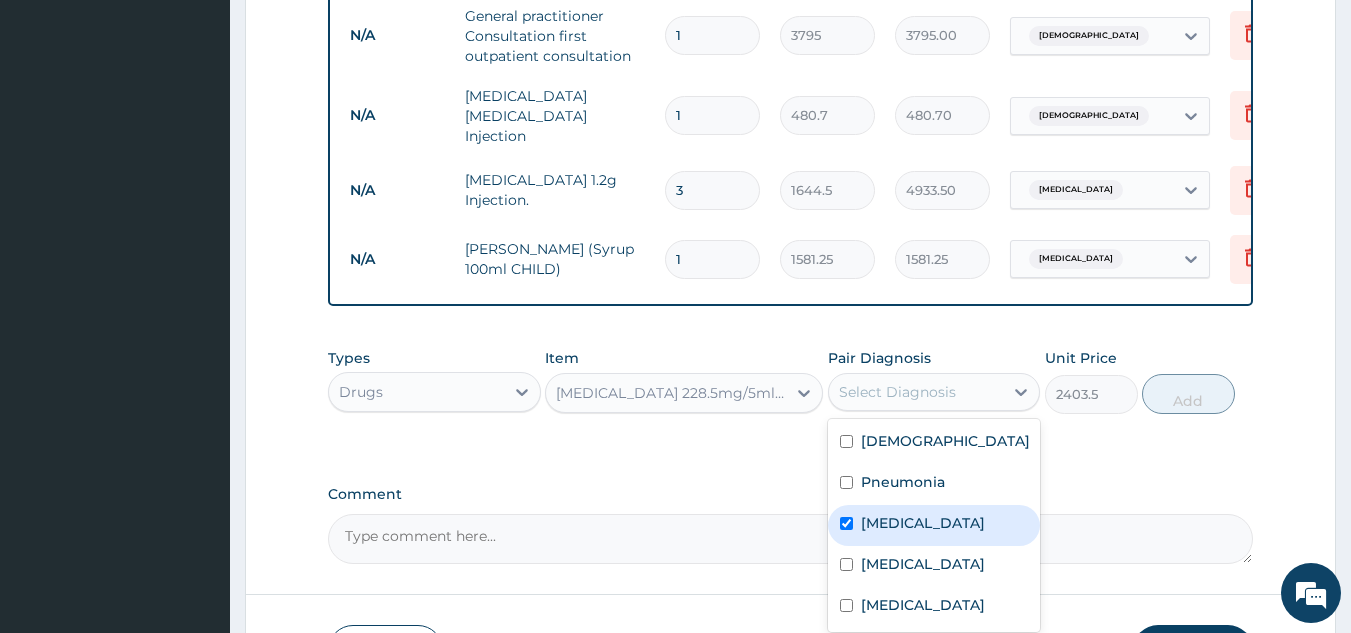 checkbox on "true" 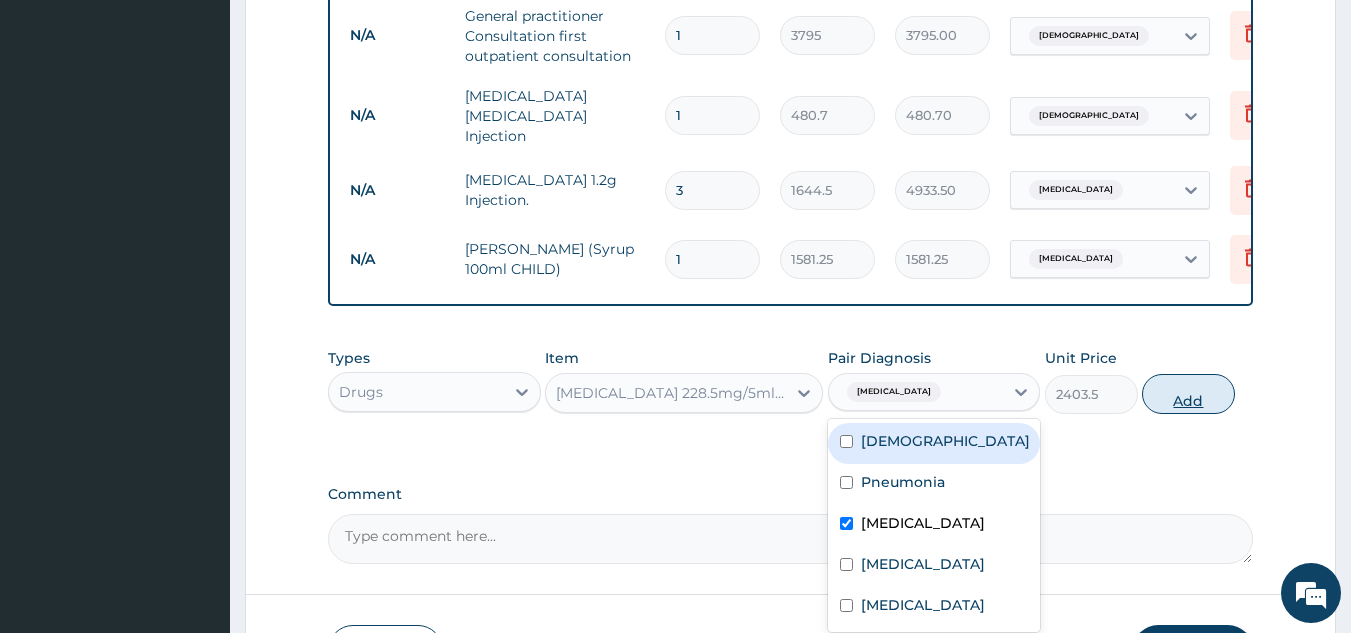 click on "Add" at bounding box center (1188, 394) 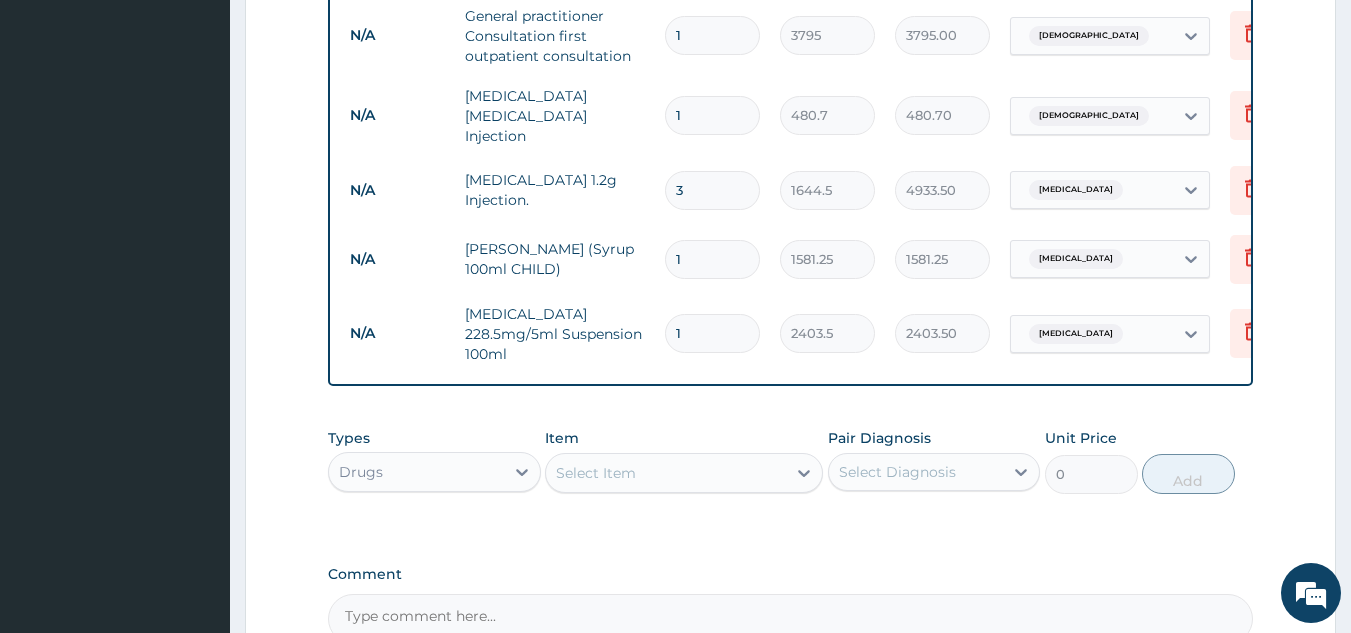 click on "Select Item" at bounding box center (596, 473) 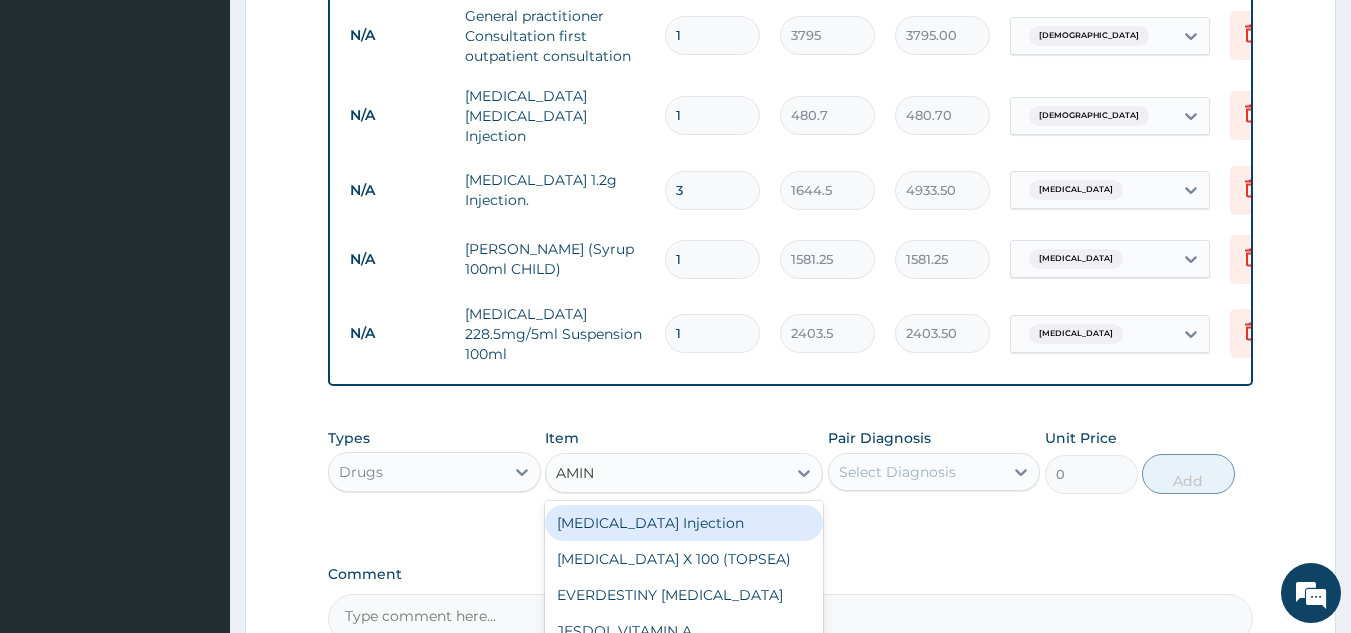 type on "AMINO" 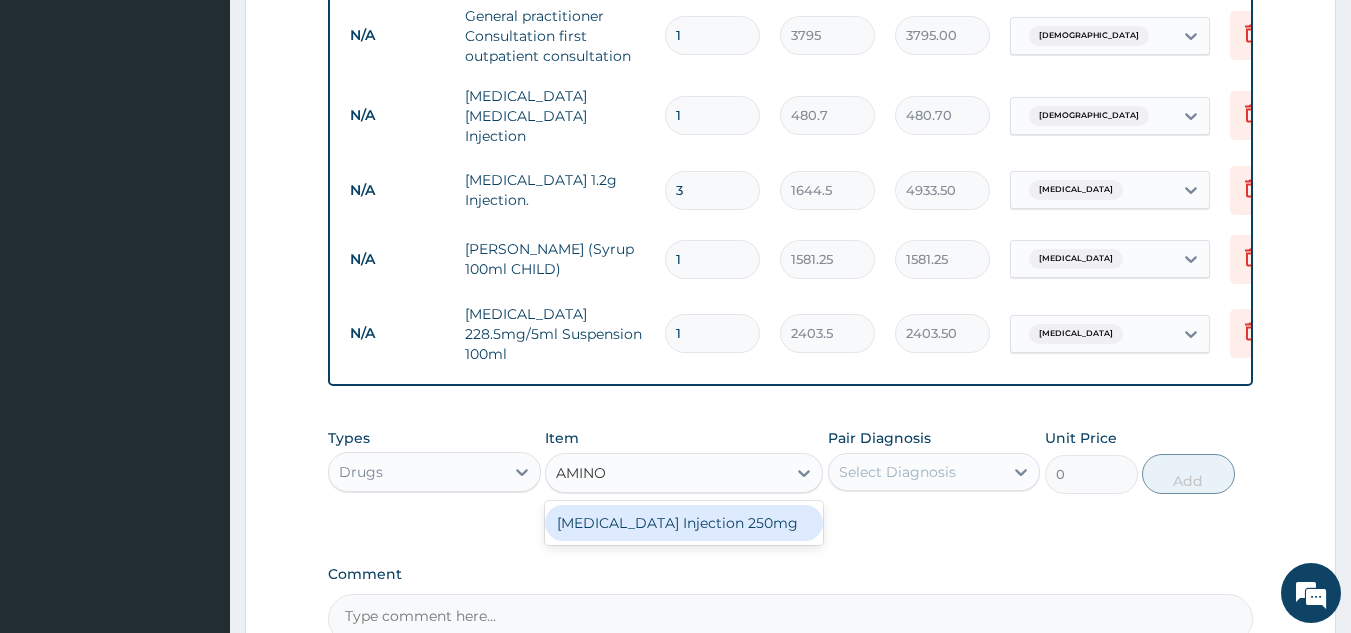 click on "AMINOPHYLLINE Injection 250mg" at bounding box center [684, 523] 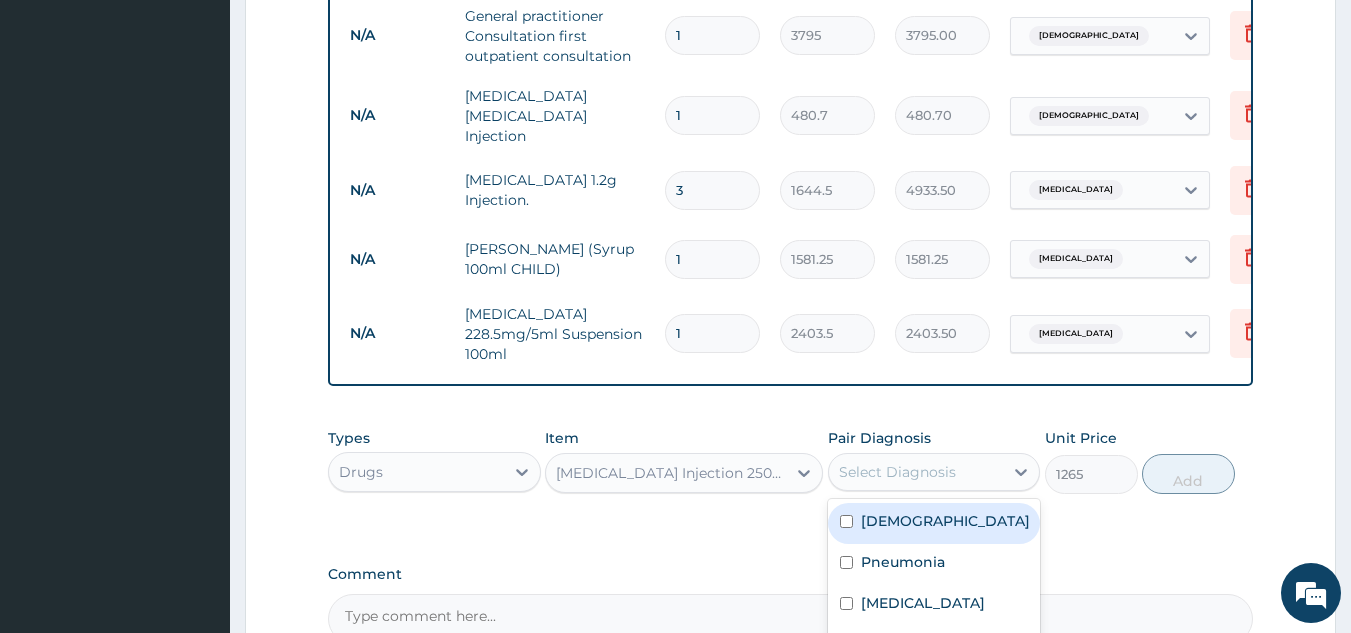 click on "Select Diagnosis" at bounding box center [897, 472] 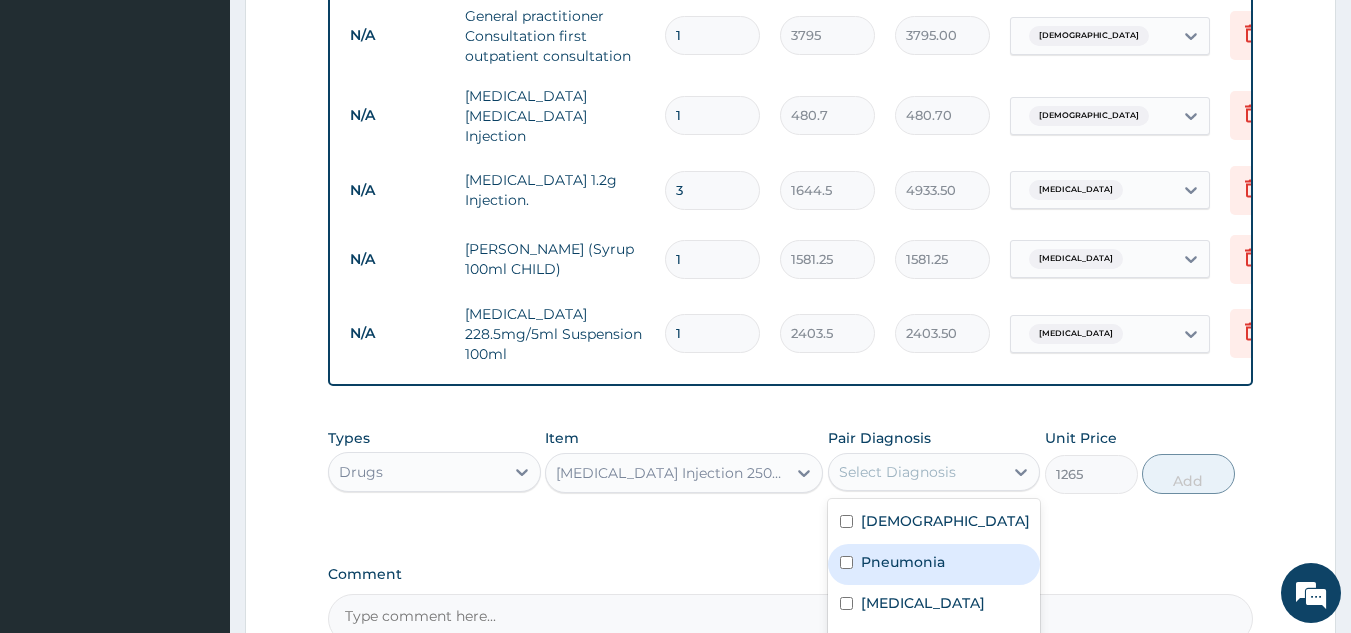 click on "Pneumonia" at bounding box center (903, 562) 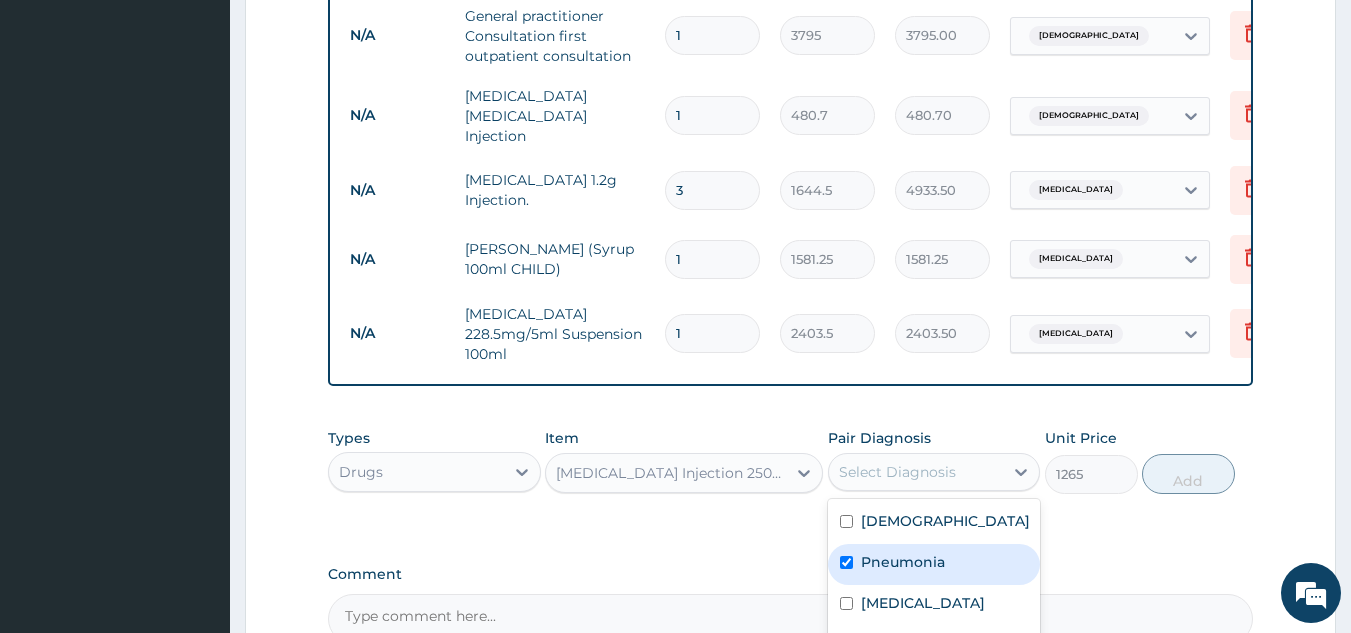checkbox on "true" 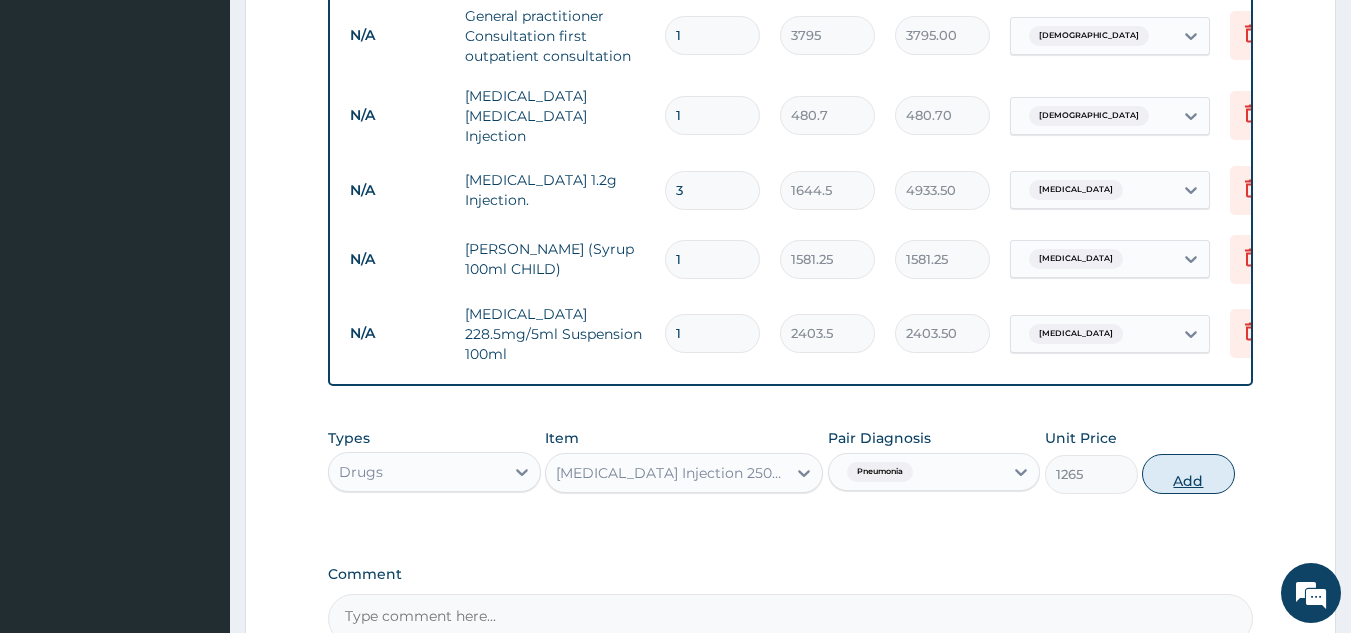 click on "Add" at bounding box center (1188, 474) 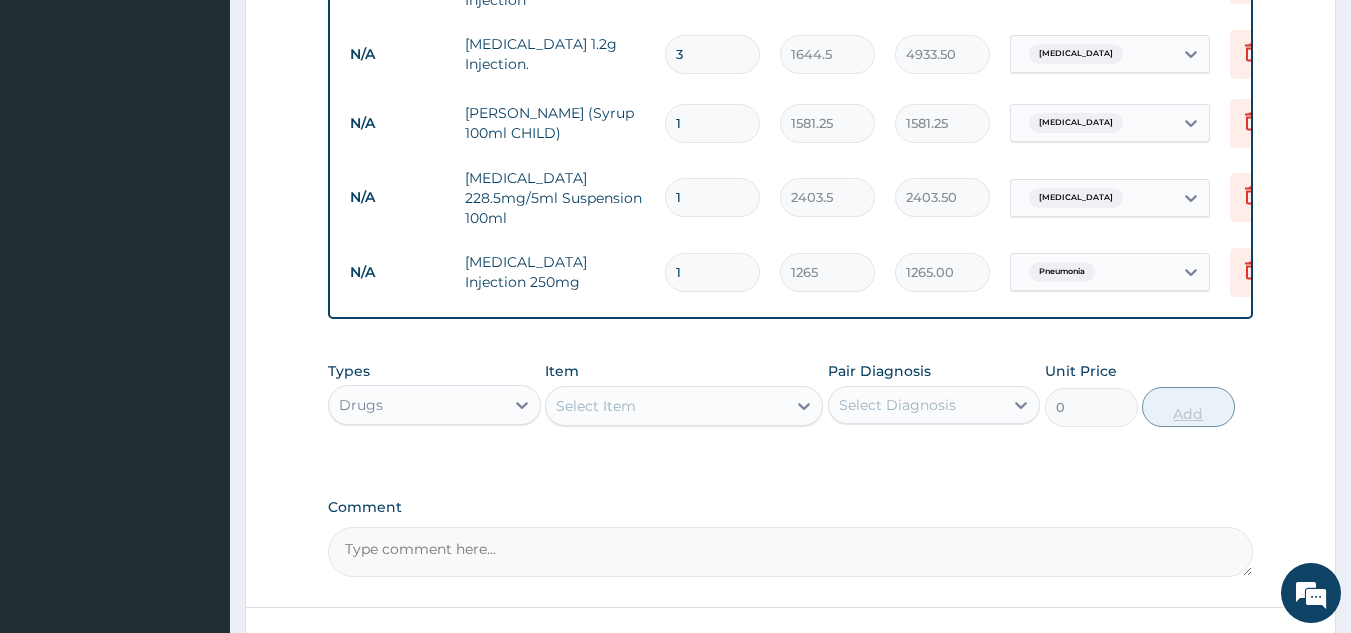 scroll, scrollTop: 1234, scrollLeft: 0, axis: vertical 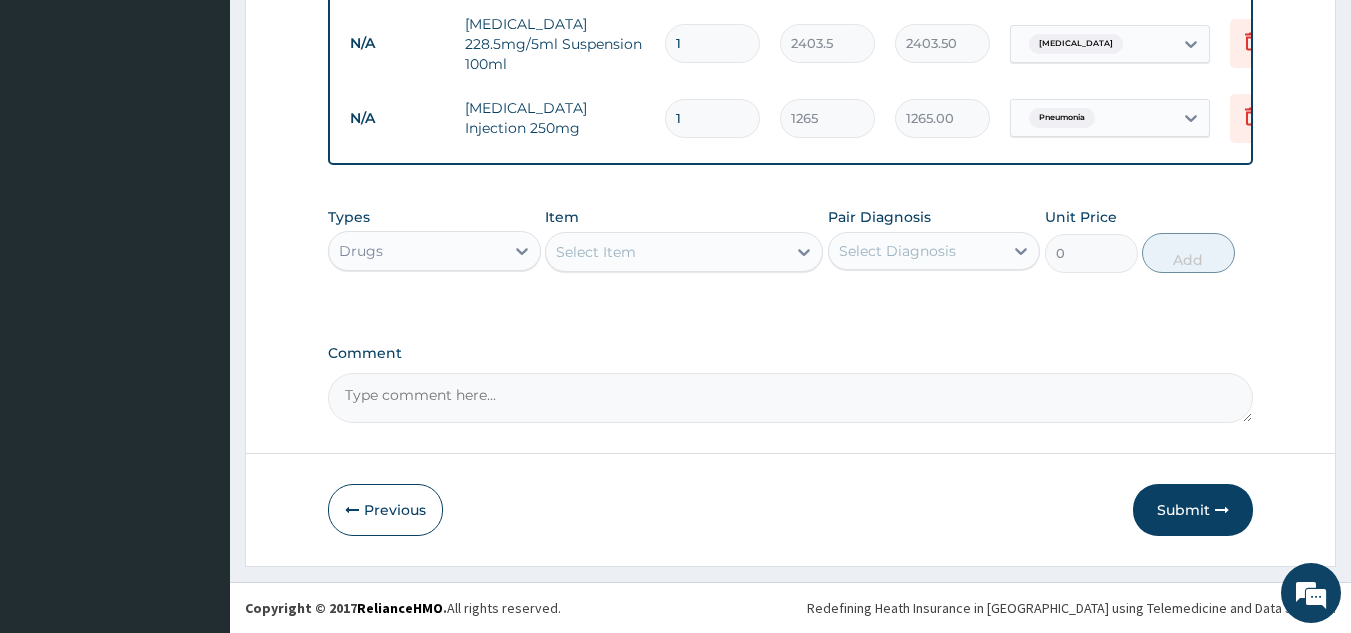 click on "Select Item" at bounding box center [684, 252] 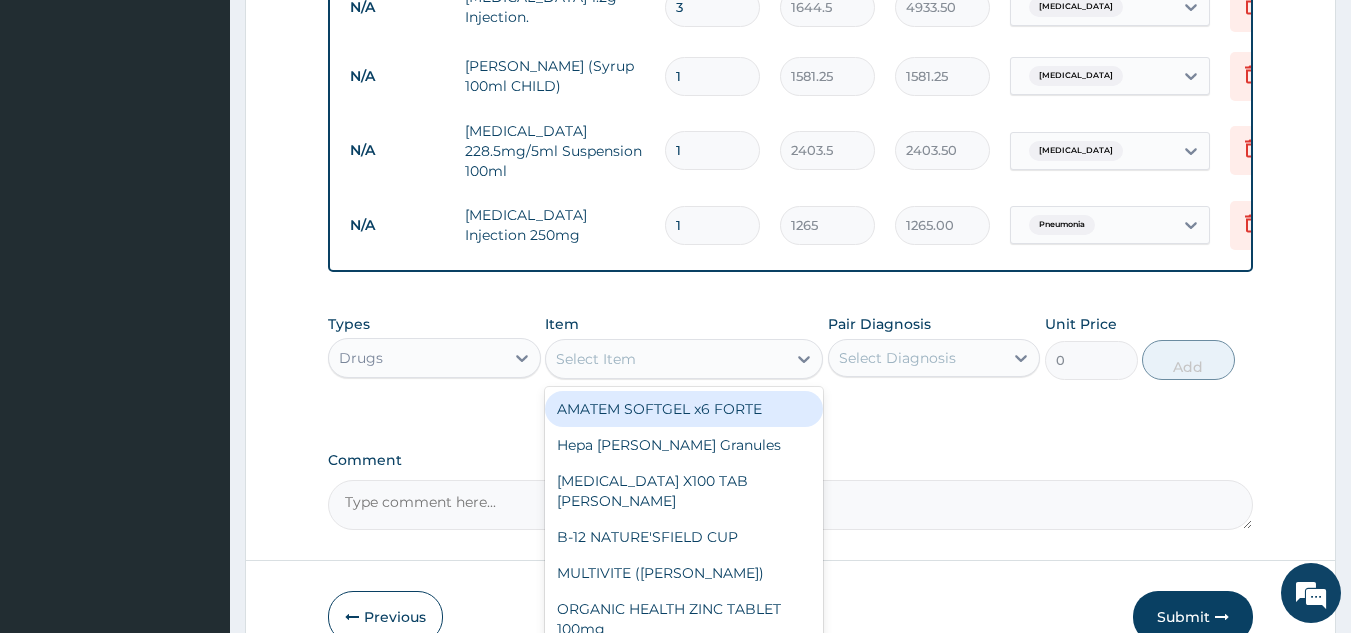 scroll, scrollTop: 1234, scrollLeft: 0, axis: vertical 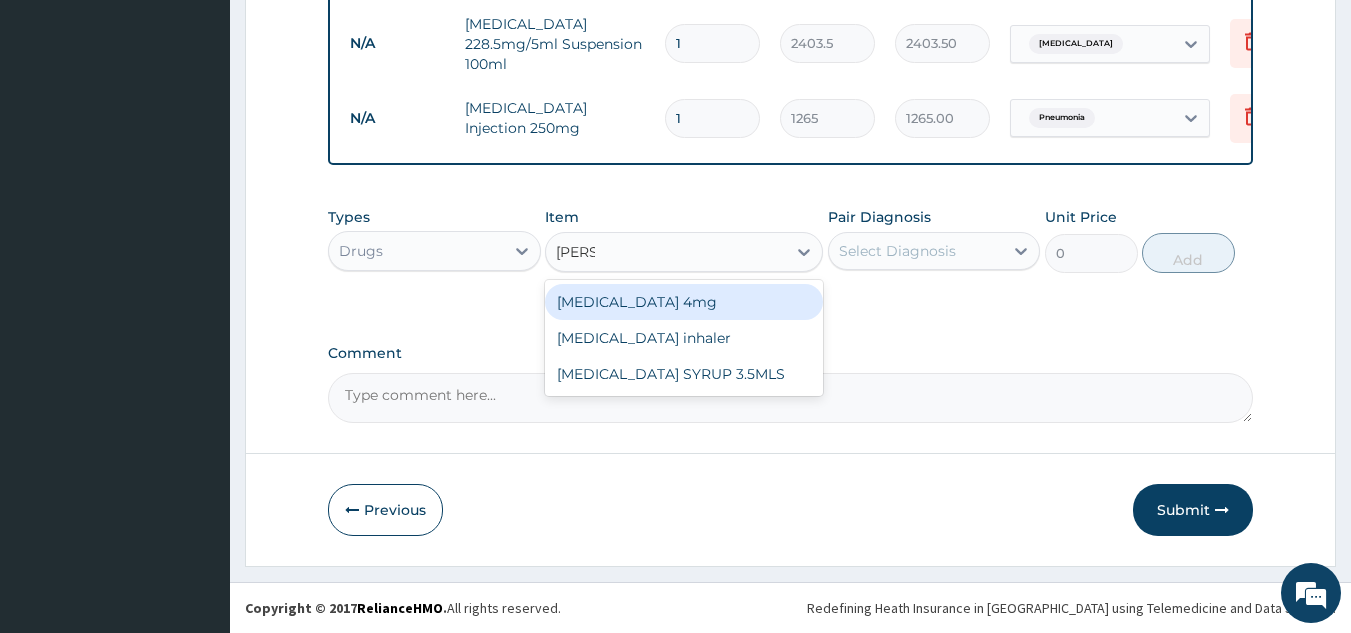 type on "SALBU" 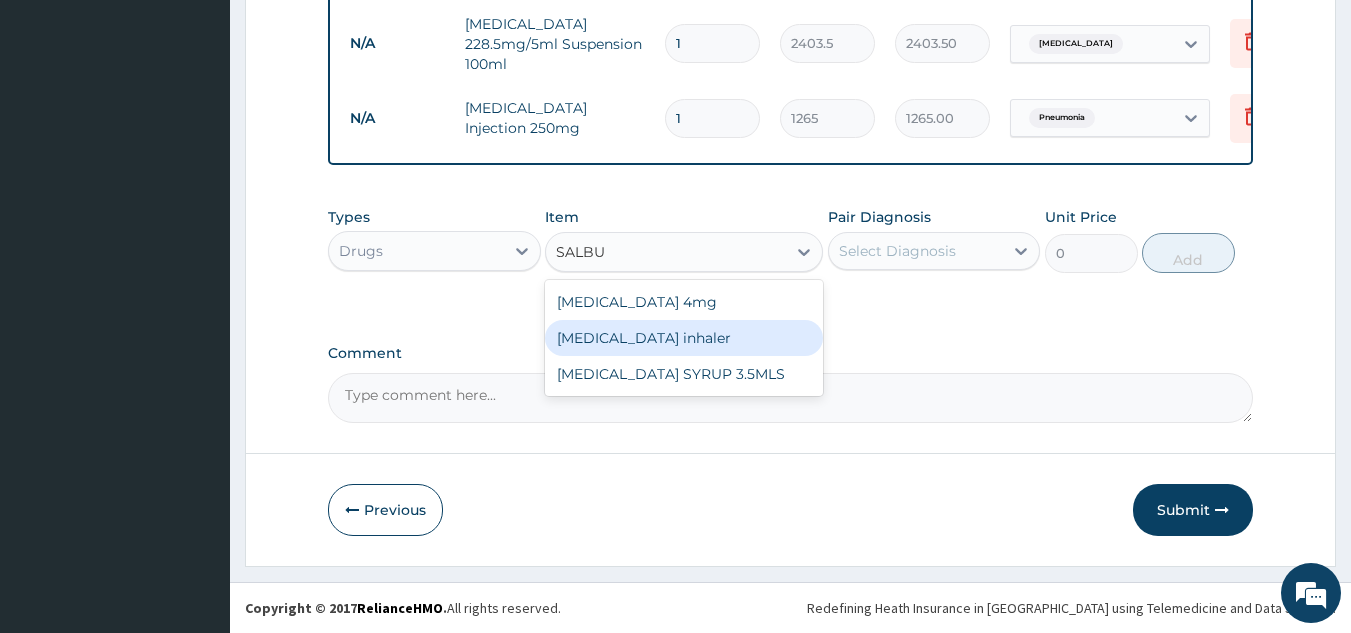 click on "Salbutamol inhaler" at bounding box center [684, 338] 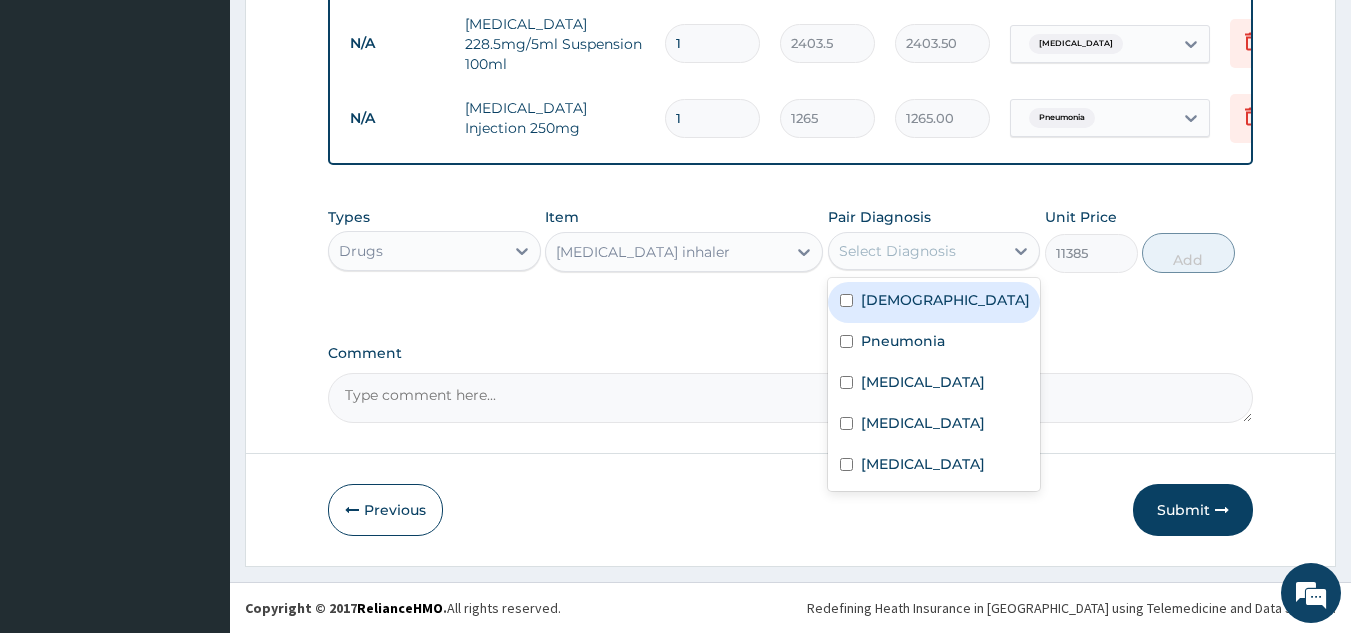 click on "Select Diagnosis" at bounding box center (916, 251) 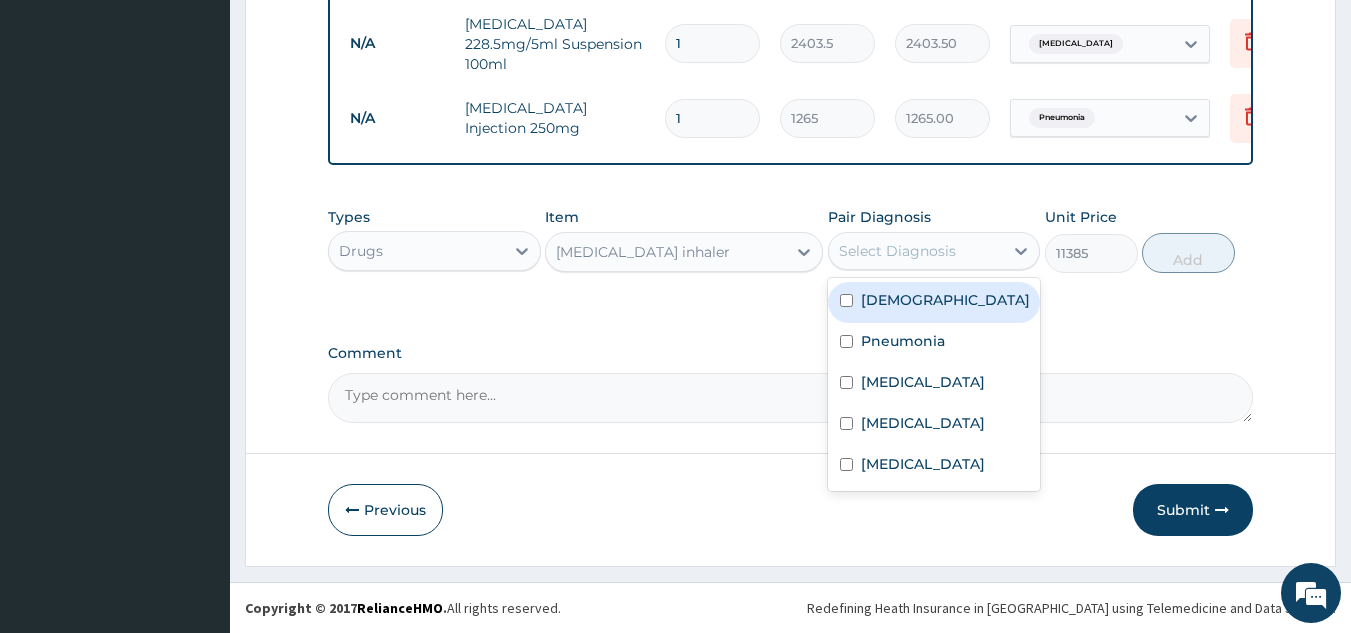 click on "Asthma" at bounding box center [945, 300] 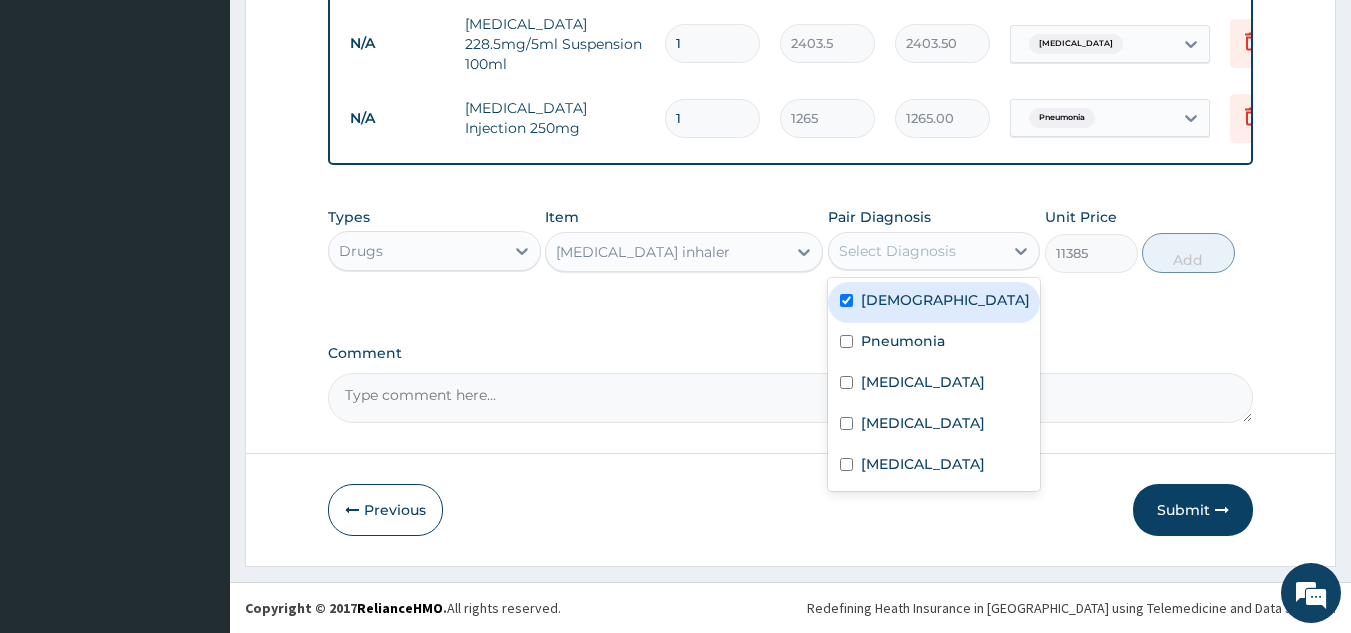checkbox on "true" 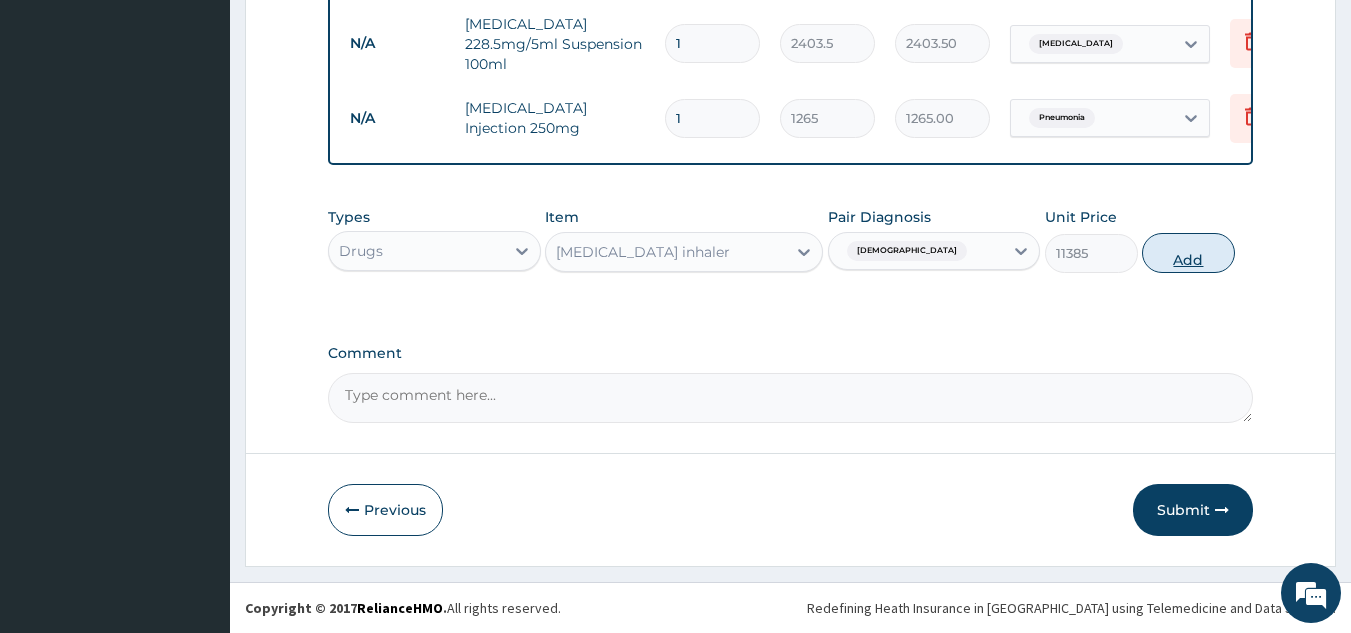 click on "Add" at bounding box center [1188, 253] 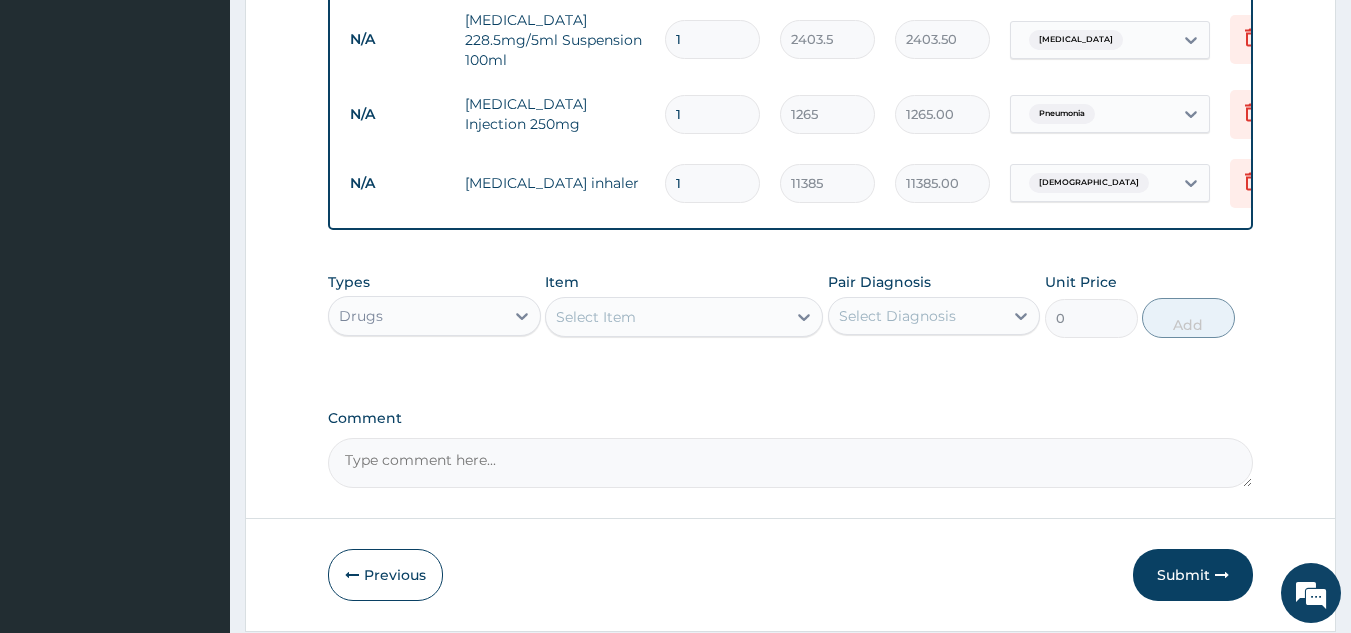 click on "Select Item" at bounding box center [596, 317] 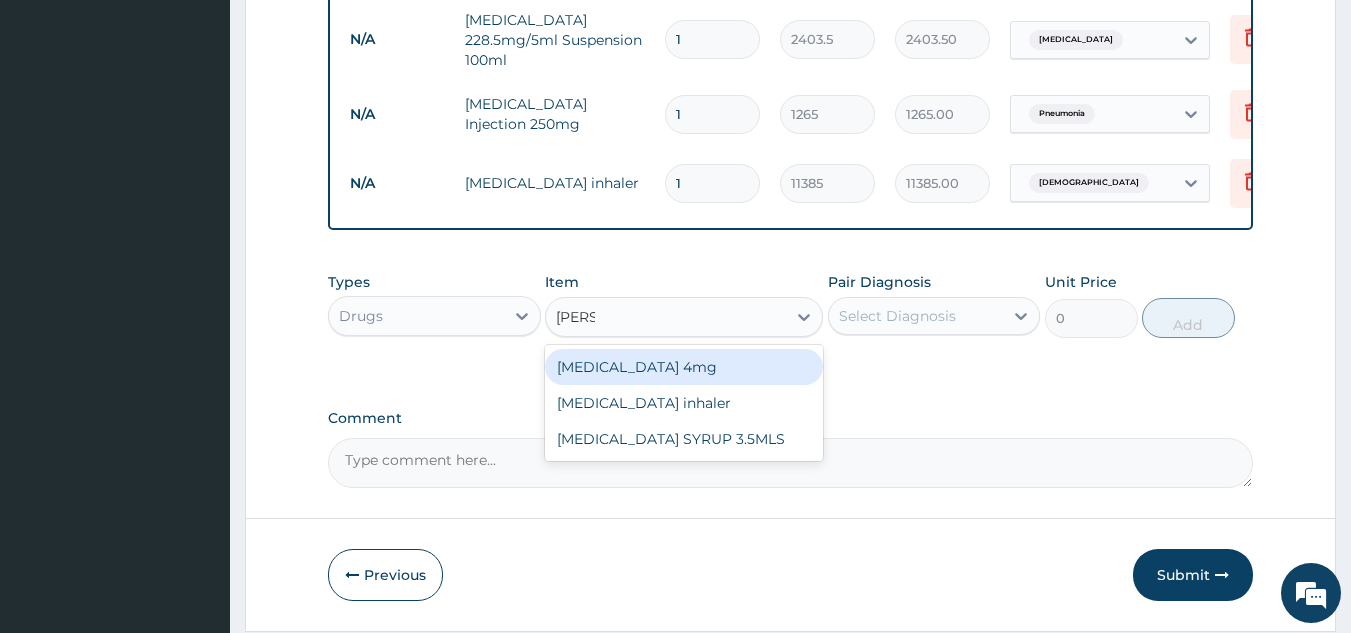type on "SAL" 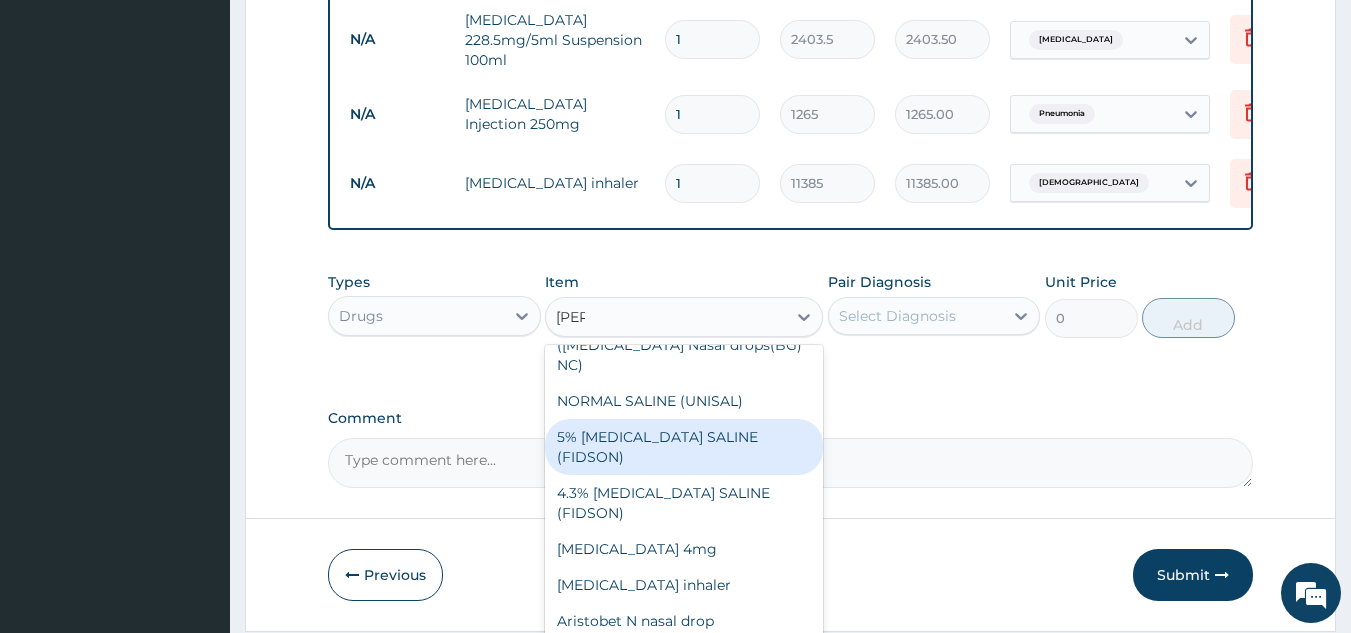 scroll, scrollTop: 43, scrollLeft: 0, axis: vertical 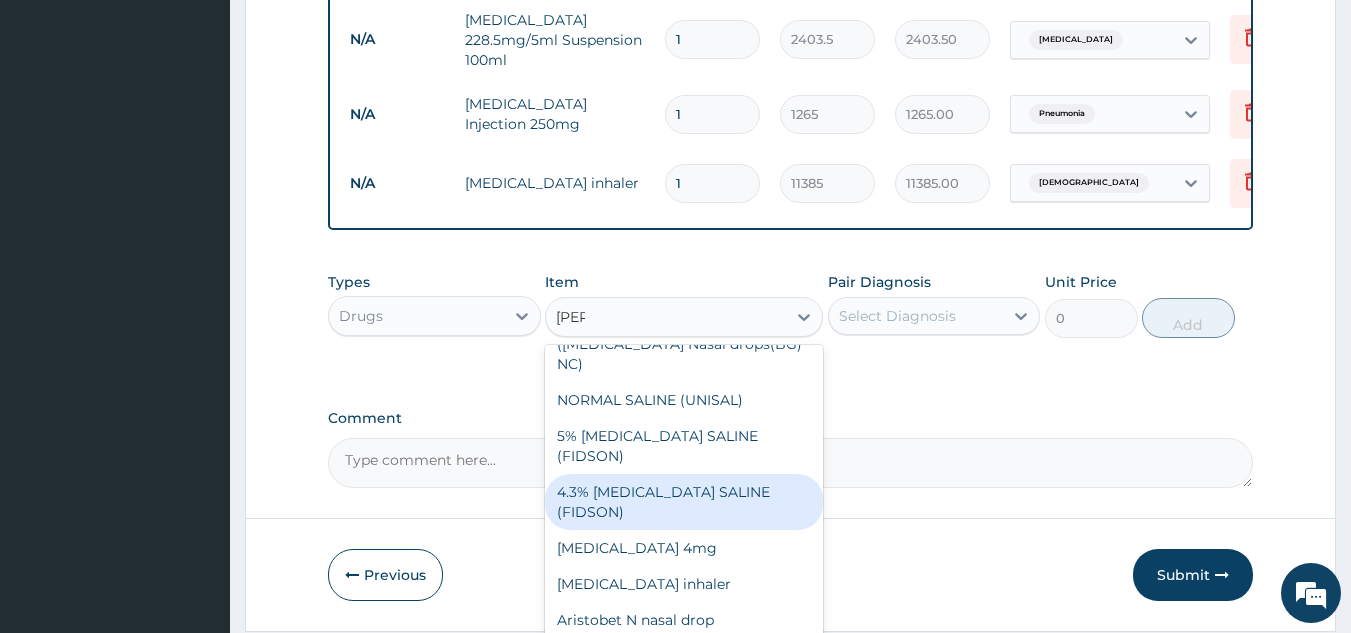 click on "4.3% DEXTROSE SALINE (FIDSON)" at bounding box center (684, 502) 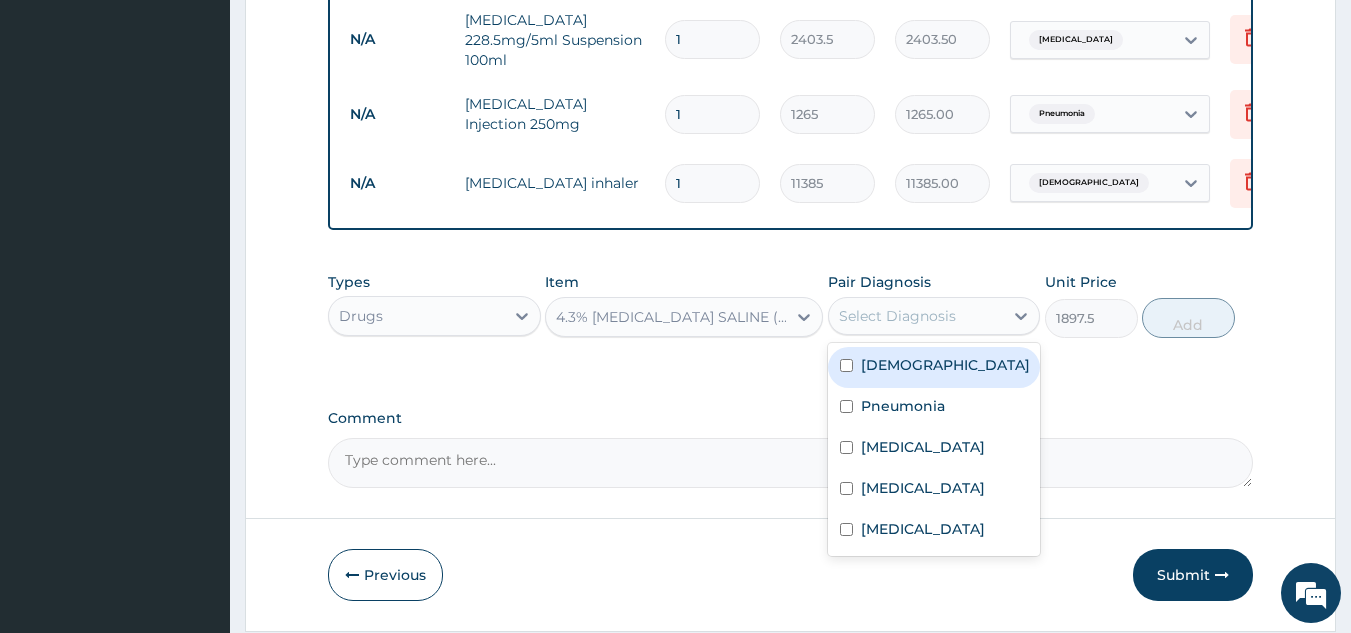 click on "Select Diagnosis" at bounding box center (916, 316) 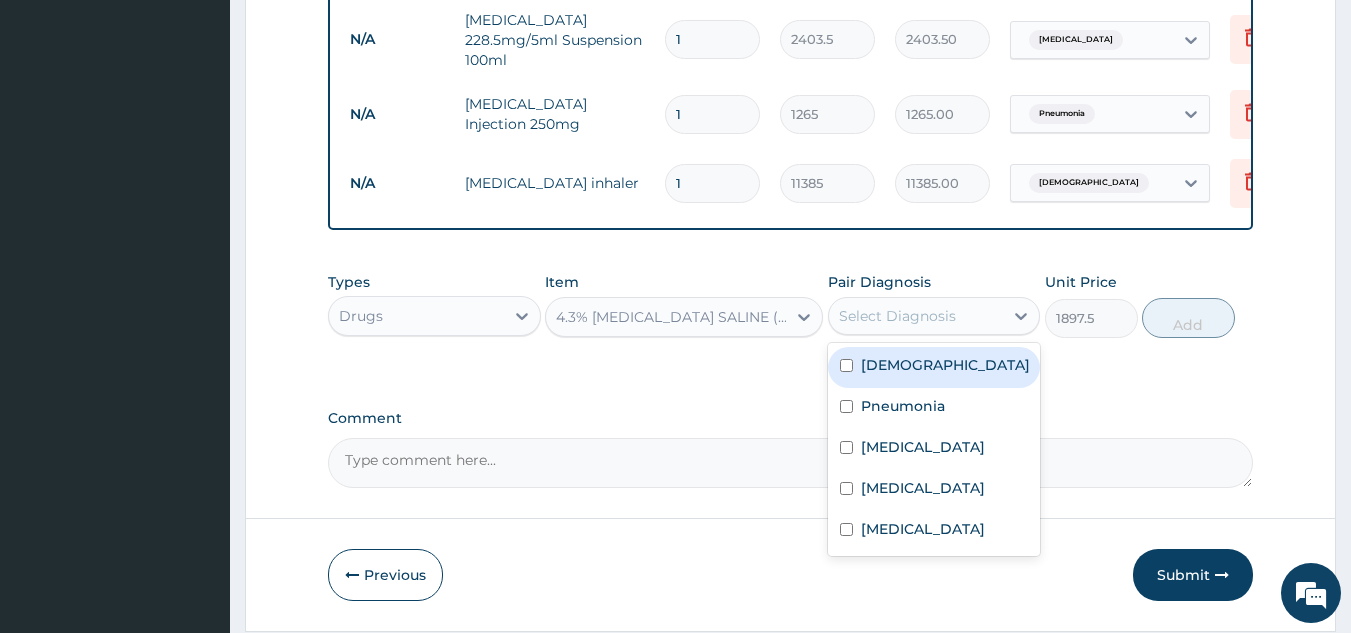 click on "Asthma" at bounding box center [934, 367] 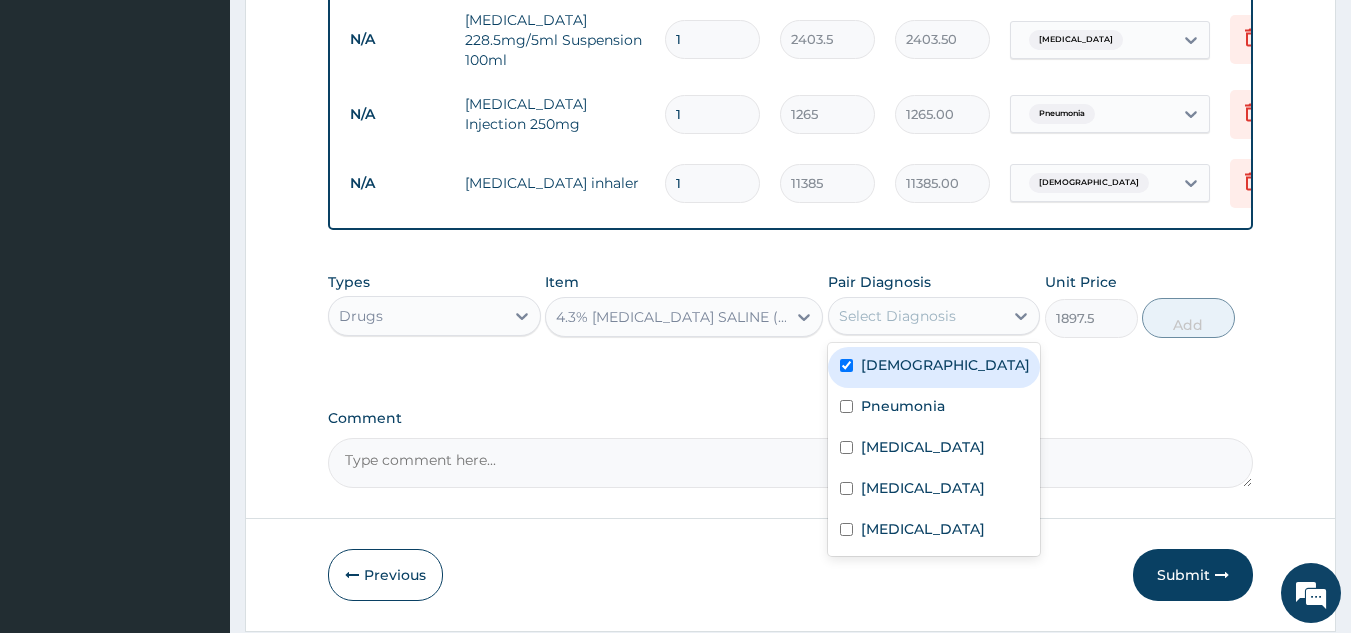 checkbox on "true" 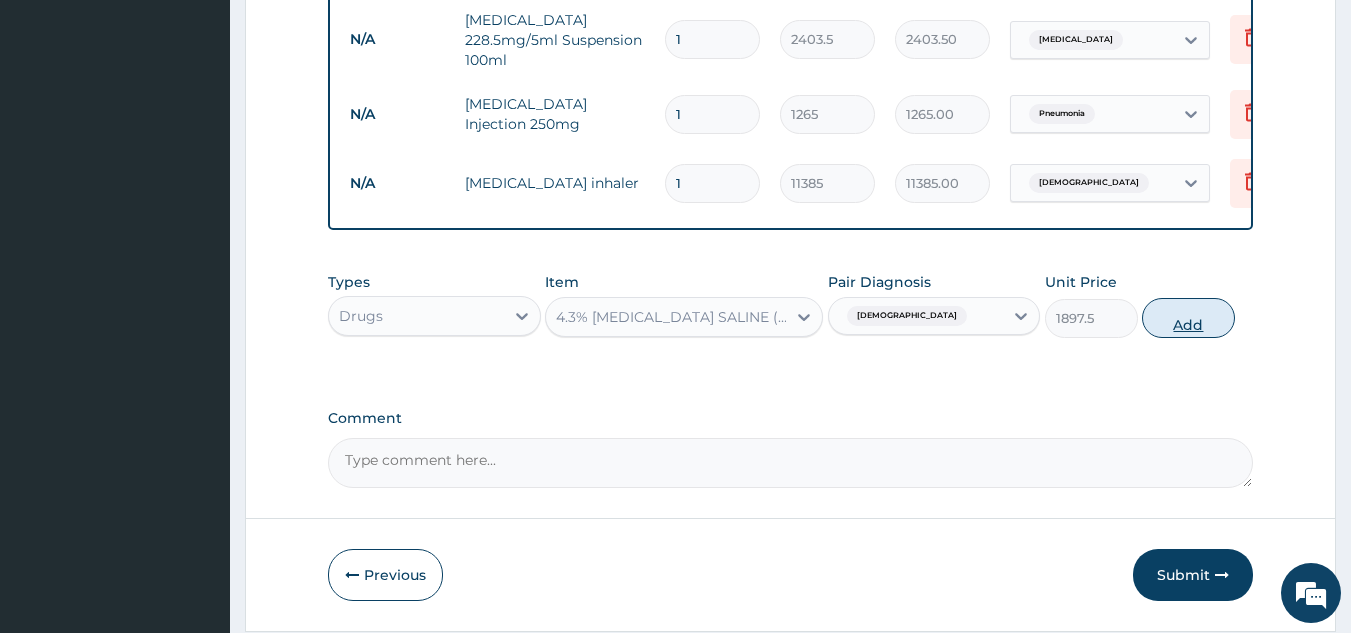 click on "Add" at bounding box center [1188, 318] 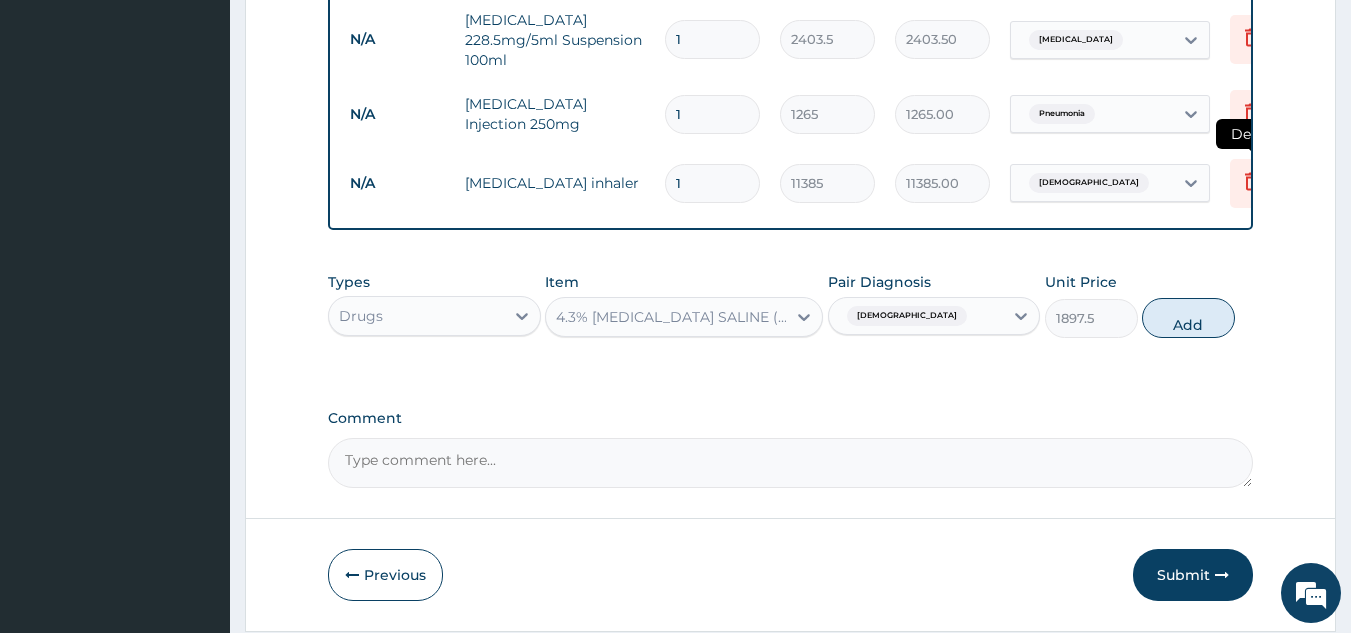 type on "0" 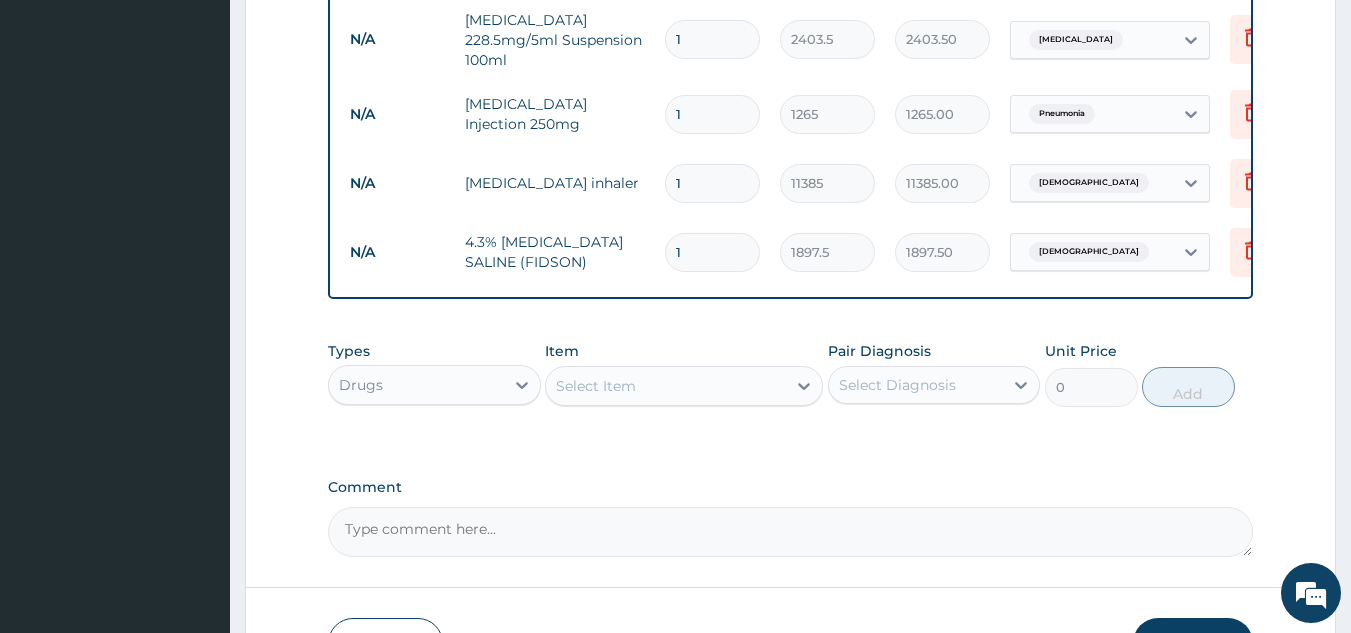click on "Type Name Quantity Unit Price Total Price Pair Diagnosis Actions Drugs nelb hydrocortisone sodium injection 1 632.5 632.50 Asthma Delete Drugs salbutamol 4mg 12 44.275 531.30 Asthma Delete N/A General practitioner Consultation first outpatient consultation 1 3795 3795.00 Asthma Delete N/A Lasix Frusemide Injection 1 480.7 480.70 Asthma Delete N/A AUGMENTIN 1.2g Injection. 3 1644.5 4933.50 Bacteremia Delete N/A EMZOLYN COUGH (Syrup 100ml CHILD) 1 1581.25 1581.25 Upper respiratory infection Delete N/A CO-AMOXICLAV 228.5mg/5ml Suspension 100ml 1 2403.5 2403.50 Bacteremia Delete N/A AMINOPHYLLINE Injection 250mg 1 1265 1265.00 Pneumonia Delete N/A Salbutamol inhaler 1 11385 11385.00 Asthma Delete N/A 4.3% DEXTROSE SALINE (FIDSON) 1 1897.5 1897.50 Asthma Delete" at bounding box center [791, -96] 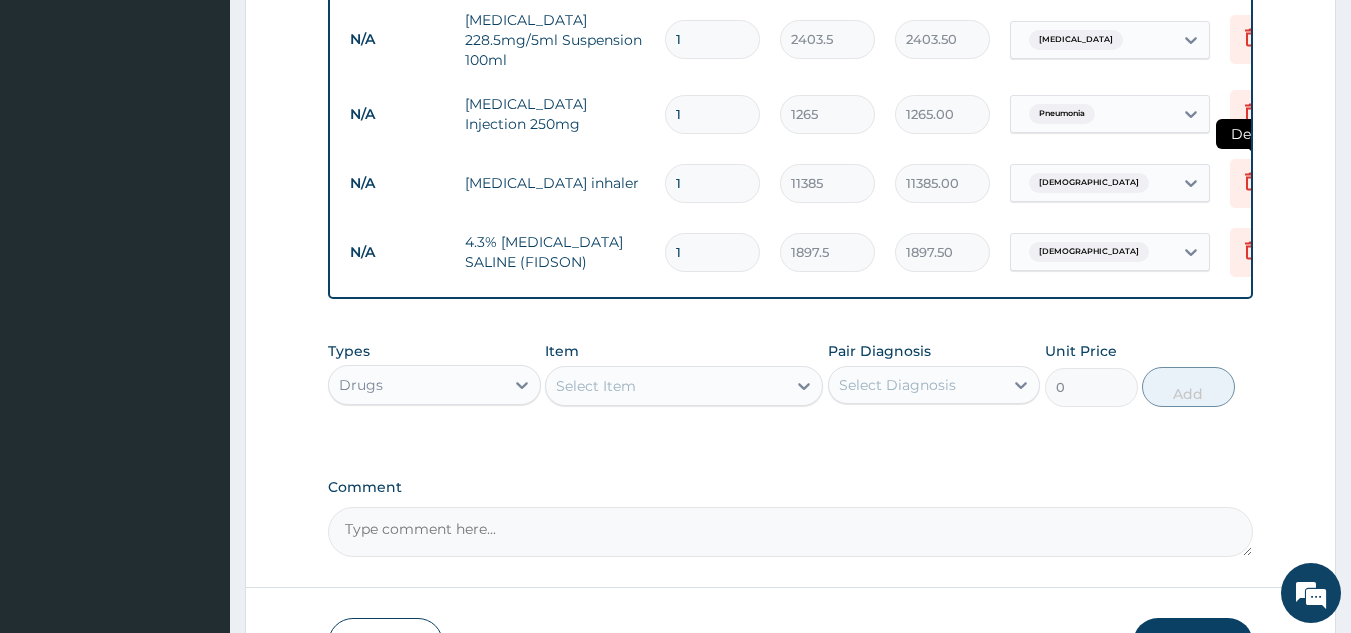 click 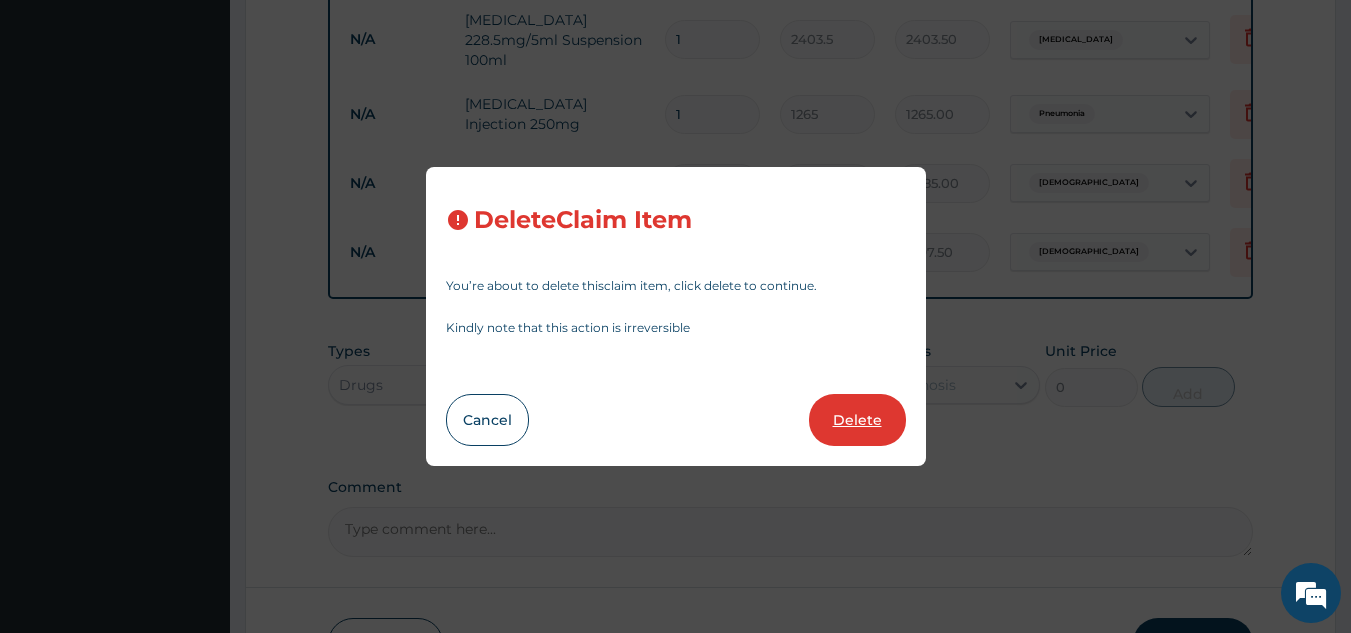 click on "Delete" at bounding box center (857, 420) 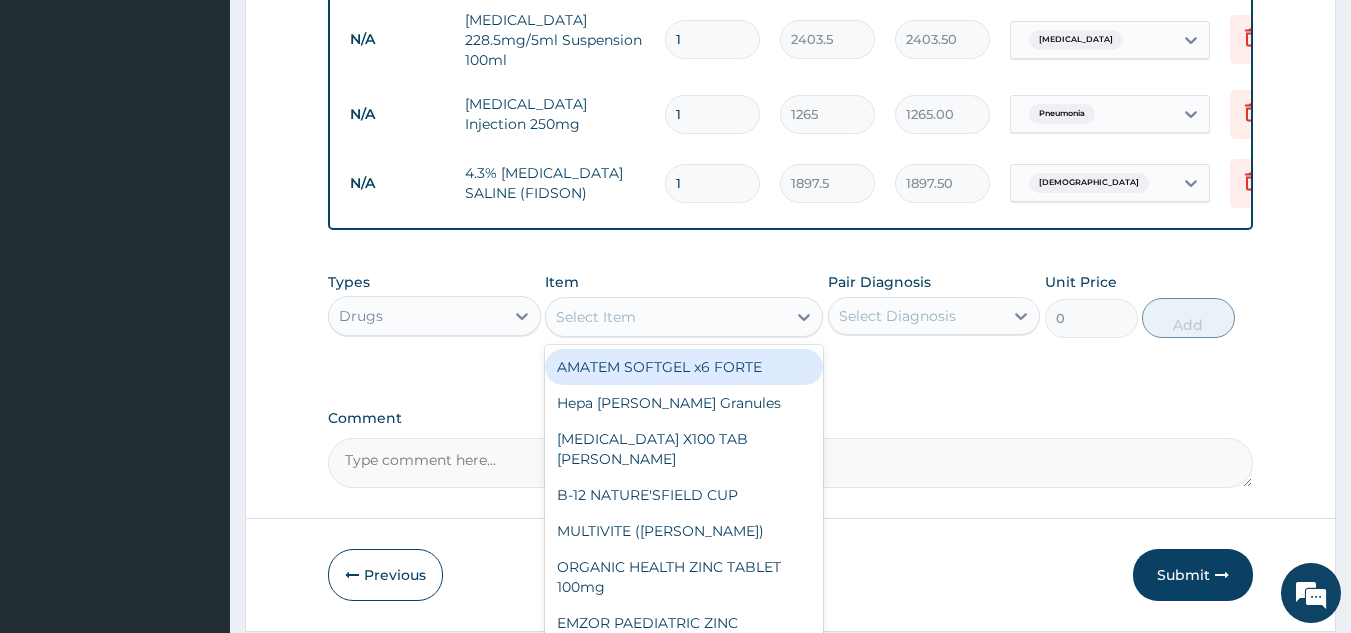 click on "Select Item" at bounding box center (666, 317) 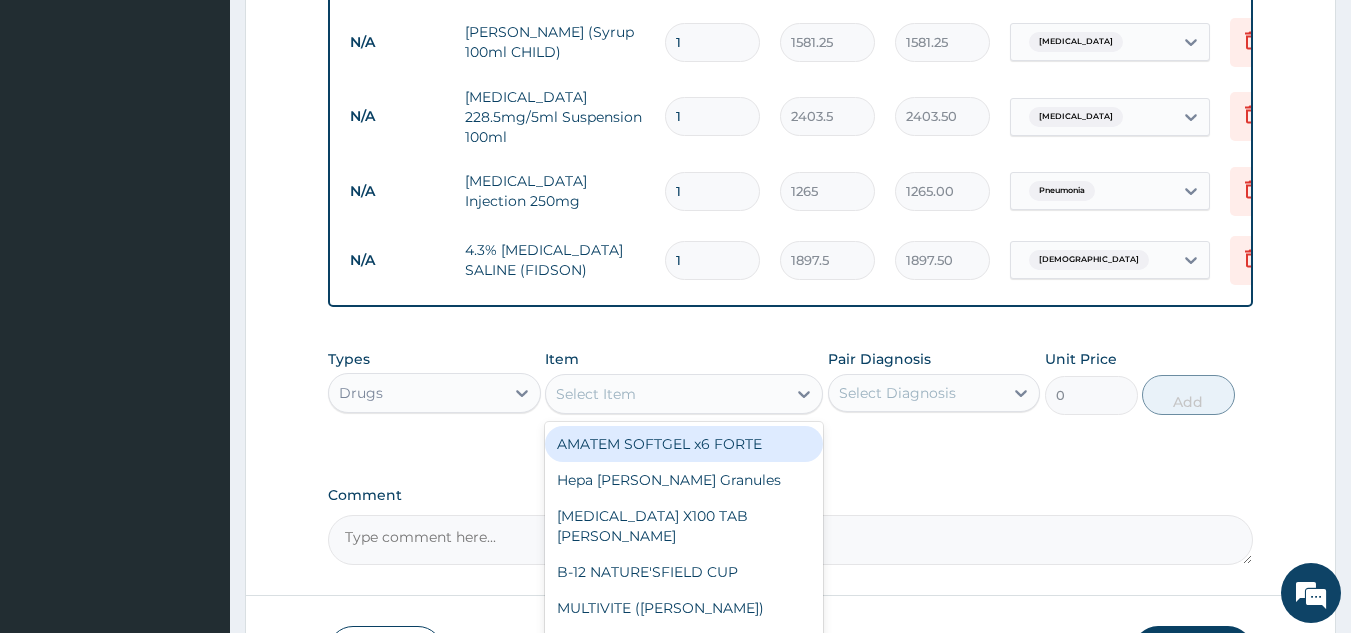 scroll, scrollTop: 1303, scrollLeft: 0, axis: vertical 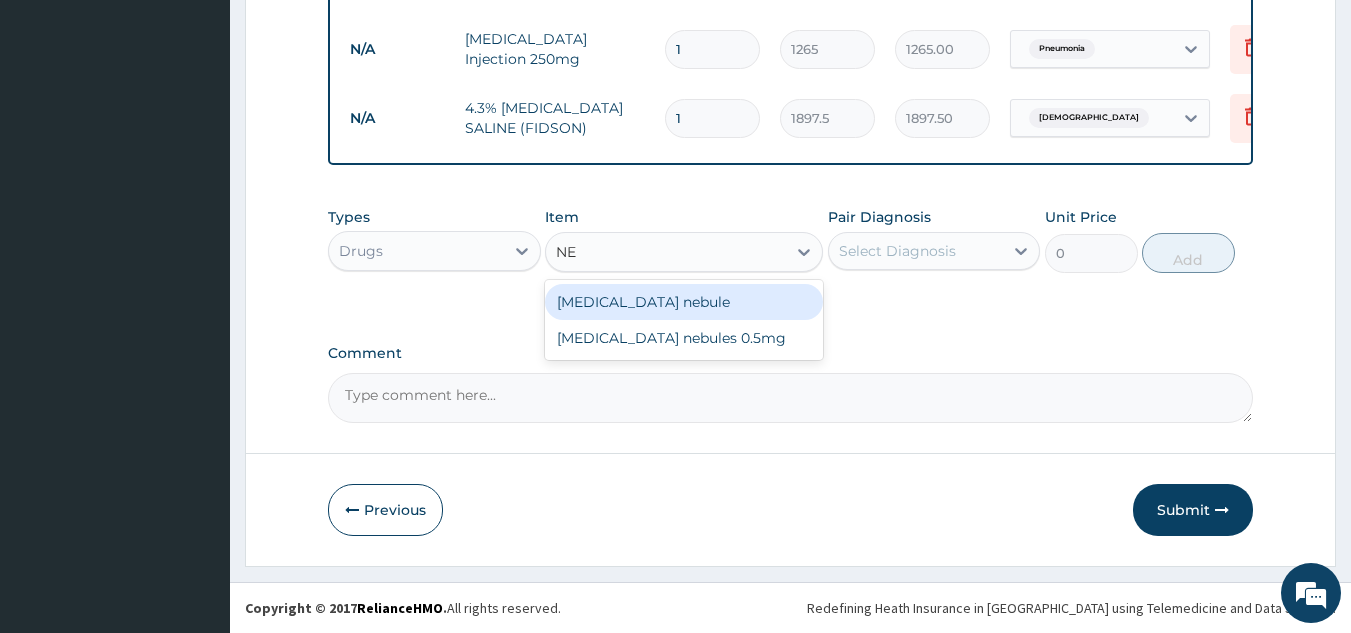 type on "N" 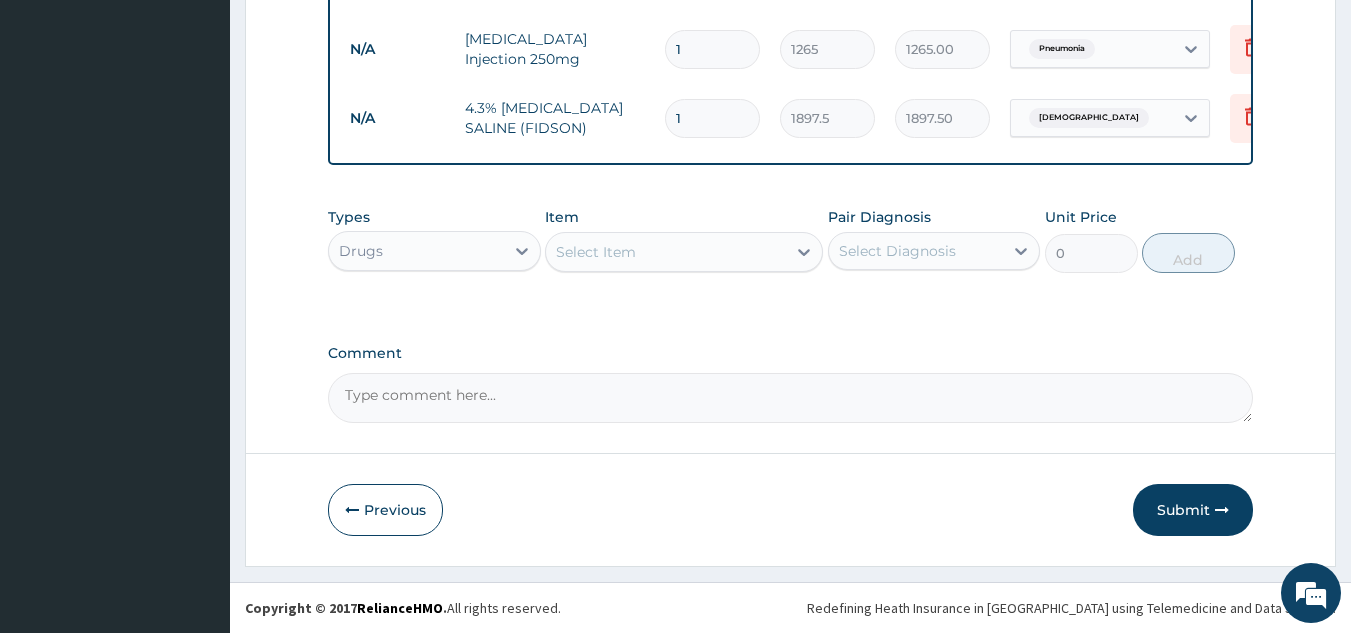 click on "Select Item" at bounding box center (596, 252) 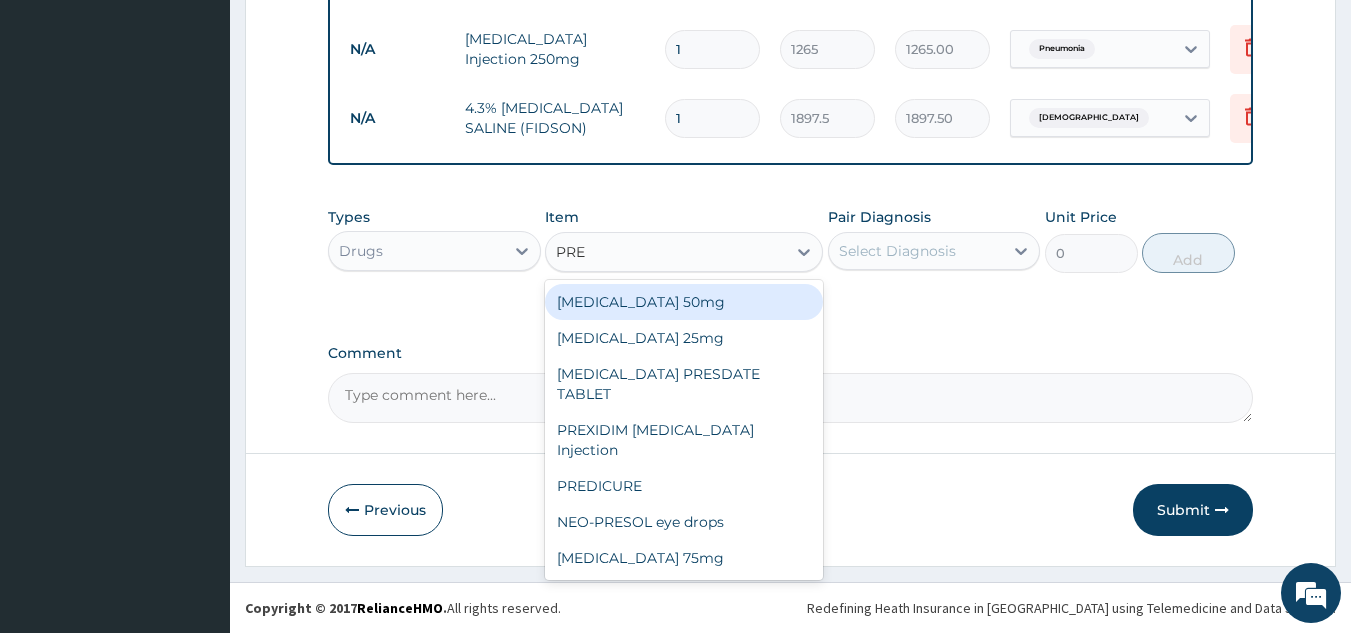 type on "PRE" 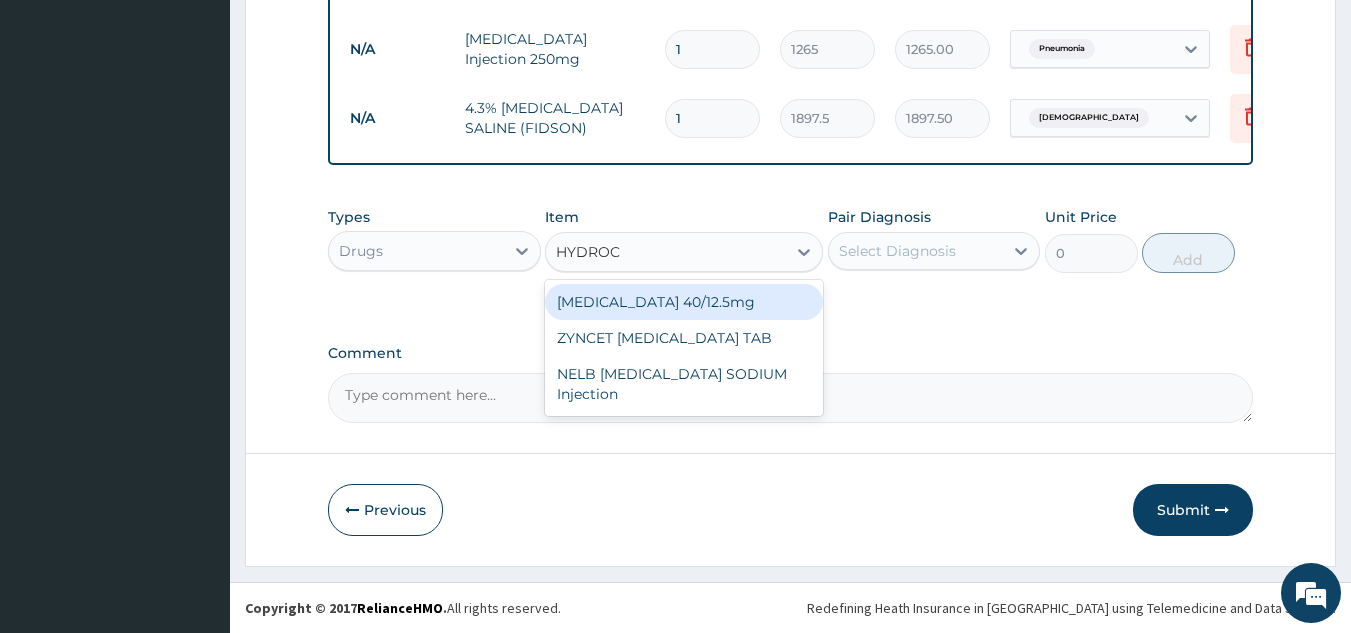 type on "HYDROC" 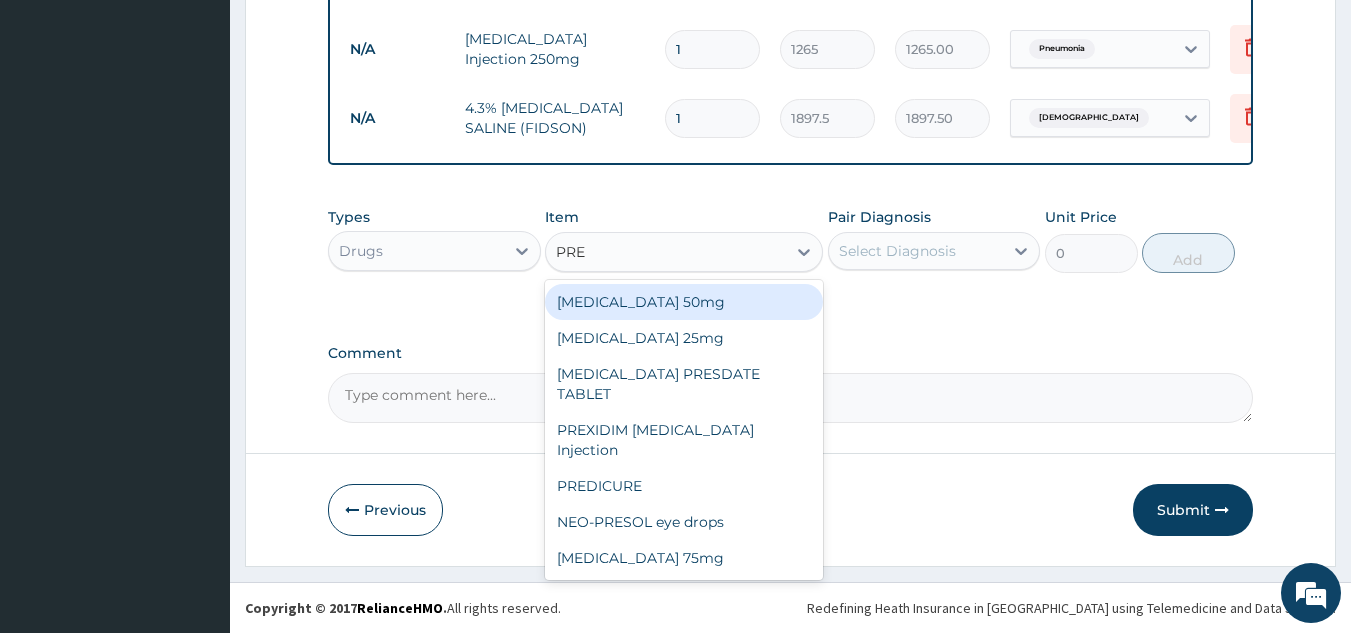 type on "PRE" 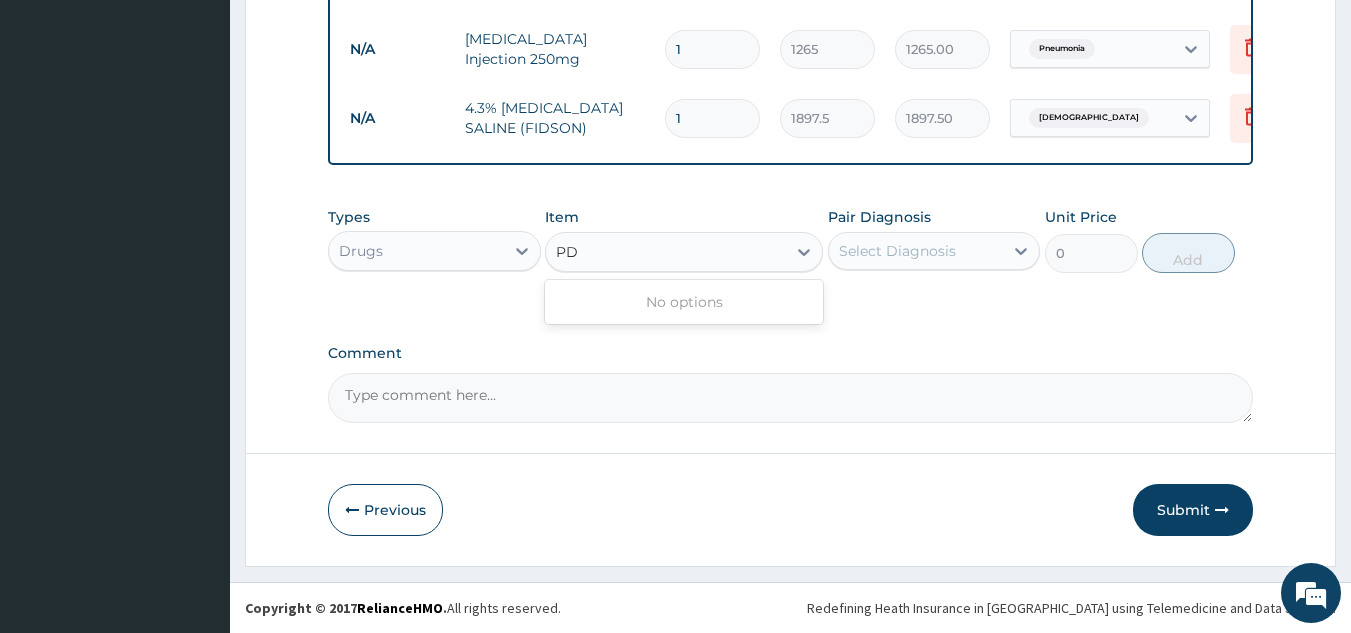 type on "PD" 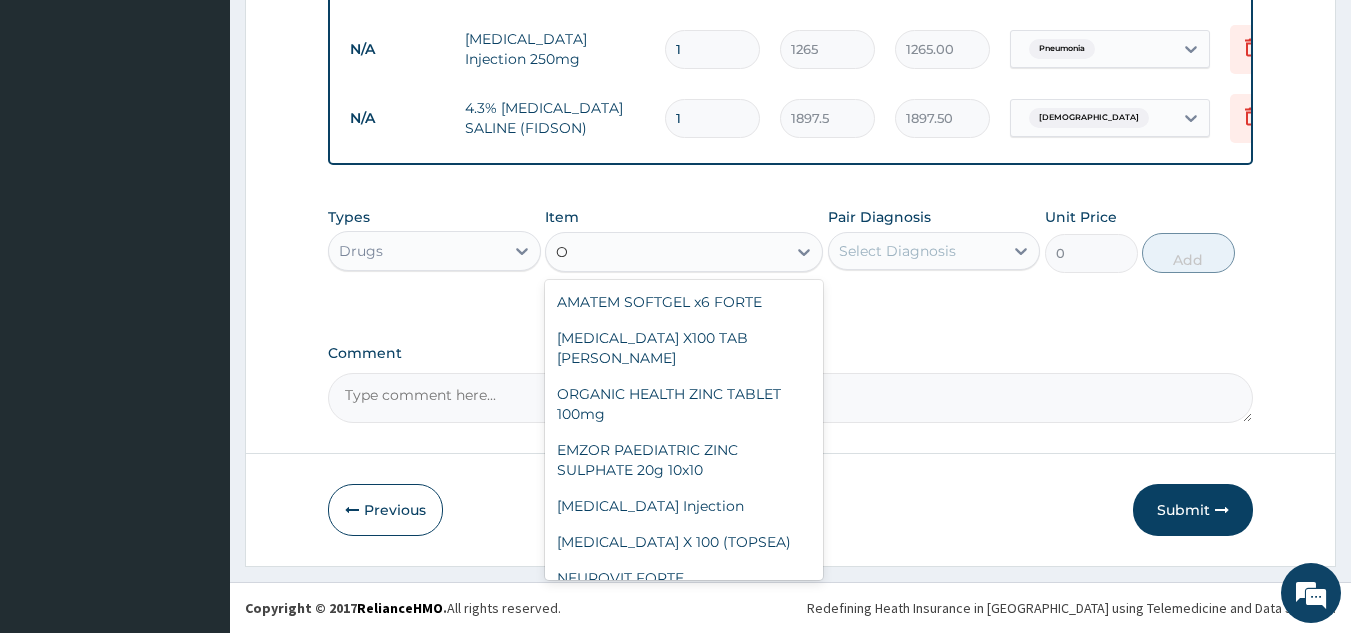 type on "O" 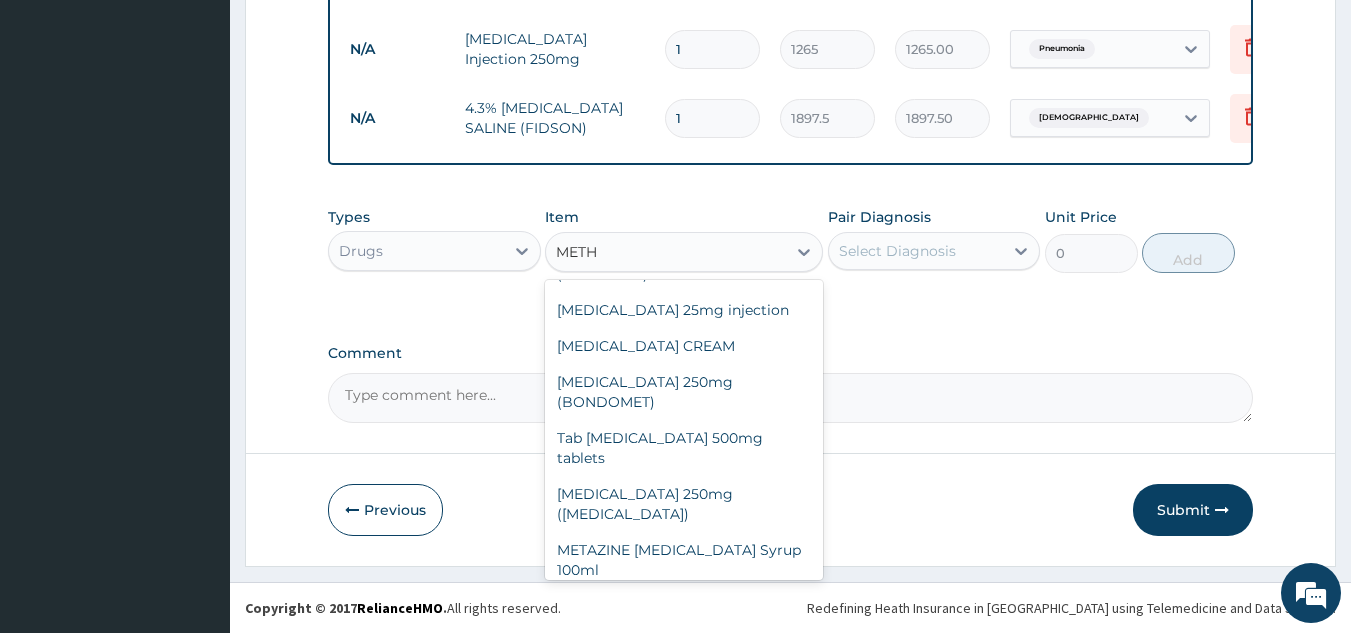 scroll, scrollTop: 0, scrollLeft: 0, axis: both 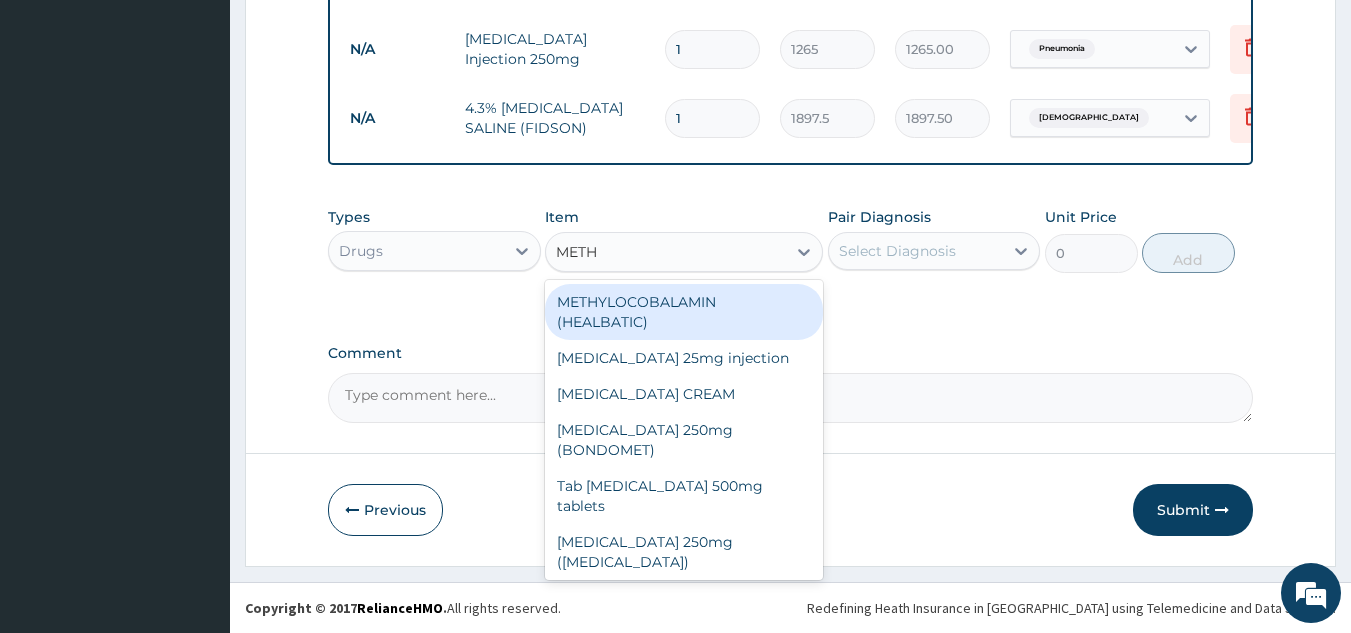 type on "METH" 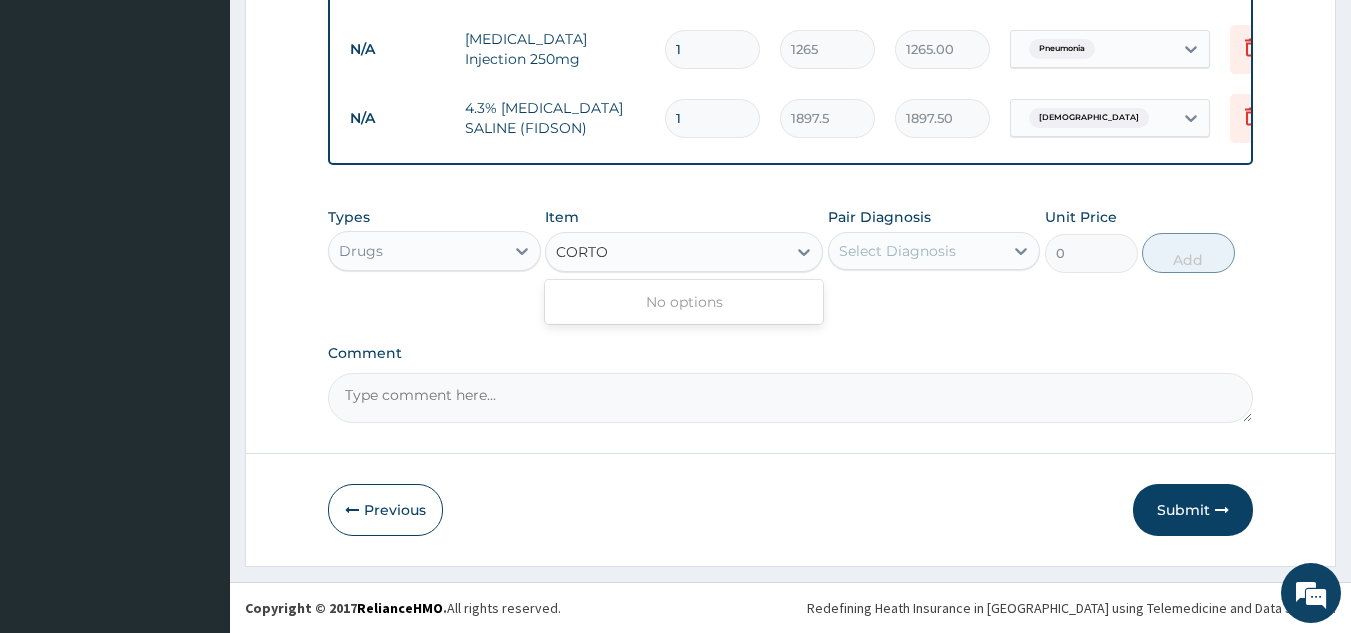 type on "CORTO" 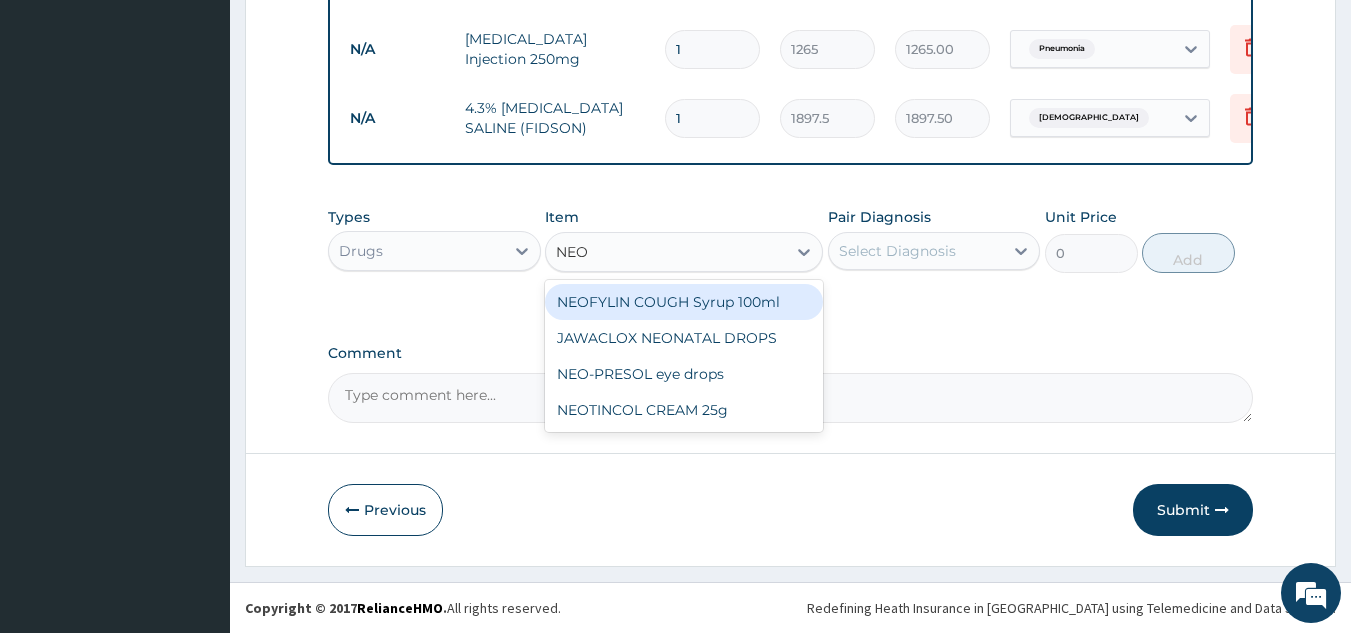 type on "NEO" 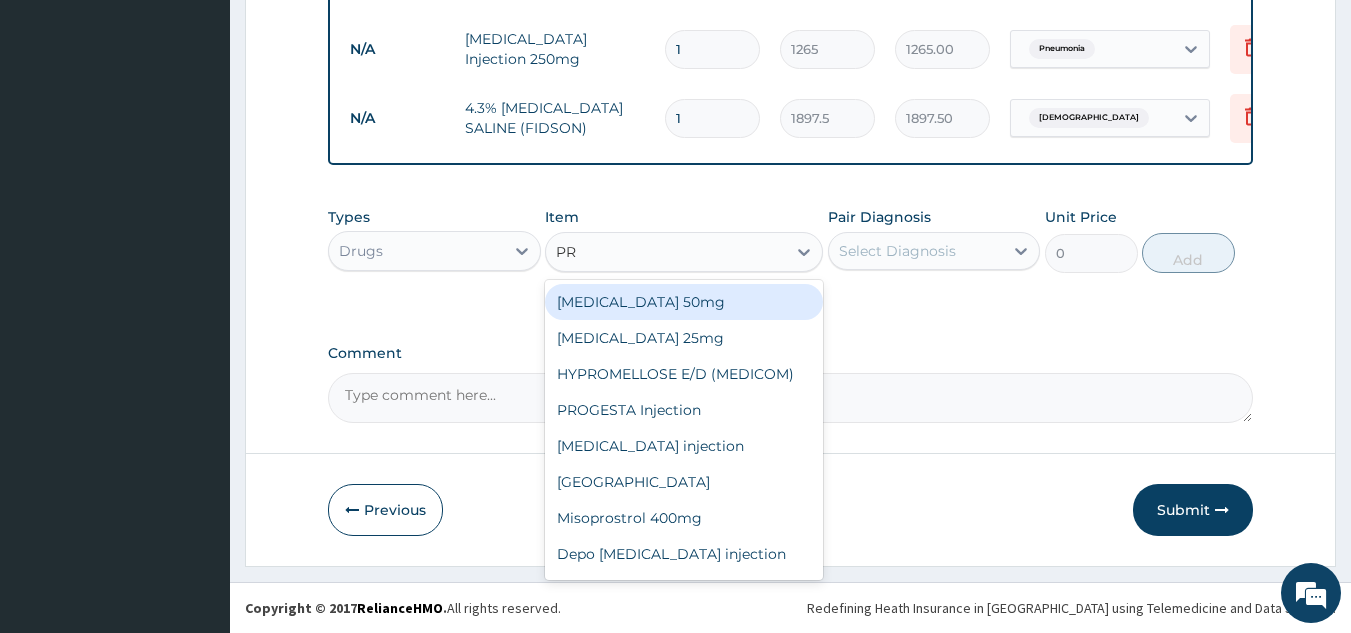 type on "P" 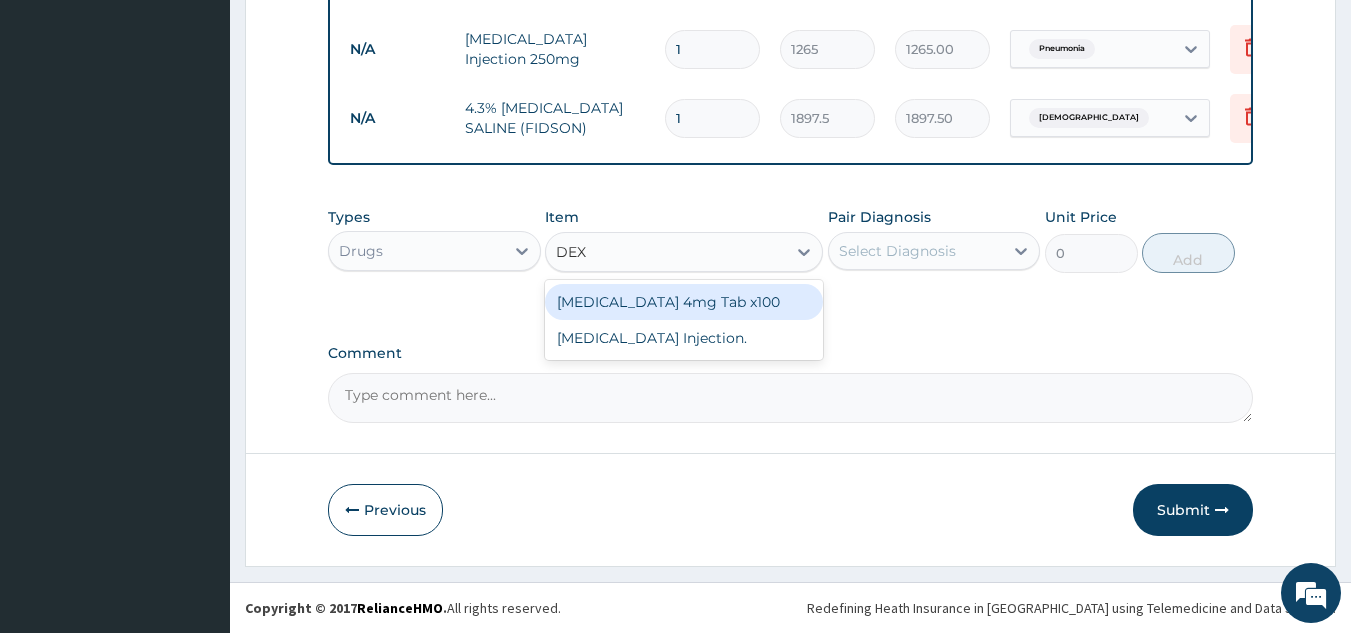 type on "DEXA" 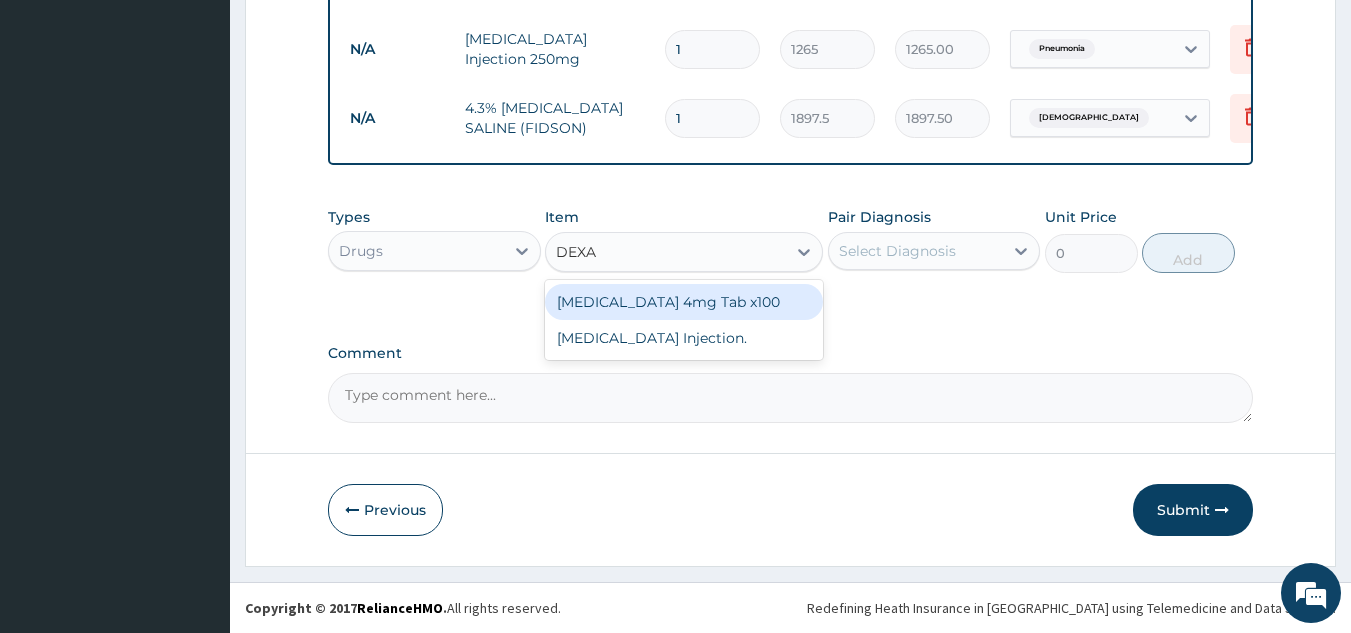 click on "Dexamethasone 4mg Tab x100" at bounding box center (684, 302) 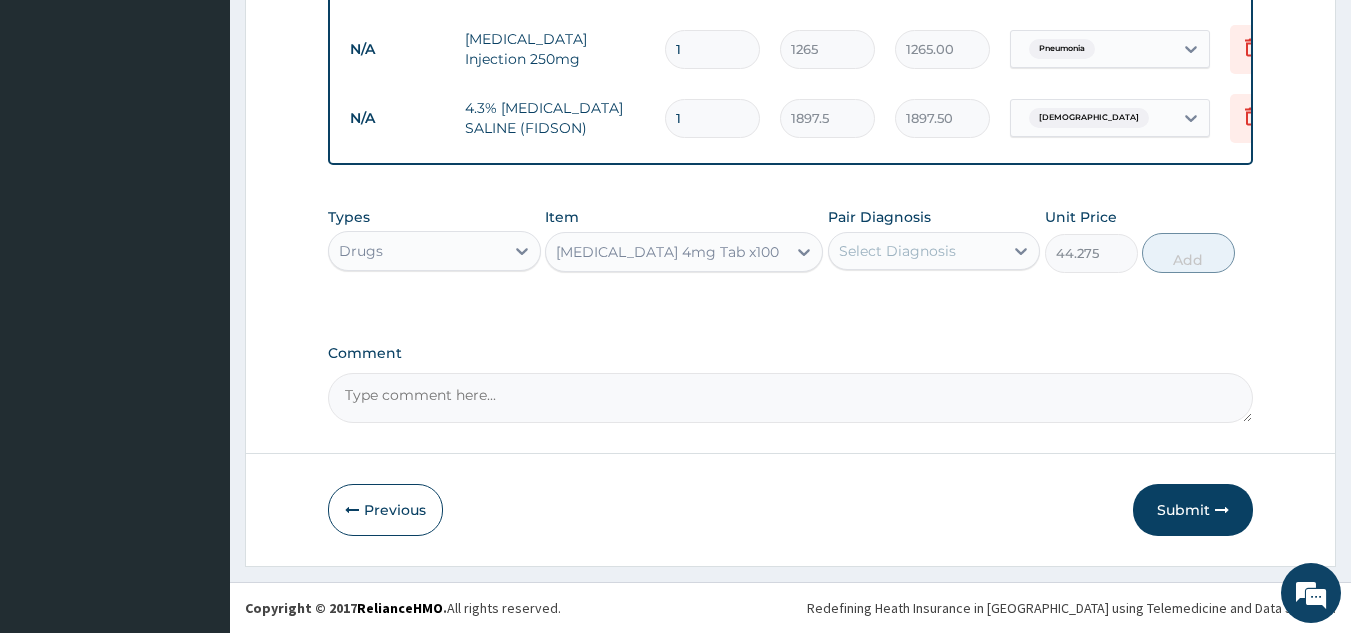 click on "Select Diagnosis" at bounding box center (897, 251) 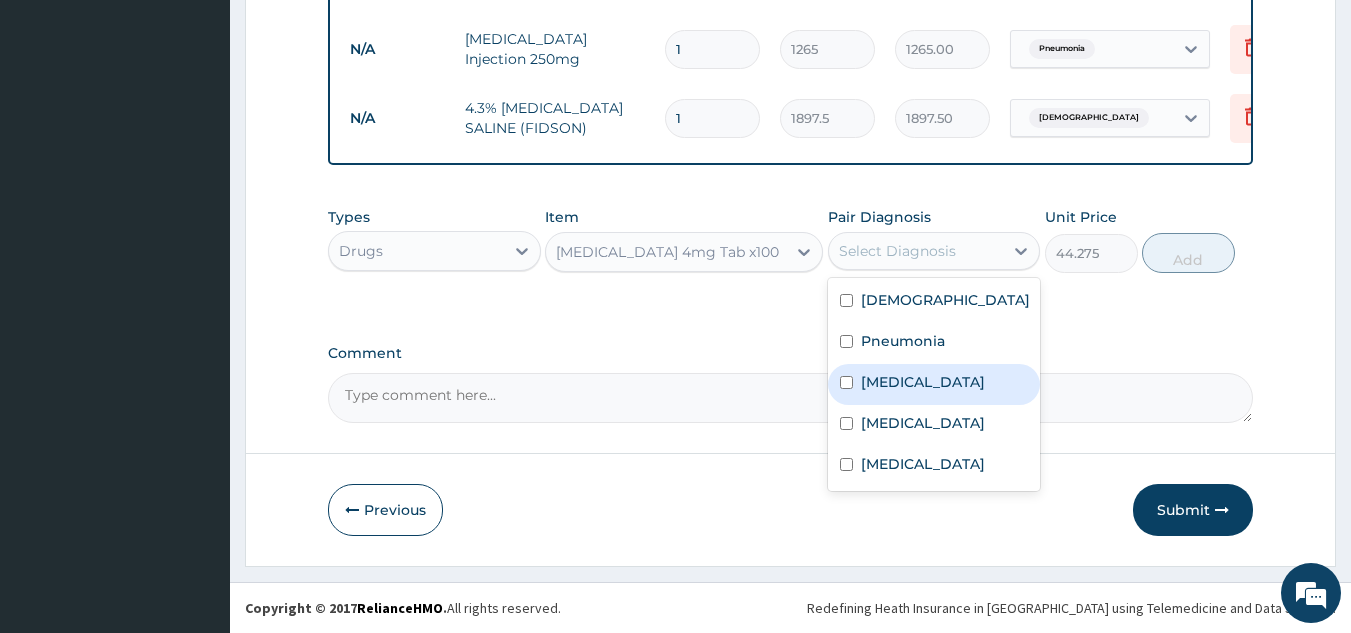 click on "Bacteremia" at bounding box center (934, 384) 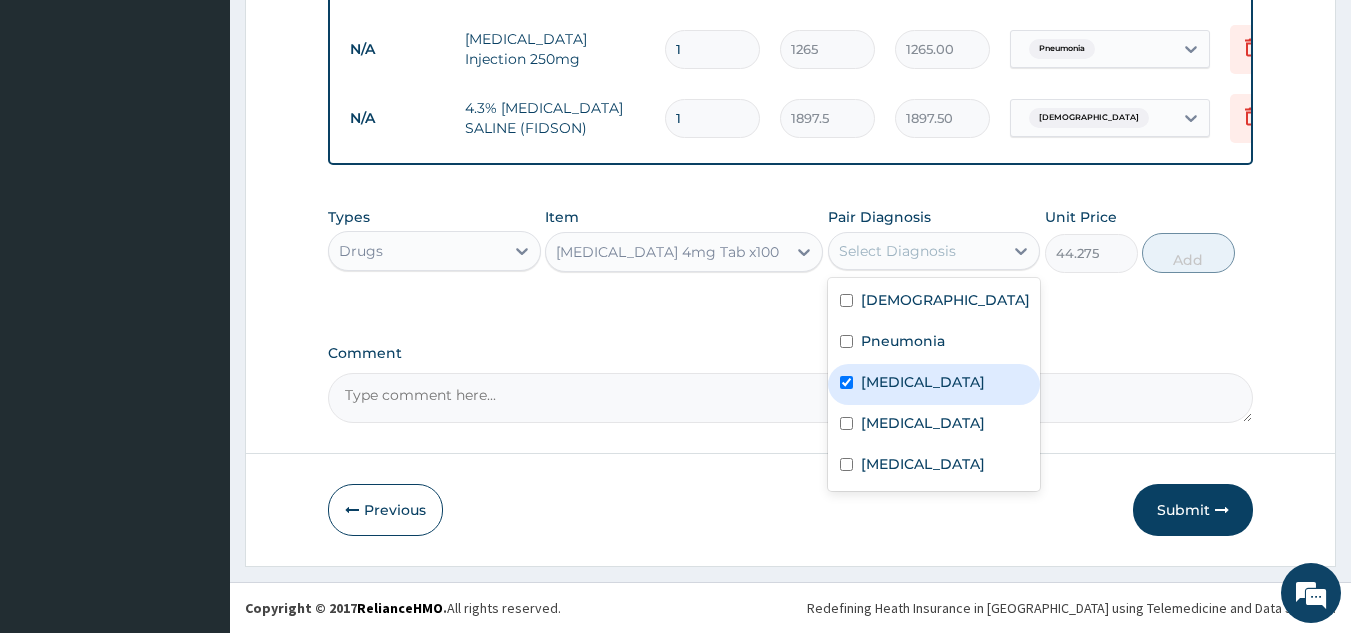checkbox on "true" 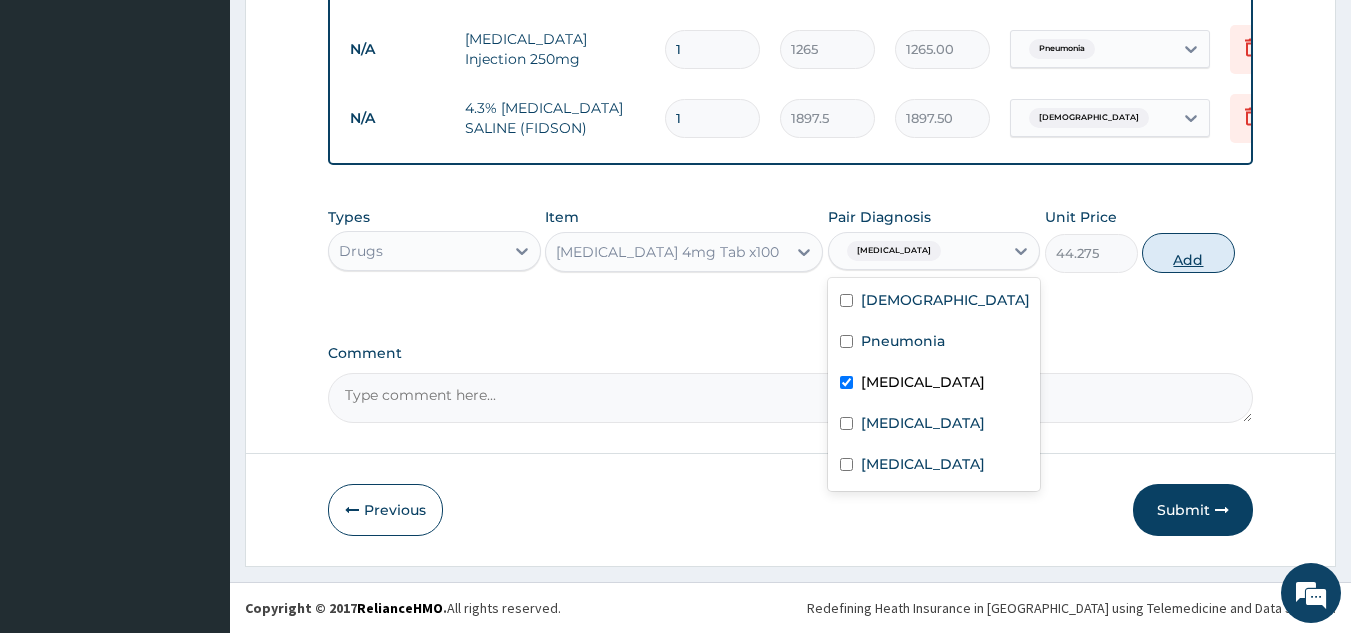 click on "Add" at bounding box center [1188, 253] 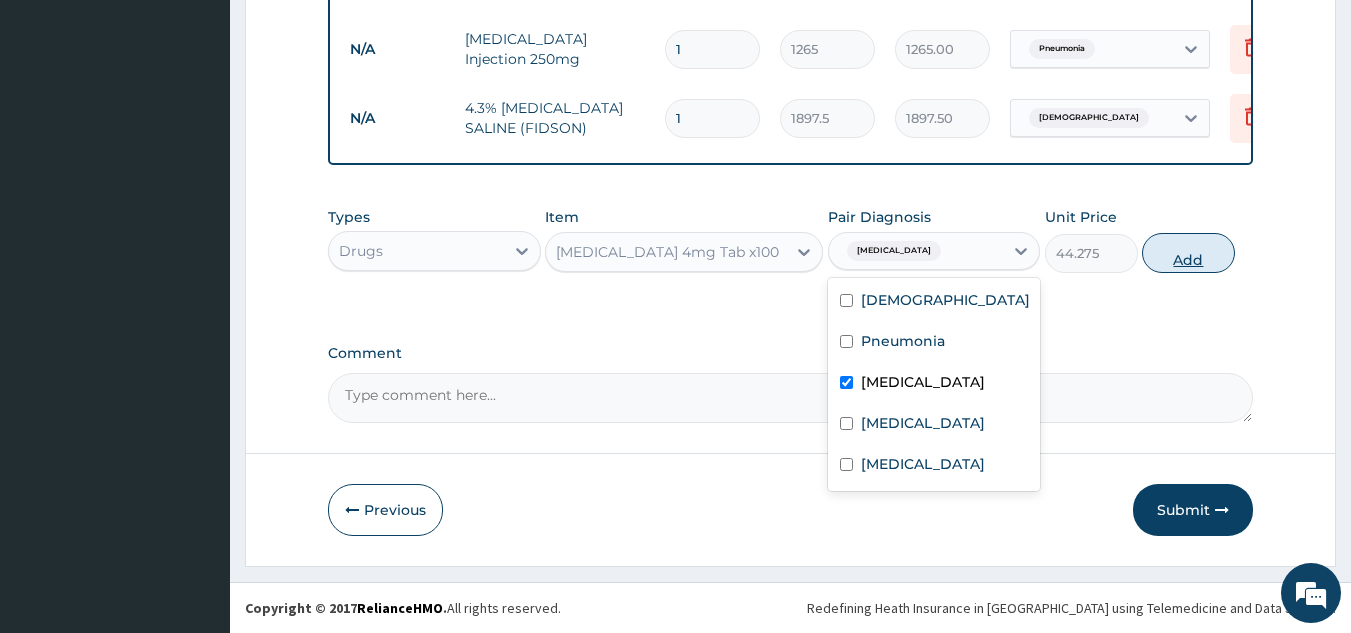 type on "0" 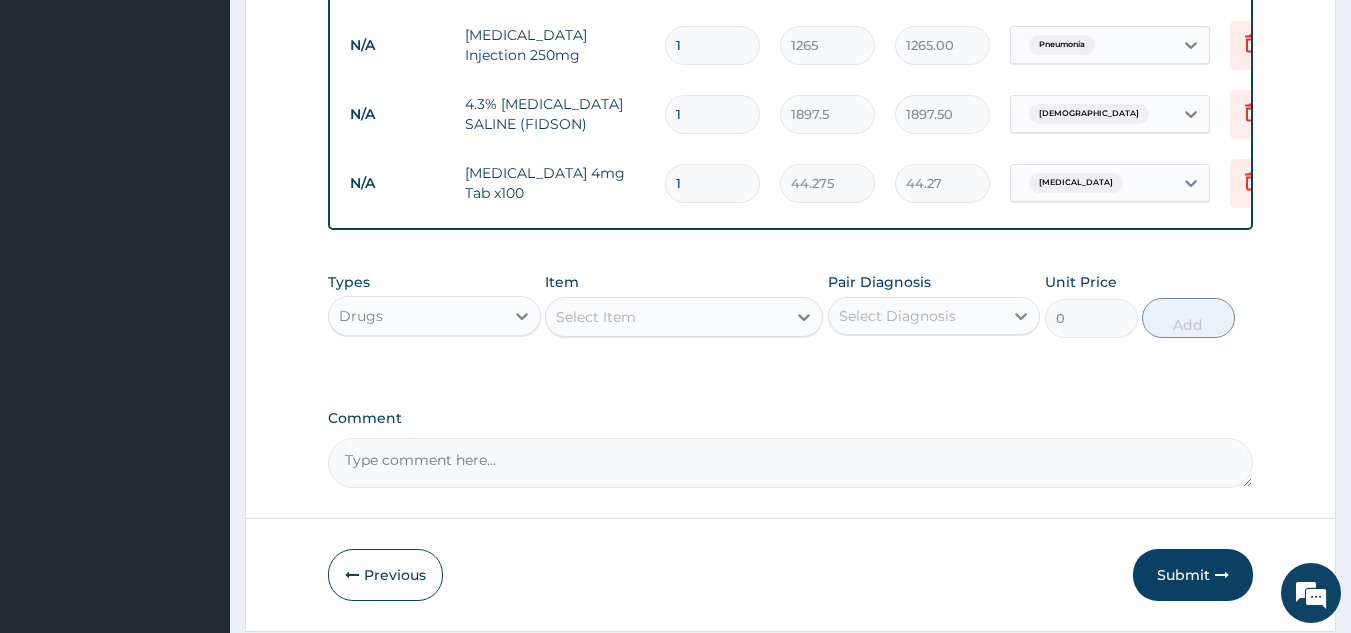 click on "1" at bounding box center [712, 183] 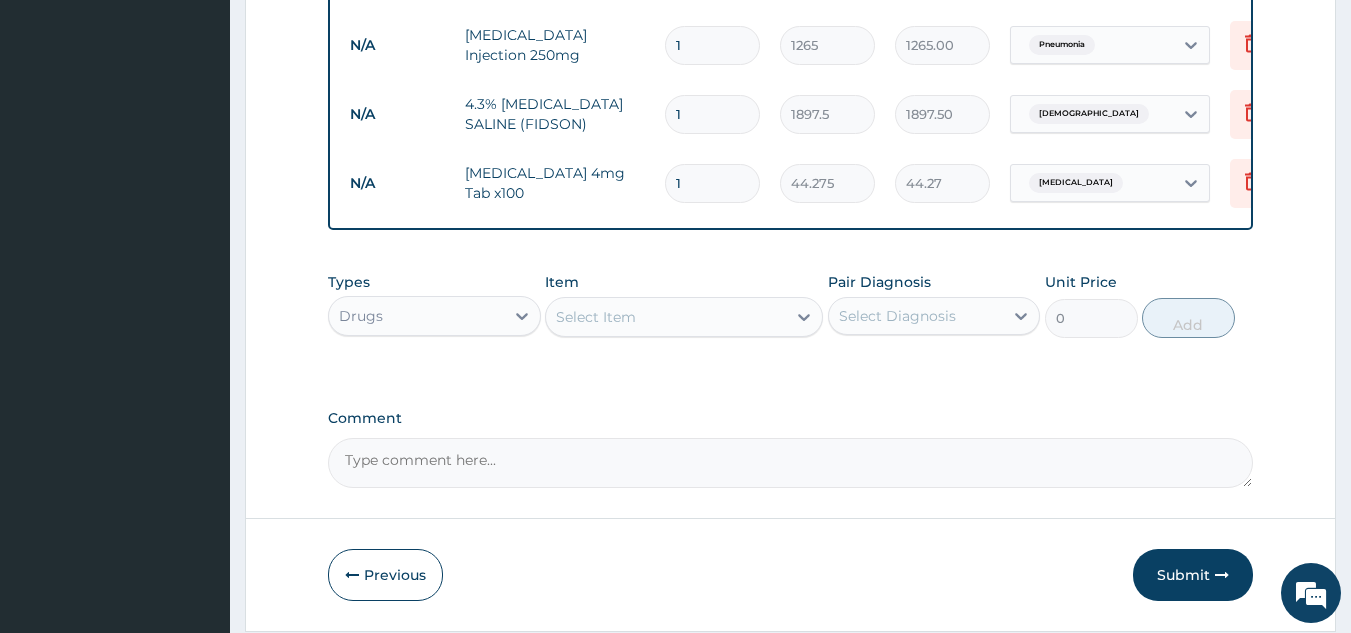 type 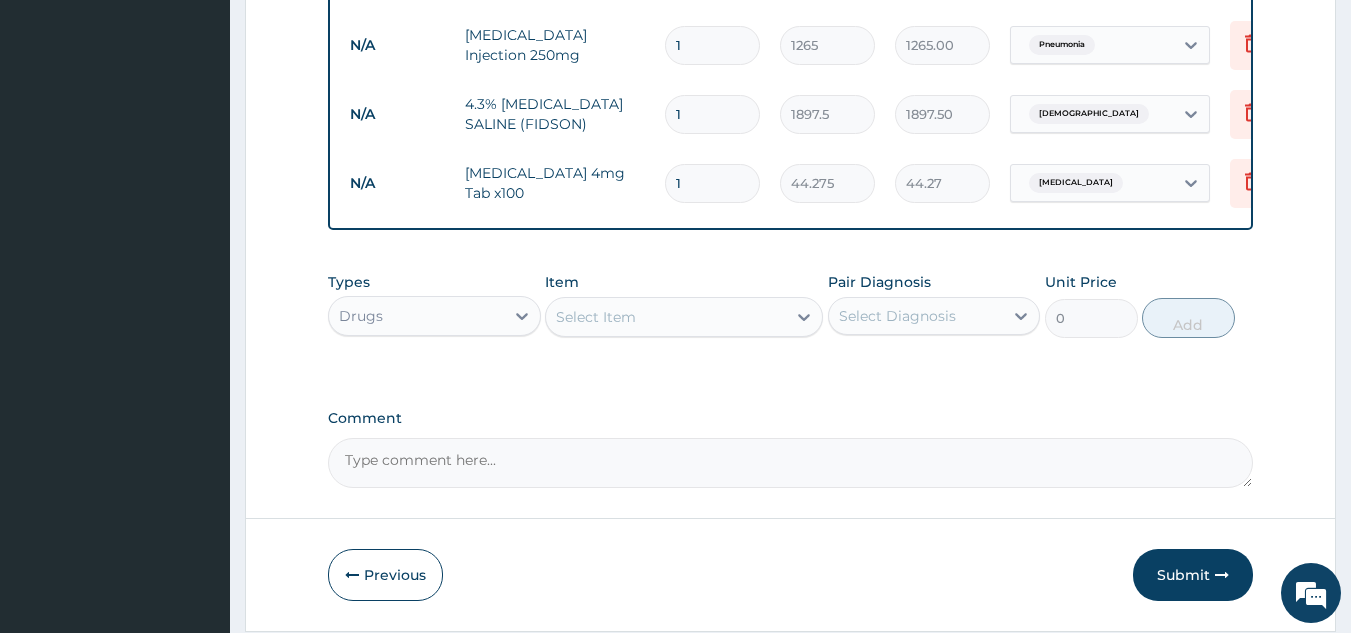 type on "0.00" 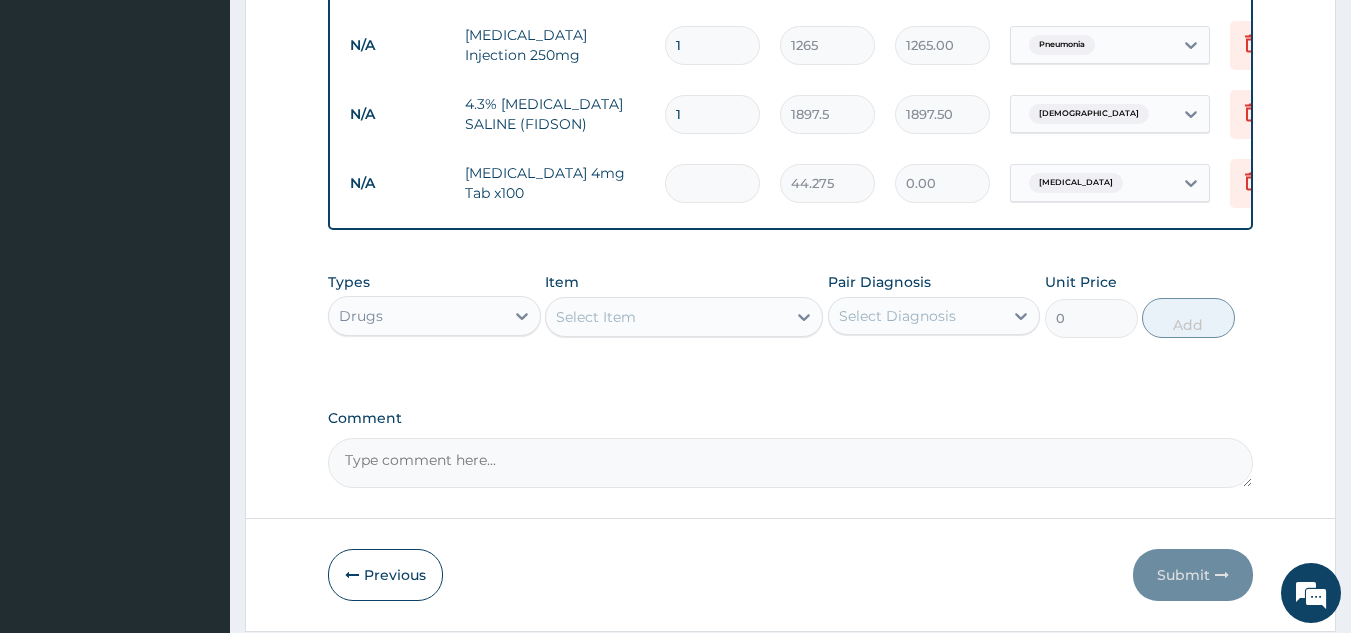 type on "1" 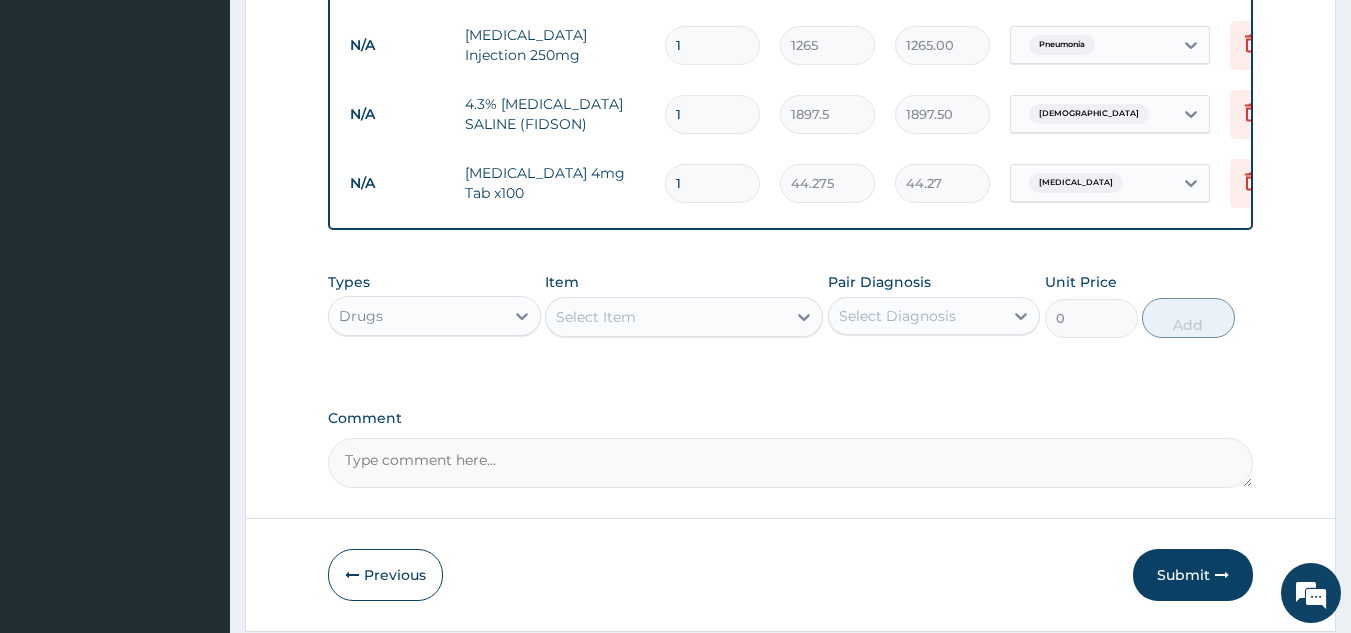 type on "15" 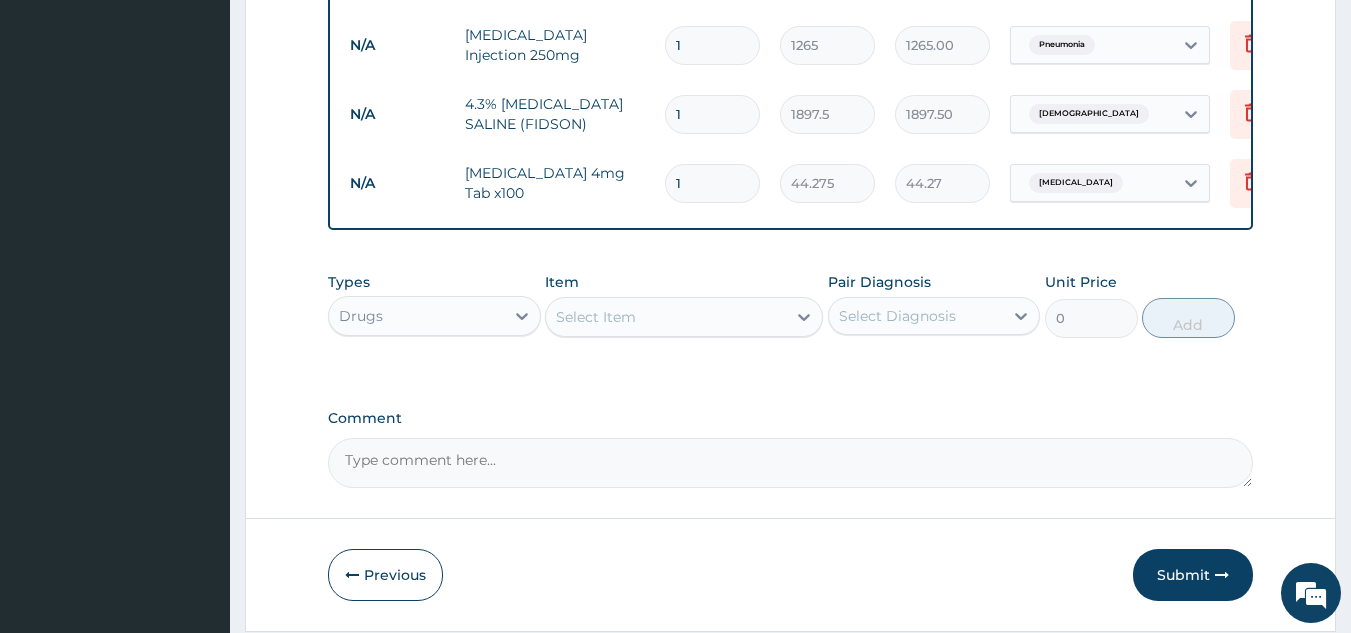 type on "664.13" 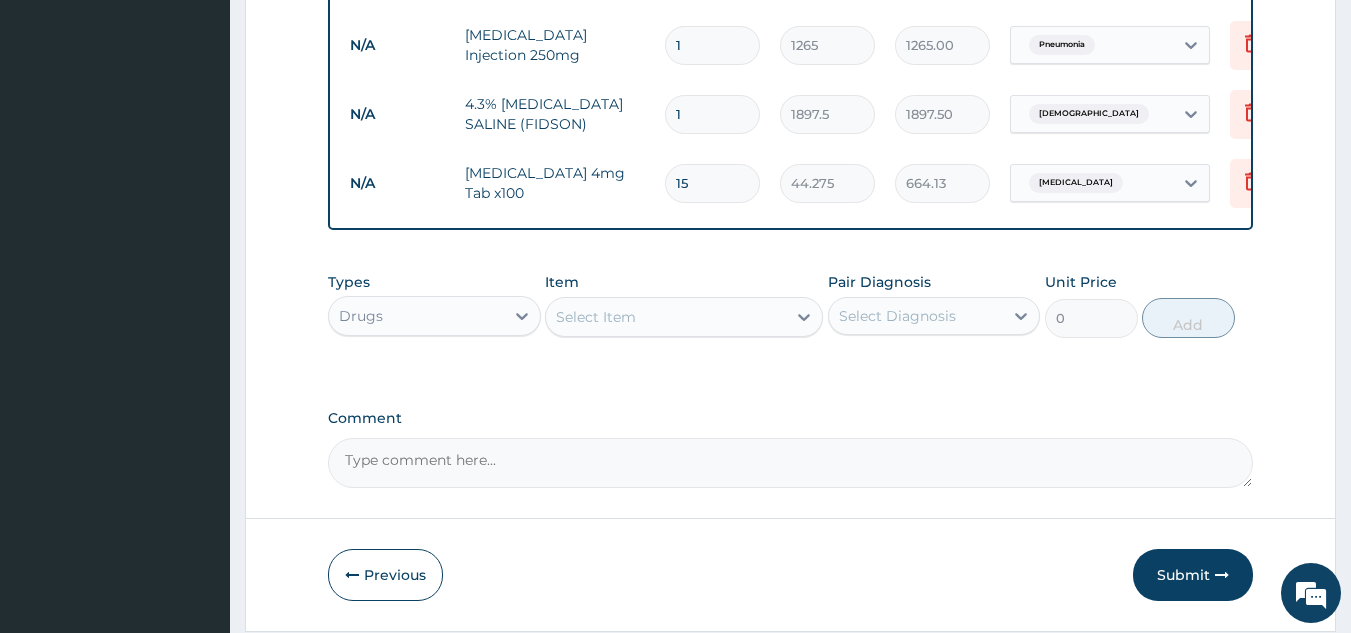 type on "16" 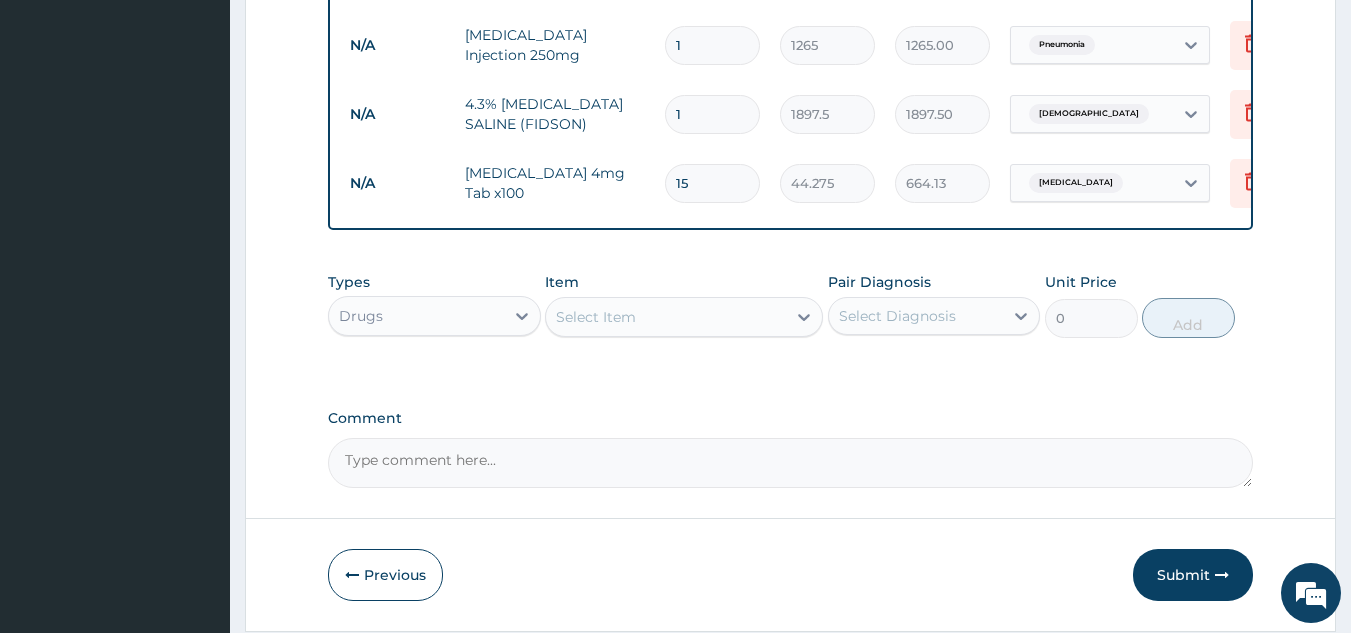 type on "708.40" 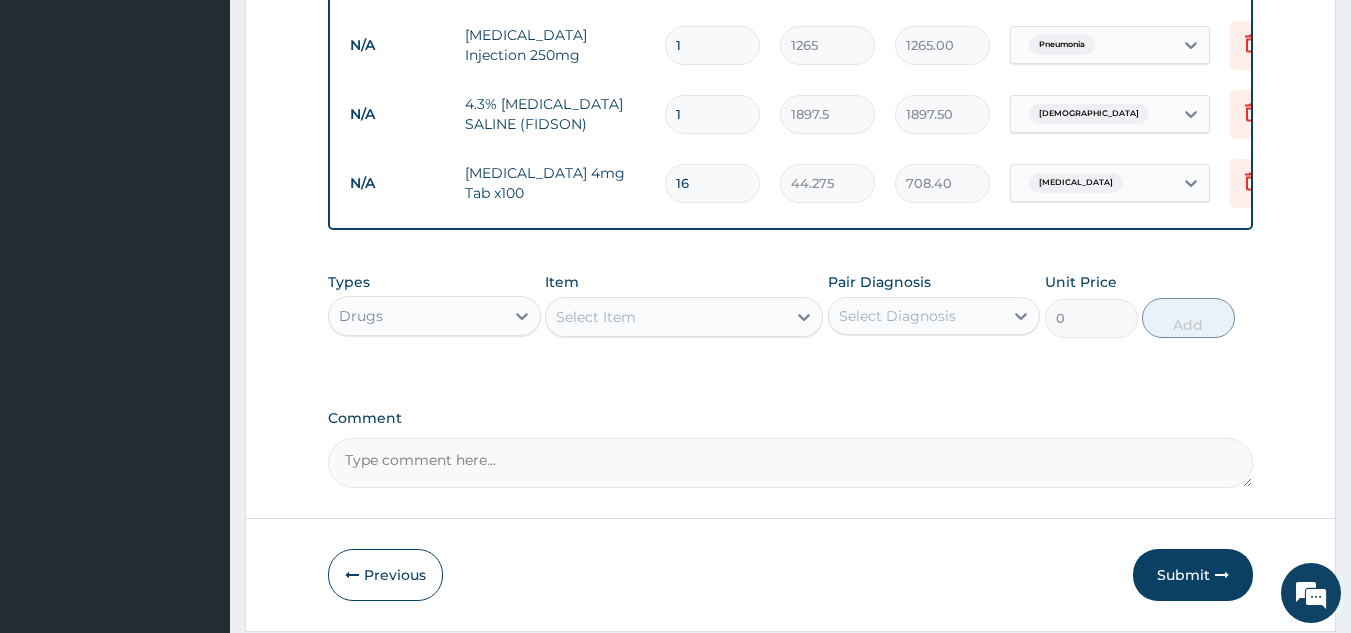 type on "17" 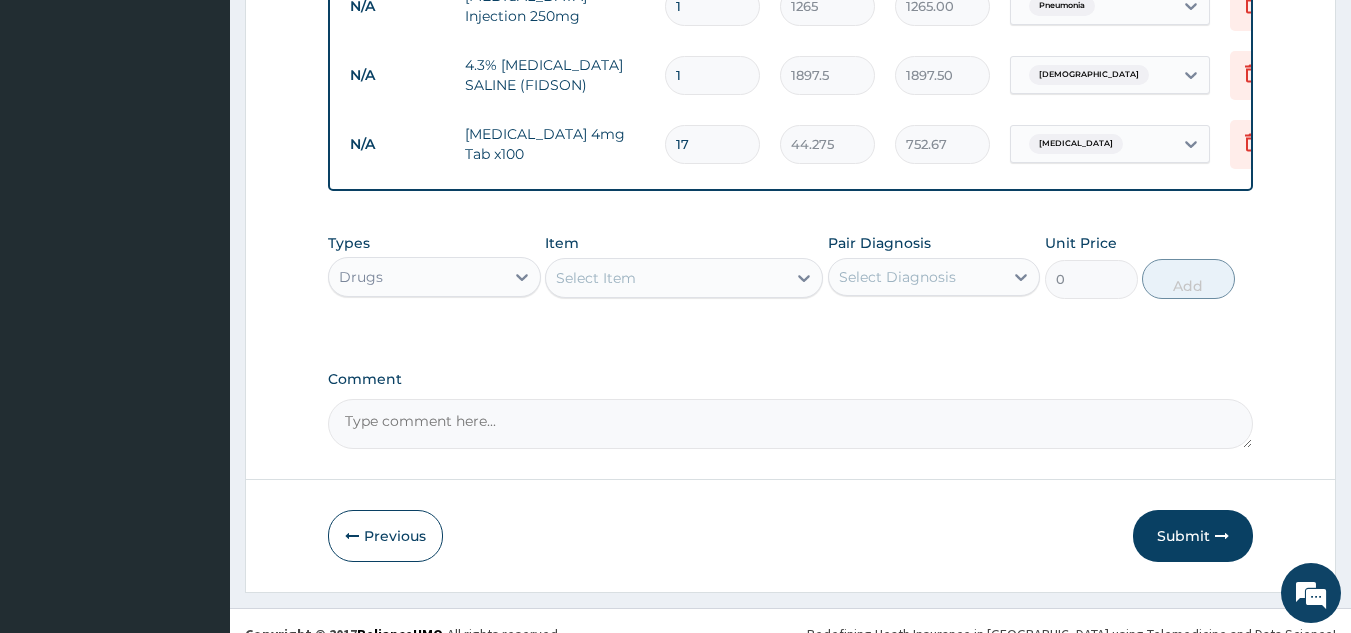 scroll, scrollTop: 1372, scrollLeft: 0, axis: vertical 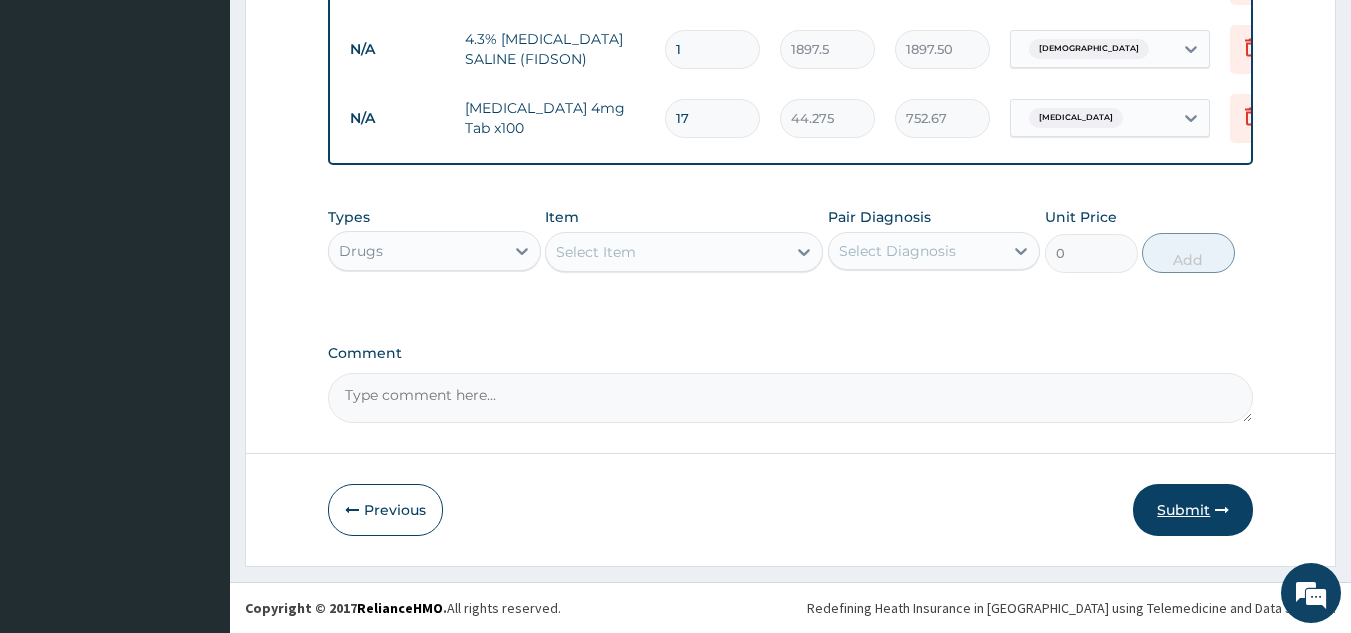 type on "17" 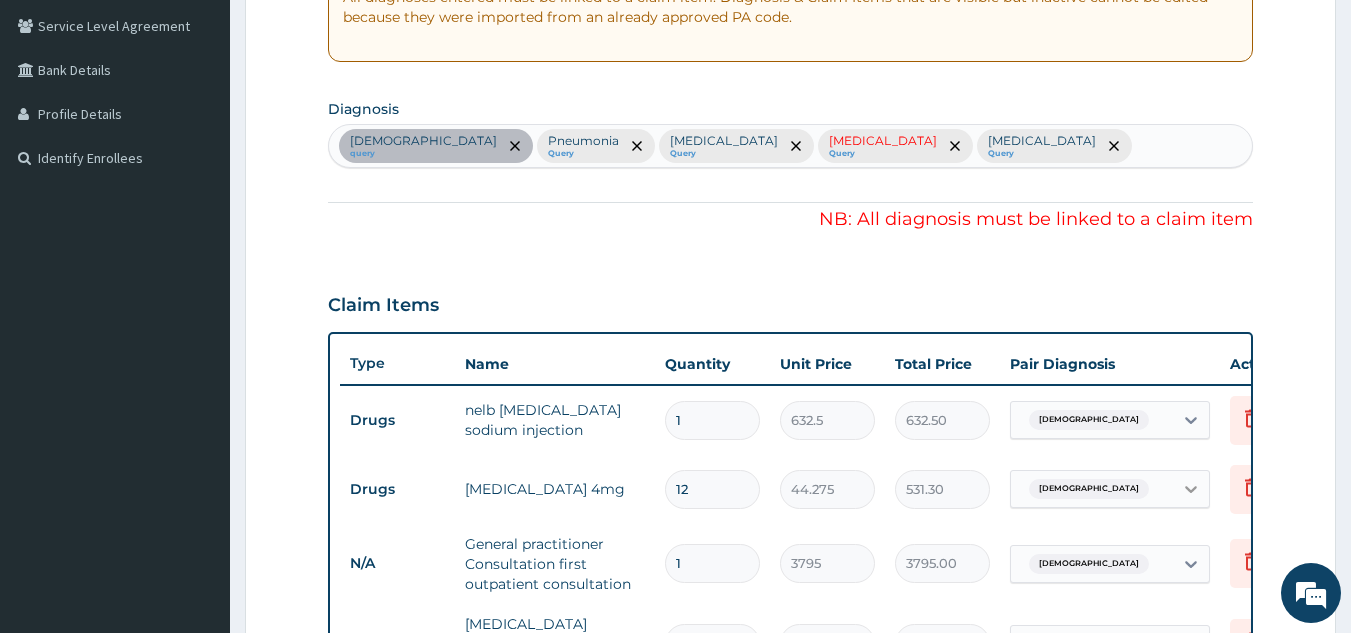 scroll, scrollTop: 459, scrollLeft: 0, axis: vertical 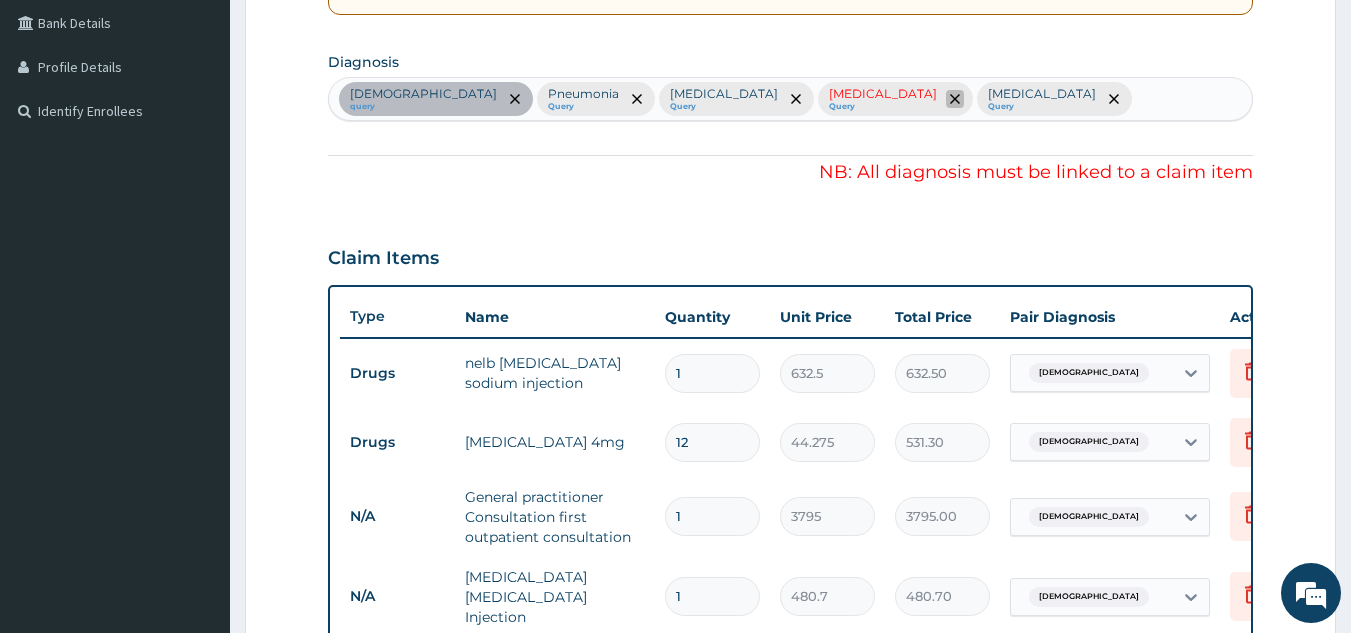 click 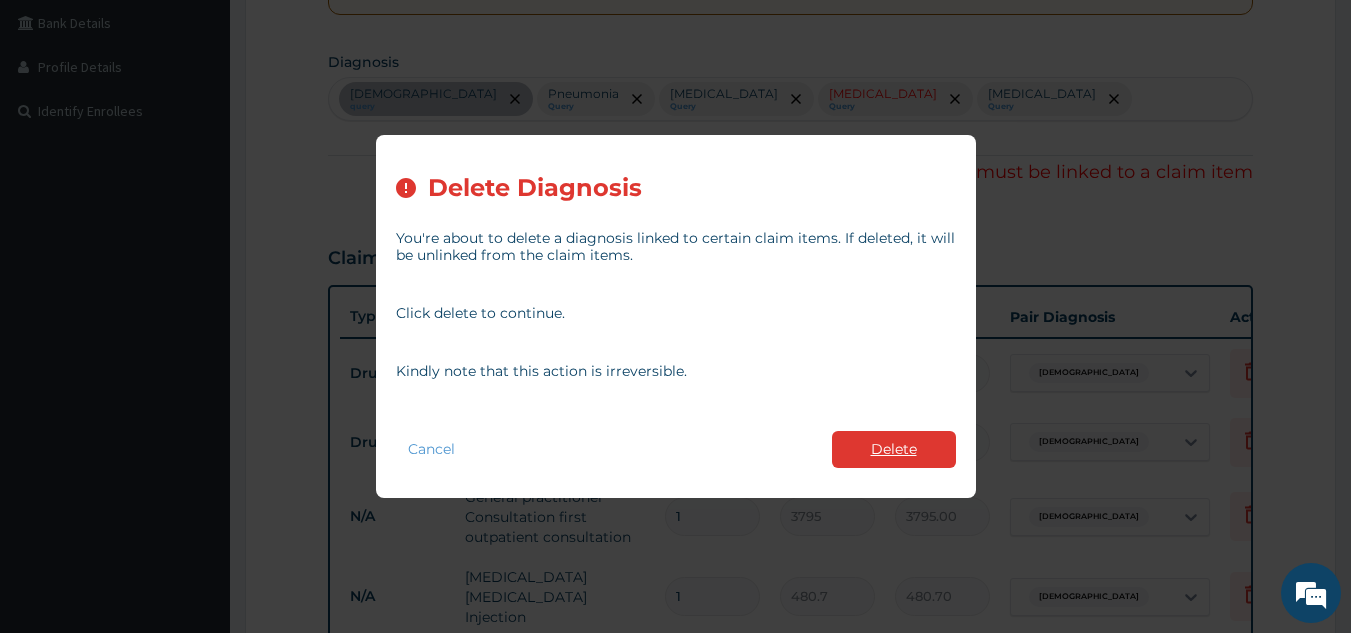 click on "Delete" at bounding box center [894, 449] 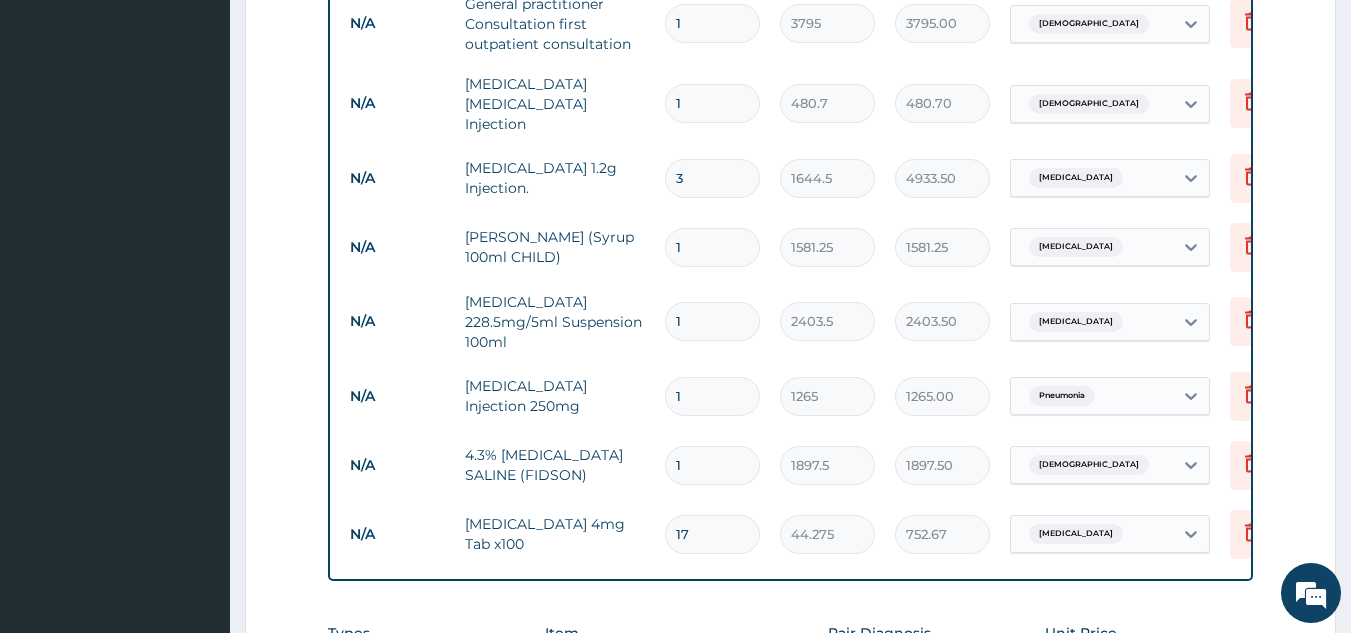 scroll, scrollTop: 1372, scrollLeft: 0, axis: vertical 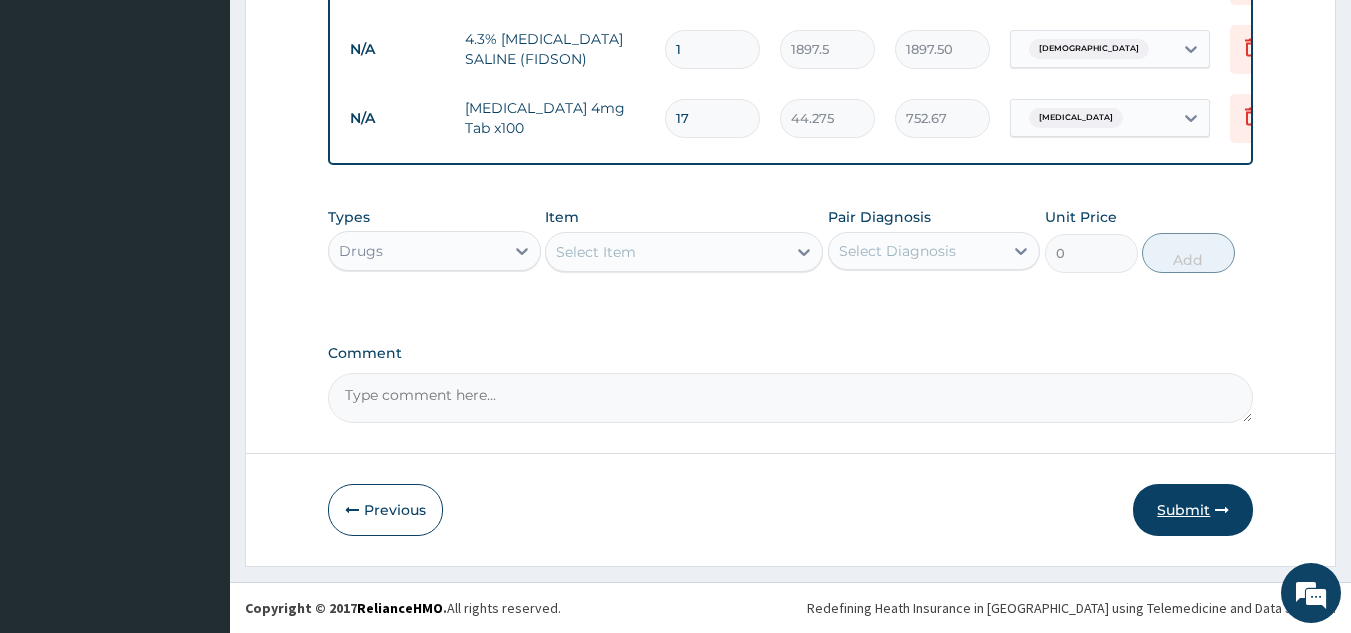 click on "Submit" at bounding box center [1193, 510] 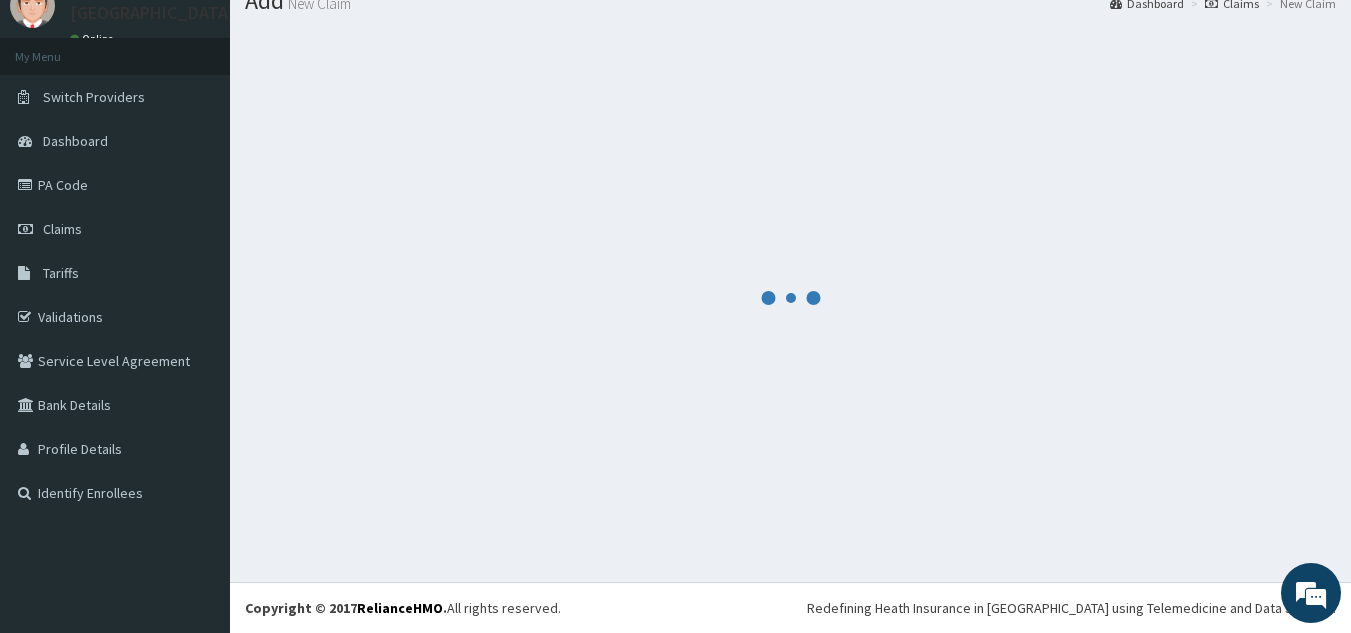 scroll, scrollTop: 77, scrollLeft: 0, axis: vertical 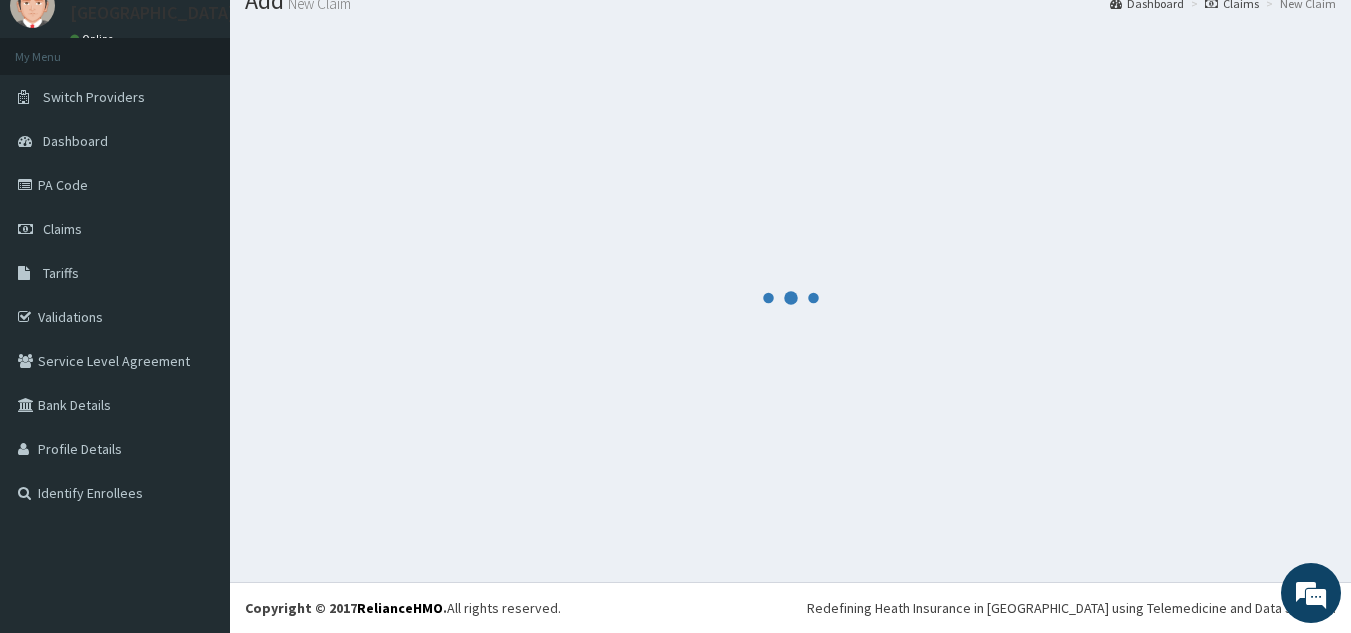 click at bounding box center (790, 298) 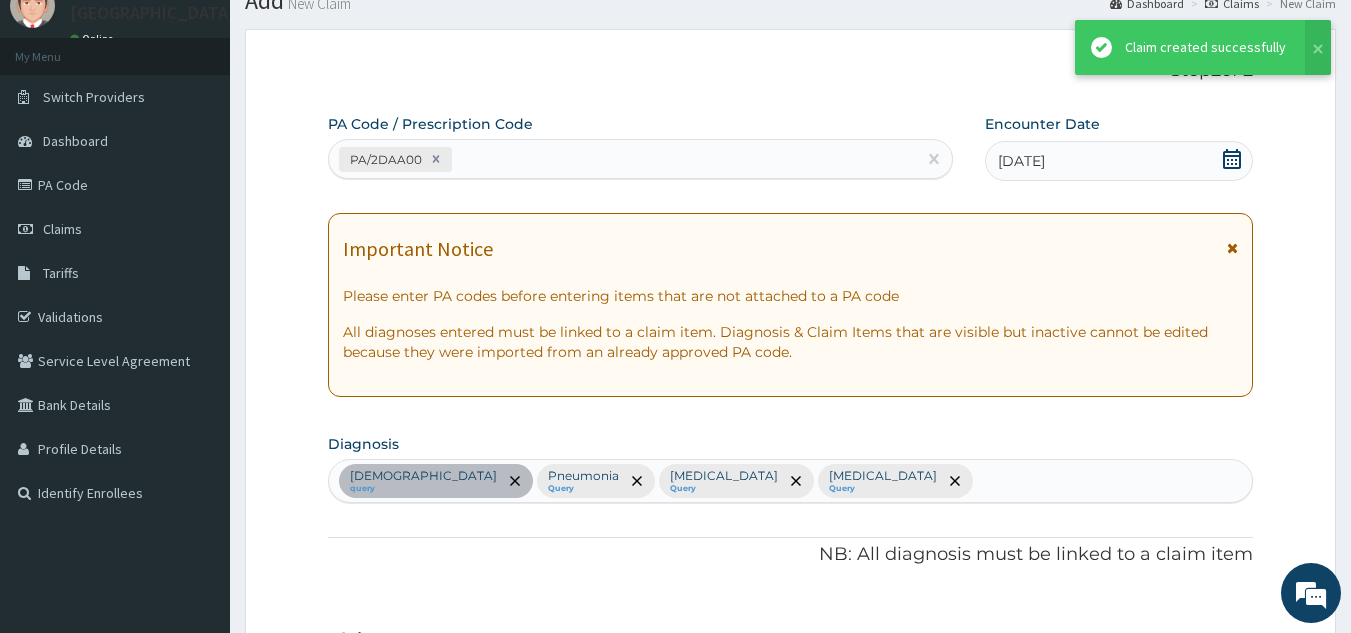 scroll, scrollTop: 1372, scrollLeft: 0, axis: vertical 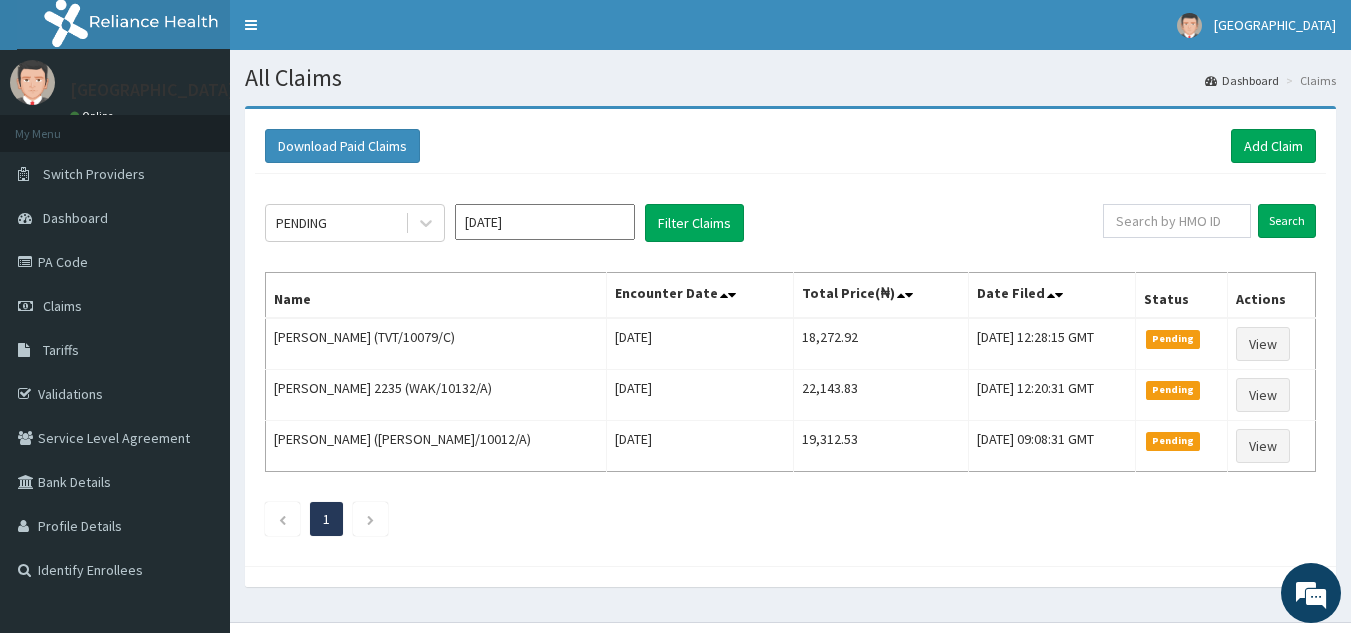 click at bounding box center (1177, 221) 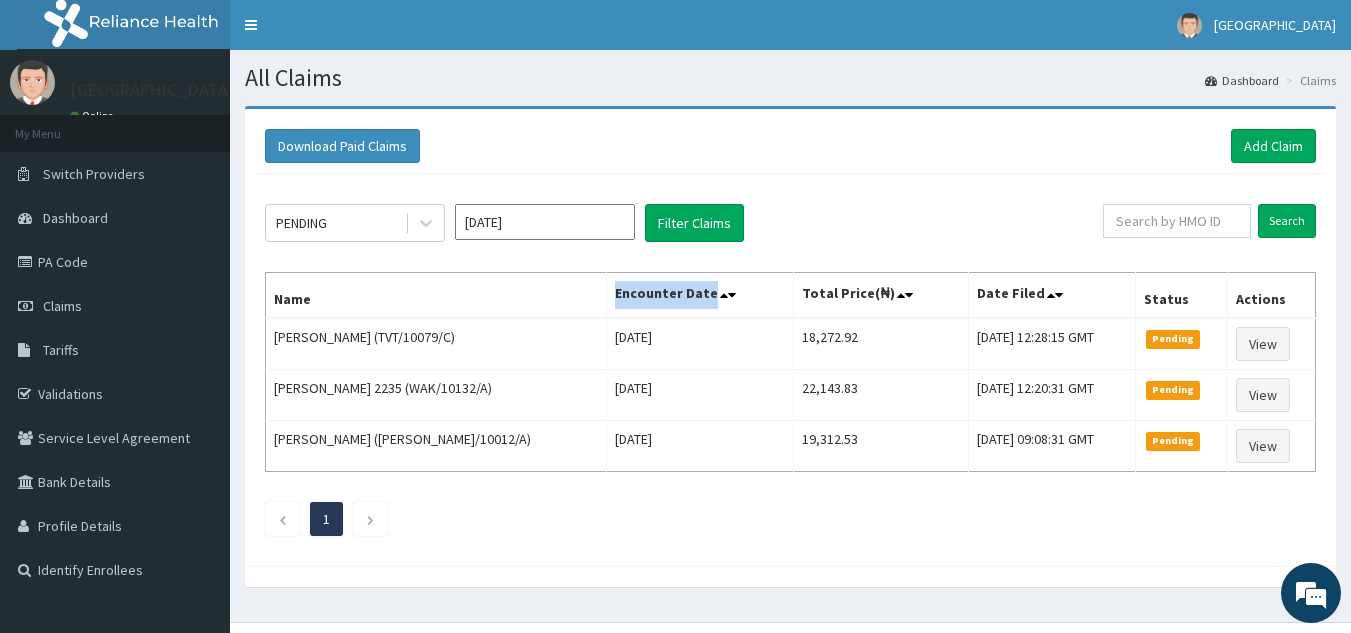 click on "Encounter Date" at bounding box center [700, 296] 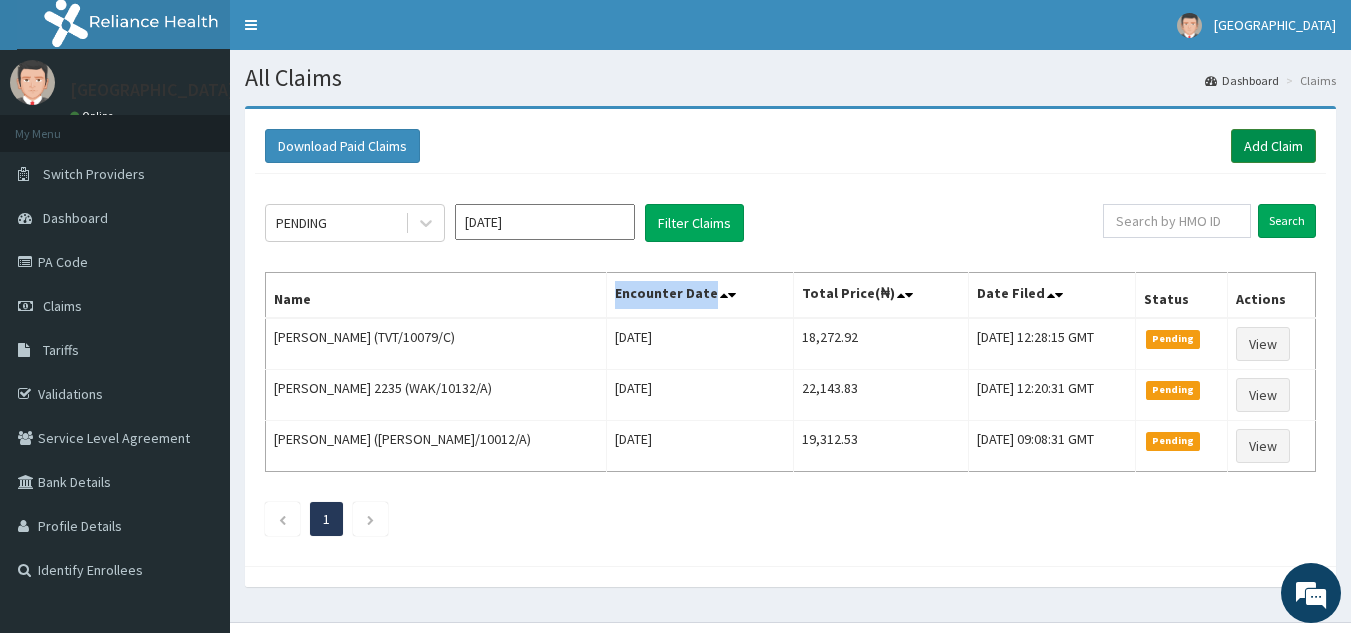 click on "Add Claim" at bounding box center [1273, 146] 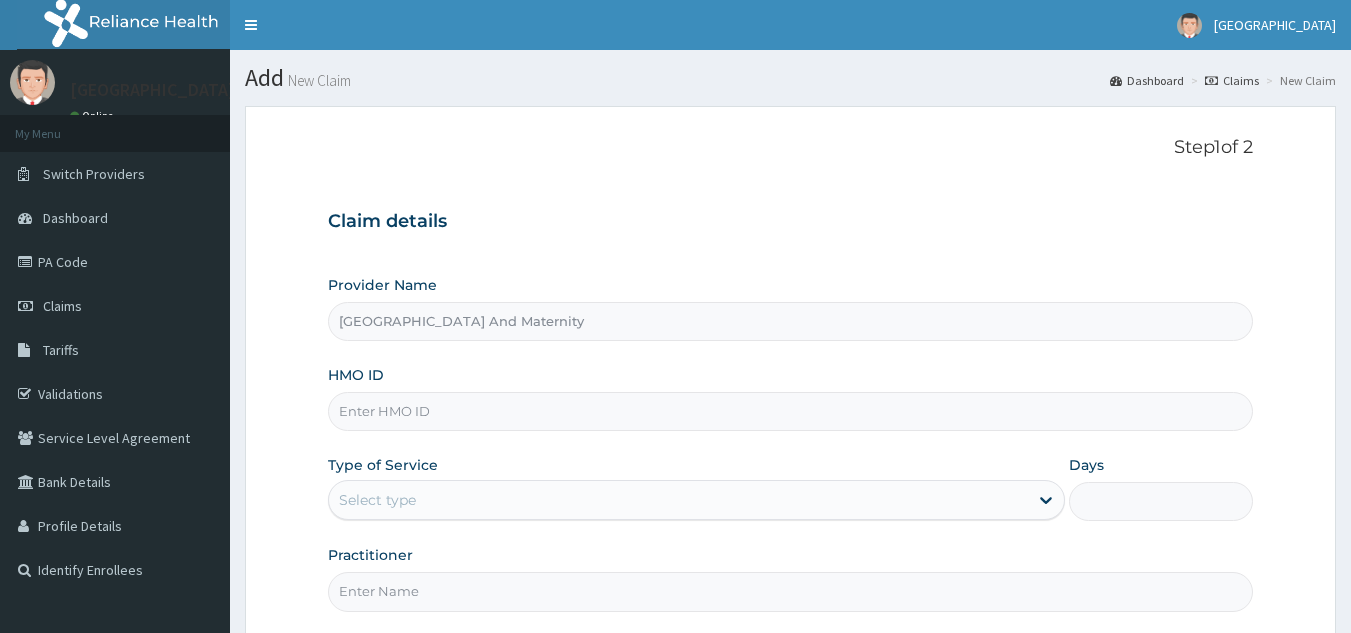 scroll, scrollTop: 0, scrollLeft: 0, axis: both 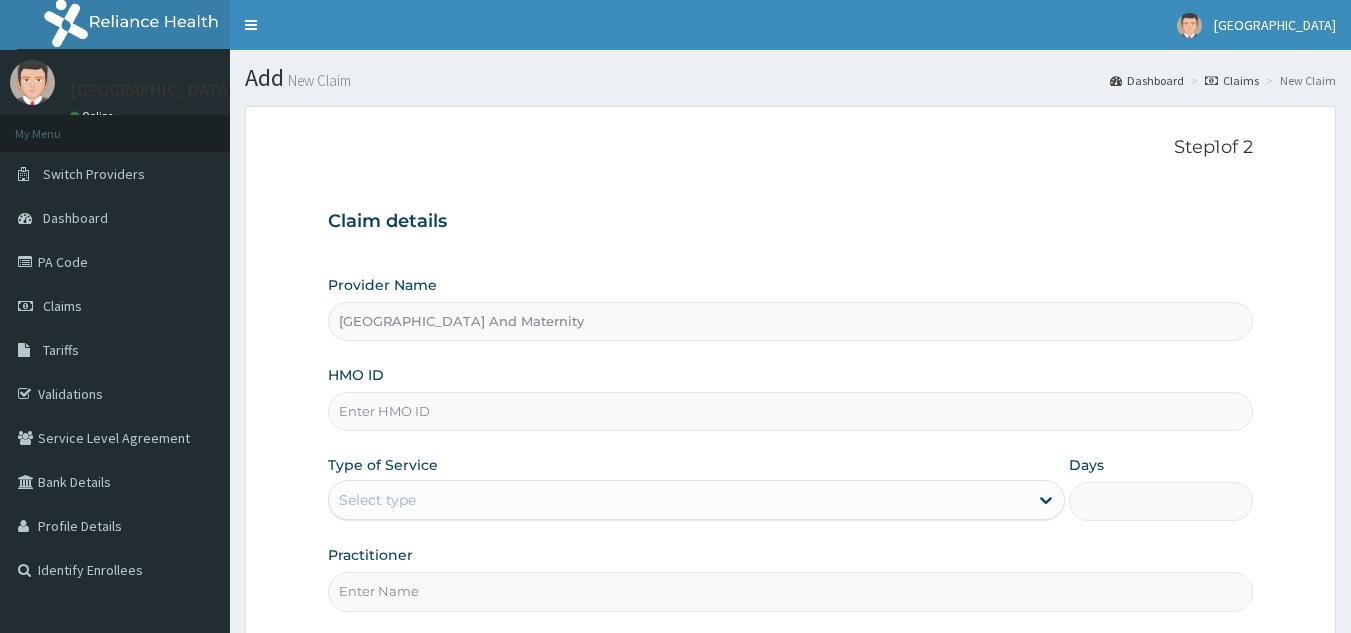 click on "HMO ID" at bounding box center [791, 411] 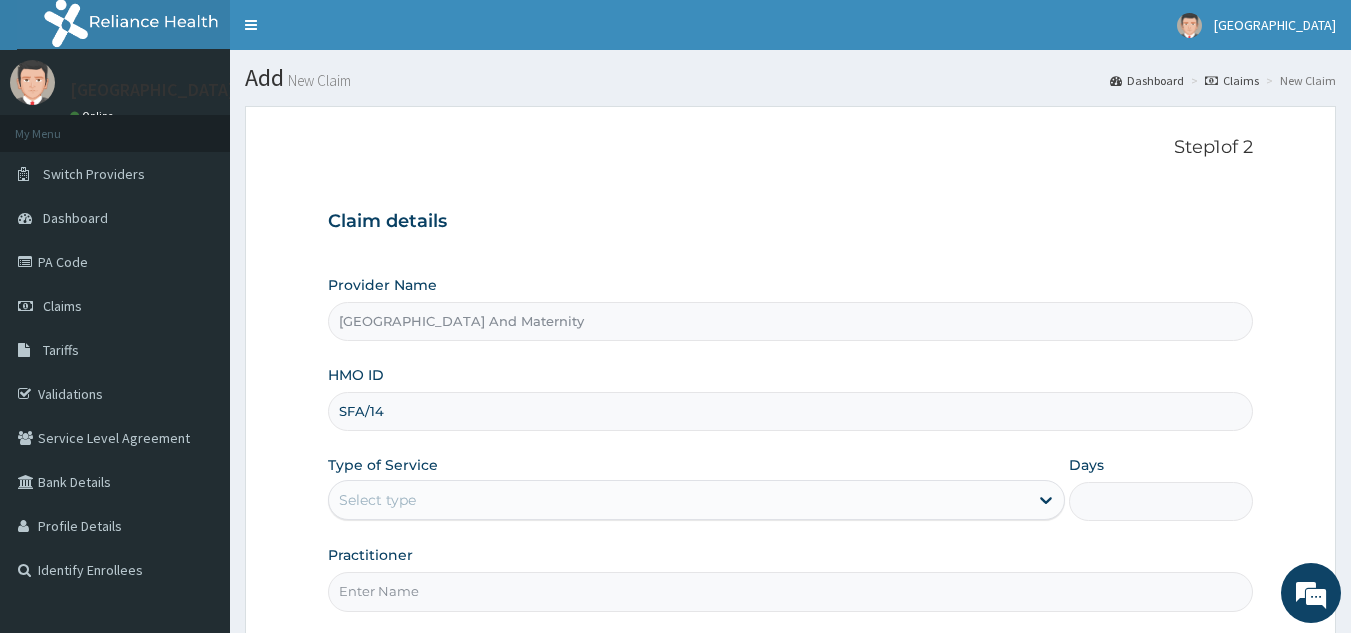 scroll, scrollTop: 0, scrollLeft: 0, axis: both 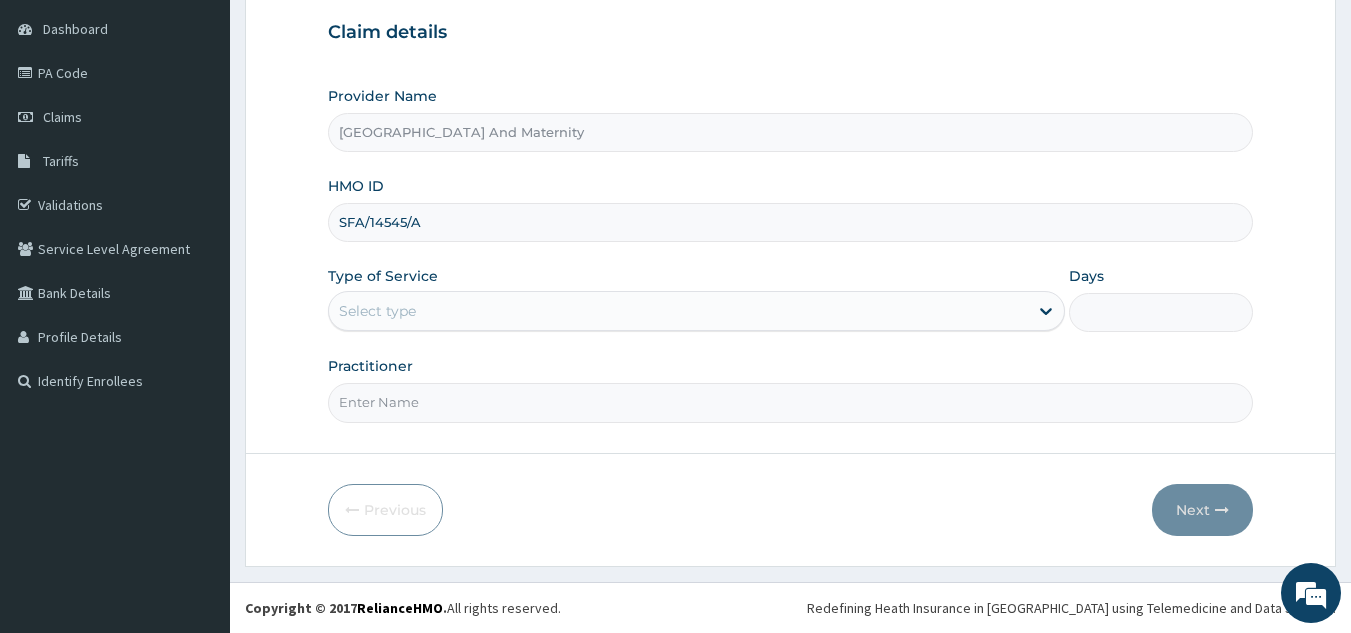 type on "SFA/14545/A" 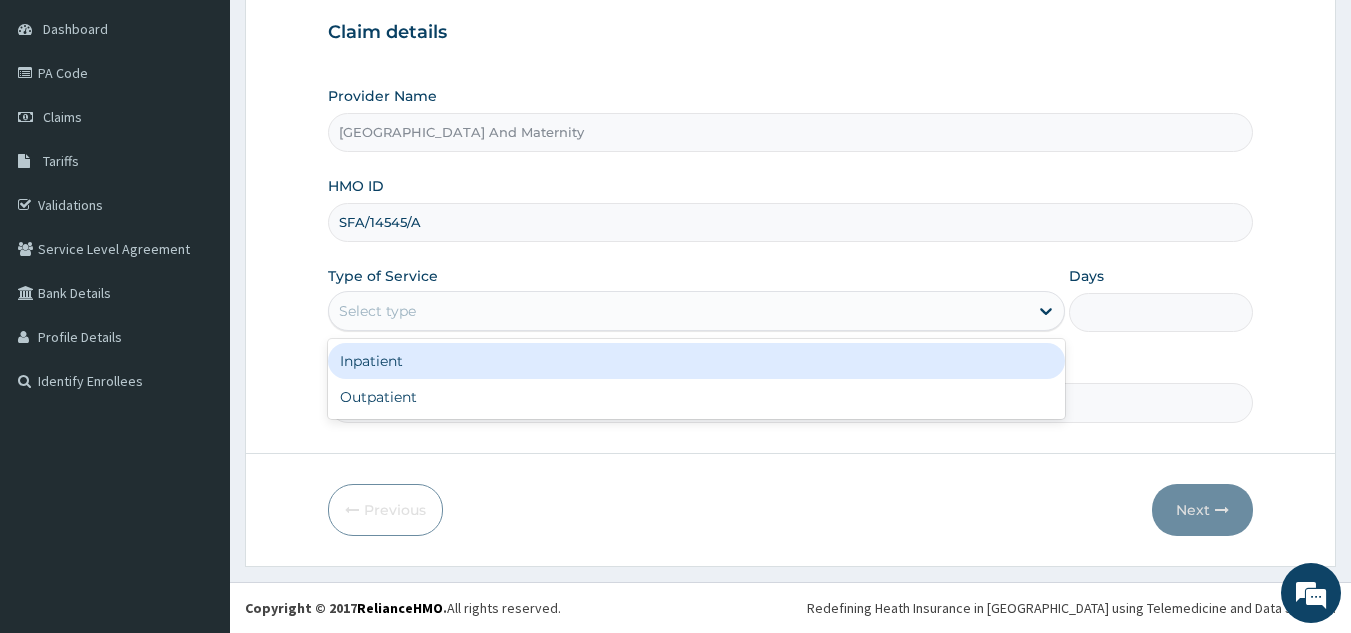 click on "Select type" at bounding box center (377, 311) 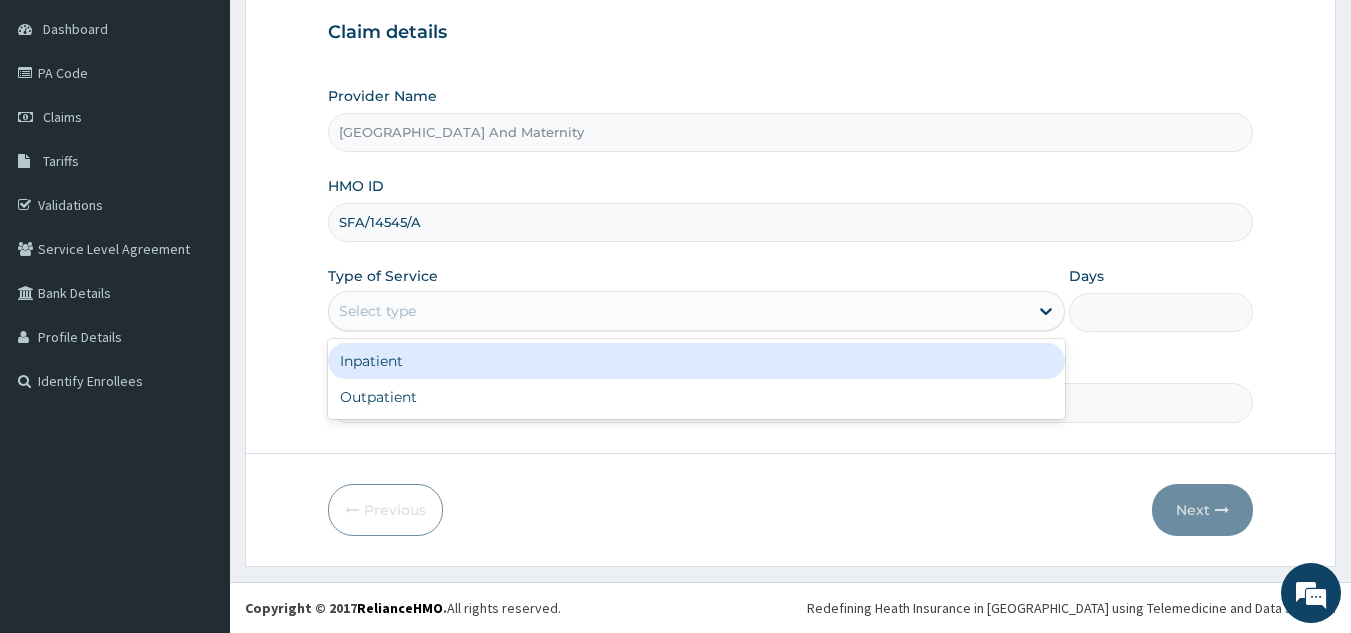 click on "Inpatient" at bounding box center [696, 361] 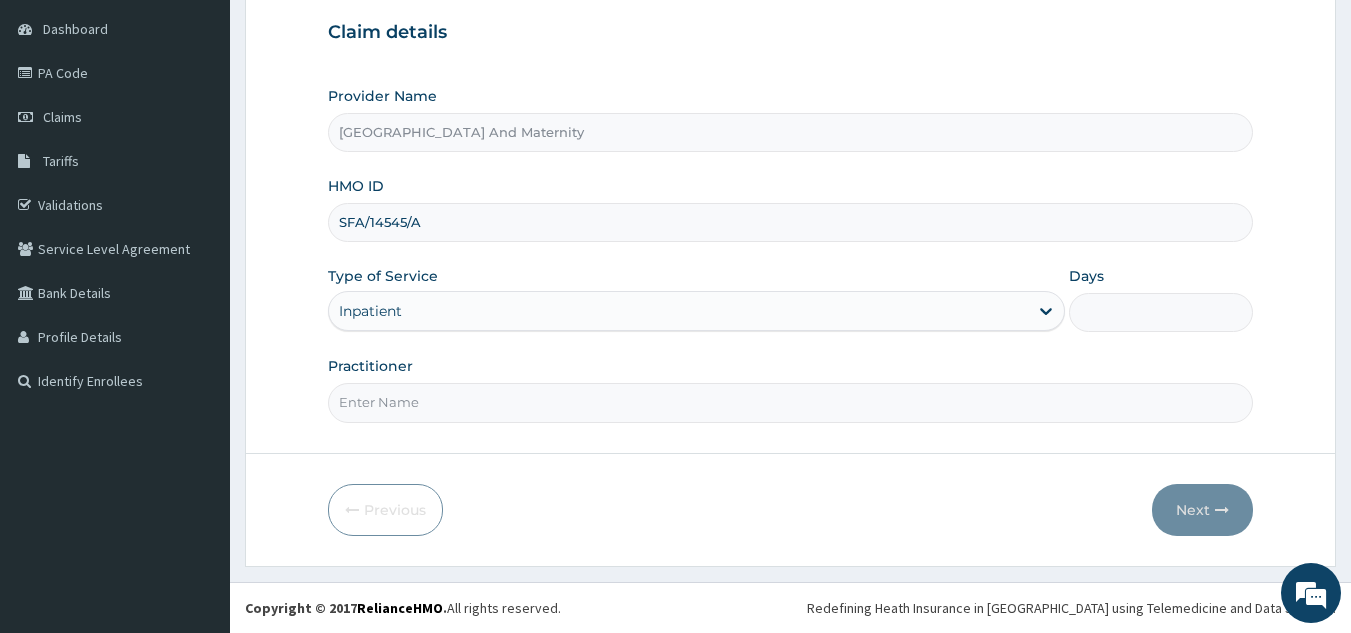 click on "Practitioner" at bounding box center [791, 402] 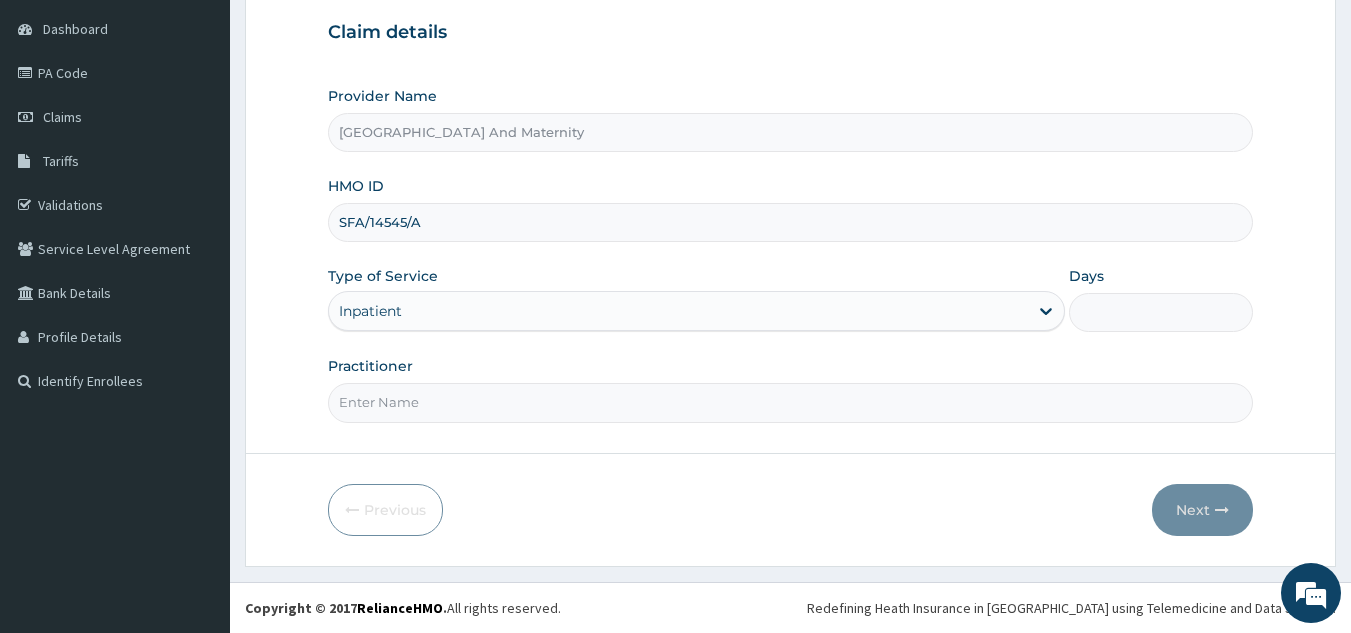 click on "Practitioner" at bounding box center (791, 402) 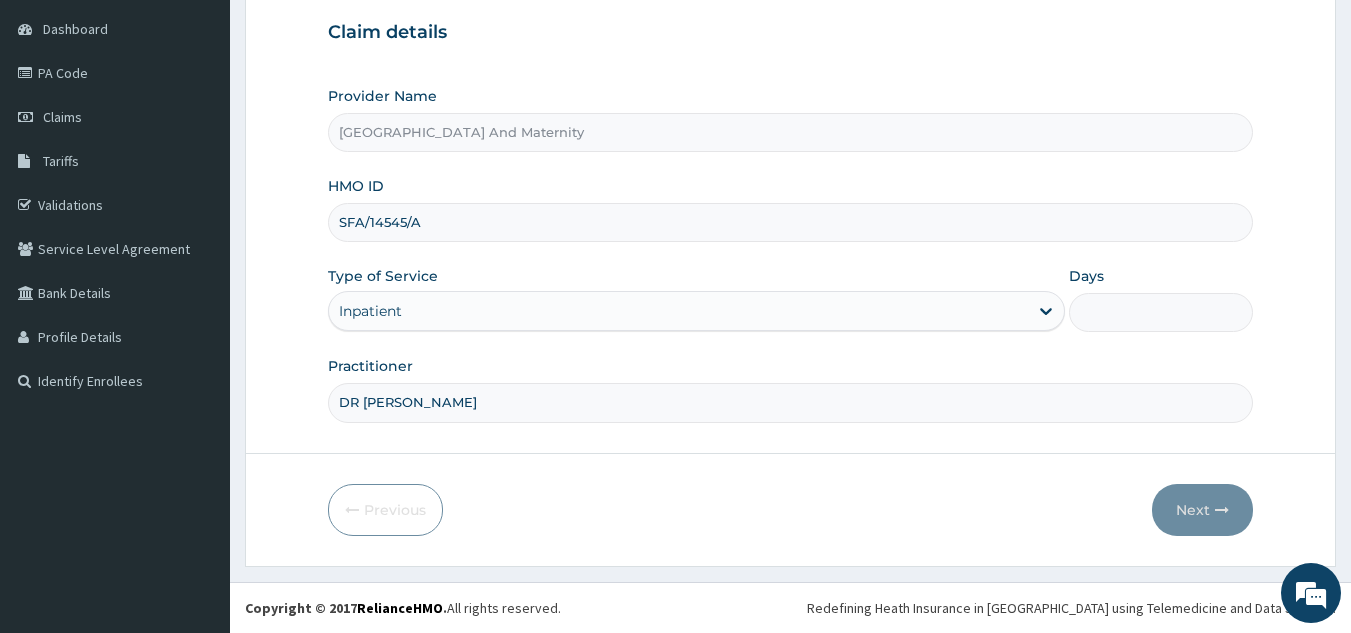 type on "DR OYENEYIN" 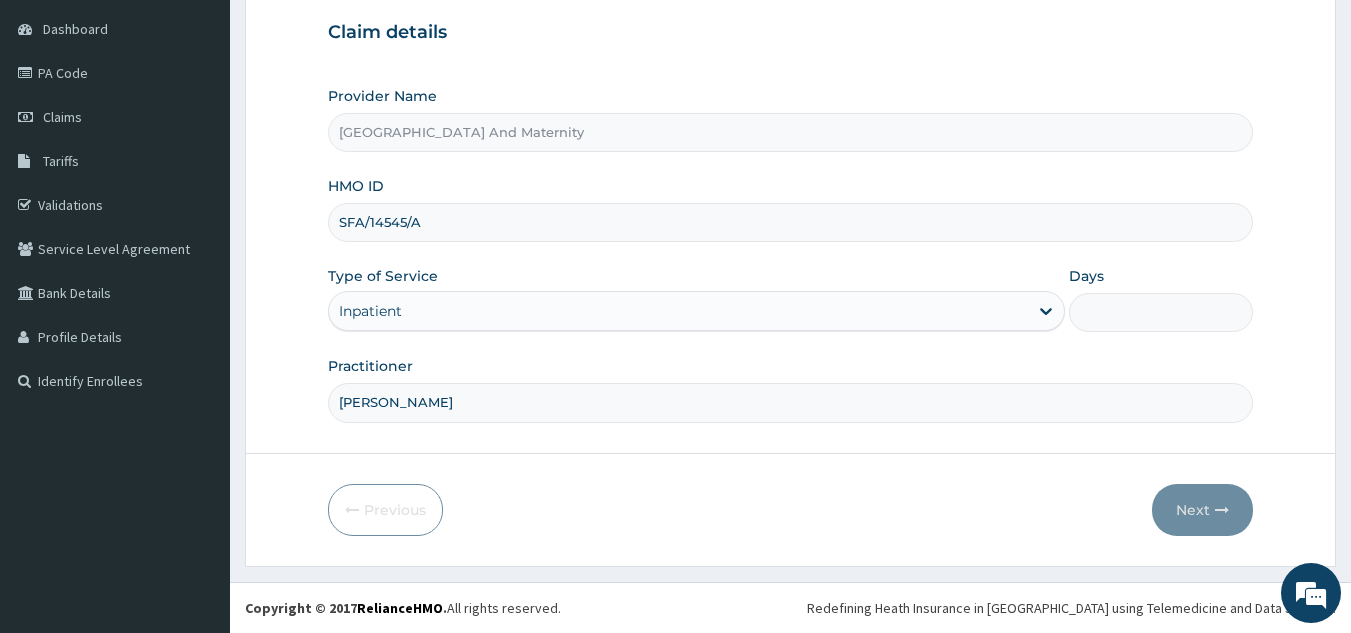 click on "Days" at bounding box center [1161, 312] 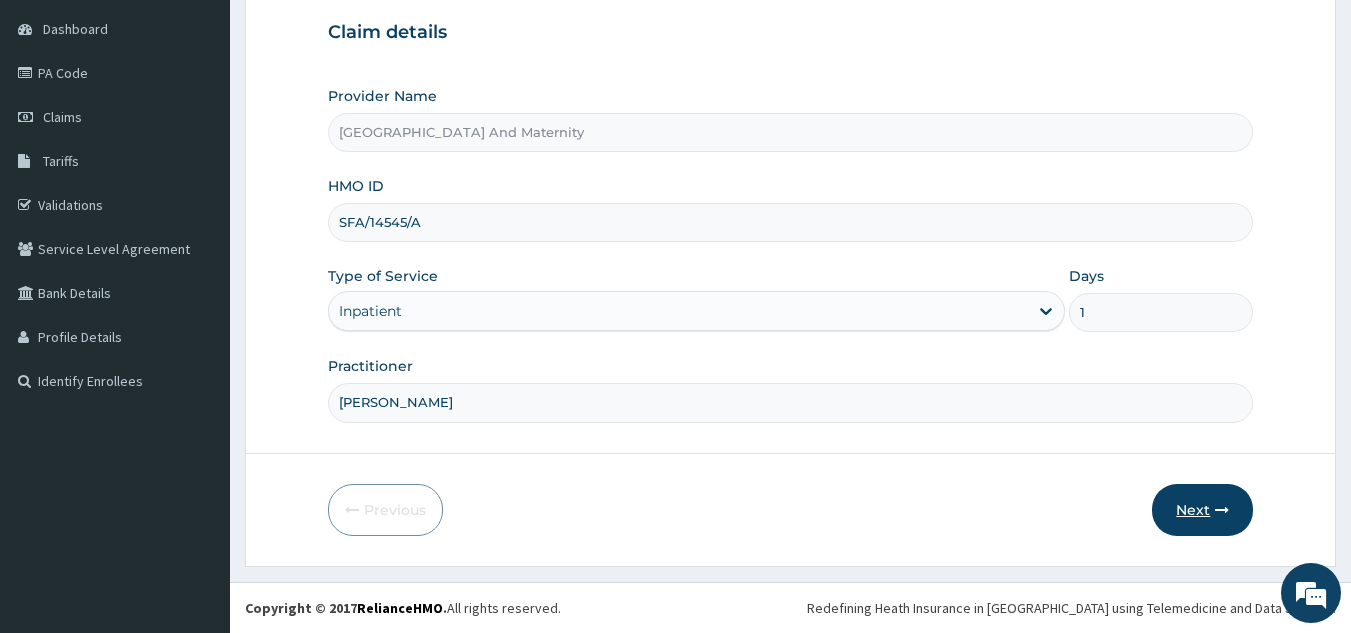 type on "1" 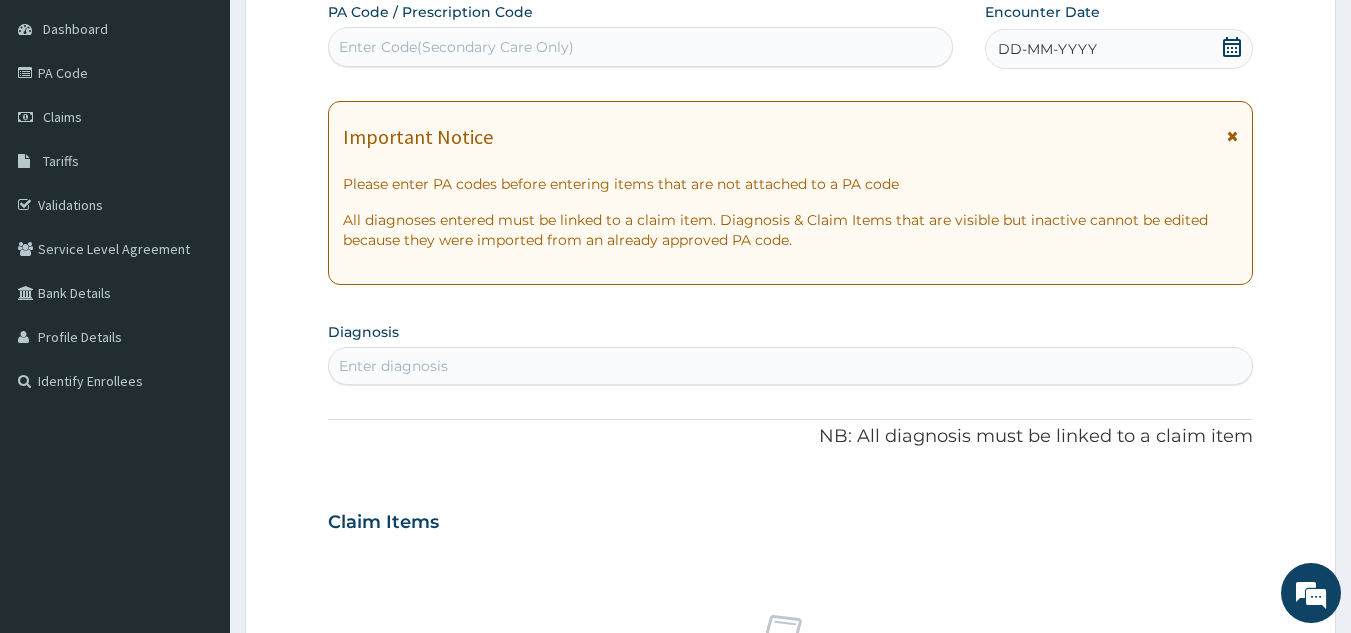 click on "Enter Code(Secondary Care Only)" at bounding box center (456, 47) 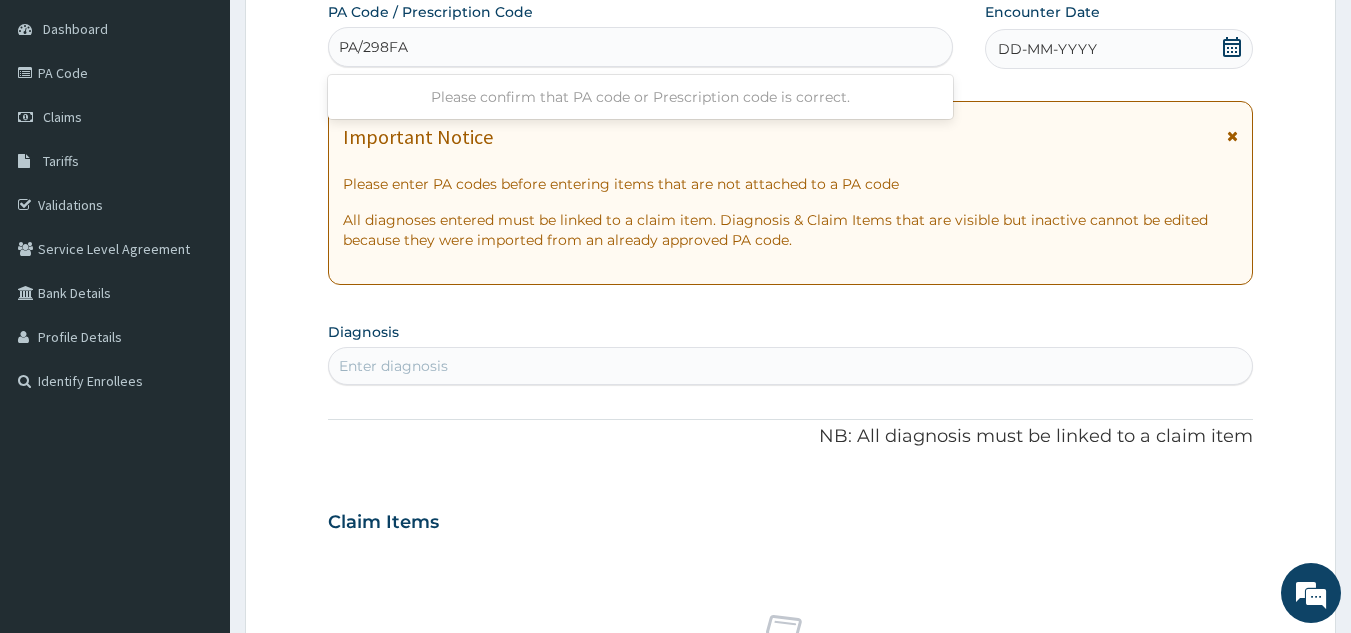 type on "PA/298FAD" 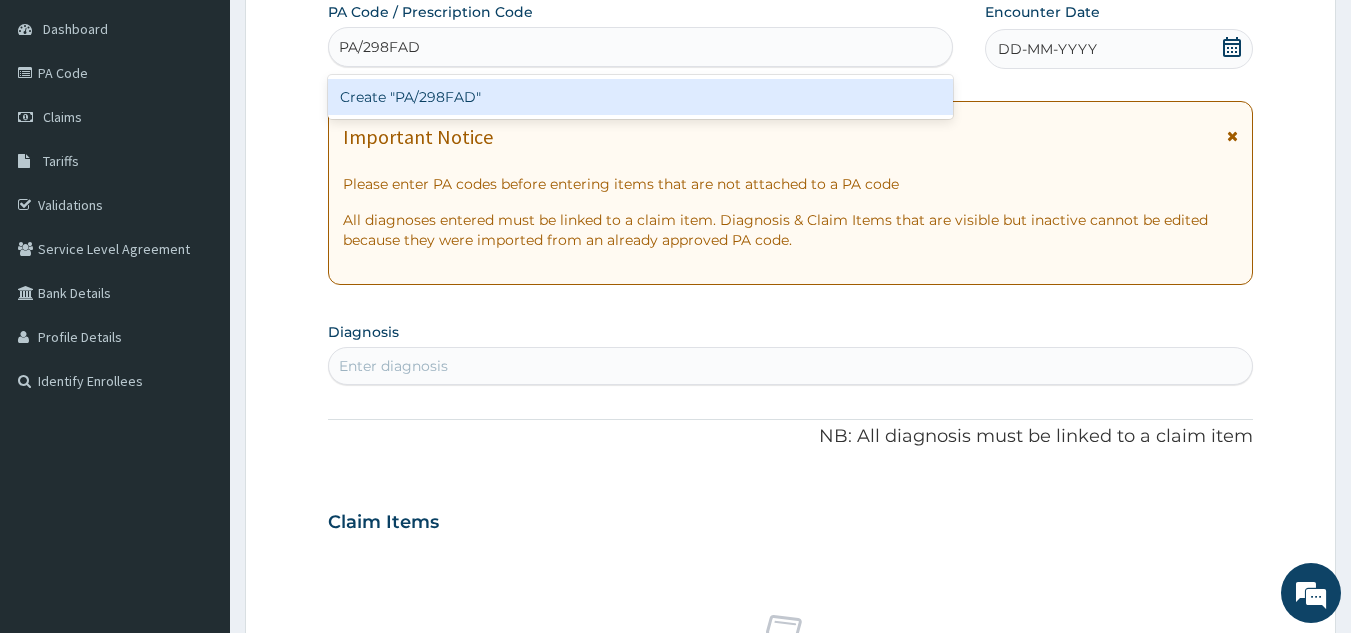click on "Create "PA/298FAD"" at bounding box center (641, 97) 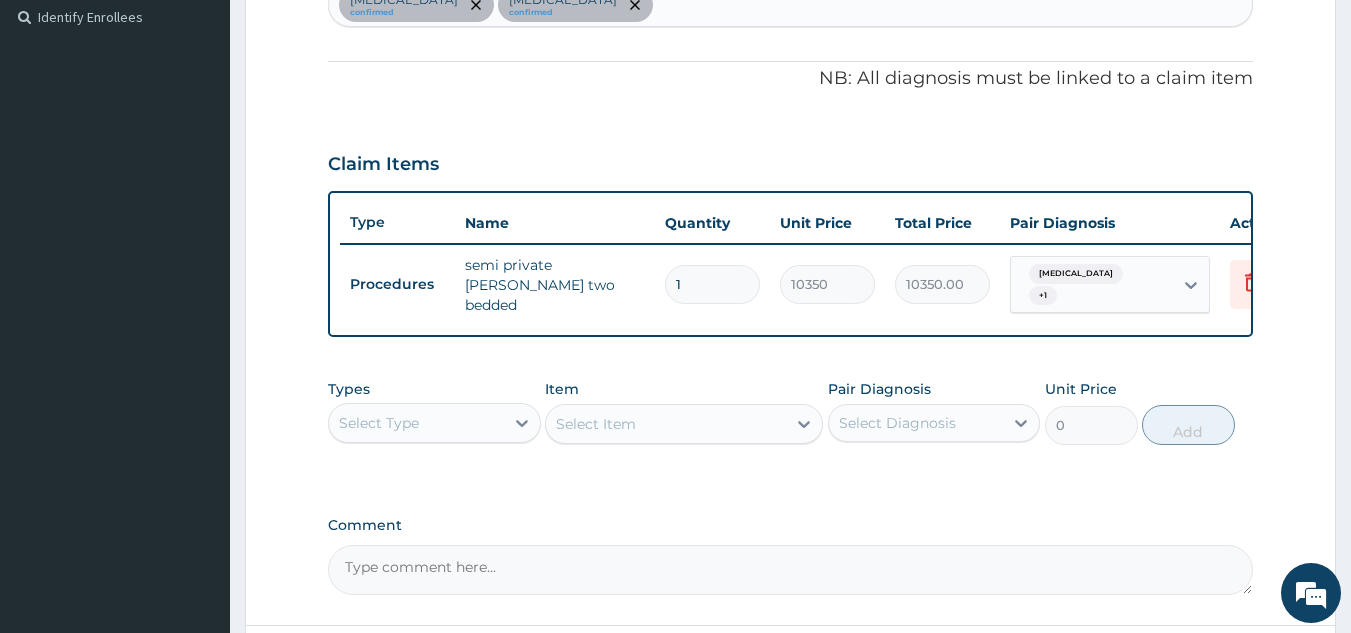scroll, scrollTop: 729, scrollLeft: 0, axis: vertical 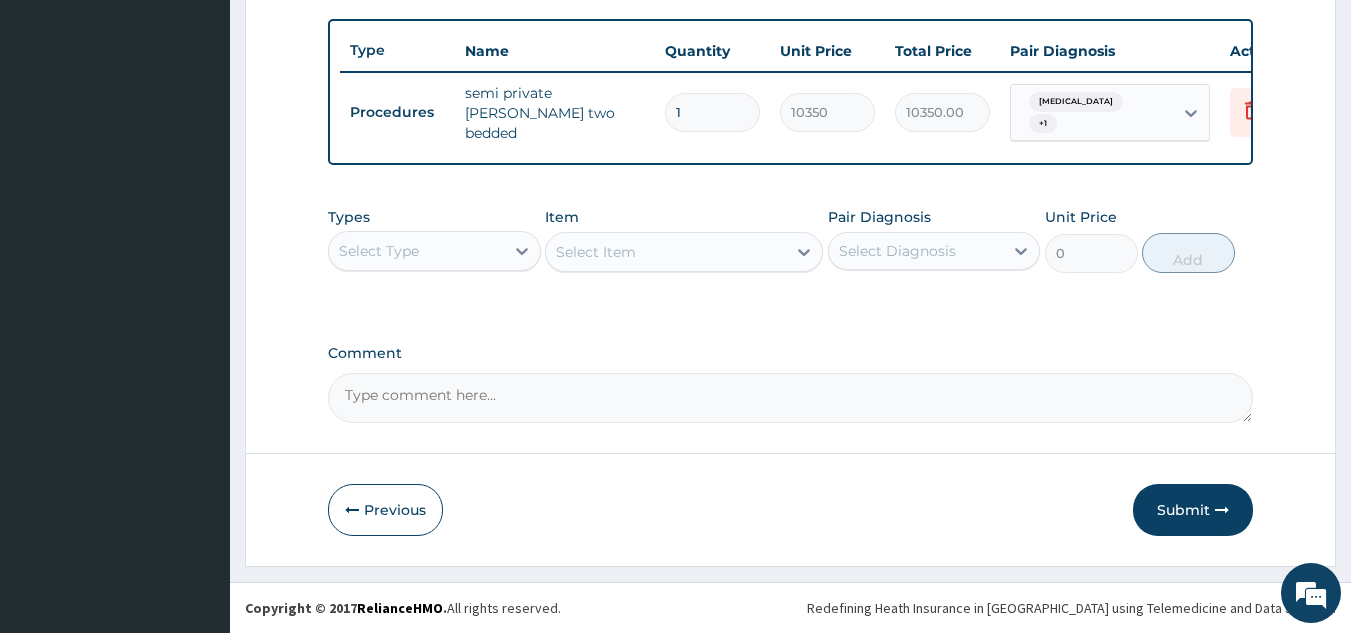 click on "Select Type" at bounding box center (379, 251) 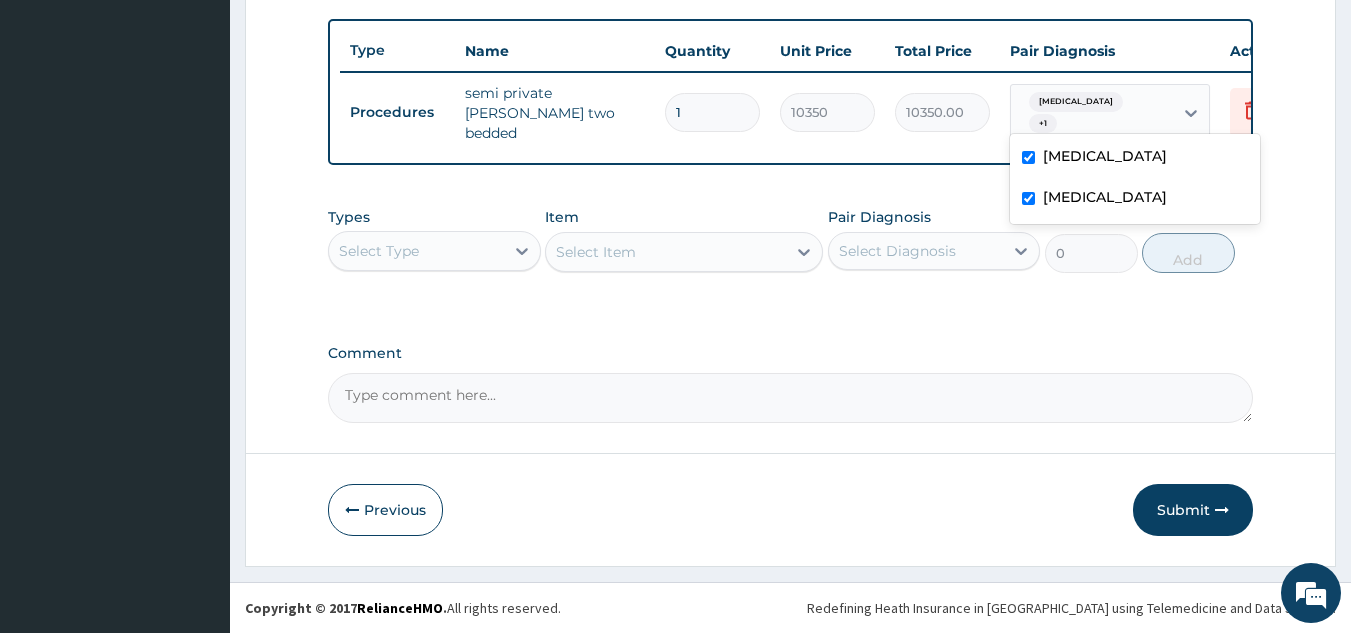 click on "+ 1" at bounding box center (1043, 124) 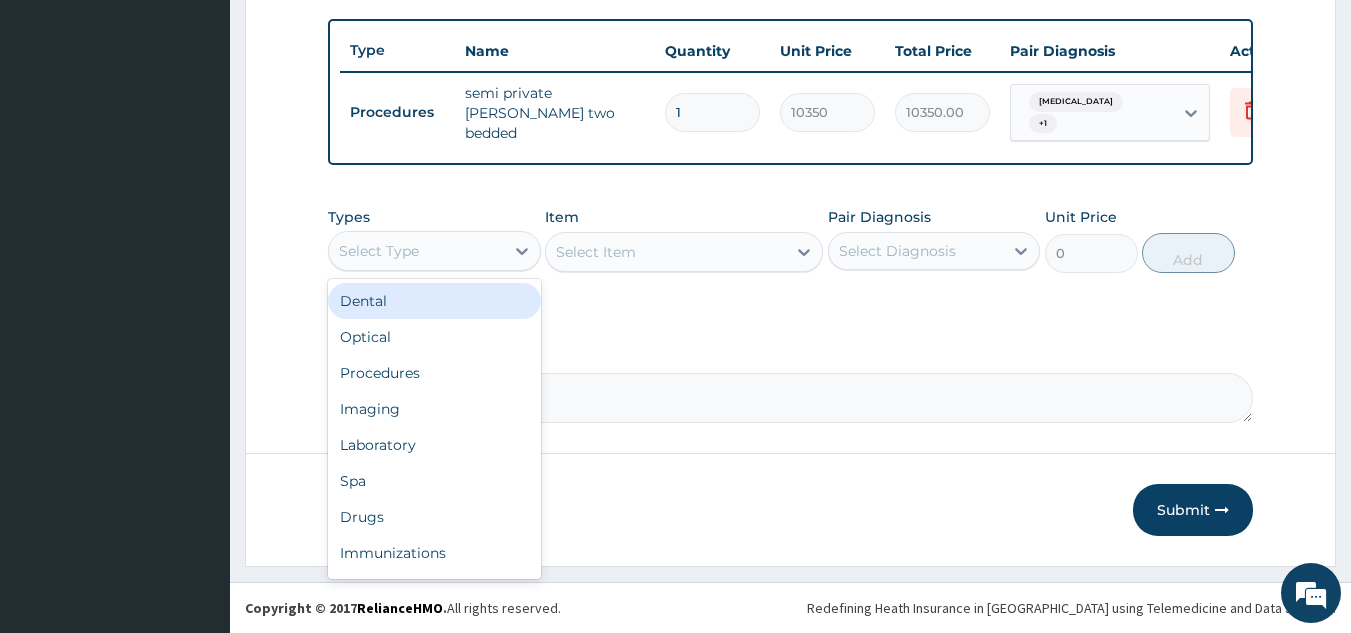 click on "Select Type" at bounding box center (416, 251) 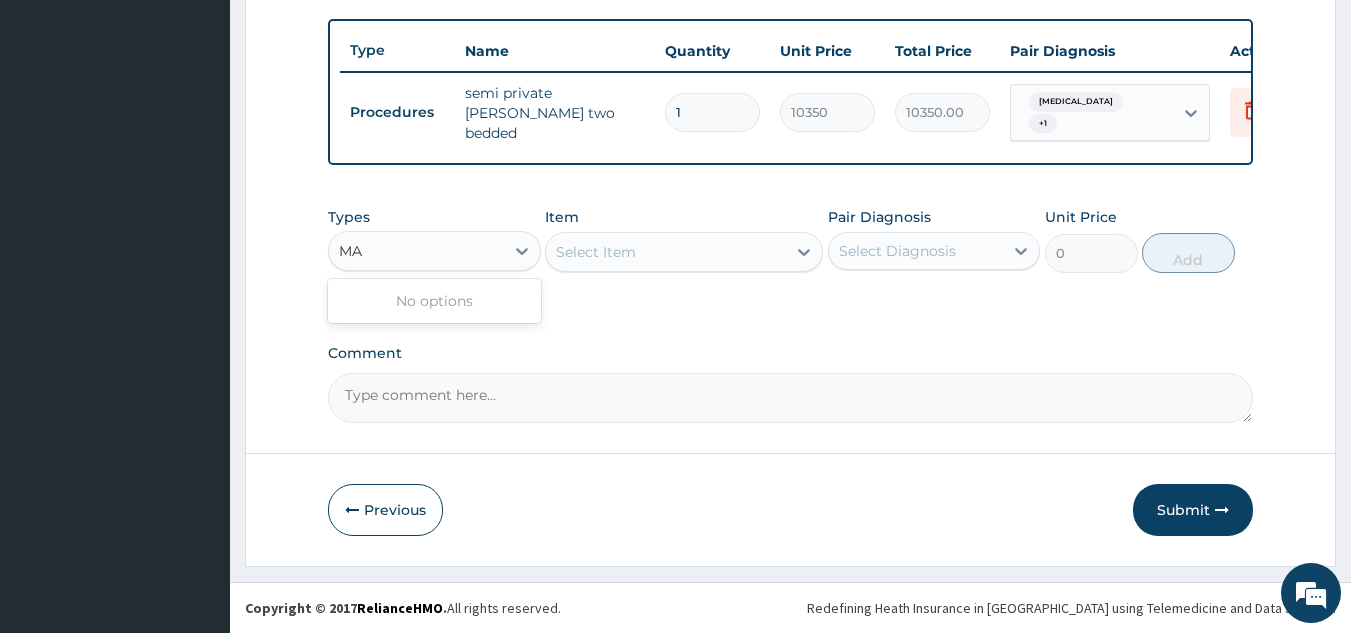 type on "M" 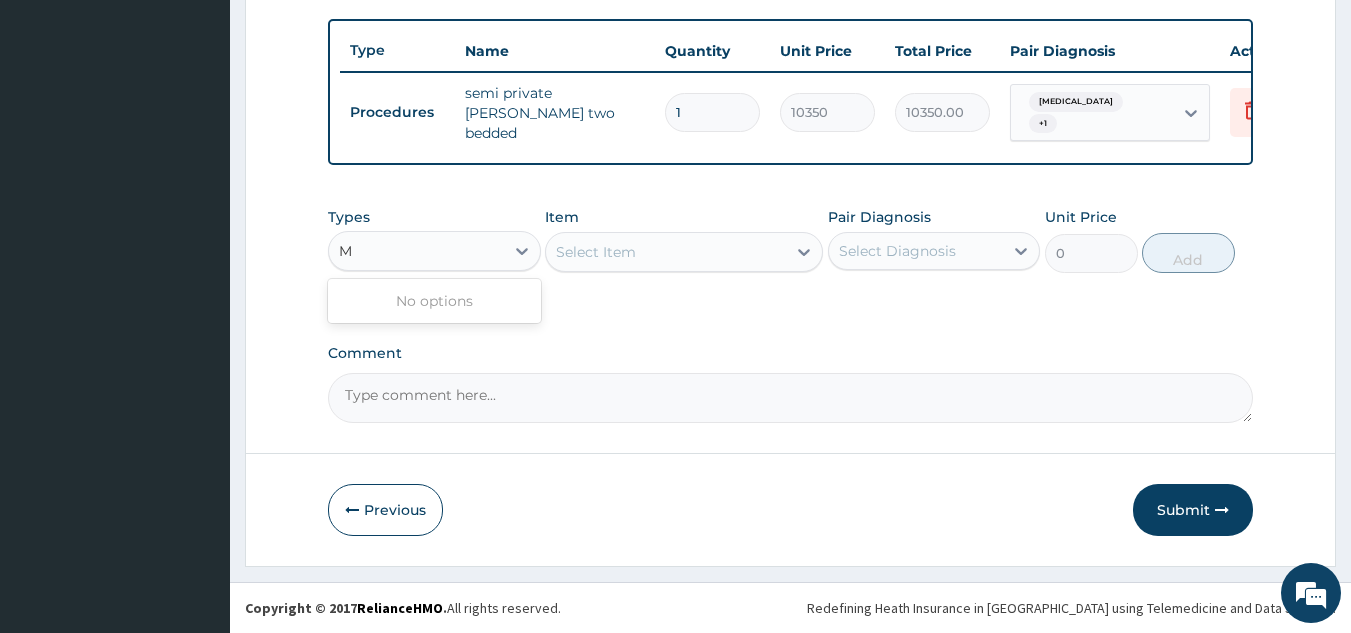 type 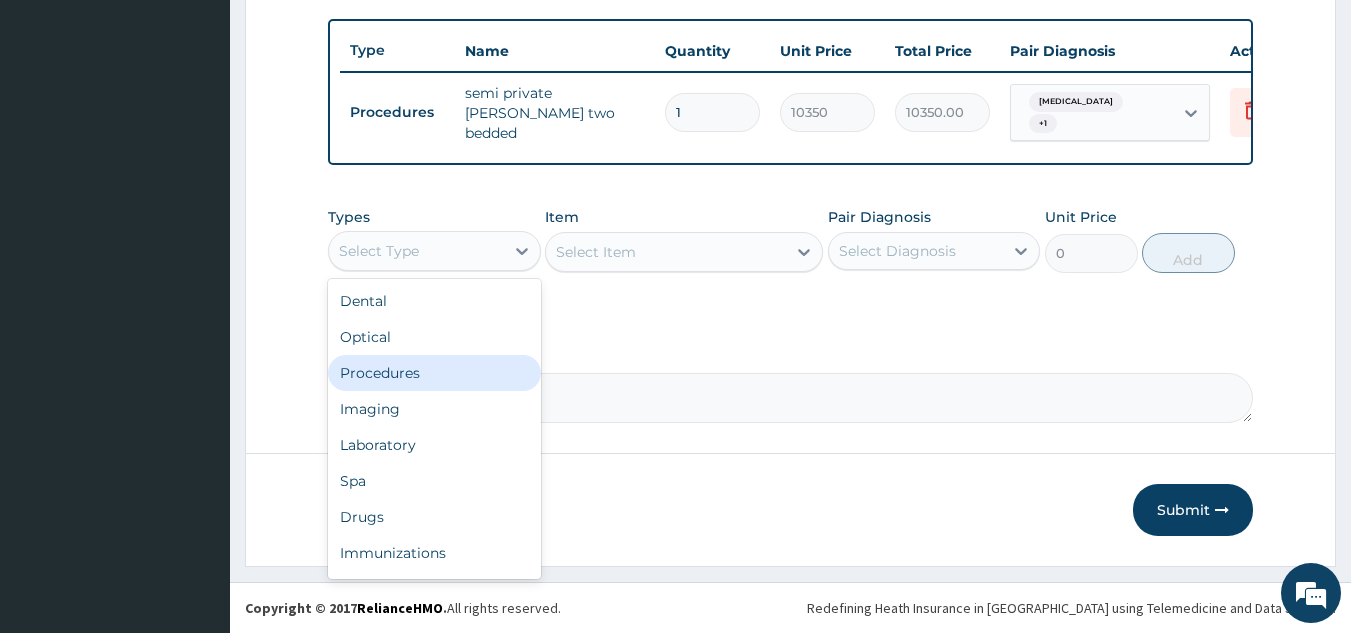 click on "Procedures" at bounding box center [434, 373] 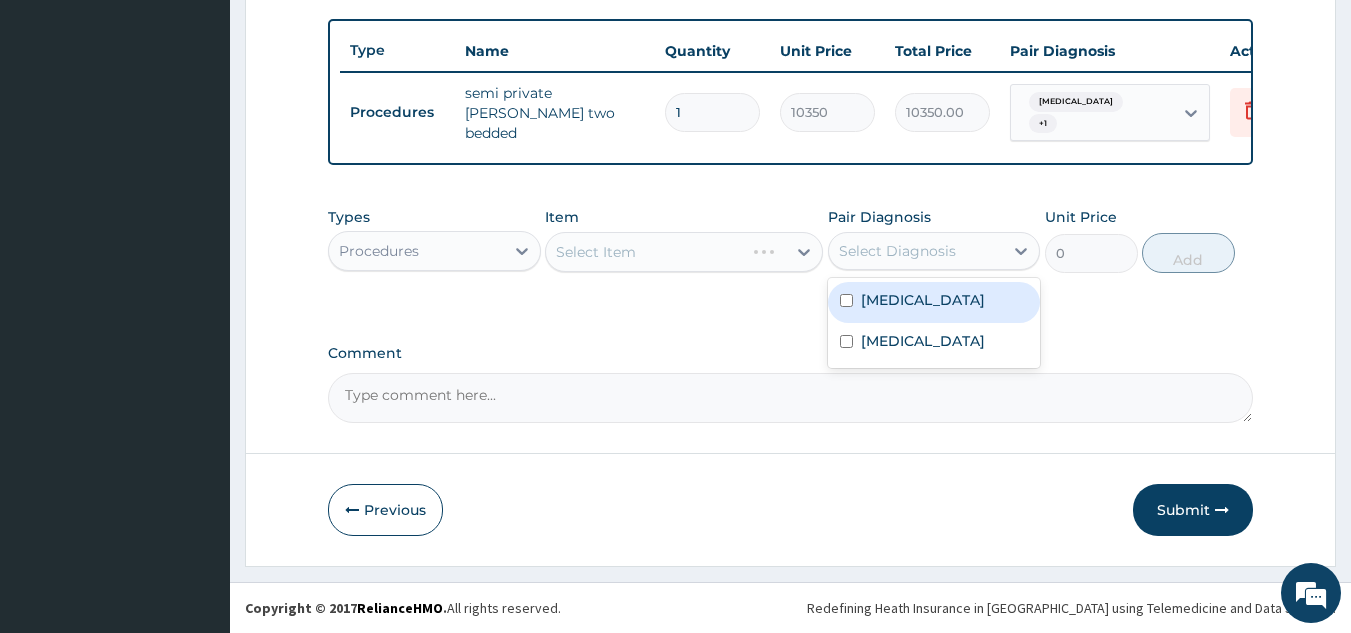 click on "Select Diagnosis" at bounding box center (897, 251) 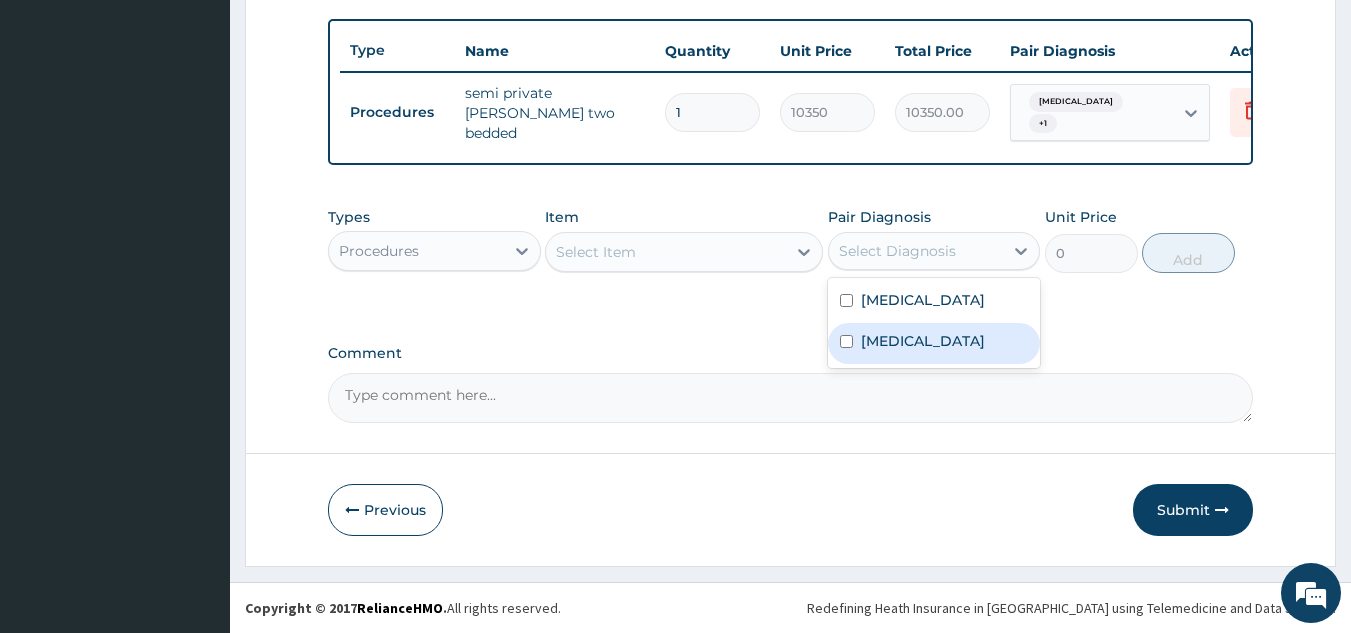 click on "Malaria" at bounding box center [923, 341] 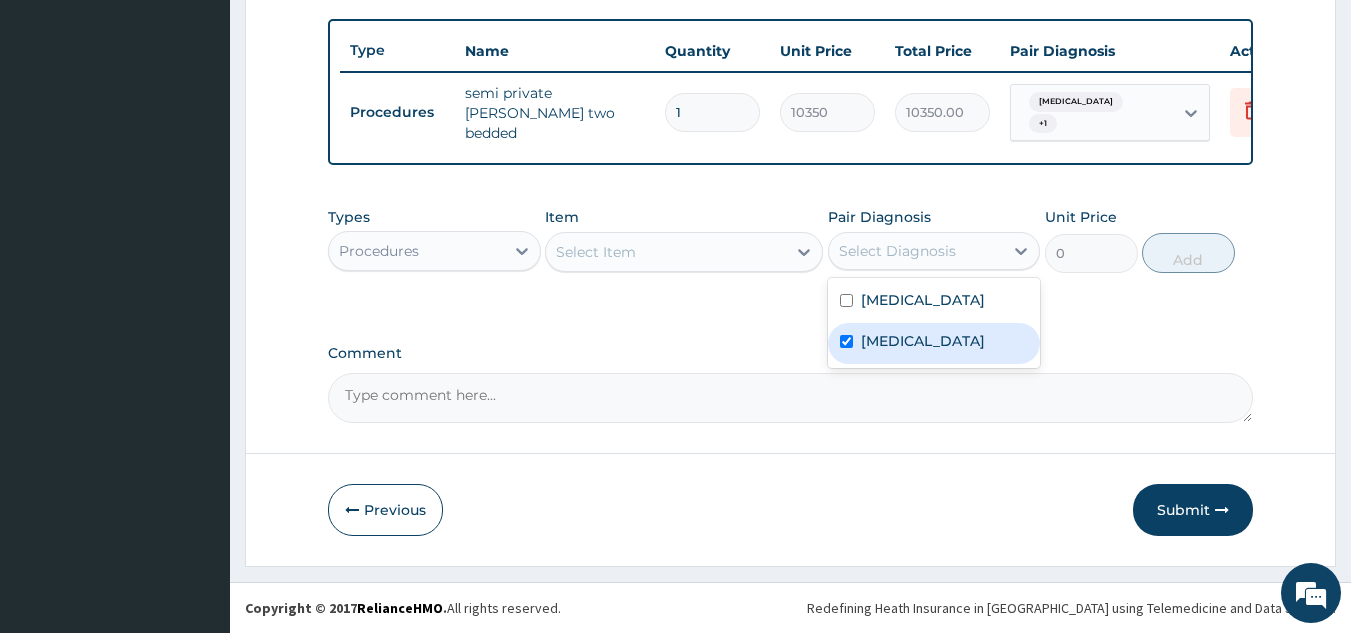 checkbox on "true" 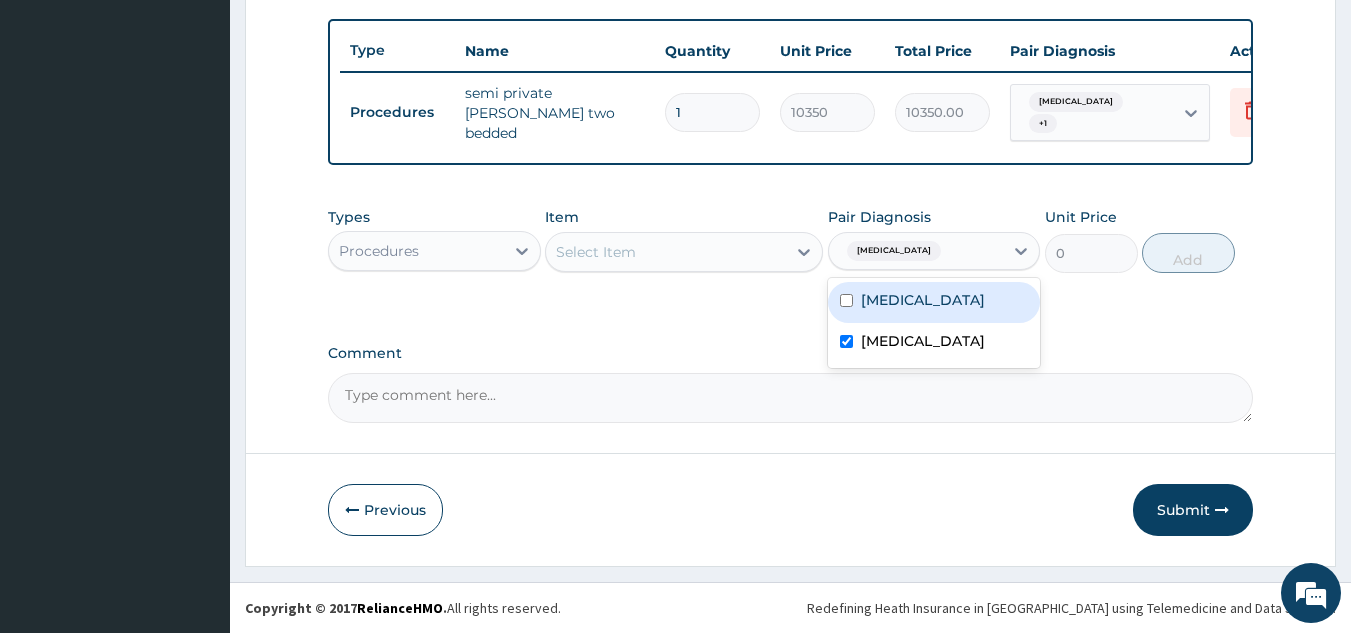 click on "Select Item" at bounding box center (666, 252) 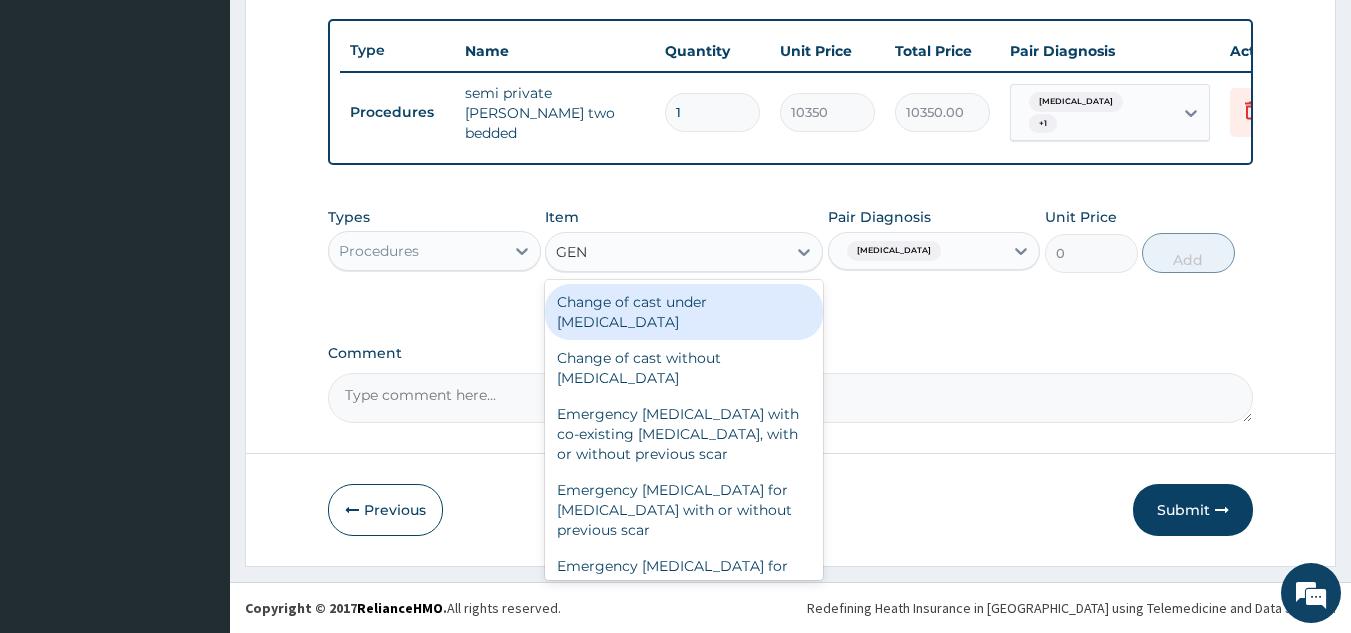 type on "GENE" 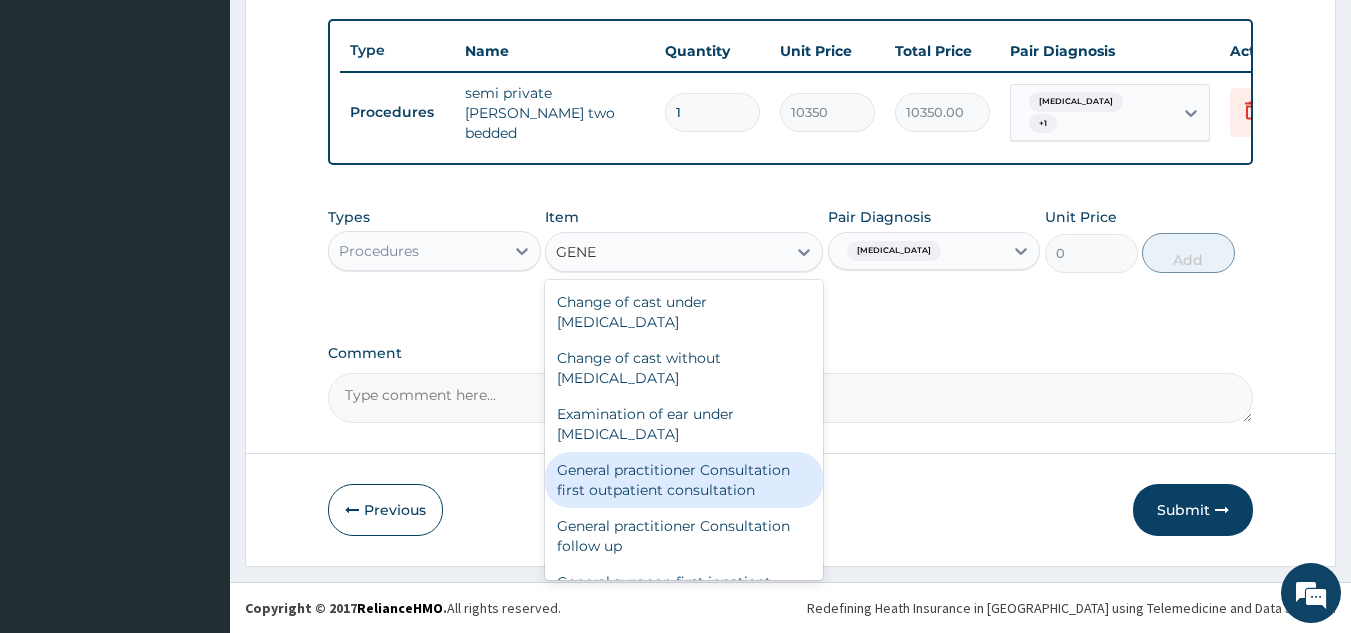 click on "General practitioner Consultation first outpatient consultation" at bounding box center (684, 480) 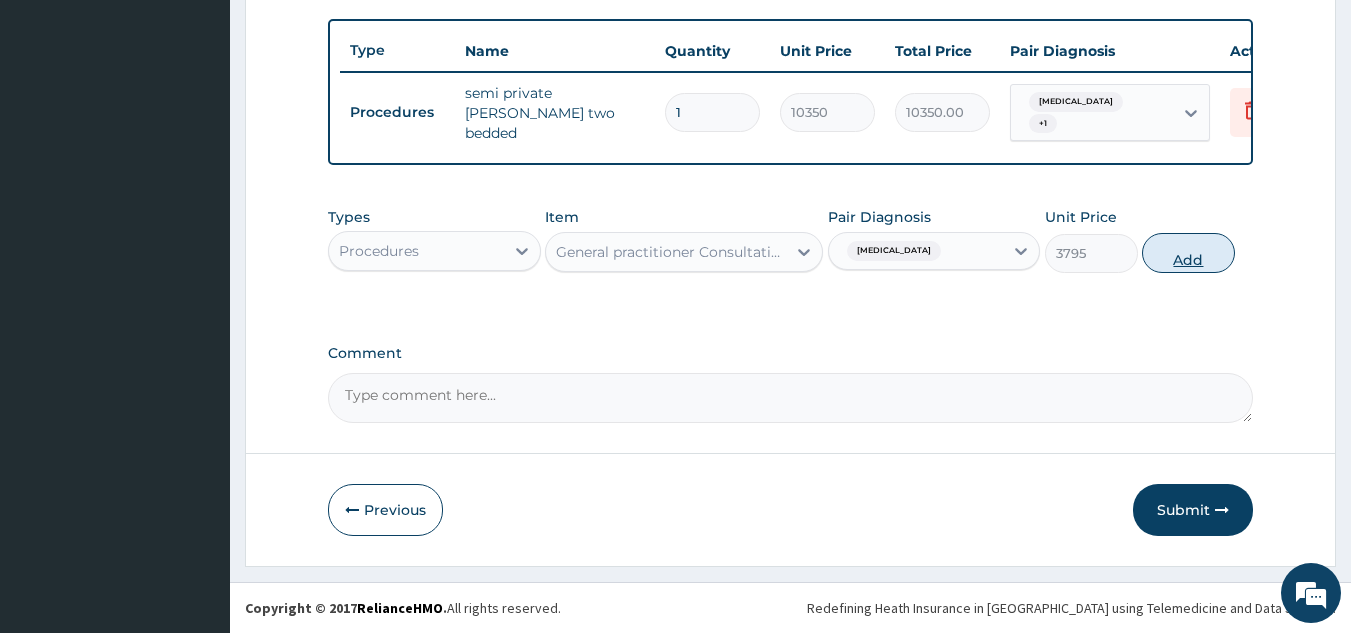 click on "Add" at bounding box center (1188, 253) 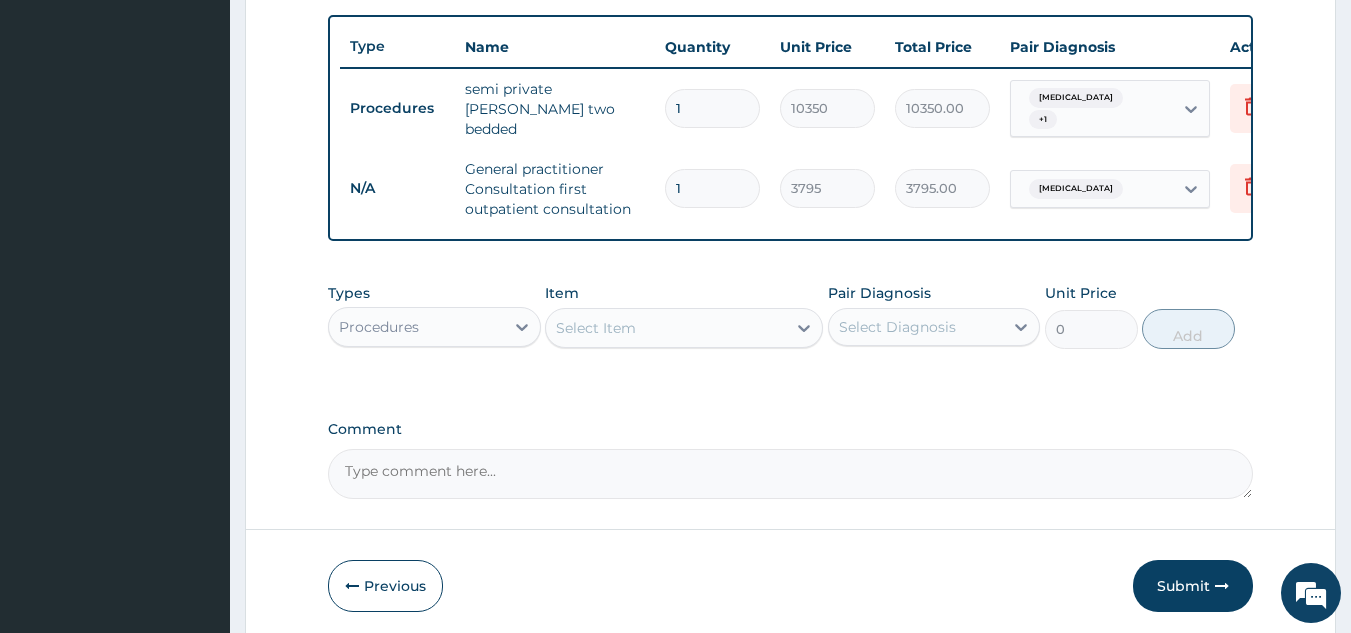 click on "Procedures" at bounding box center [416, 327] 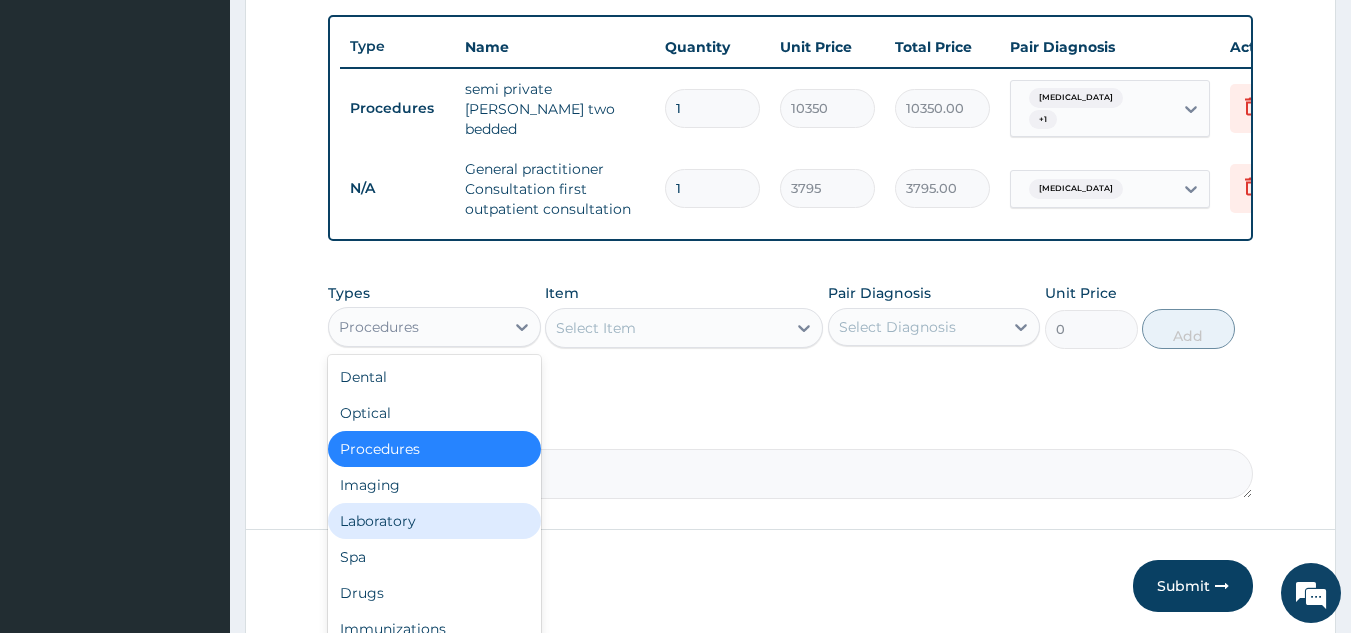 click on "Laboratory" at bounding box center (434, 521) 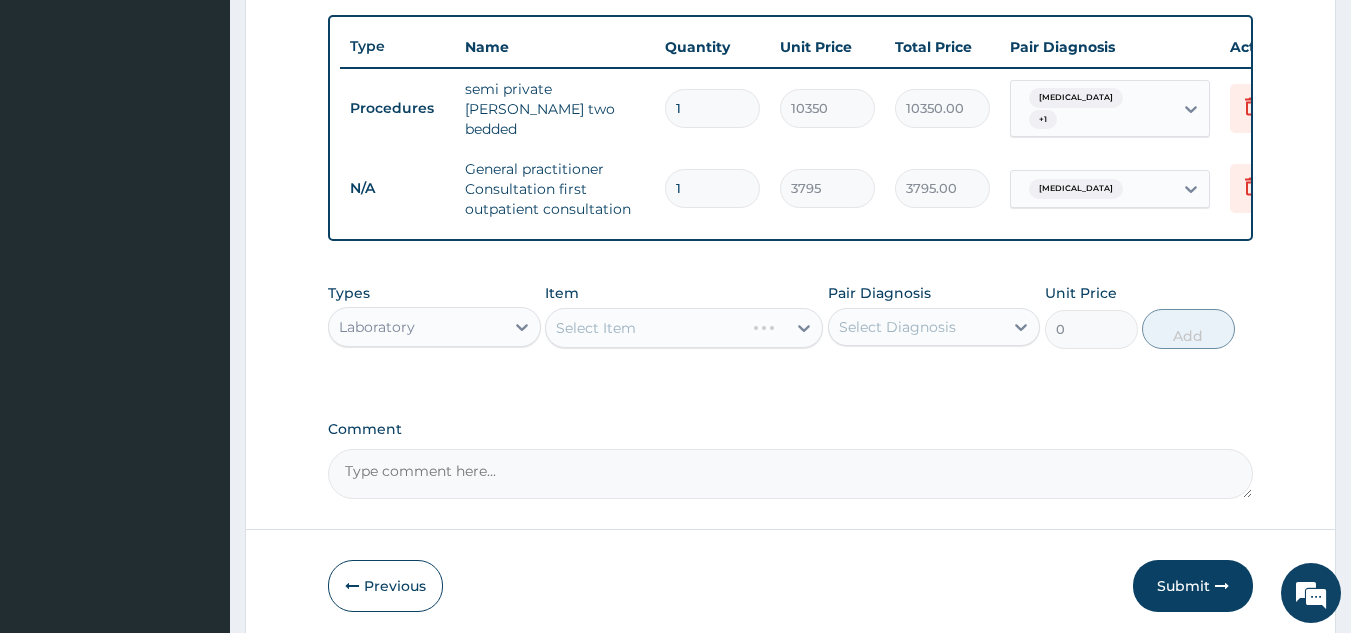 click on "Select Diagnosis" at bounding box center [897, 327] 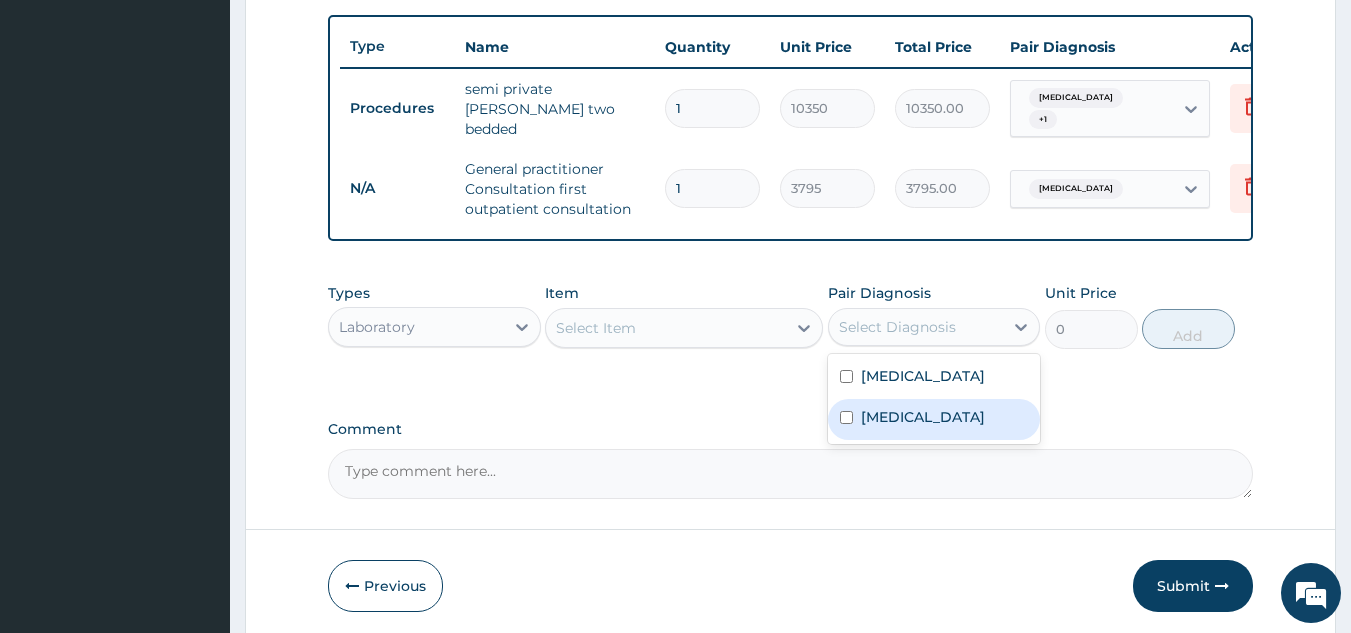 click on "Malaria" at bounding box center [923, 417] 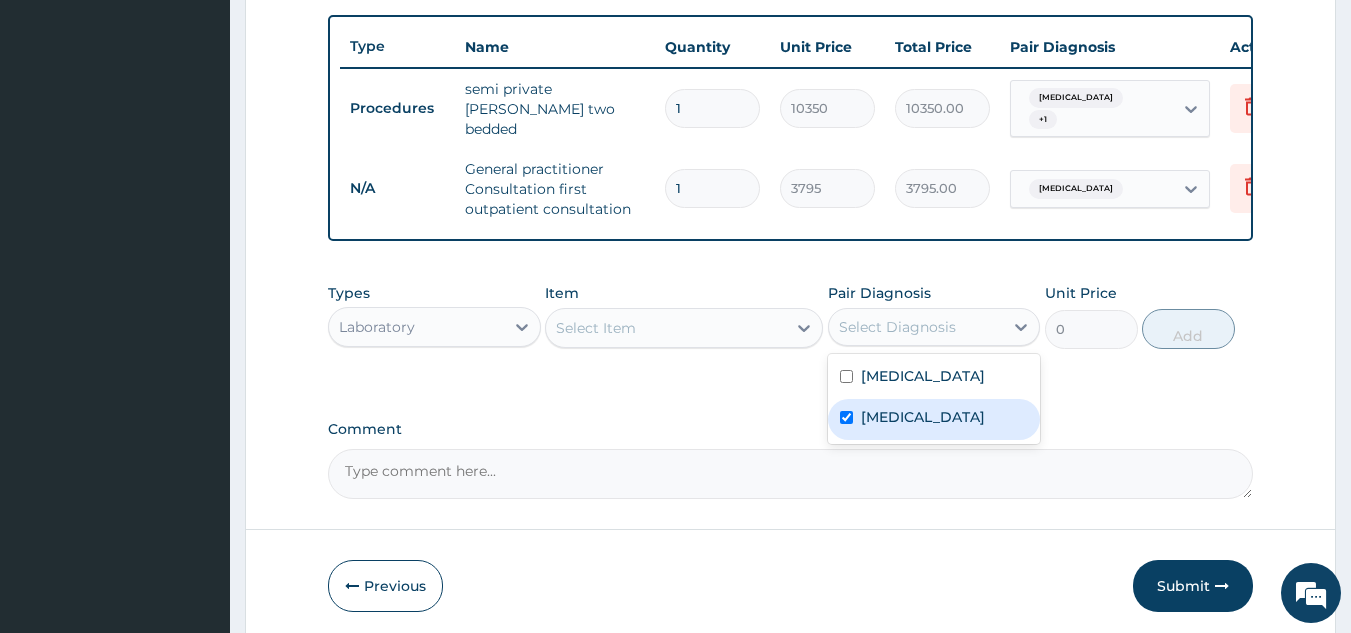 checkbox on "true" 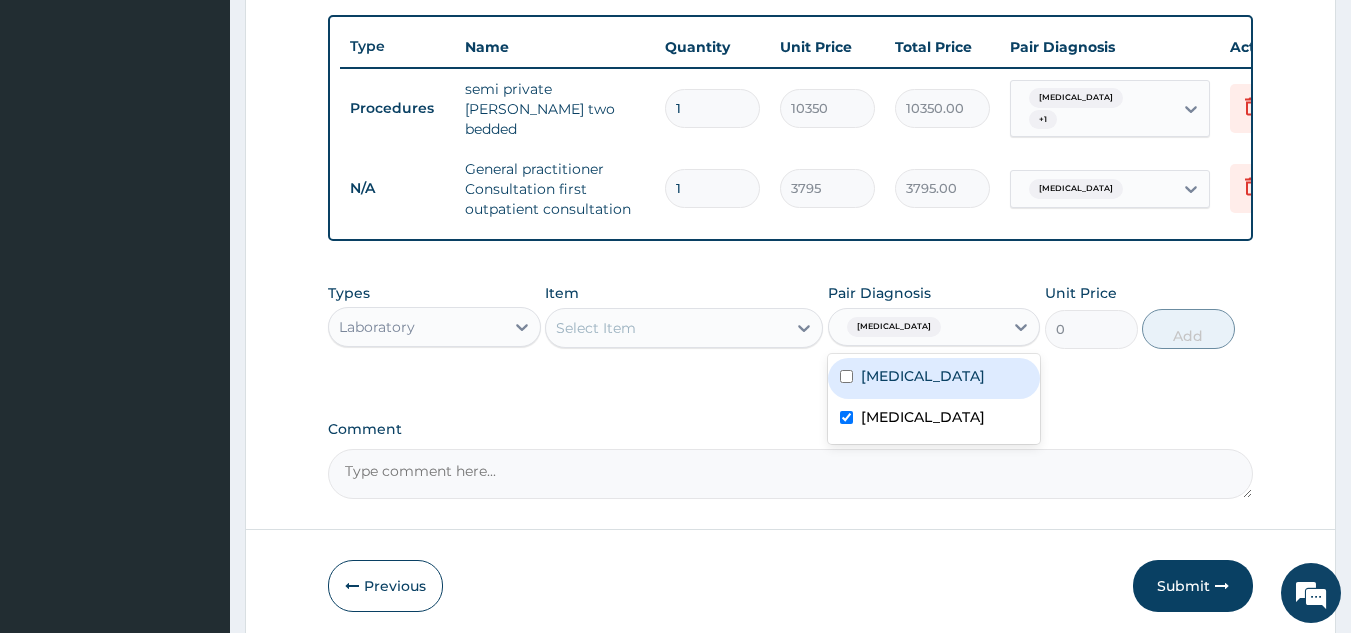 click on "Select Item" at bounding box center [666, 328] 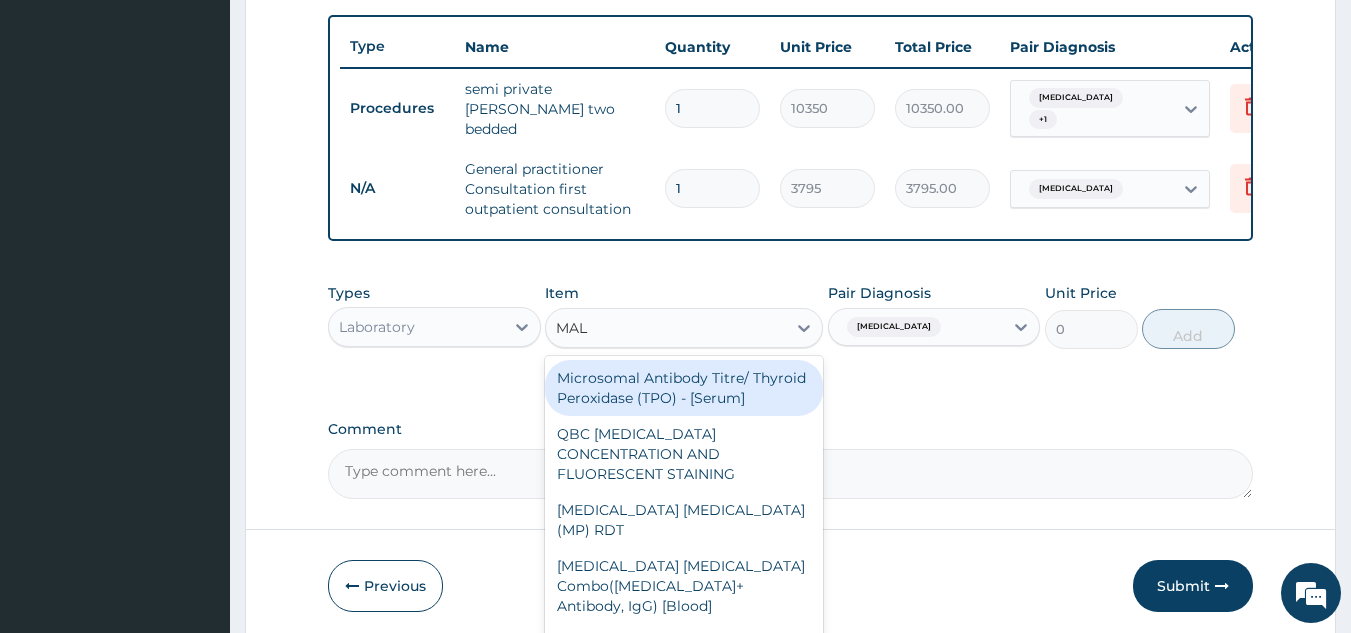 type on "MALA" 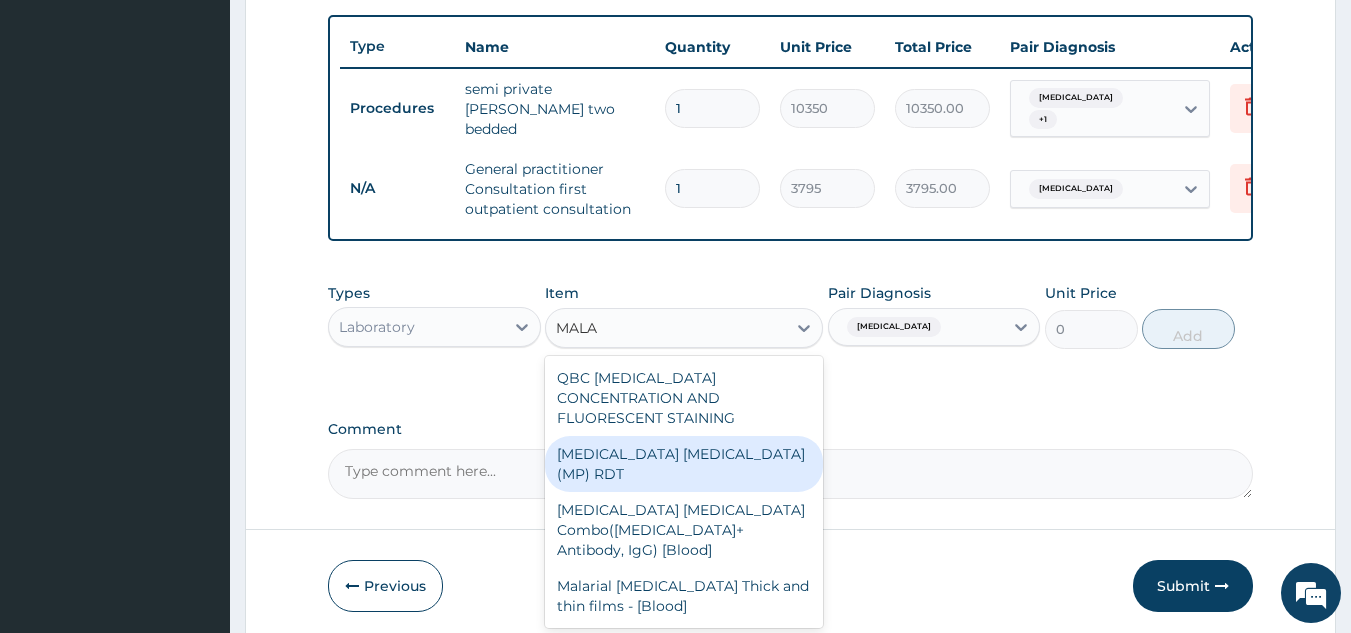 click on "MALARIA PARASITE (MP) RDT" at bounding box center [684, 464] 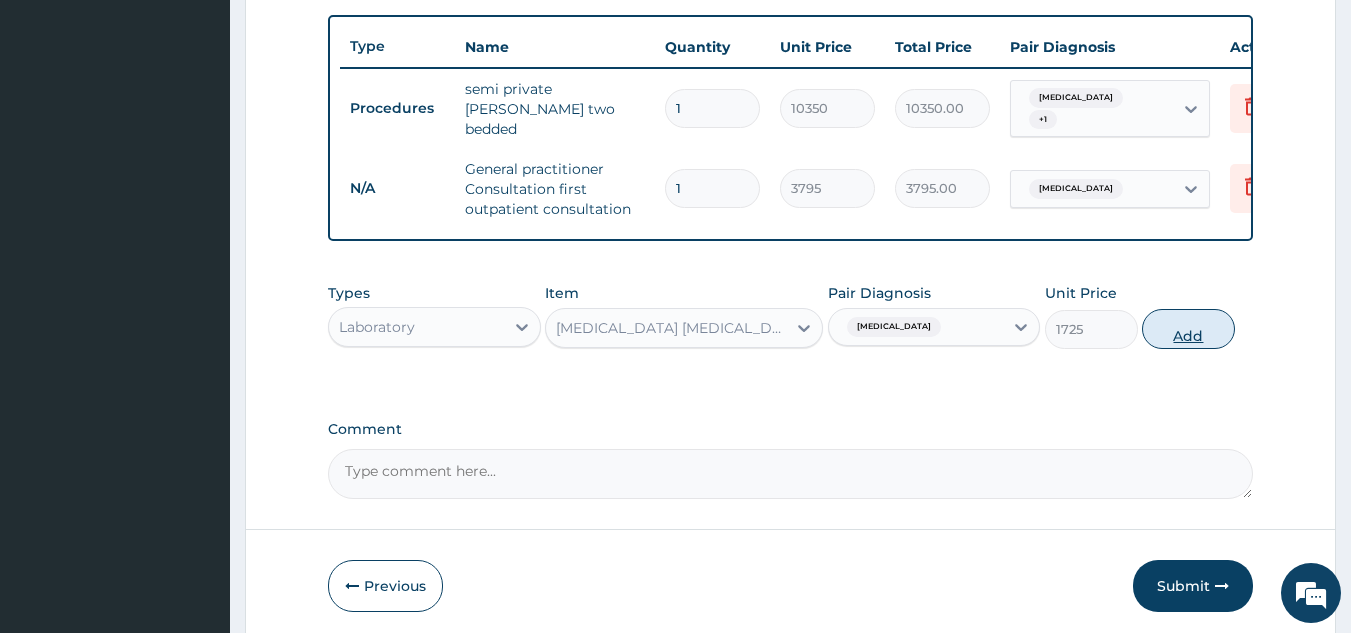 click on "Add" at bounding box center (1188, 329) 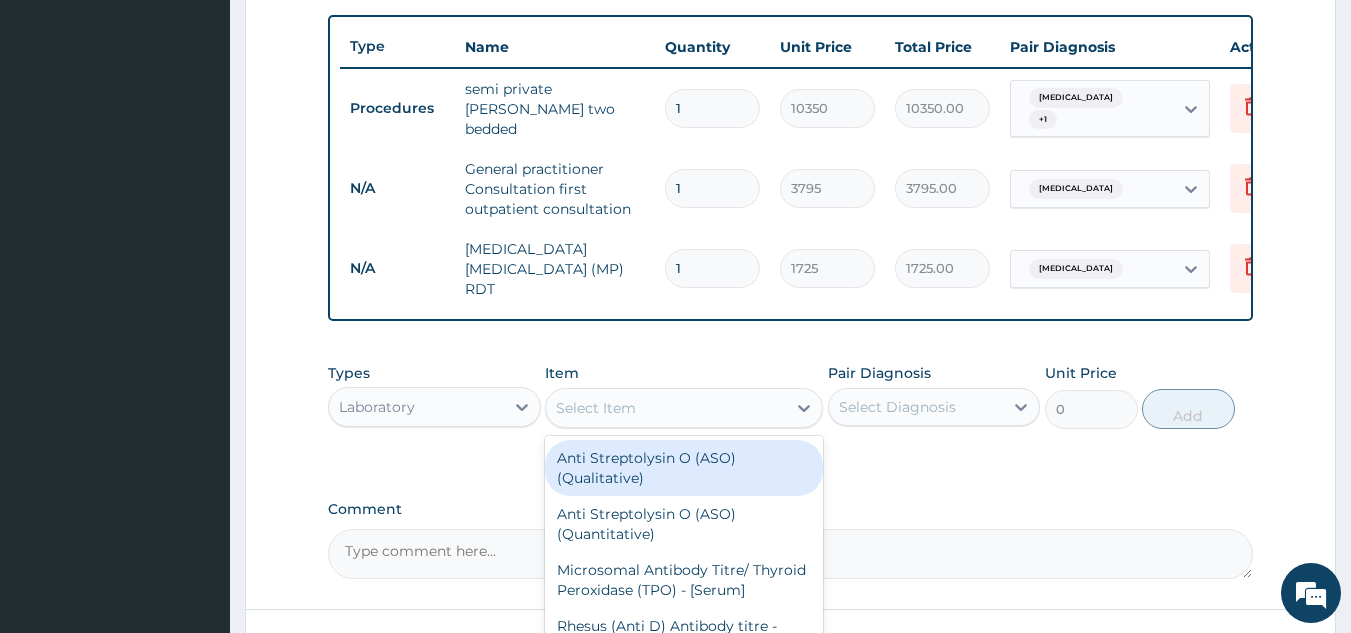 click on "Select Item" at bounding box center (666, 408) 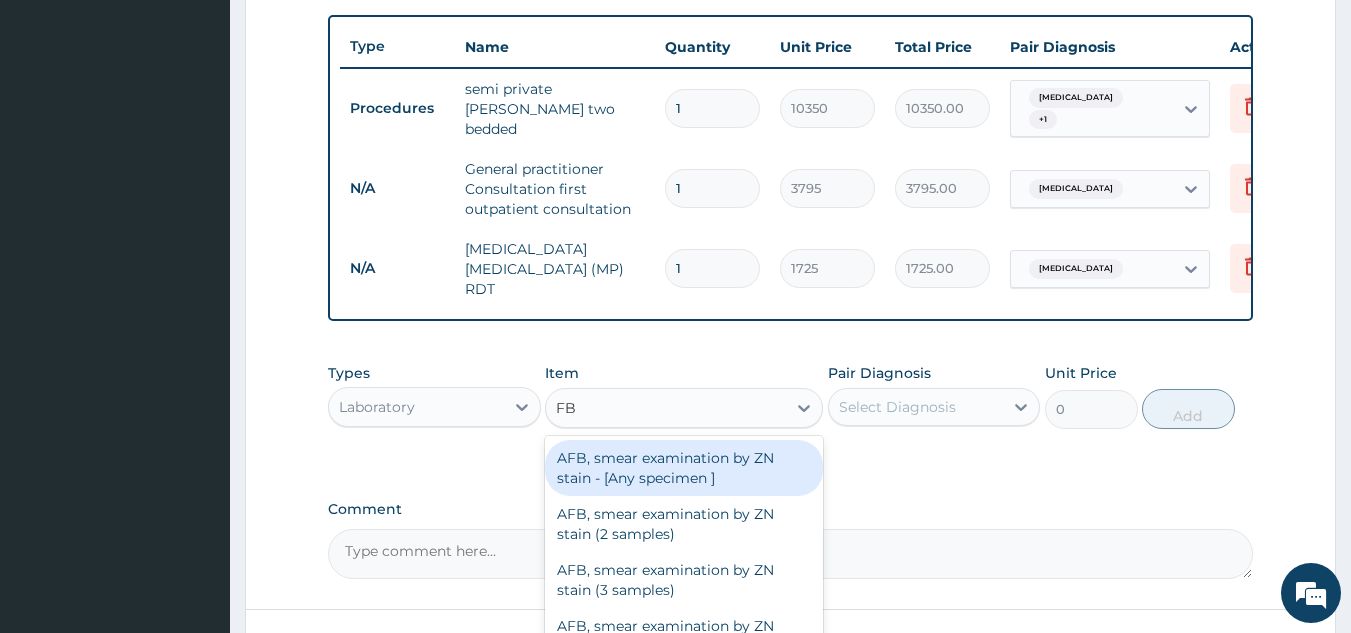 type on "FBC" 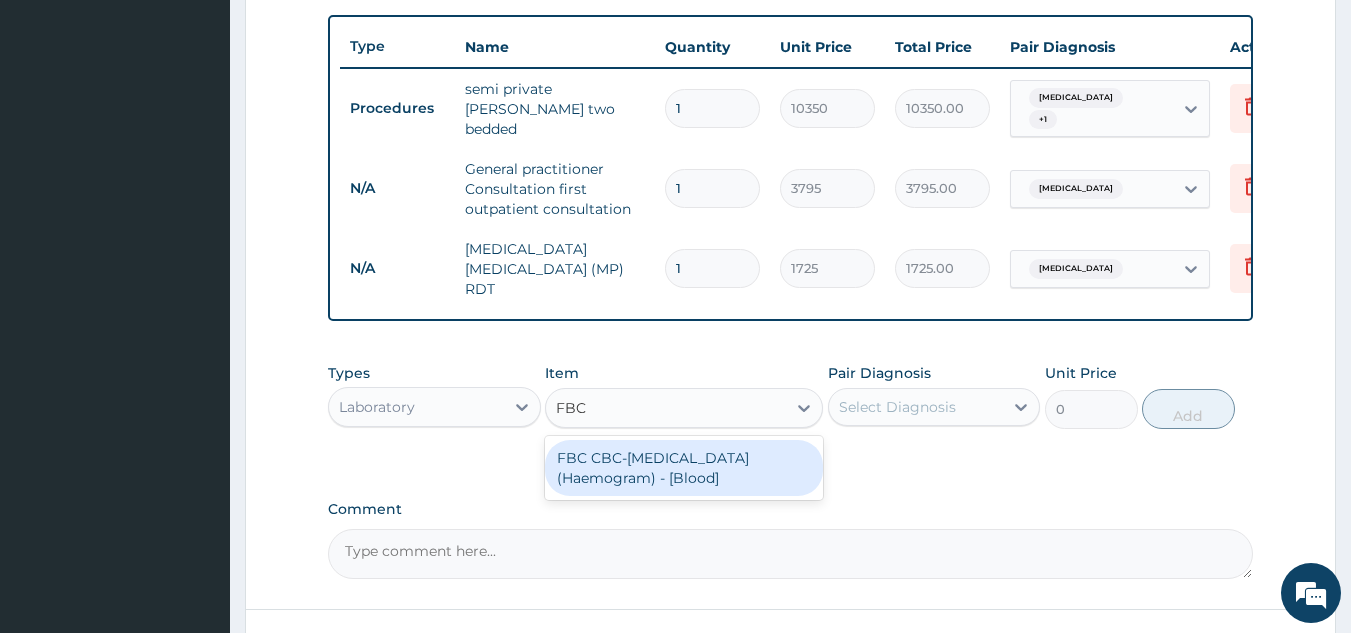 click on "FBC CBC-Complete Blood Count (Haemogram) - [Blood]" at bounding box center (684, 468) 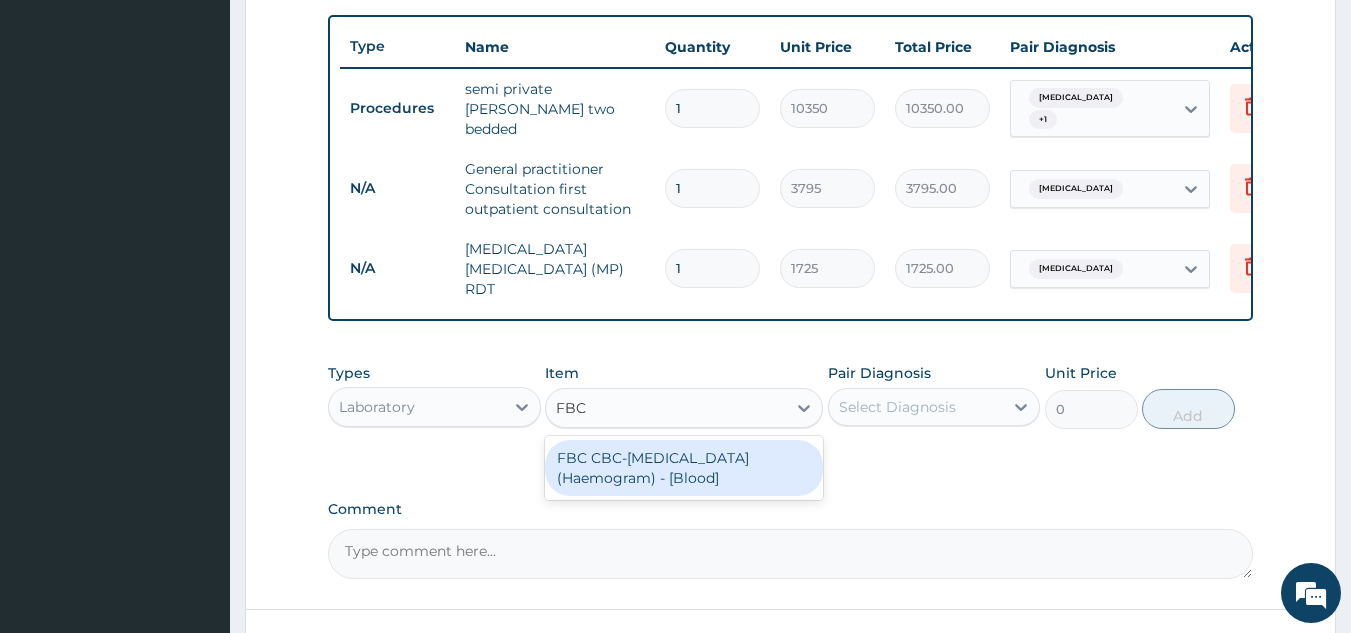 type 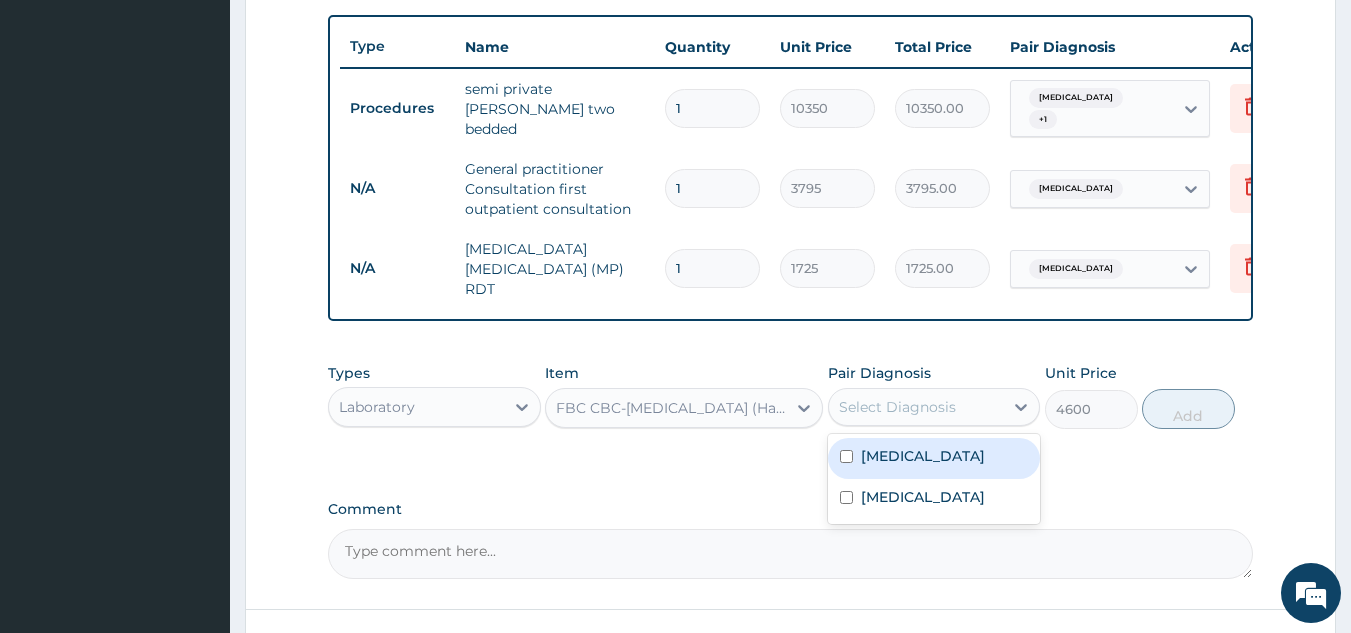 click on "Select Diagnosis" at bounding box center [897, 407] 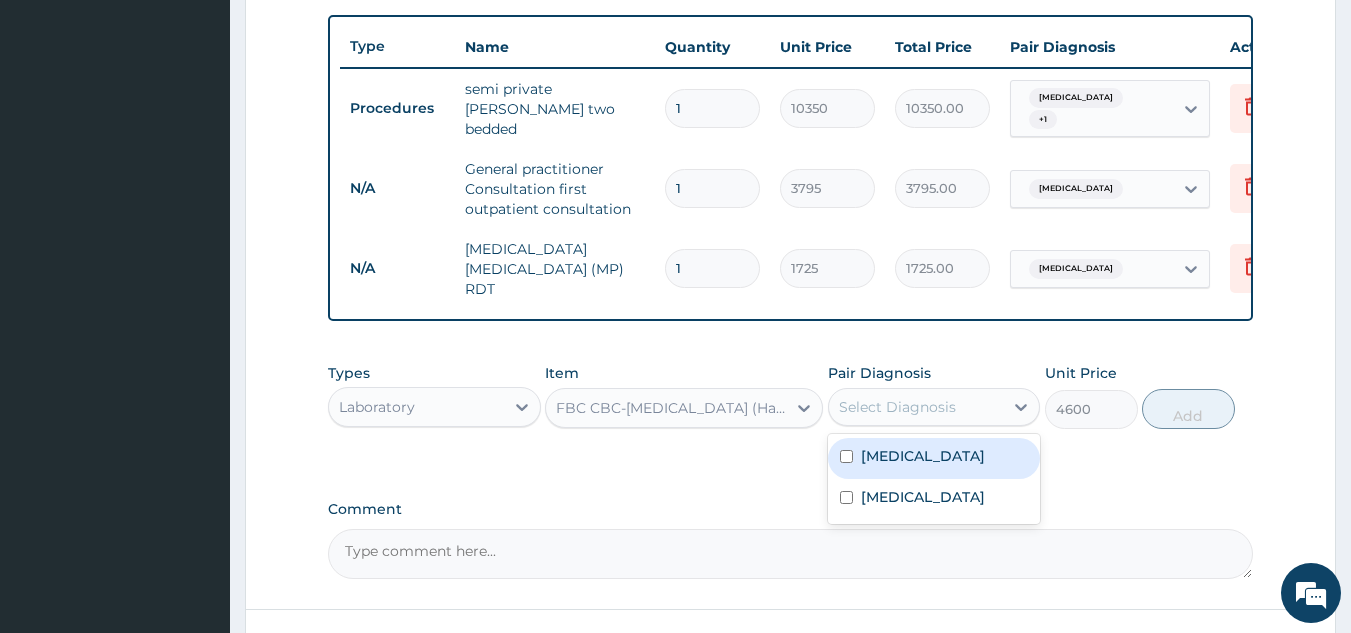 click on "Bacteremia" at bounding box center (934, 458) 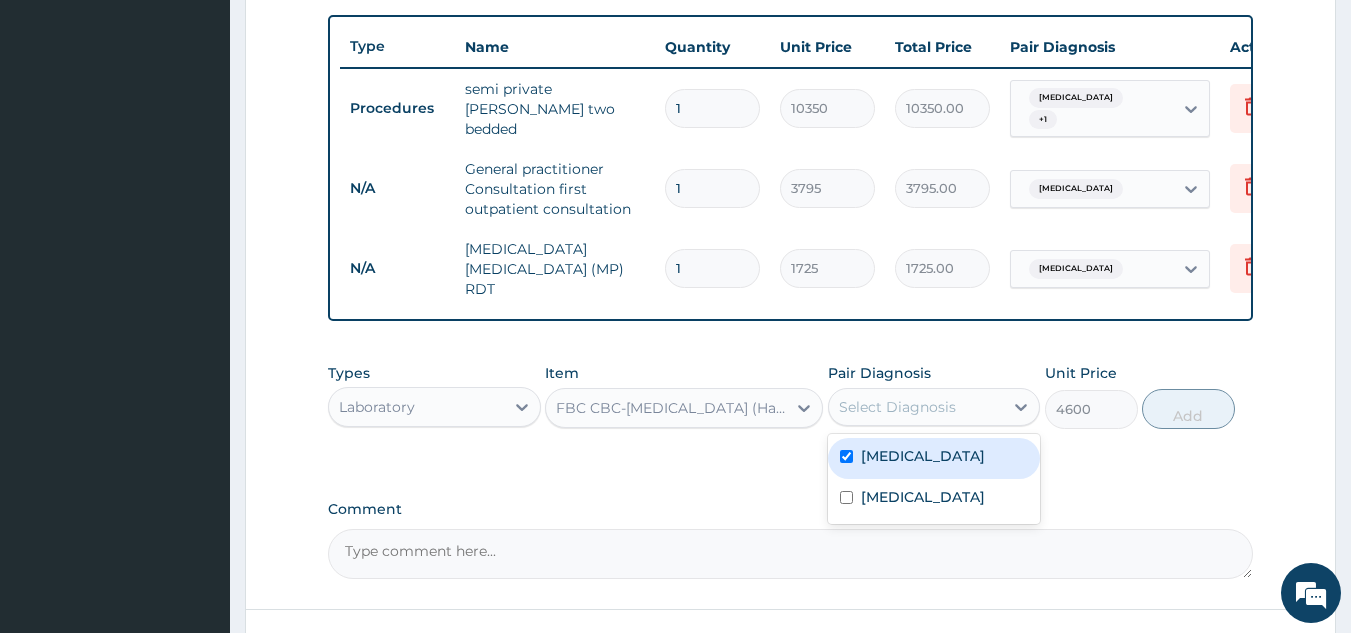 checkbox on "true" 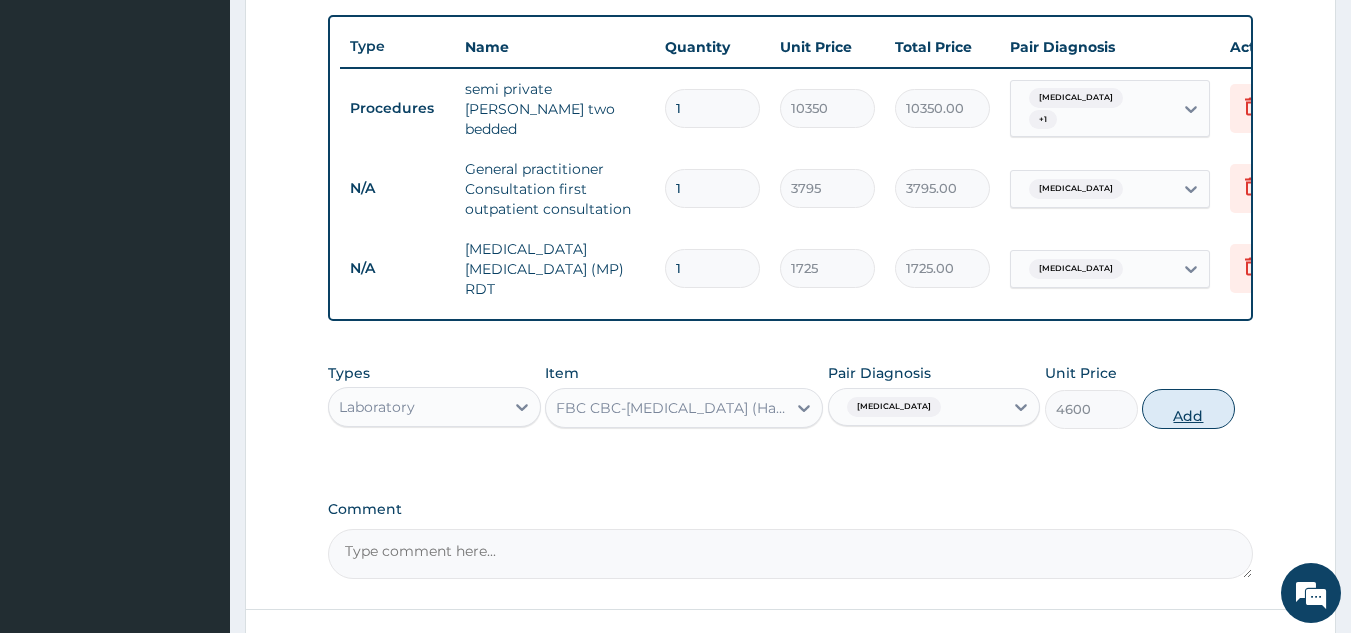 click on "Add" at bounding box center [1188, 409] 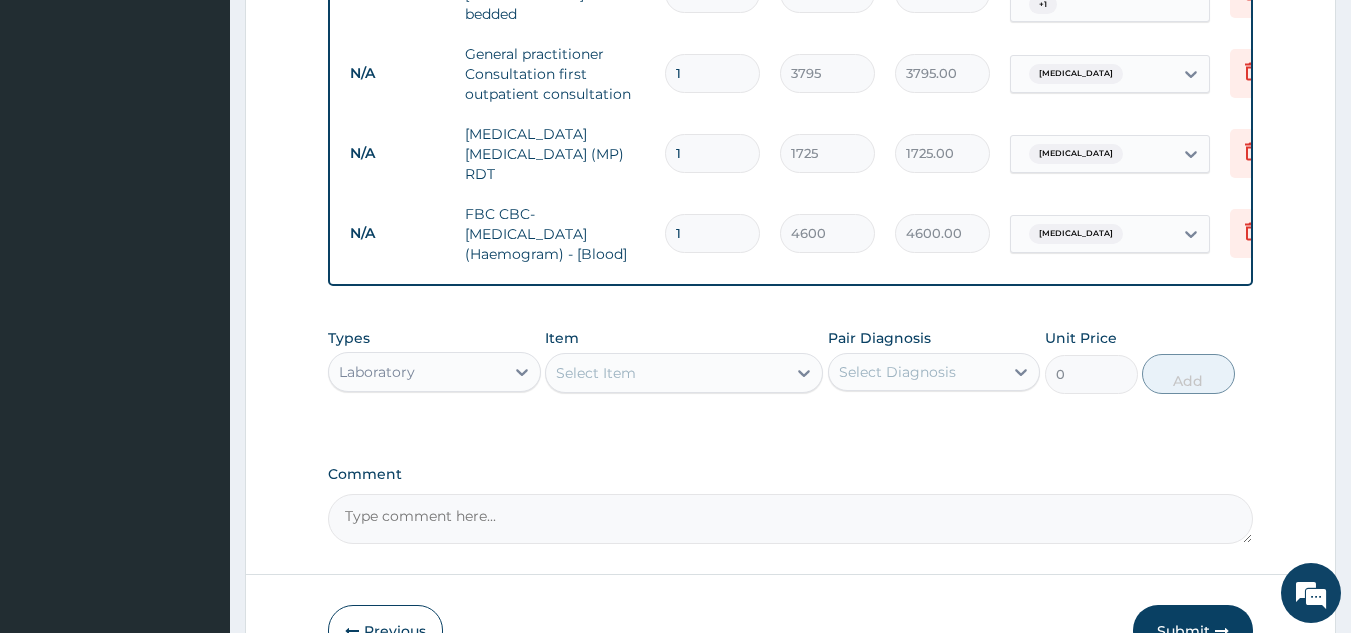 scroll, scrollTop: 958, scrollLeft: 0, axis: vertical 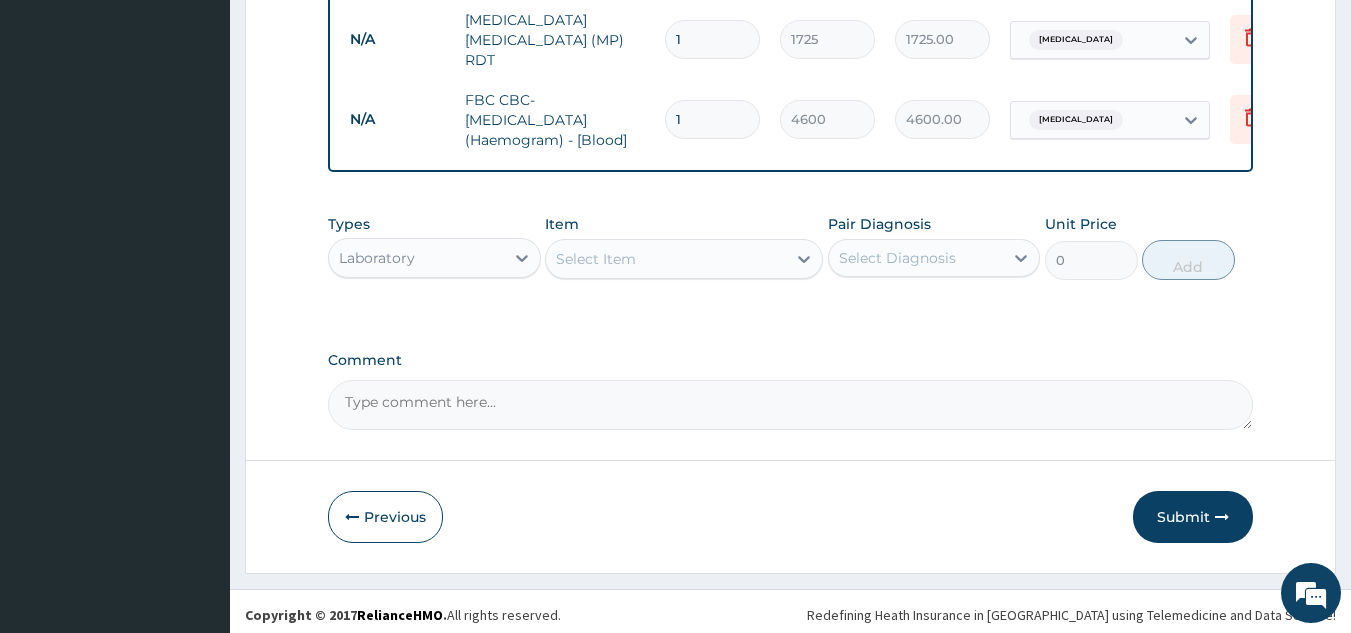 click on "Laboratory" at bounding box center [416, 258] 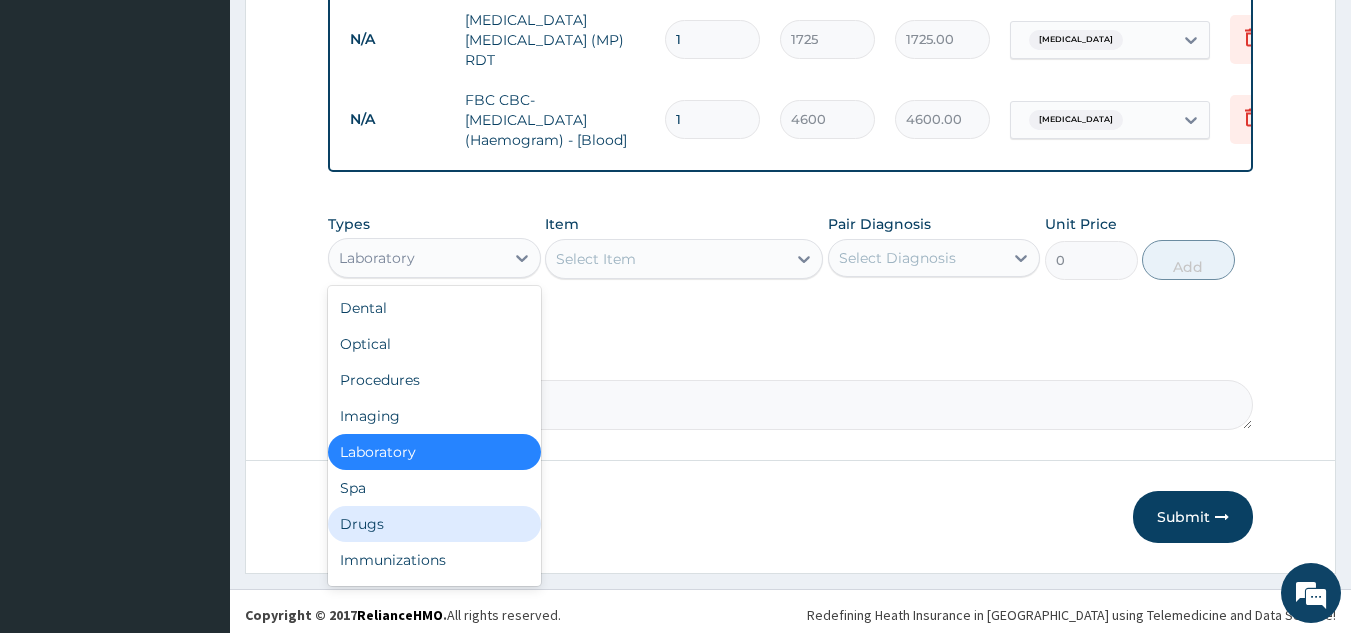click on "Drugs" at bounding box center (434, 524) 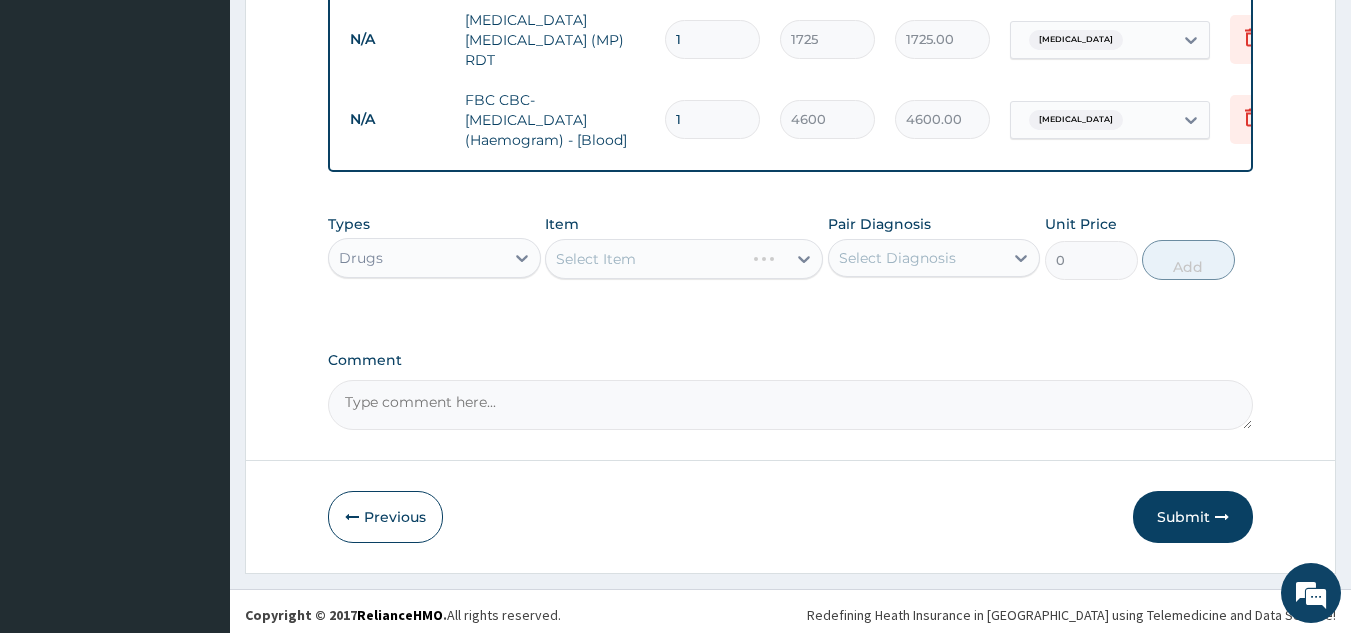 click on "Select Item" at bounding box center [684, 259] 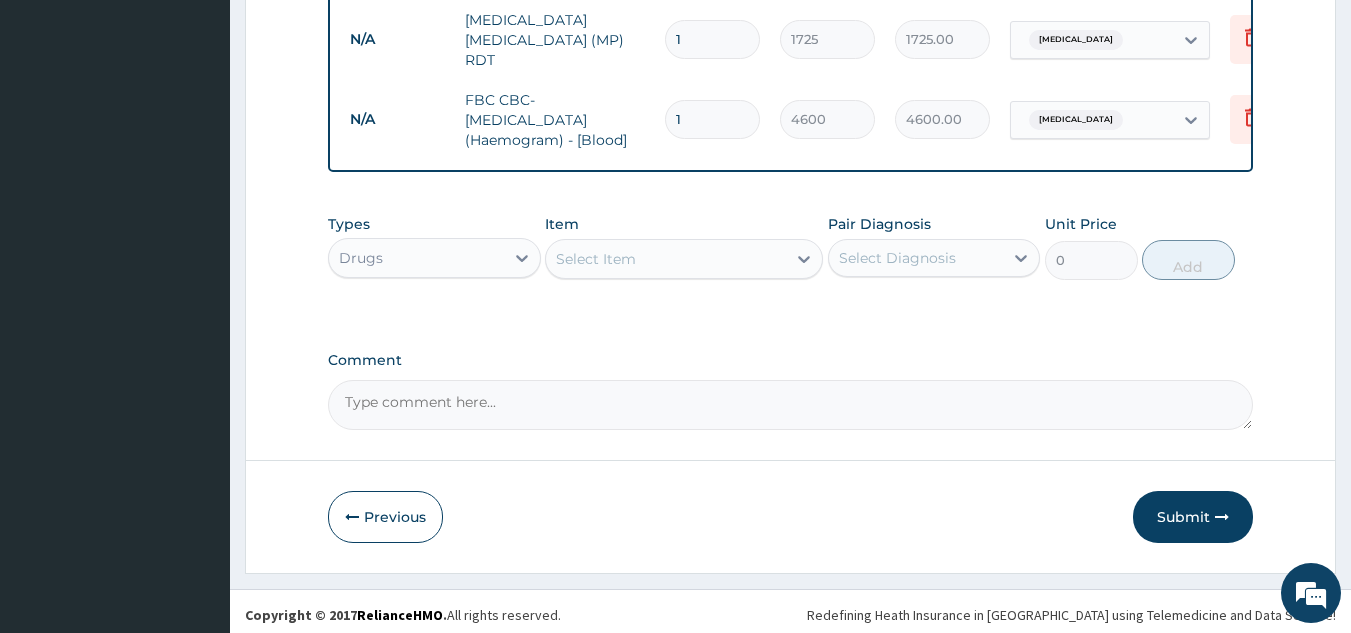 click on "Select Item" at bounding box center (666, 259) 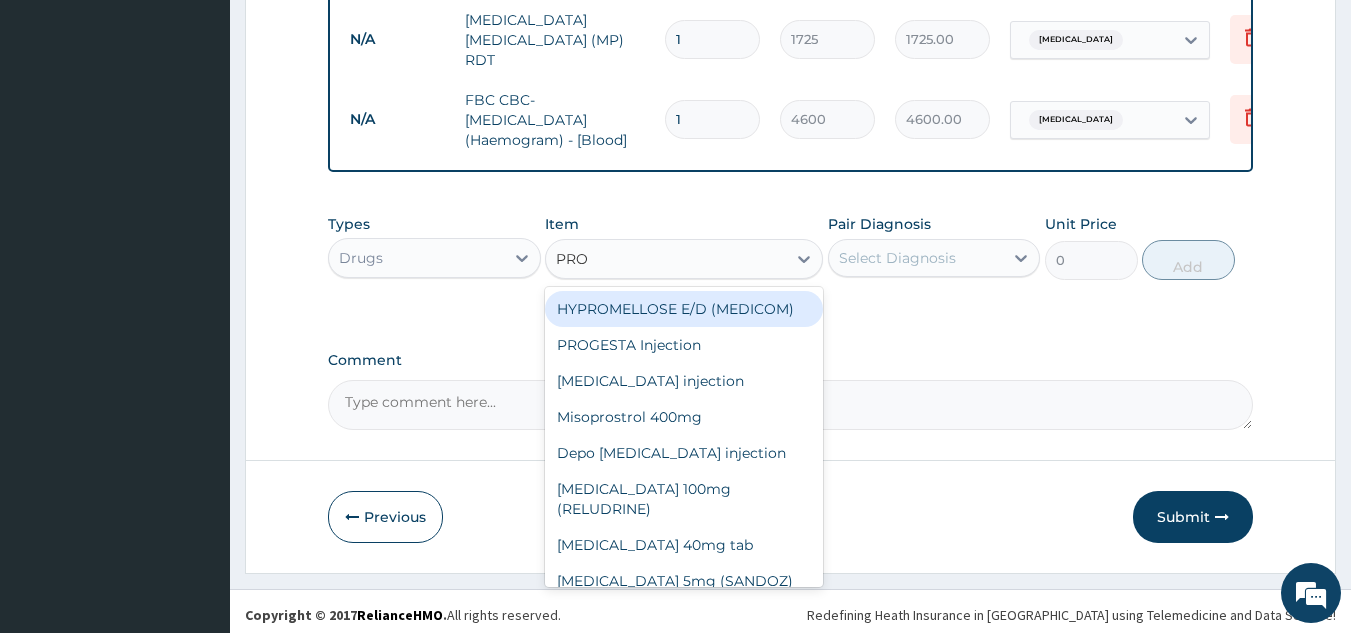 type on "PROM" 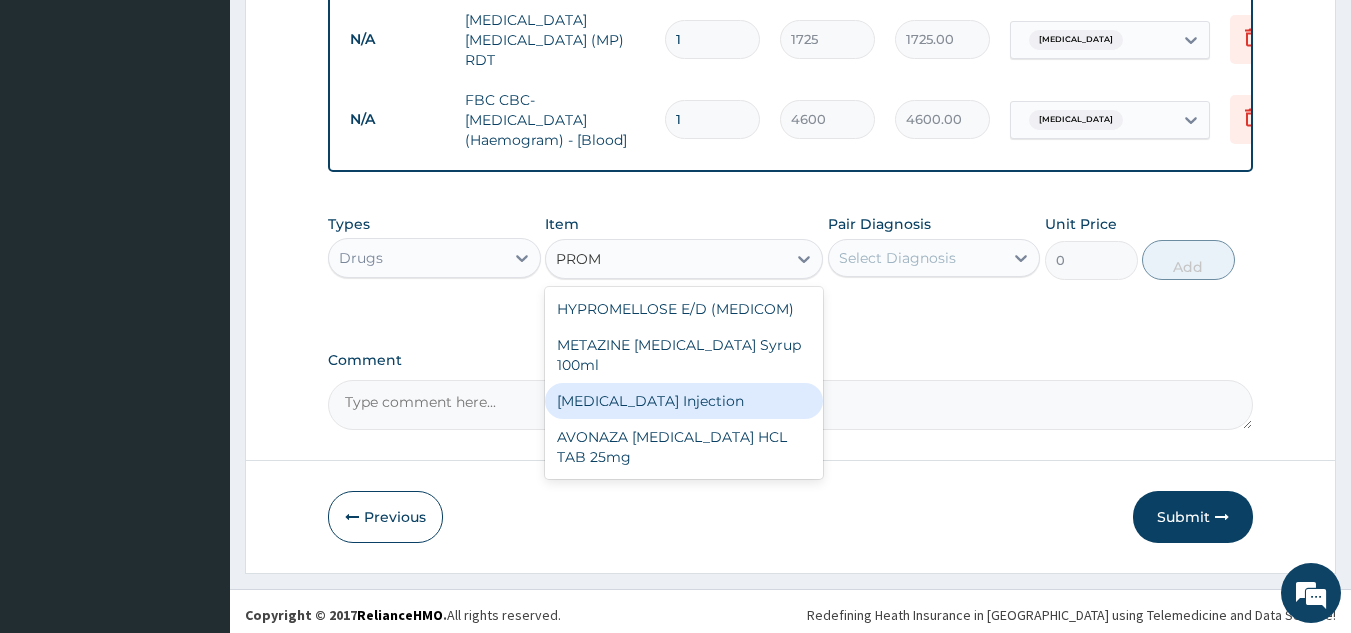 click on "PROMETHAZINE Injection" at bounding box center (684, 401) 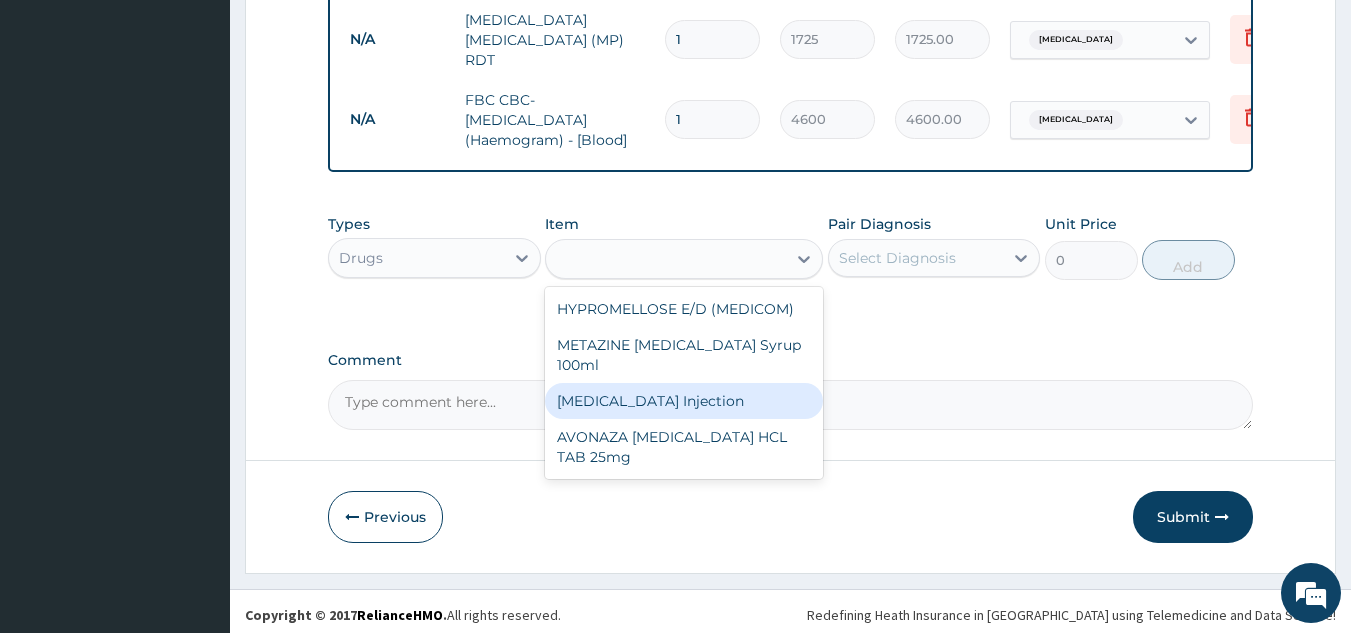 type on "379.5" 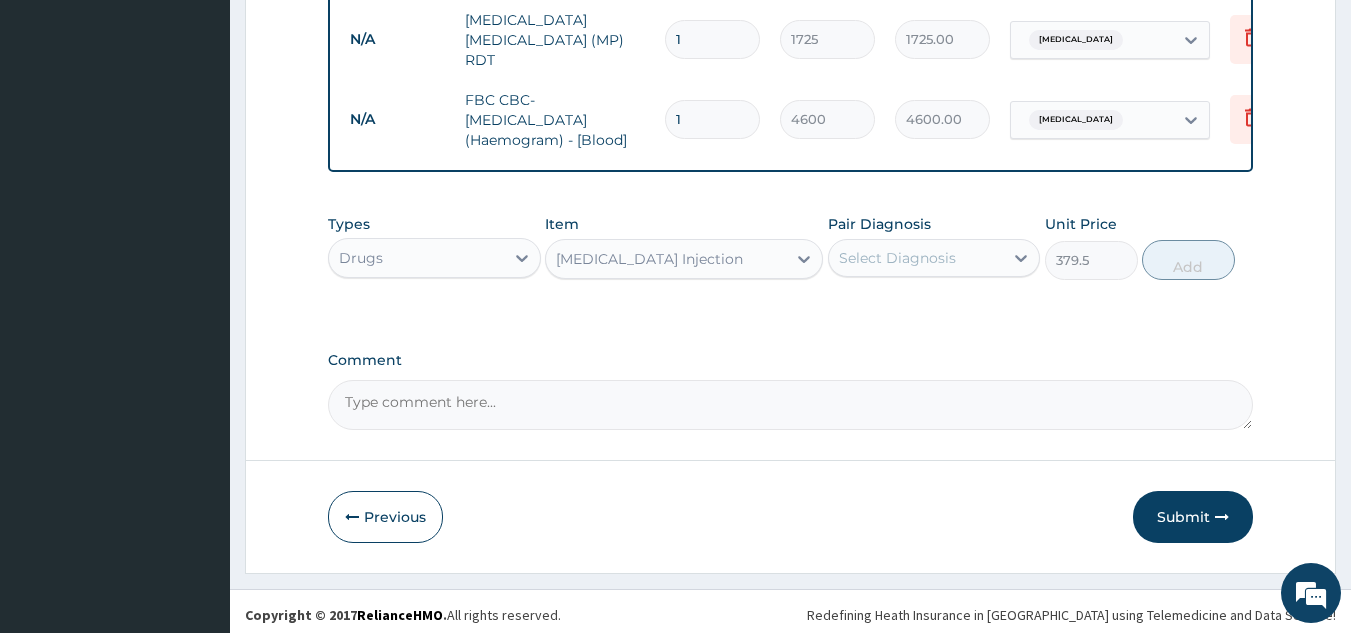click on "Select Diagnosis" at bounding box center [897, 258] 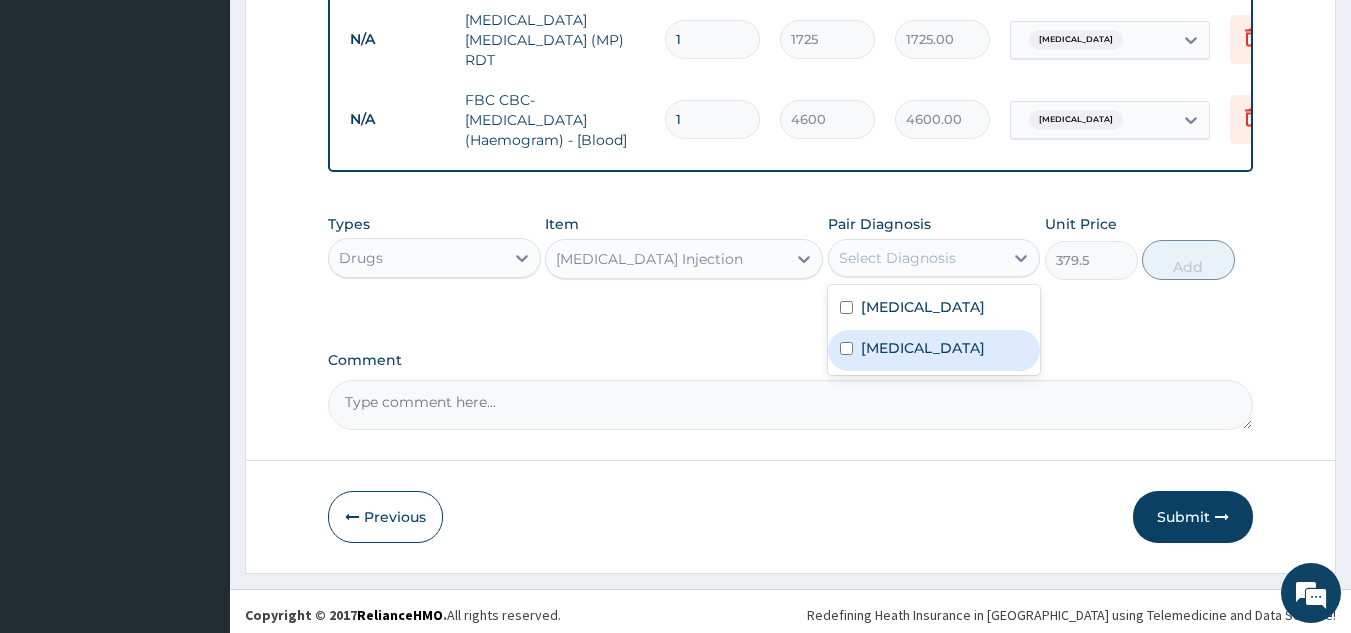 click on "Malaria" at bounding box center (934, 350) 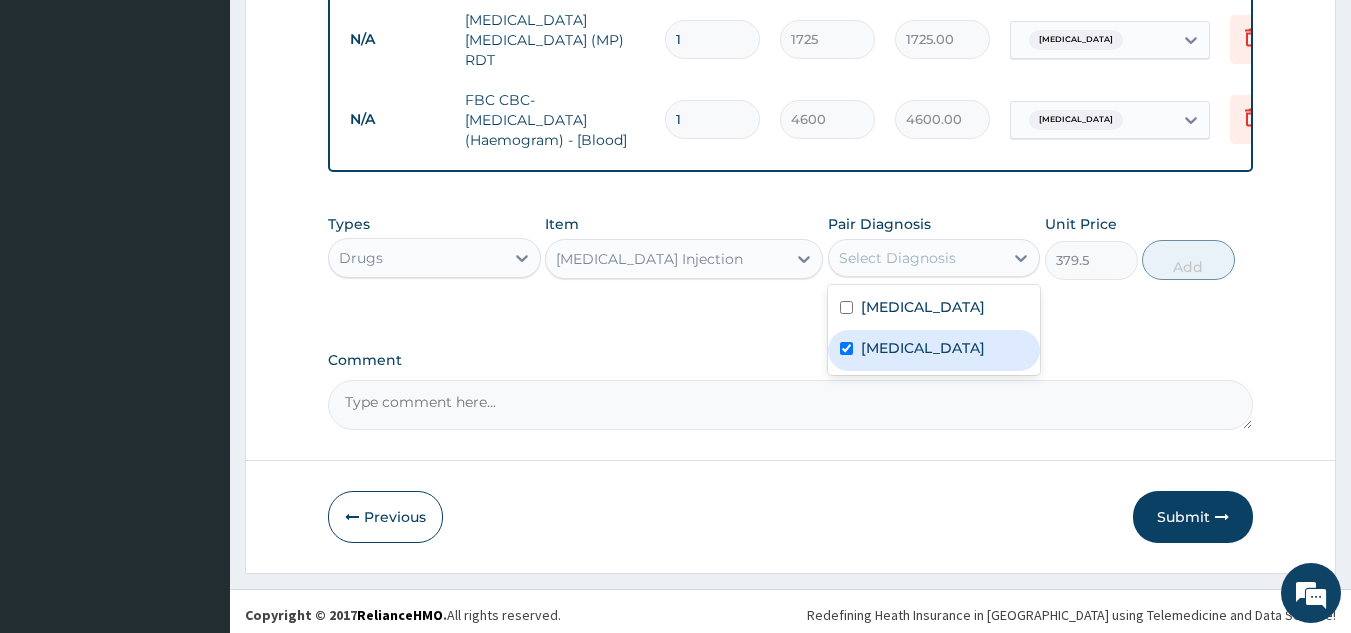 checkbox on "true" 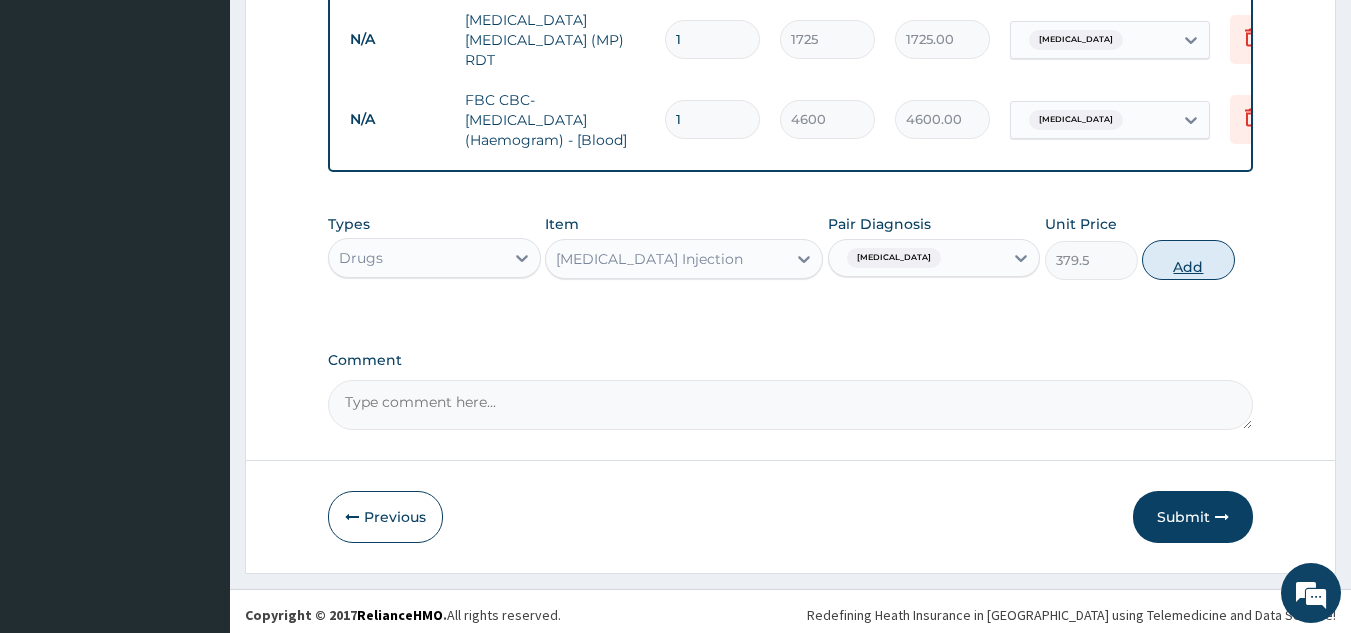click on "Add" at bounding box center (1188, 260) 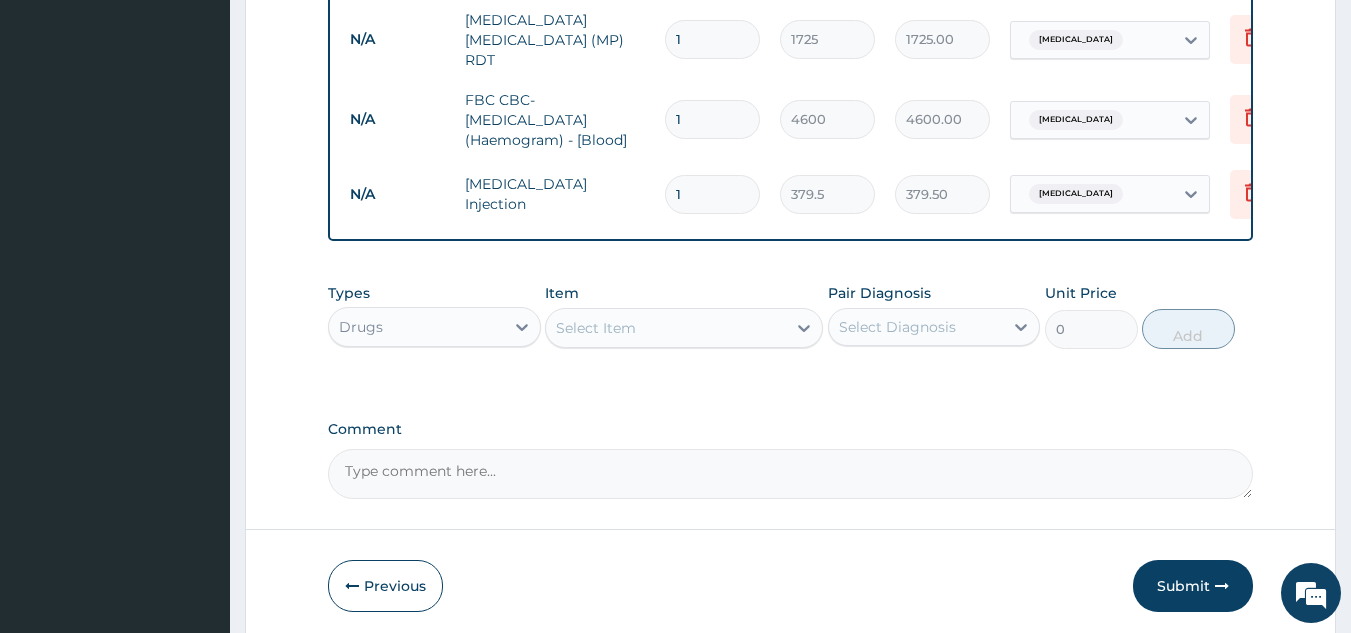 type 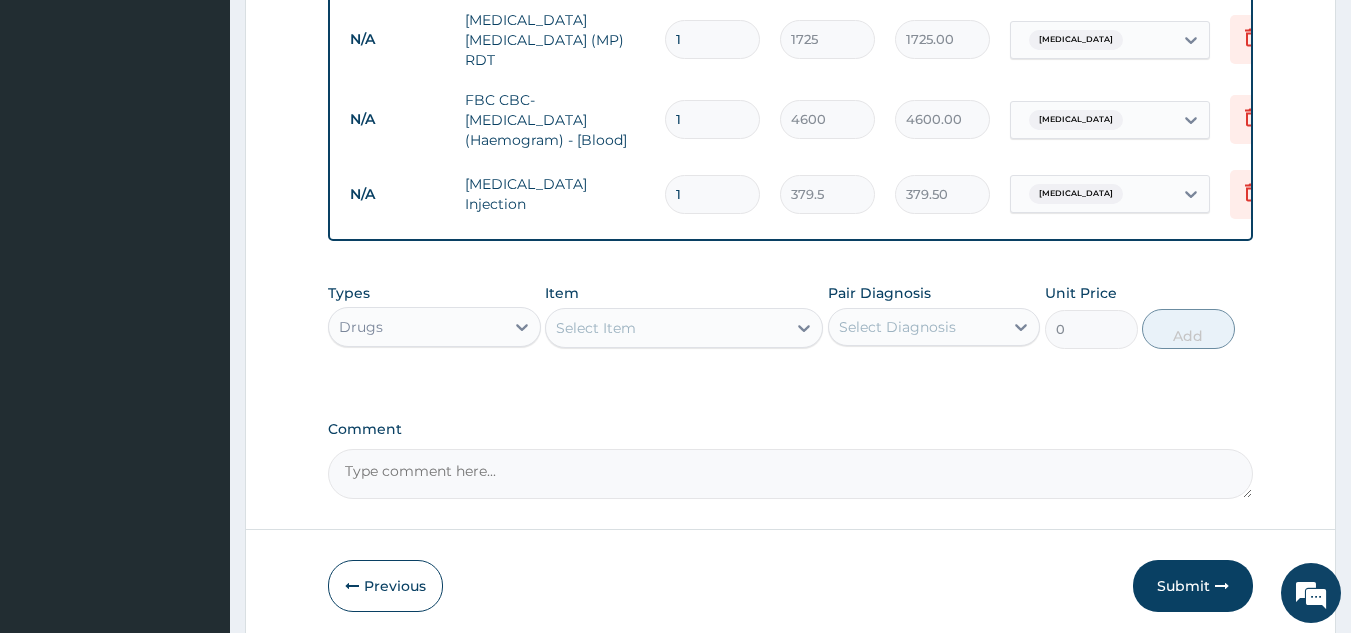 type on "0.00" 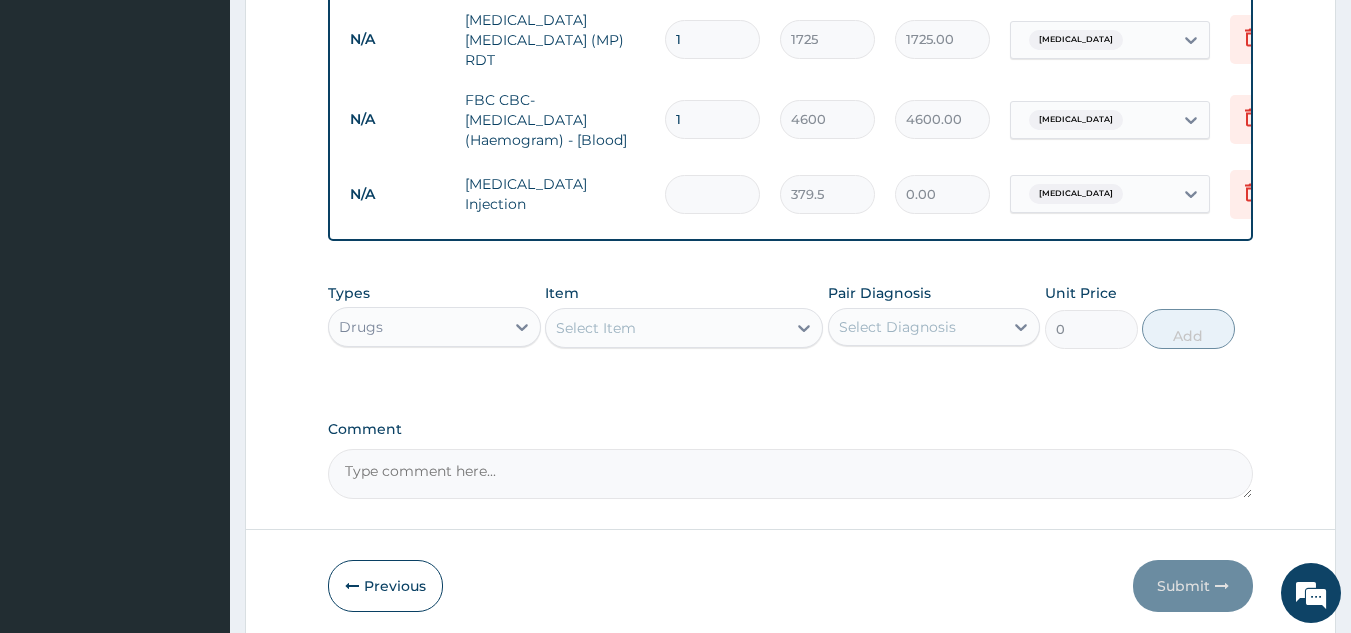 type on "3" 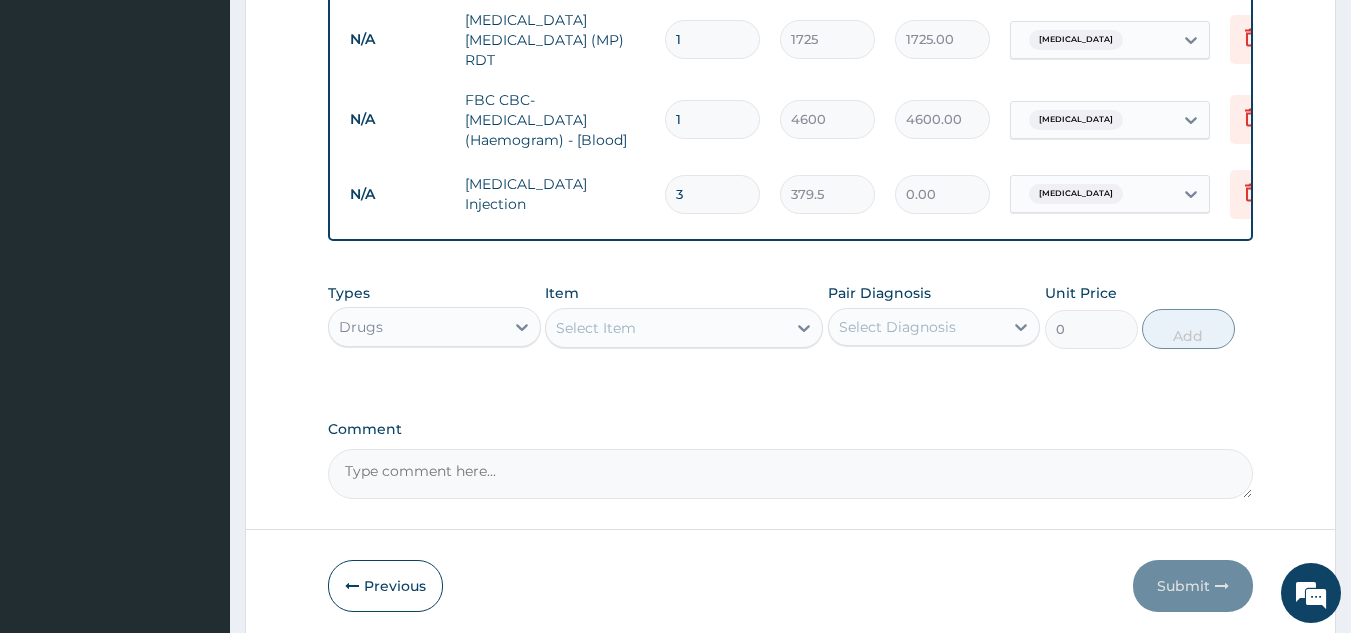 type on "1138.50" 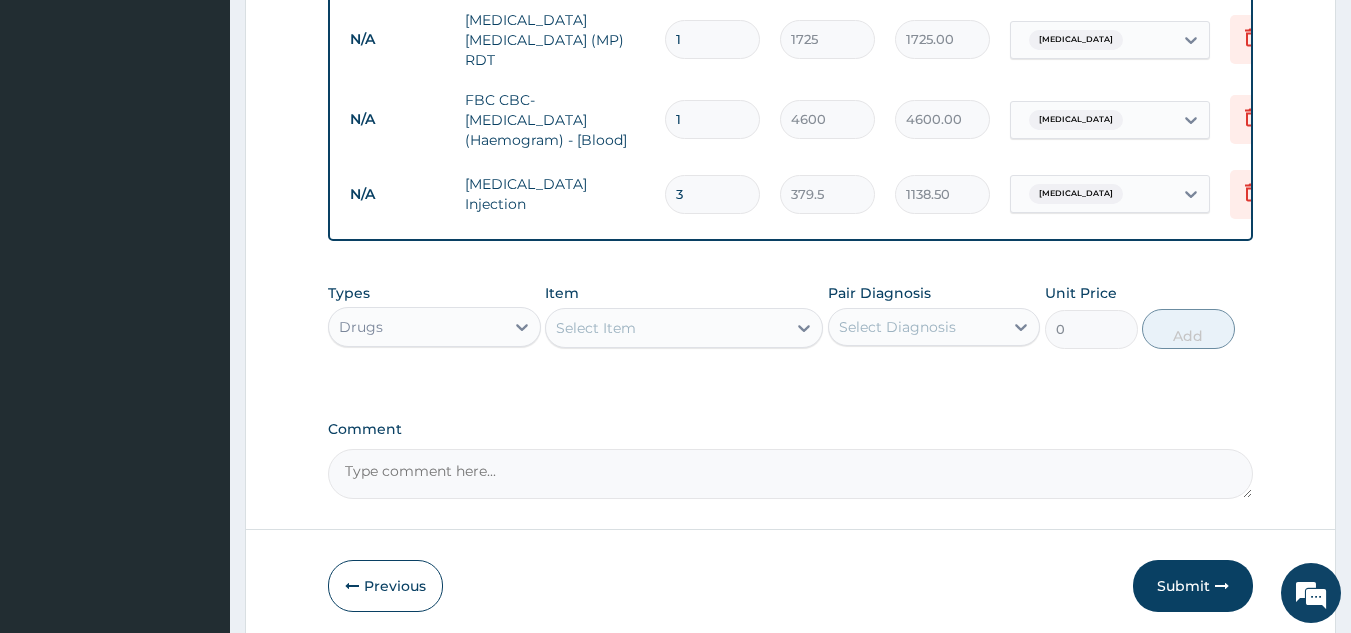 type on "3" 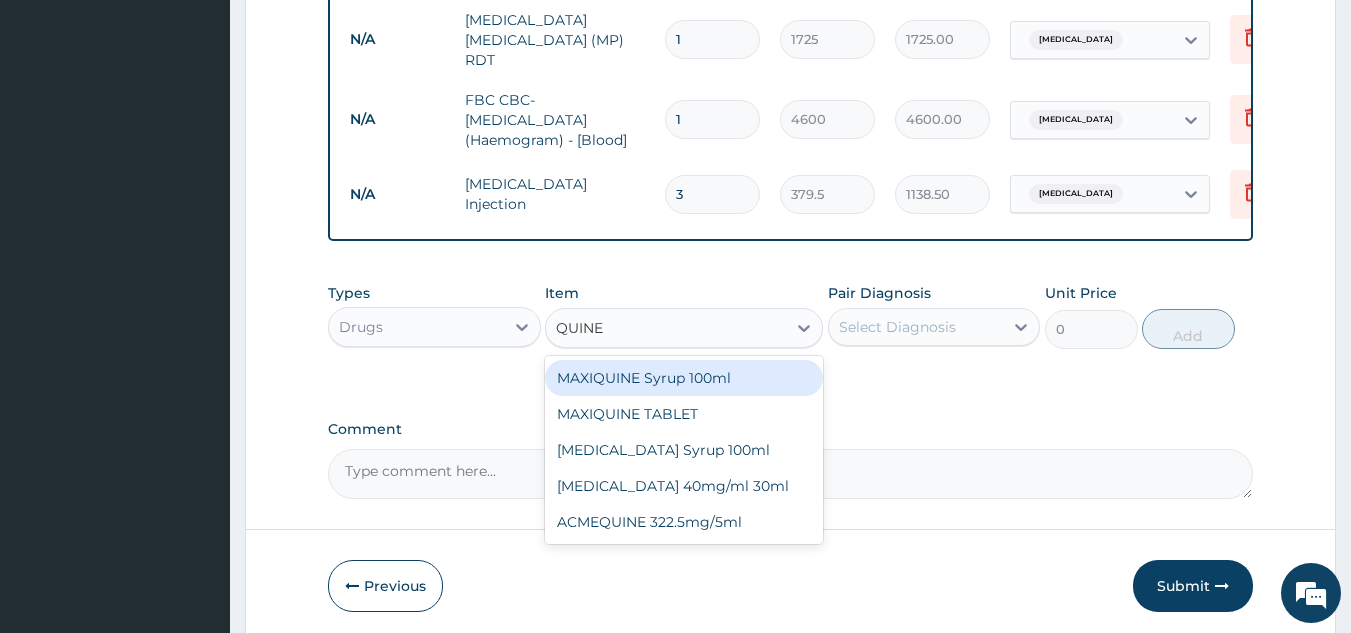 type on "QUIN" 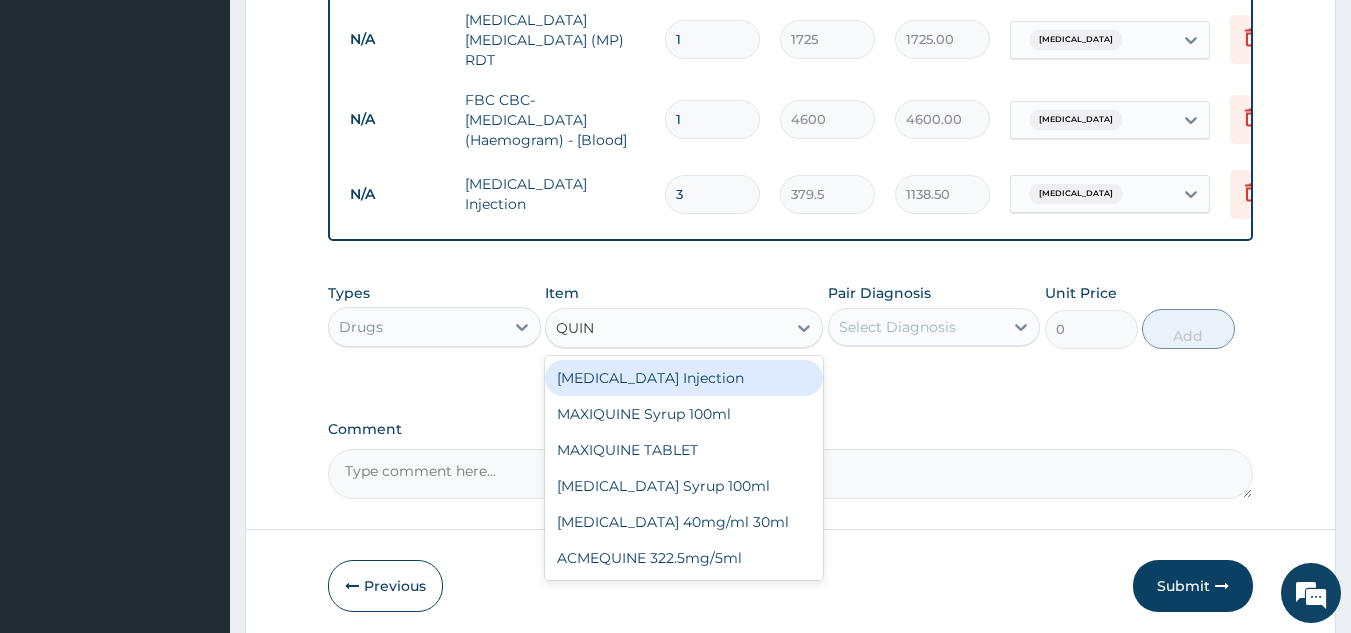 click on "QUININE Injection" at bounding box center [684, 378] 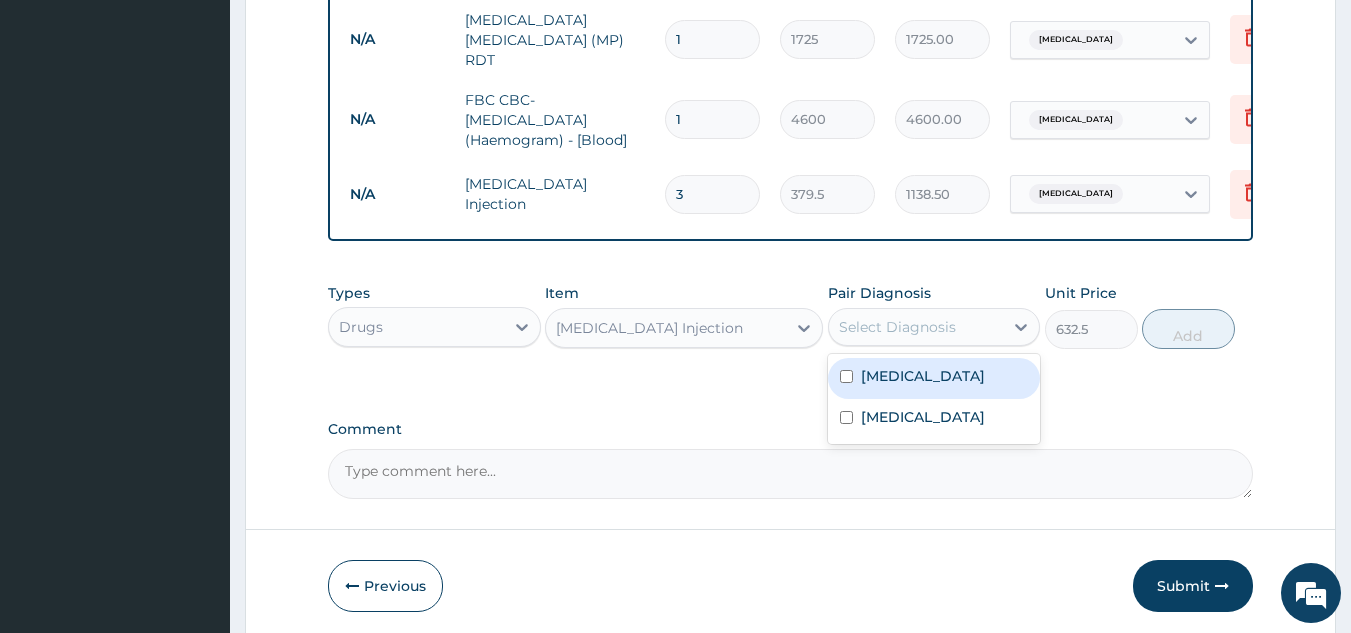 click on "Select Diagnosis" at bounding box center [897, 327] 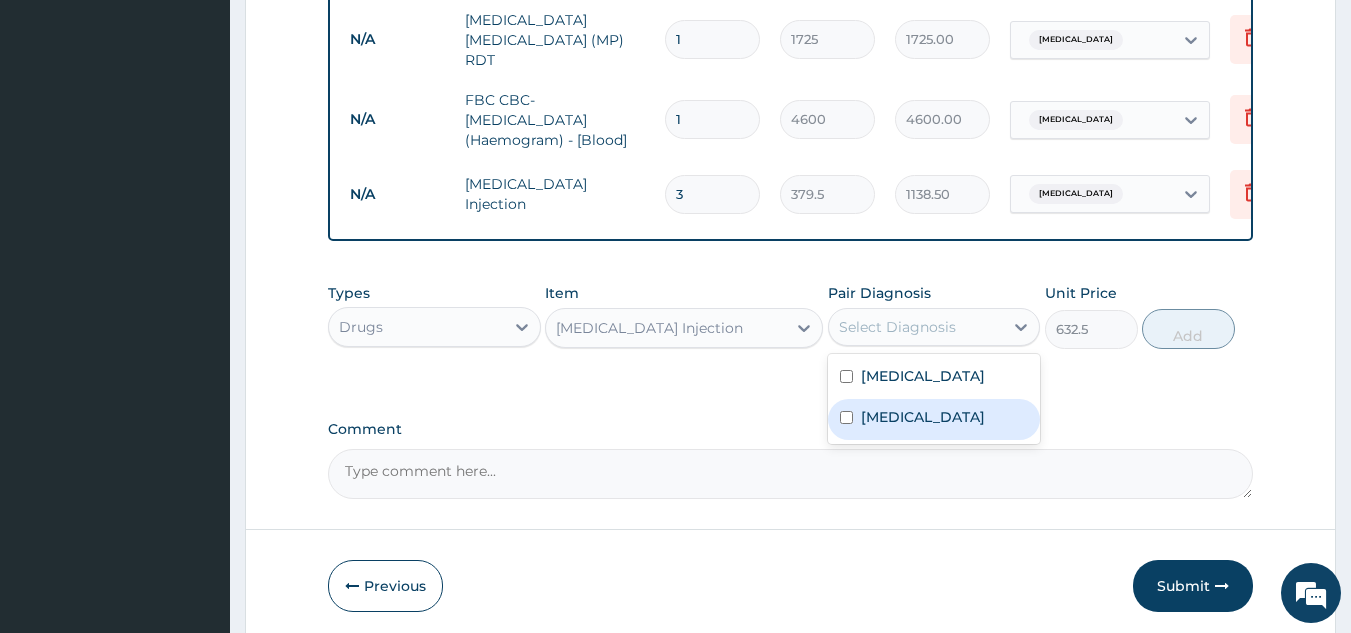 click on "Malaria" at bounding box center [934, 419] 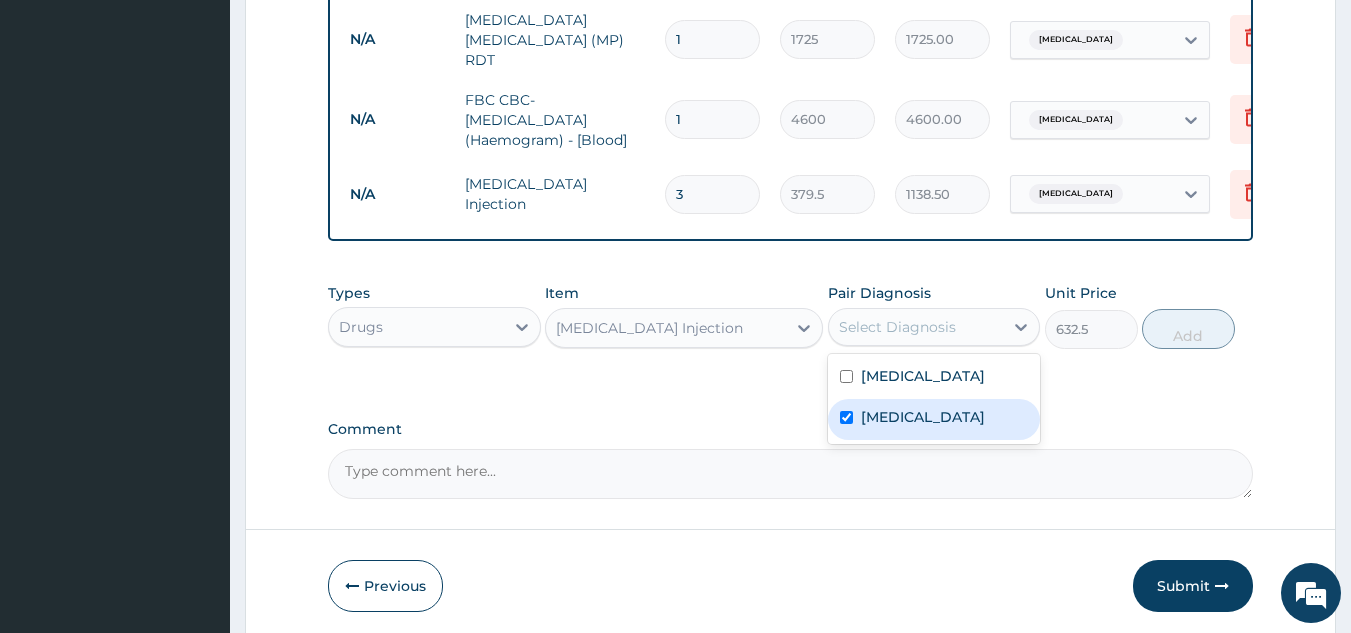 checkbox on "true" 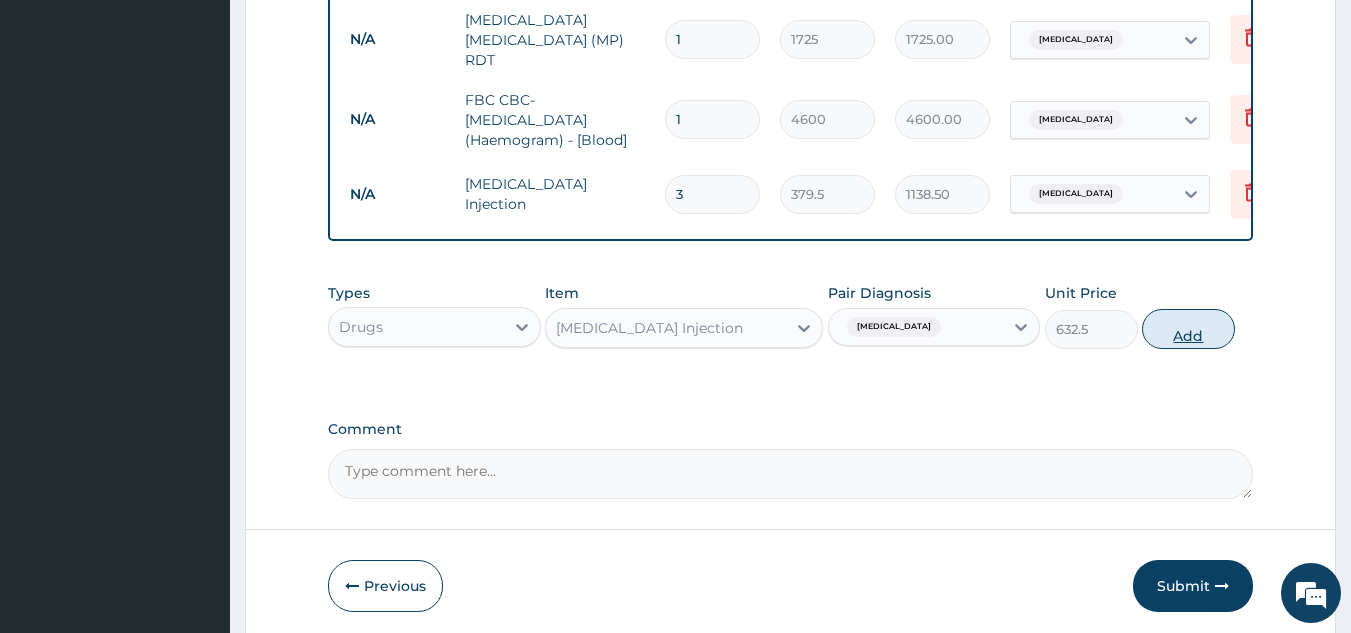 click on "Add" at bounding box center (1188, 329) 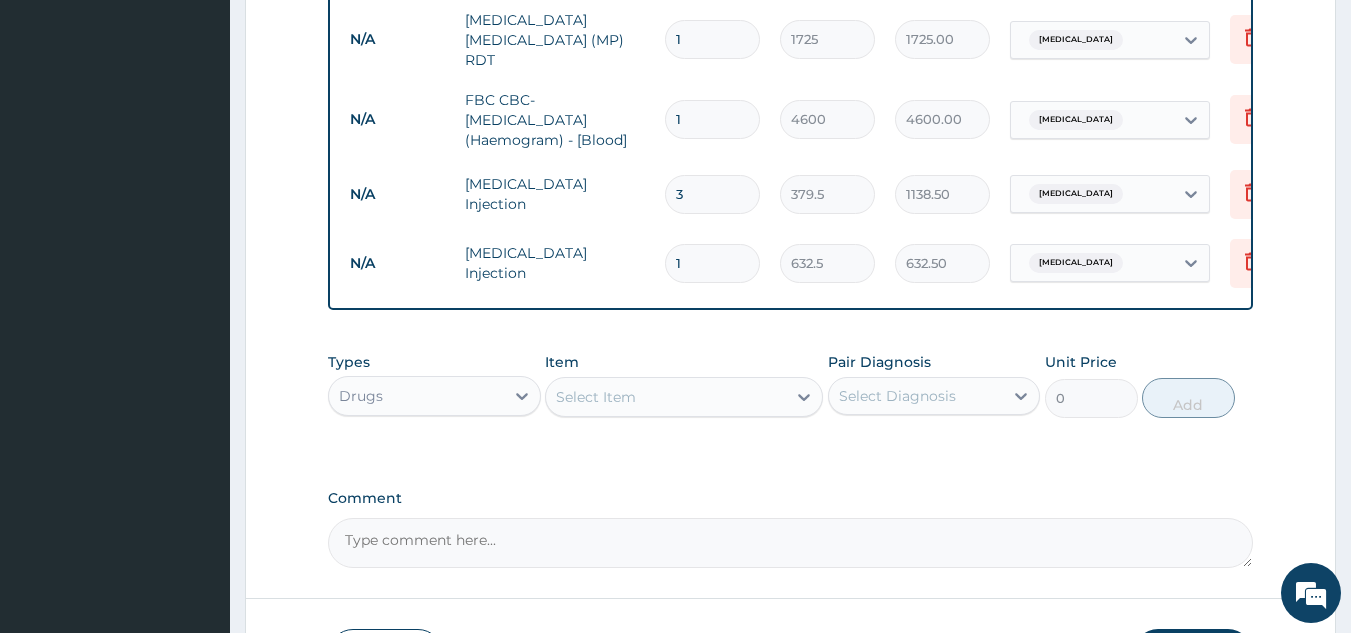 type 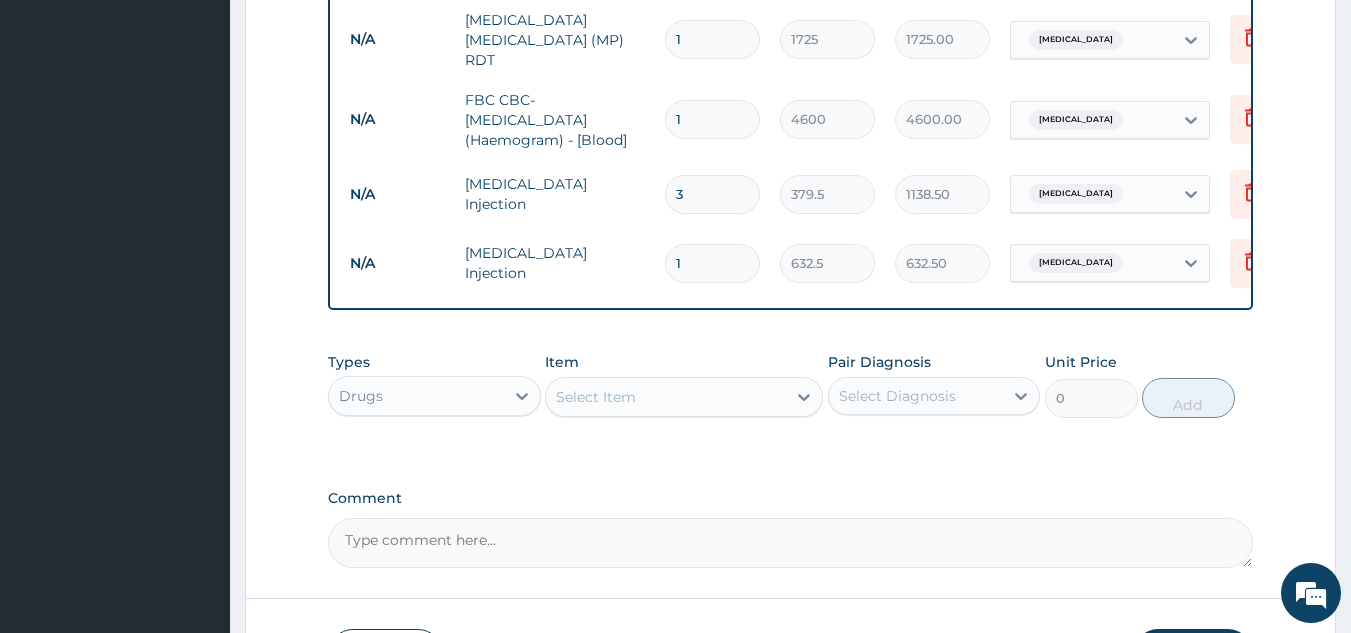 type on "0.00" 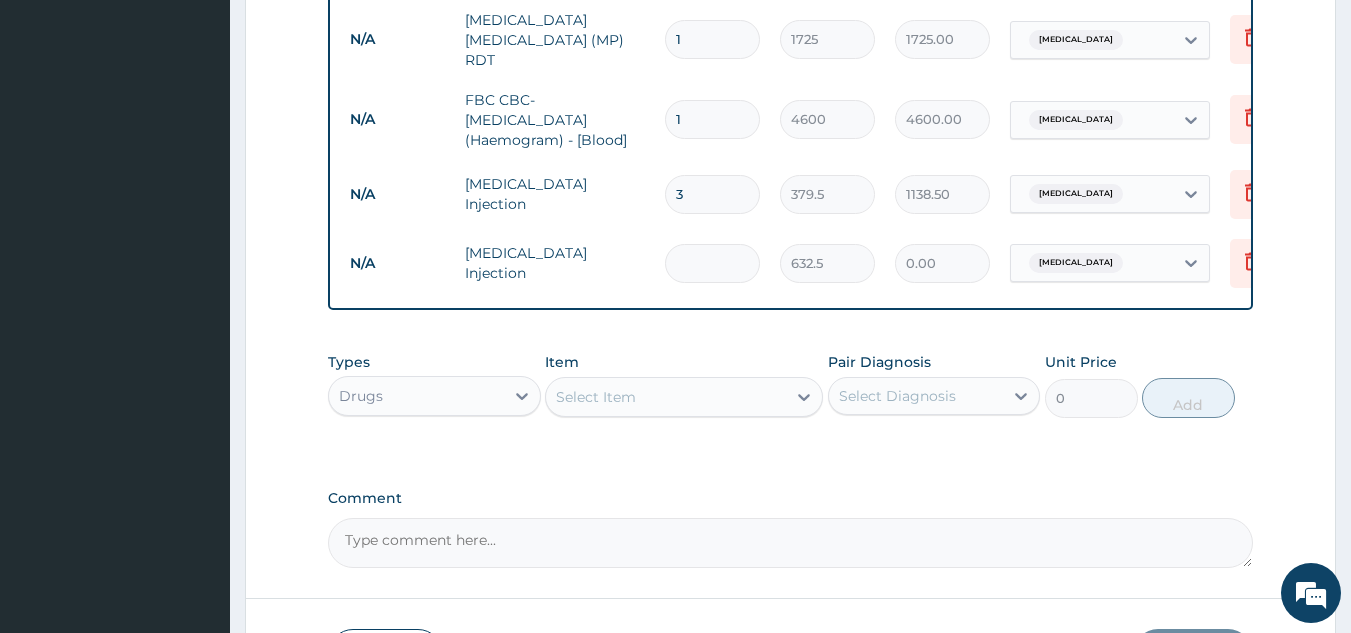 type on "4" 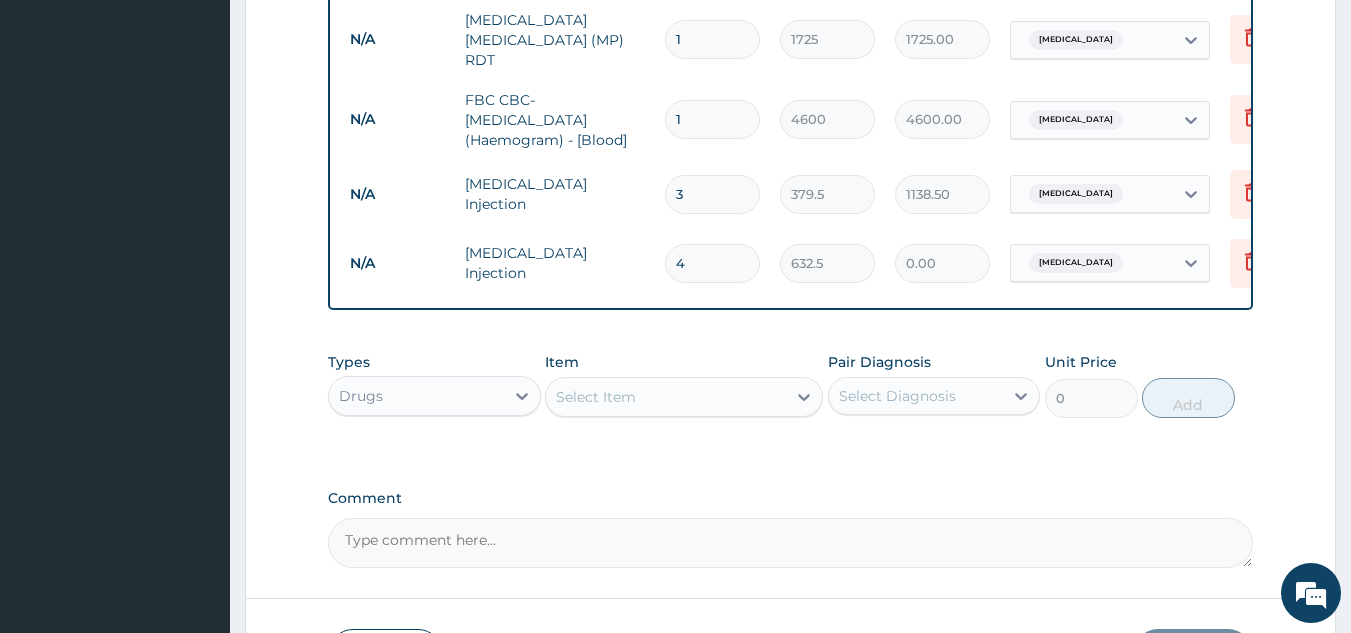 type on "2530.00" 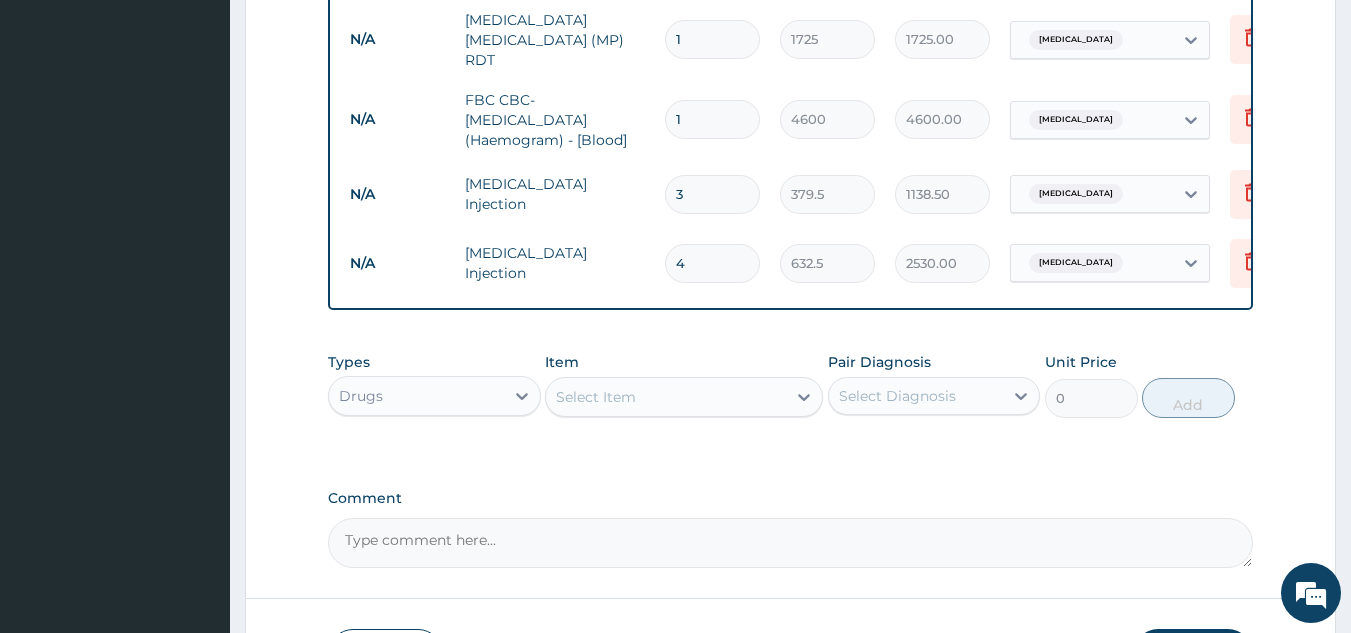 type on "4" 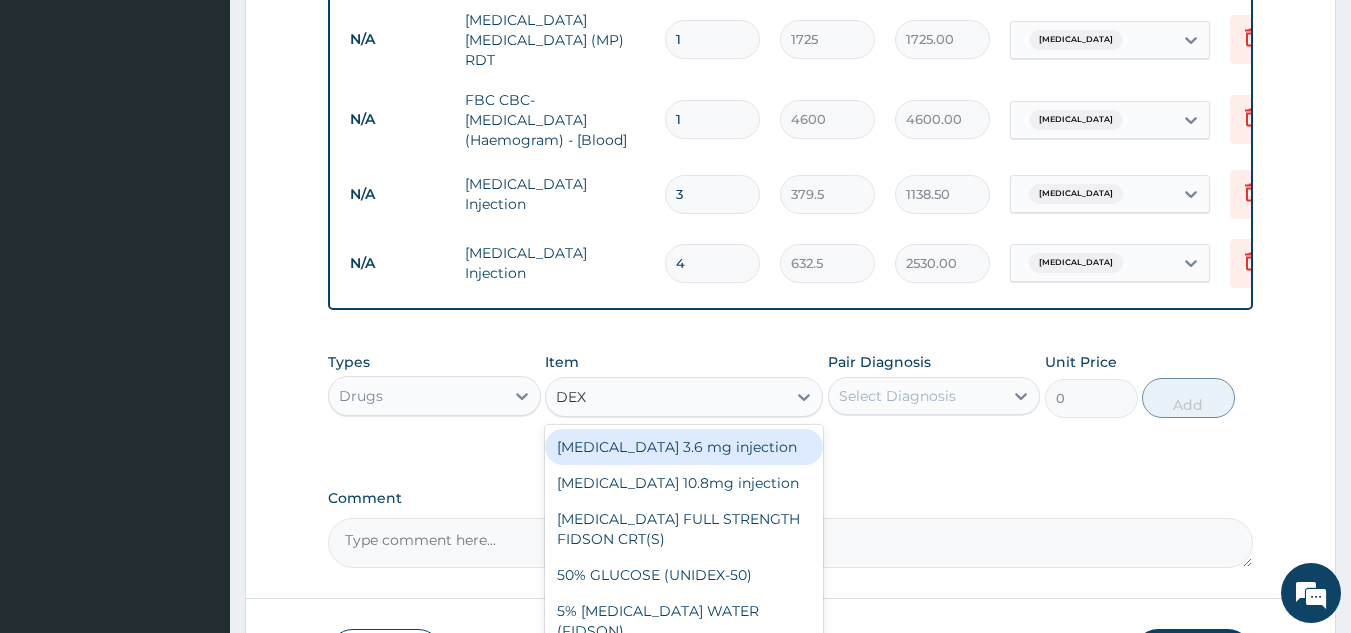 type on "DEXT" 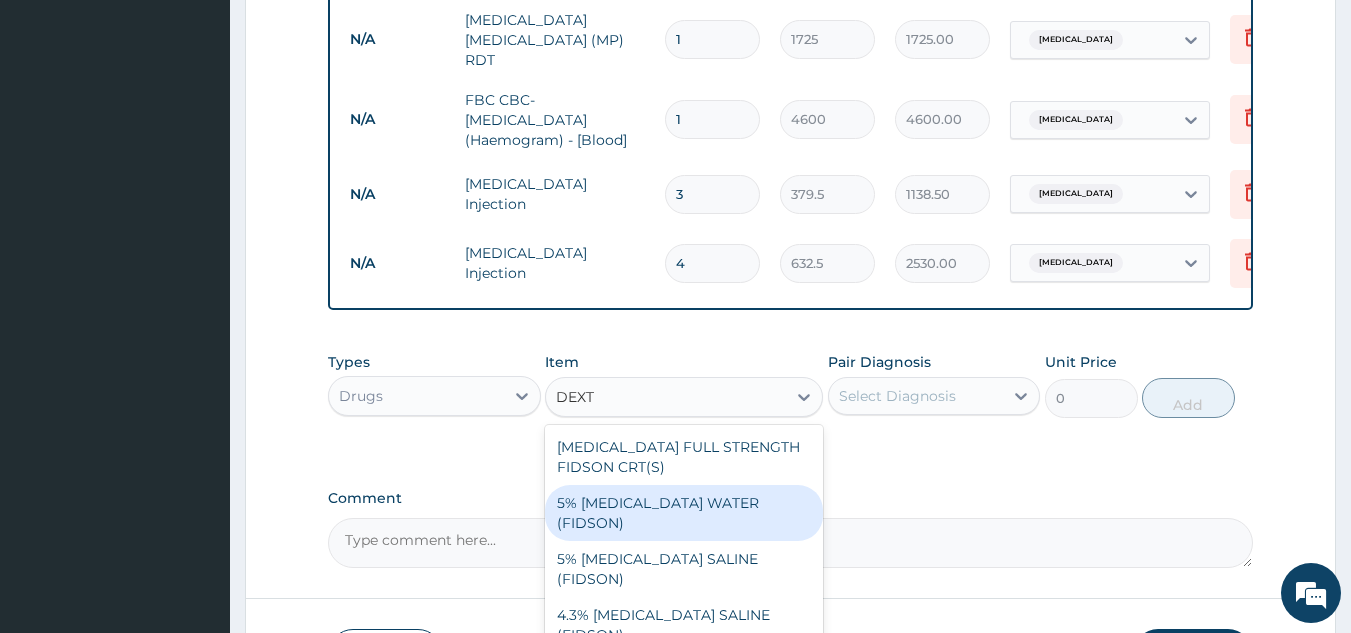 click on "5% DEXTROSE WATER (FIDSON)" at bounding box center [684, 513] 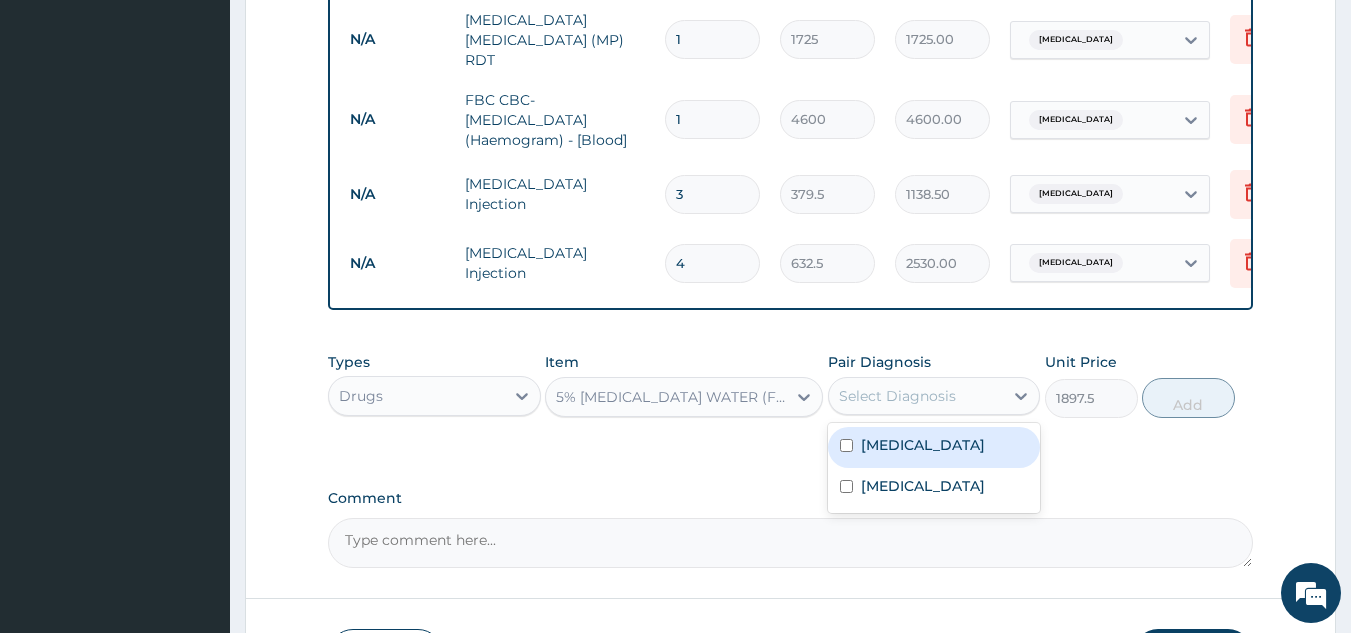 click on "Select Diagnosis" at bounding box center [934, 396] 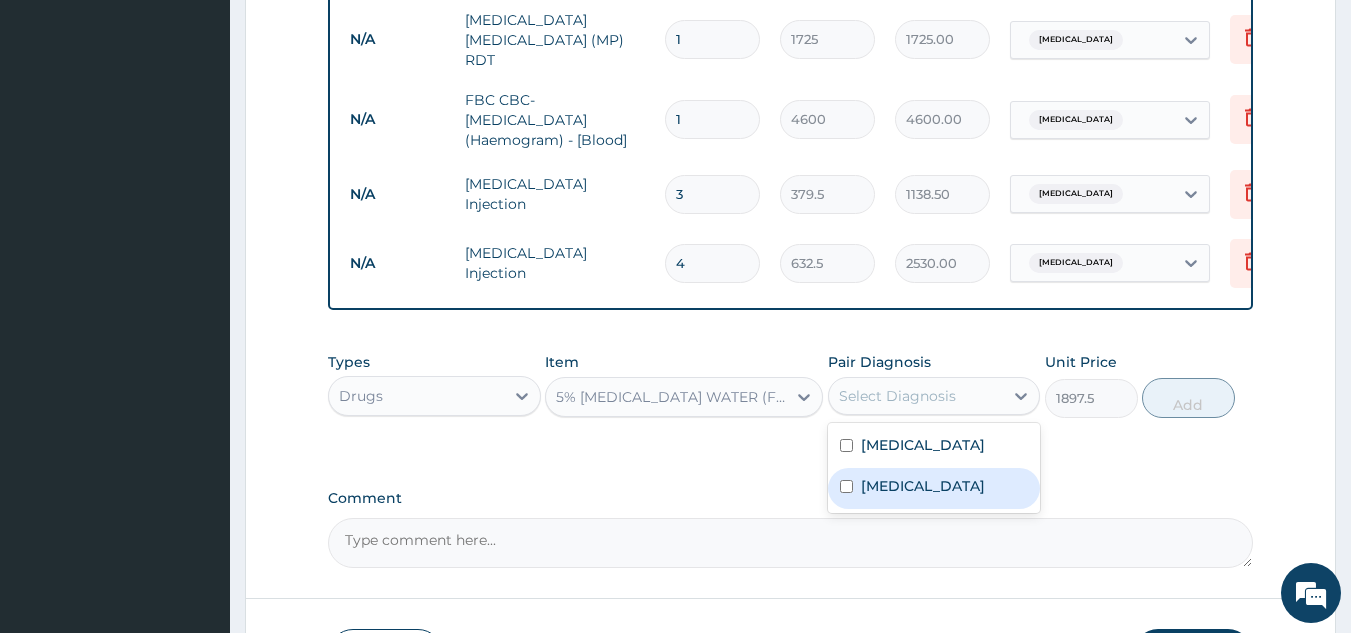 click on "Malaria" at bounding box center [923, 486] 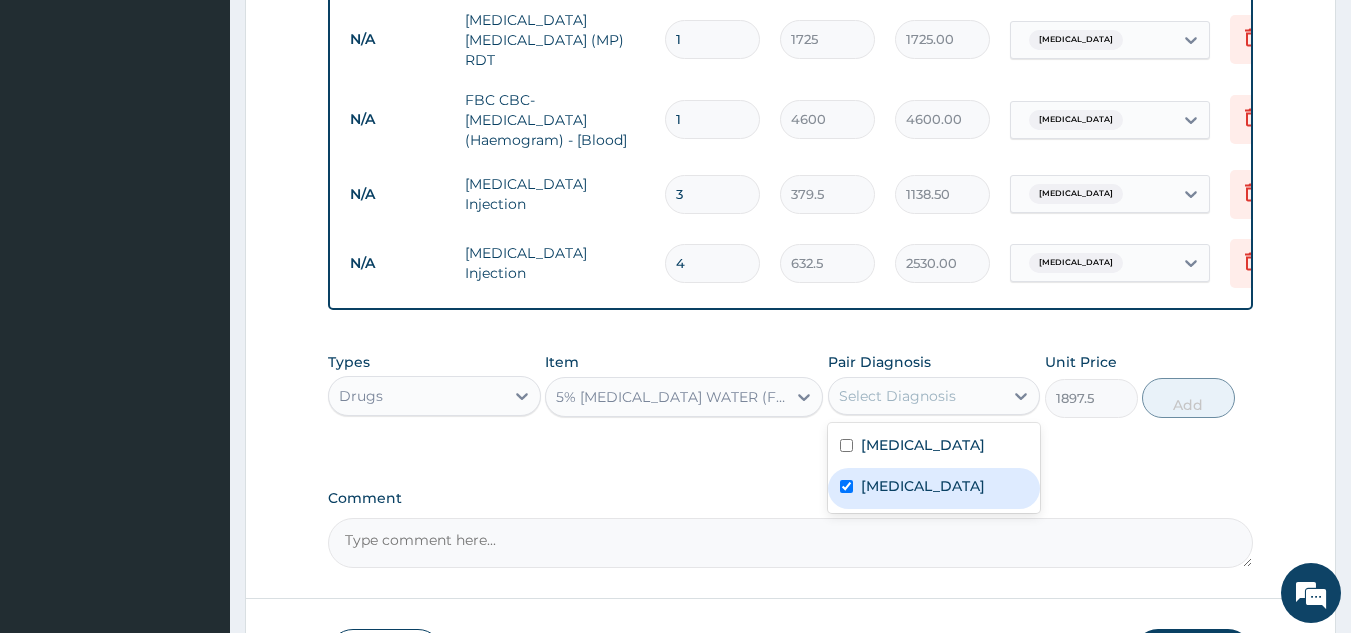 checkbox on "true" 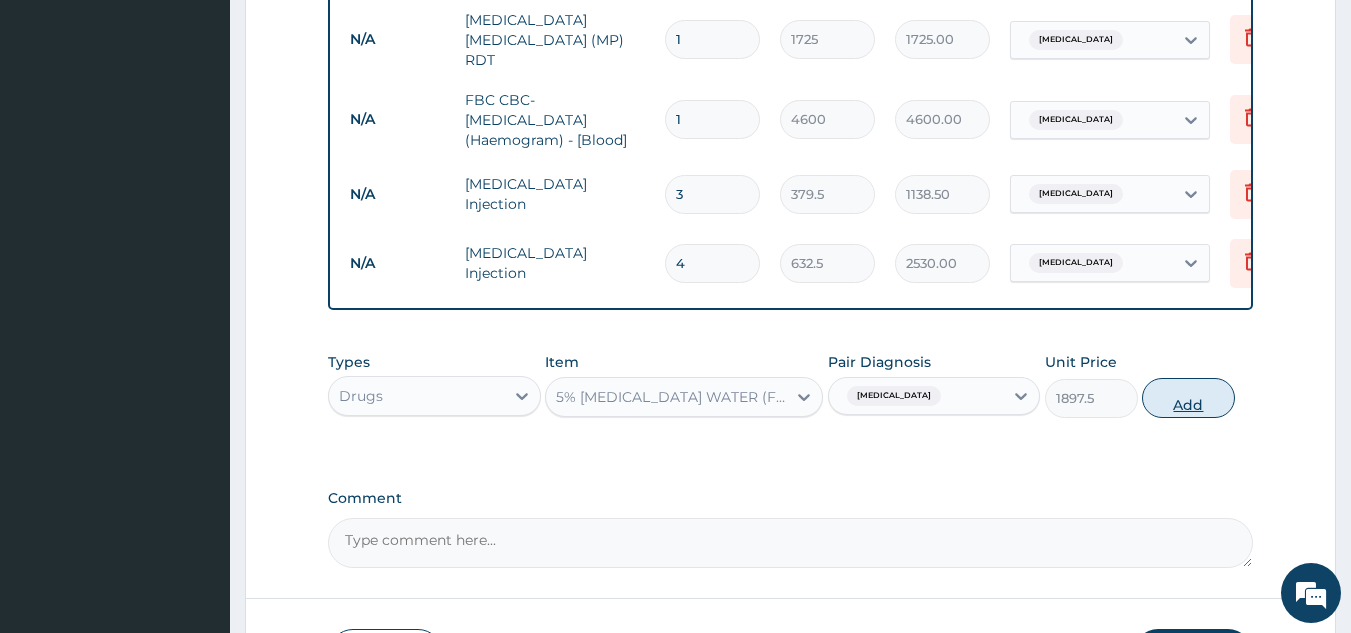 click on "Add" at bounding box center [1188, 398] 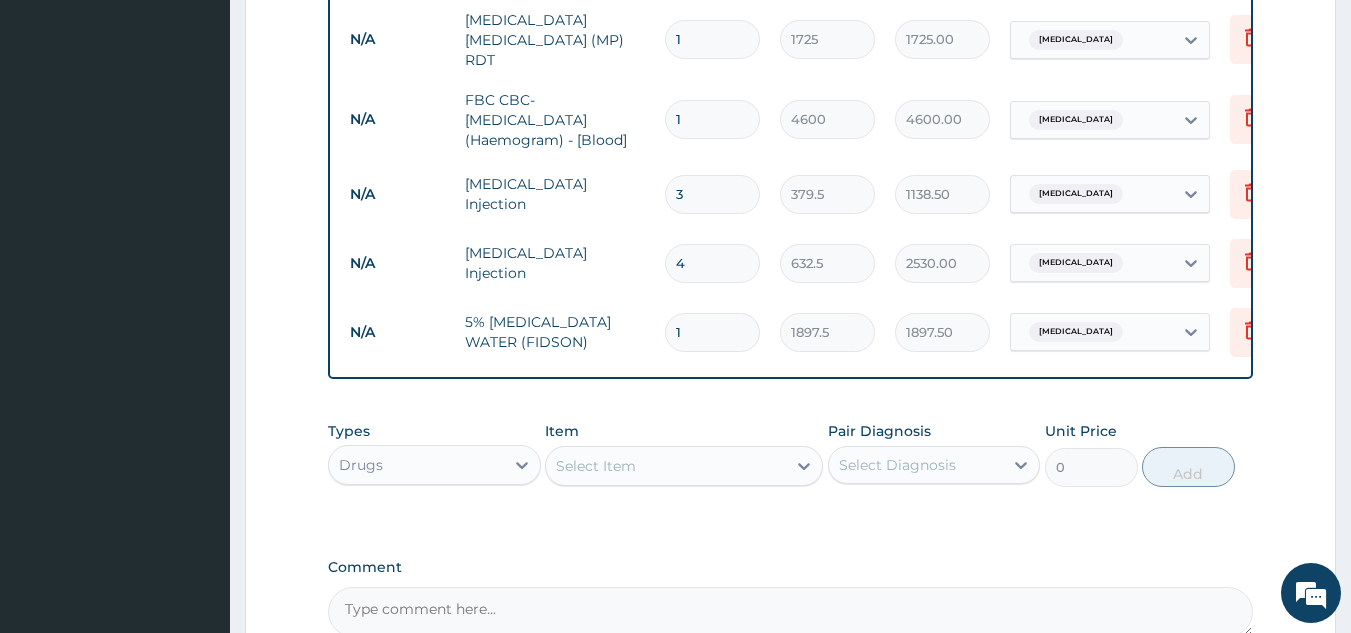 type 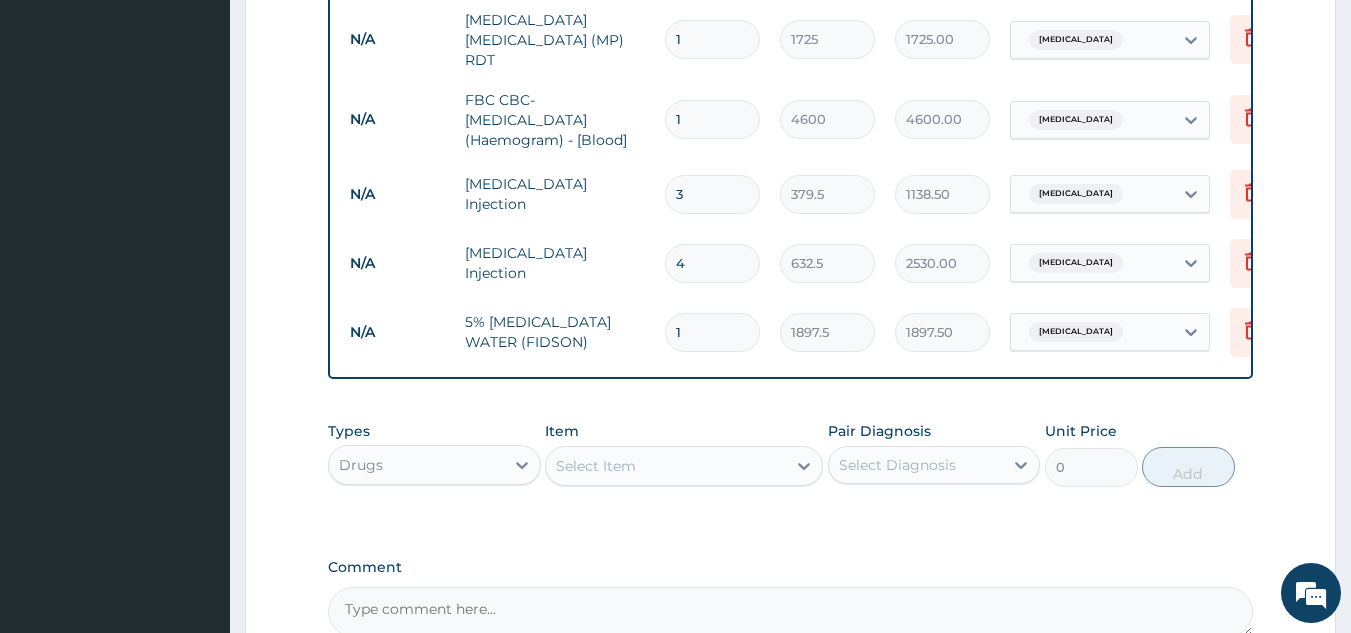 type on "0.00" 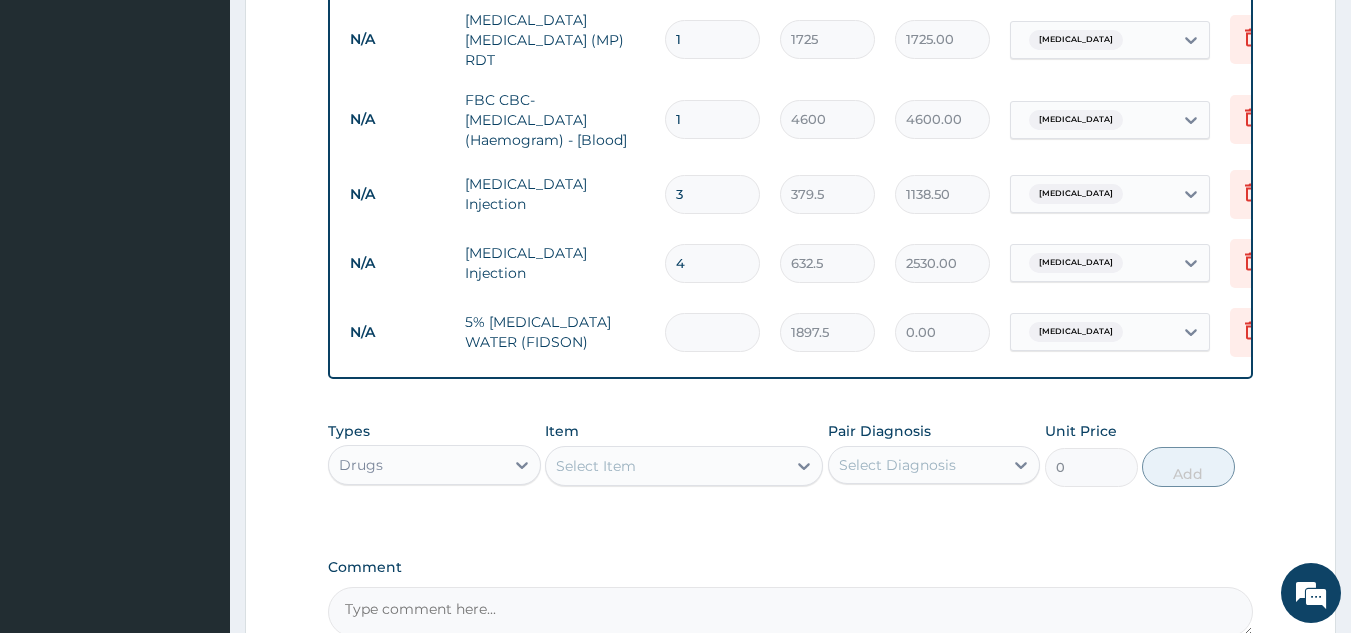 type on "4" 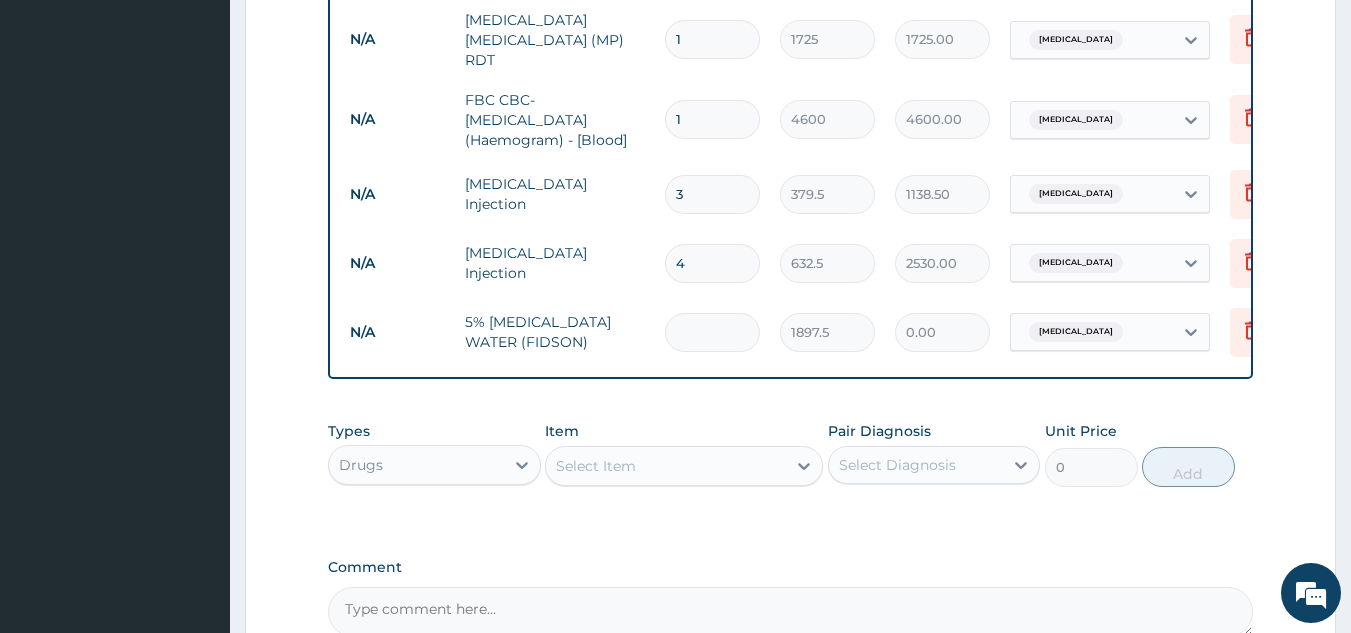 type on "7590.00" 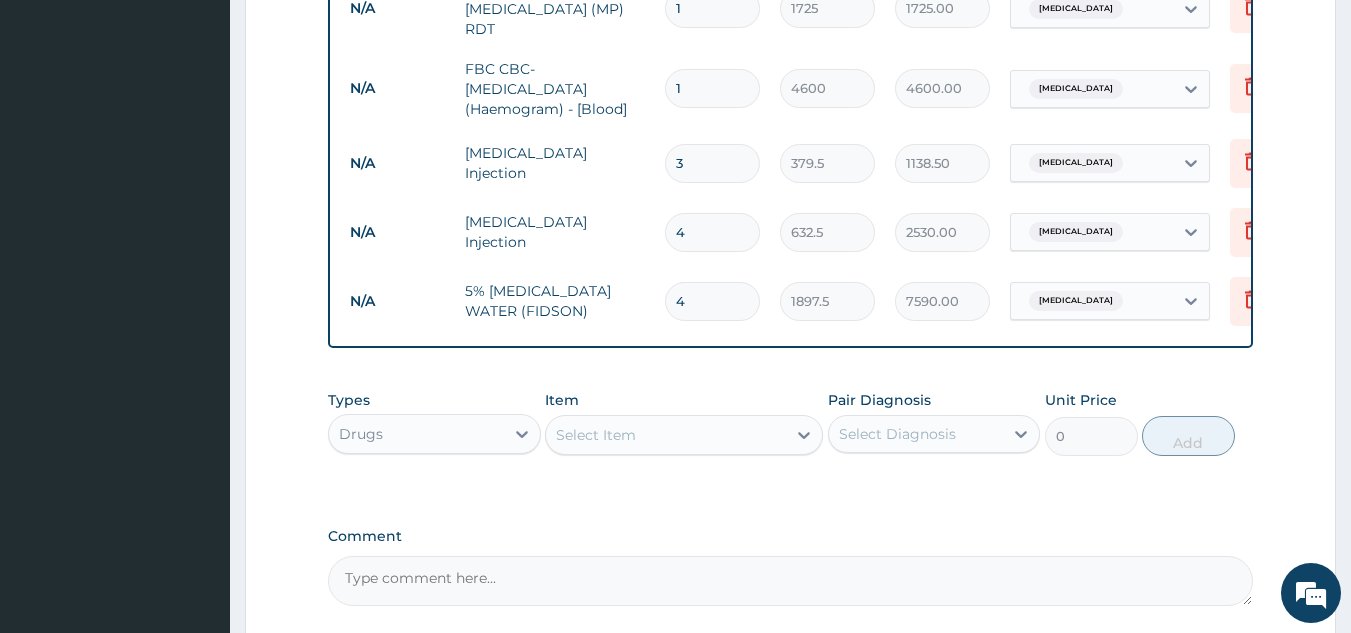 scroll, scrollTop: 1165, scrollLeft: 0, axis: vertical 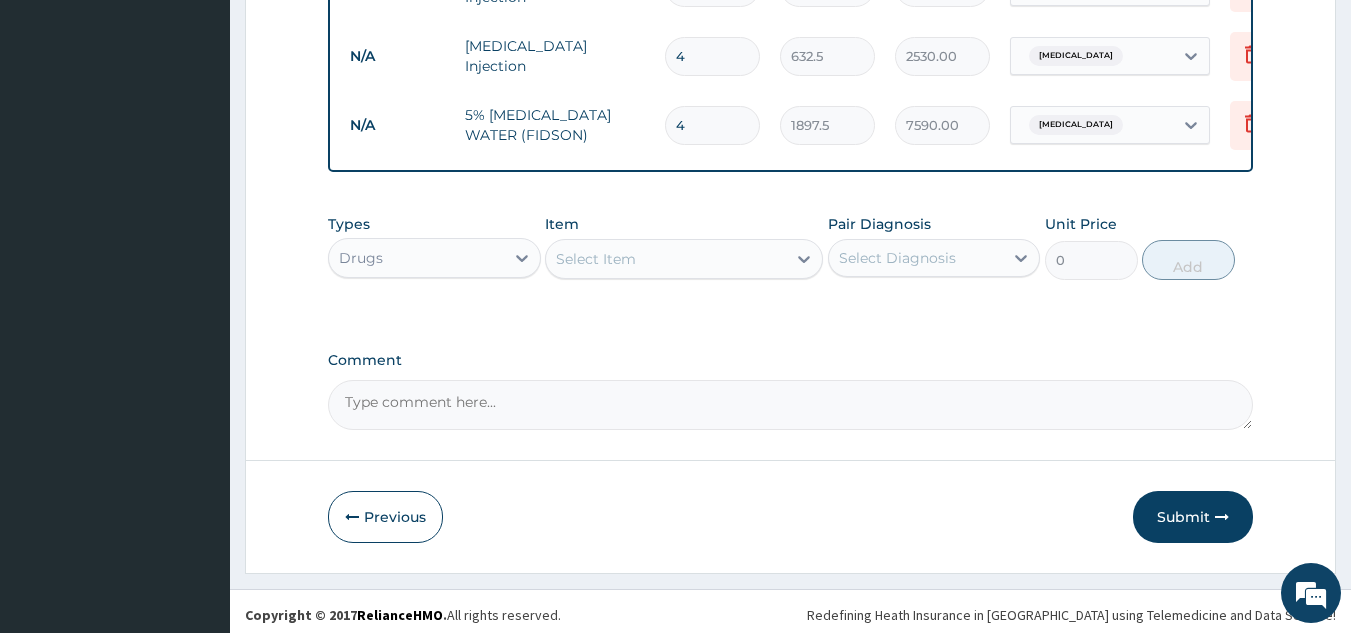 type on "4" 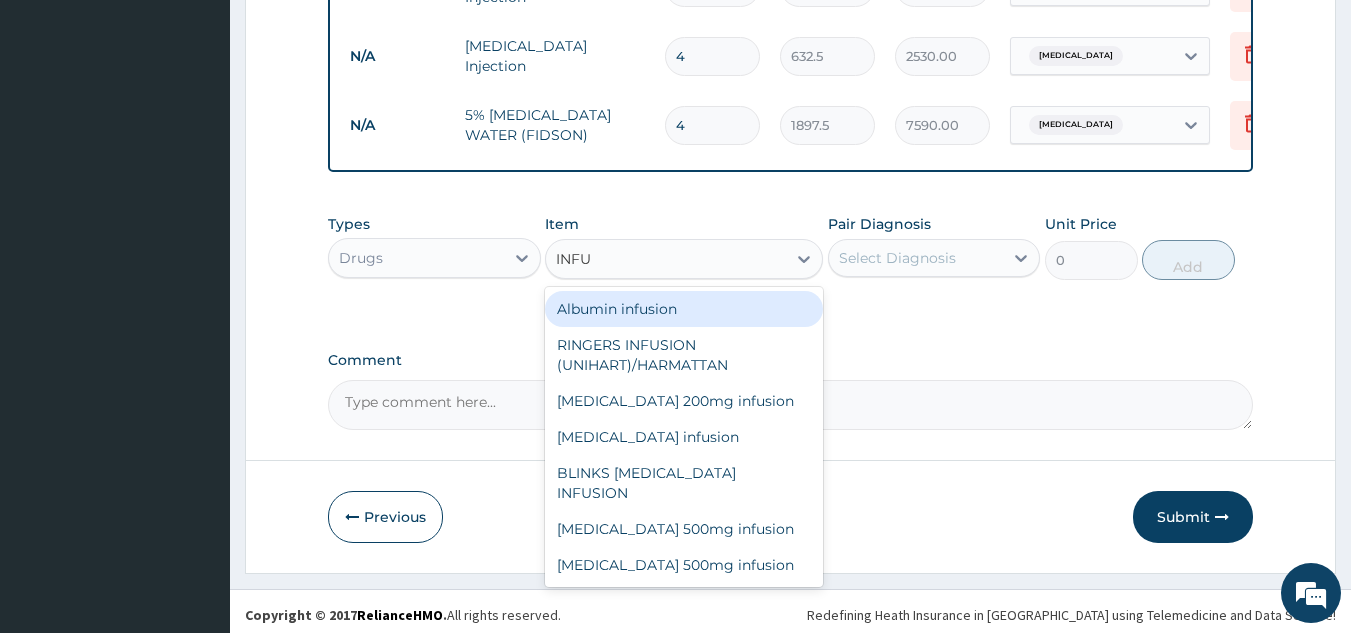 type on "INFUS" 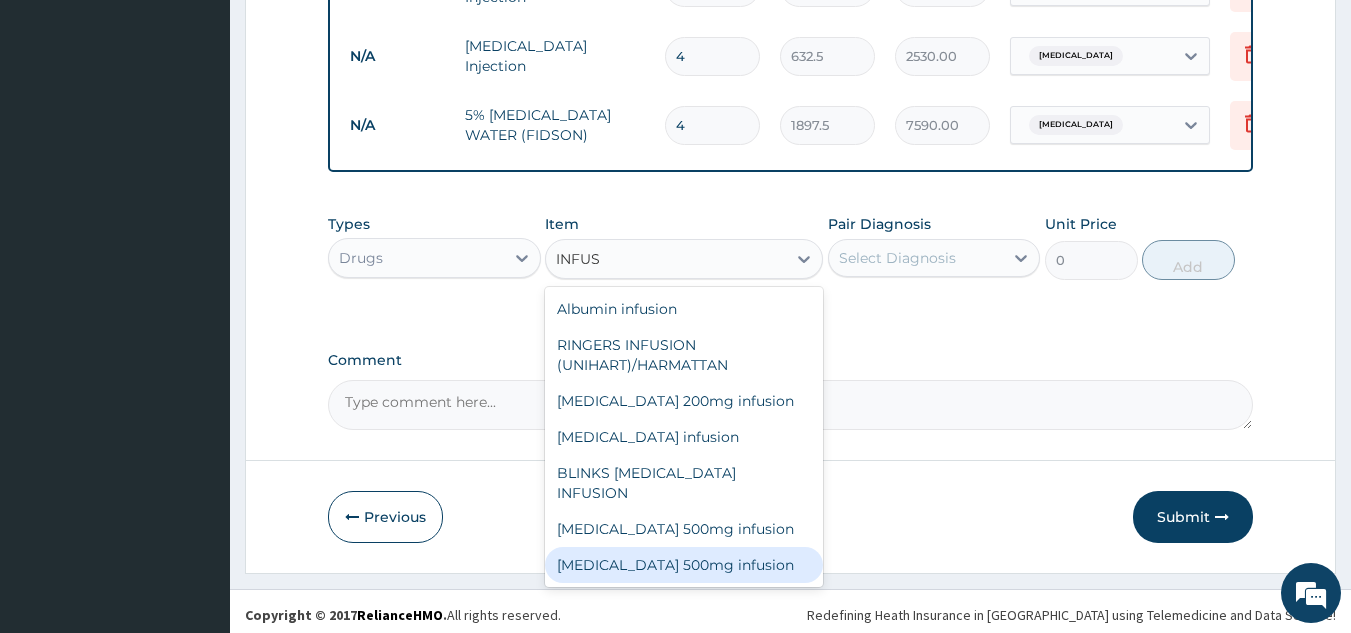 click on "Flagyl 500mg infusion" at bounding box center (684, 565) 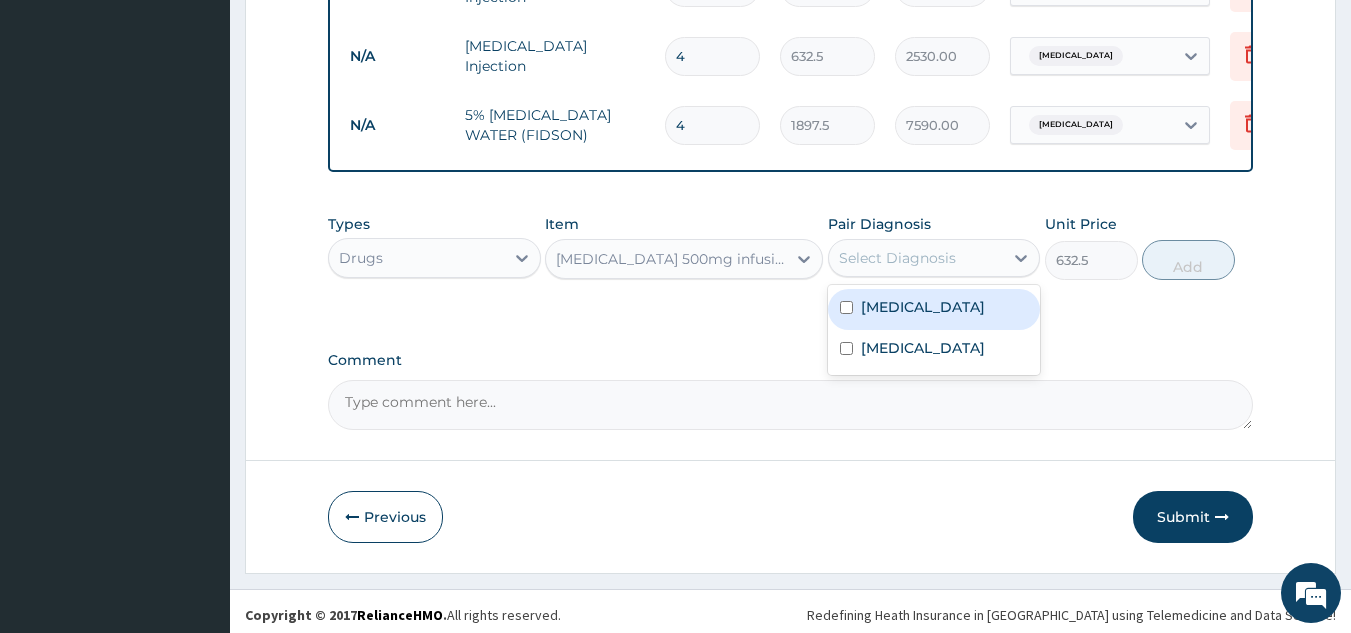 click on "Select Diagnosis" at bounding box center (897, 258) 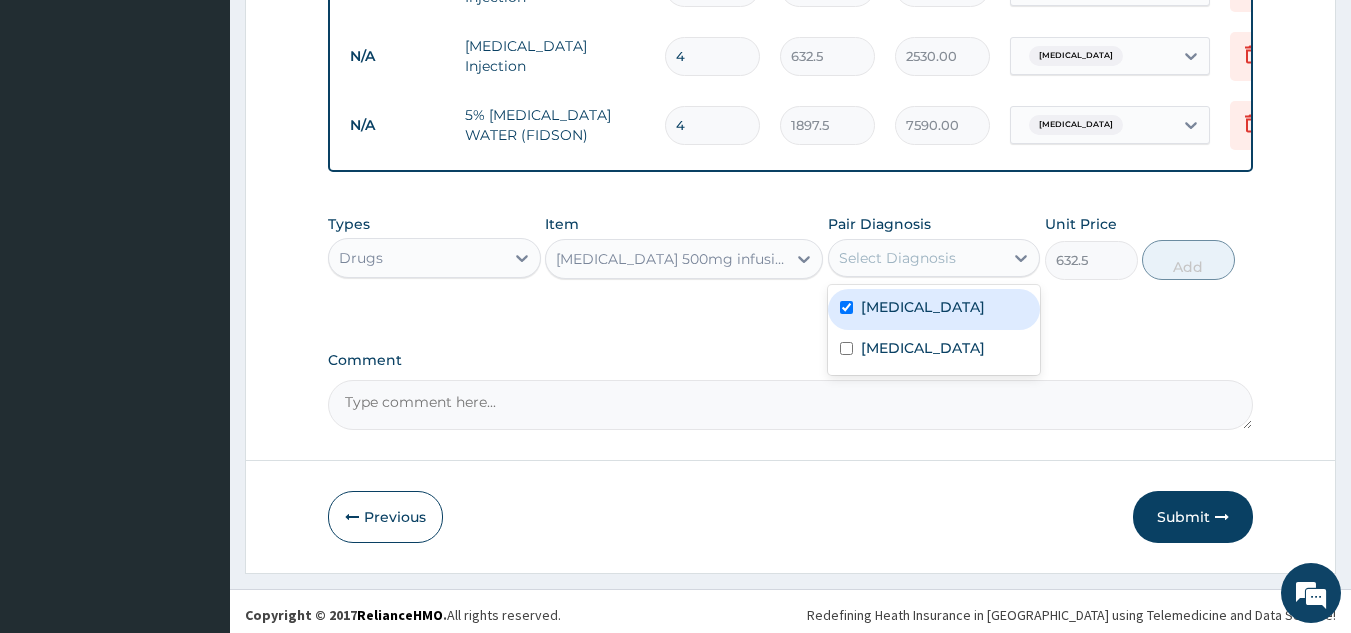 checkbox on "true" 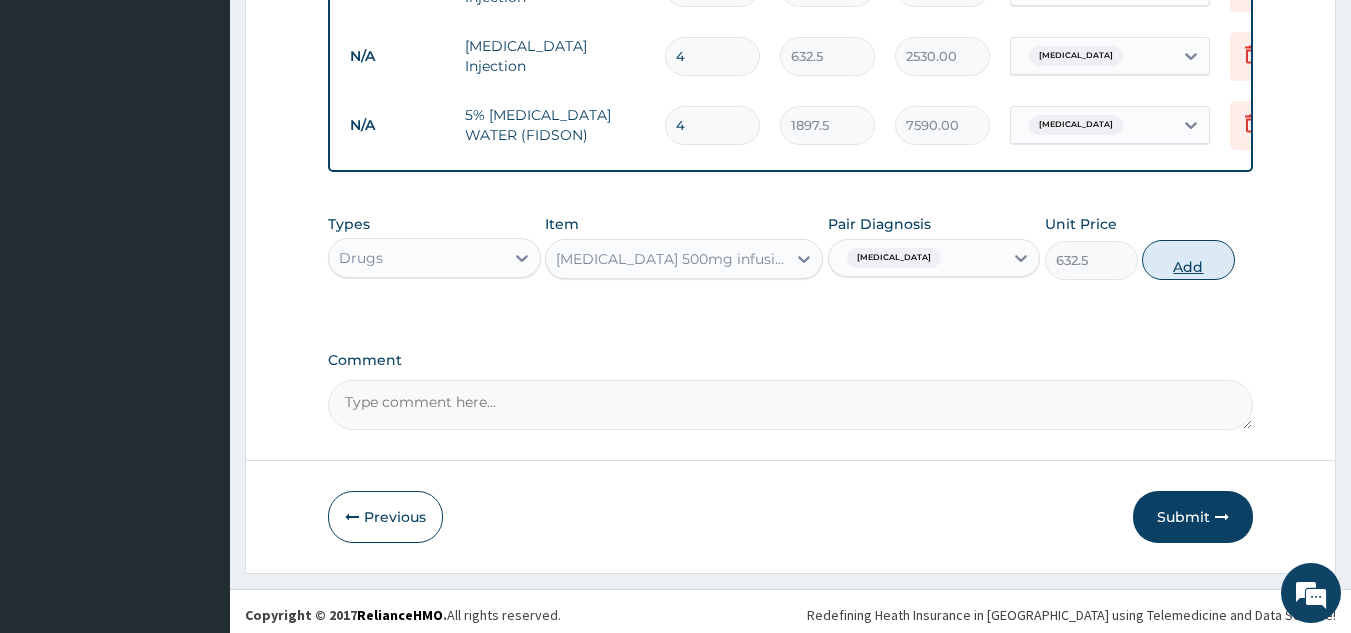 click on "Add" at bounding box center [1188, 260] 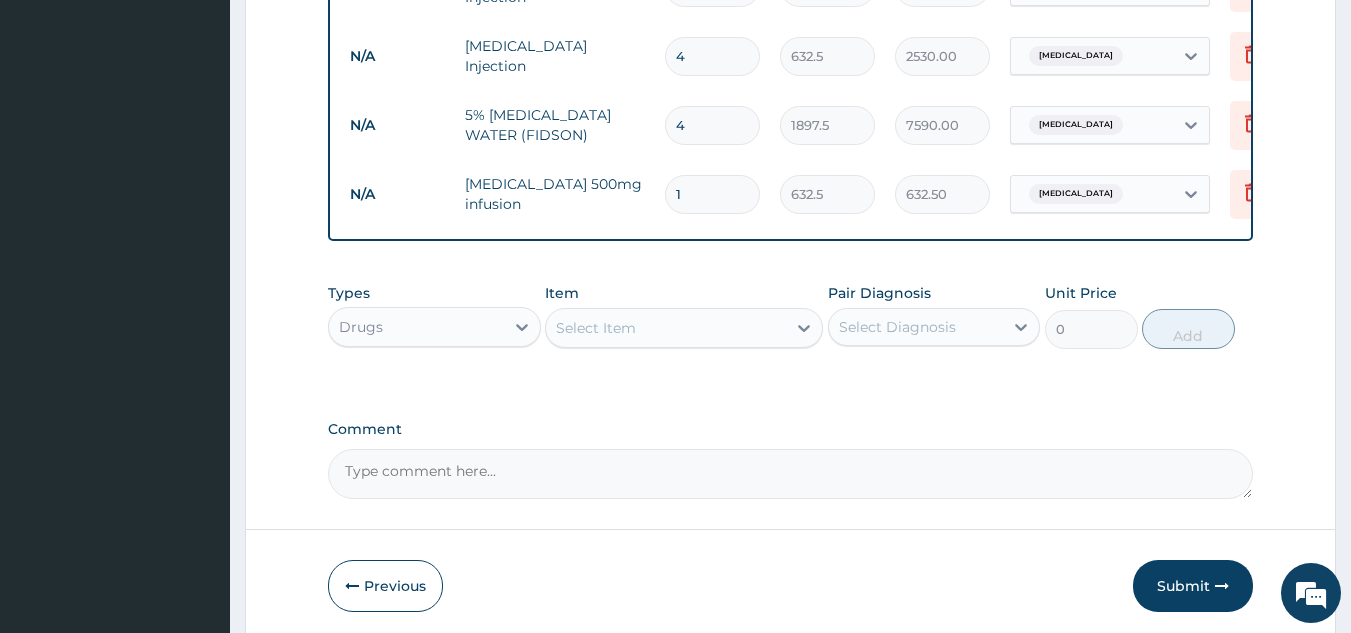 click on "1" at bounding box center (712, 194) 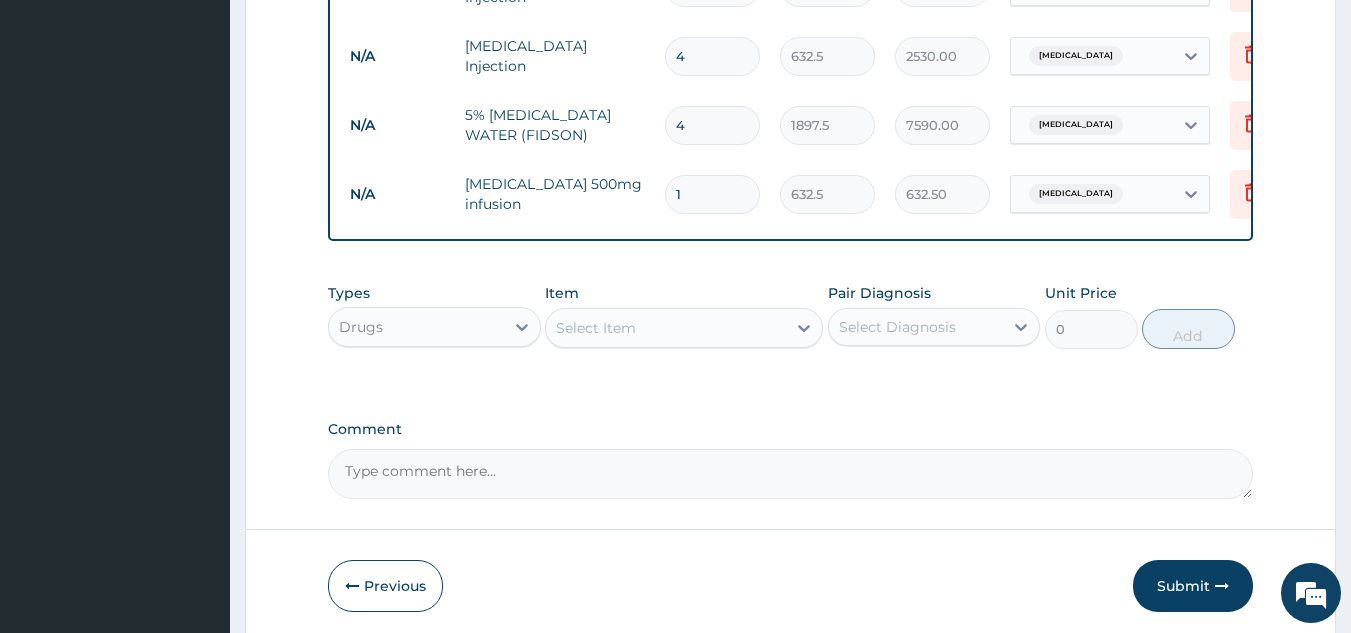 type 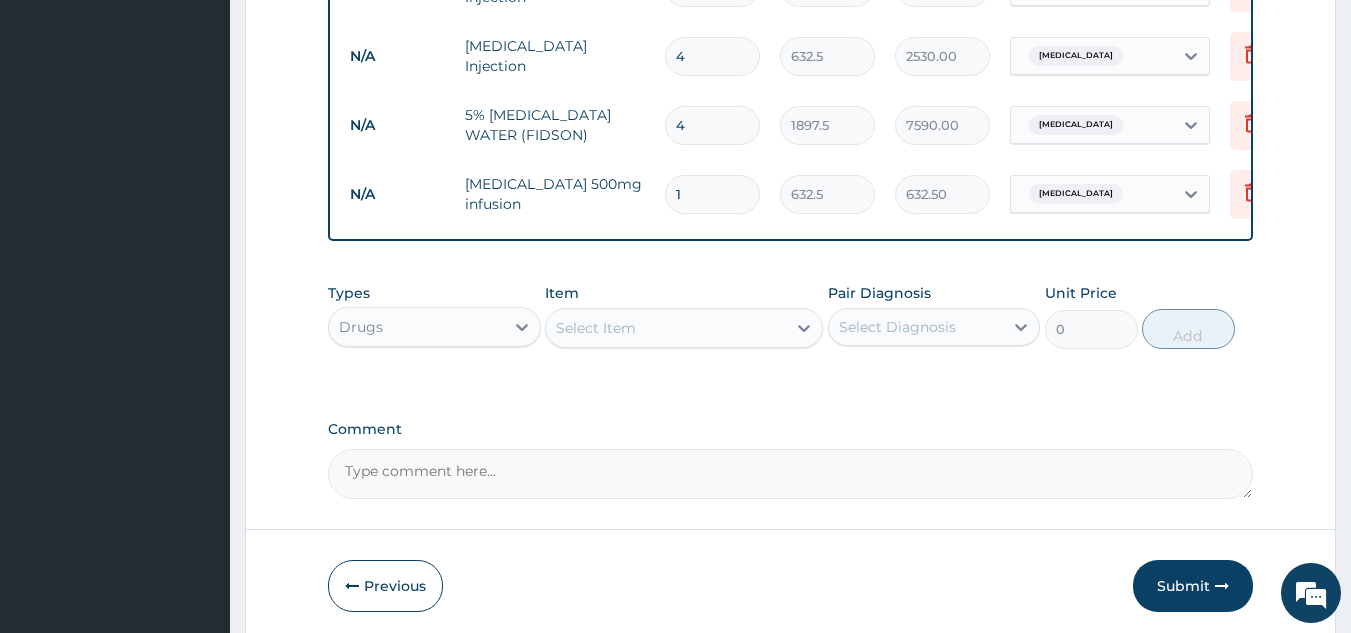 type on "0.00" 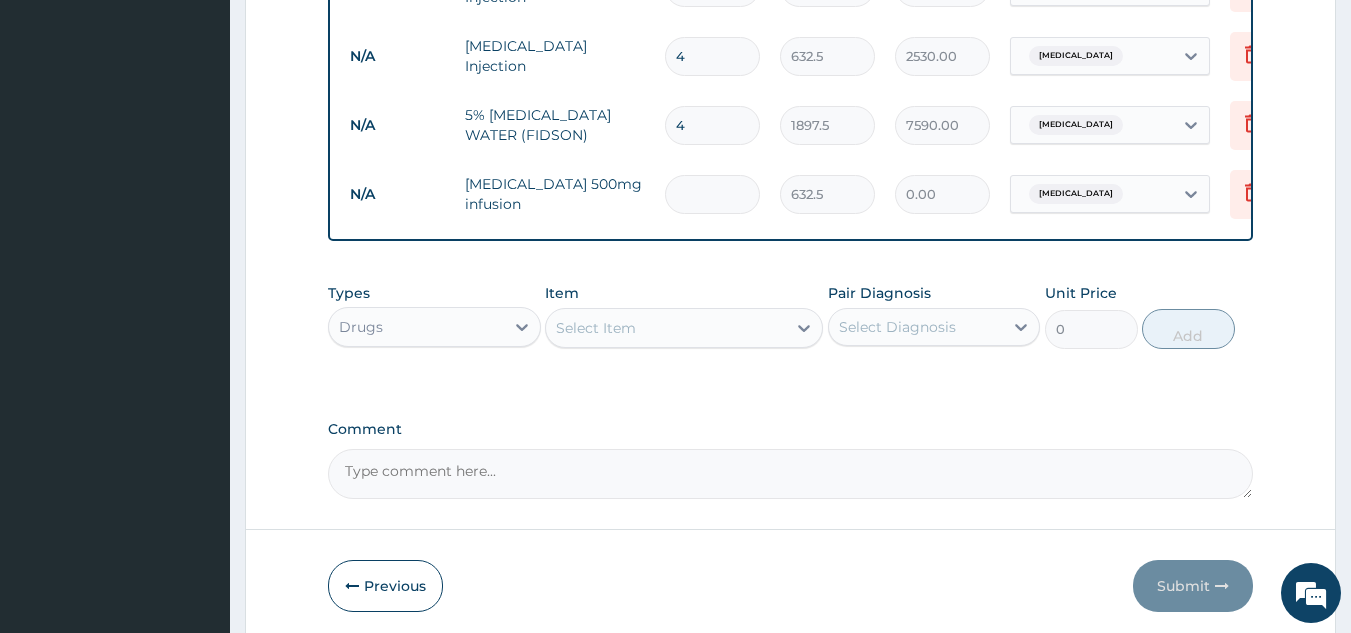 type on "4" 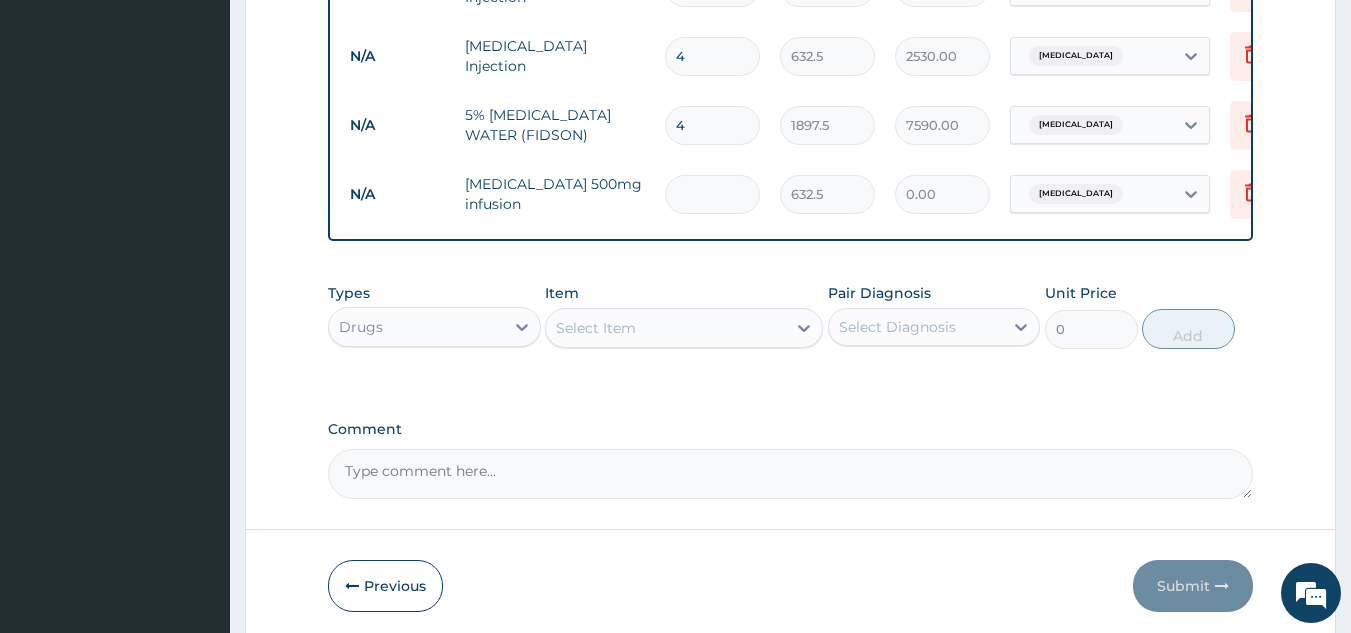 type on "2530.00" 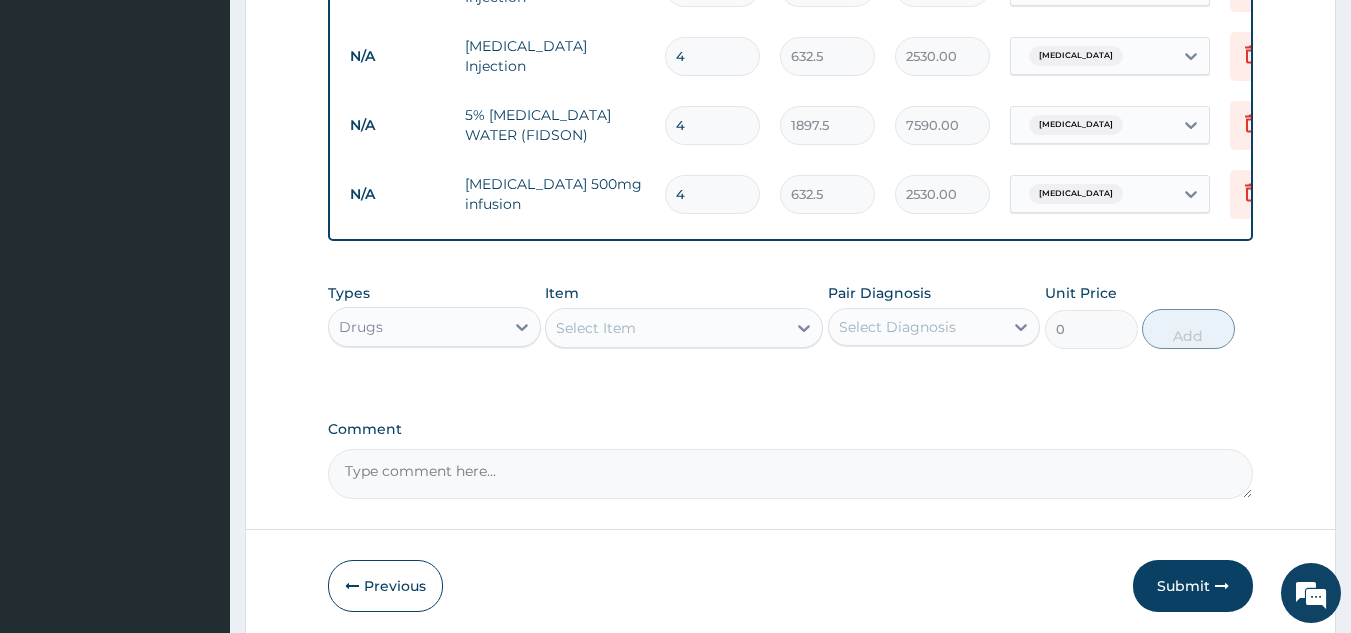 type on "4" 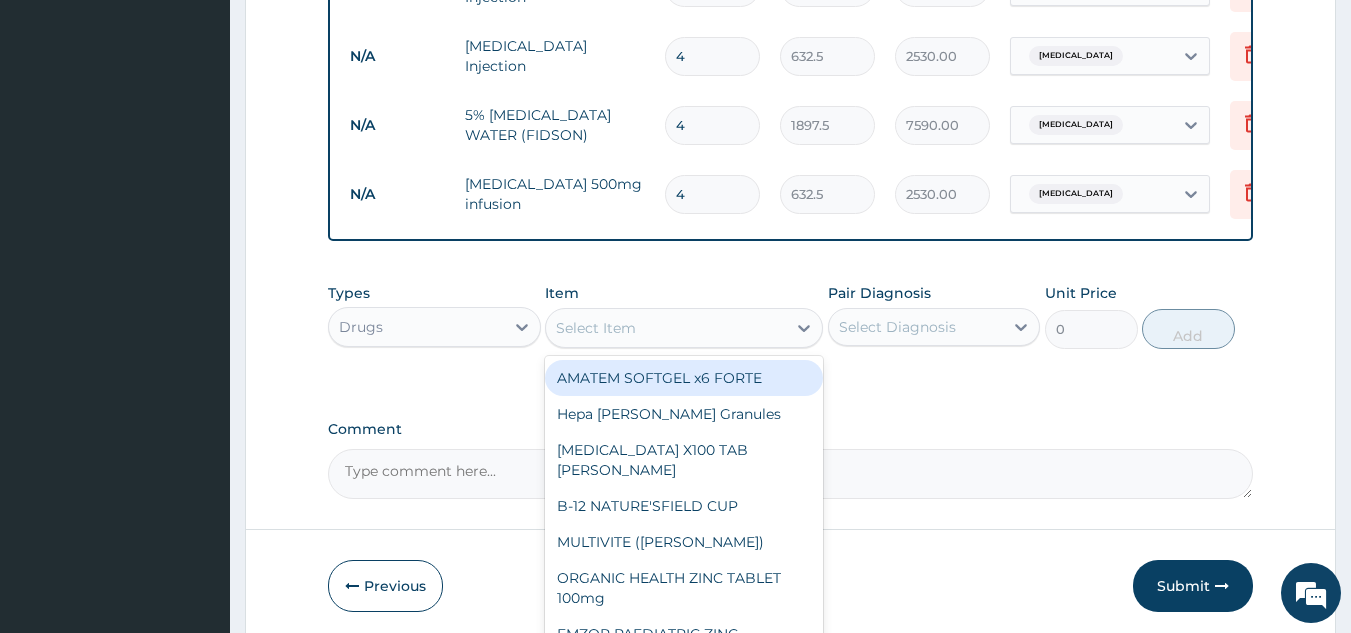 click on "Select Item" at bounding box center (666, 328) 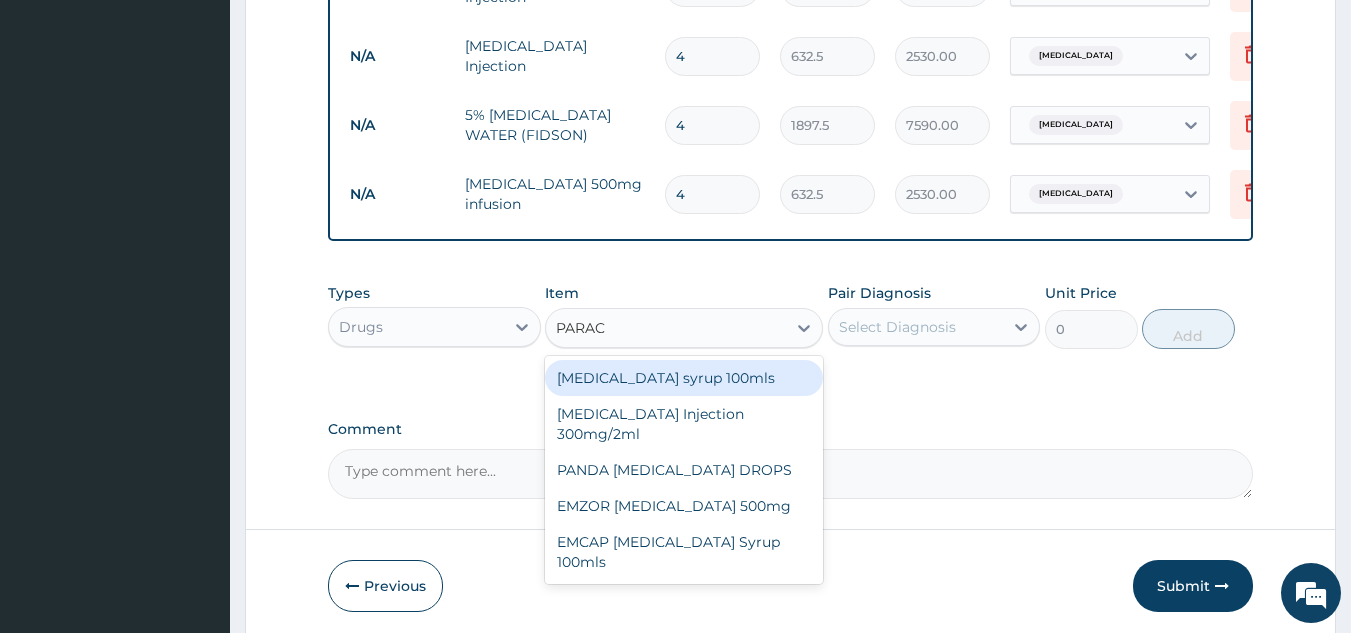 type on "PARACE" 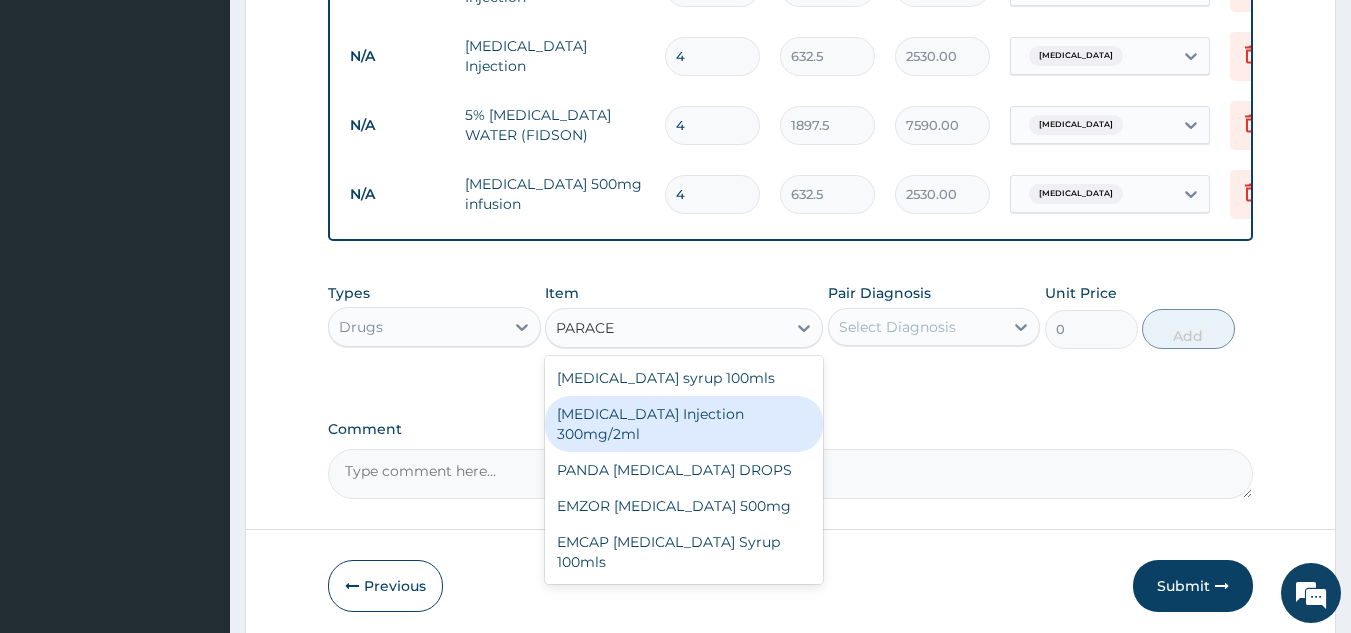 click on "PARACETAMOL Injection 300mg/2ml" at bounding box center [684, 424] 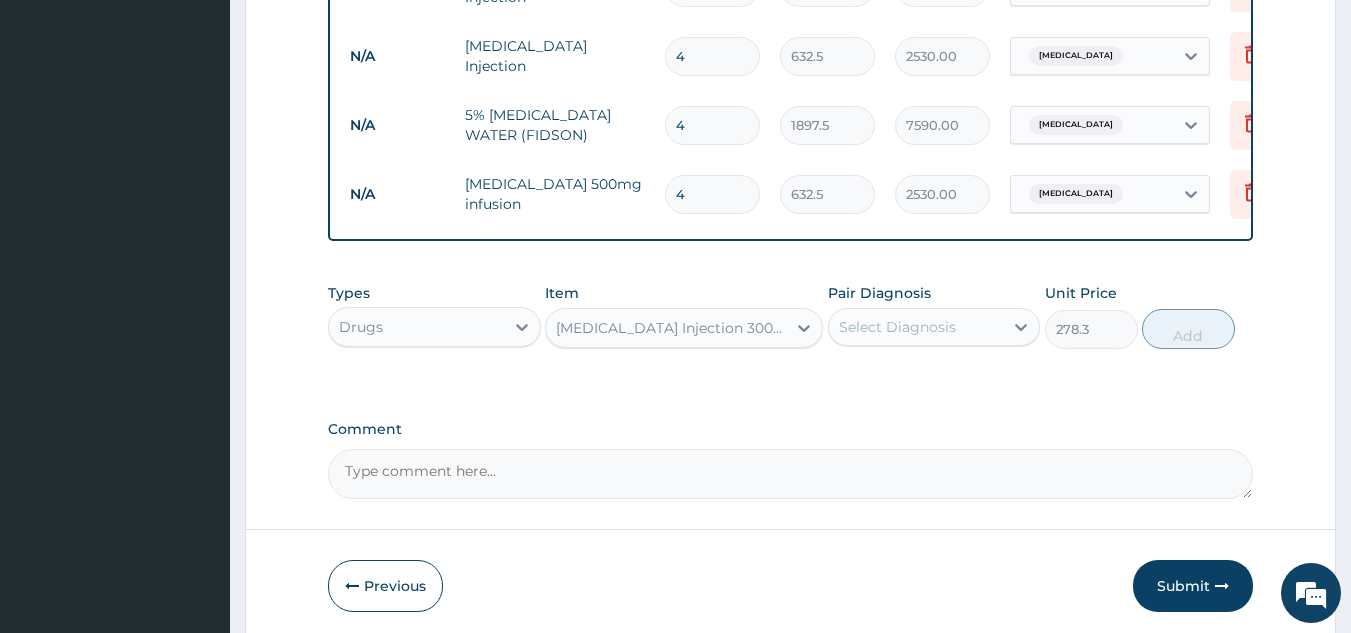 click on "Select Diagnosis" at bounding box center (916, 327) 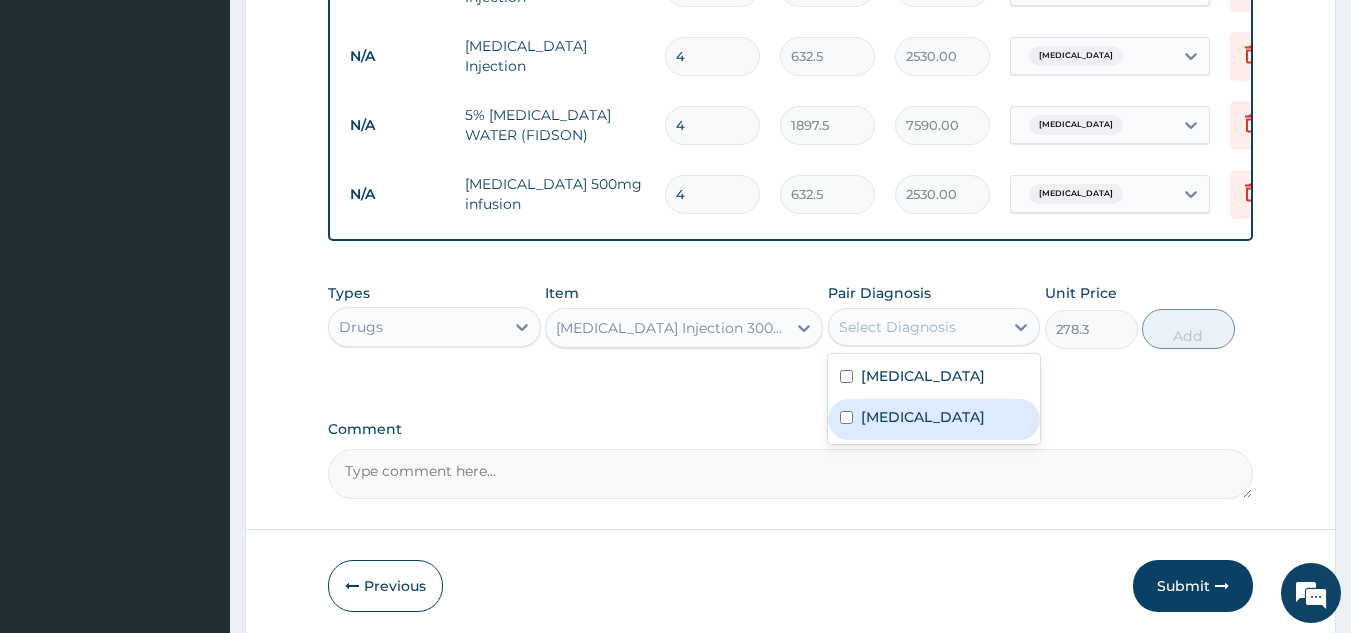 click on "Malaria" at bounding box center (934, 419) 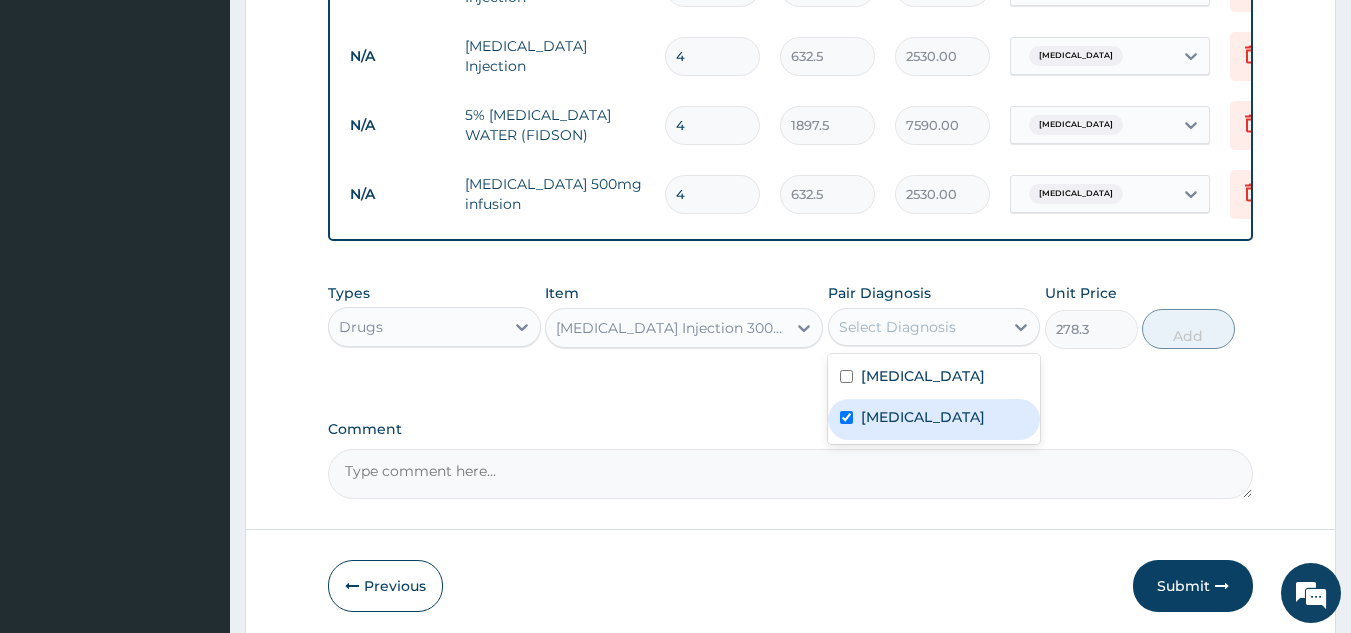 checkbox on "true" 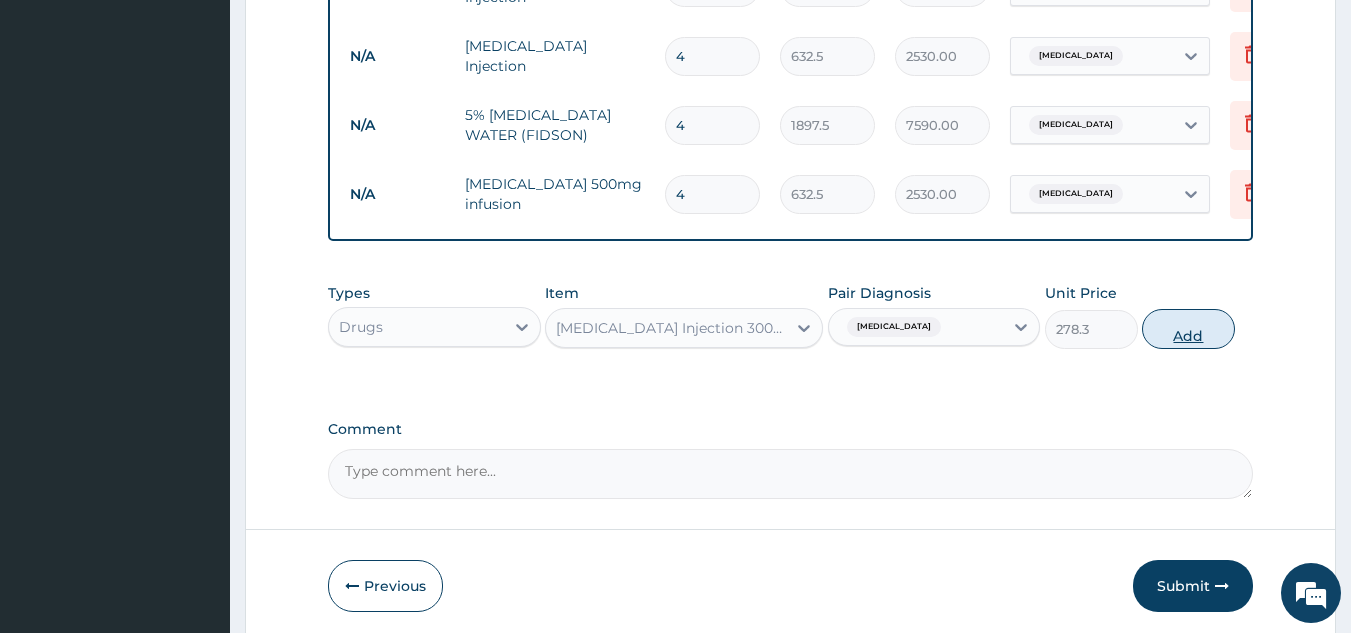 click on "Add" at bounding box center (1188, 329) 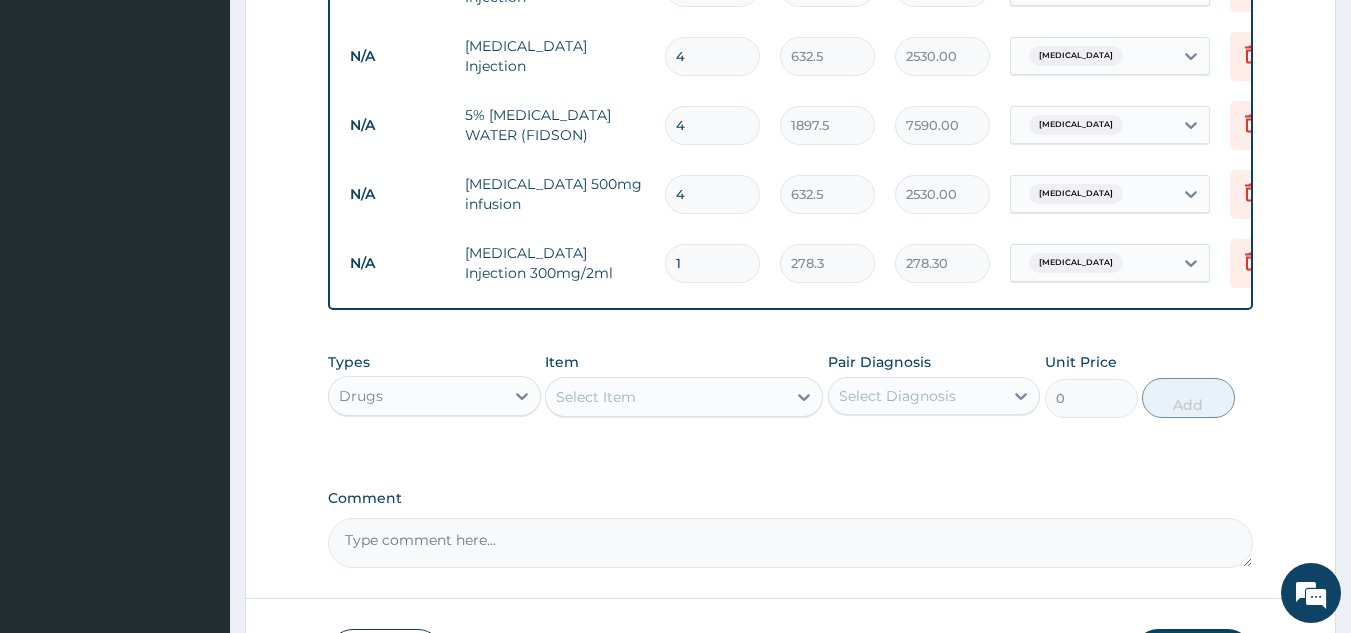 click on "1" at bounding box center [712, 263] 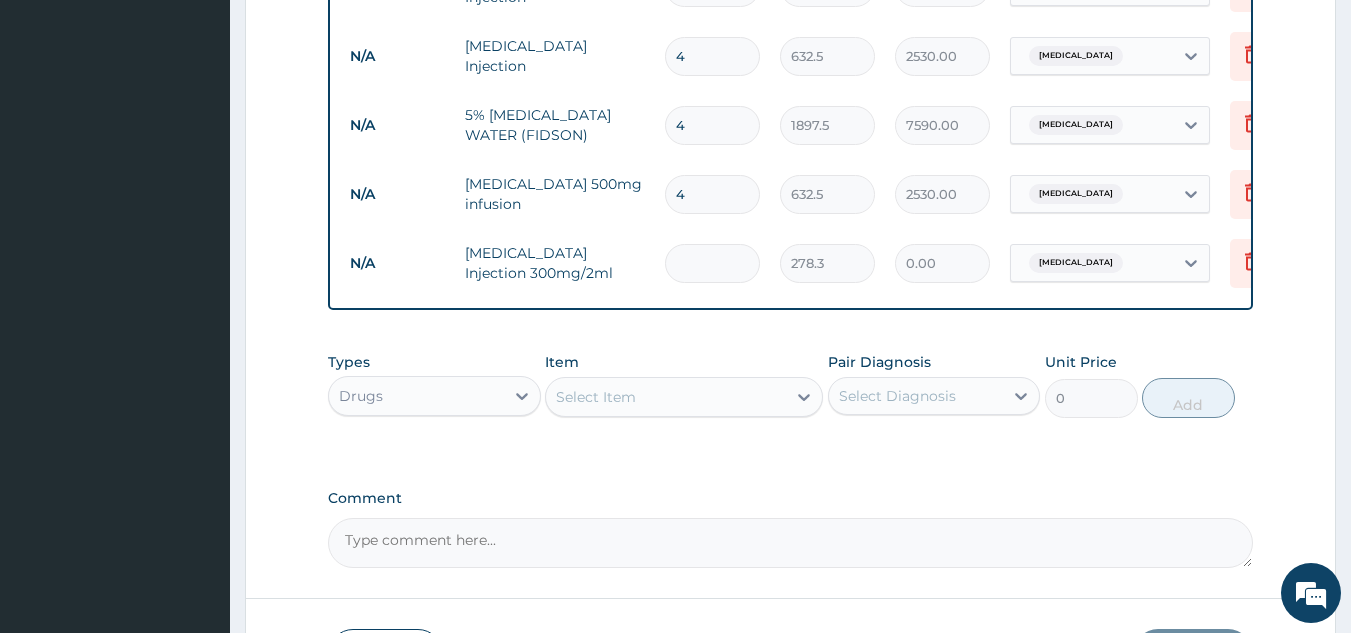 type on "3" 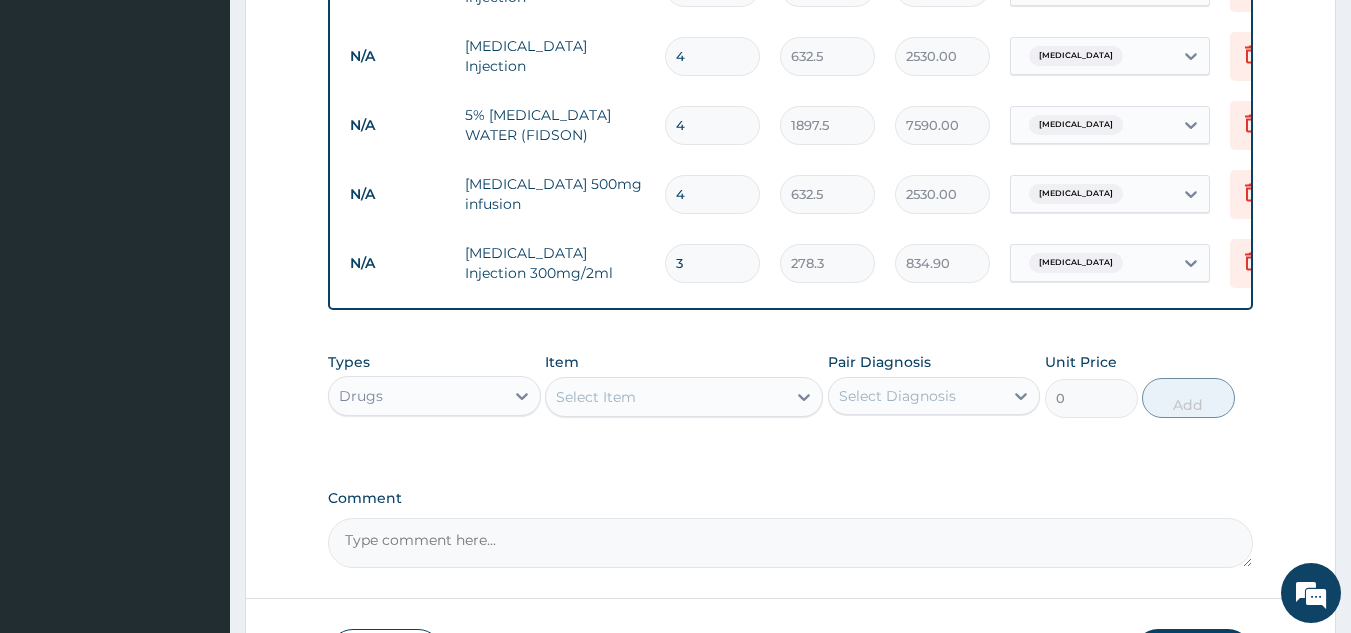 type 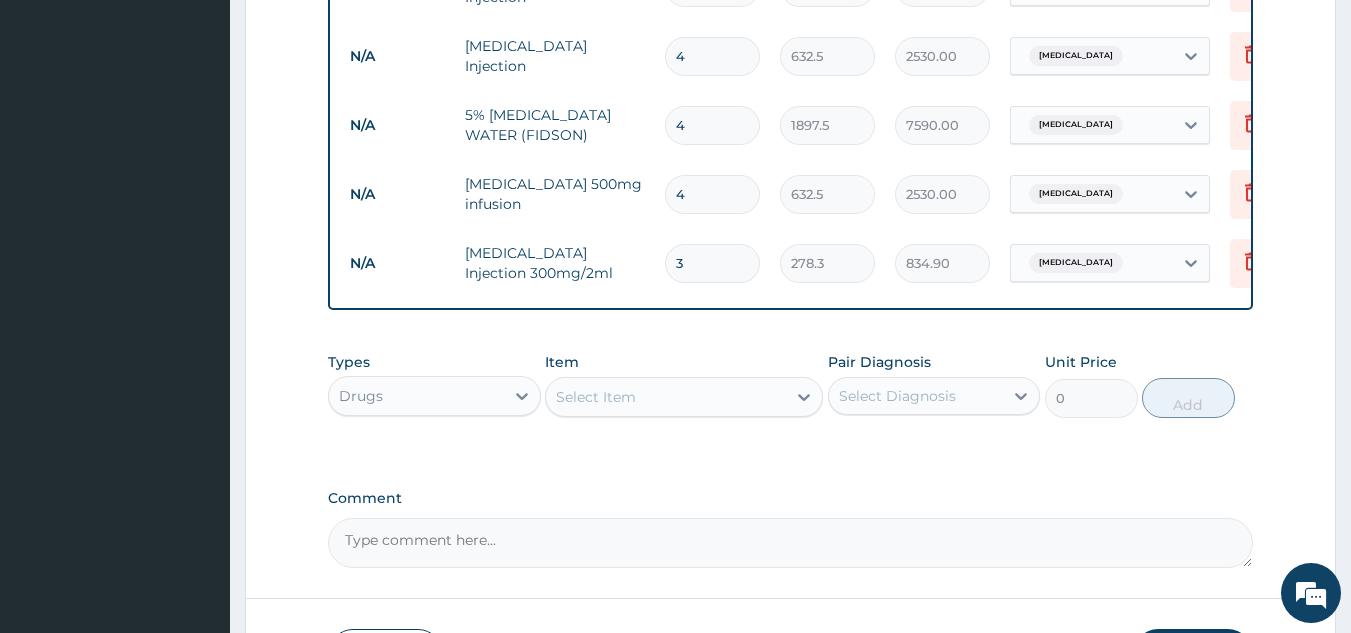 type on "0.00" 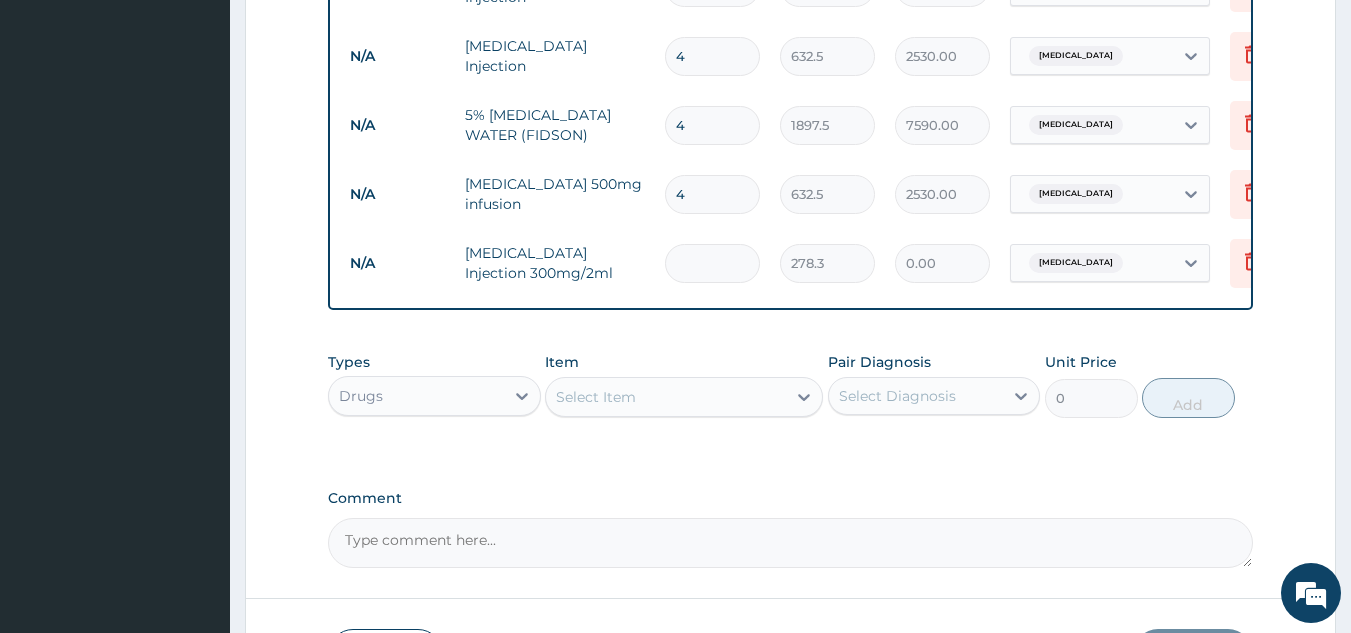 type on "6" 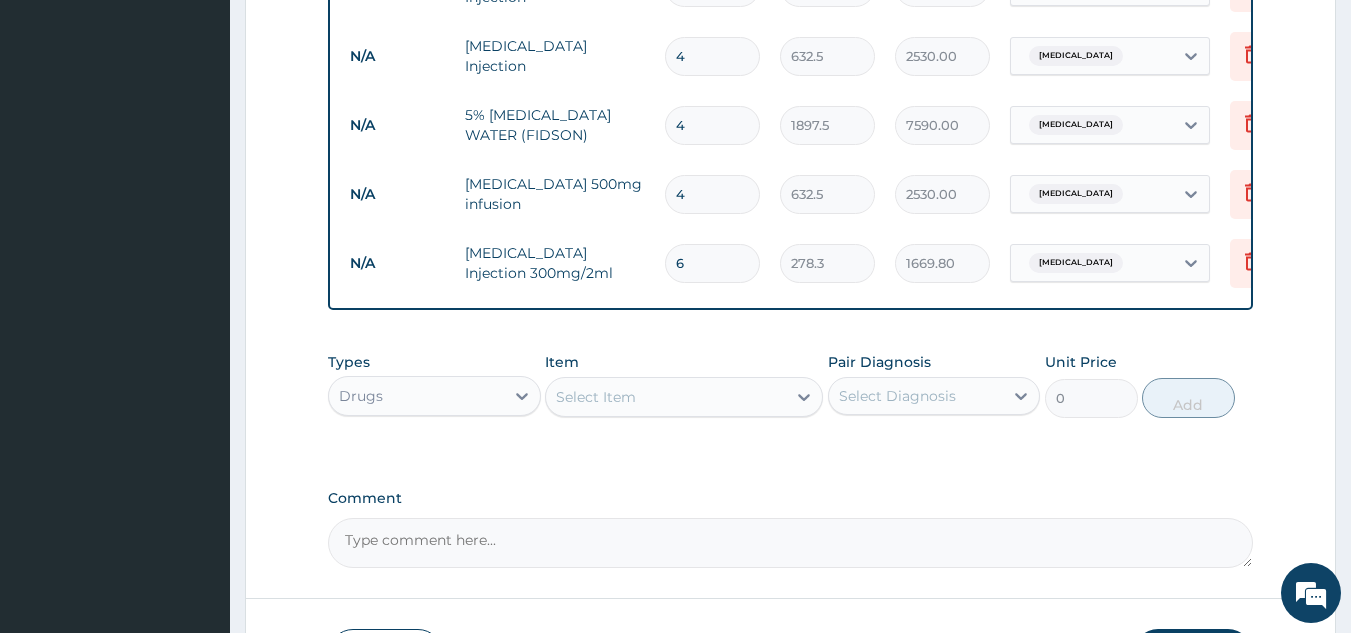 type on "6" 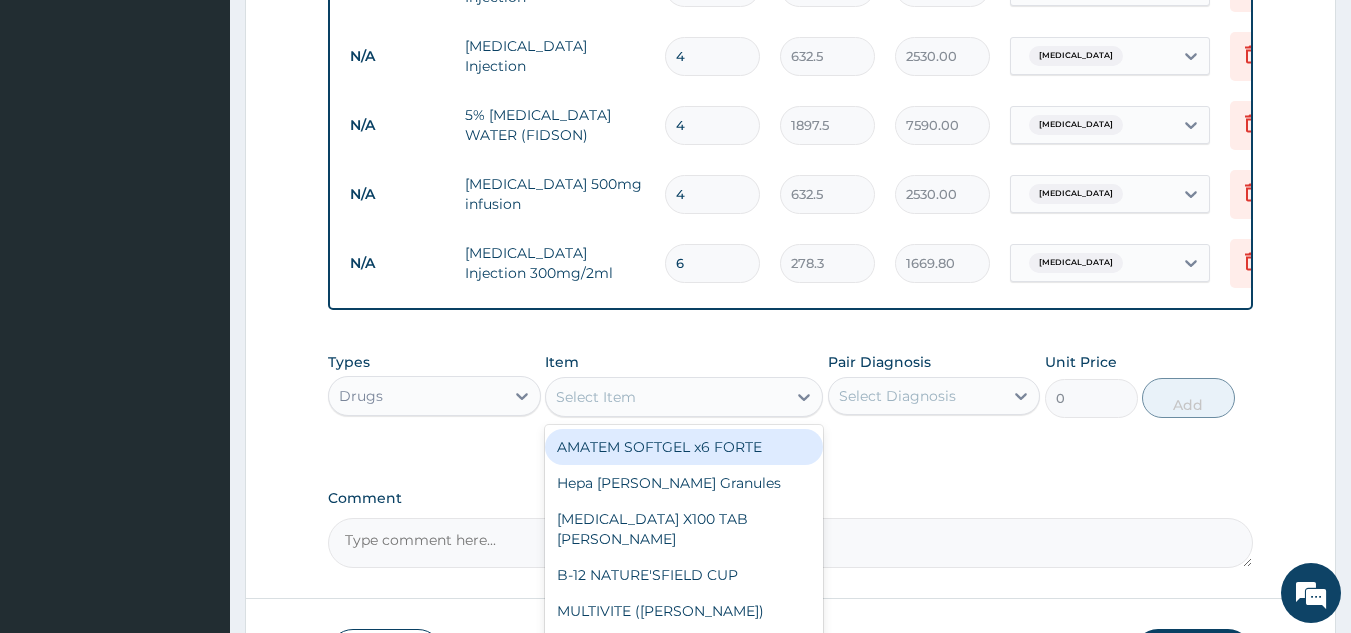 click on "Select Item" at bounding box center (666, 397) 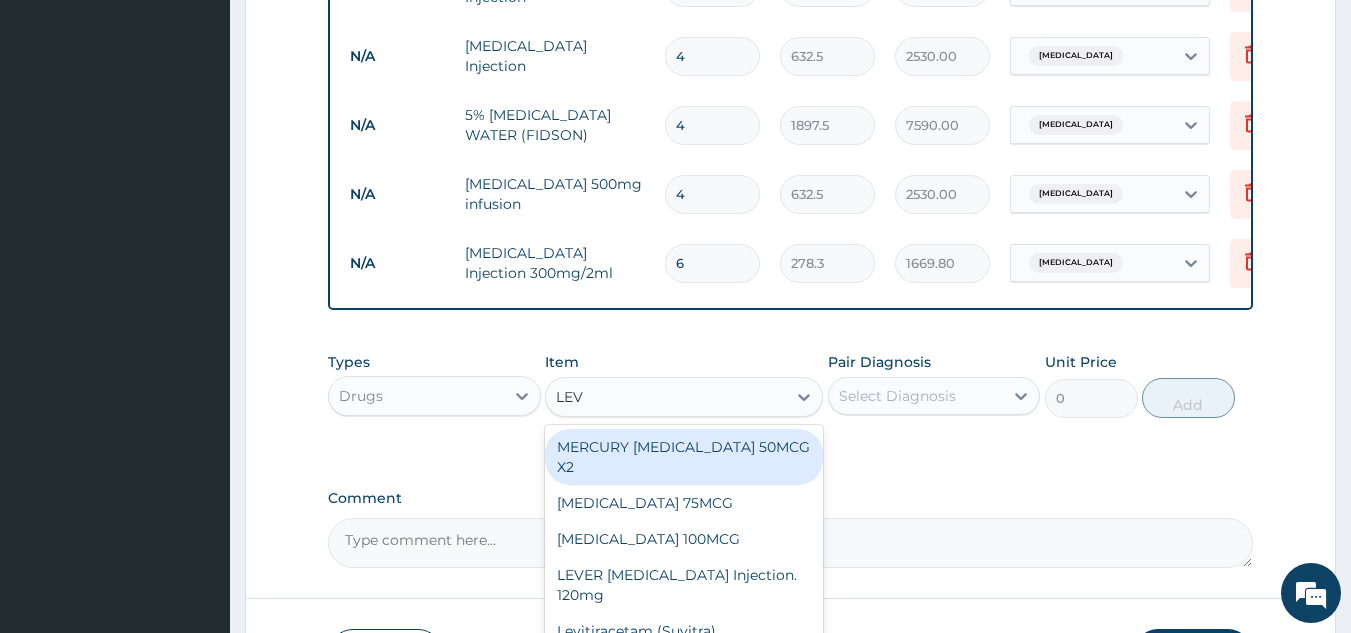 type on "LEVO" 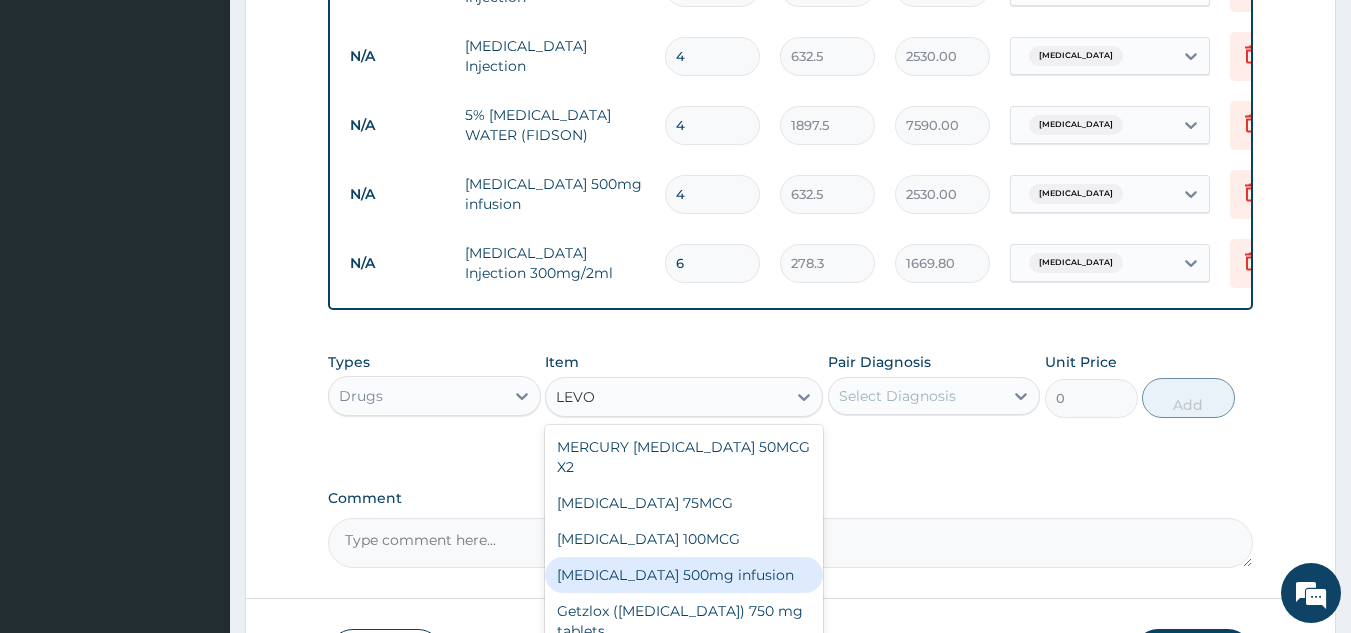 click on "Levofloxacin 500mg infusion" at bounding box center (684, 575) 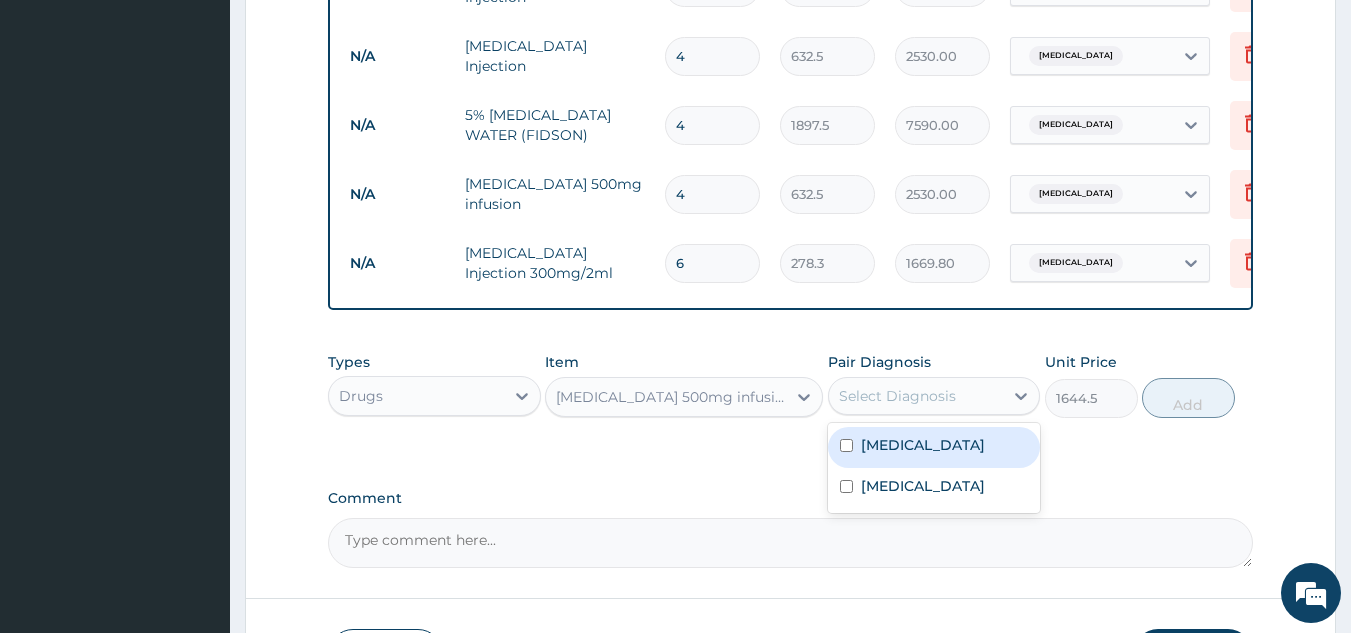 click on "Select Diagnosis" at bounding box center [916, 396] 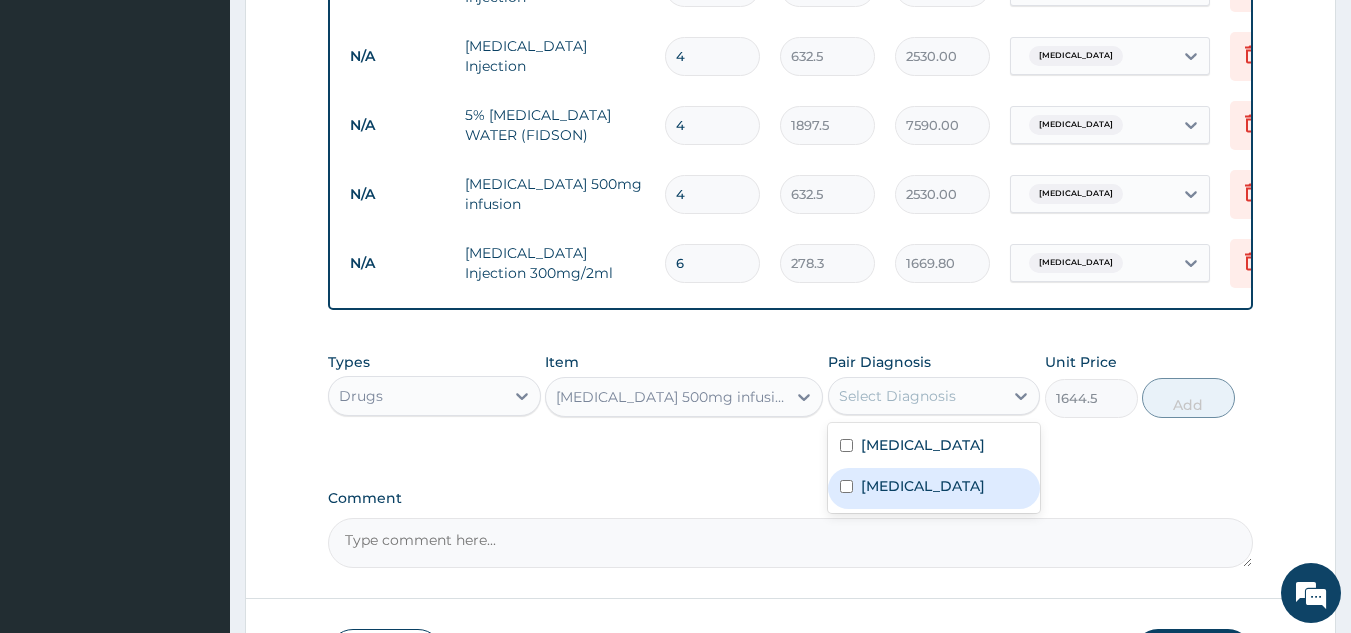 click on "Malaria" at bounding box center [934, 488] 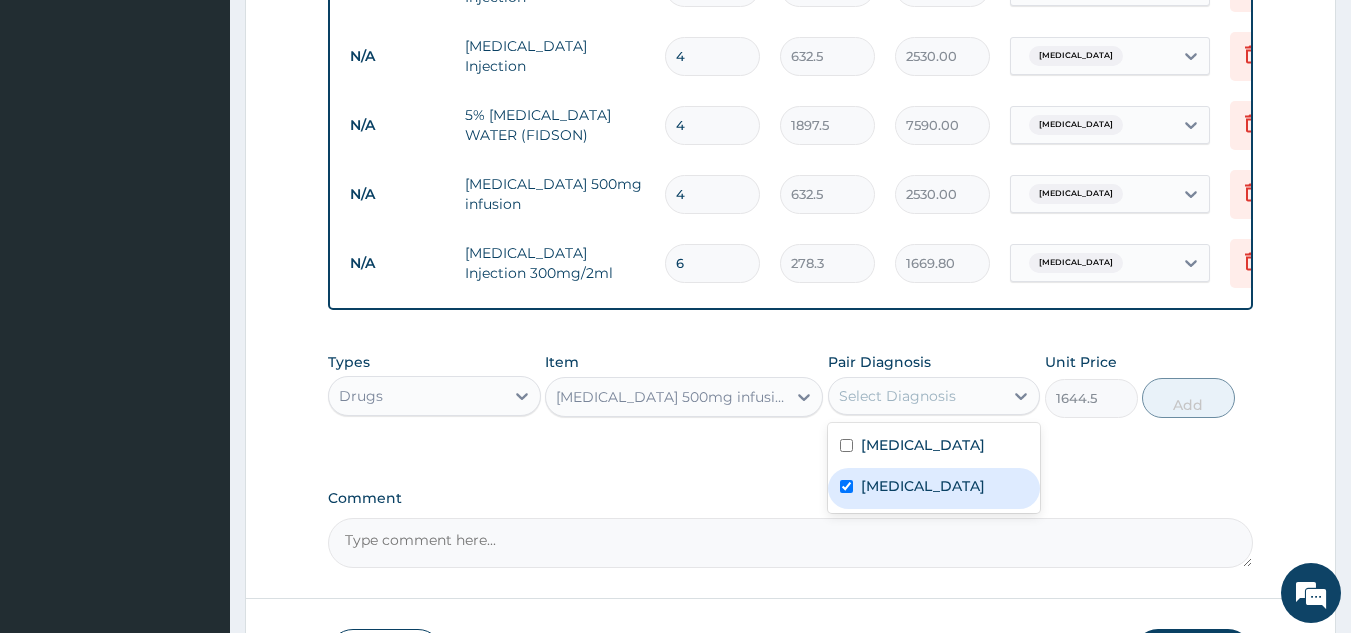 checkbox on "true" 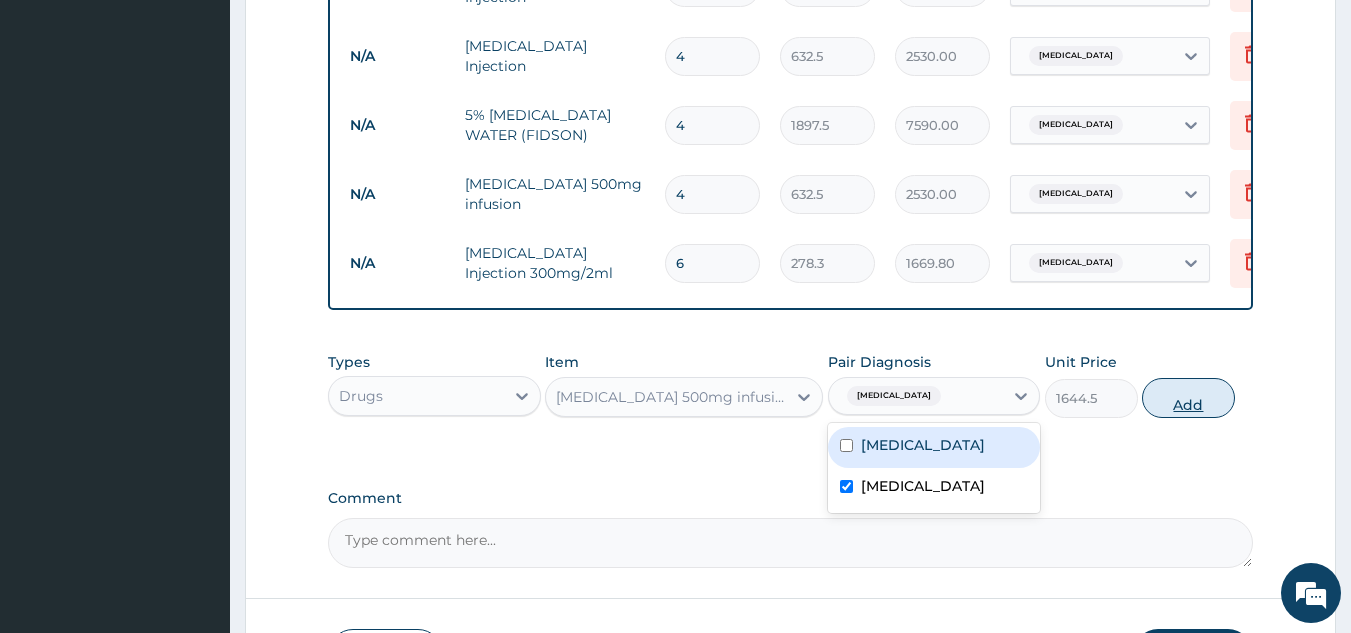 click on "Add" at bounding box center (1188, 398) 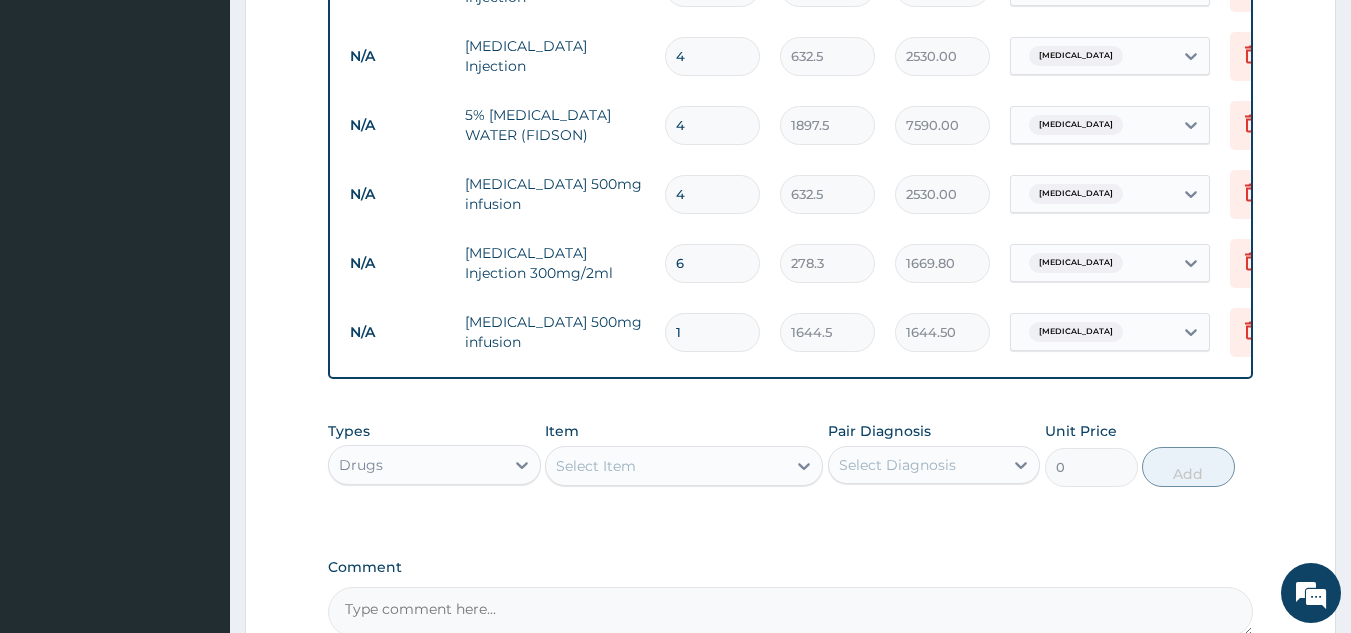 type 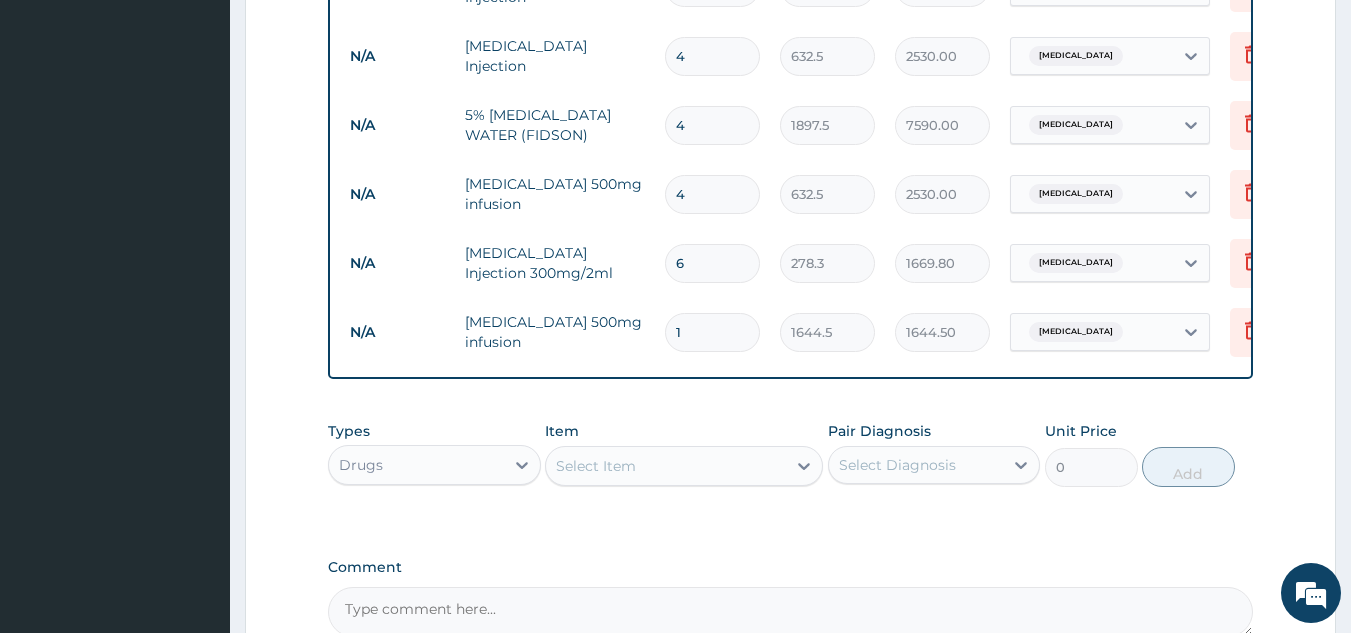 type on "0.00" 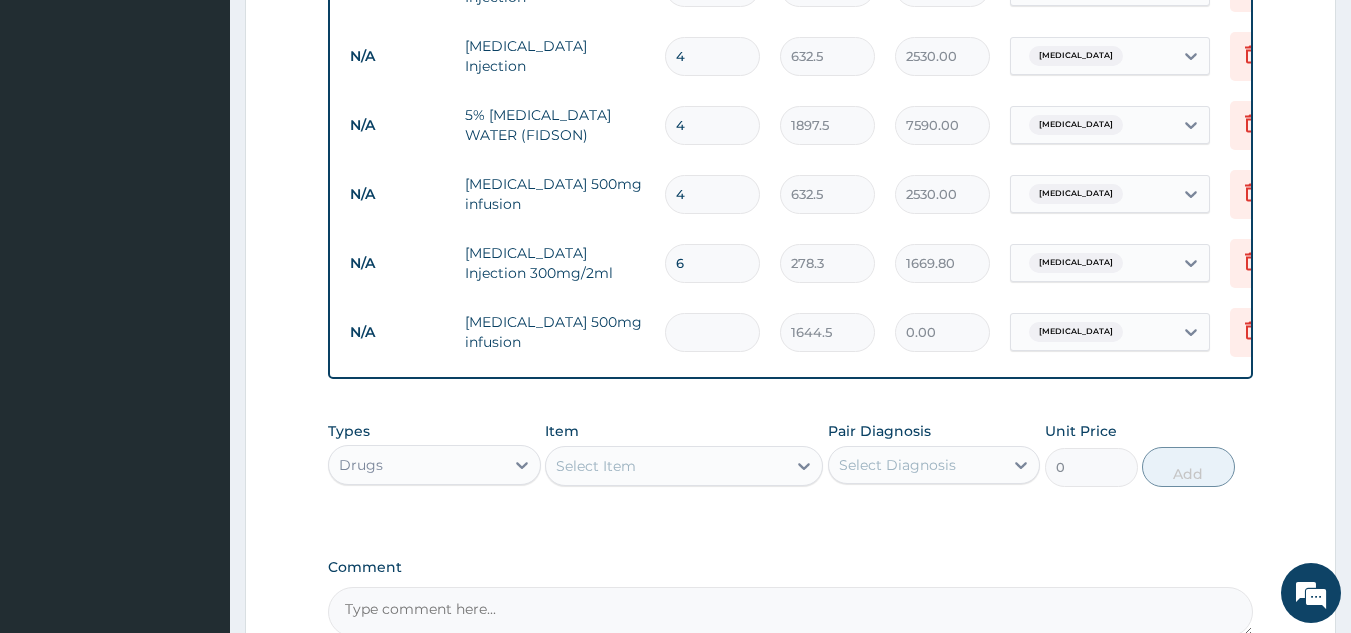 type on "2" 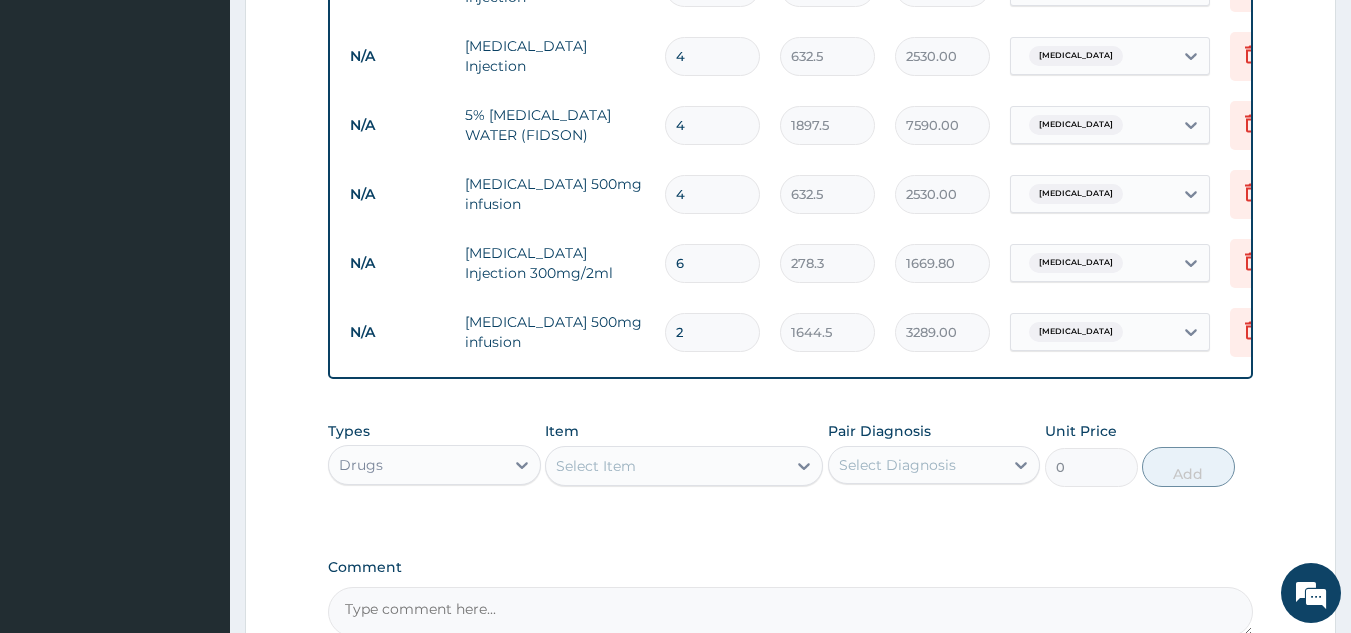 type on "2" 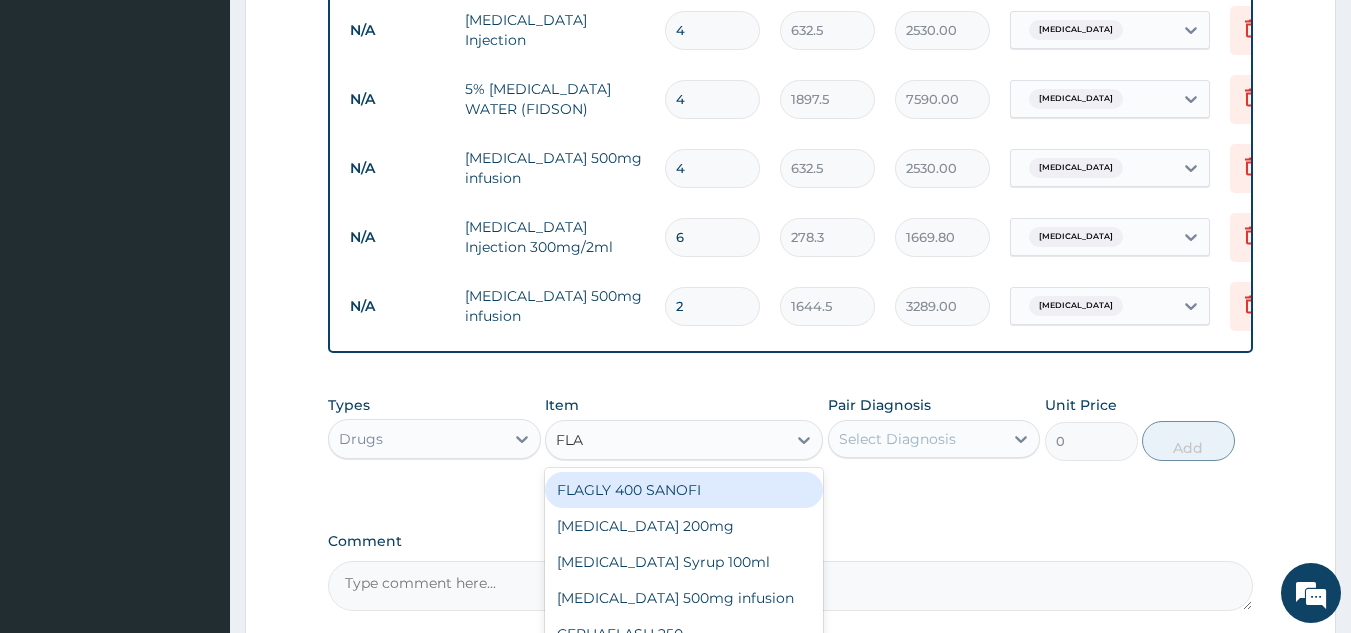 scroll, scrollTop: 1310, scrollLeft: 0, axis: vertical 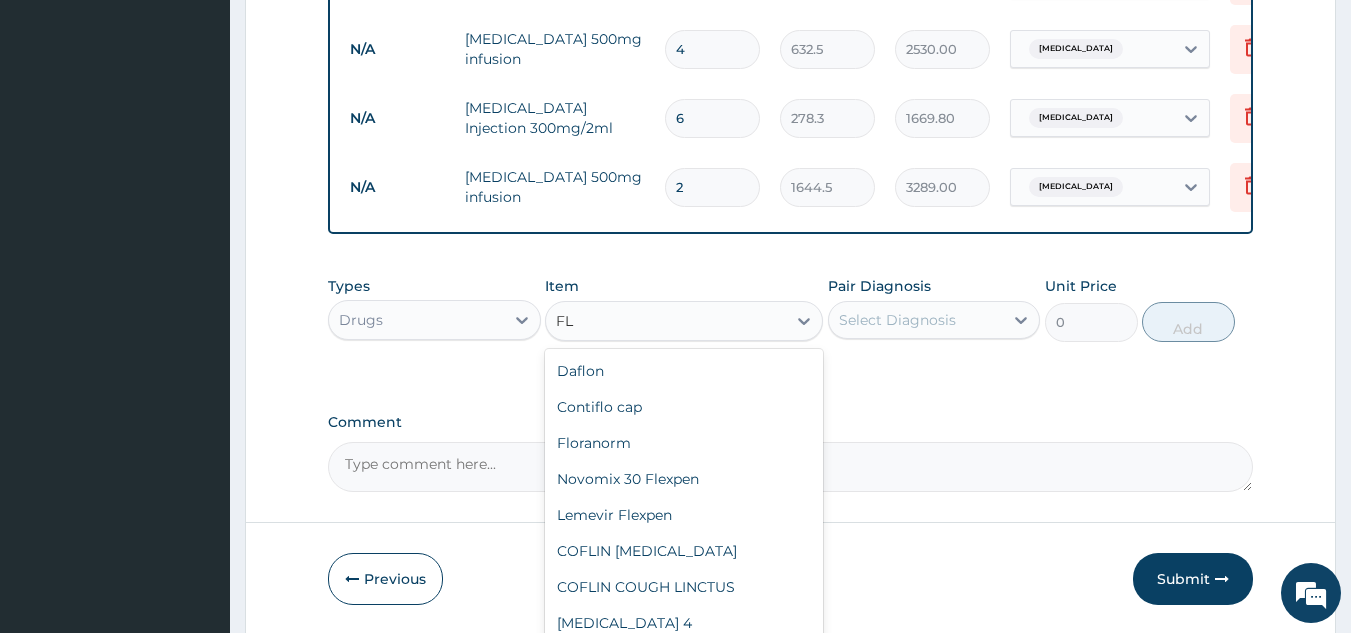 type on "F" 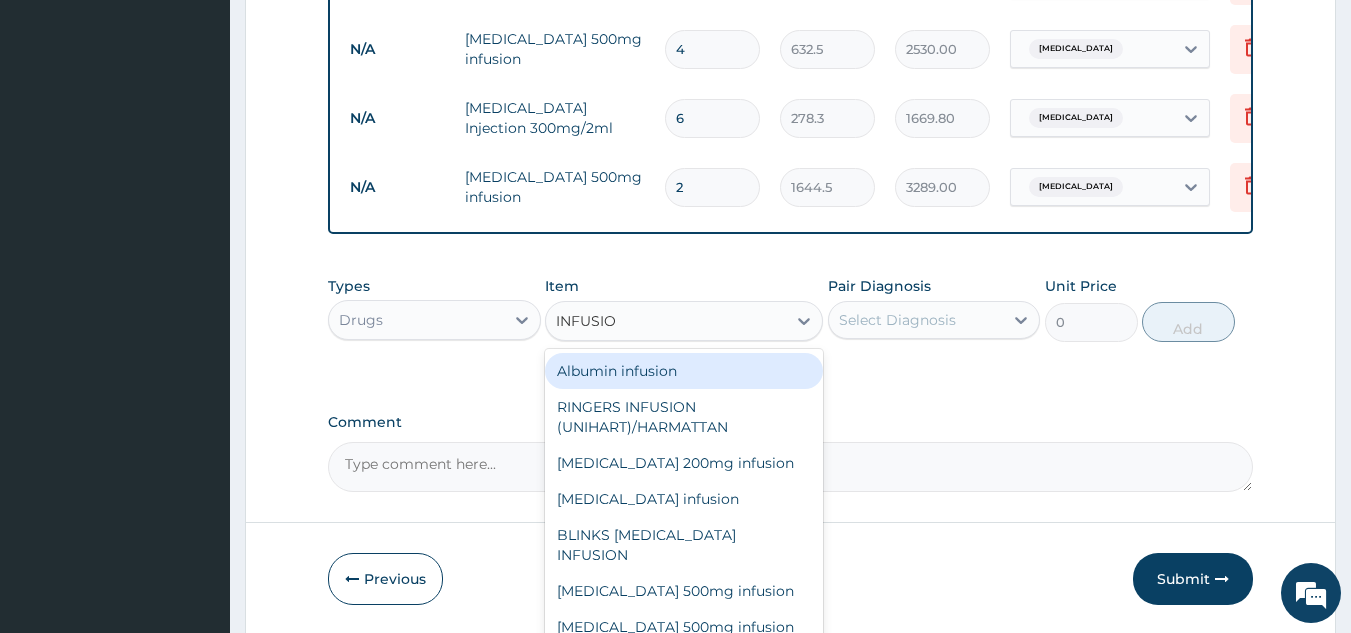 type on "INFUSION" 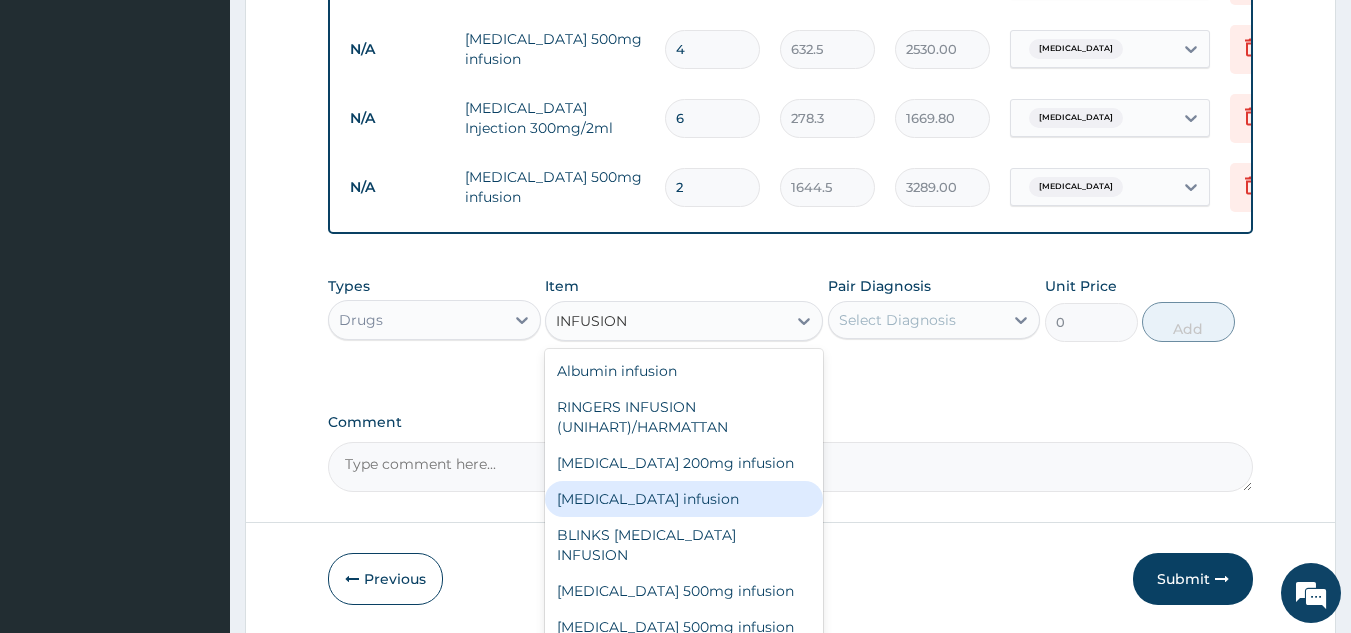 scroll, scrollTop: 6, scrollLeft: 0, axis: vertical 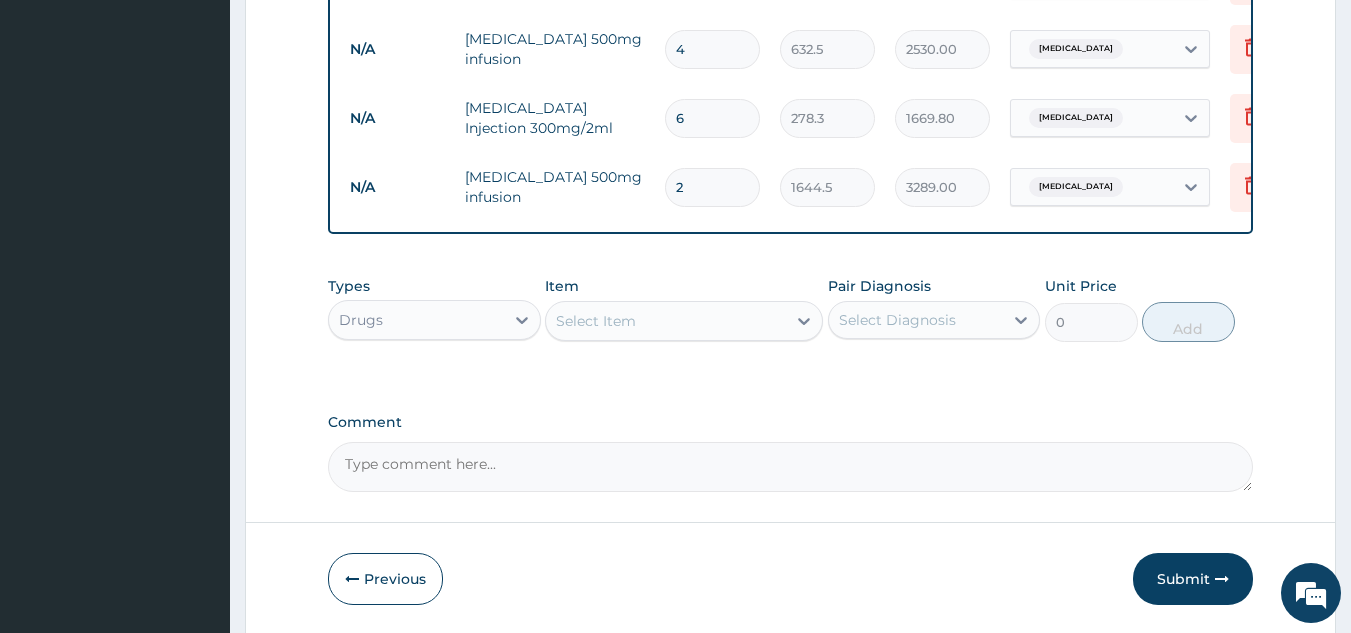 click on "Select Item" at bounding box center [666, 321] 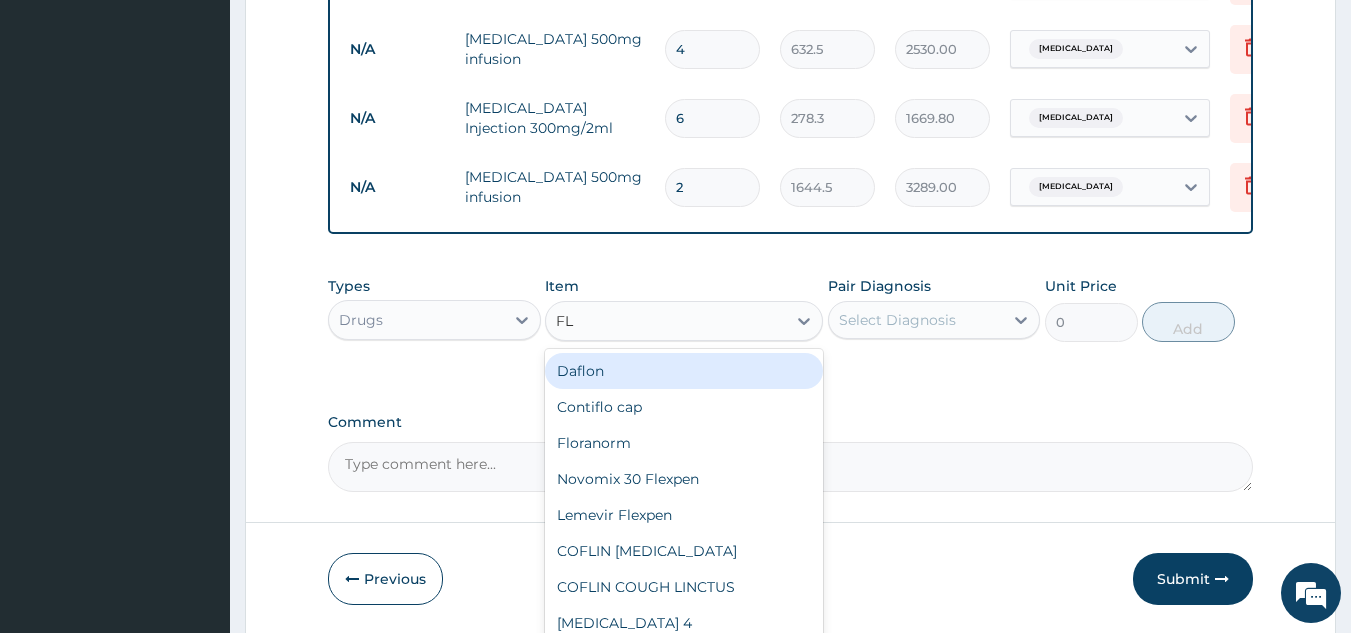 type on "FLA" 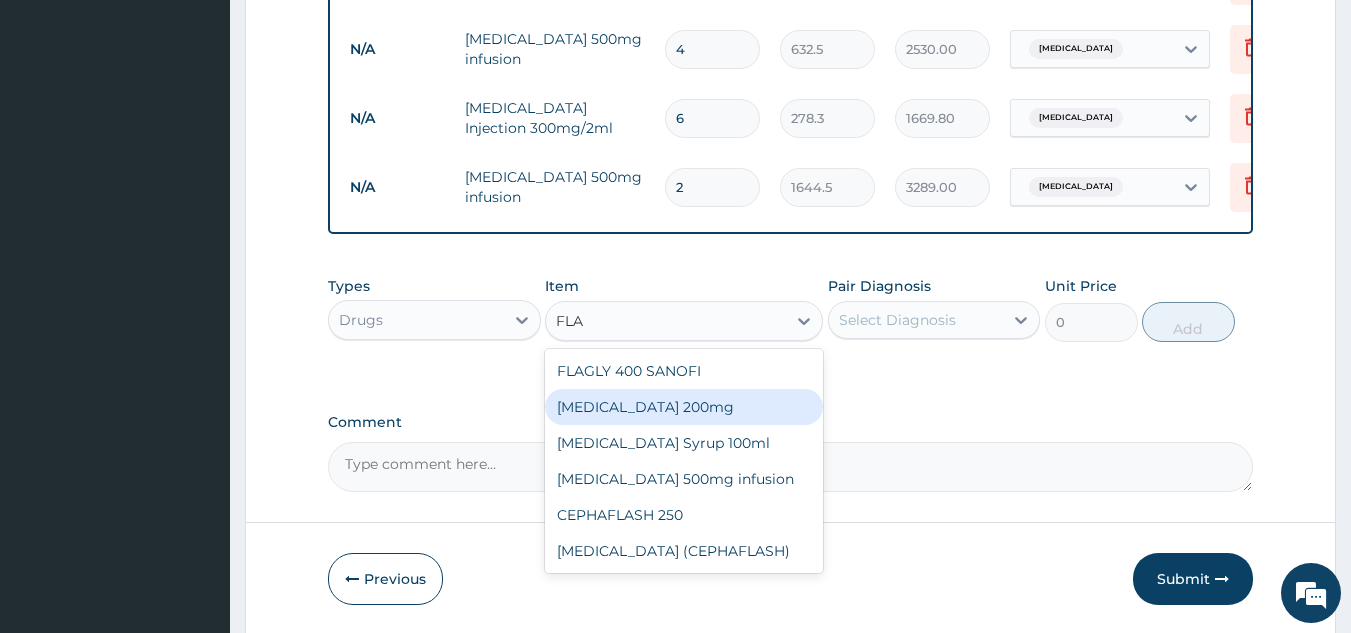 click on "Flagyl 200mg" at bounding box center (684, 407) 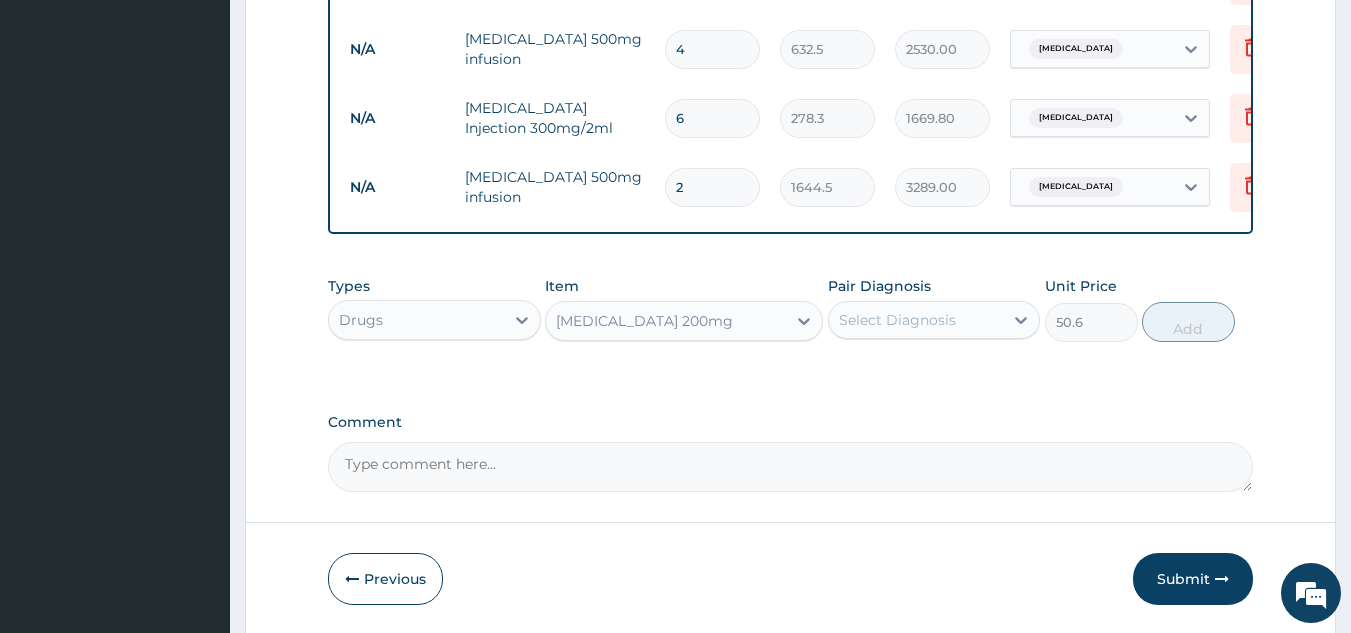 click on "Select Diagnosis" at bounding box center (897, 320) 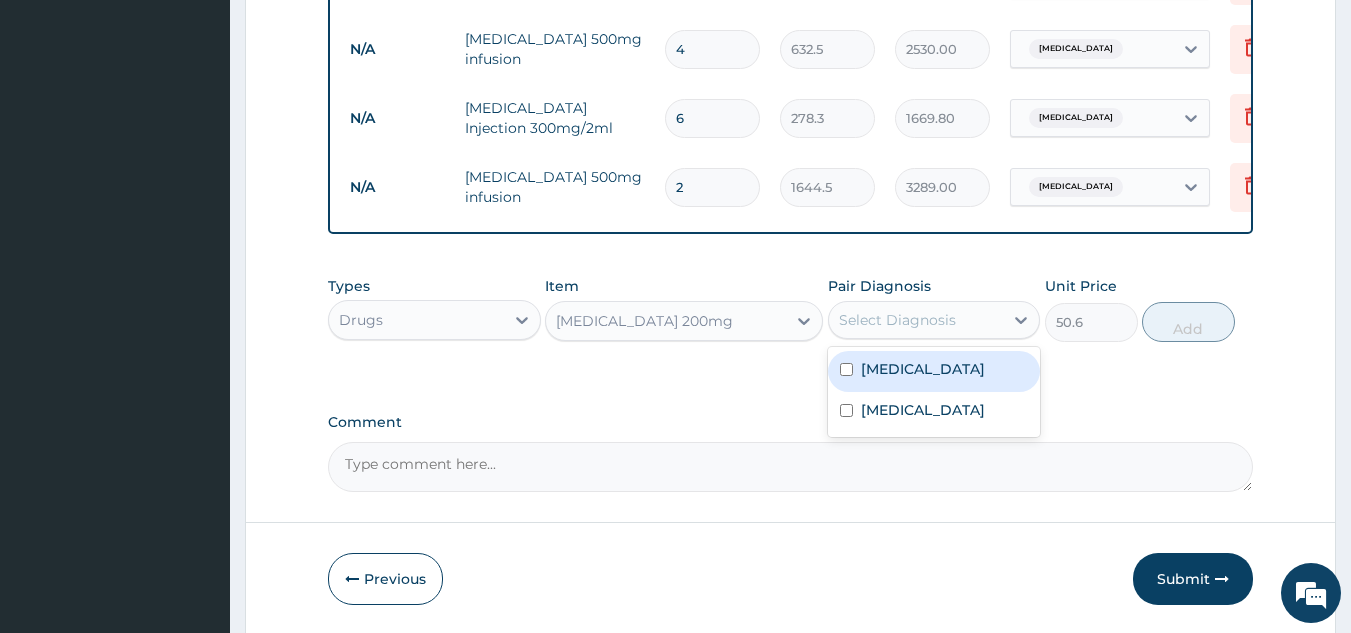 click on "Bacteremia" at bounding box center (934, 371) 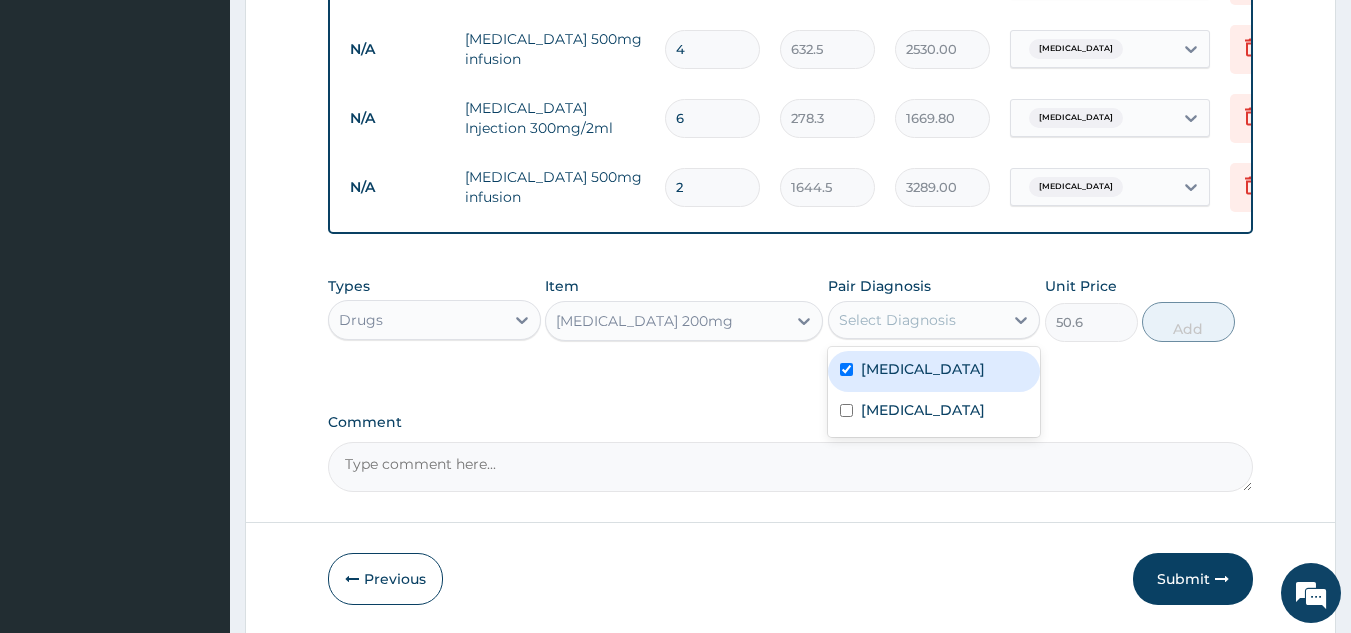 checkbox on "true" 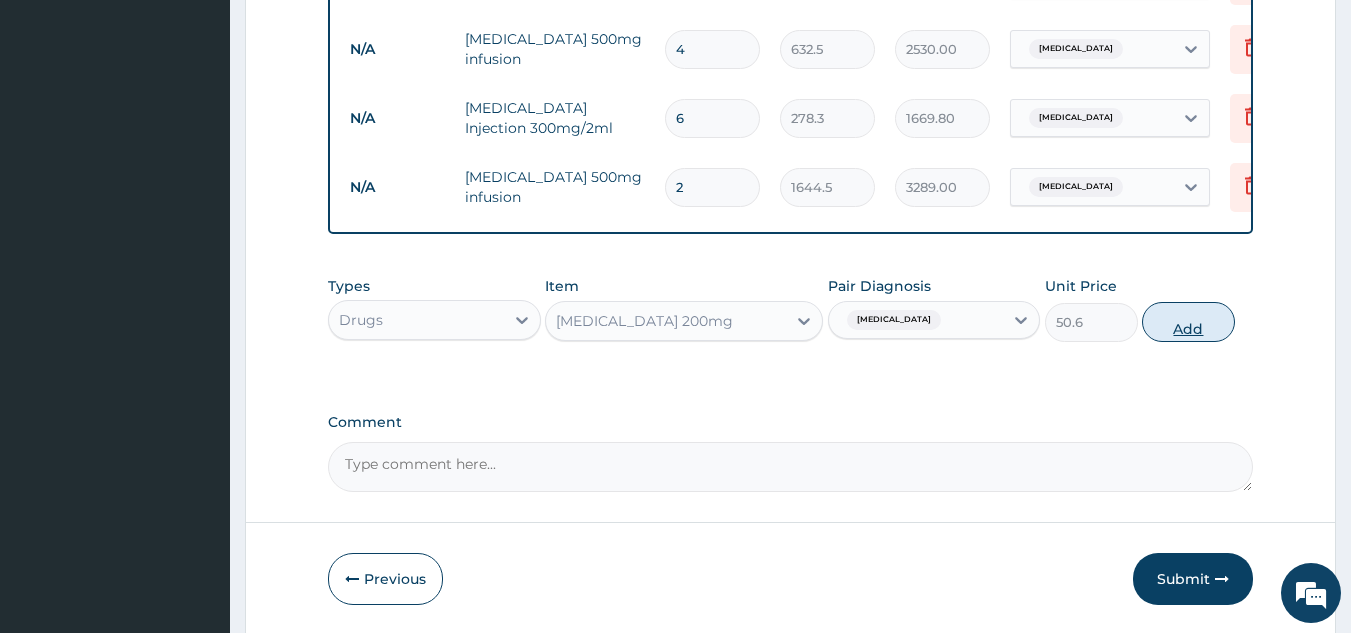click on "Add" at bounding box center [1188, 322] 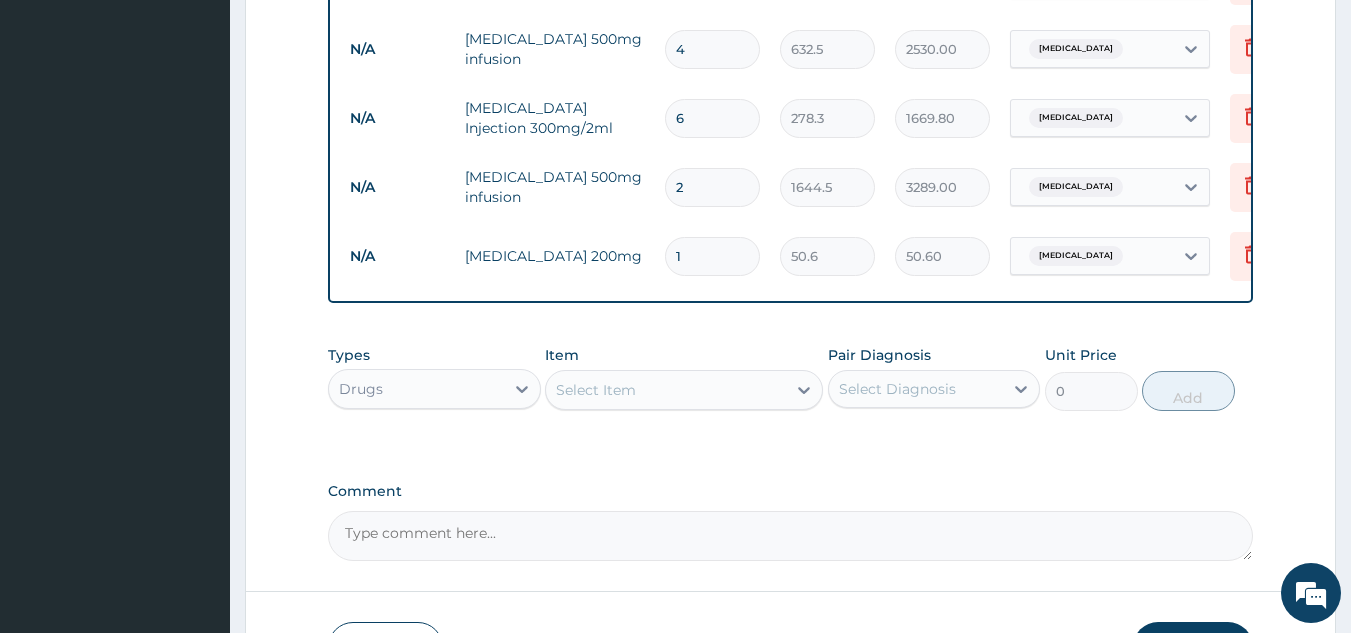 type 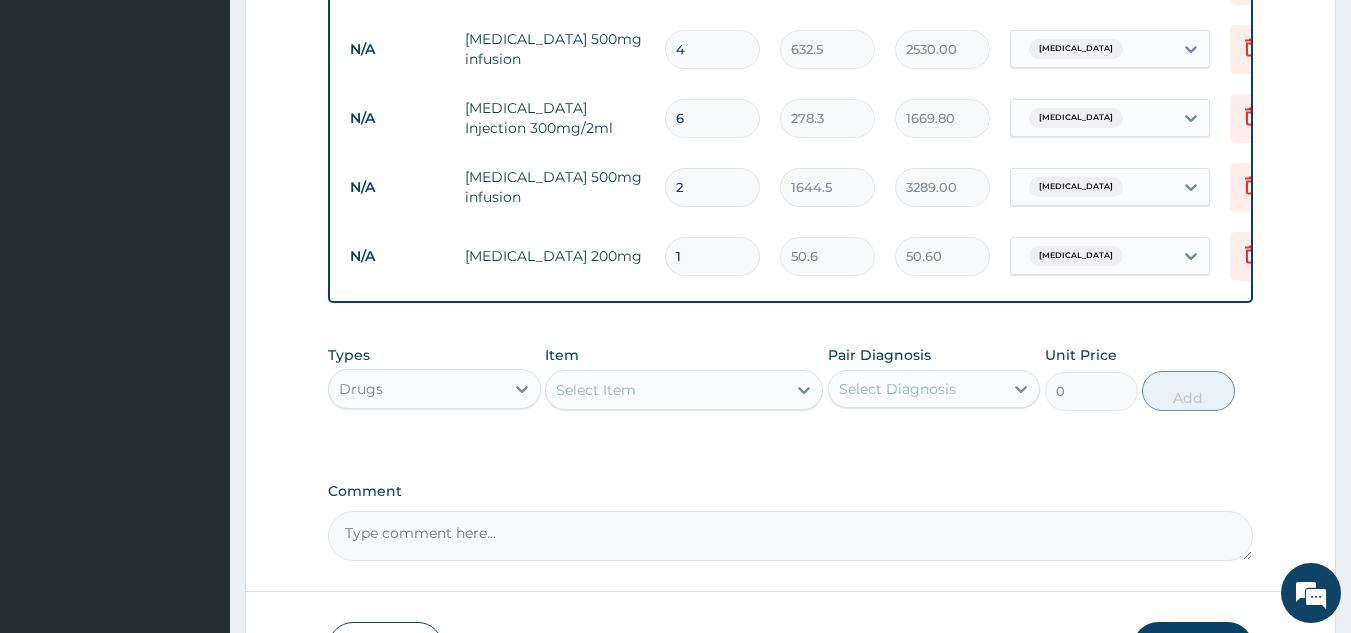 type on "0.00" 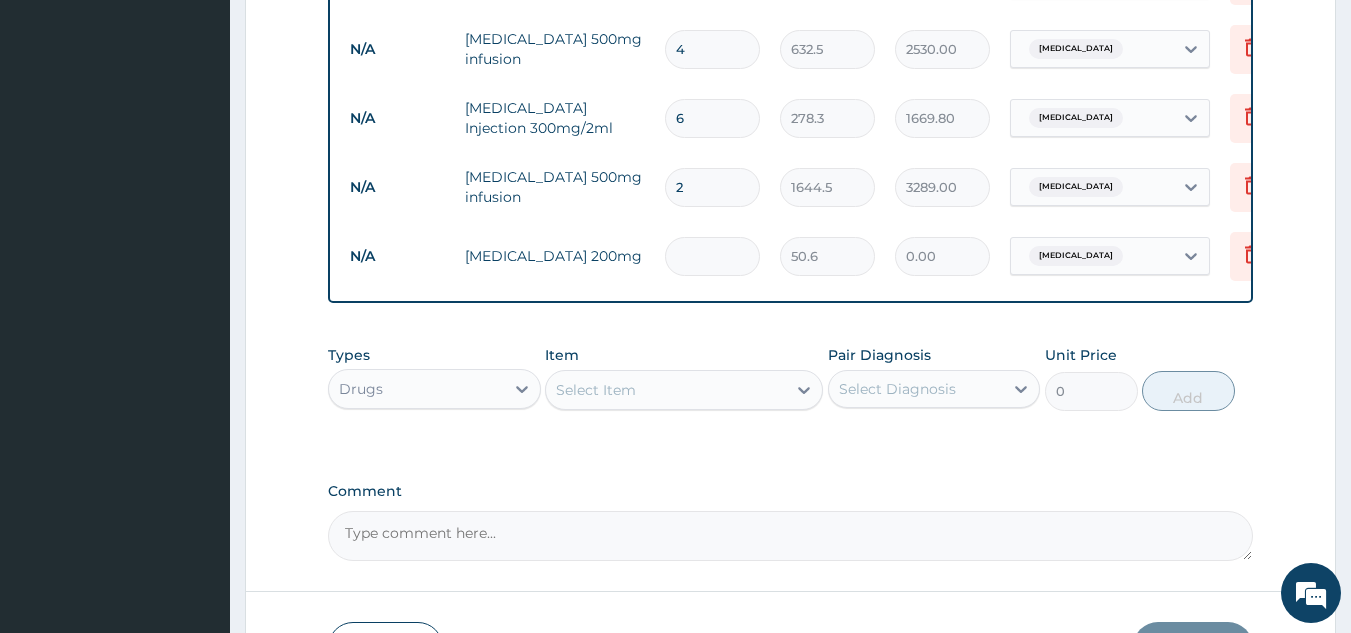 type on "6" 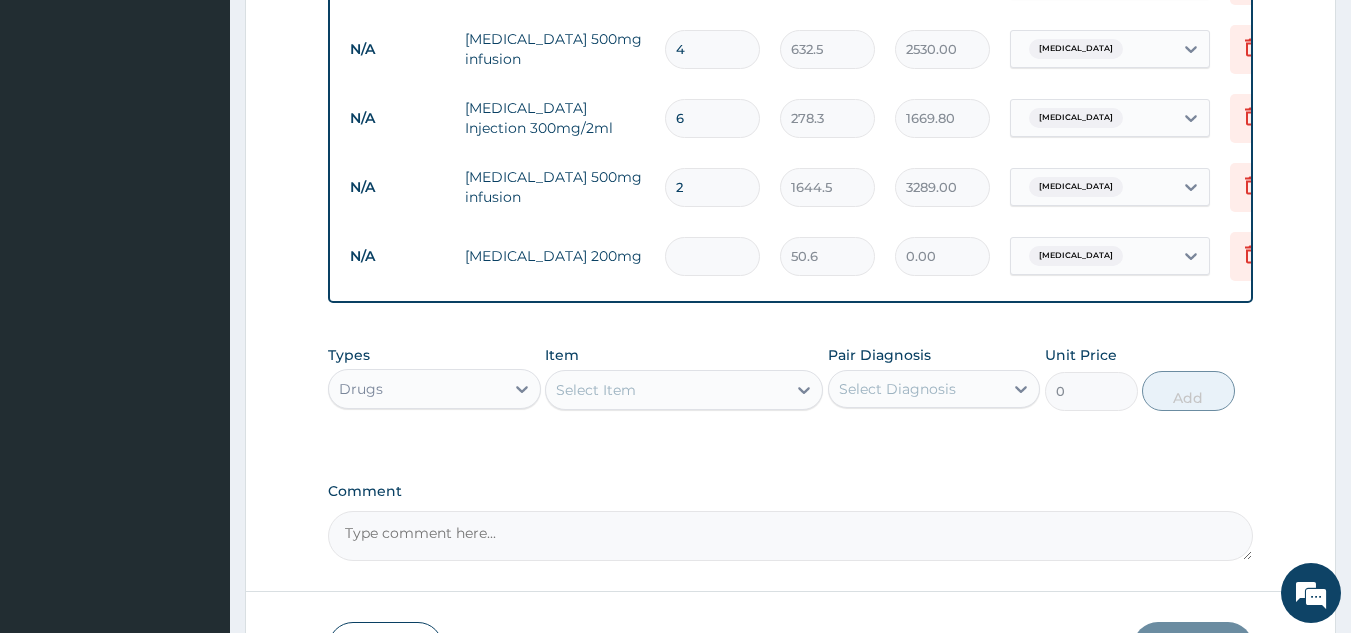 type on "303.60" 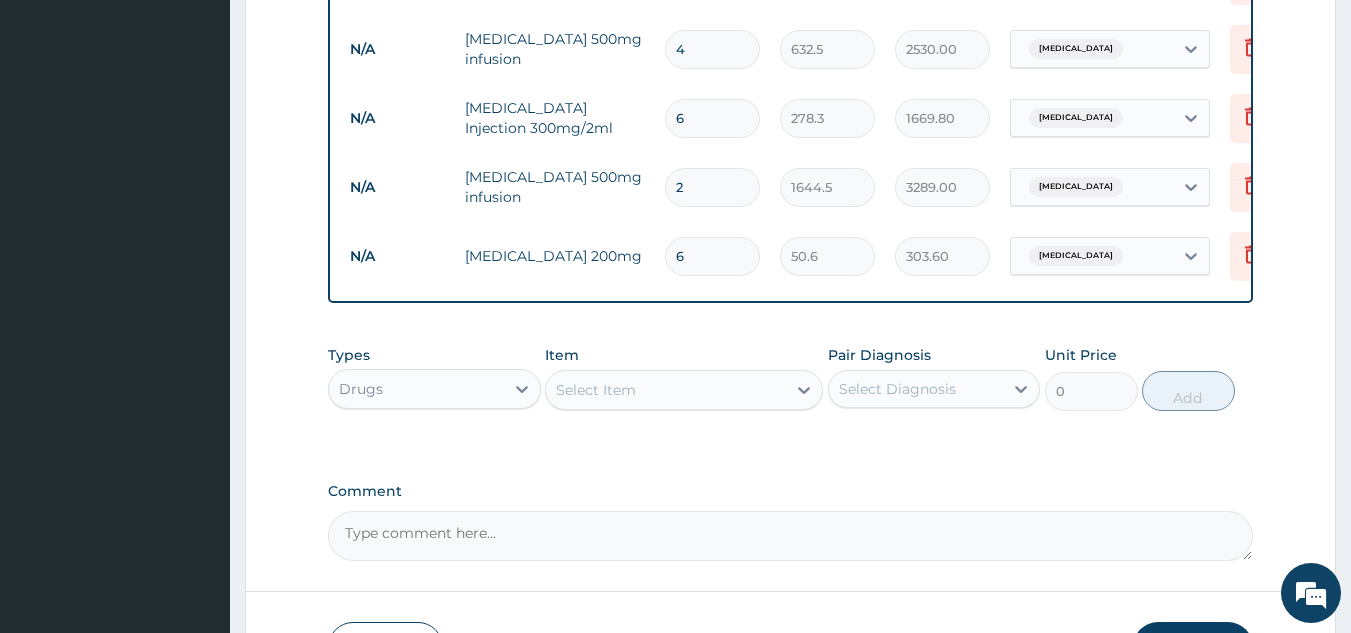 type on "6" 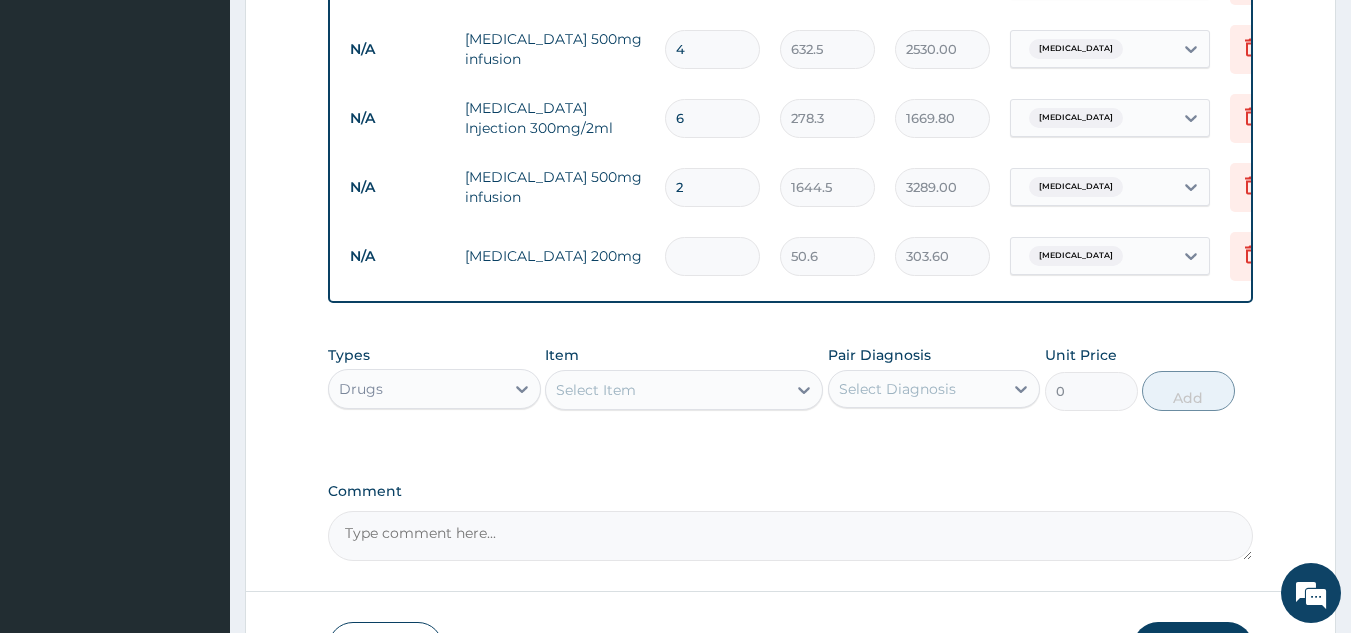type on "0.00" 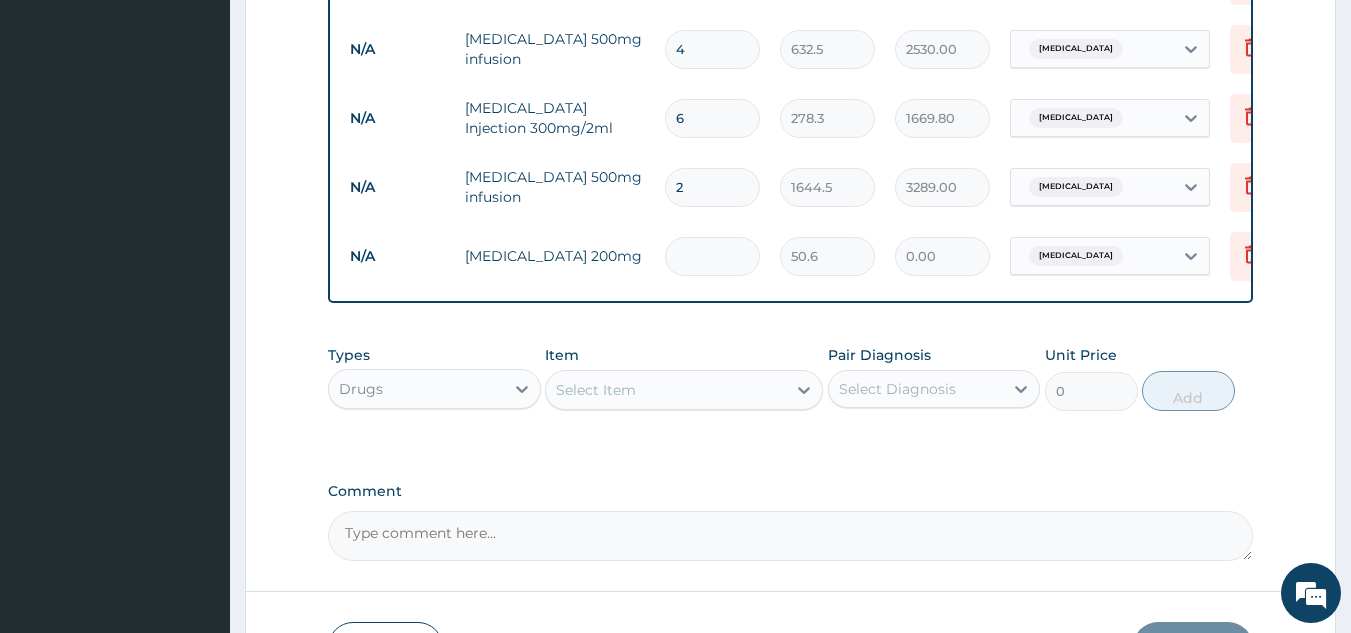 type on "1" 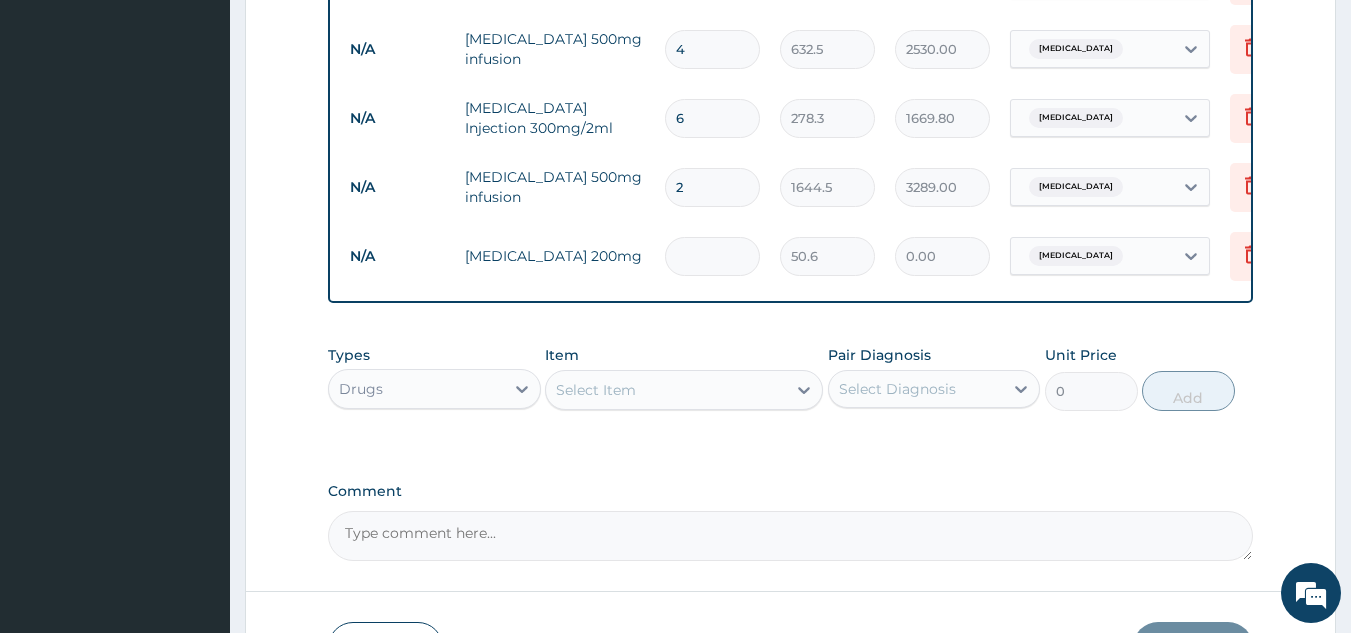 type on "50.60" 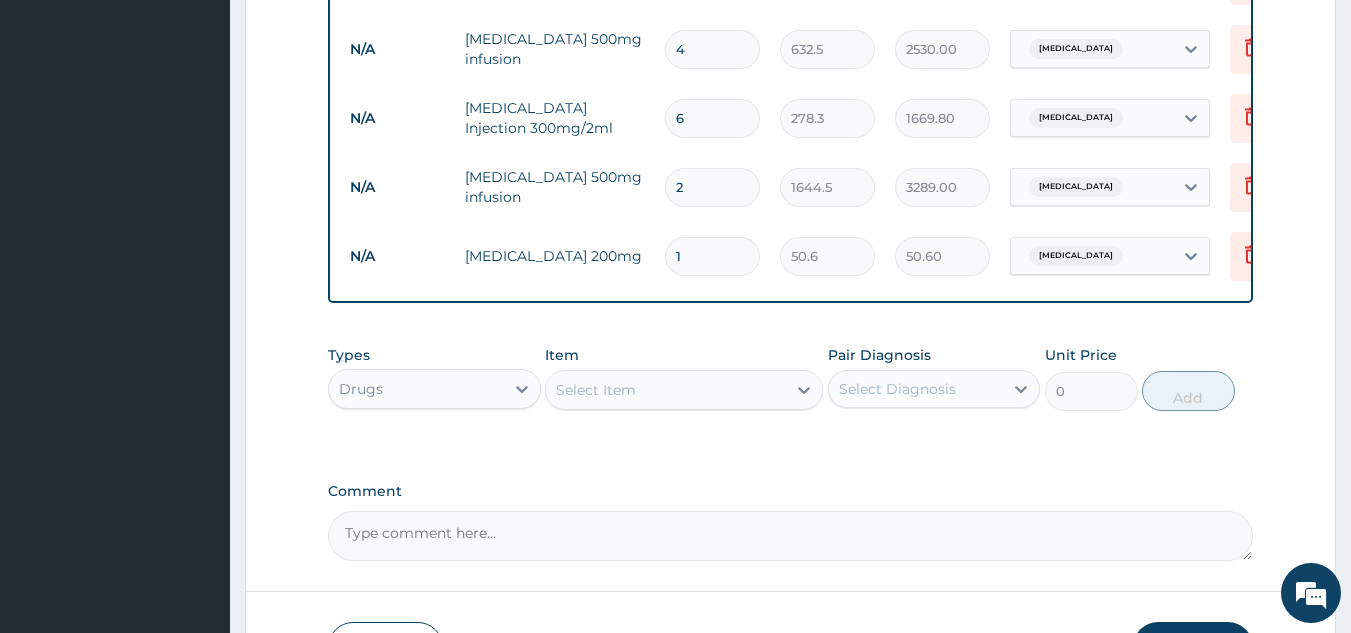 type on "15" 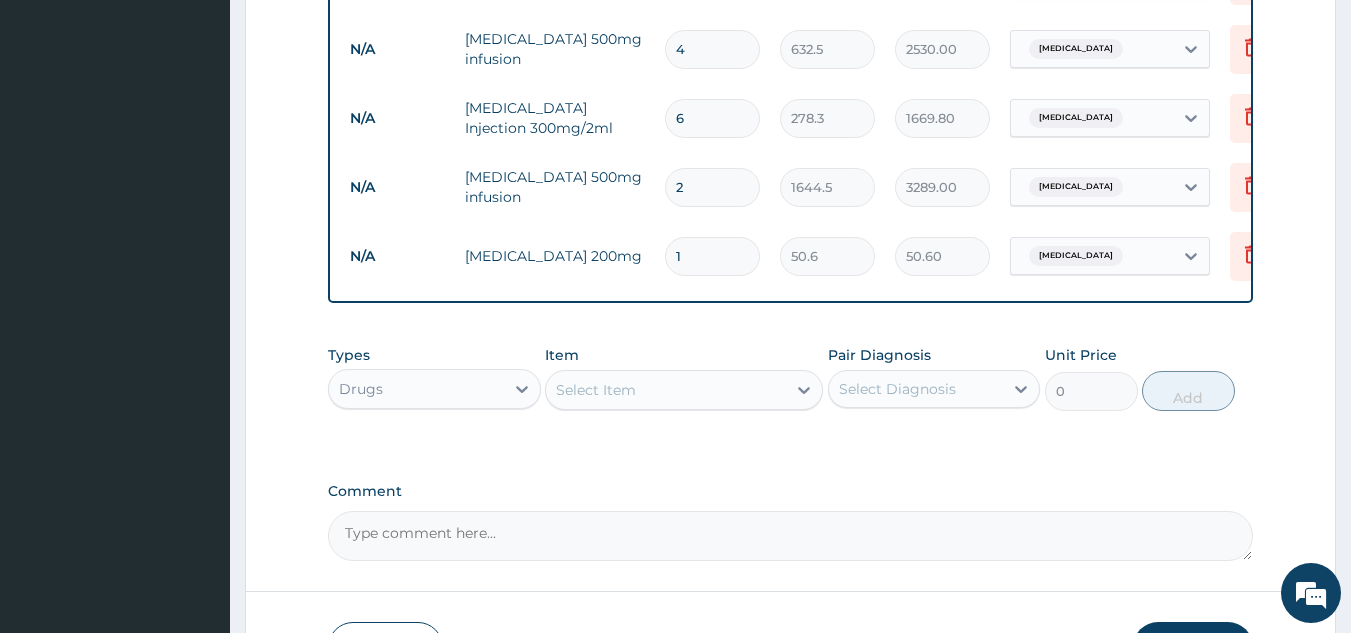 type on "759.00" 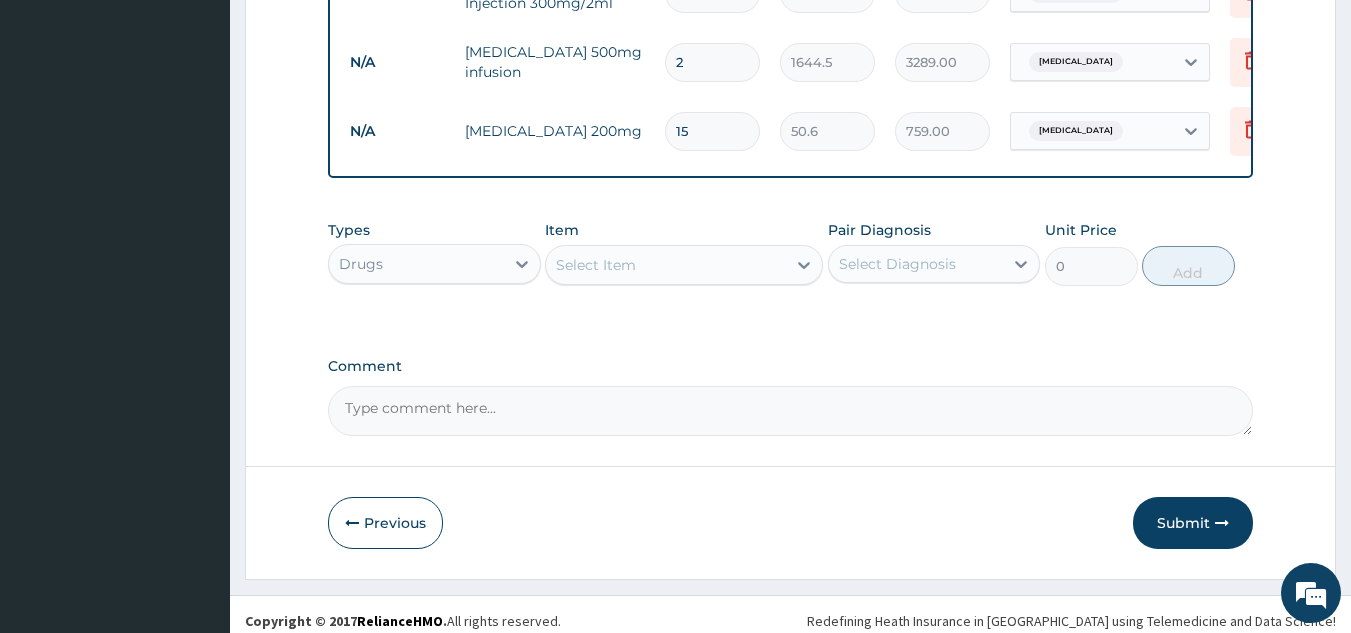 scroll, scrollTop: 1441, scrollLeft: 0, axis: vertical 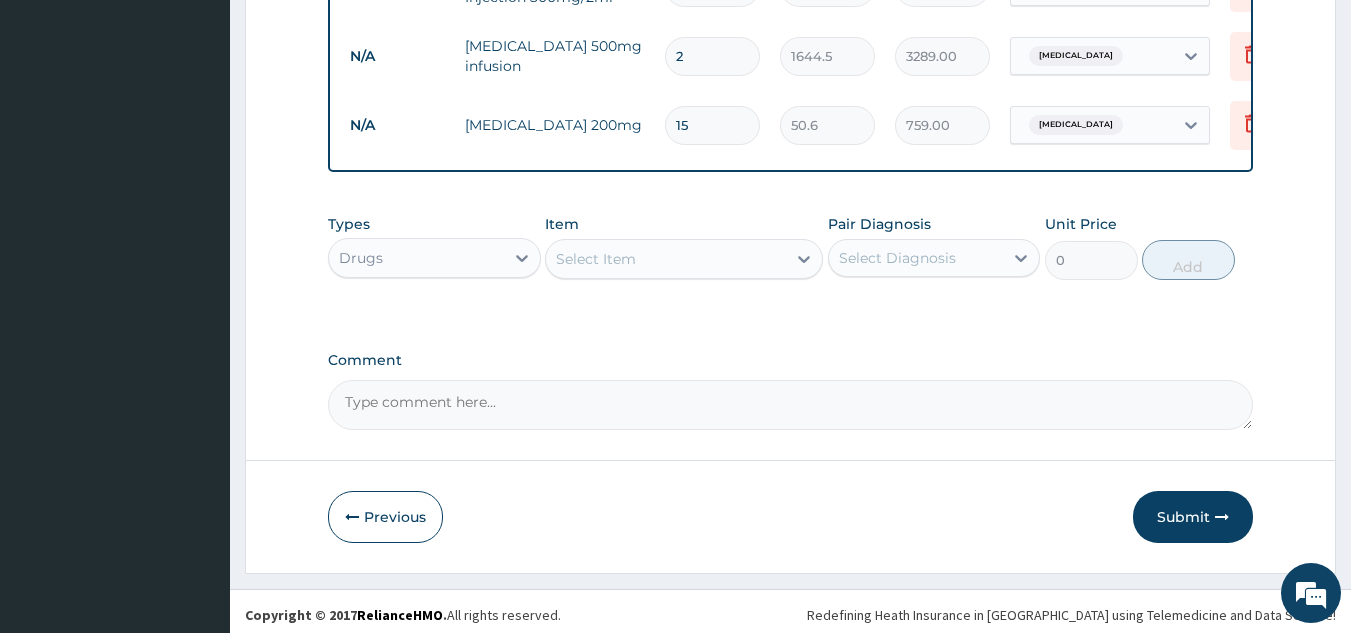 type on "15" 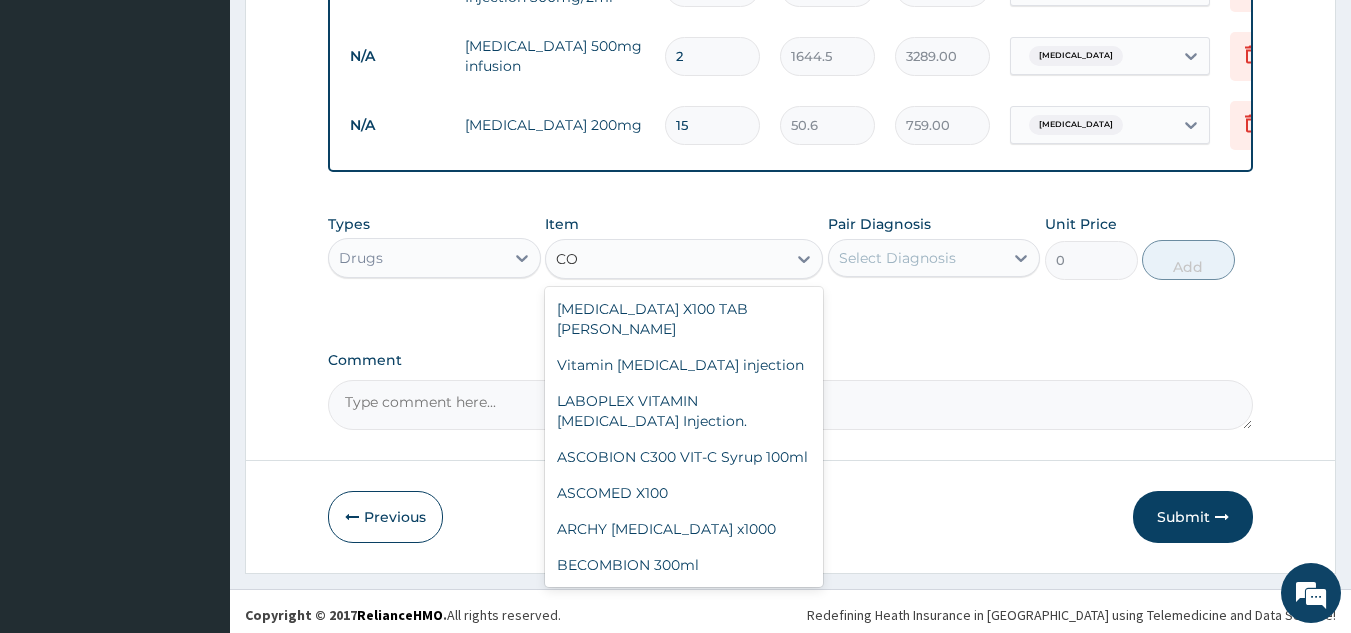 type on "C" 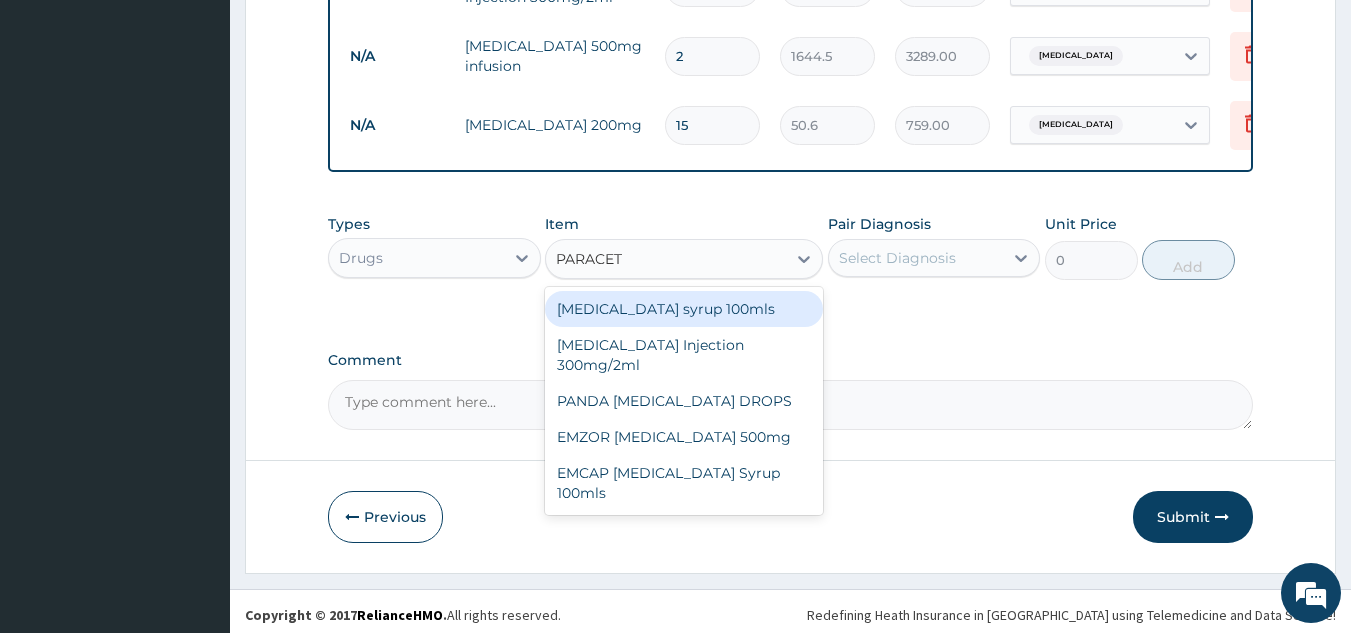 type on "PARACETA" 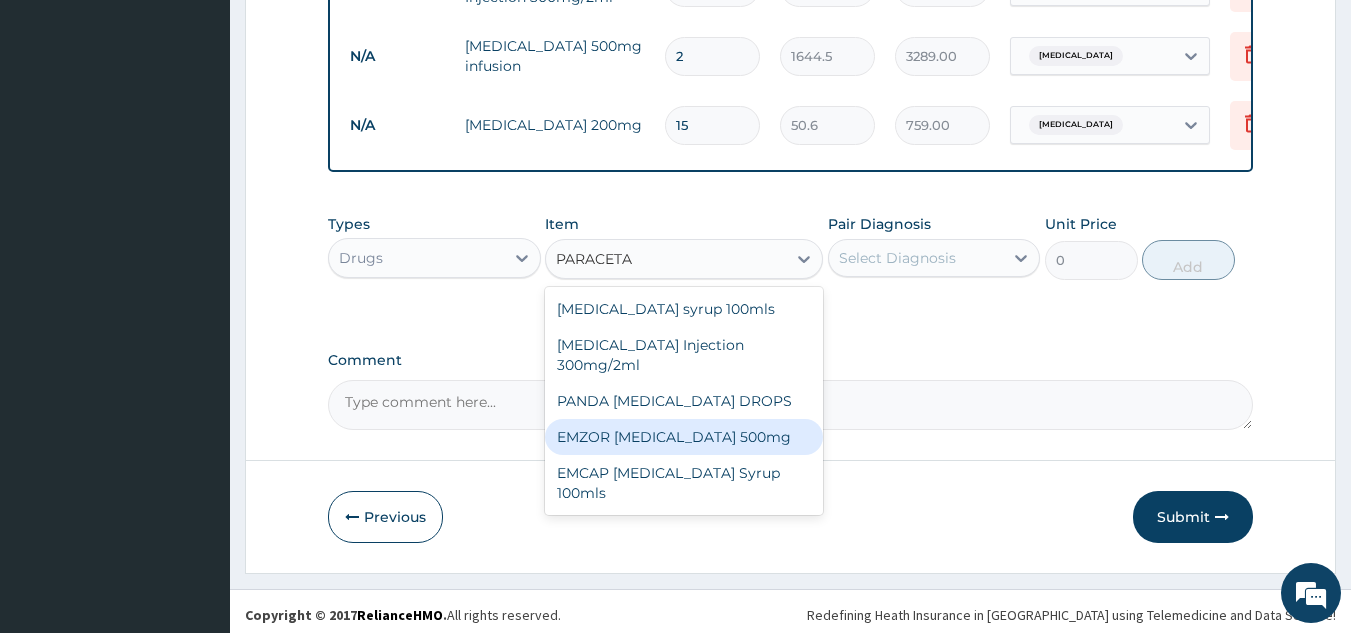 click on "EMZOR PARACETAMOL 500mg" at bounding box center [684, 437] 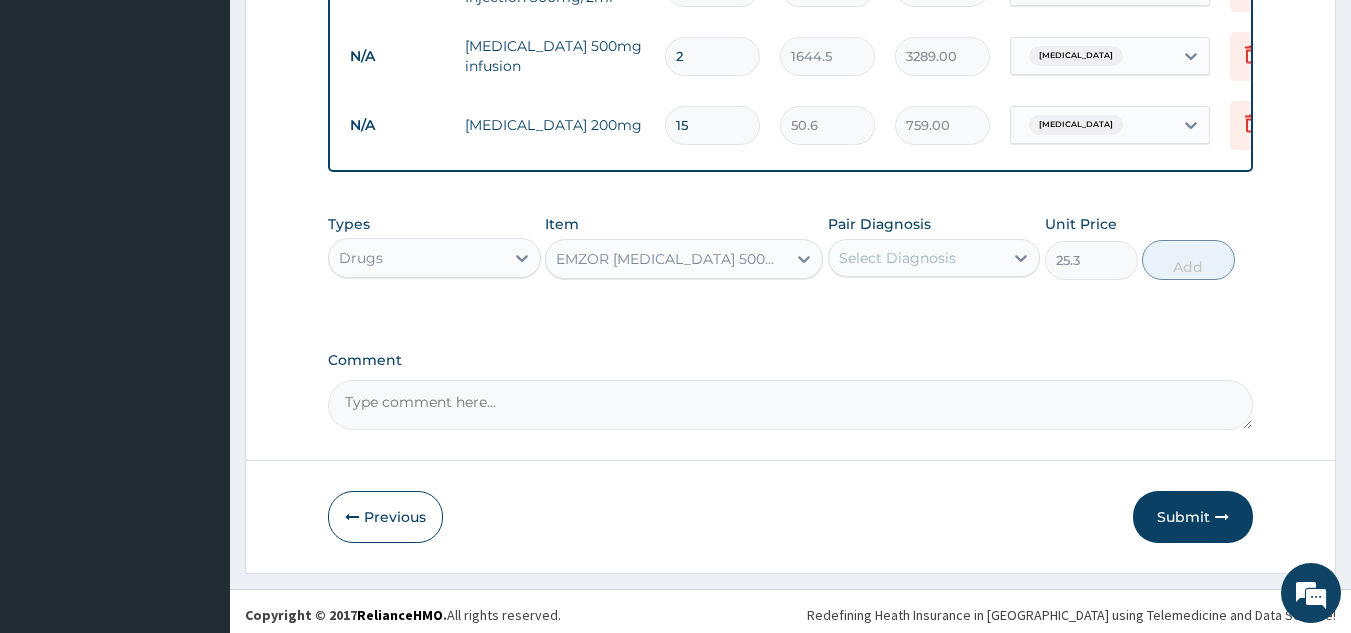 click on "Pair Diagnosis Select Diagnosis" at bounding box center (934, 247) 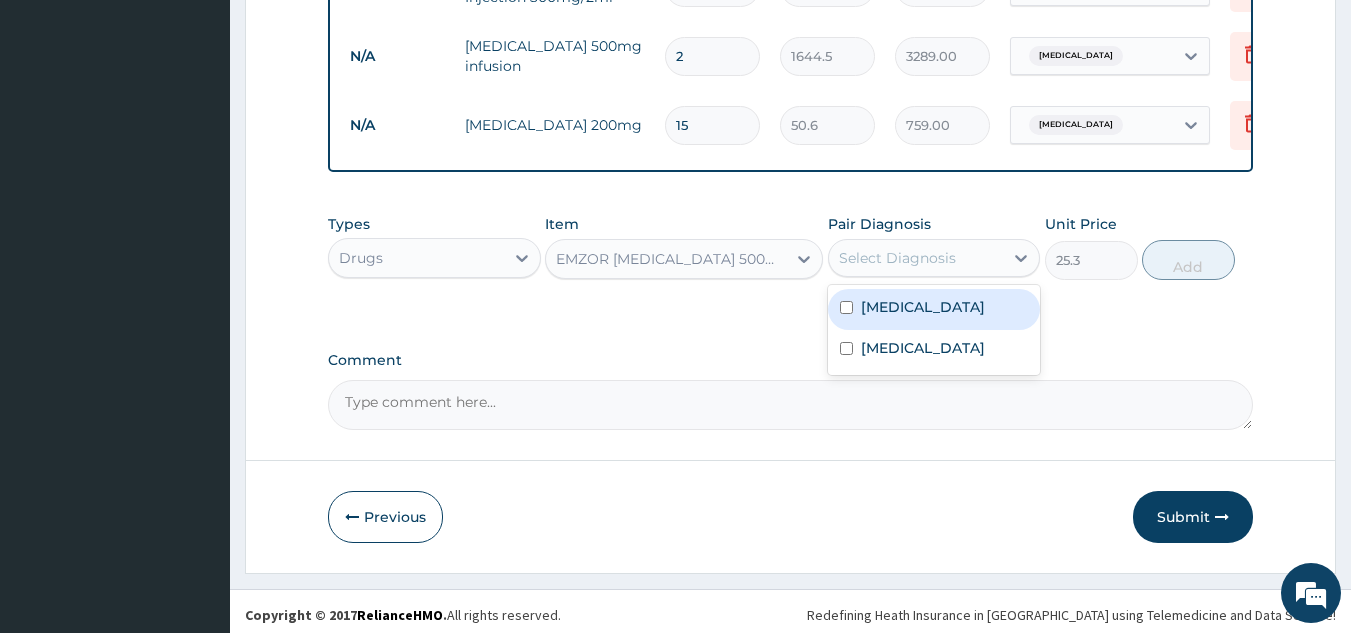 click on "Select Diagnosis" at bounding box center [897, 258] 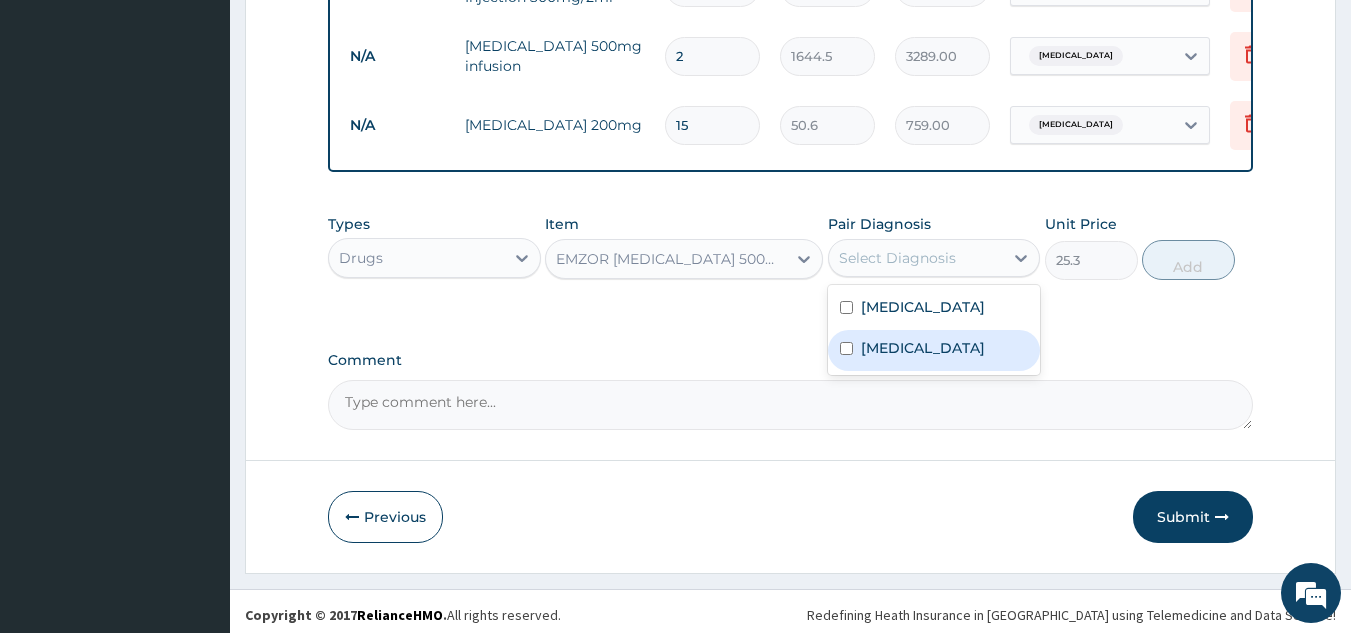 click on "Malaria" at bounding box center (923, 348) 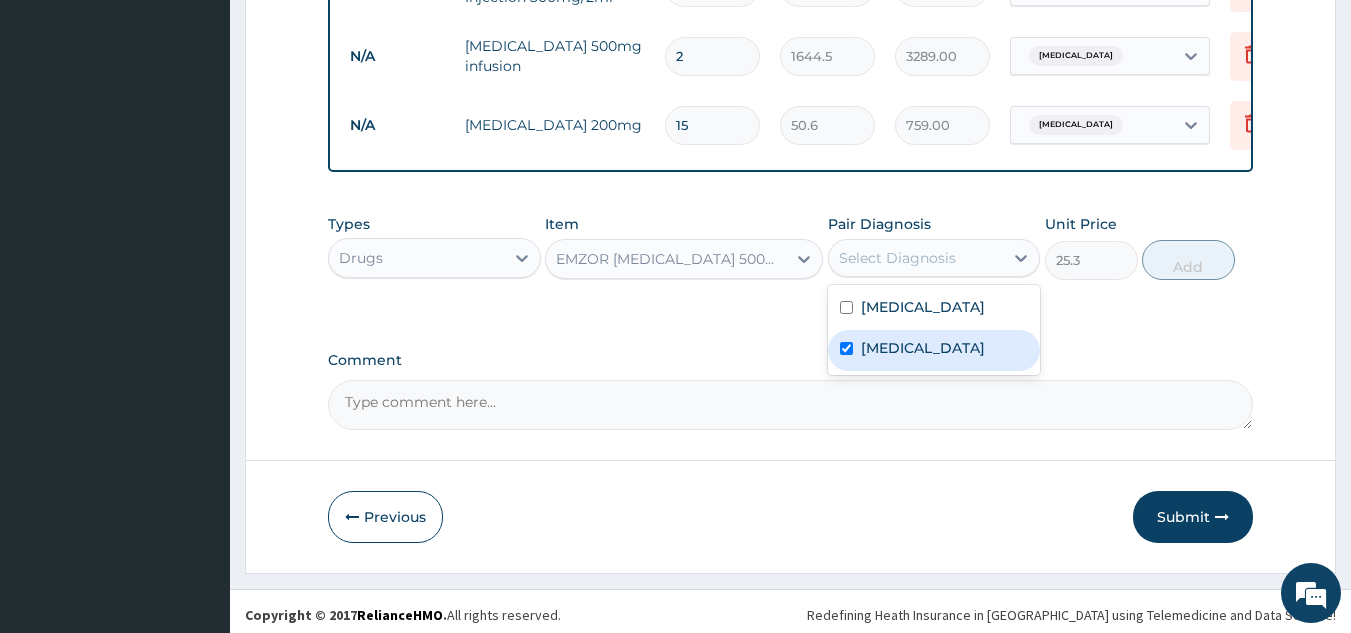 checkbox on "true" 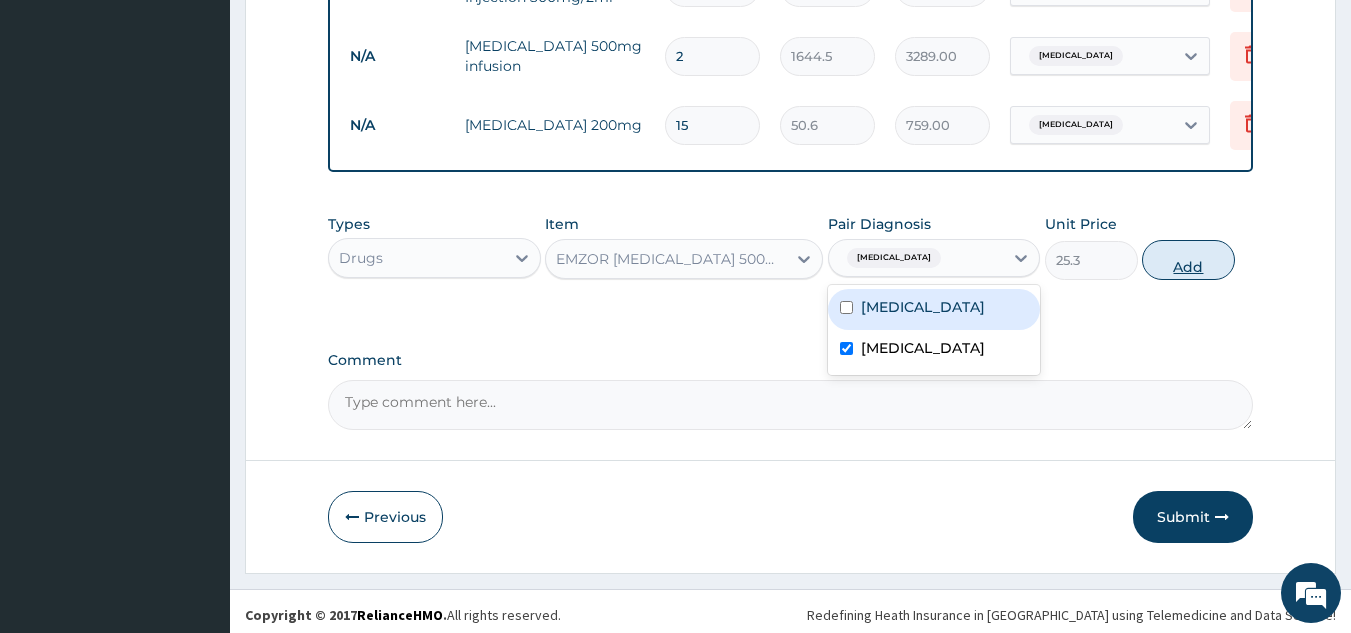 click on "Add" at bounding box center [1188, 260] 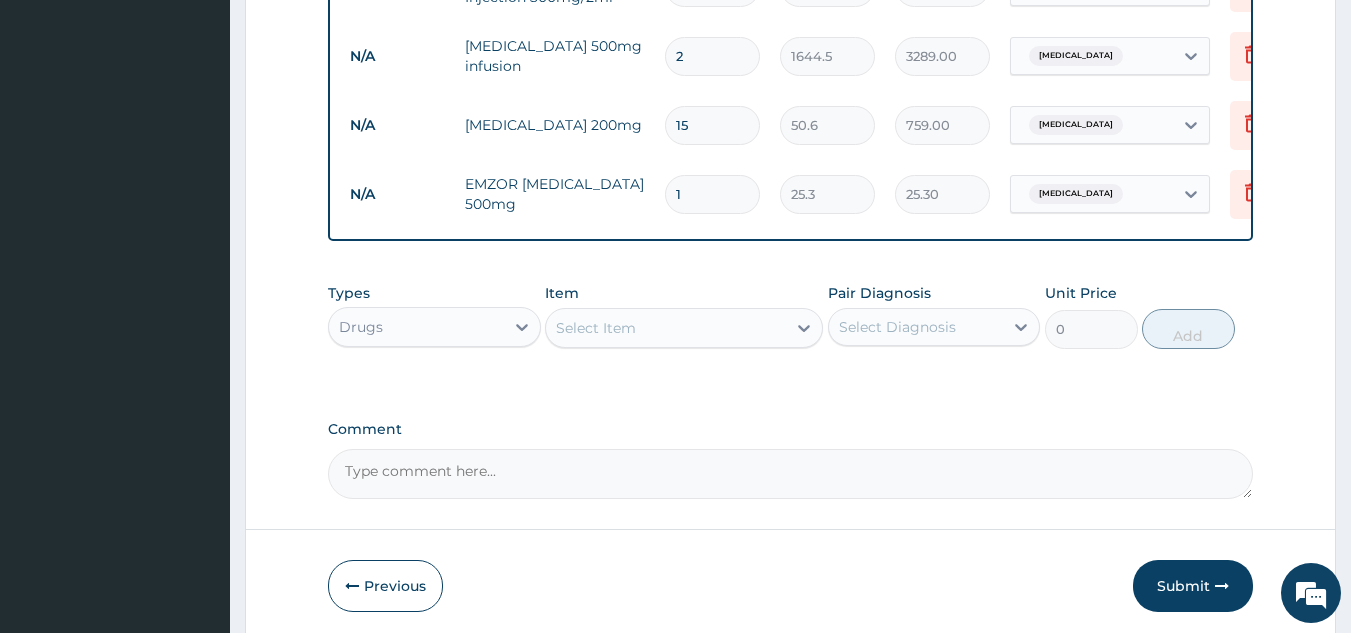 type on "18" 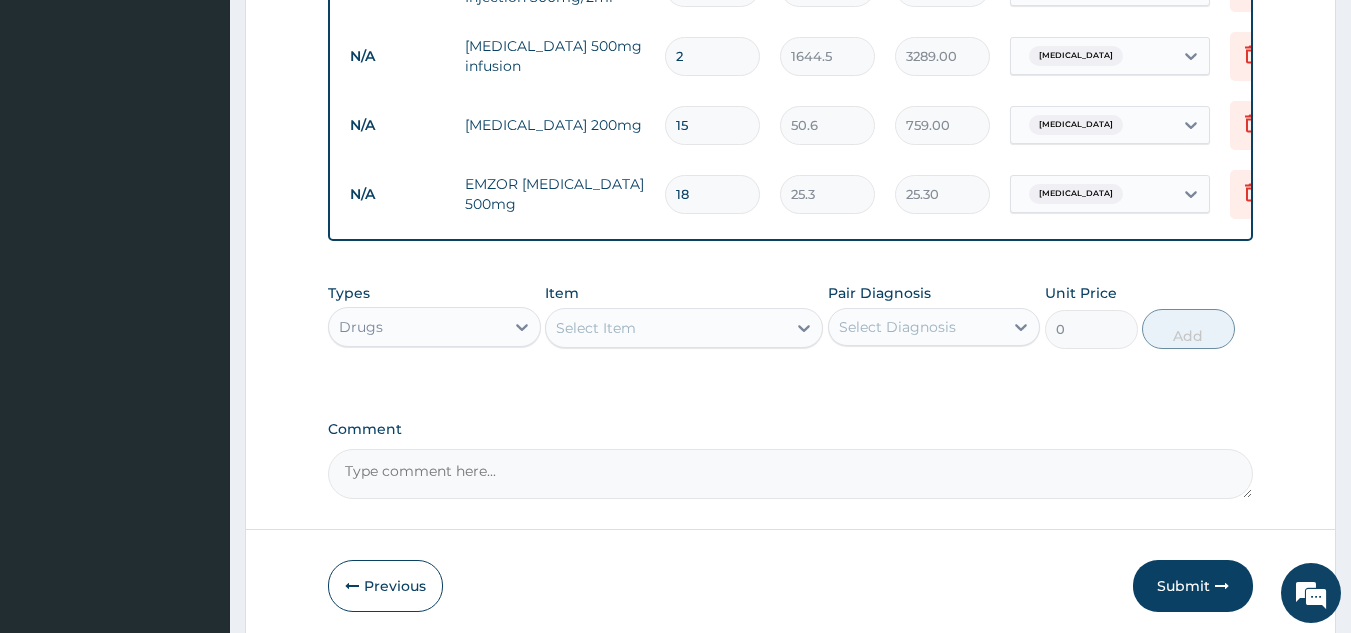 type on "455.40" 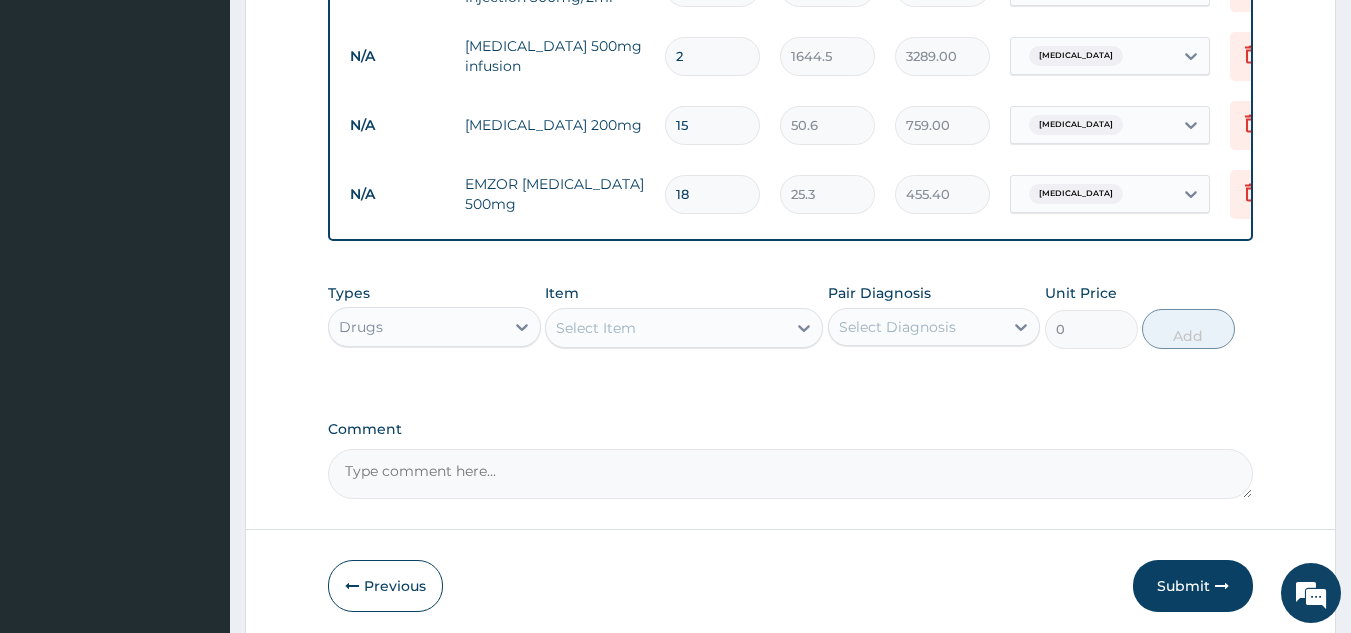 type on "18" 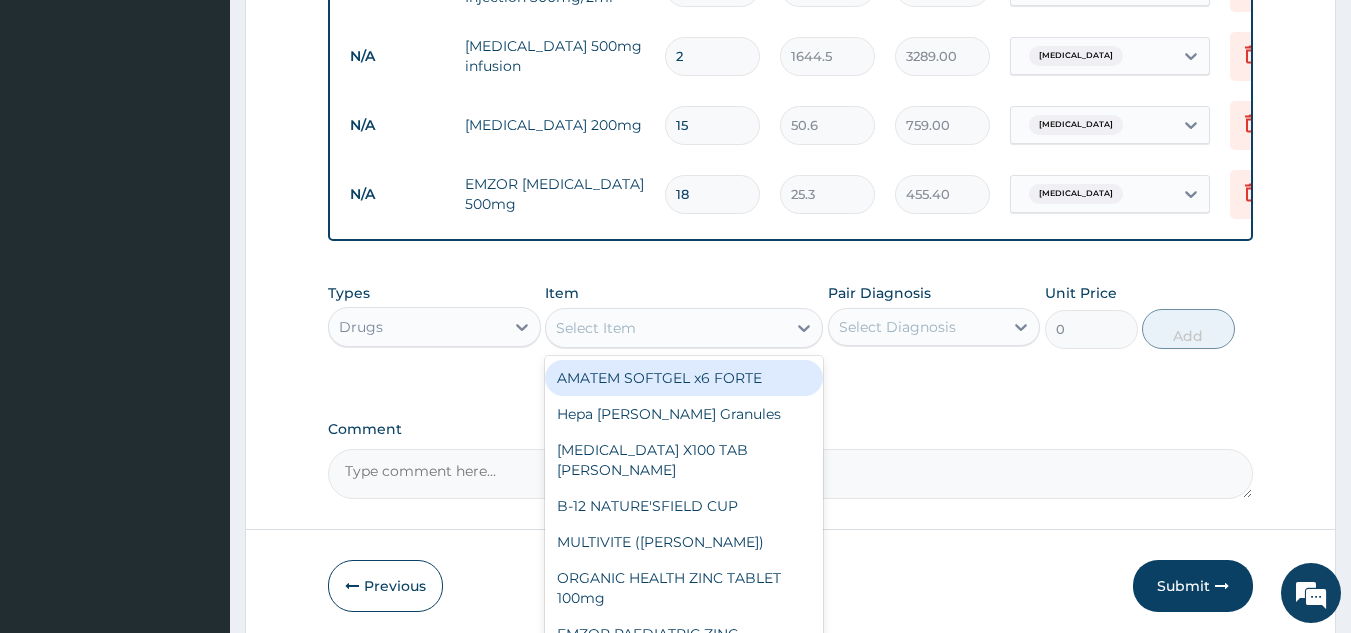 click on "Select Item" at bounding box center [666, 328] 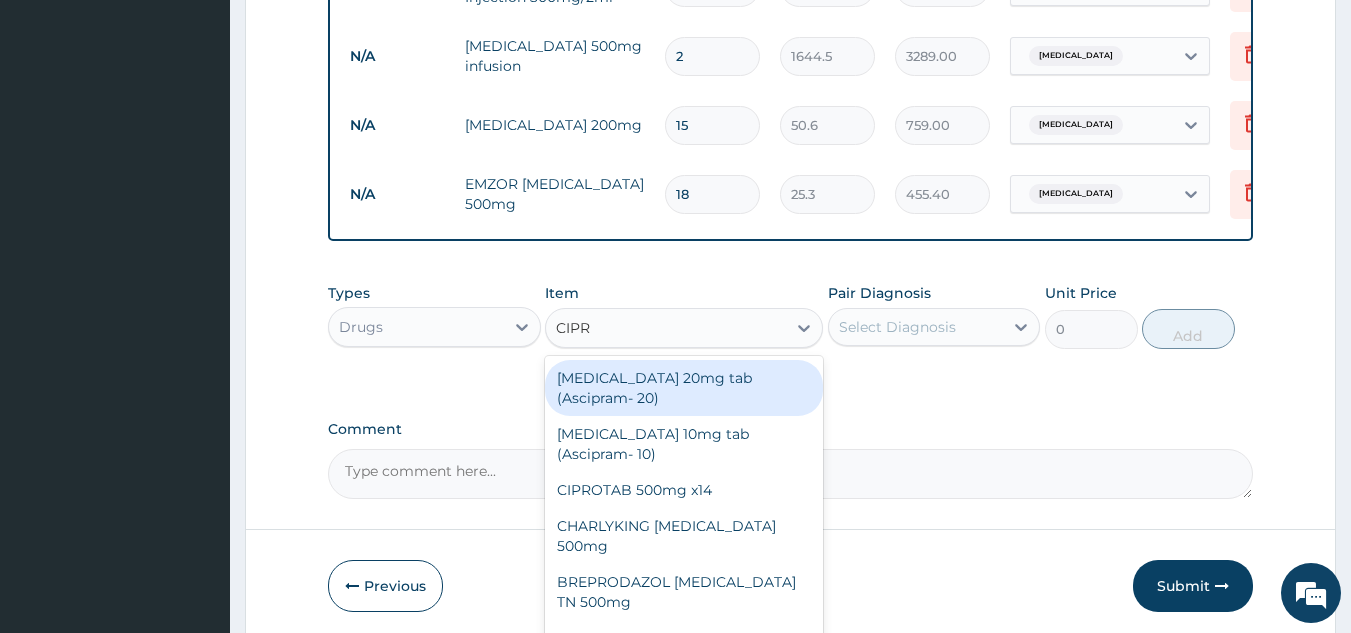 type on "CIPRO" 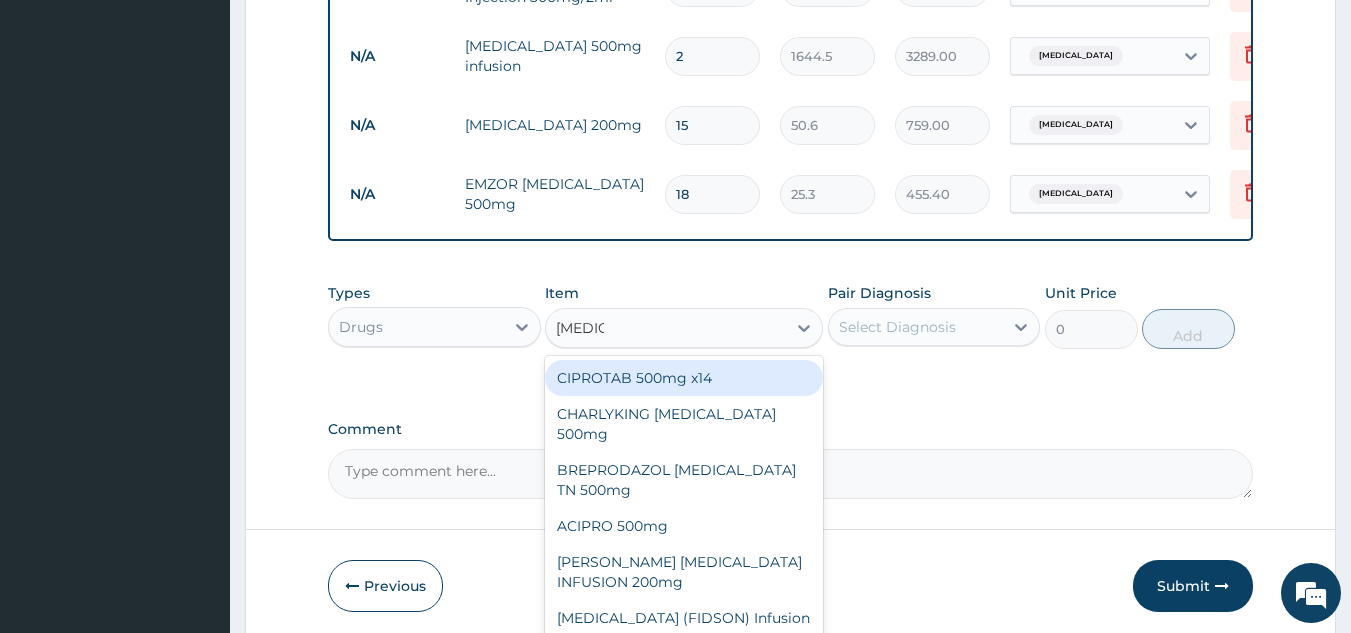 click on "CIPROTAB 500mg x14" at bounding box center (684, 378) 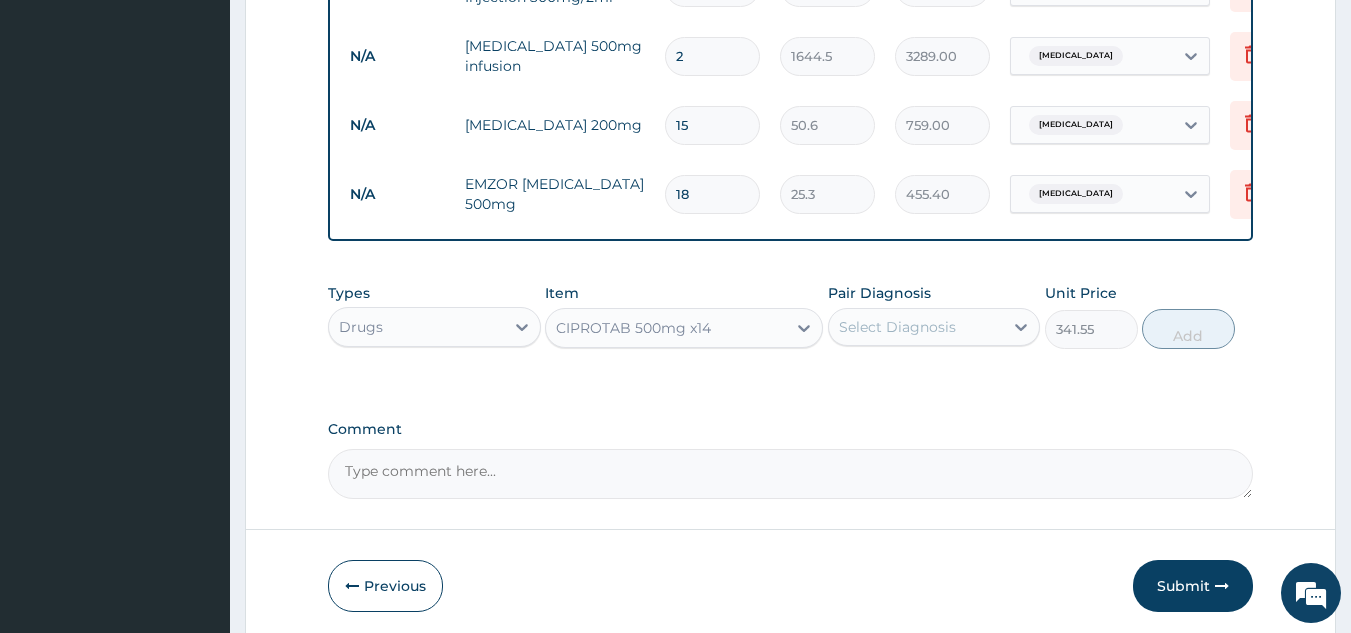 click on "Select Diagnosis" at bounding box center [897, 327] 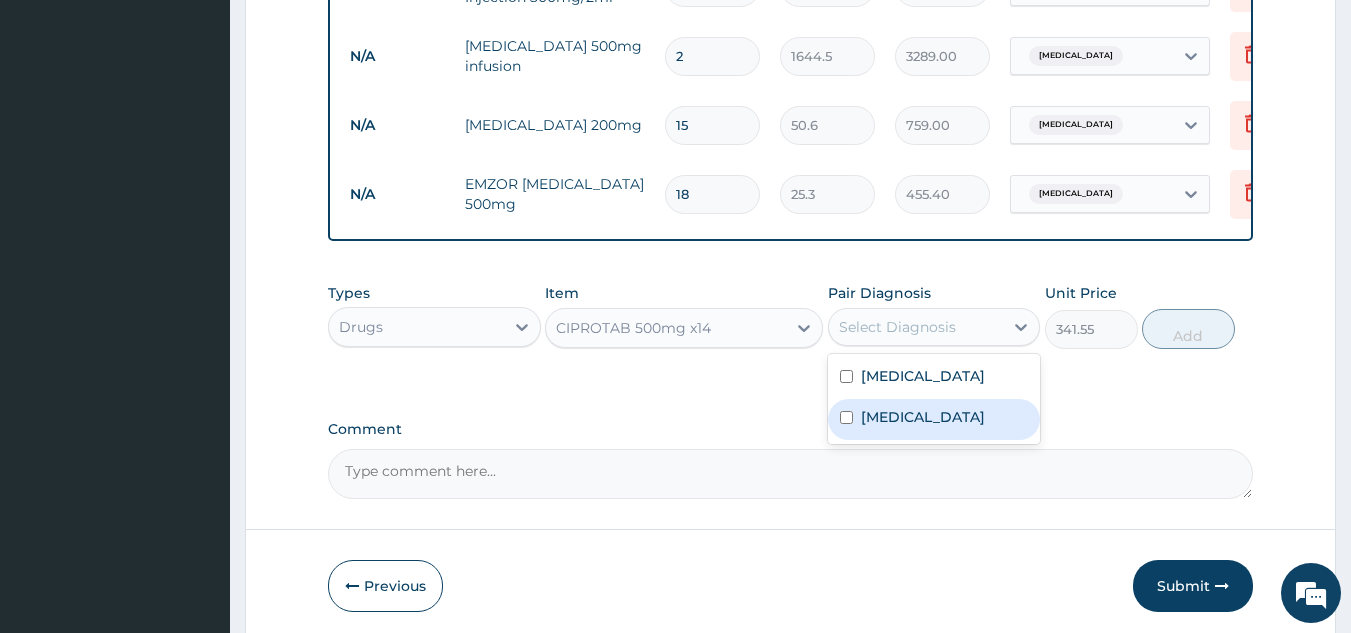 click on "Malaria" at bounding box center [934, 419] 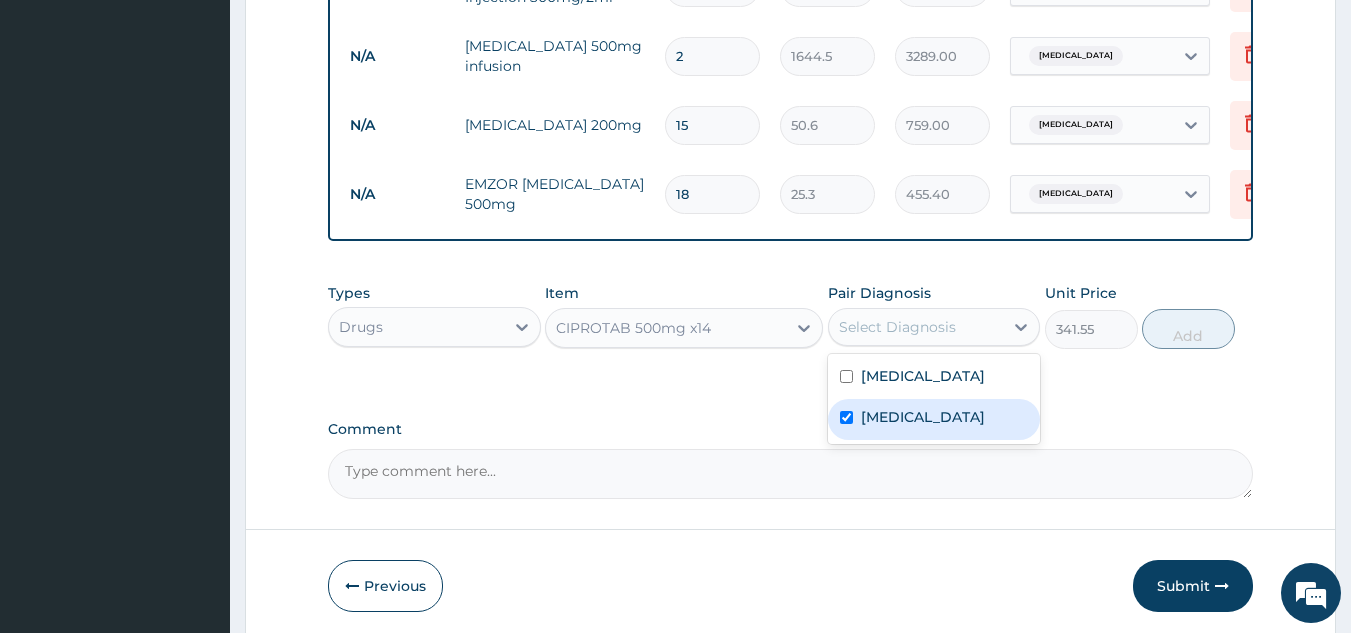 checkbox on "true" 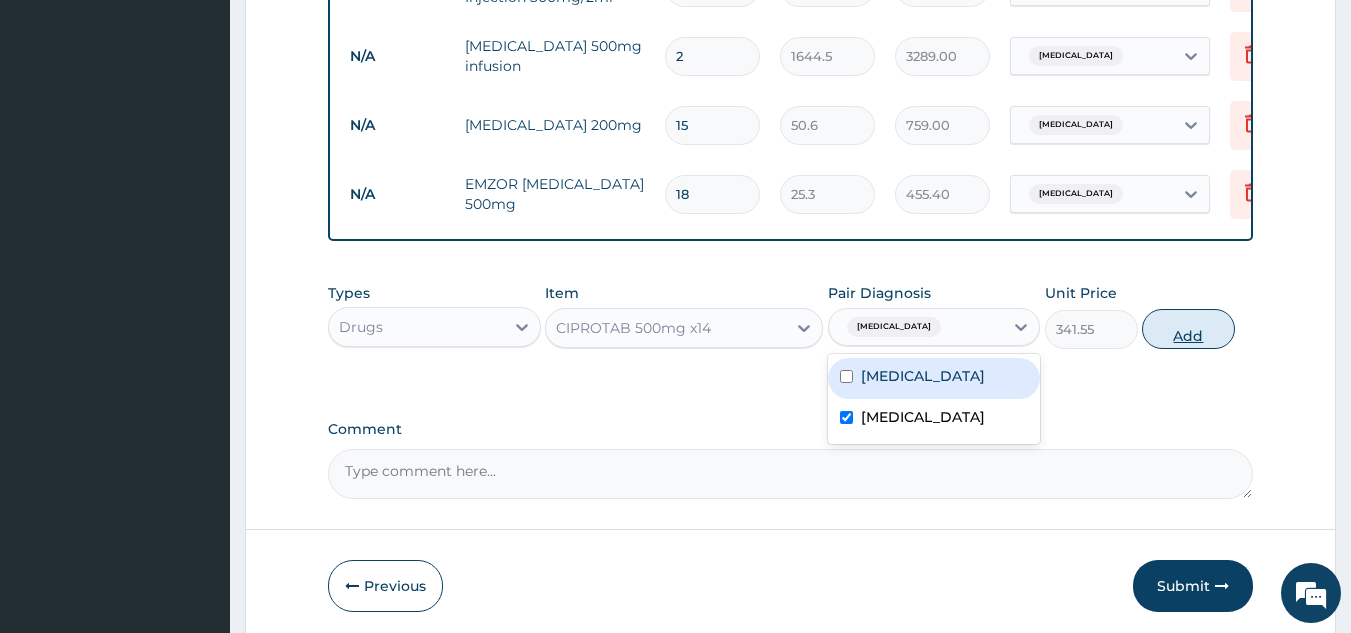 click on "Add" at bounding box center (1188, 329) 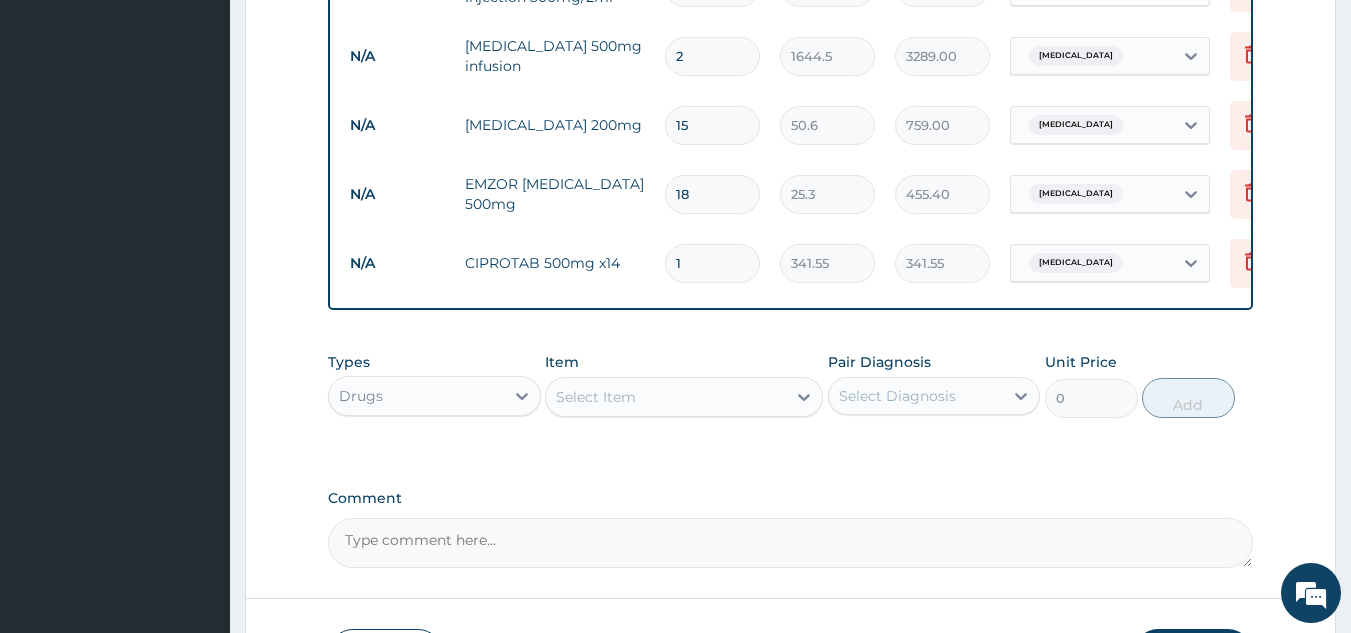 type on "10" 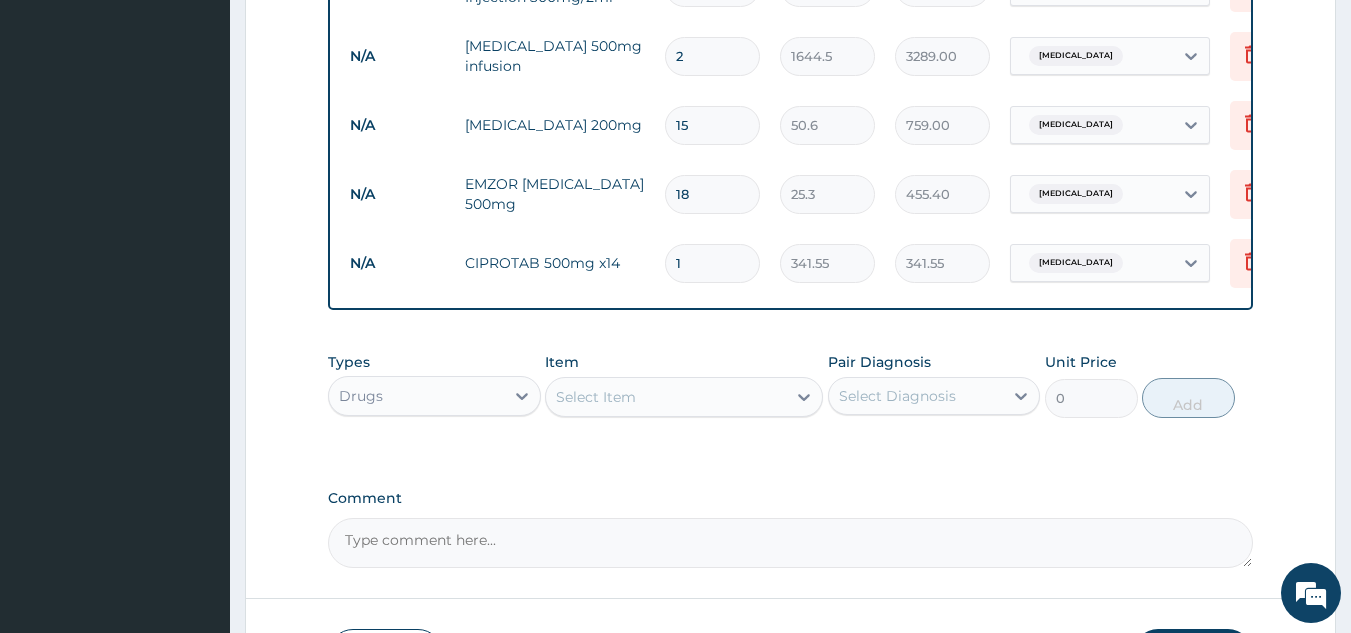 type on "3415.50" 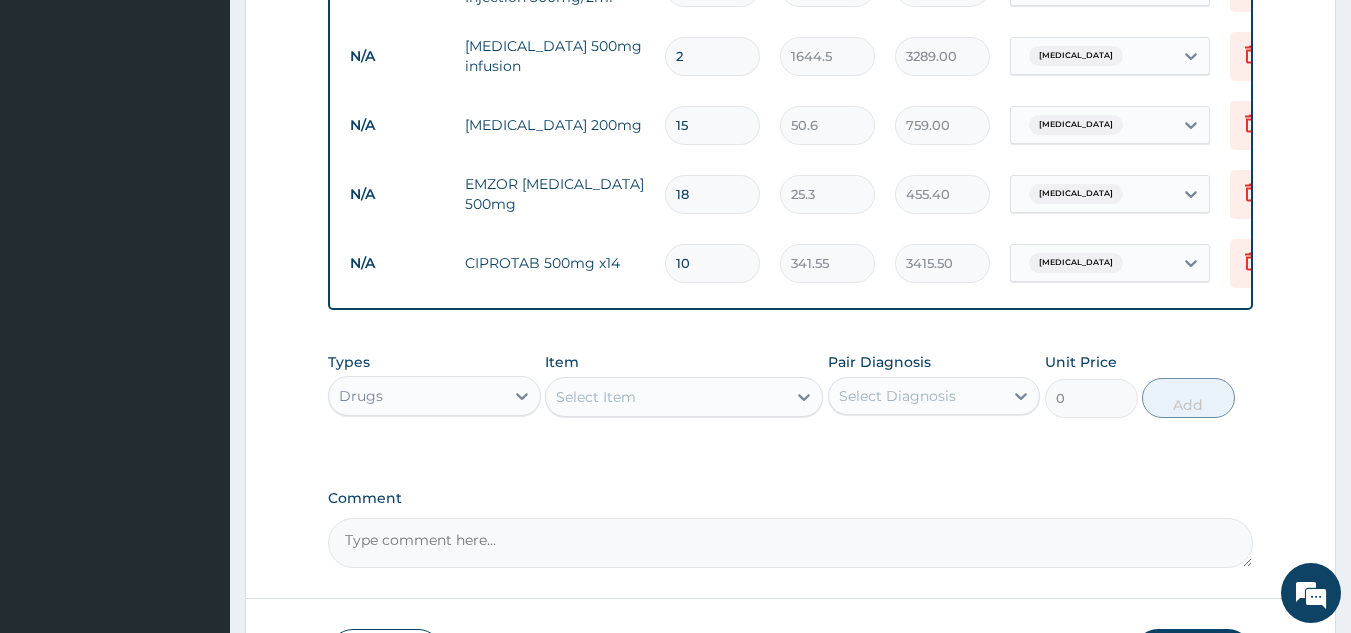type on "10" 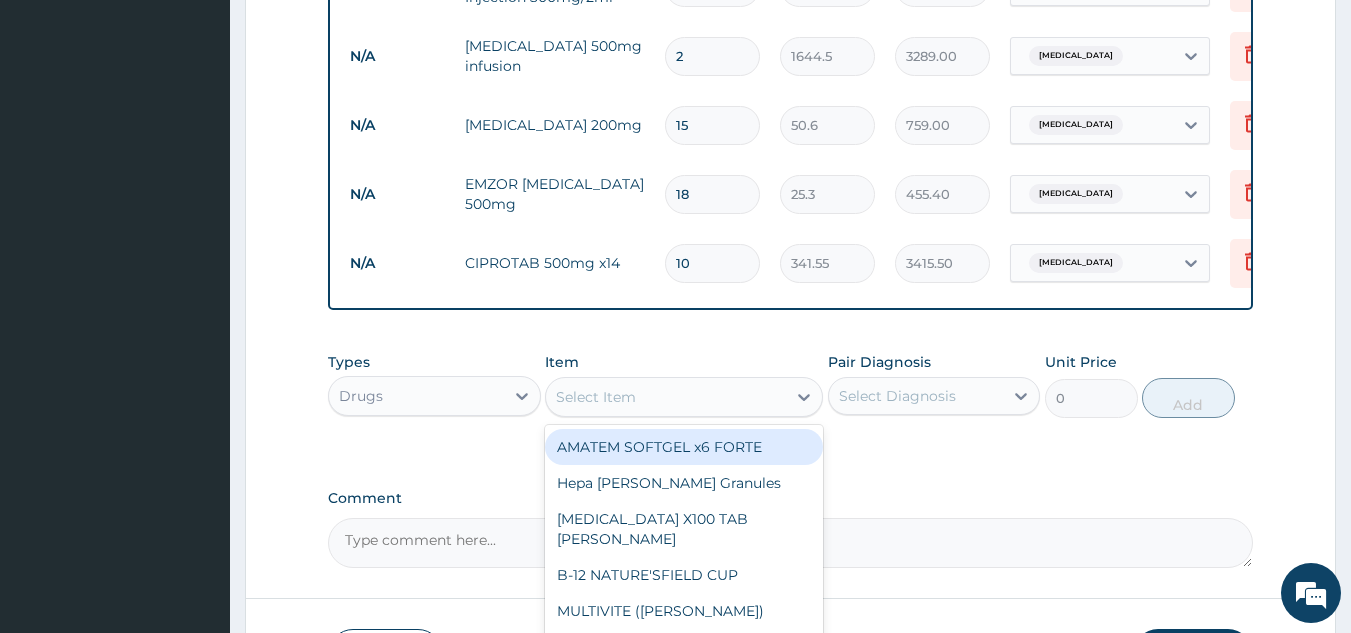 click on "Select Item" at bounding box center (666, 397) 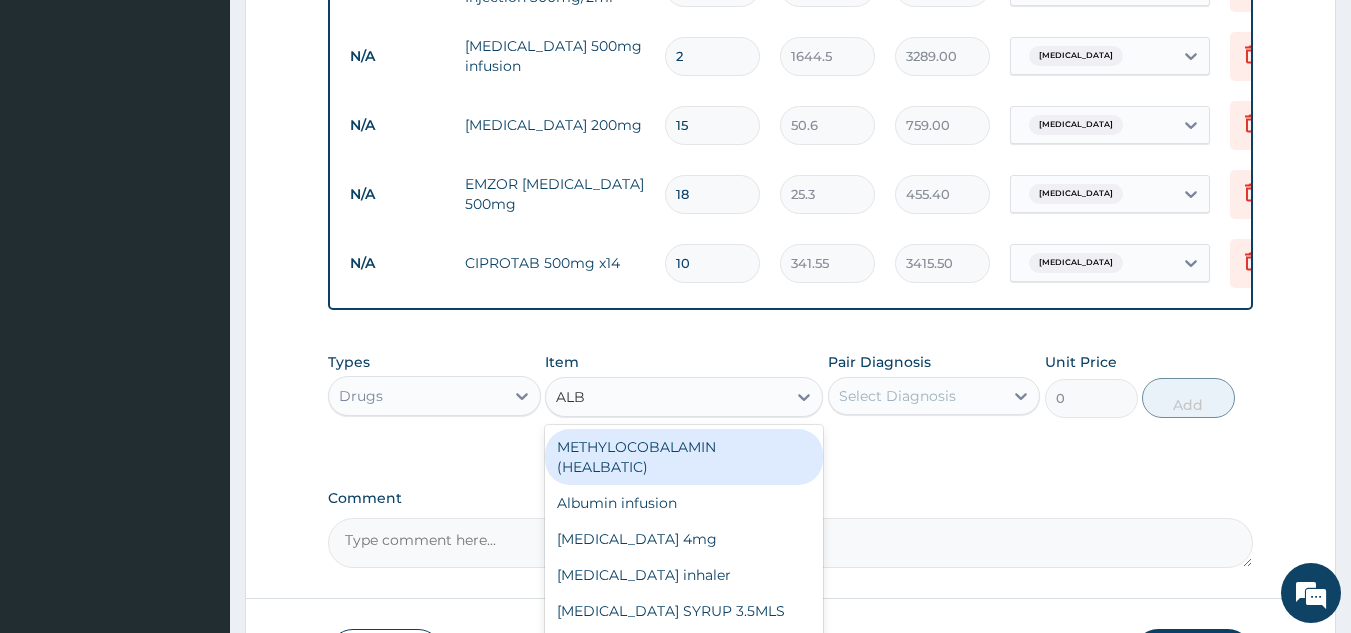 type on "ALBE" 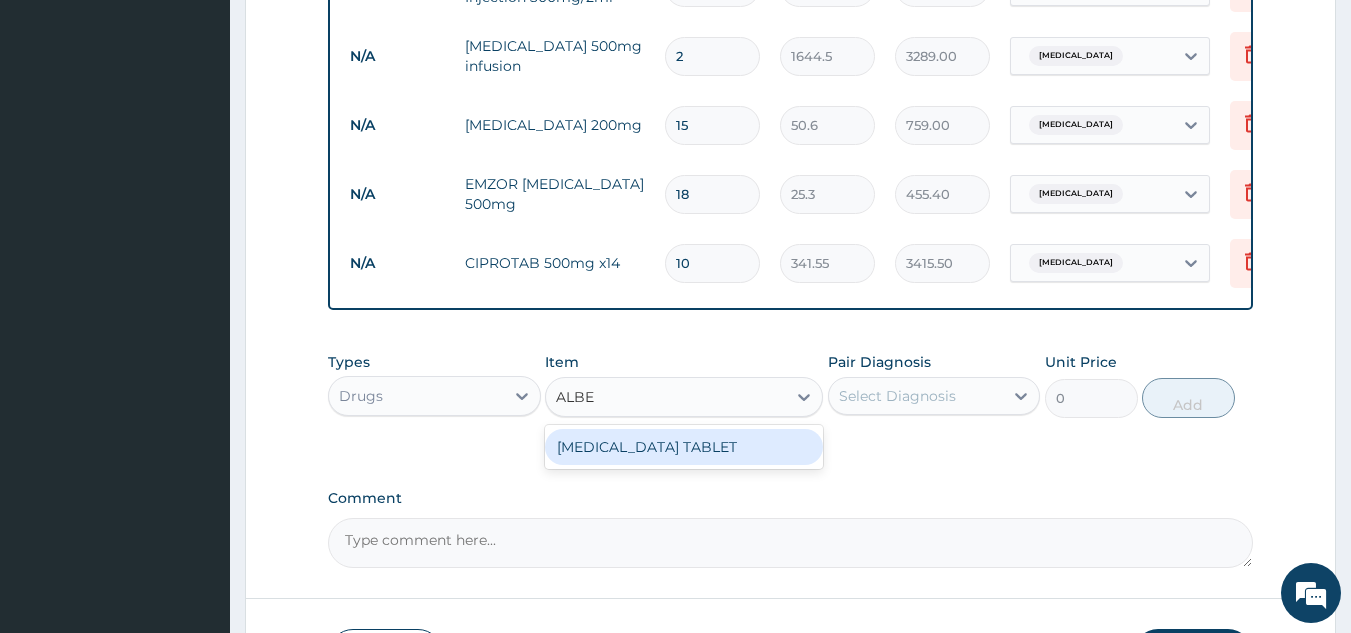 click on "ALBENDAZOLE TABLET" at bounding box center [684, 447] 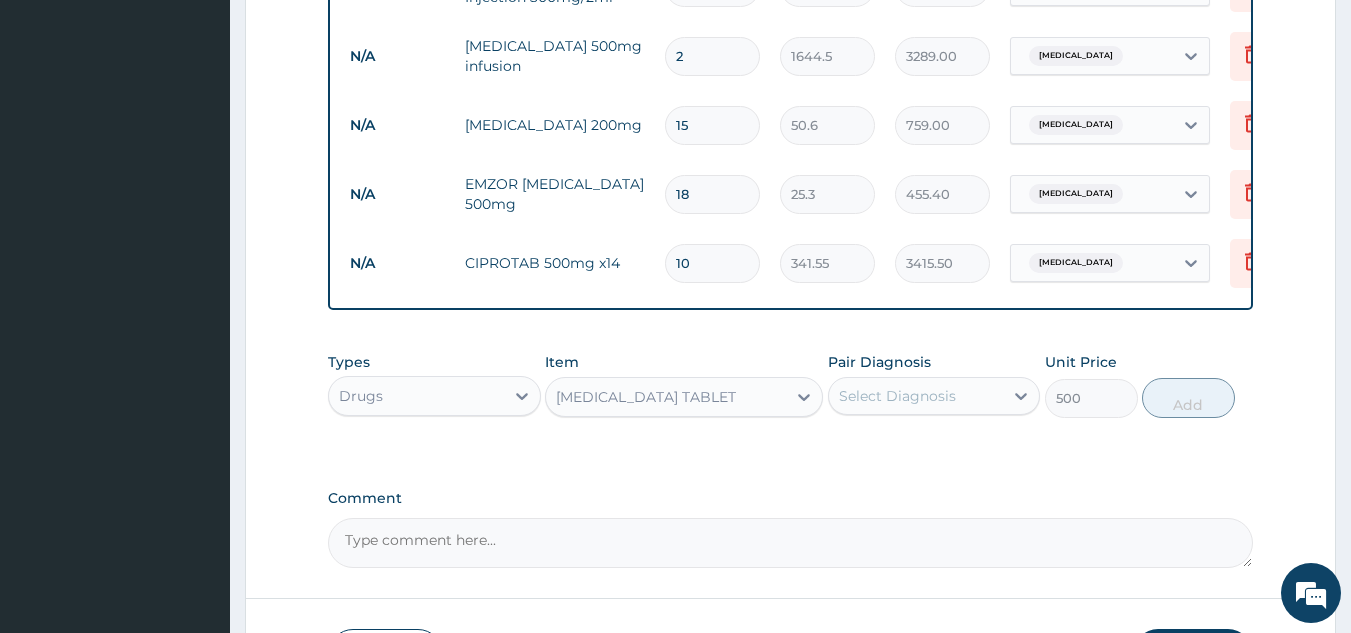 click on "Select Diagnosis" at bounding box center [916, 396] 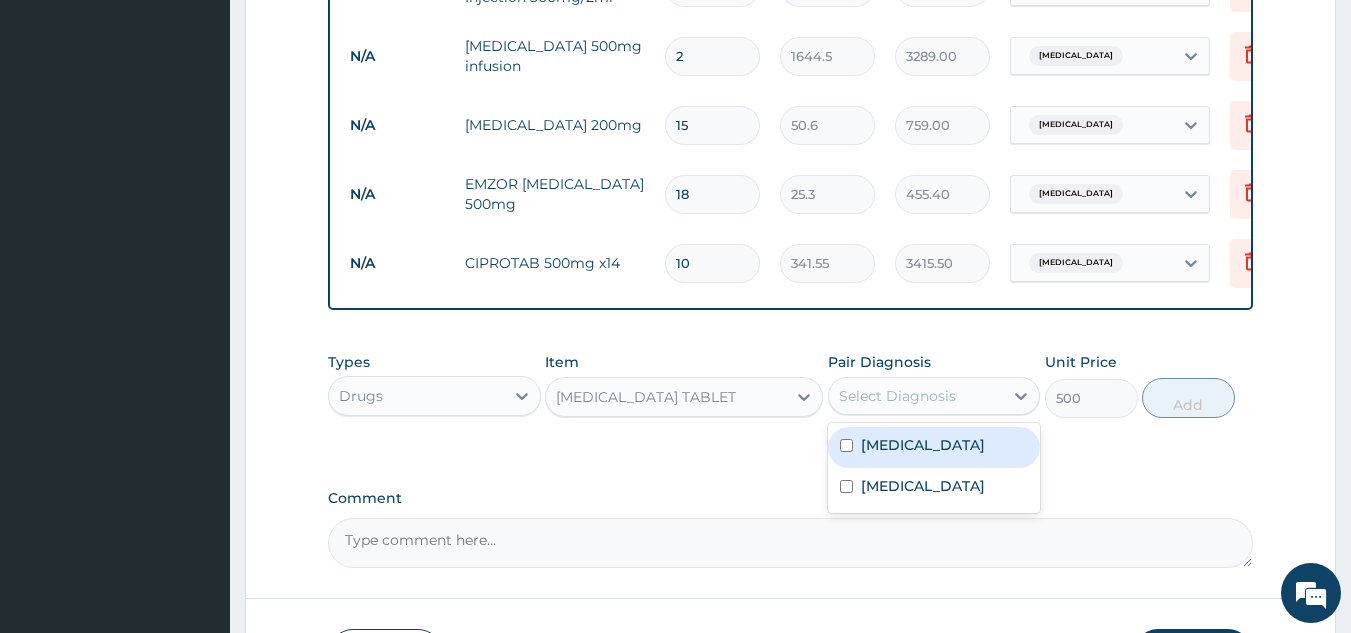 click on "Bacteremia" at bounding box center [934, 447] 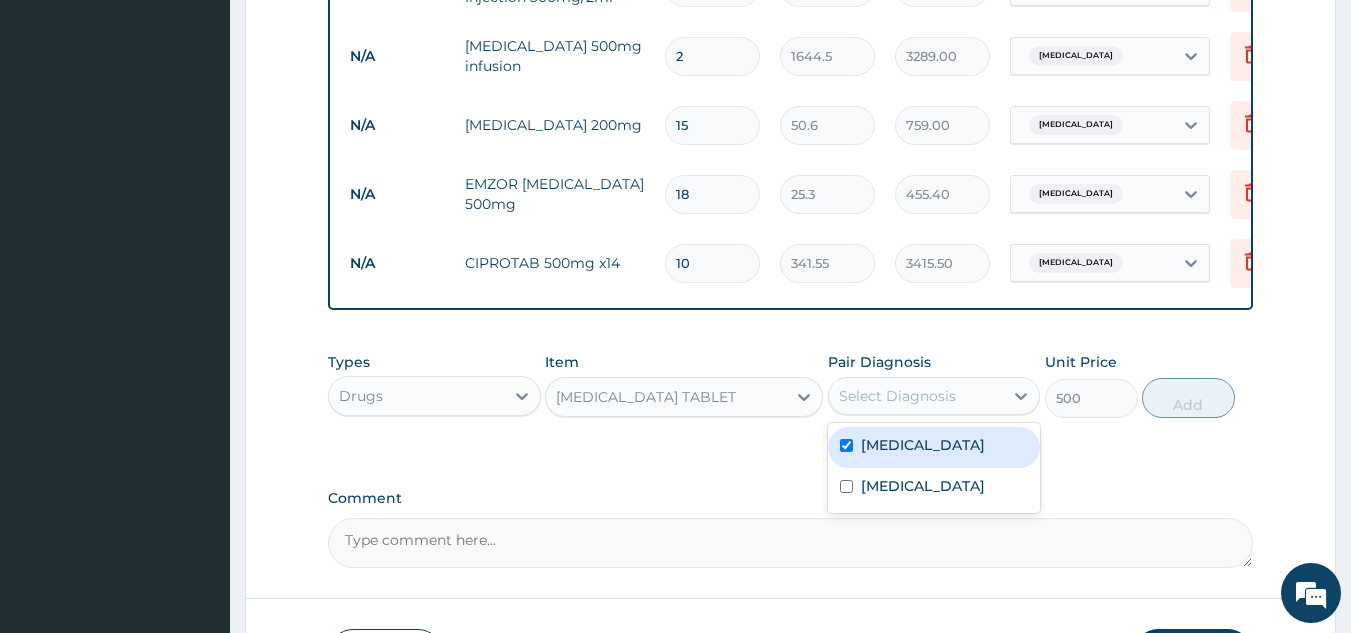 checkbox on "true" 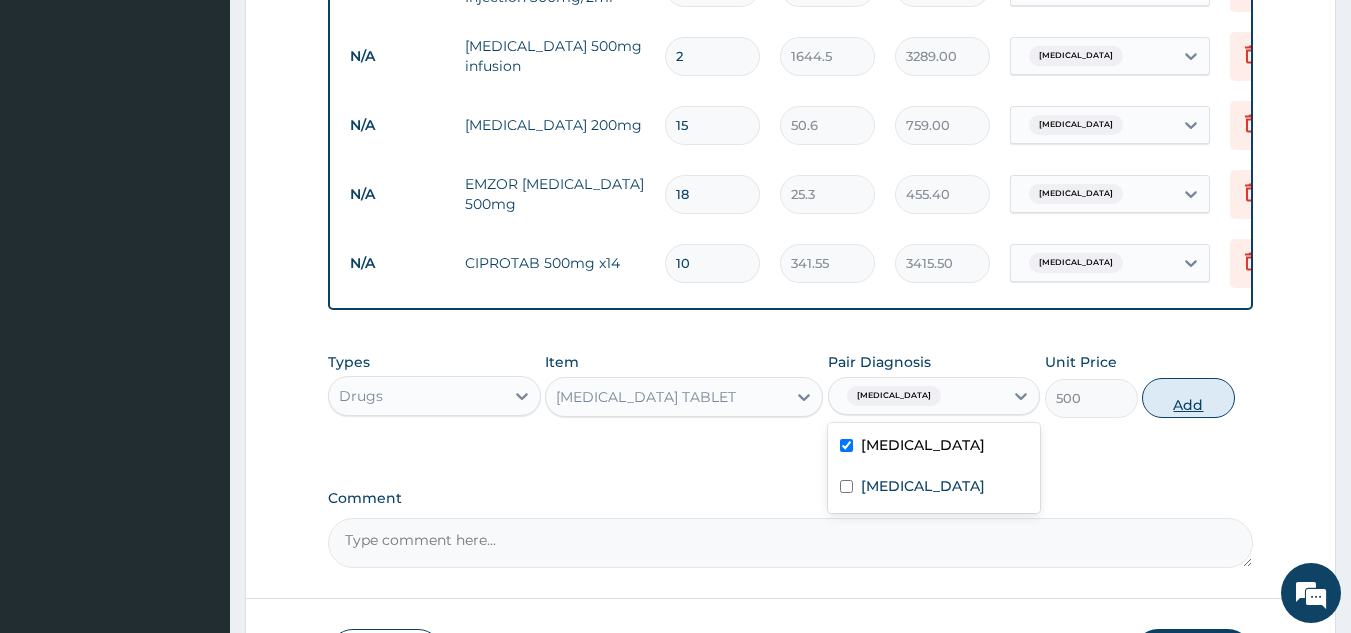 click on "Add" at bounding box center (1188, 398) 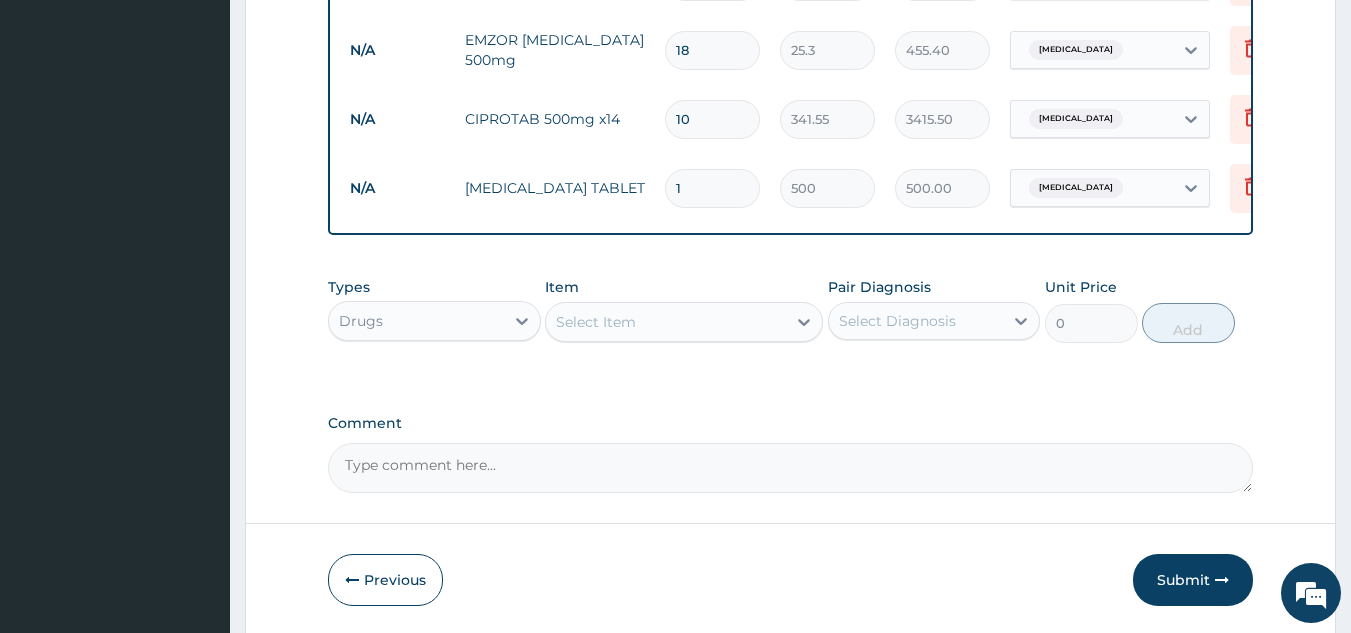 scroll, scrollTop: 1645, scrollLeft: 0, axis: vertical 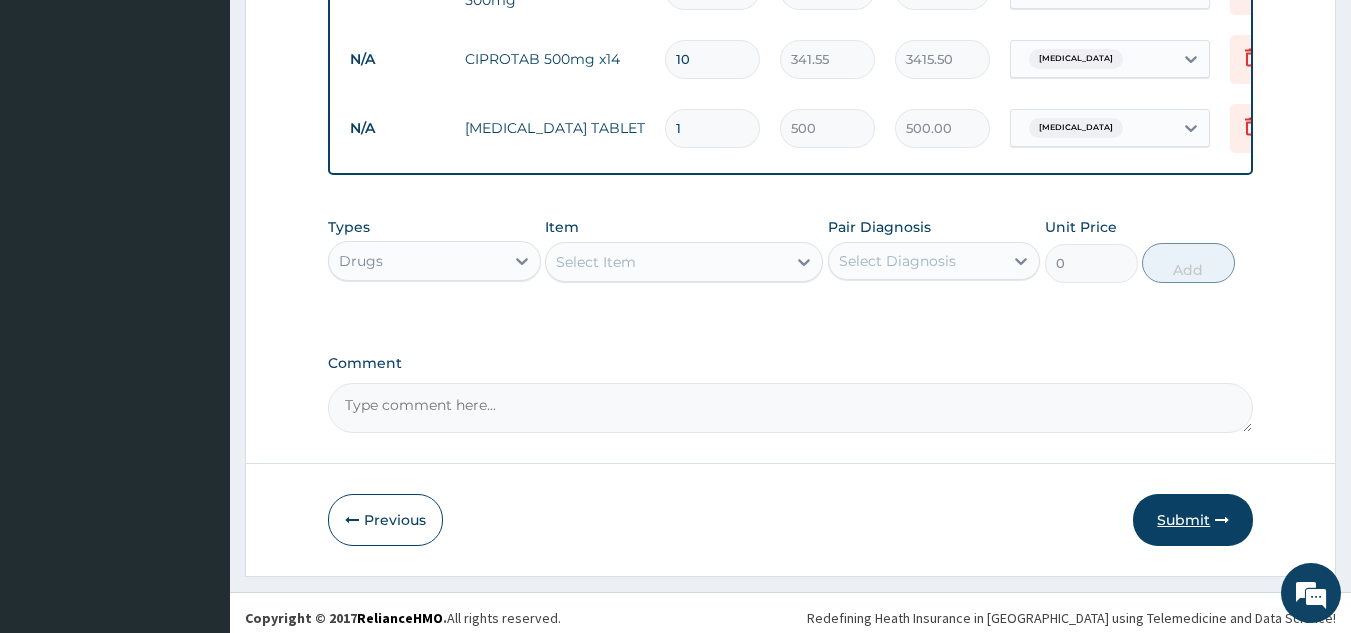 click on "Submit" at bounding box center [1193, 520] 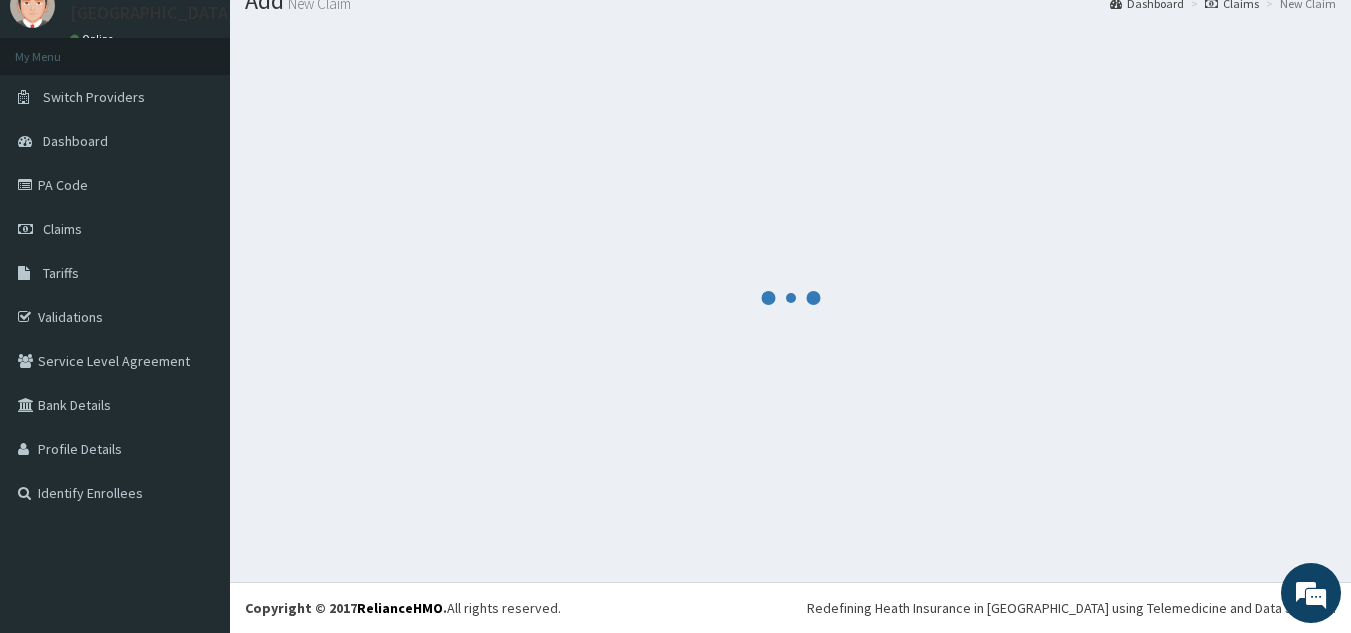 scroll, scrollTop: 77, scrollLeft: 0, axis: vertical 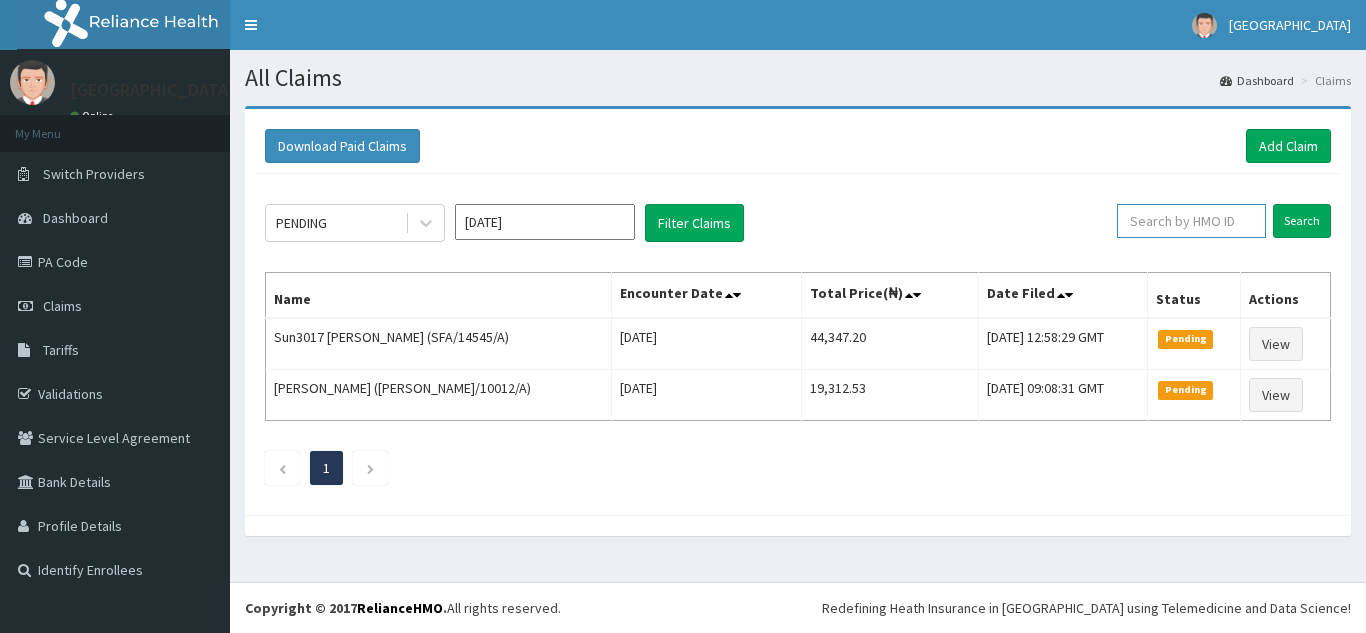 click at bounding box center [1191, 221] 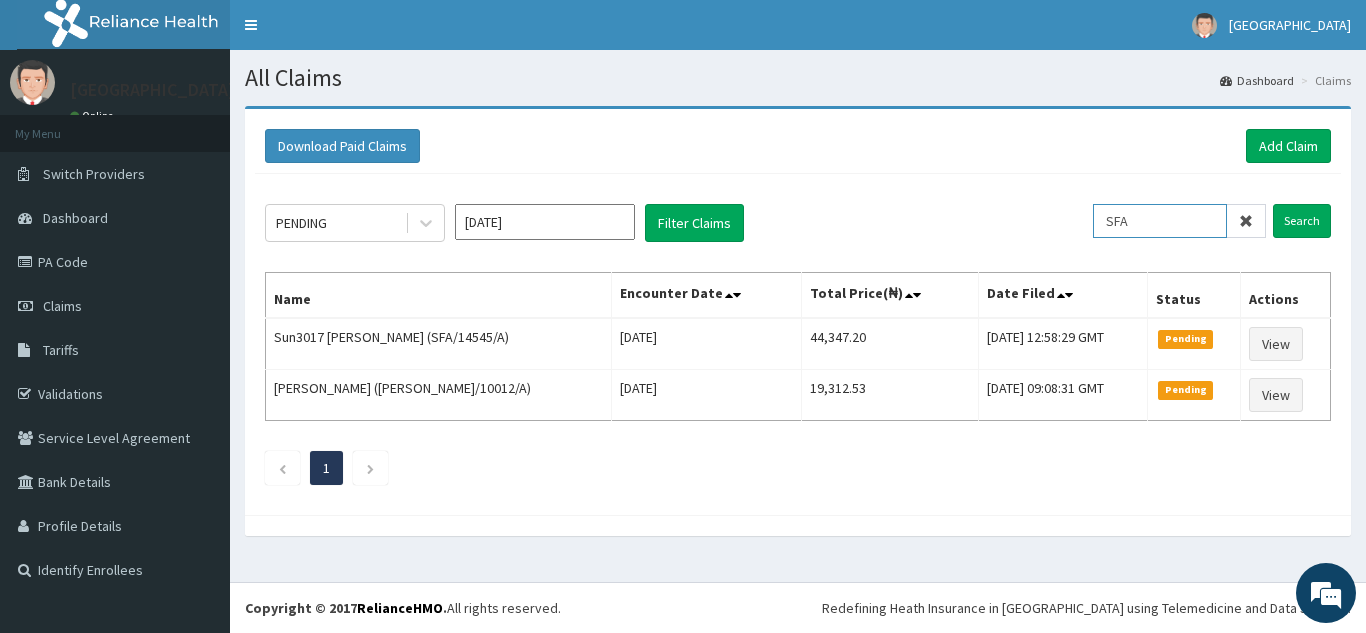 scroll, scrollTop: 0, scrollLeft: 0, axis: both 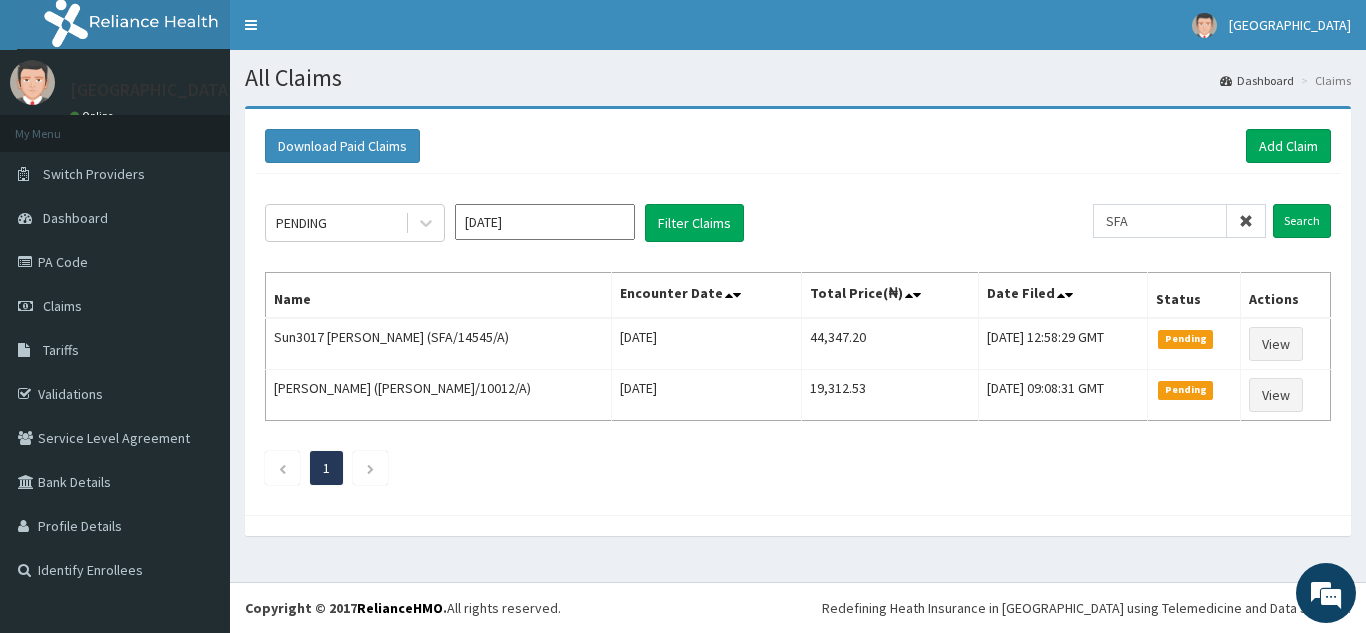 click on "Encounter Date" at bounding box center [707, 296] 